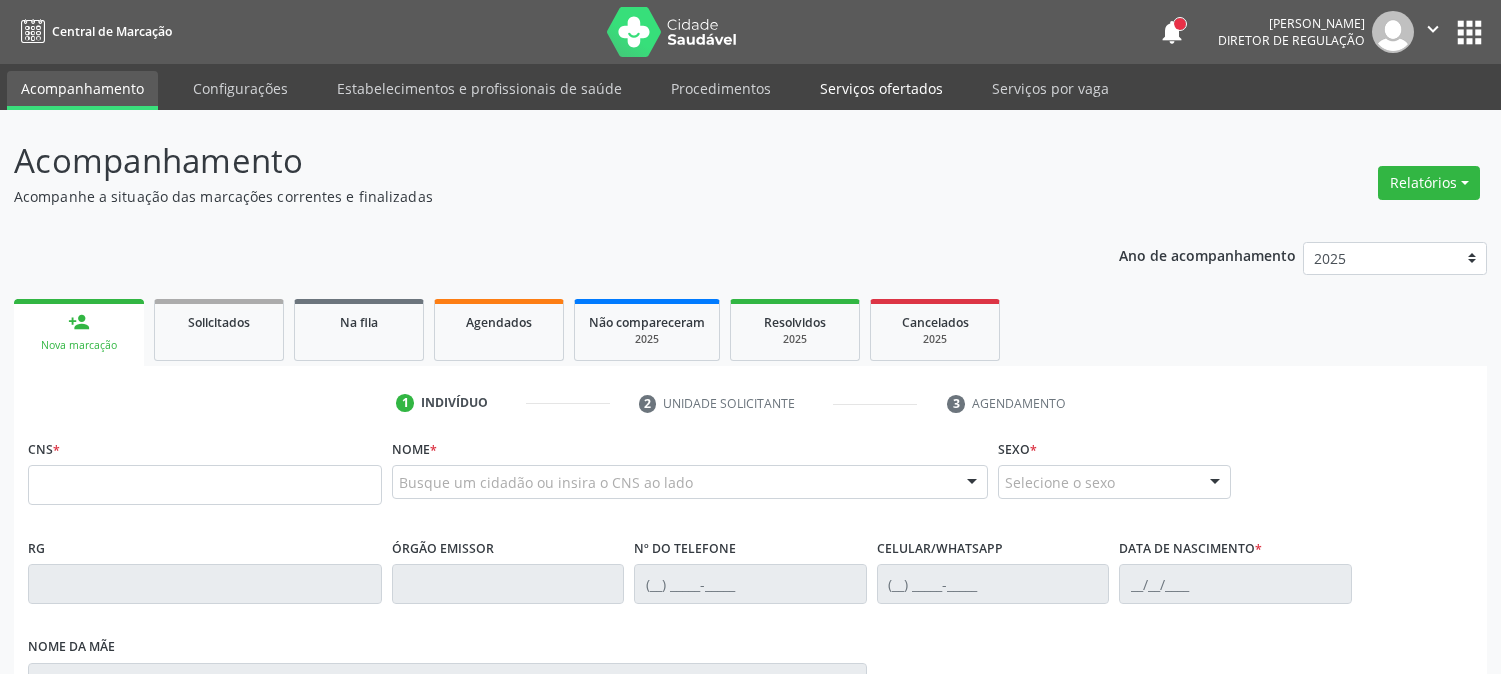 scroll, scrollTop: 0, scrollLeft: 0, axis: both 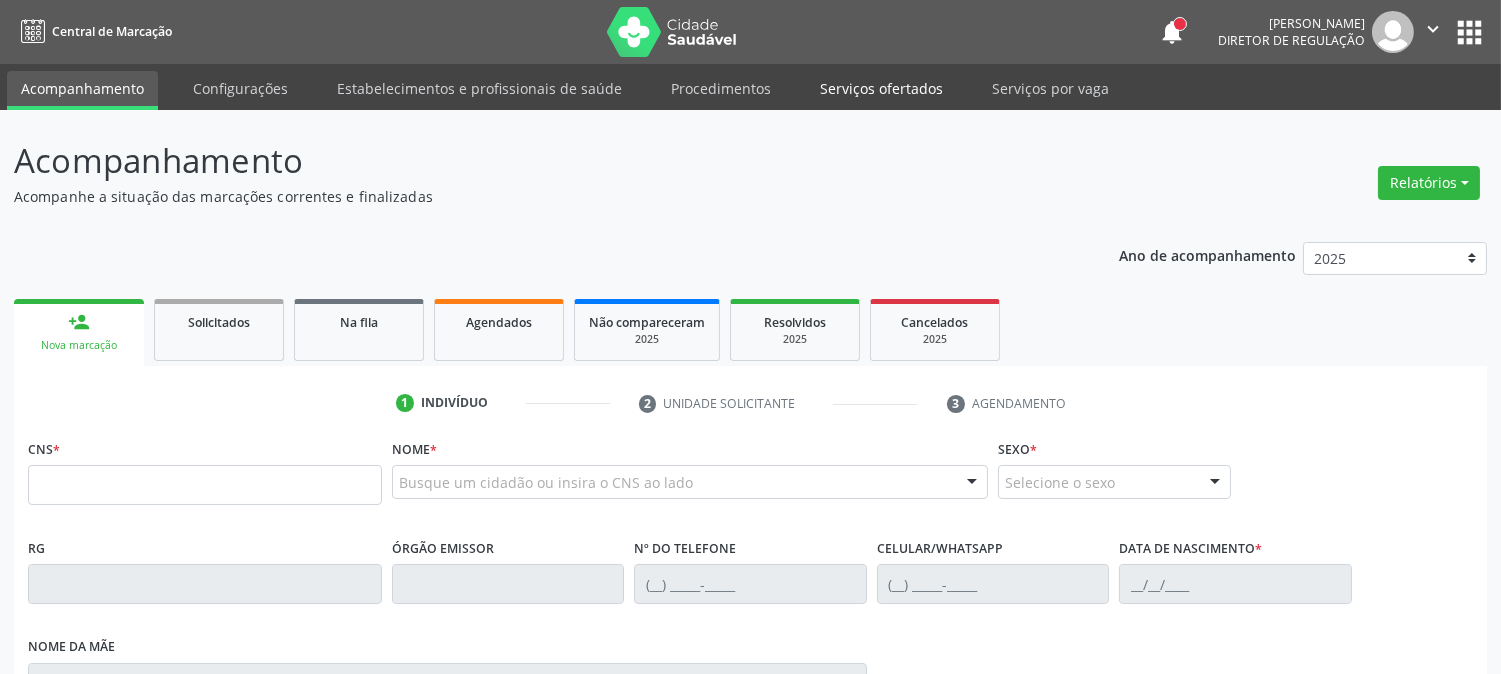 click on "Serviços ofertados" at bounding box center (881, 88) 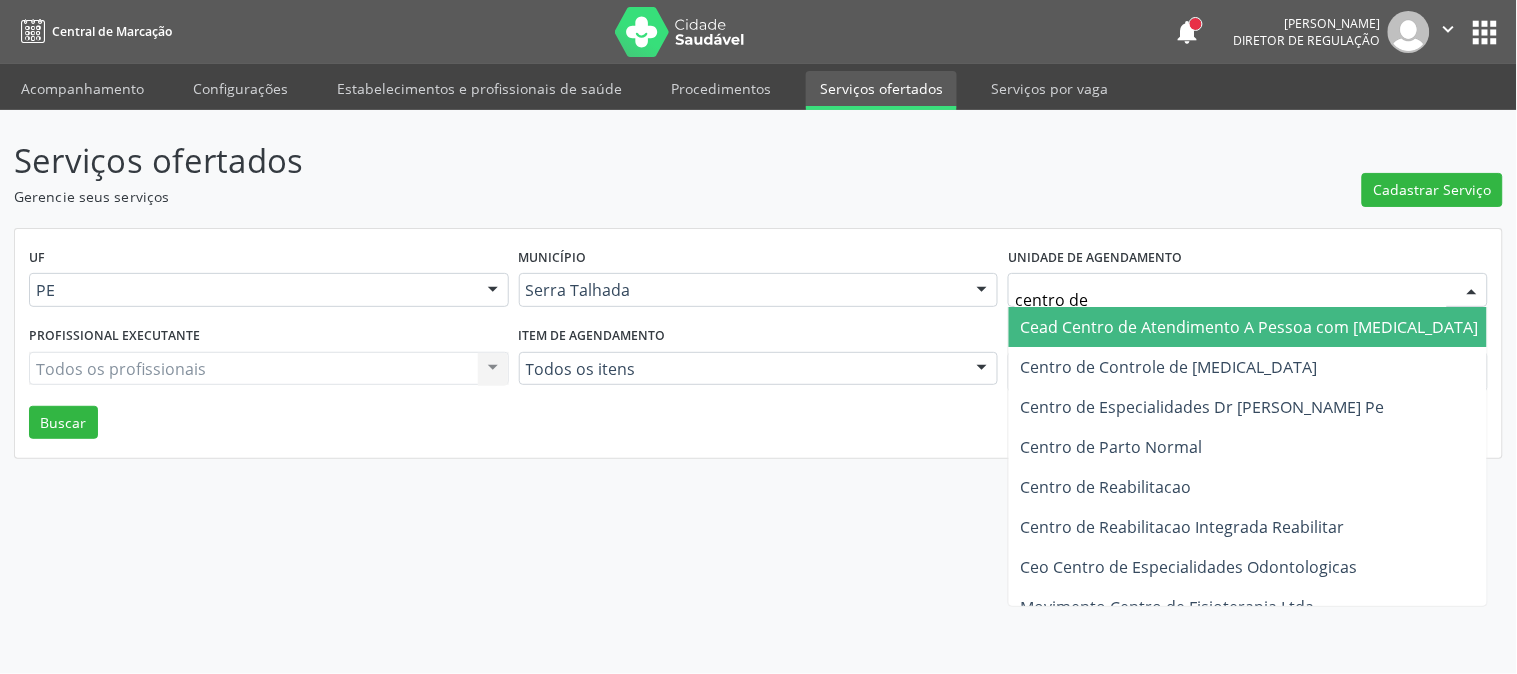 type on "centro de r" 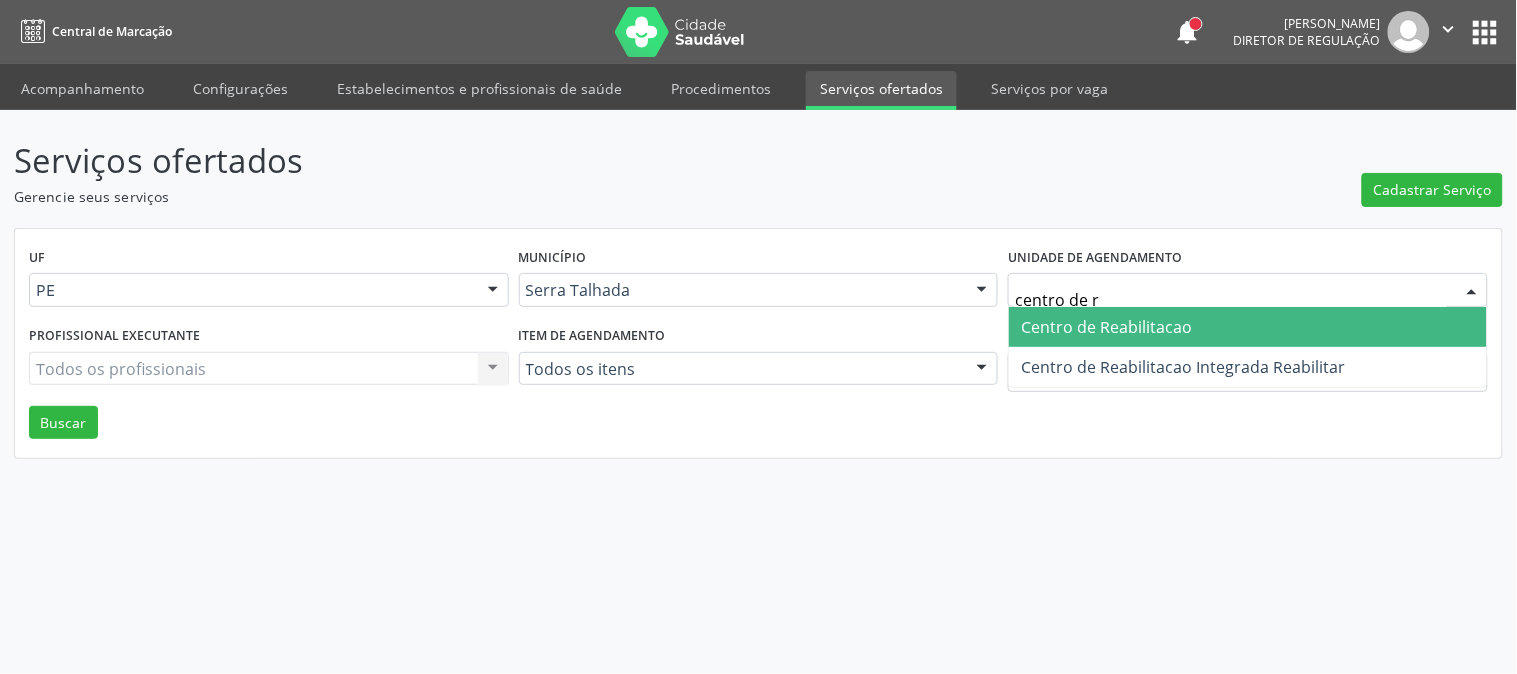 click on "Centro de Reabilitacao" at bounding box center (1106, 327) 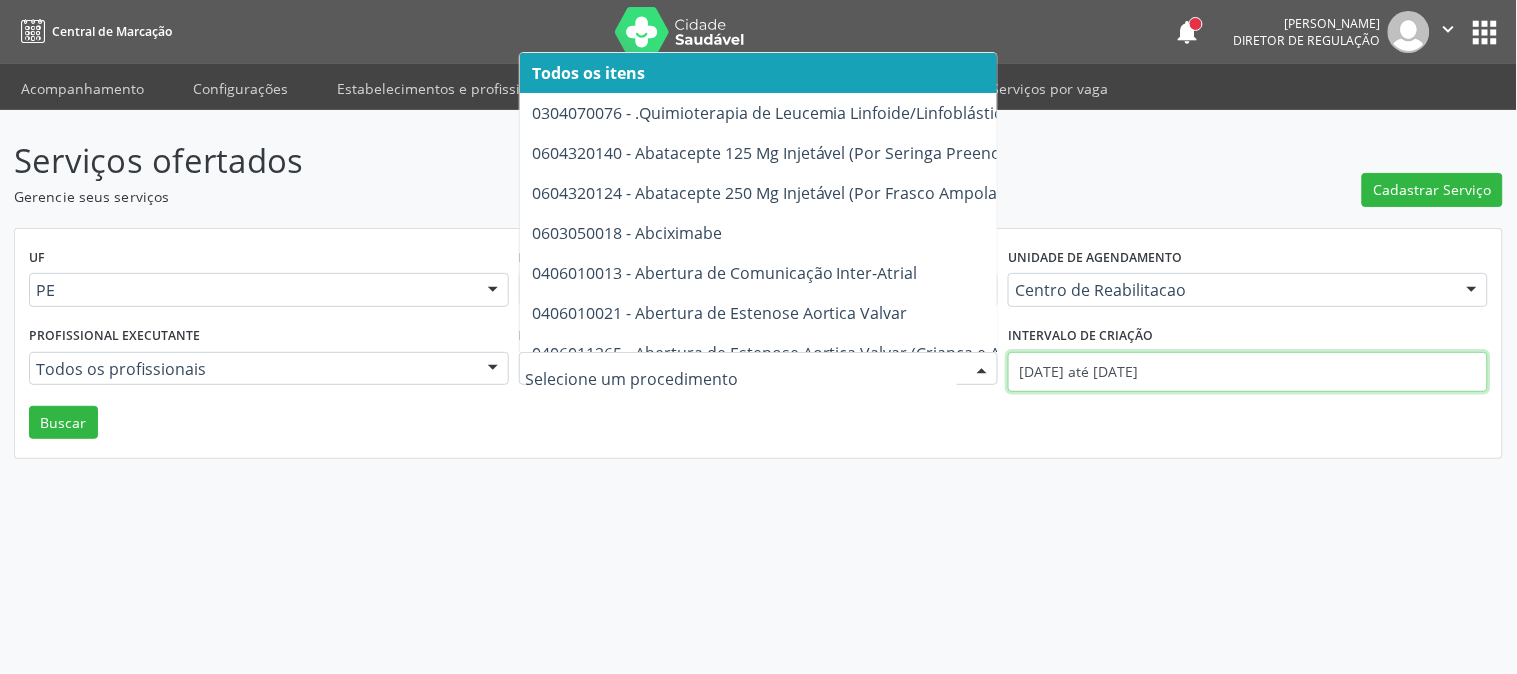 click on "01/07/2025 até 18/07/2025" at bounding box center [1248, 372] 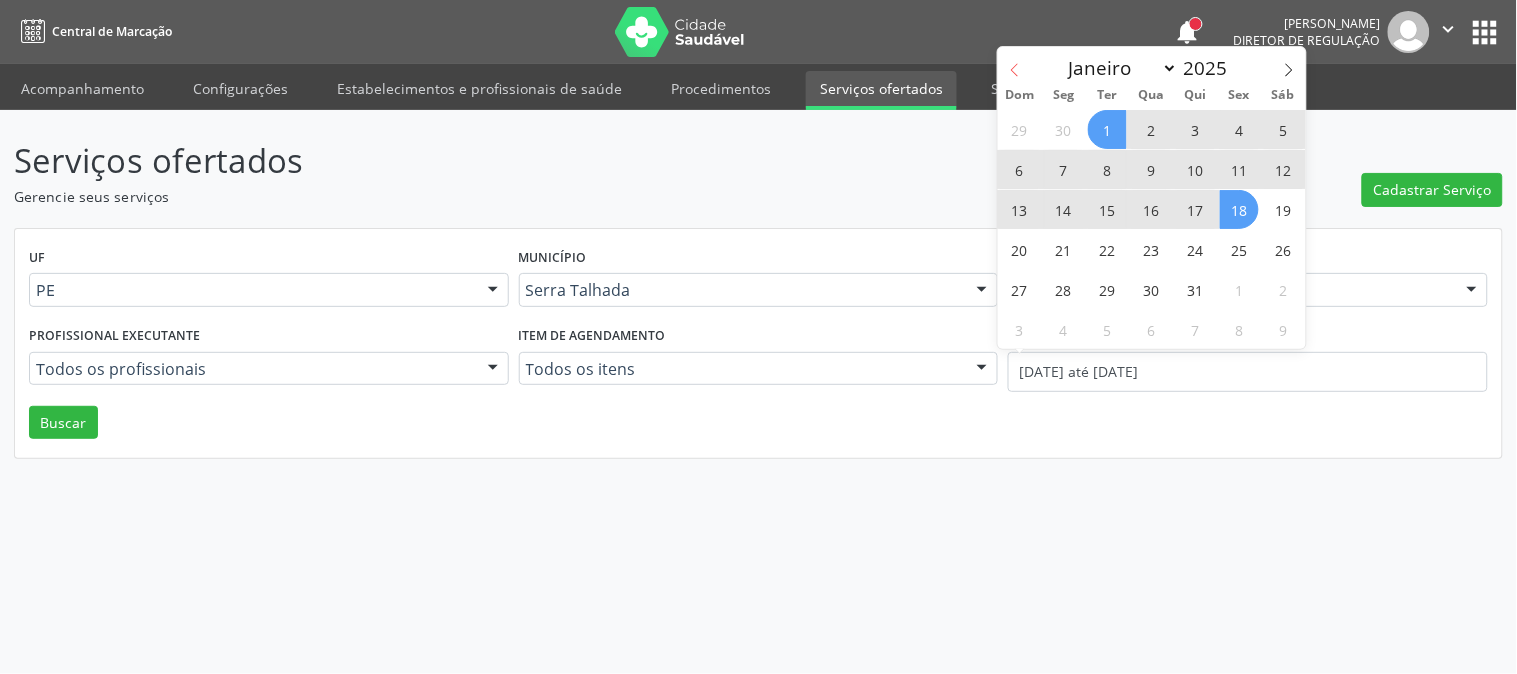 click 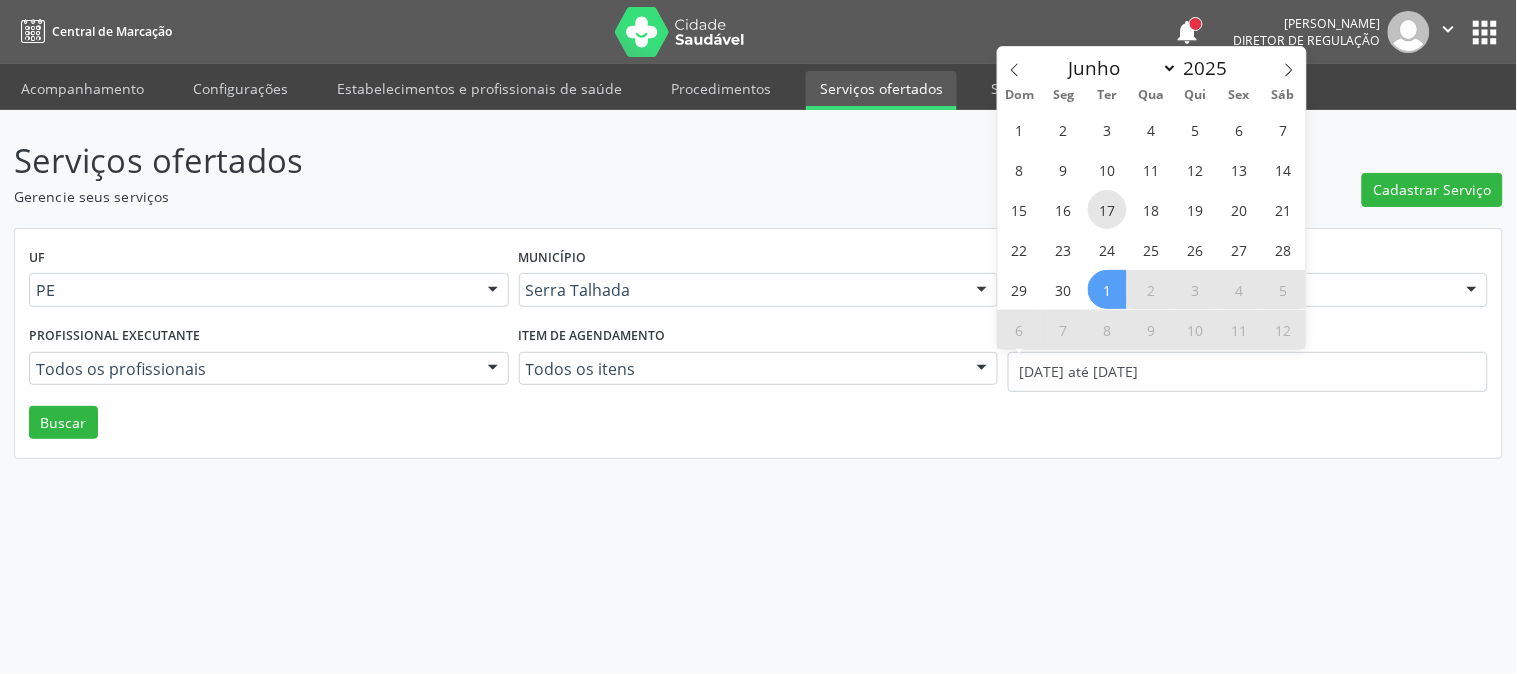 click on "17" at bounding box center (1107, 209) 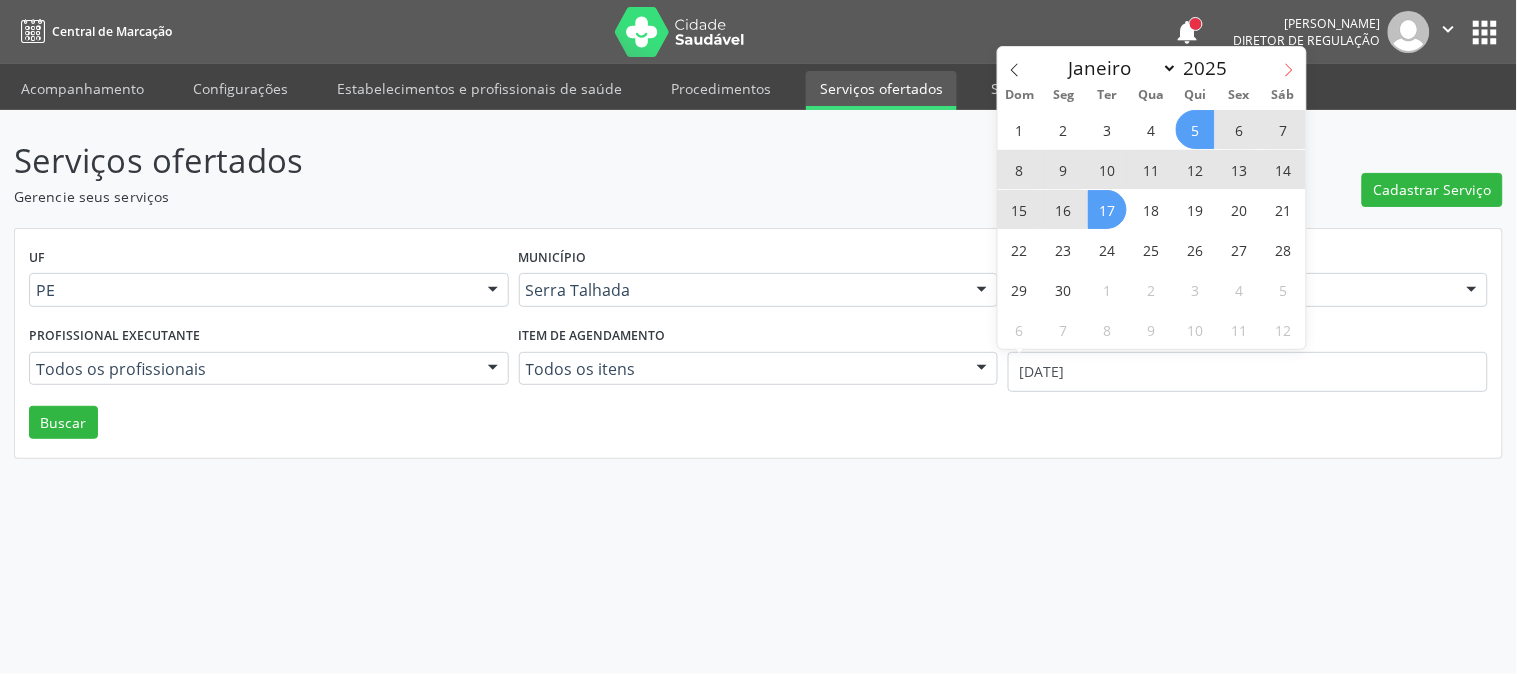click at bounding box center (1289, 64) 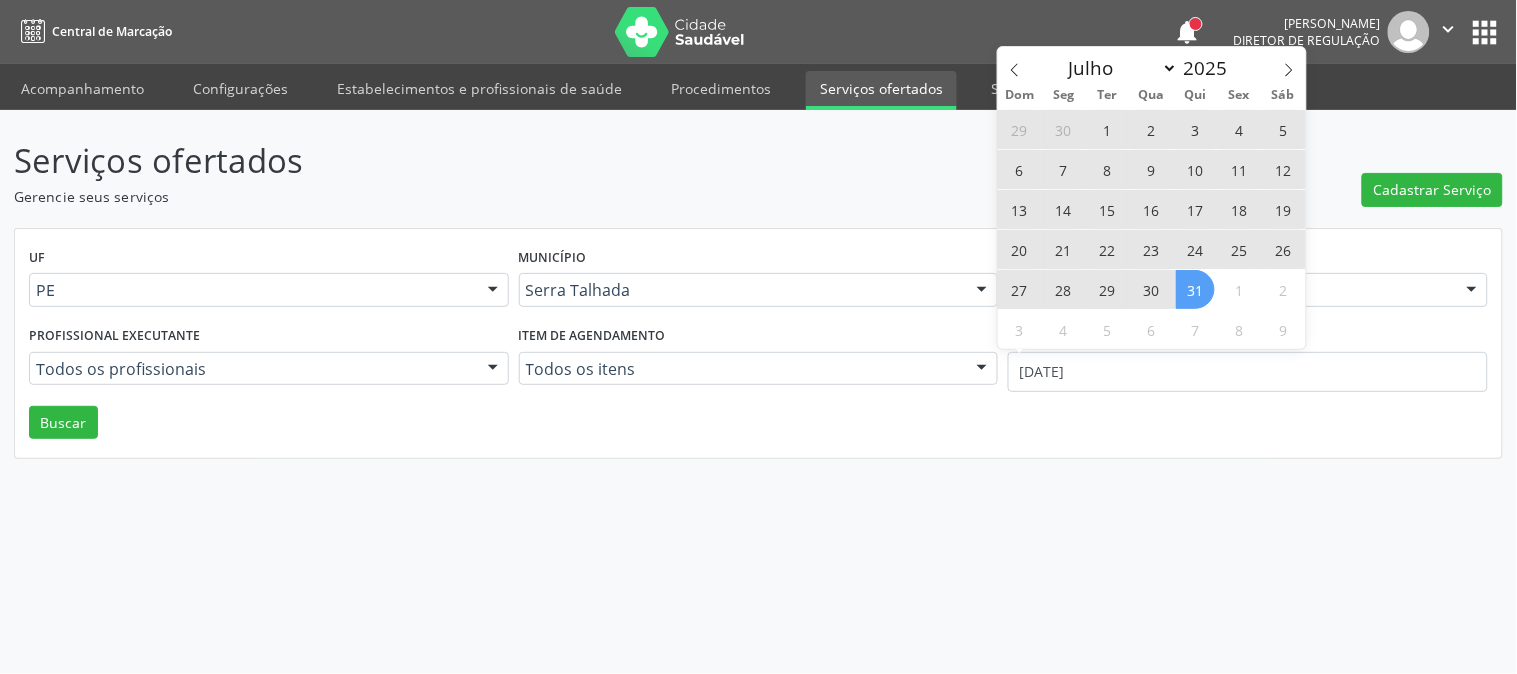 click on "31" at bounding box center (1195, 289) 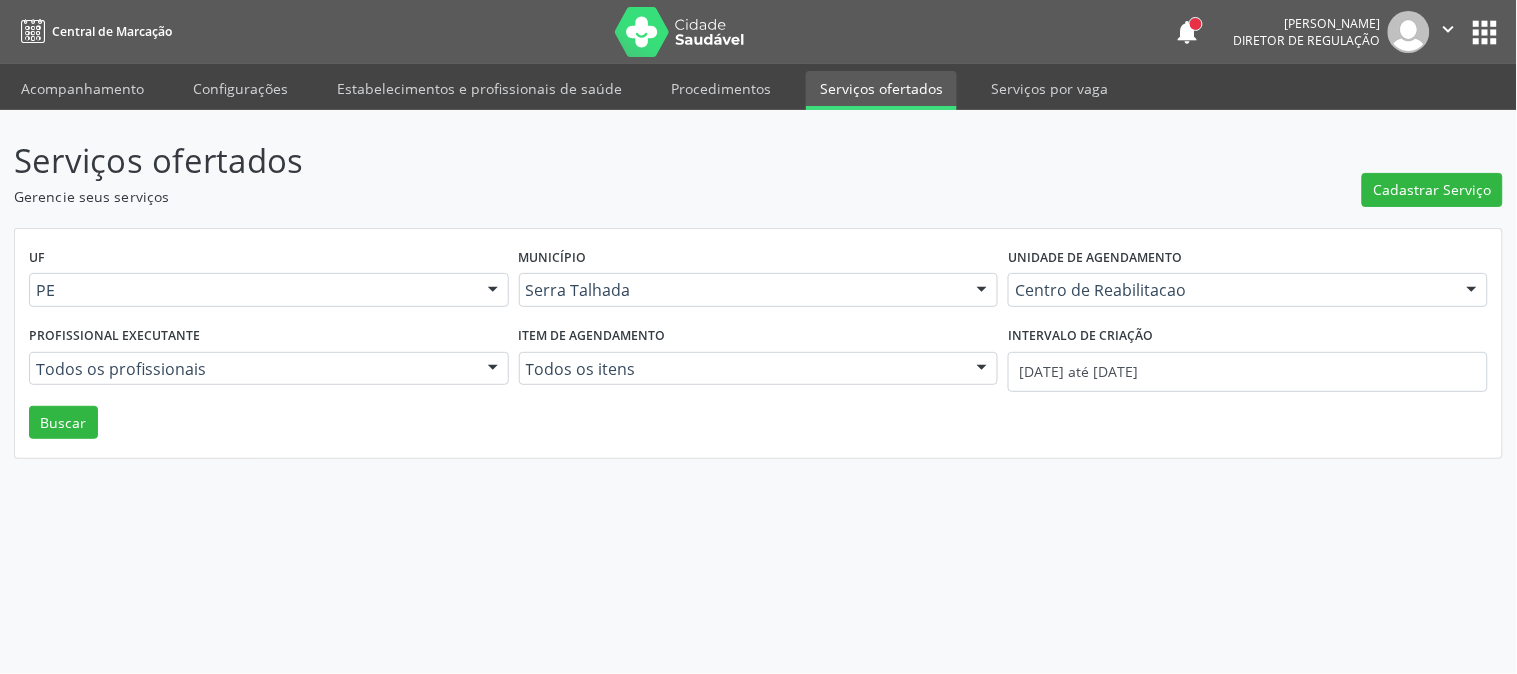 click on "UF
PE         PE
Nenhum resultado encontrado para: "   "
Não há nenhuma opção para ser exibida.
Município
Serra Talhada         Serra Talhada
Nenhum resultado encontrado para: "   "
Não há nenhuma opção para ser exibida.
Unidade de agendamento
Centro de Reabilitacao         Todos os estabelecimentos   3 Grupamento de Bombeiros   Abfisio   Abimael Lira Atelie Dental   Academia da Cidade Bom Jesus de Serra Talhada   Academia da Cidade Caxixola   Academia da Cidade Cohab I   Academia da Cidade Estacao do Forro   Academia da Cidade Vila Bela   Academia da Cidade de Serra Talhada   Academia da Cidade do Mutirao   Academia da Saude Cohab II   Alanalaiz Magalhaes Pereira   Alves Guimaraes Servicos de Medicina e Nutricao   Amor Saude   Anaclin   Analise Laboratorio Clinico   Andre Gustavo Ferreira de Souza Cia Ltda   Andreia Lima Diniz Ltda   Andreia Lima Diniz Ltda   Apae" at bounding box center (758, 344) 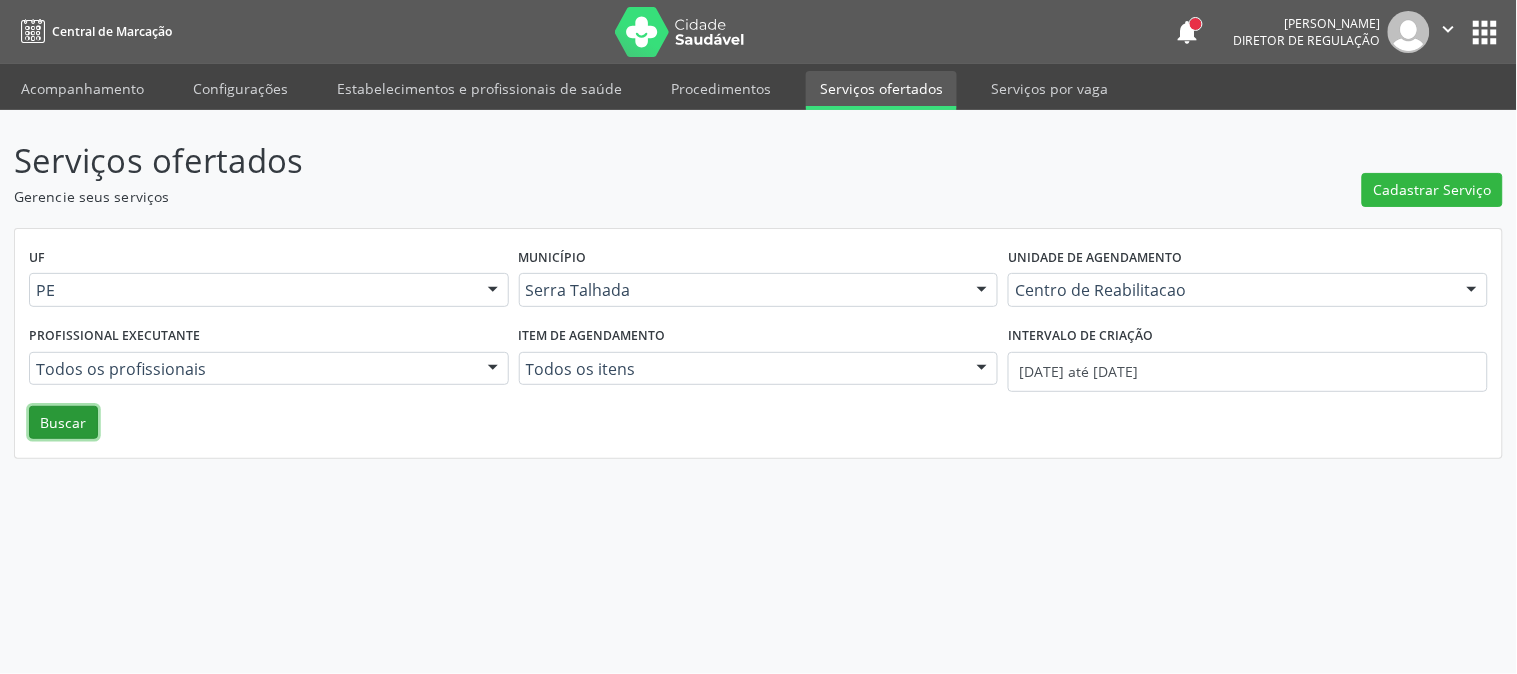 click on "Buscar" at bounding box center (63, 423) 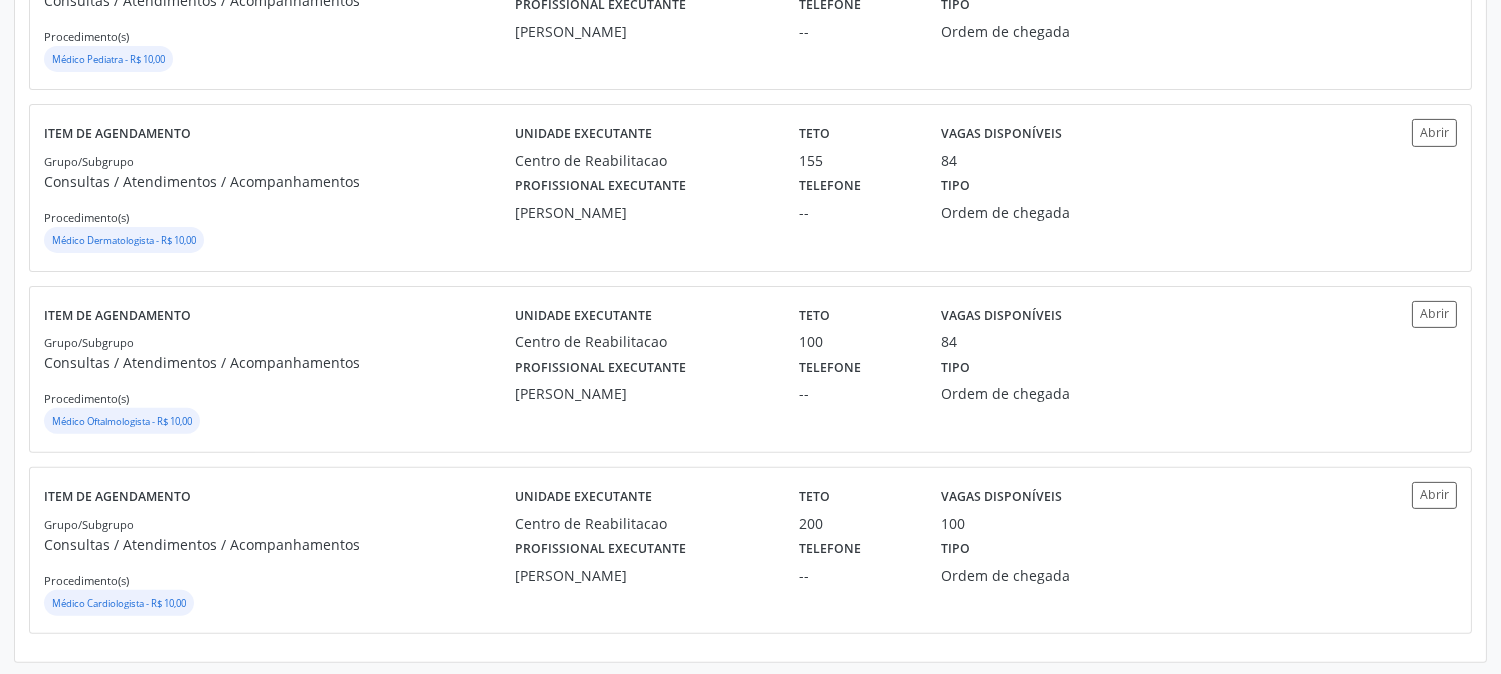 scroll, scrollTop: 1350, scrollLeft: 0, axis: vertical 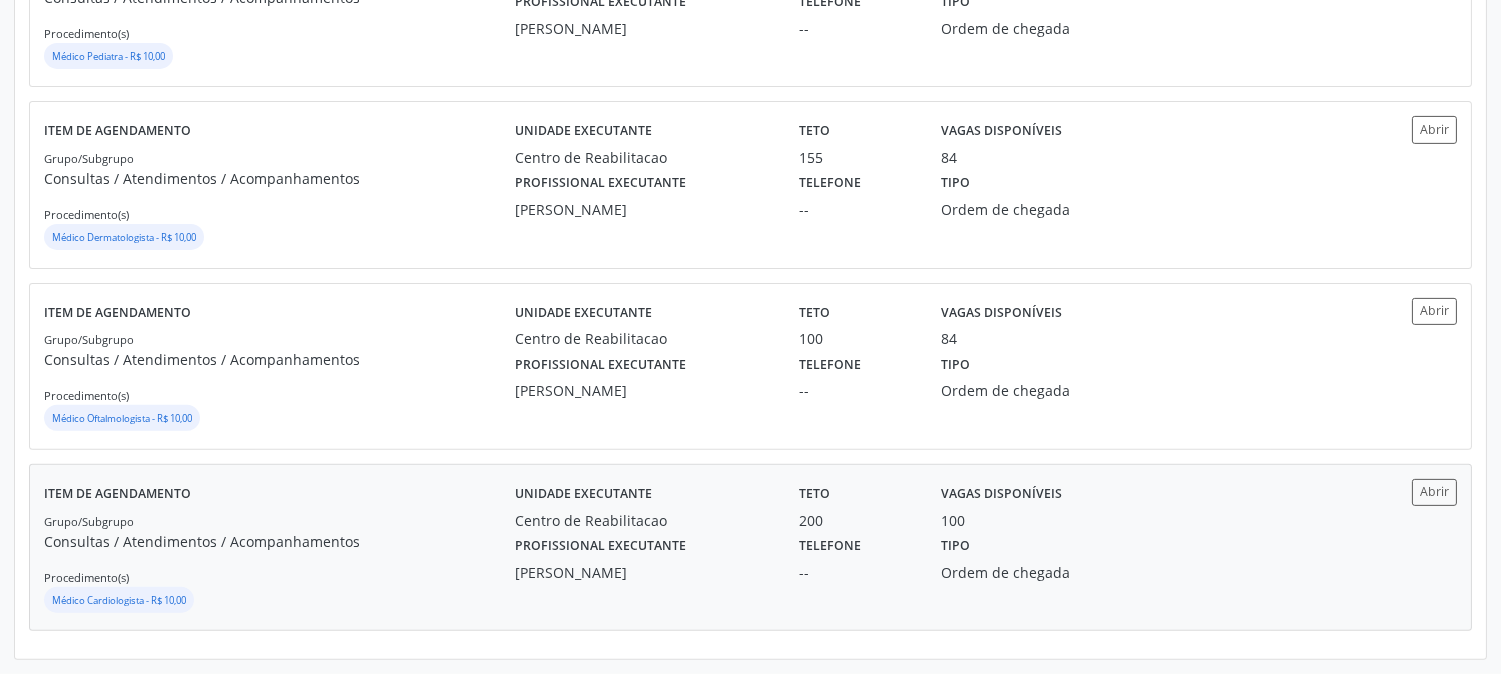 click on "Unidade executante
Centro de Reabilitacao" at bounding box center [643, 505] 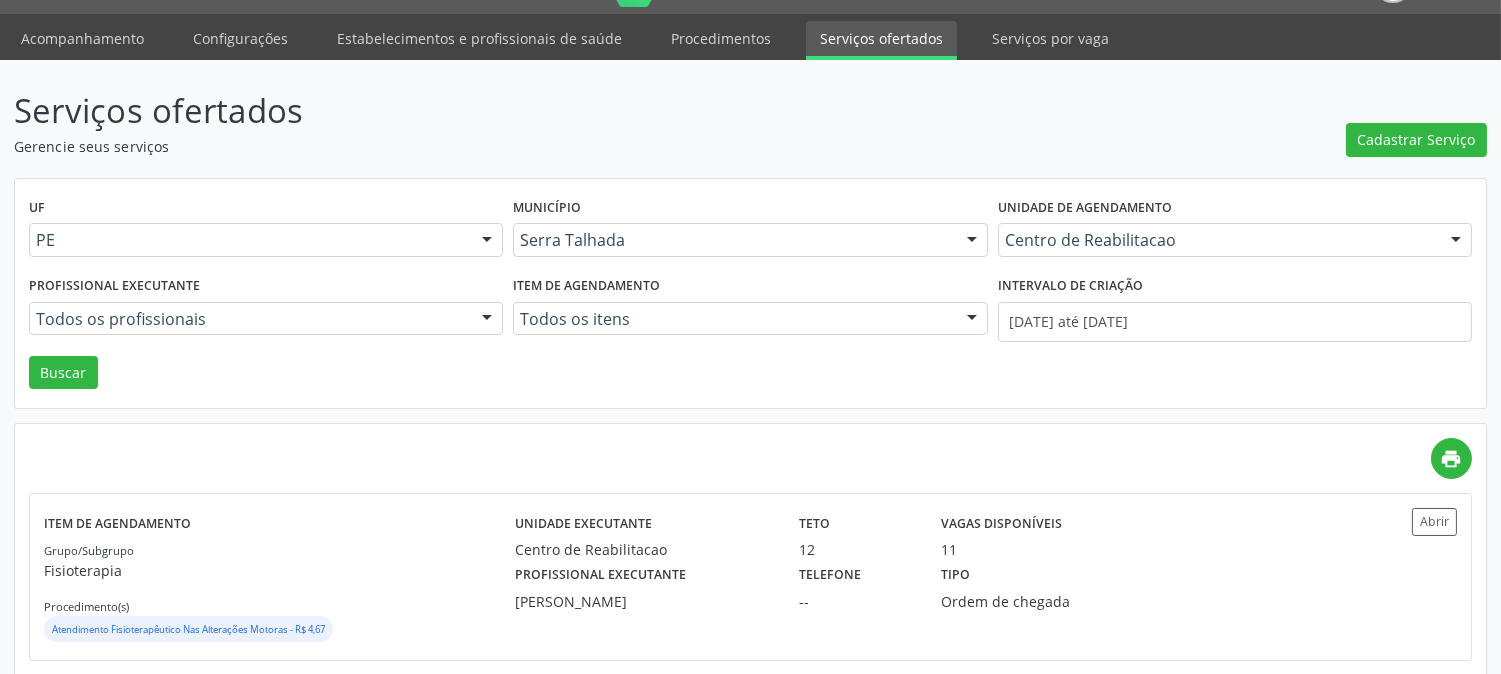 scroll, scrollTop: 0, scrollLeft: 0, axis: both 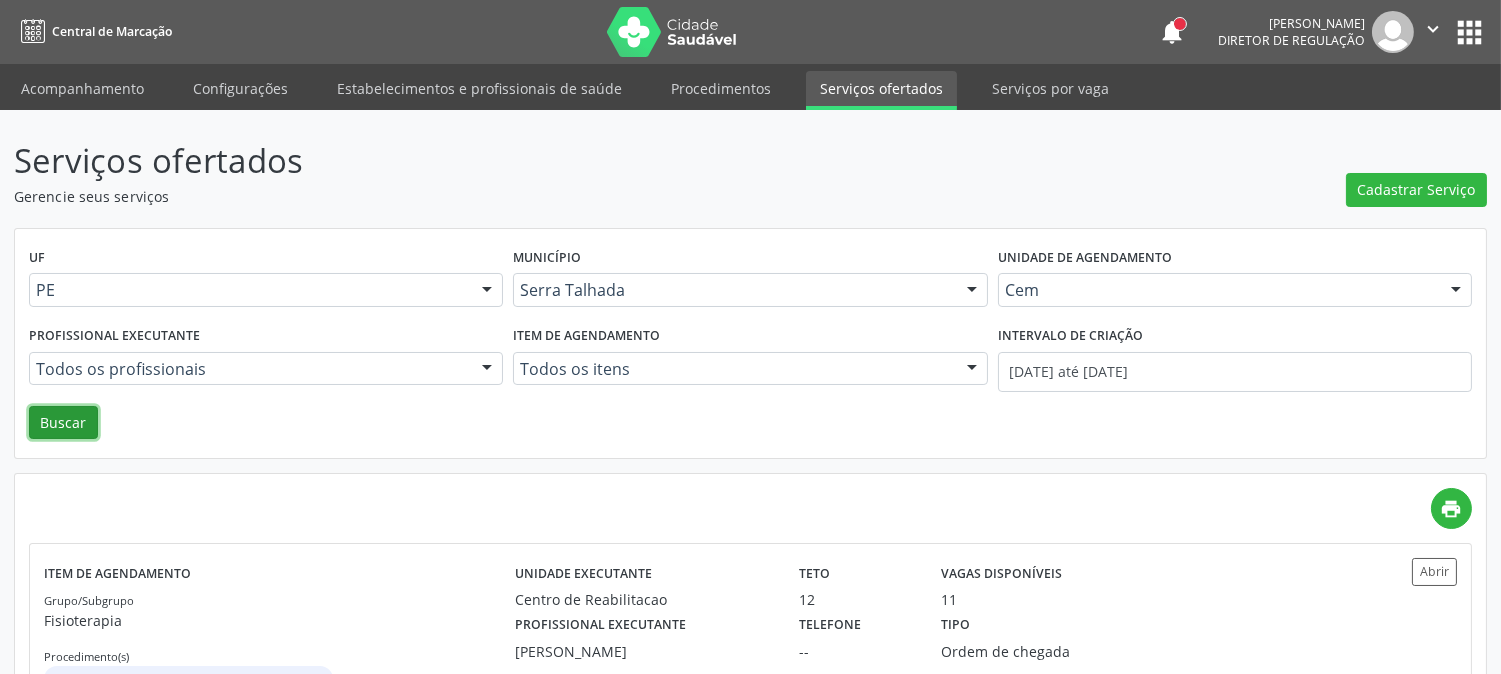 click on "Buscar" at bounding box center (63, 423) 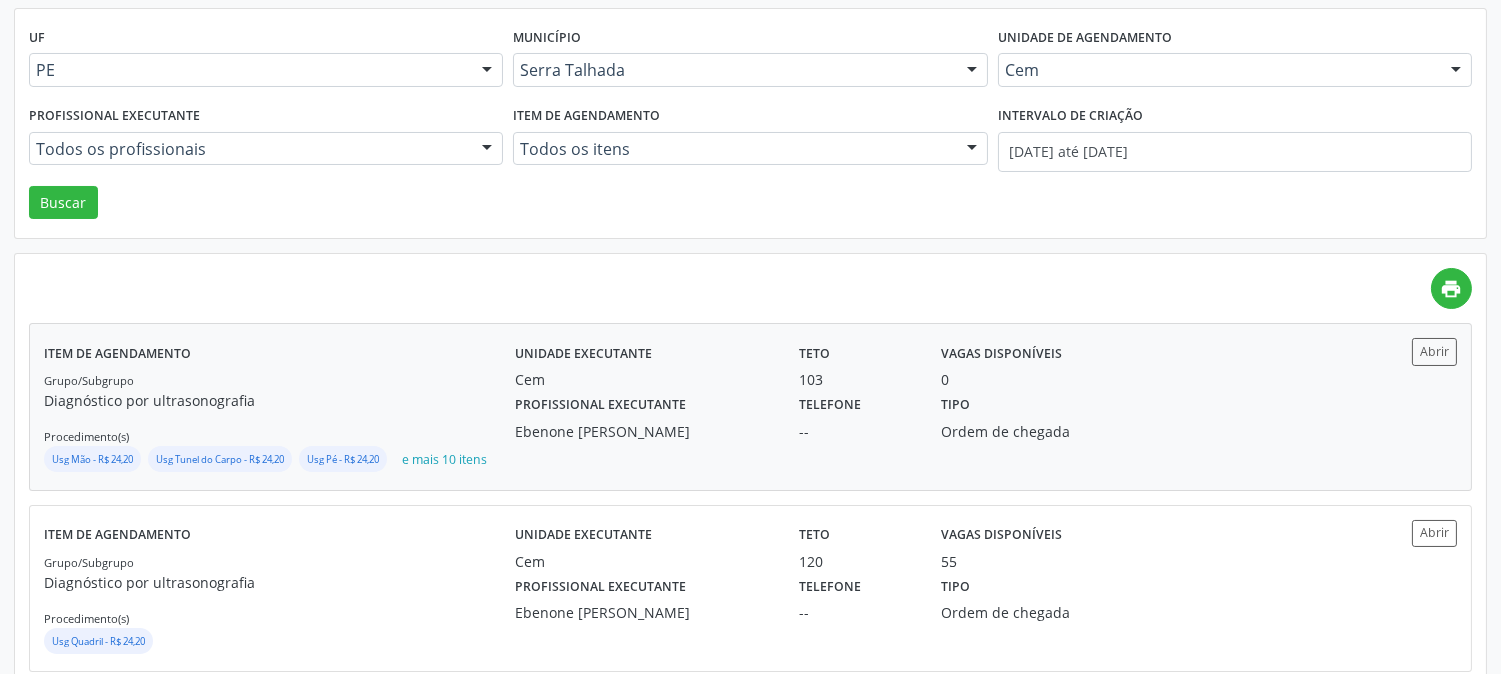 scroll, scrollTop: 222, scrollLeft: 0, axis: vertical 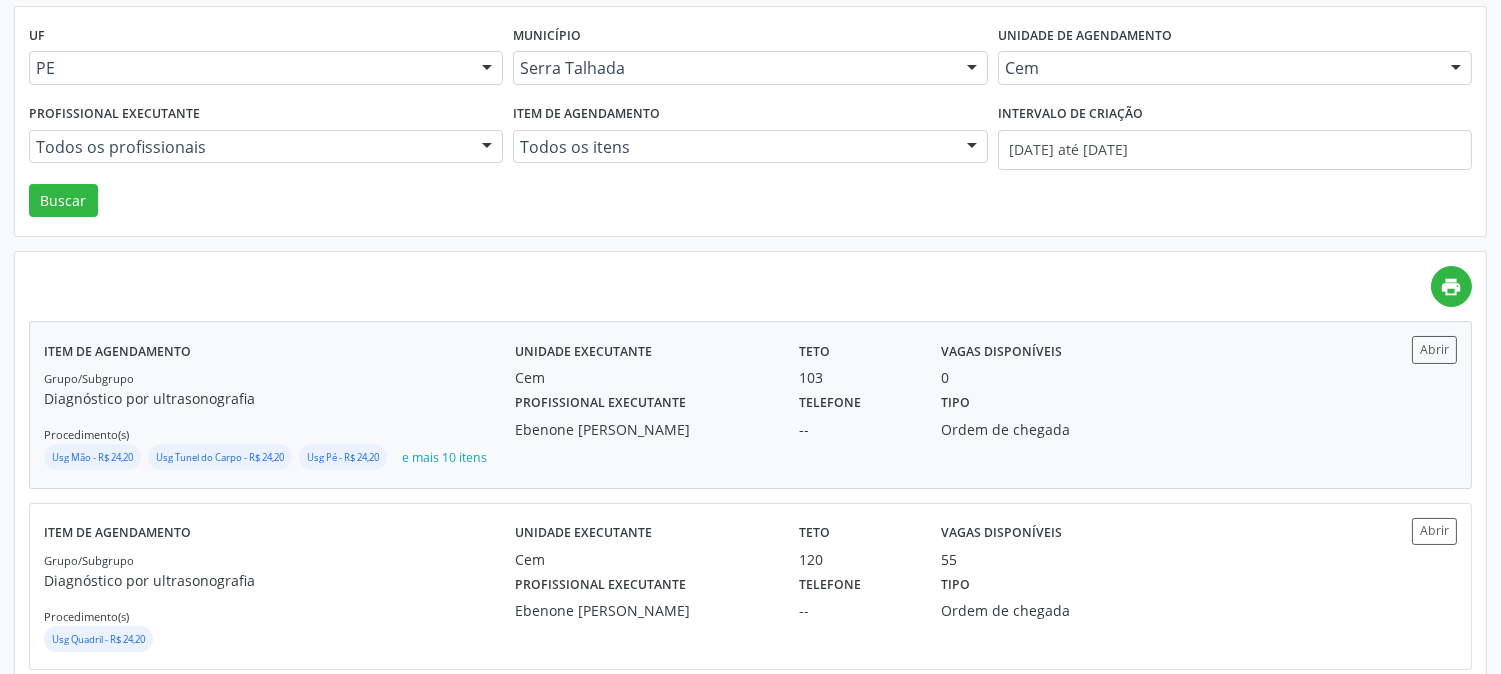 click on "Grupo/Subgrupo   Diagnóstico por ultrasonografia   Procedimento(s)     Usg Mão - R$ 24,20 Usg Tunel do Carpo - R$ 24,20 Usg Pé - R$ 24,20
e mais 10 itens" at bounding box center (279, 420) 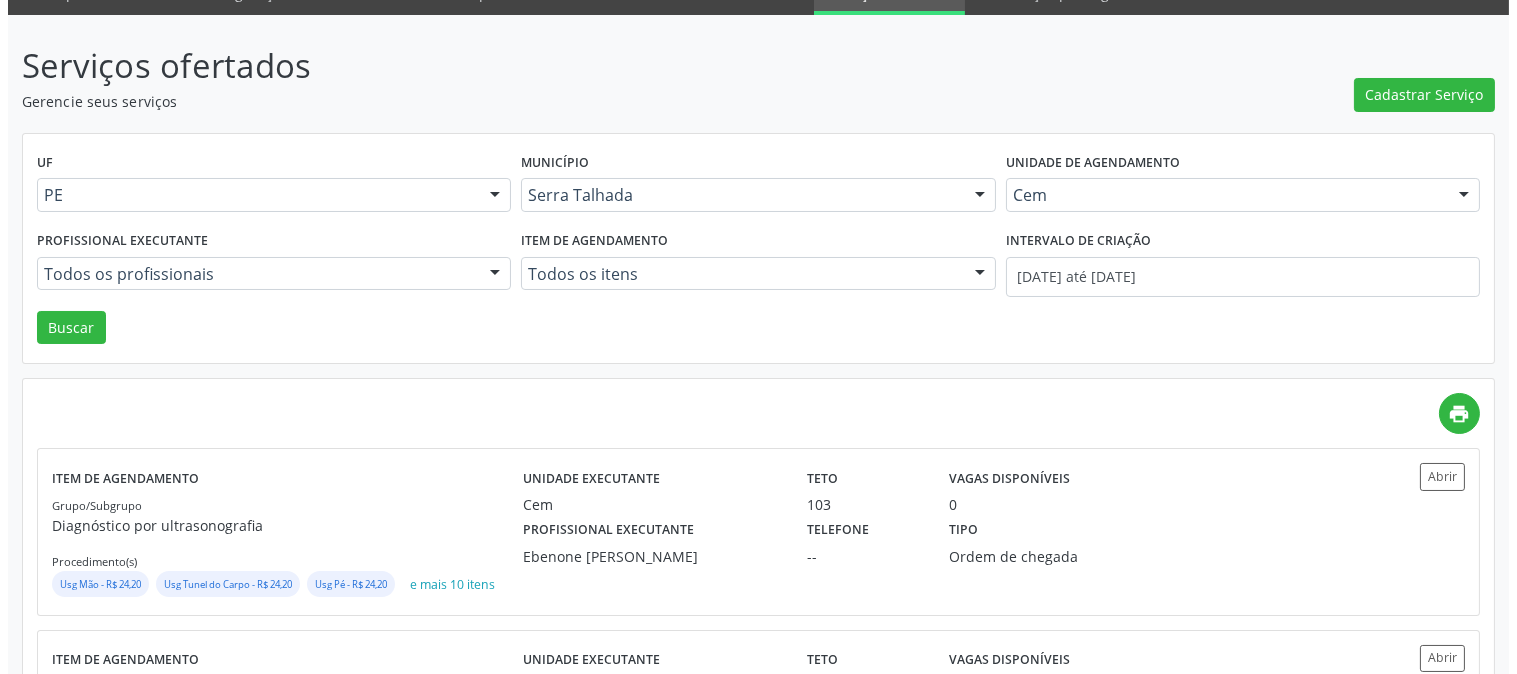 scroll, scrollTop: 0, scrollLeft: 0, axis: both 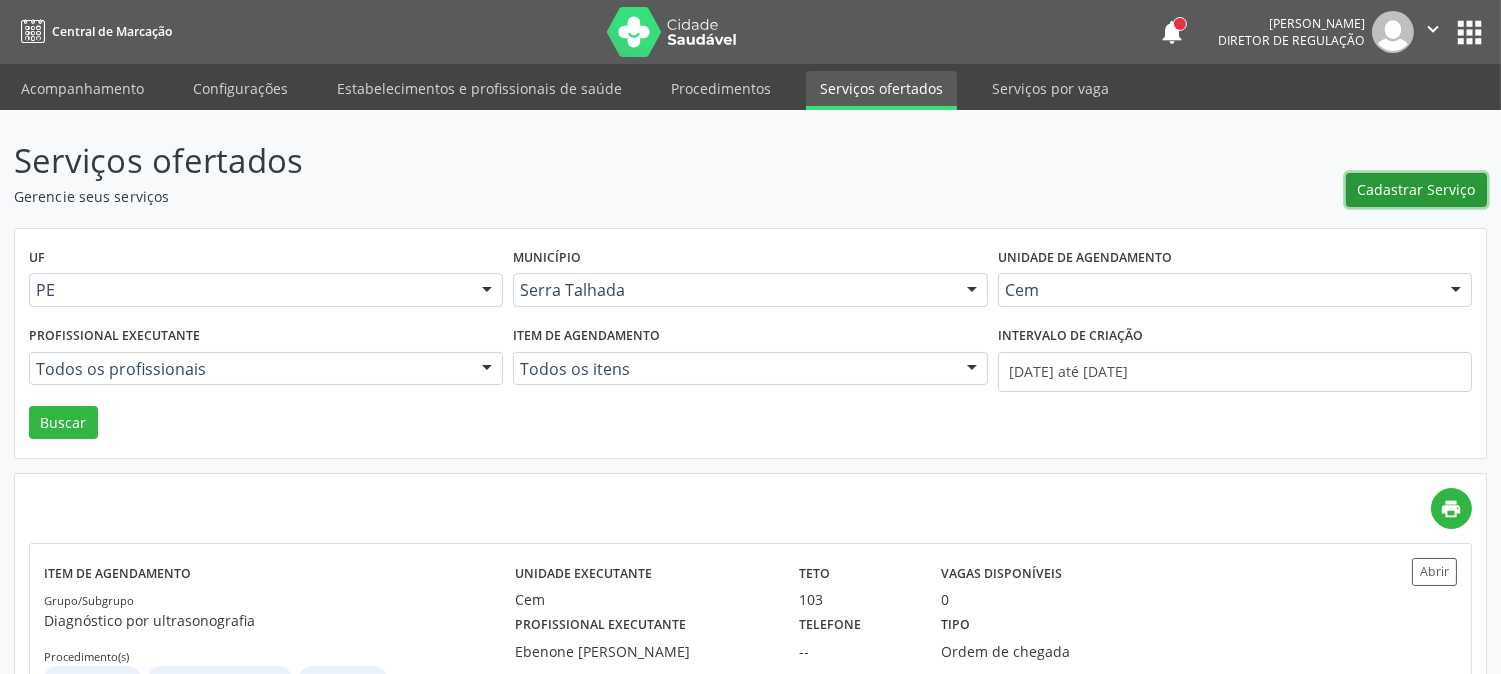 click on "Cadastrar Serviço" at bounding box center [1417, 189] 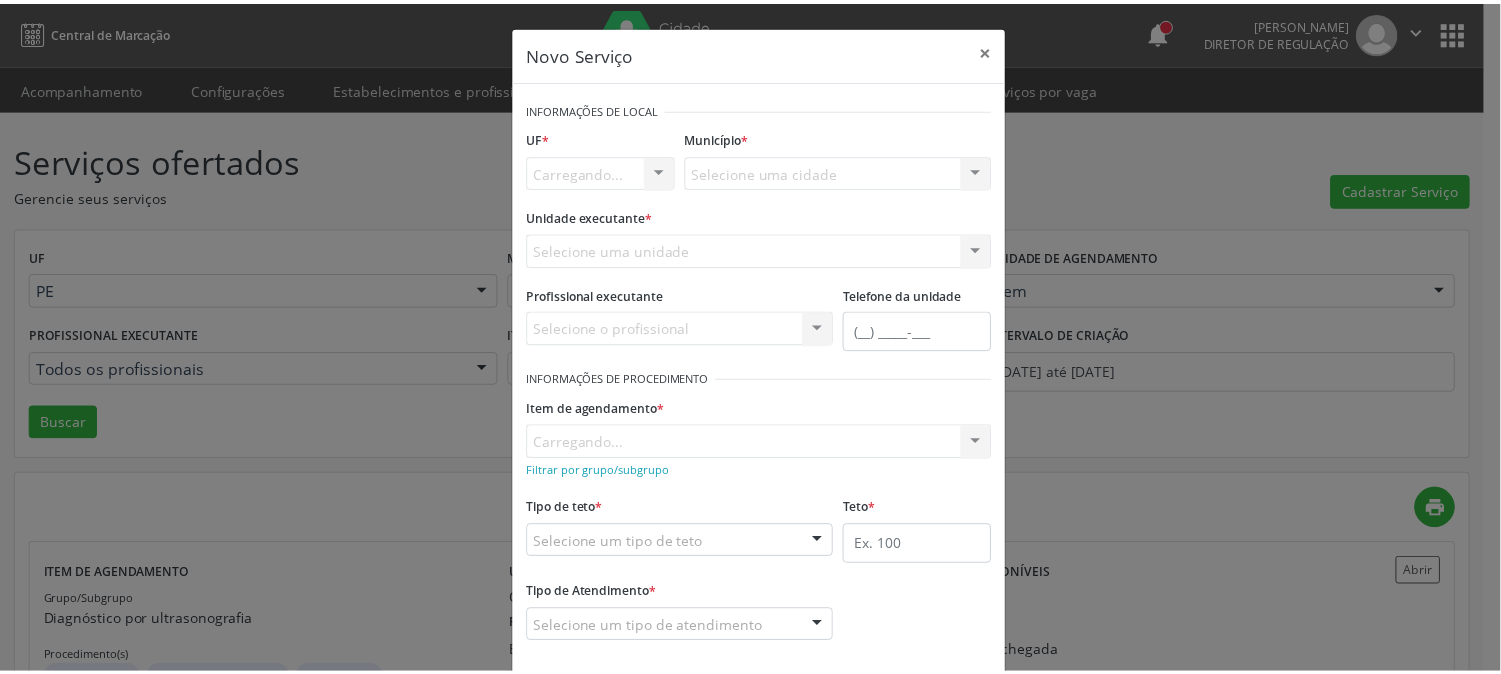 scroll, scrollTop: 0, scrollLeft: 0, axis: both 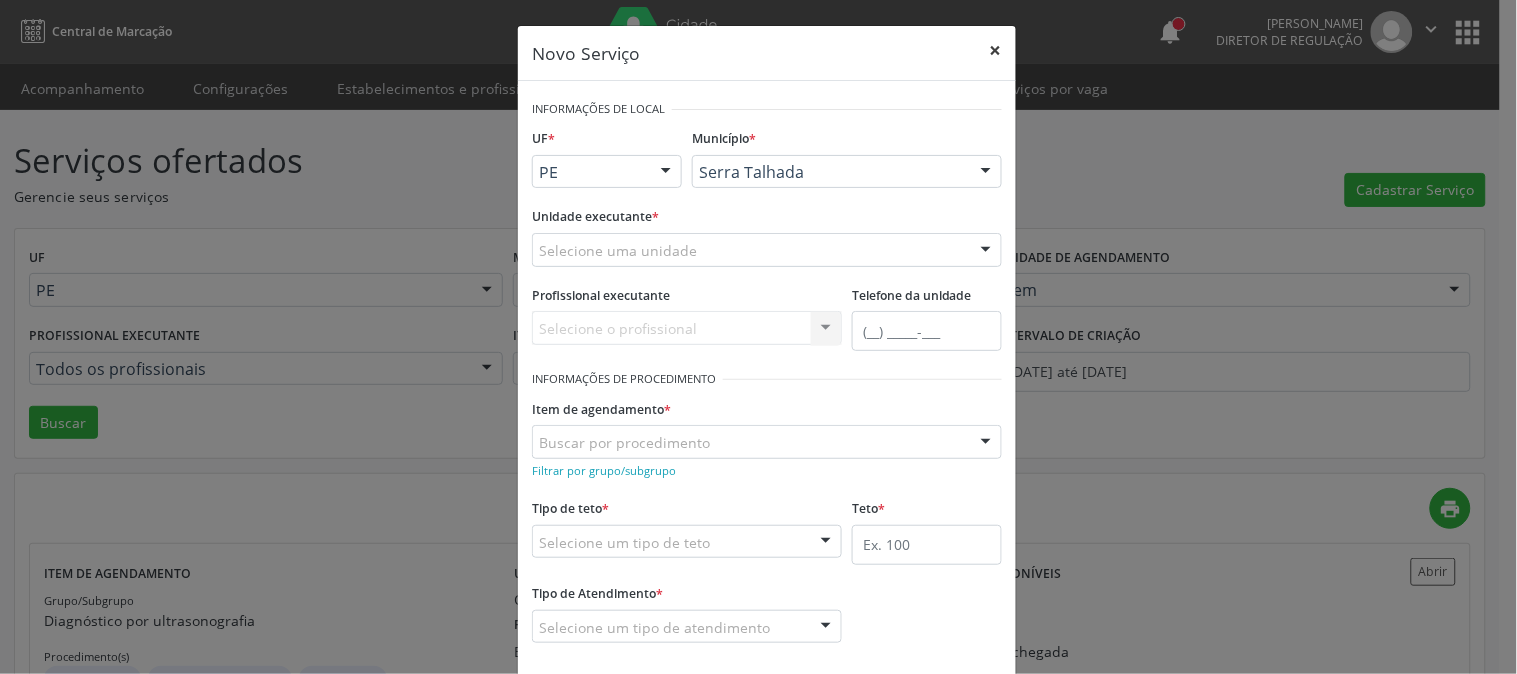 click on "×" at bounding box center [996, 50] 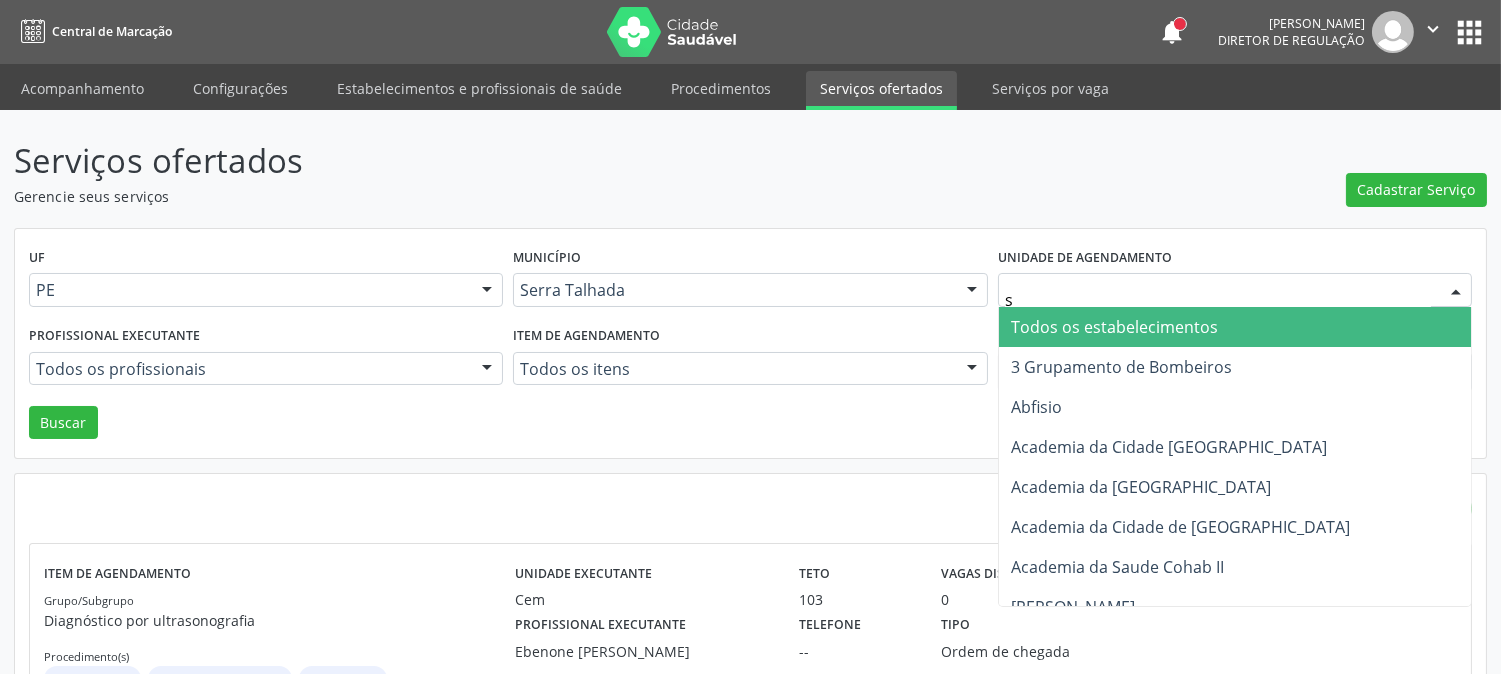 type on "s b" 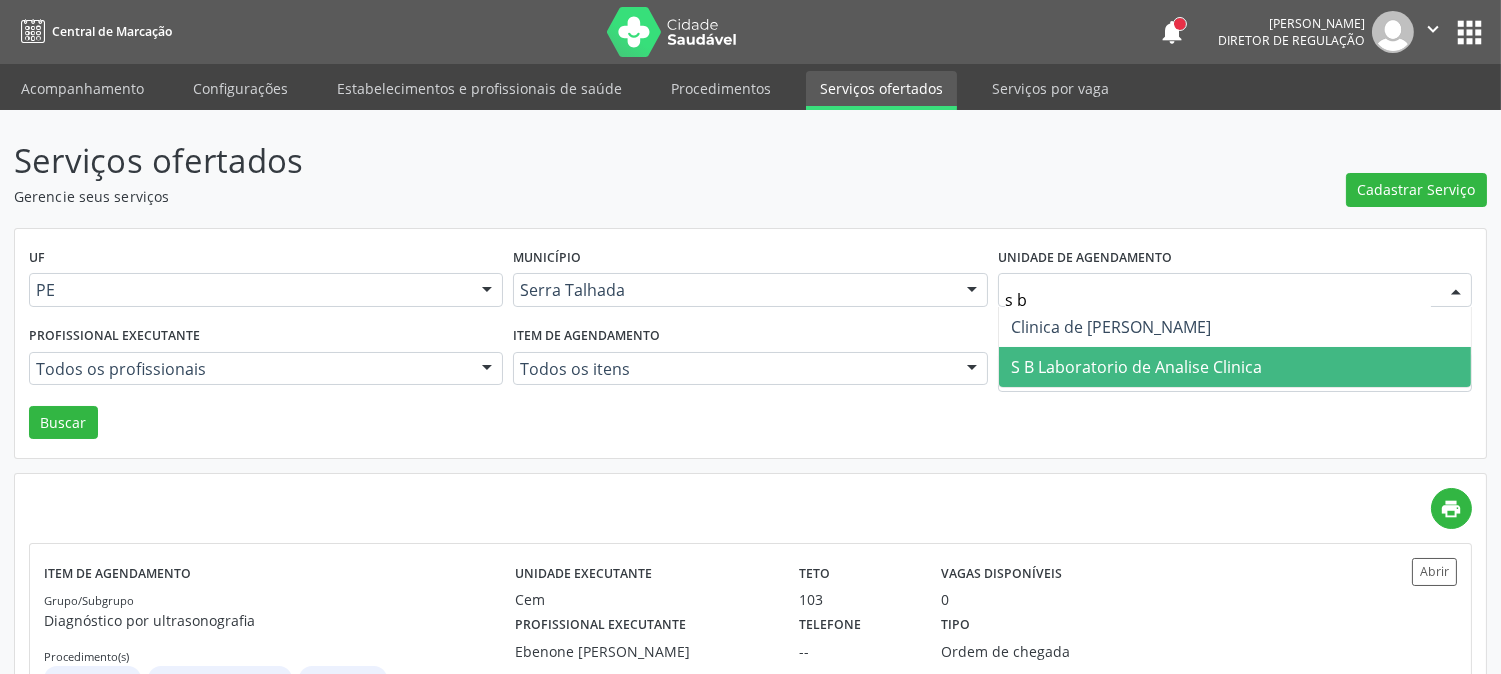 click on "S B Laboratorio de Analise Clinica" at bounding box center [1136, 367] 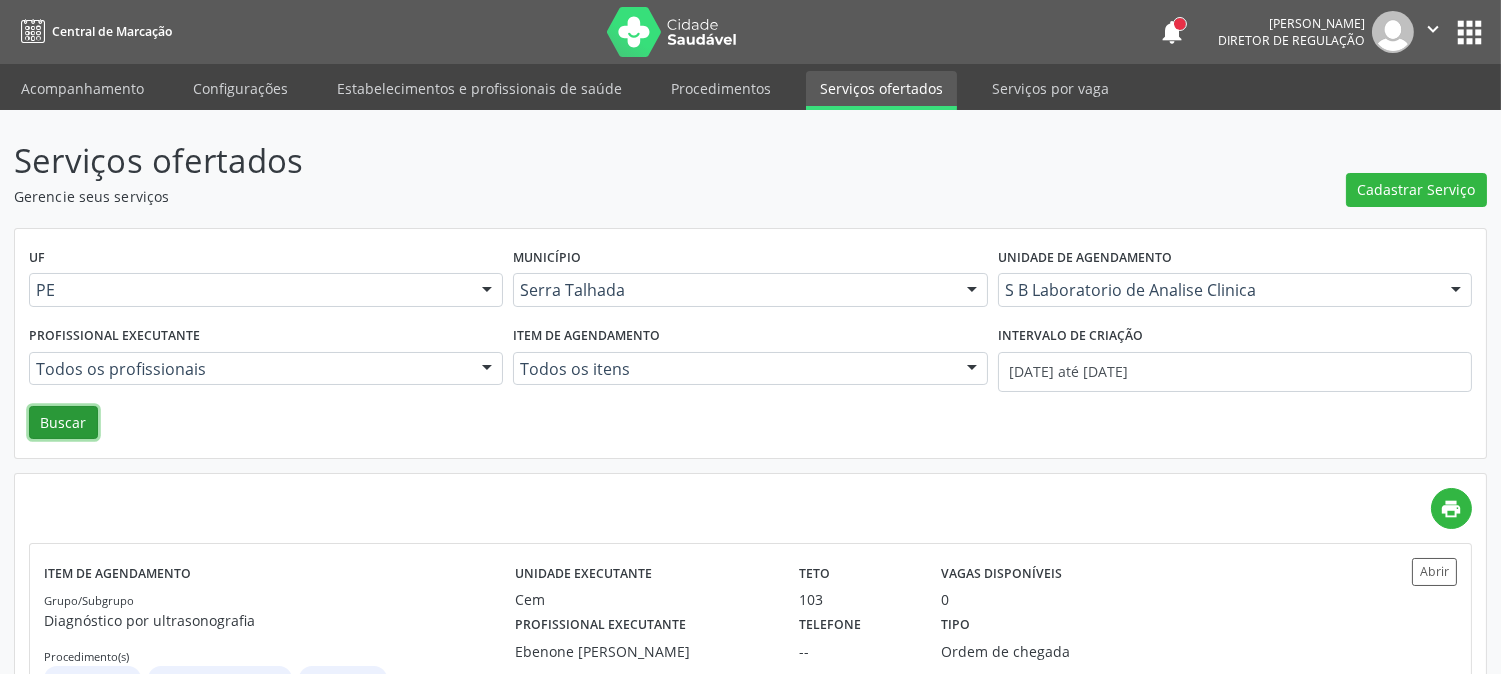 click on "Buscar" at bounding box center [63, 423] 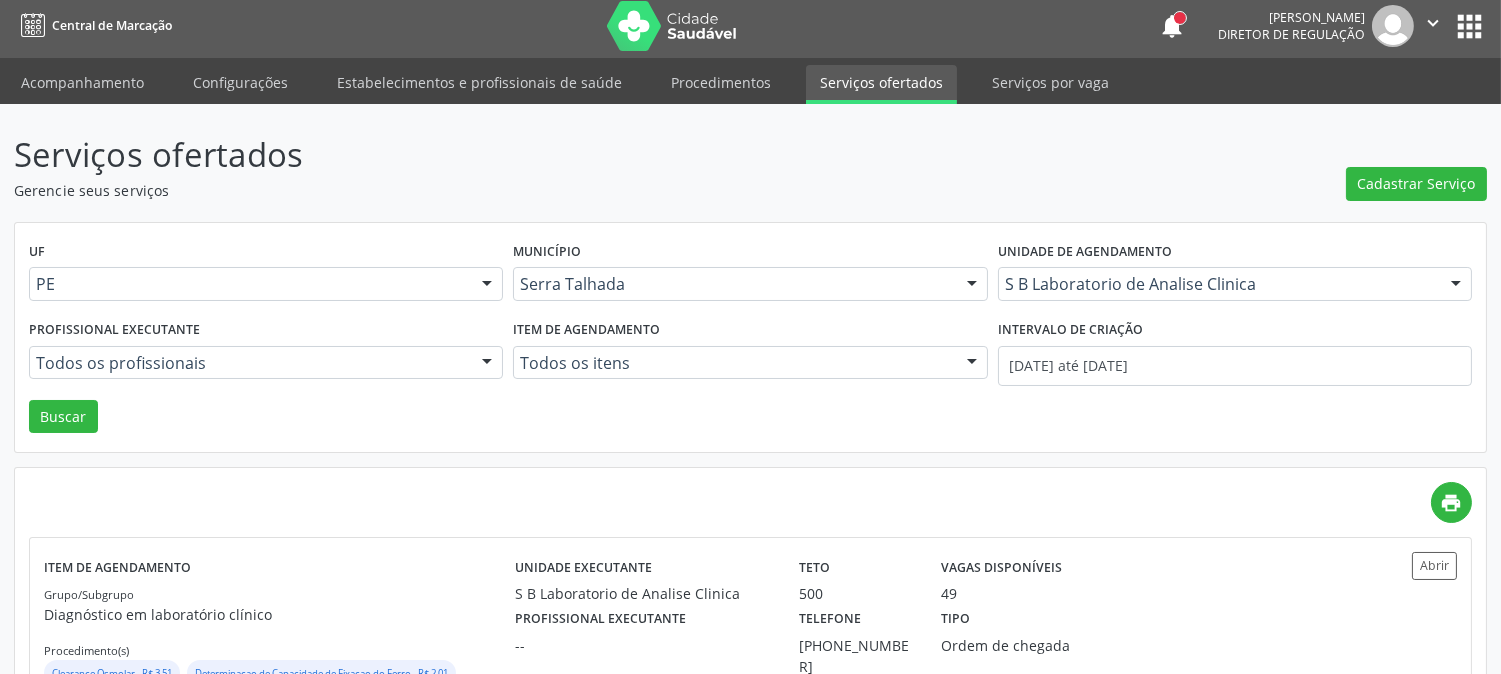 scroll, scrollTop: 108, scrollLeft: 0, axis: vertical 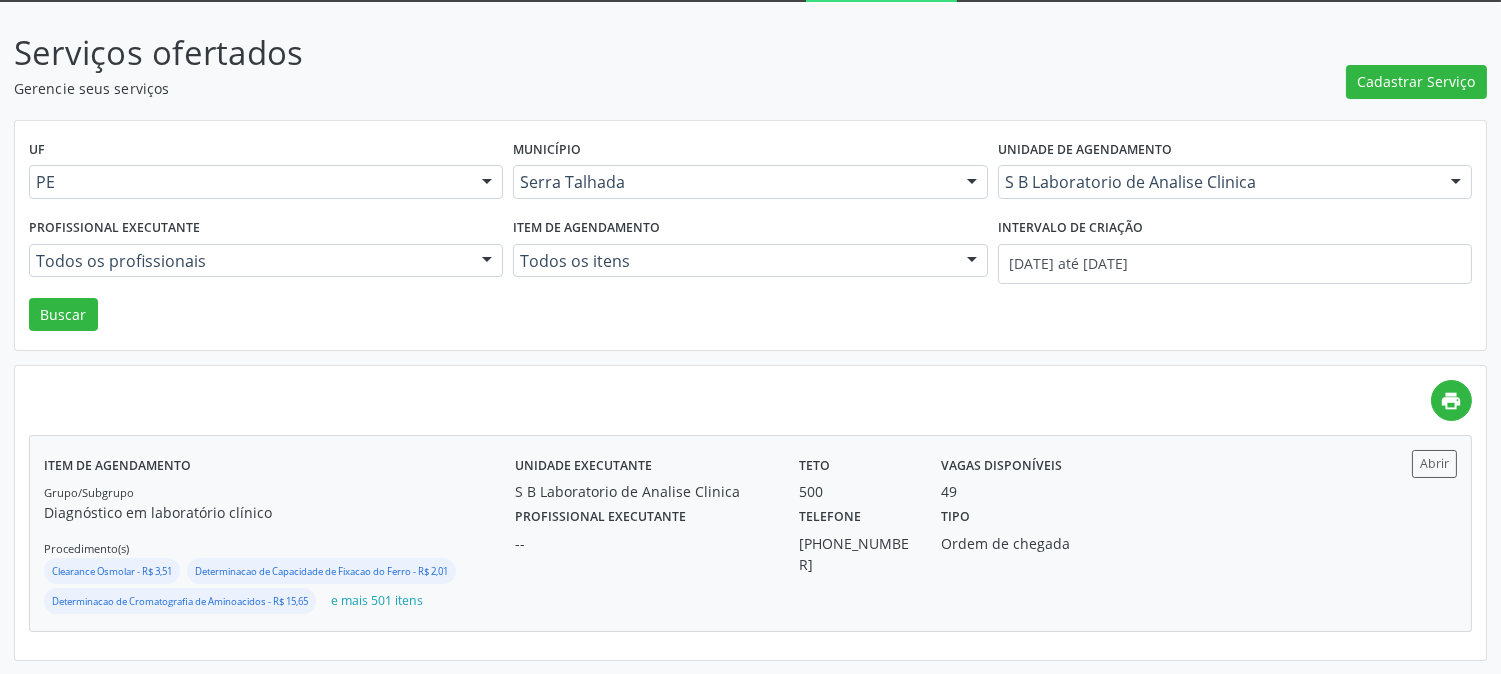 click on "Profissional executante
--
Telefone
(87) 99994-6318
Tipo
Ordem de chegada" at bounding box center [927, 538] 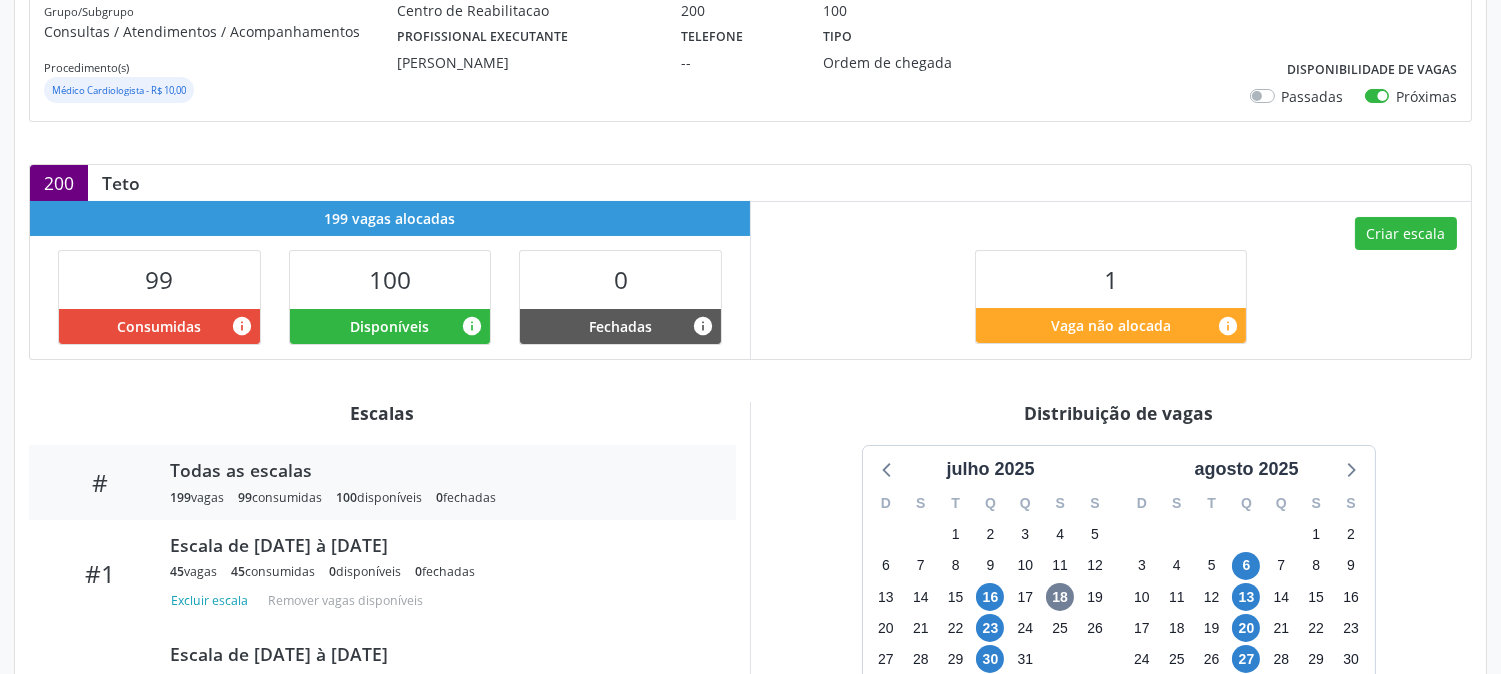scroll, scrollTop: 444, scrollLeft: 0, axis: vertical 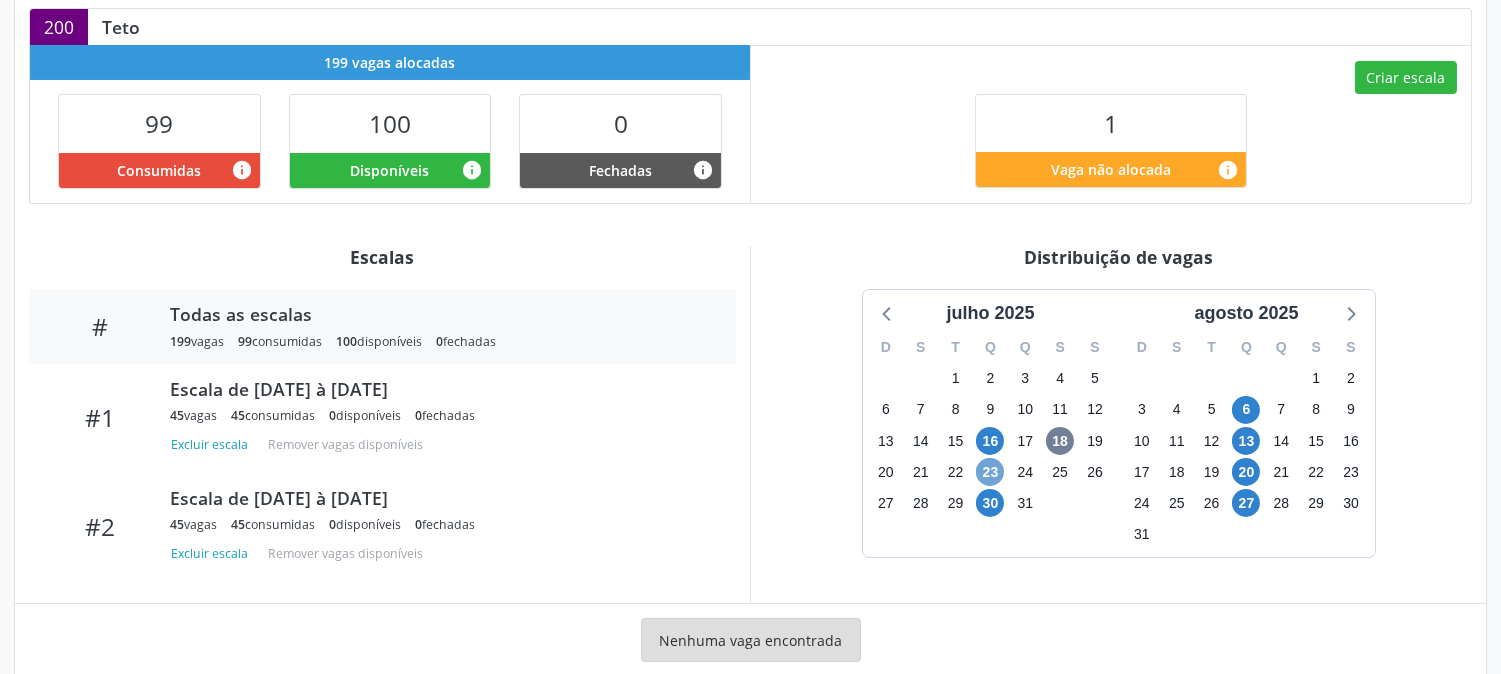 click on "23" at bounding box center (990, 472) 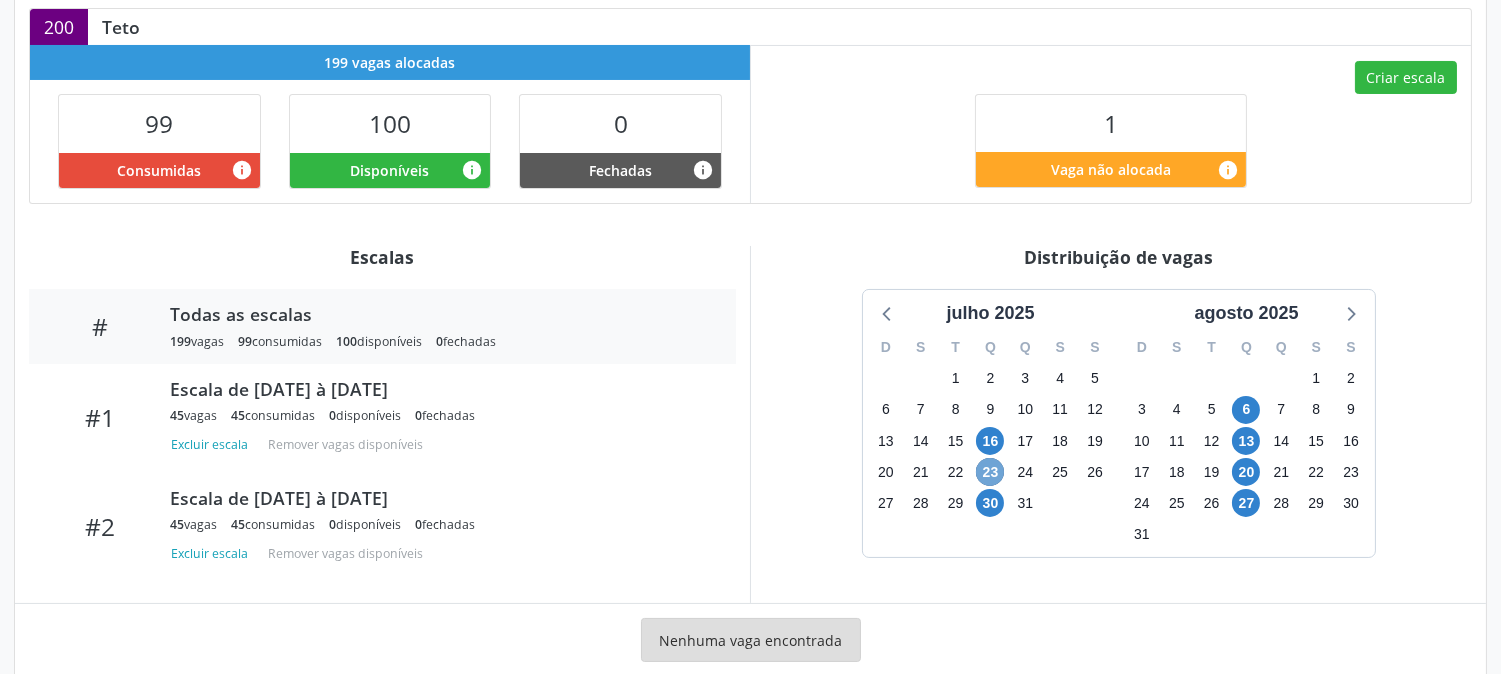 click on "23" at bounding box center [990, 472] 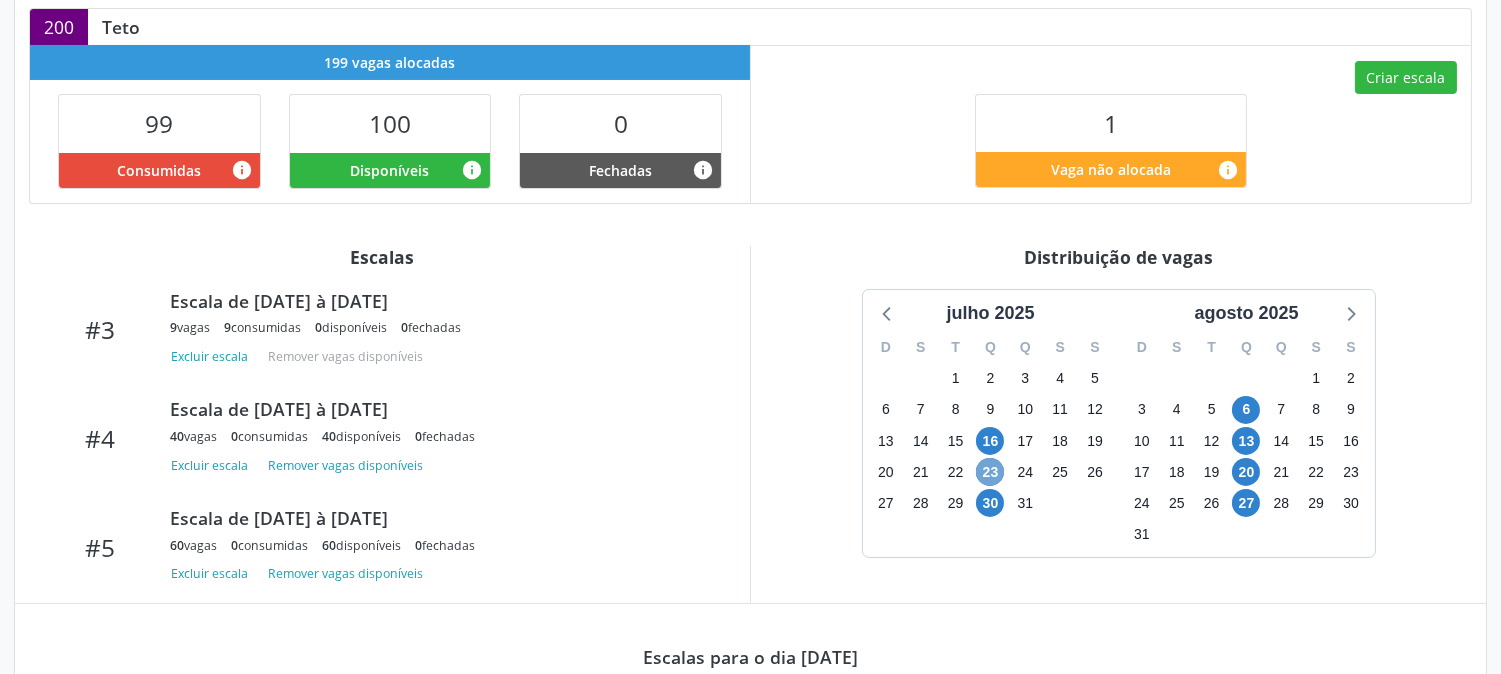 scroll, scrollTop: 320, scrollLeft: 0, axis: vertical 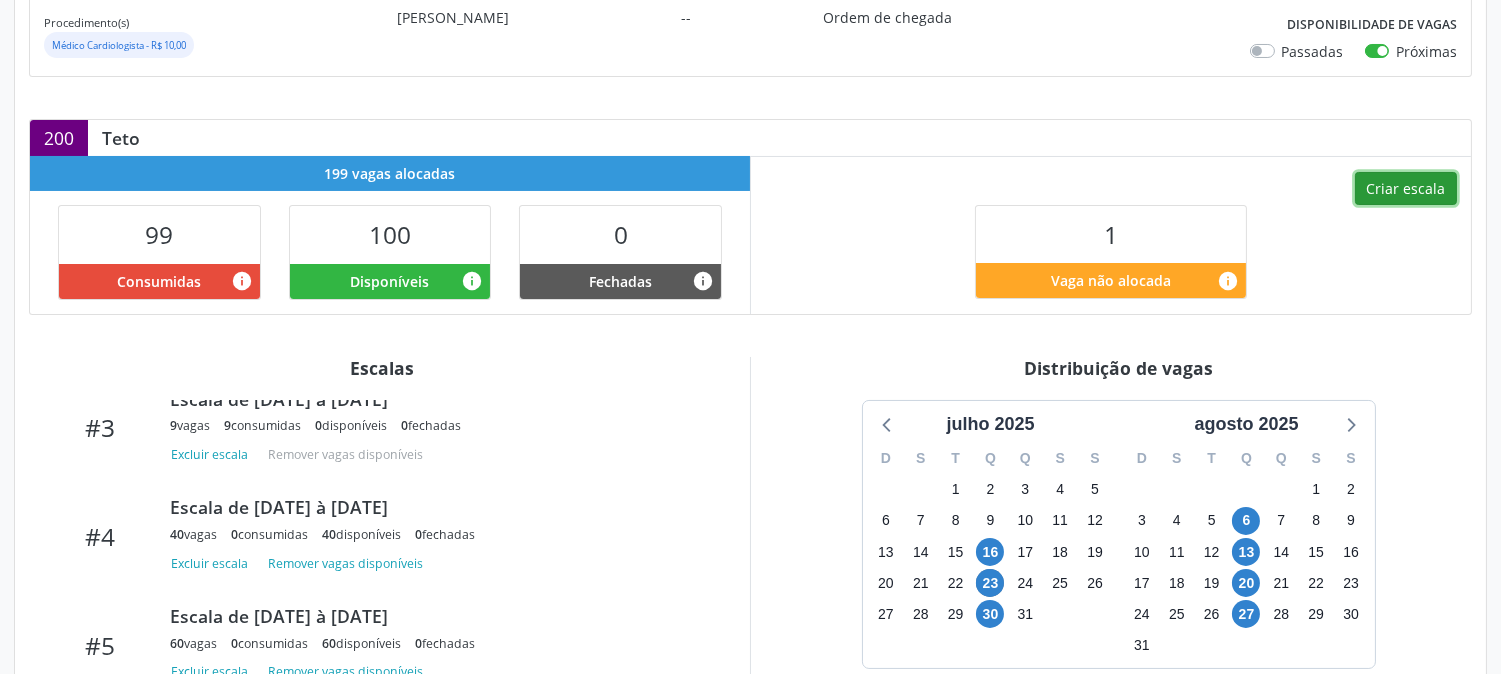 click on "Criar escala" at bounding box center (1406, 189) 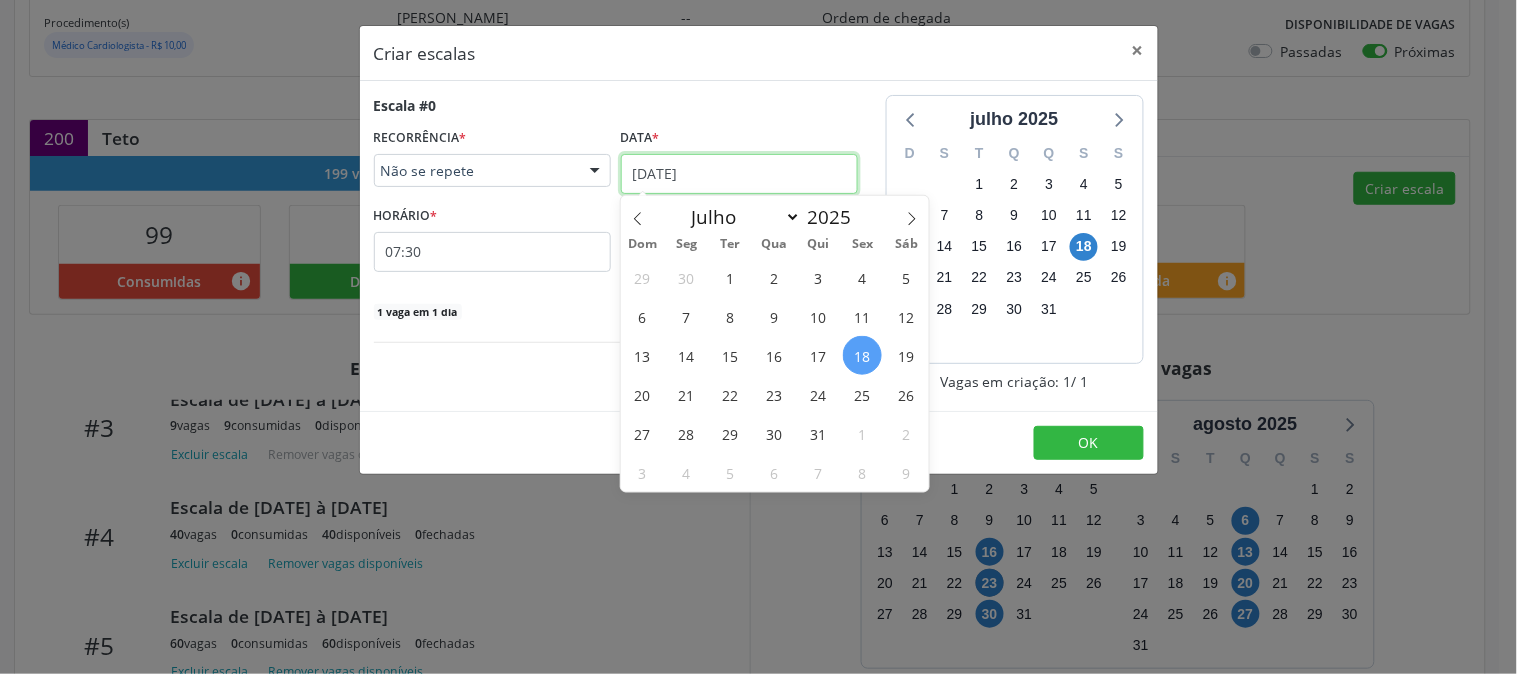 click on "18/07/2025" at bounding box center [739, 174] 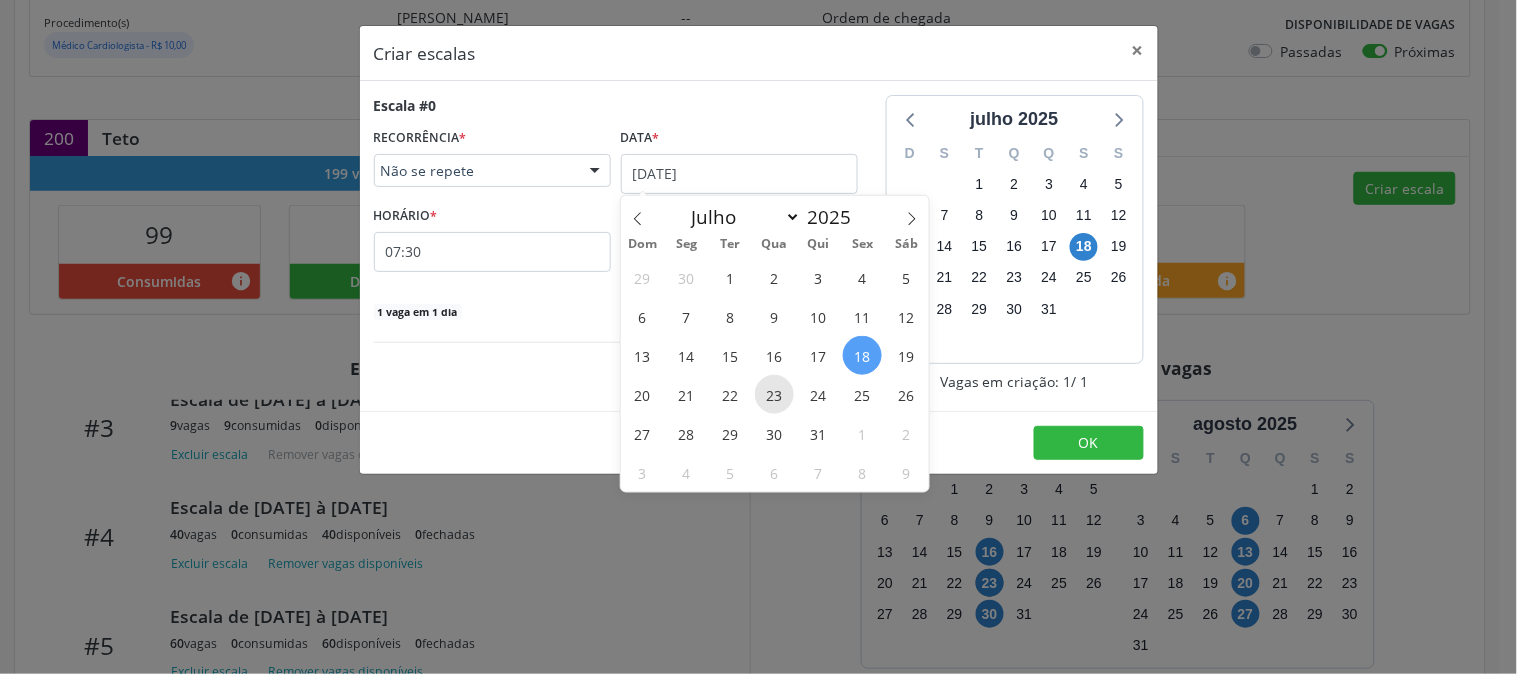 click on "23" at bounding box center (774, 394) 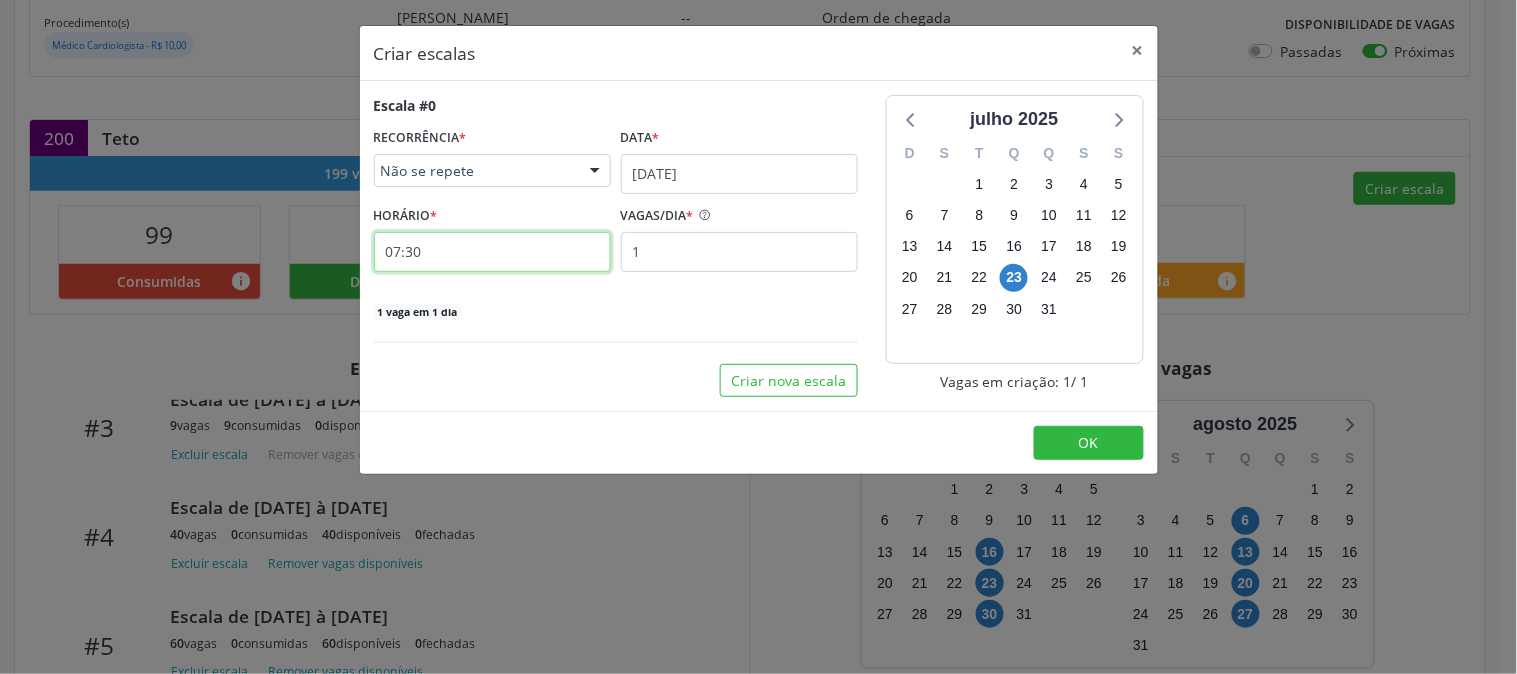 click on "07:30" at bounding box center [492, 252] 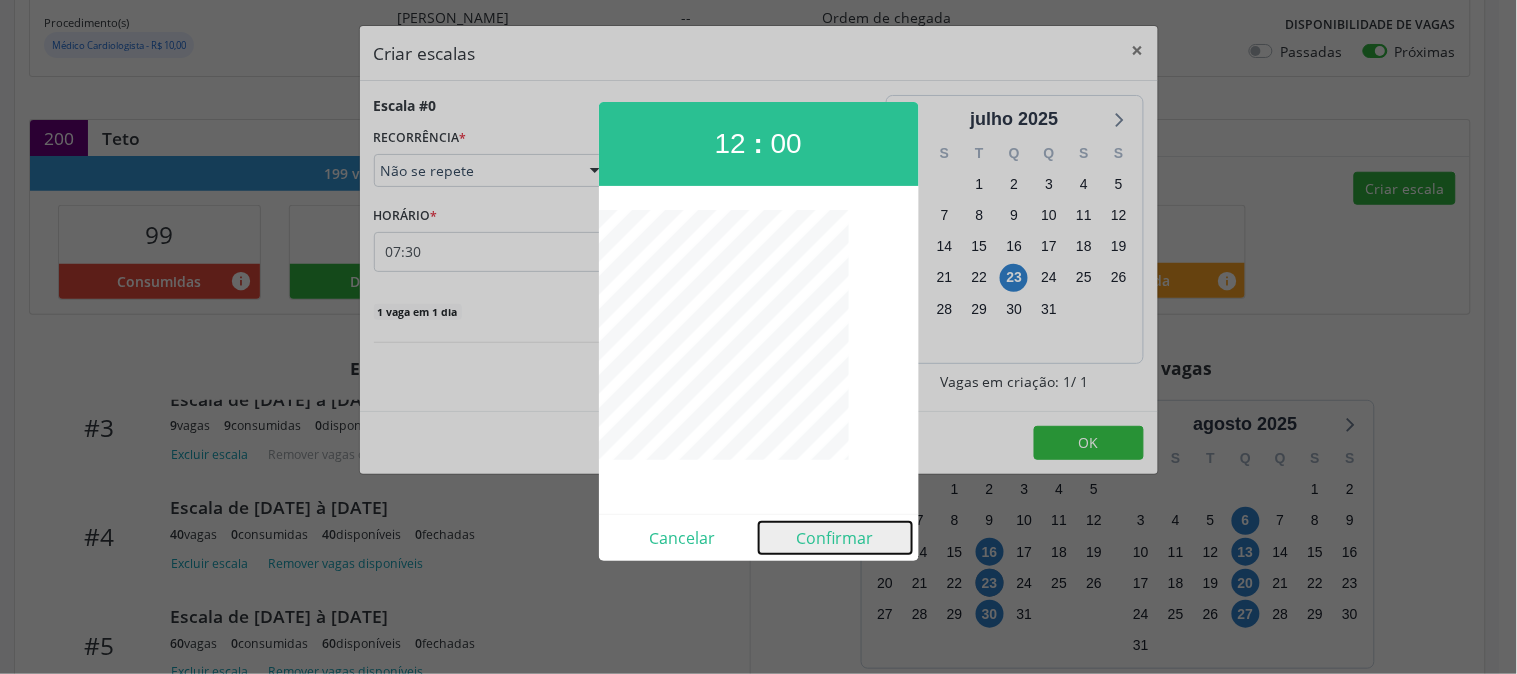 click on "Confirmar" at bounding box center (835, 538) 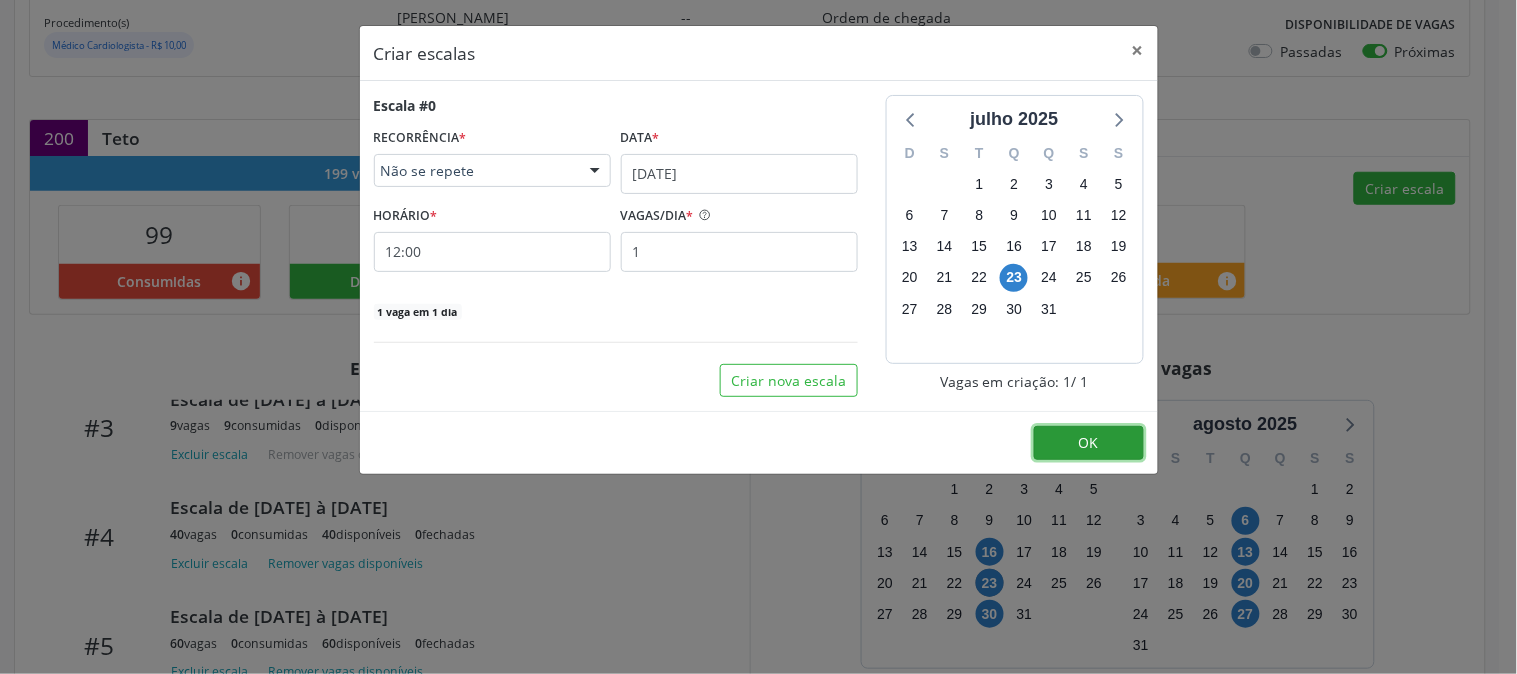 click on "OK" at bounding box center (1089, 443) 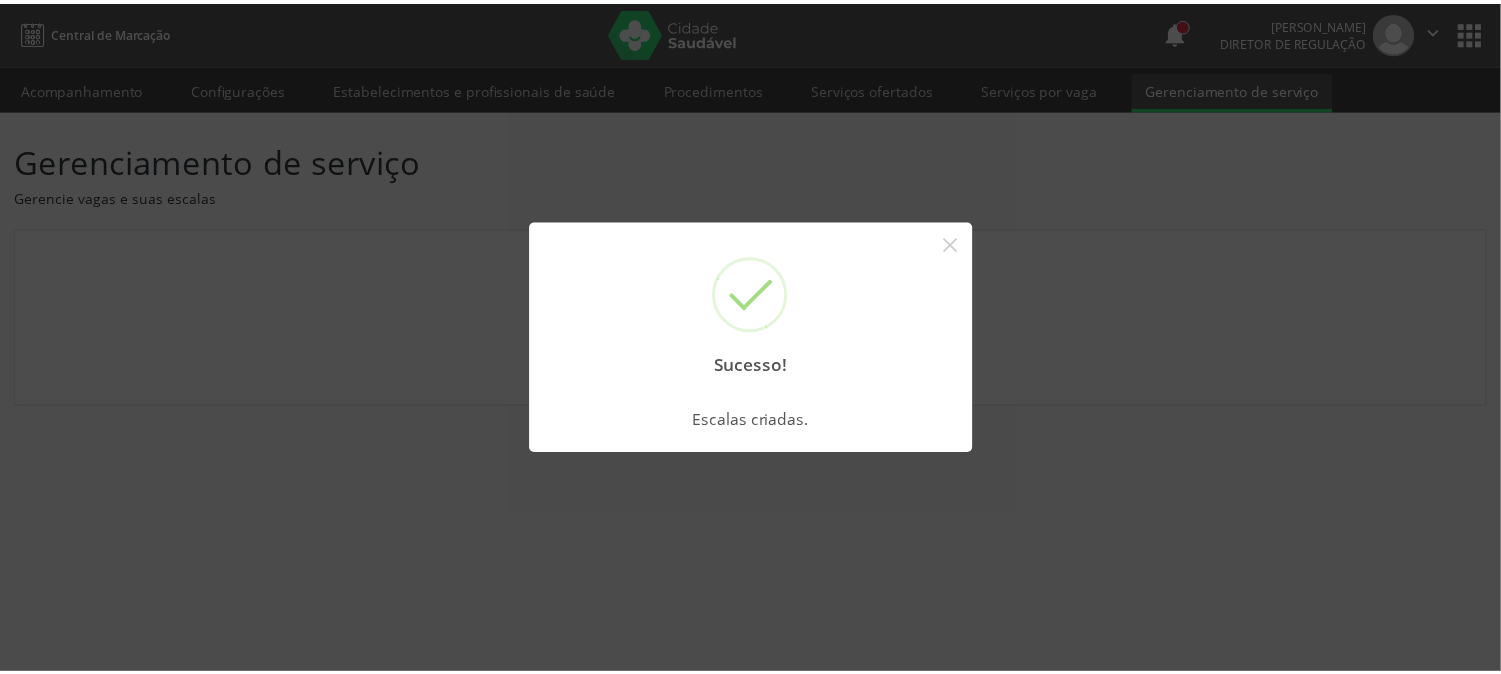 scroll, scrollTop: 0, scrollLeft: 0, axis: both 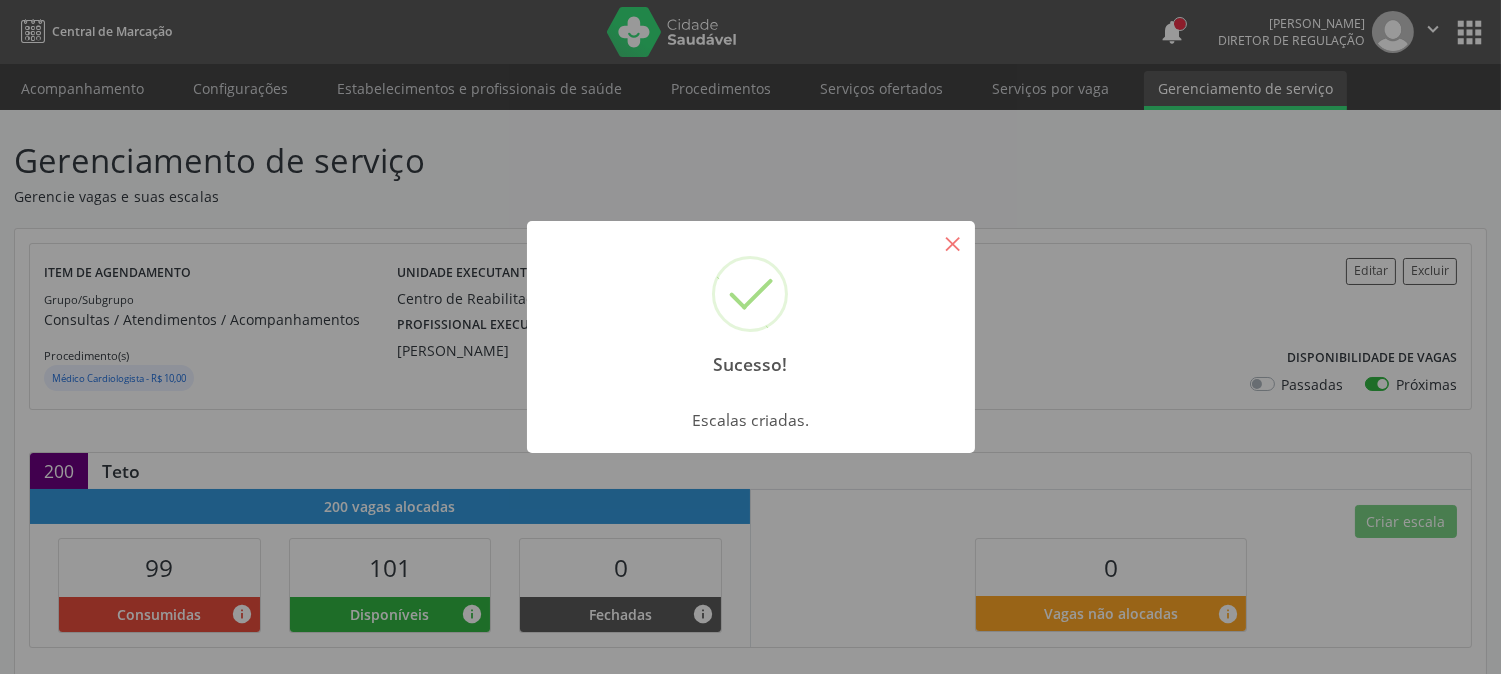 click on "×" at bounding box center [953, 243] 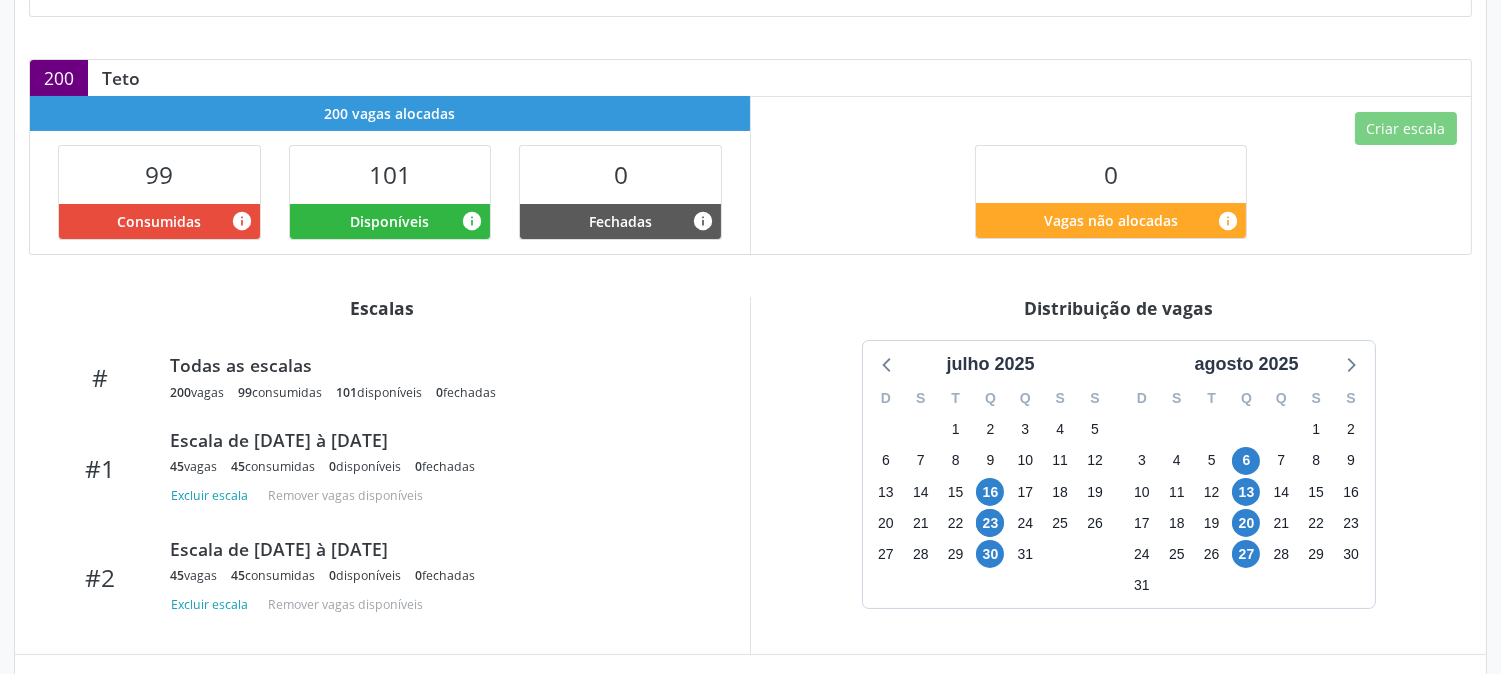 scroll, scrollTop: 666, scrollLeft: 0, axis: vertical 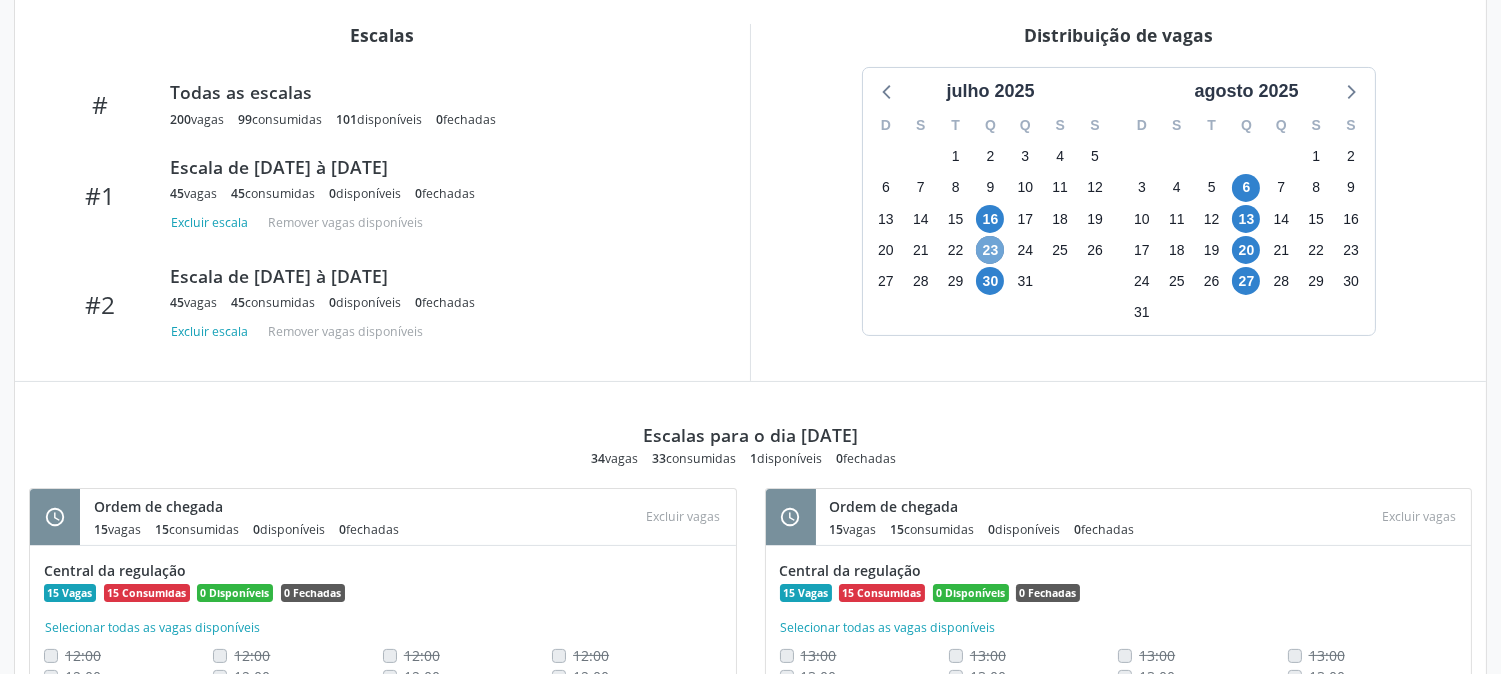 click on "23" at bounding box center (990, 250) 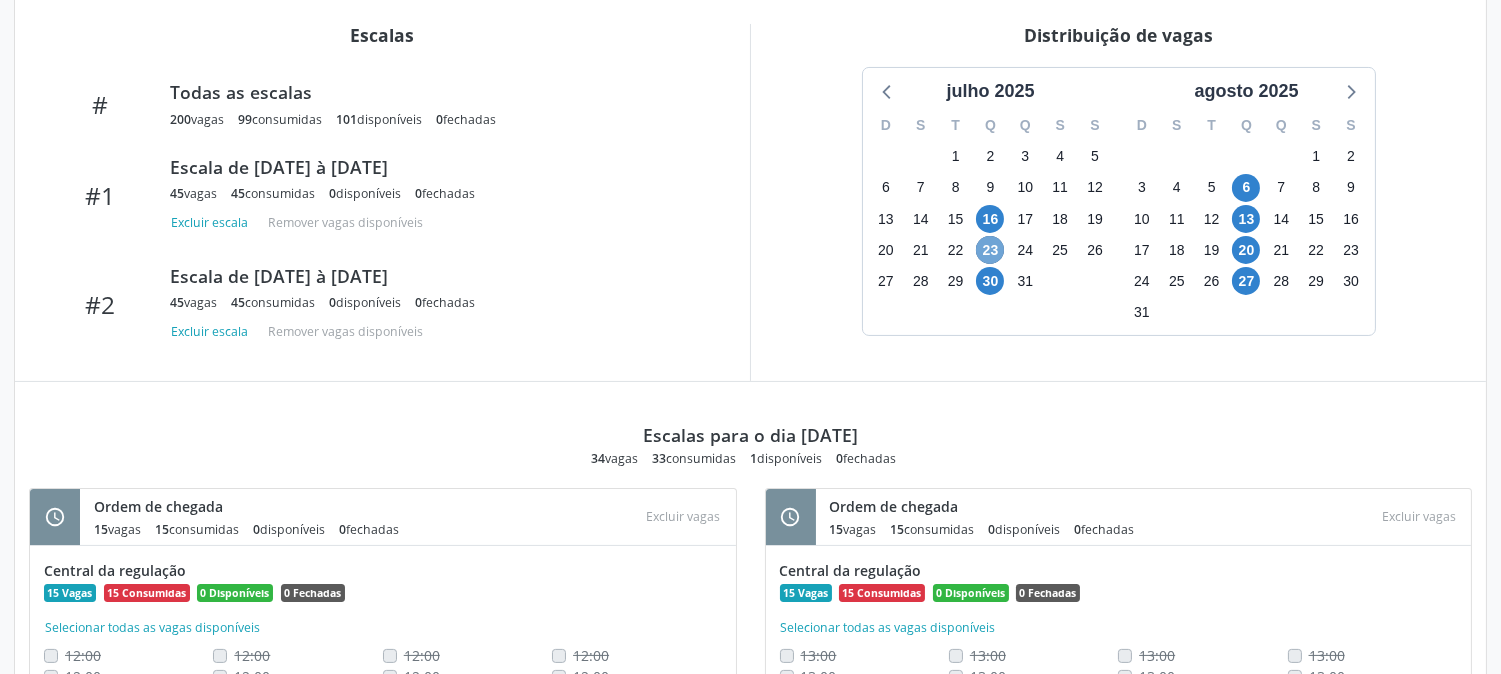 click on "23" at bounding box center (990, 250) 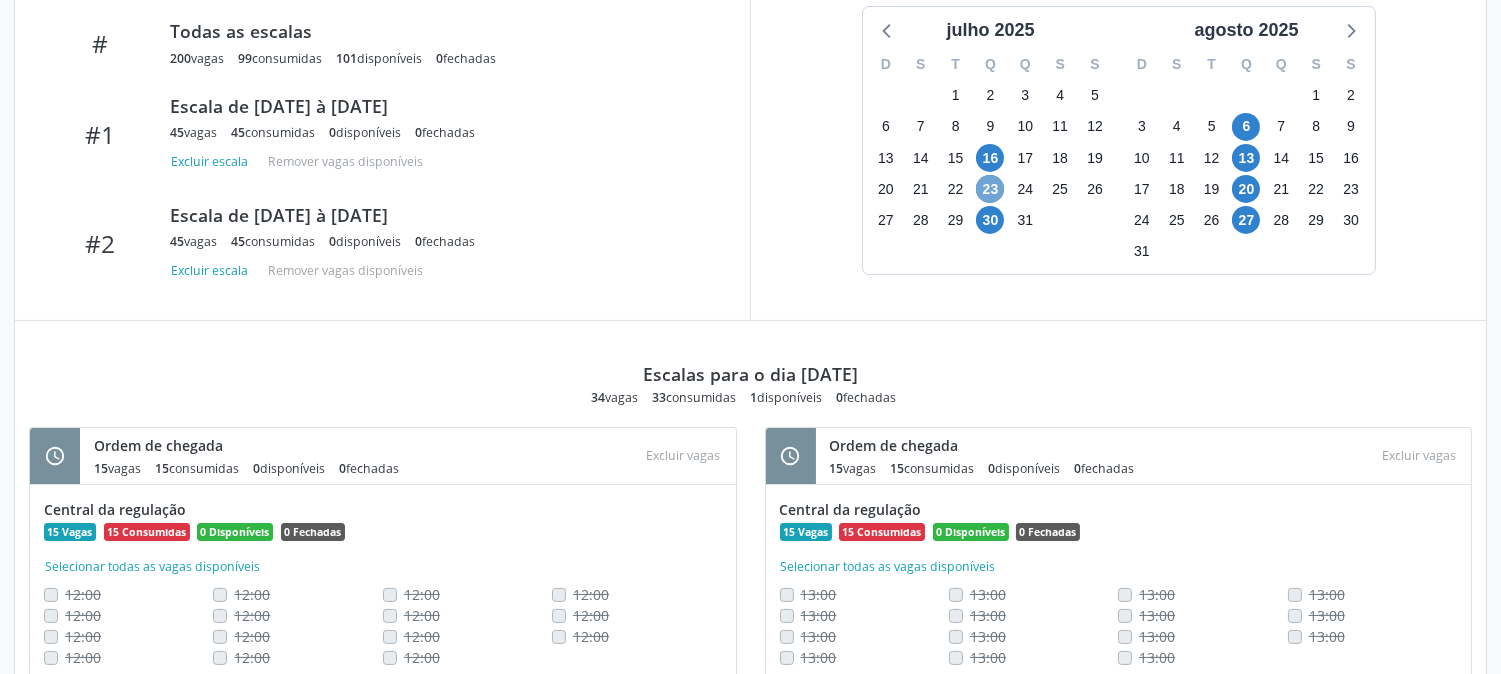 scroll, scrollTop: 1000, scrollLeft: 0, axis: vertical 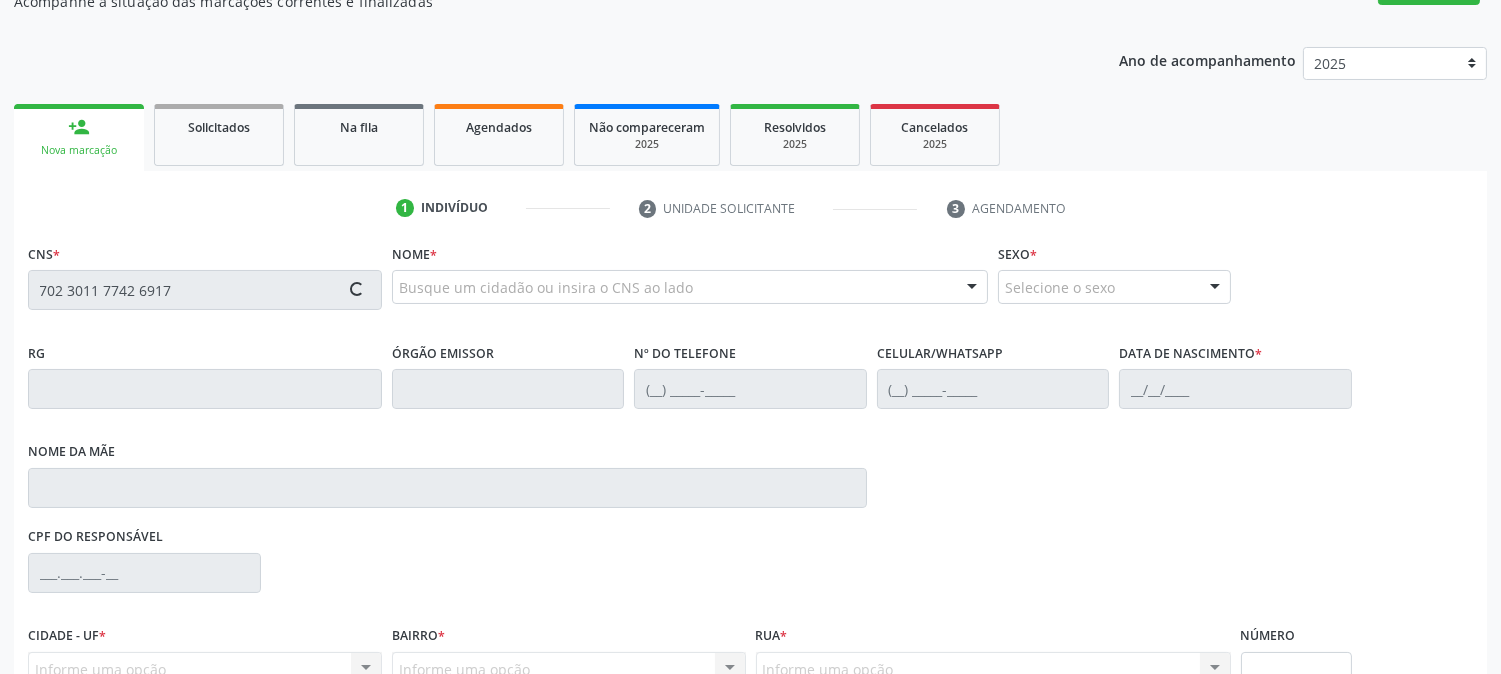 type on "702 3011 7742 6917" 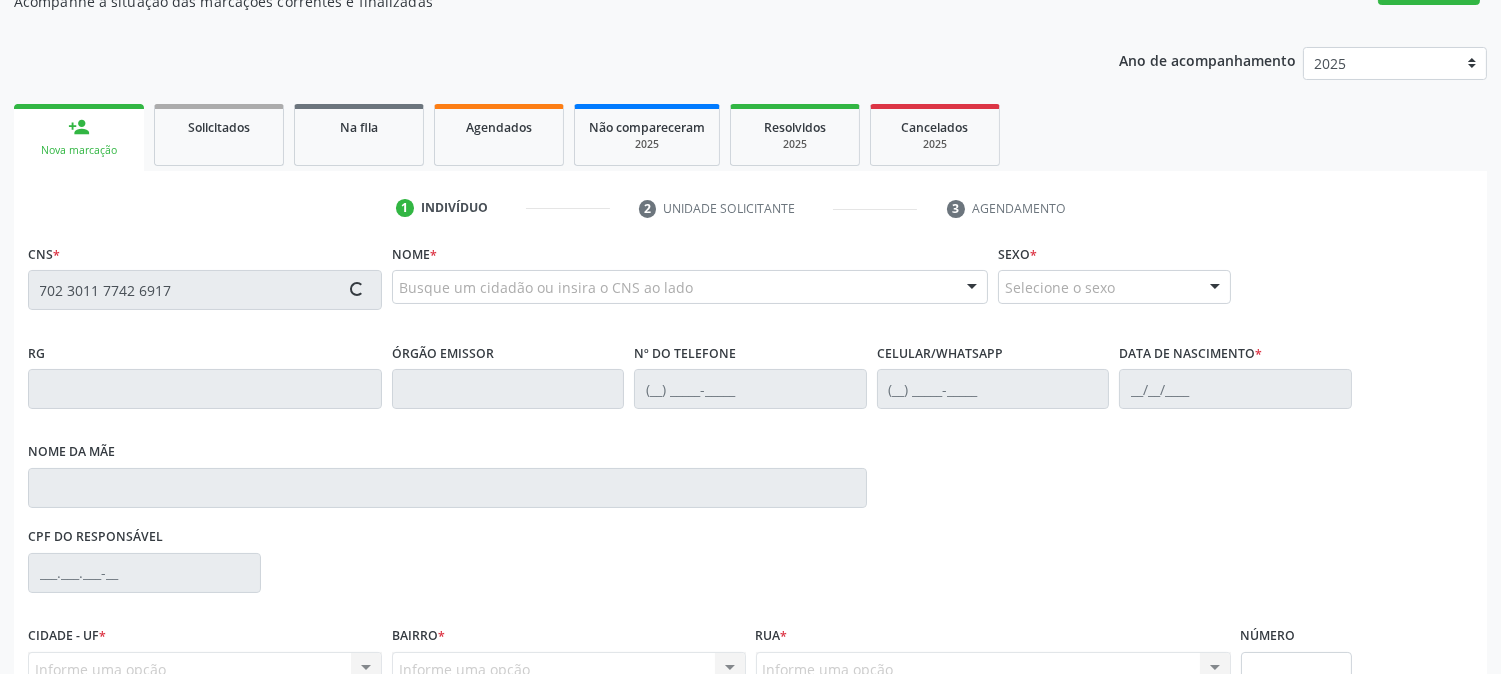 type 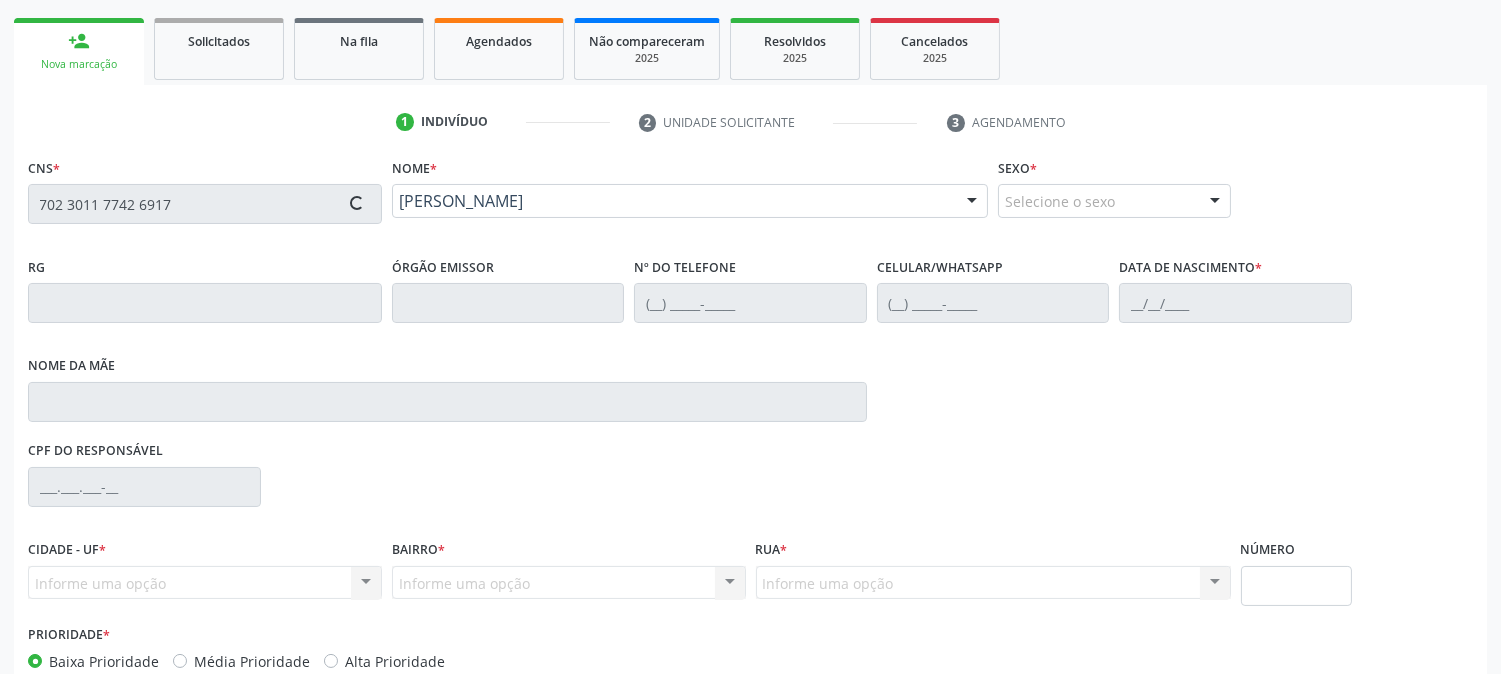 type on "[PHONE_NUMBER]" 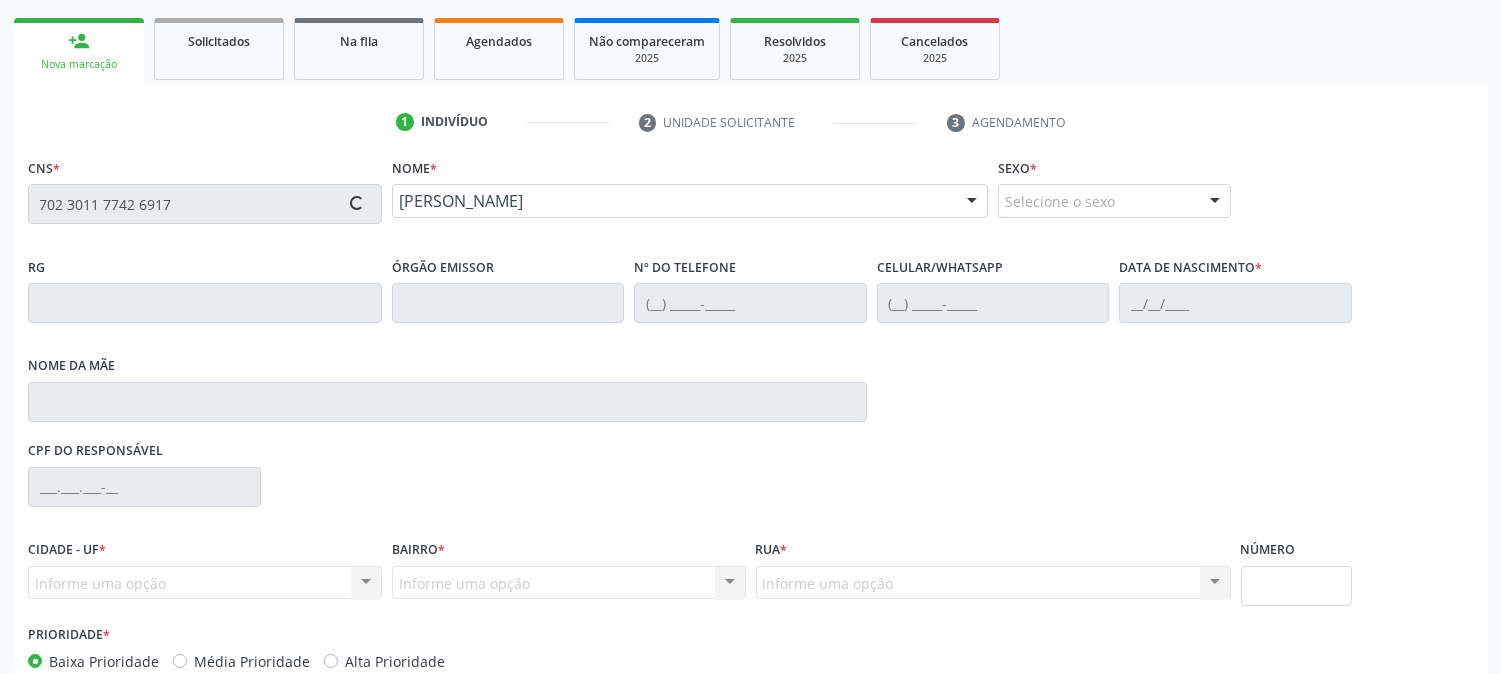 type on "[PHONE_NUMBER]" 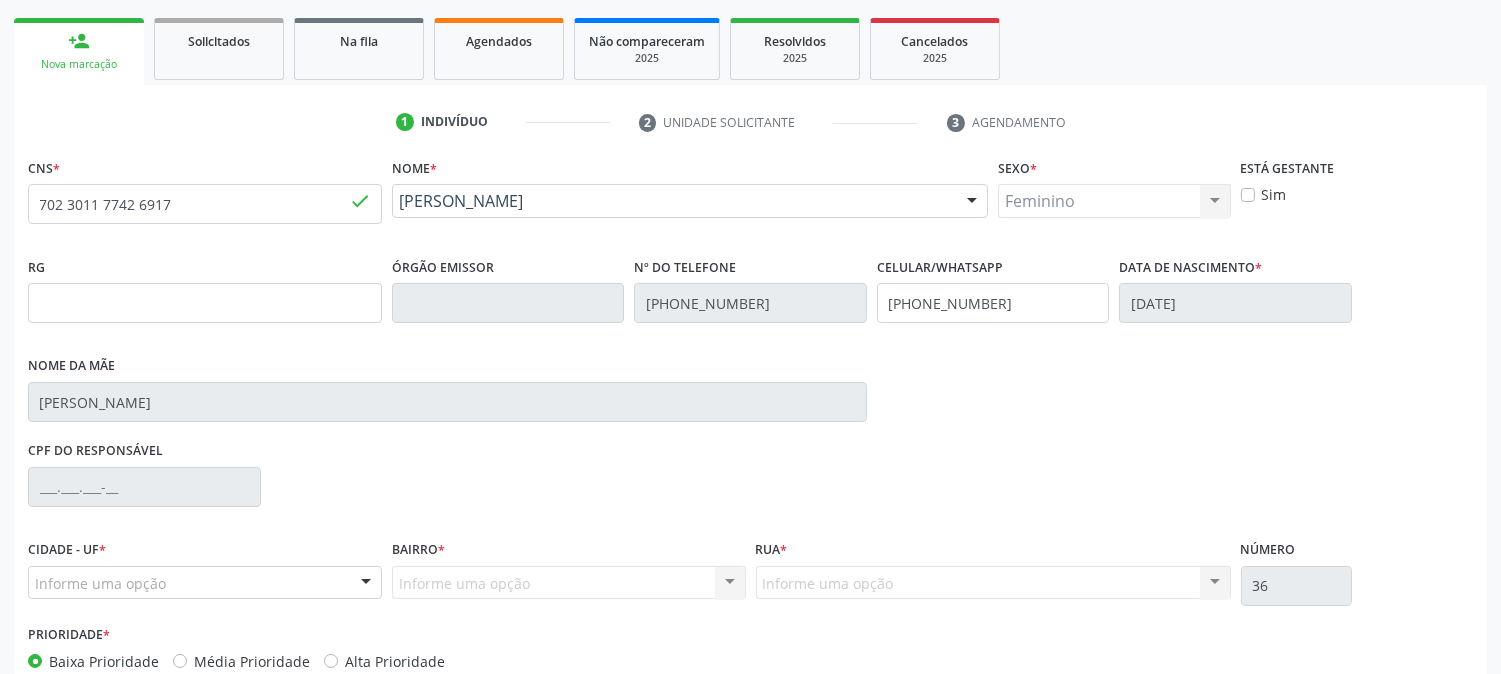scroll, scrollTop: 395, scrollLeft: 0, axis: vertical 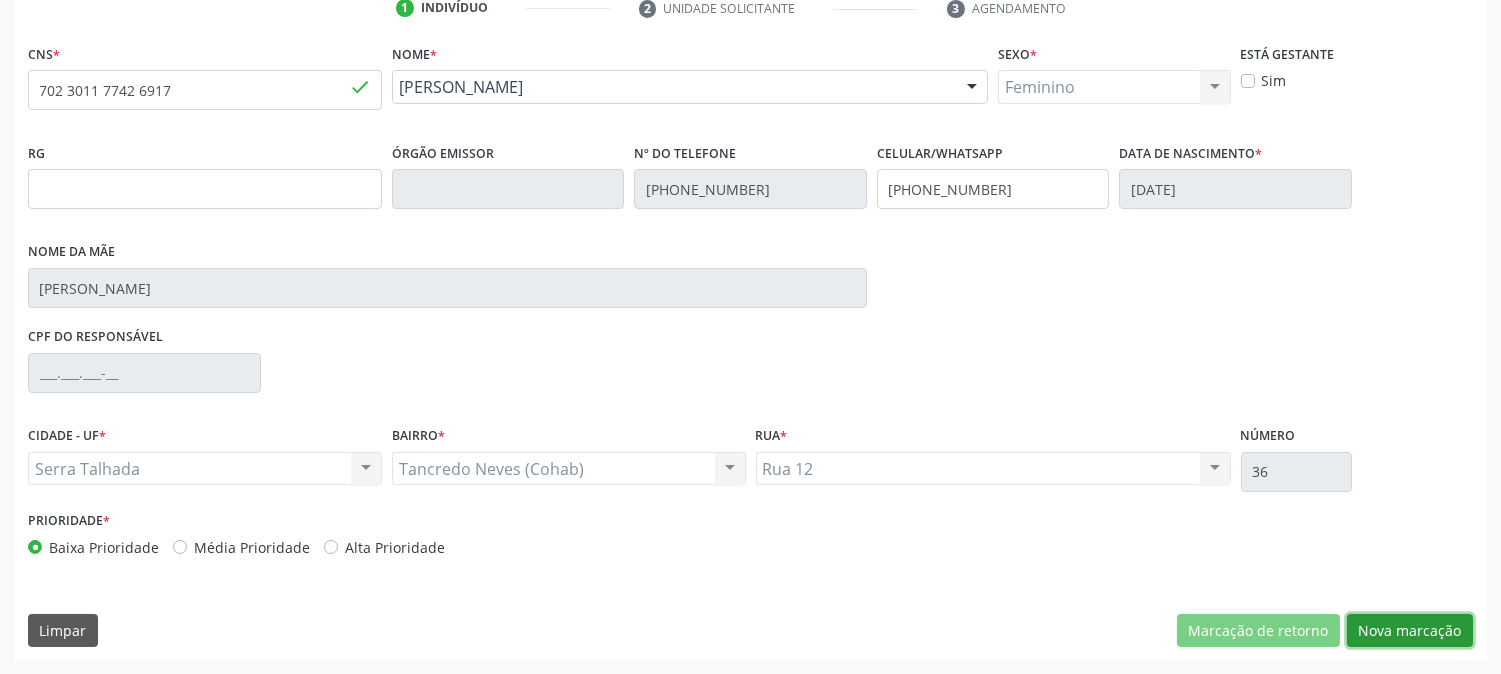 click on "Nova marcação" at bounding box center (1410, 631) 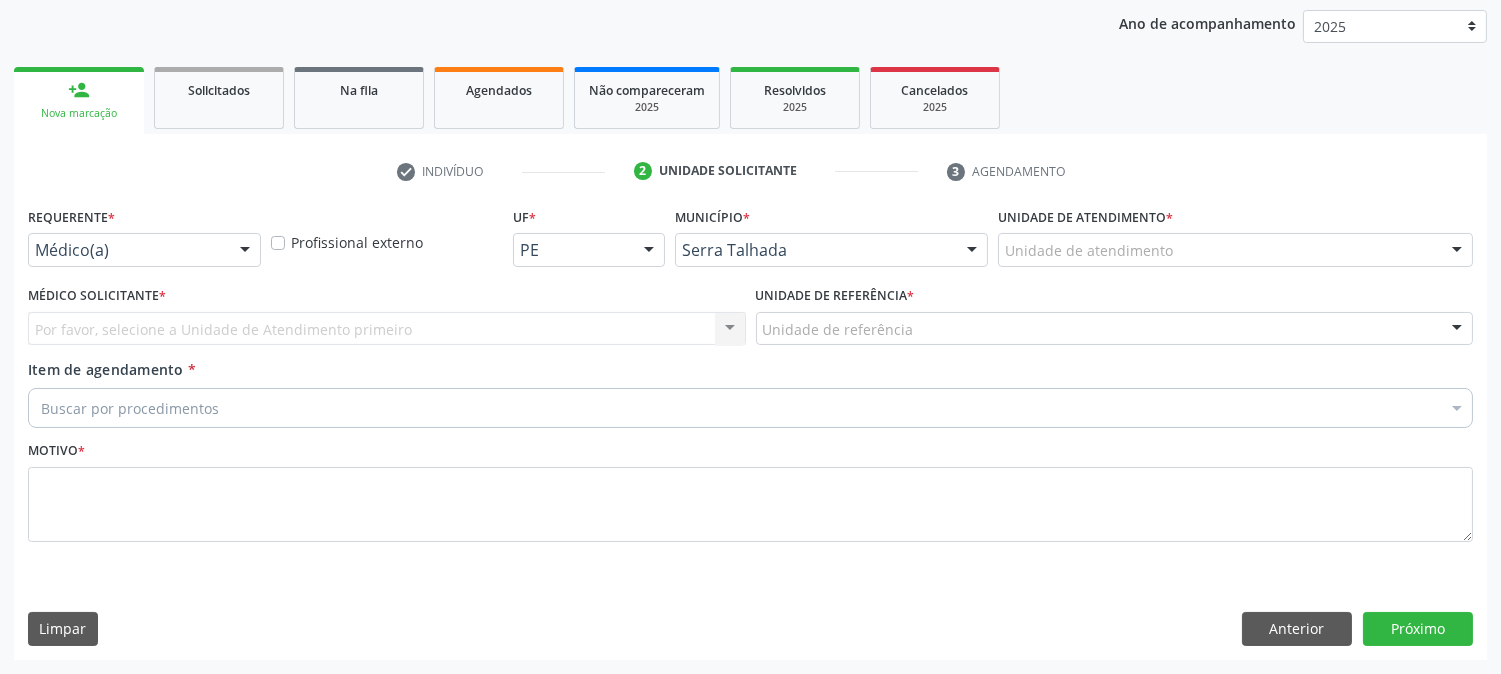 scroll, scrollTop: 231, scrollLeft: 0, axis: vertical 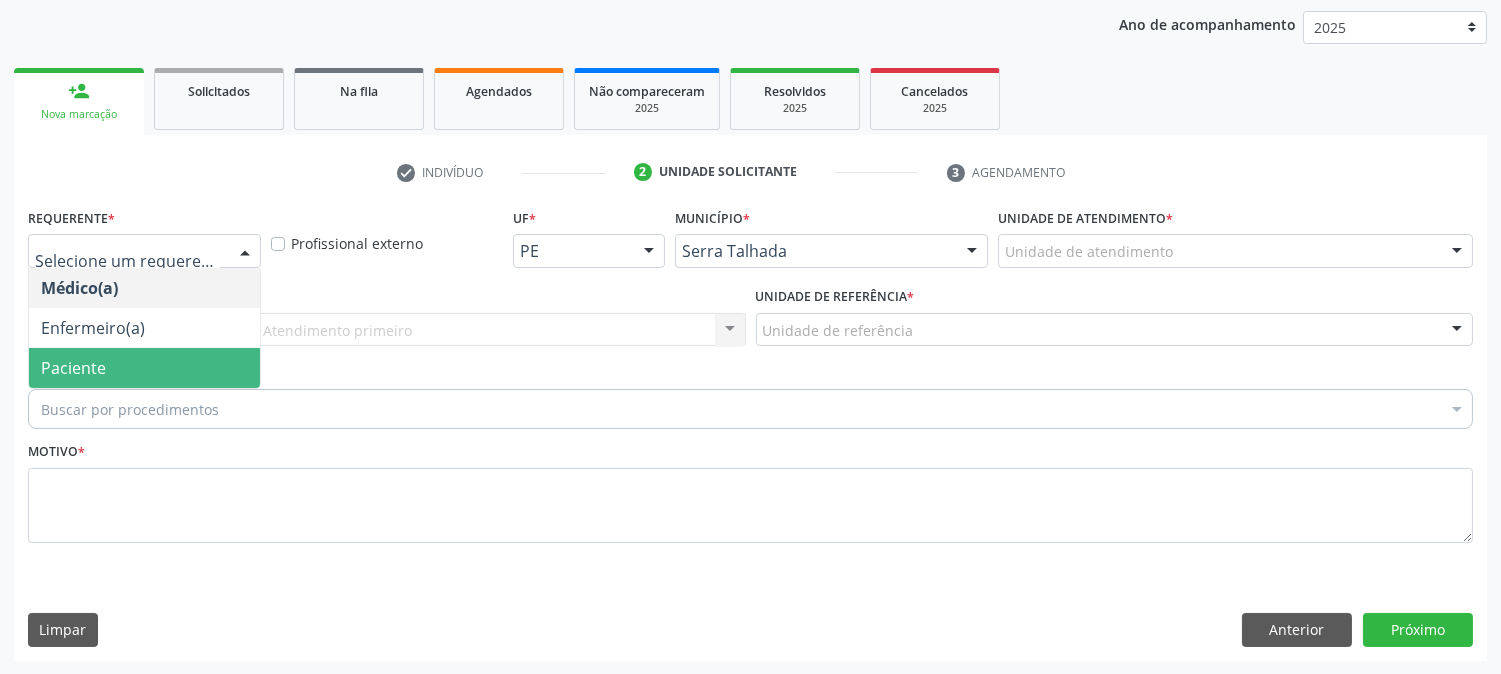 click on "Paciente" at bounding box center (144, 368) 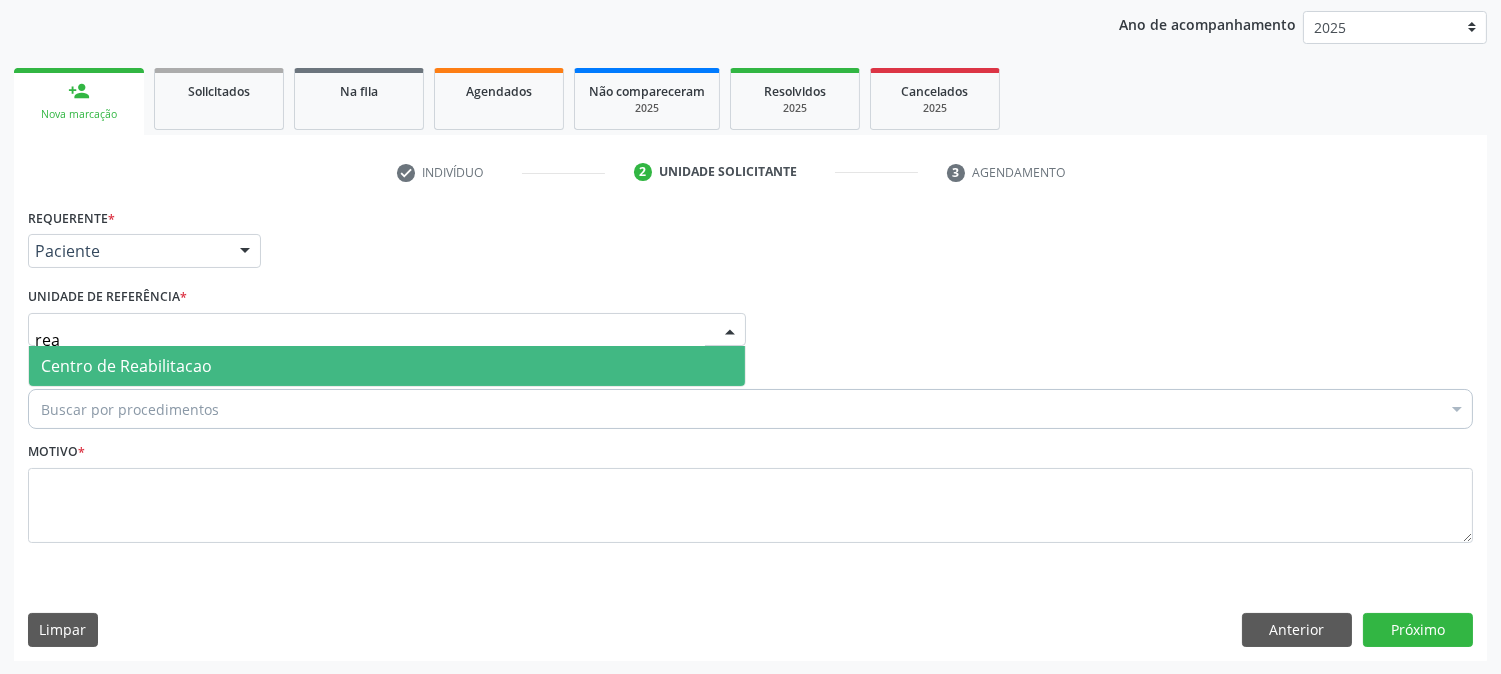 type on "reab" 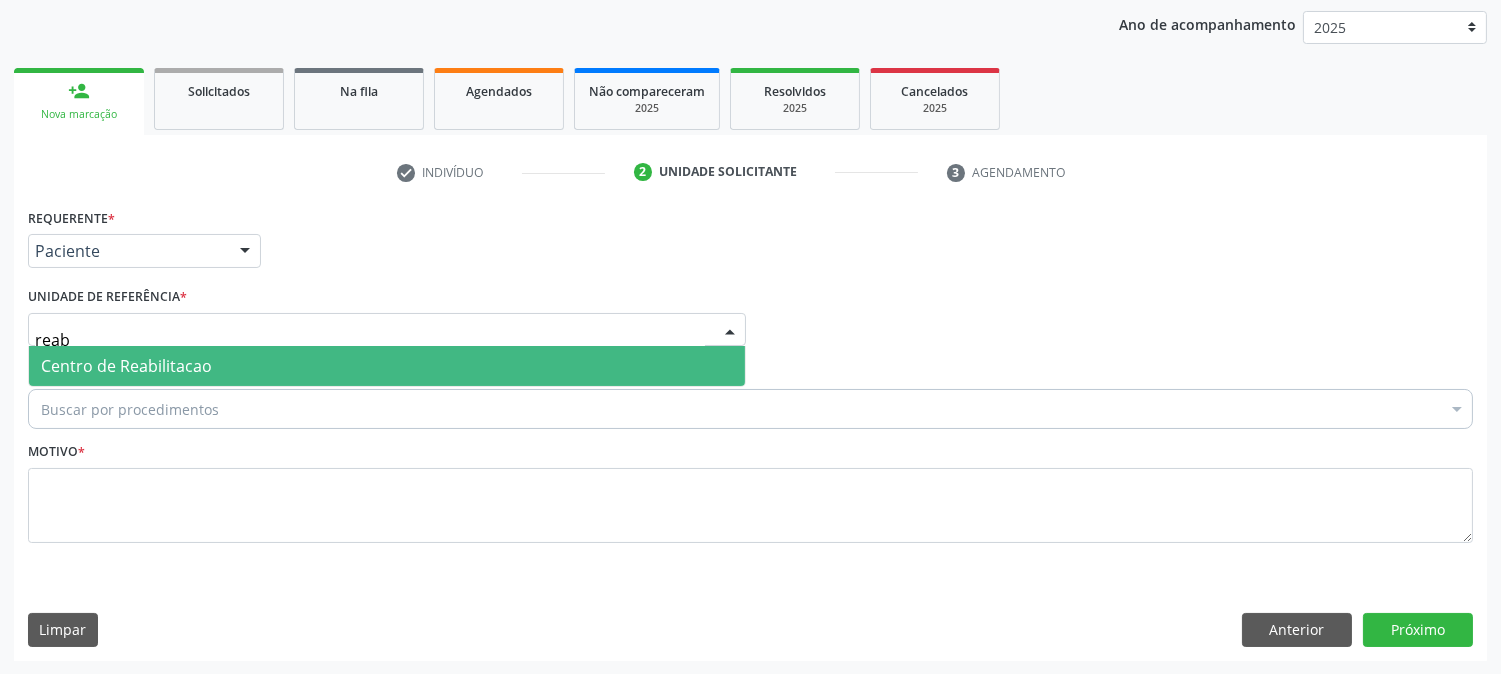 click on "Centro de Reabilitacao" at bounding box center [126, 366] 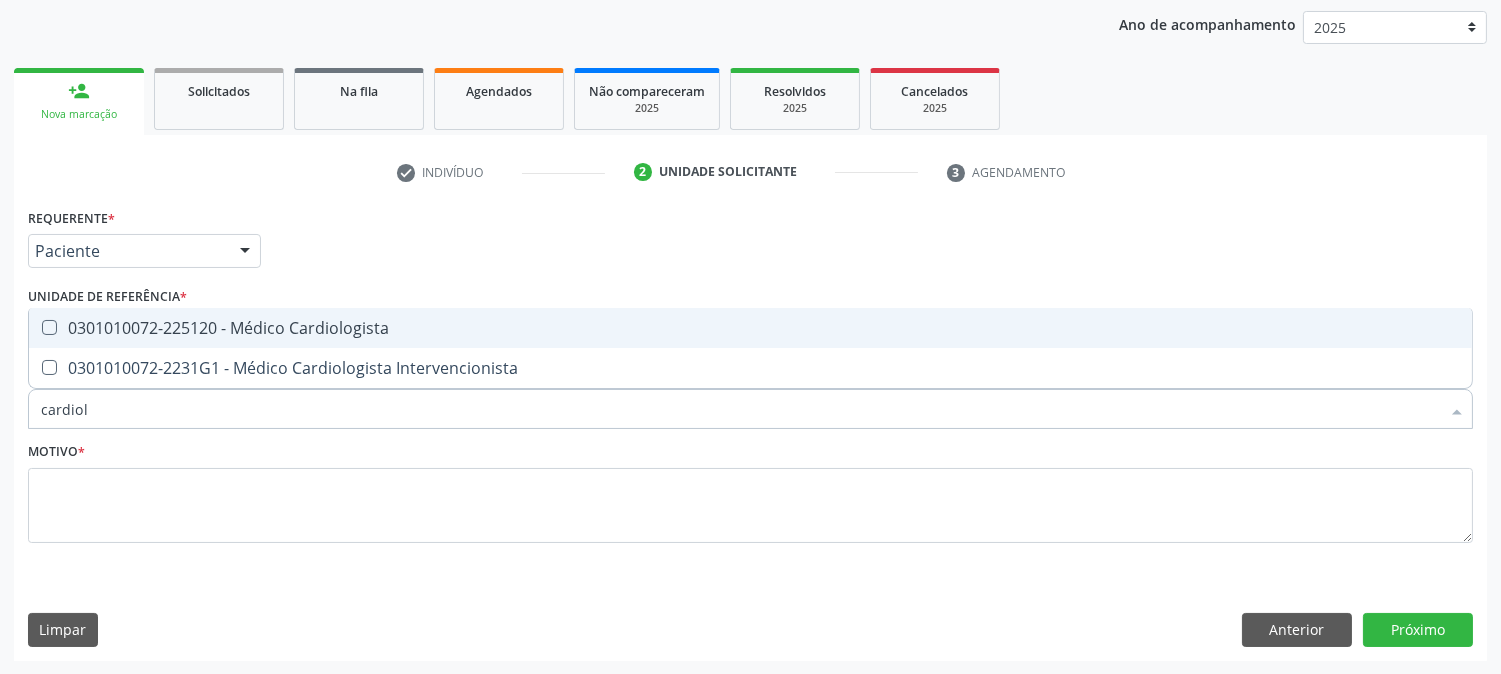 type on "cardiolo" 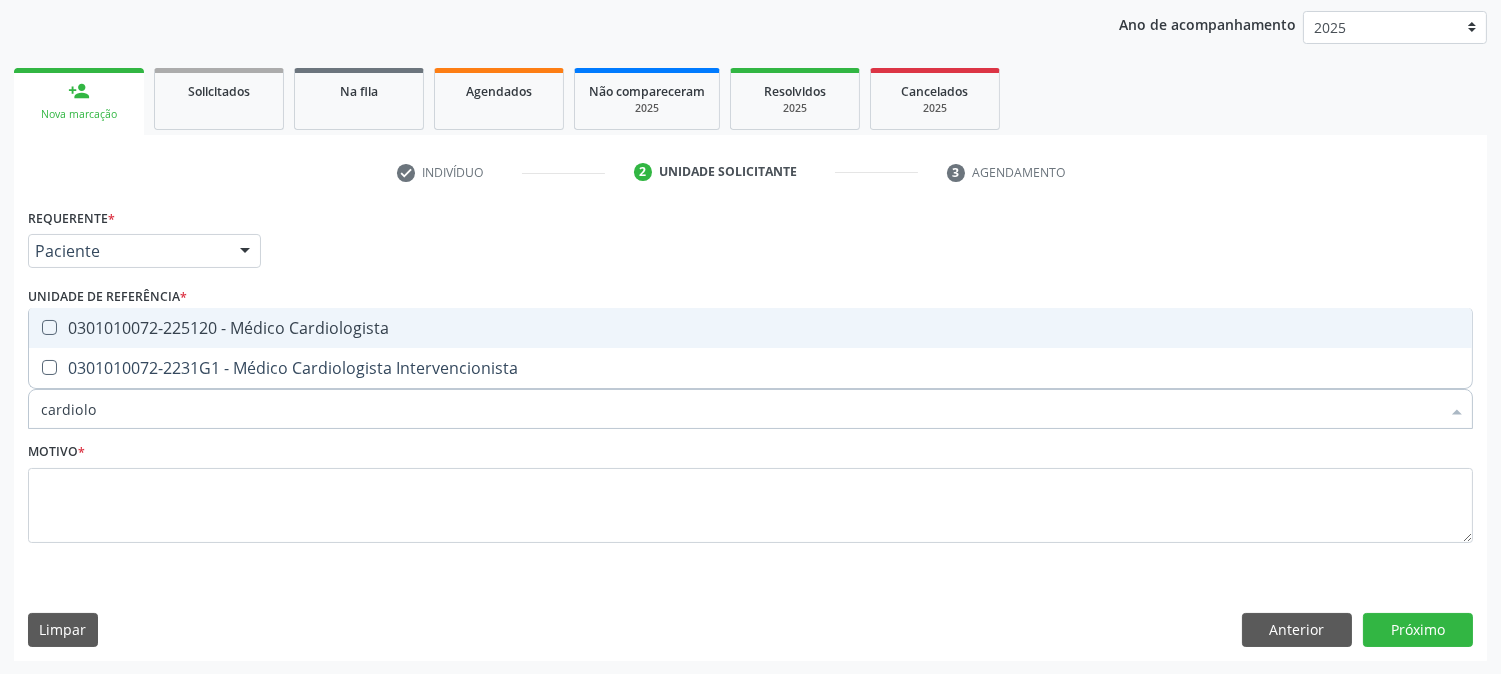 click on "0301010072-225120 - Médico Cardiologista" at bounding box center (750, 328) 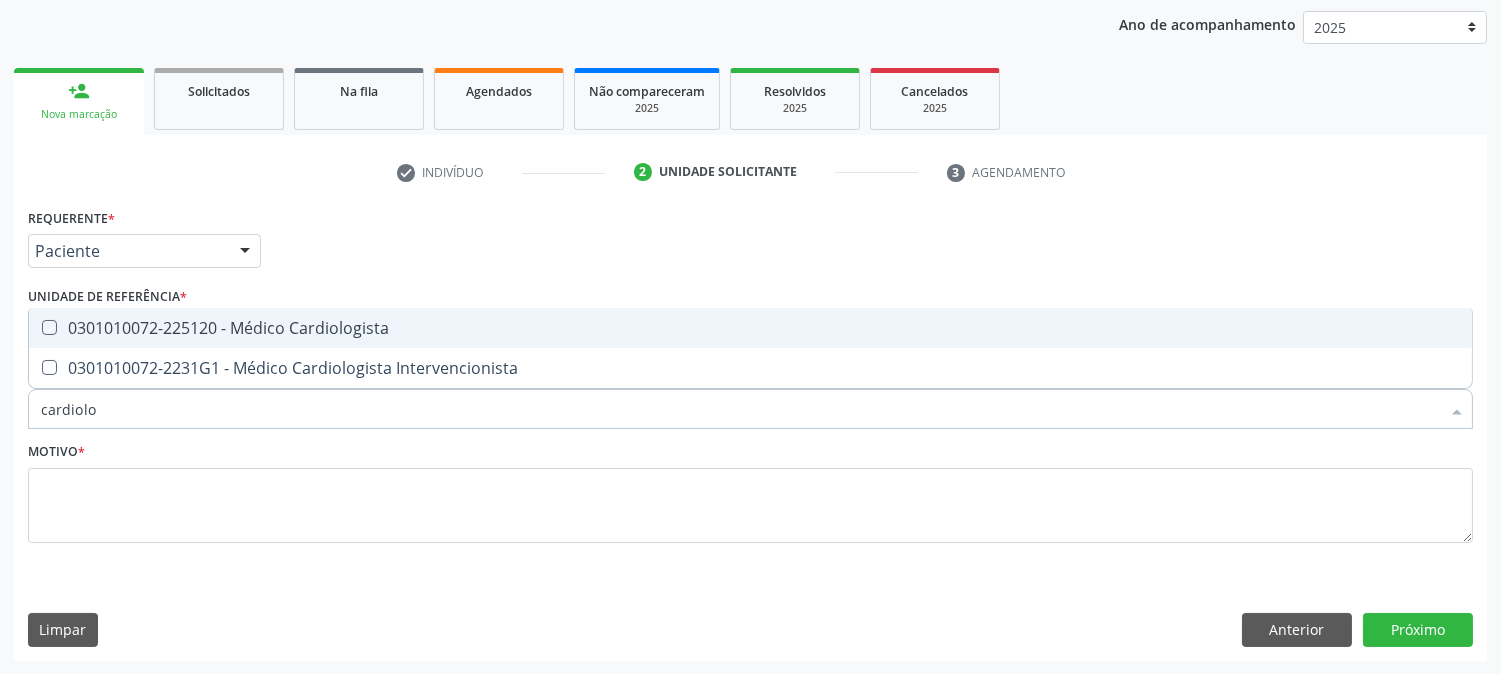 checkbox on "true" 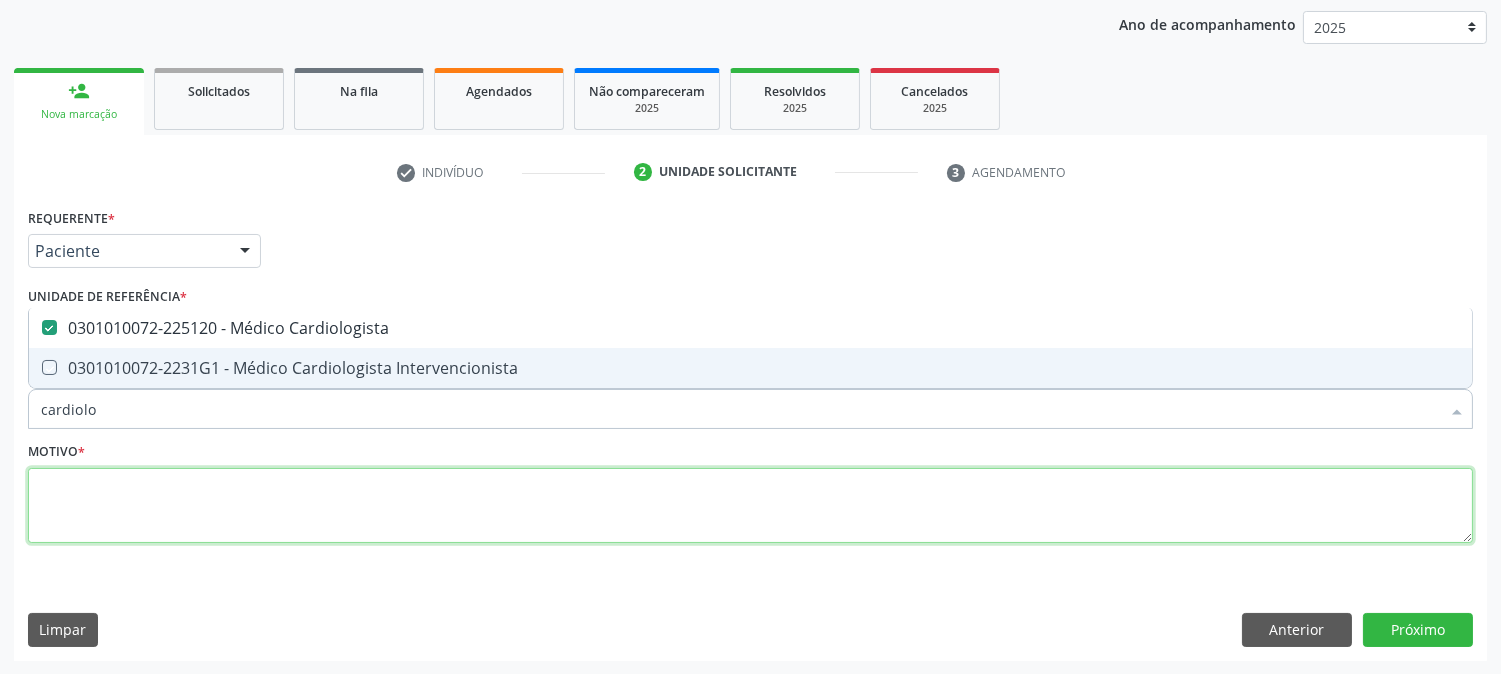 click at bounding box center [750, 506] 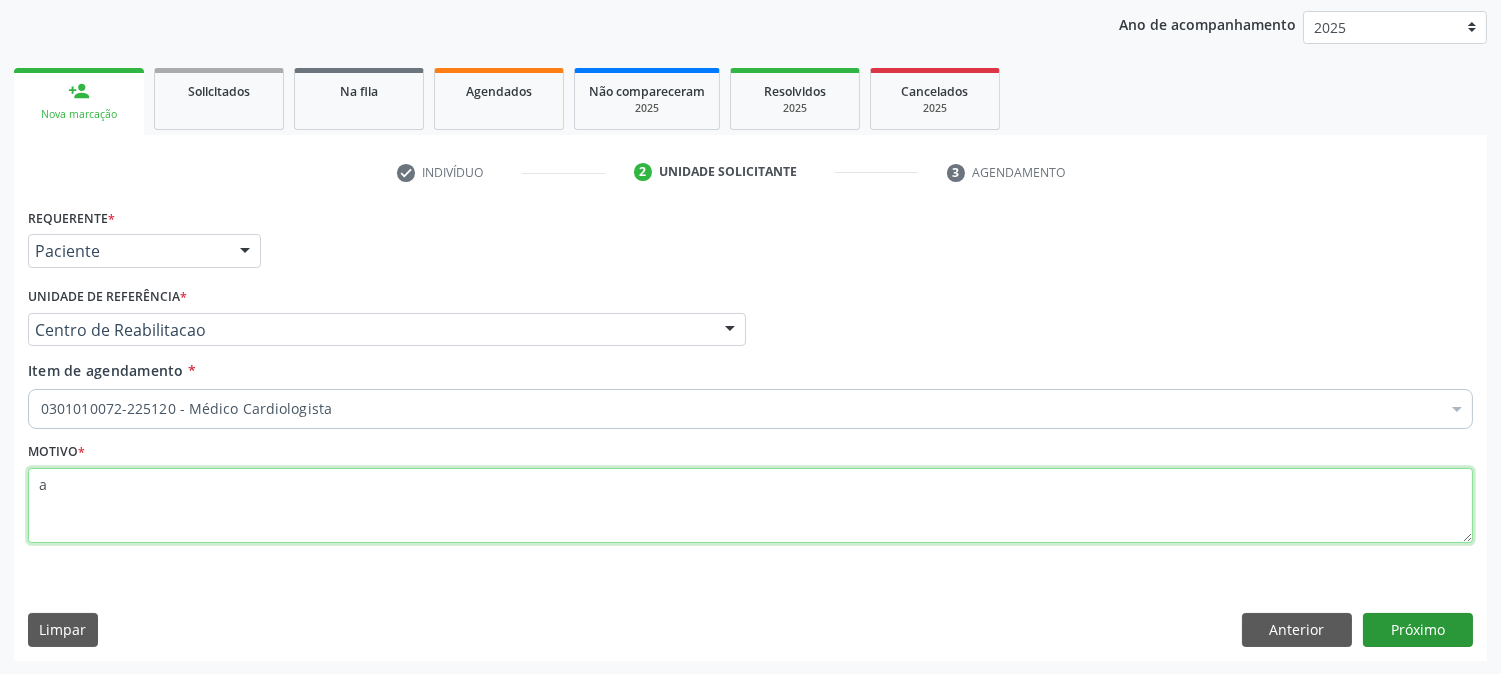 type on "a" 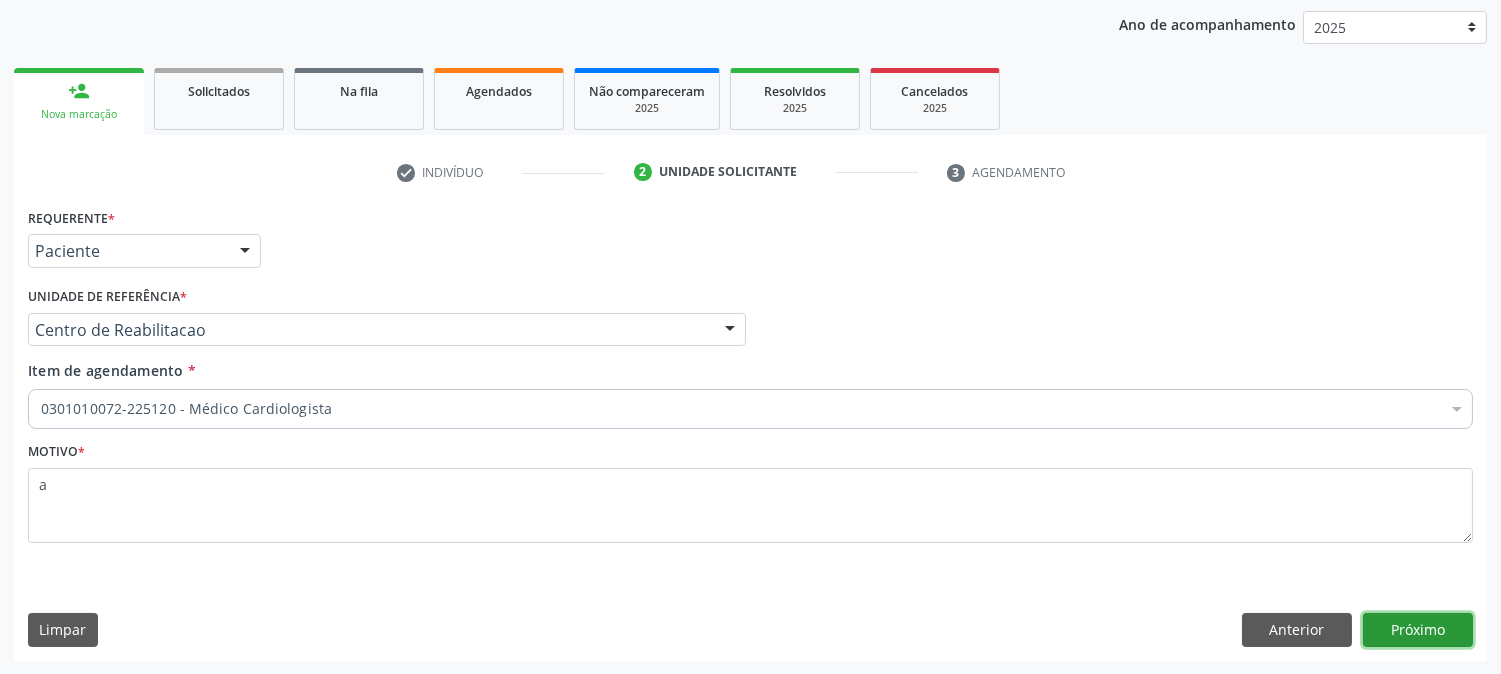 click on "Próximo" at bounding box center [1418, 630] 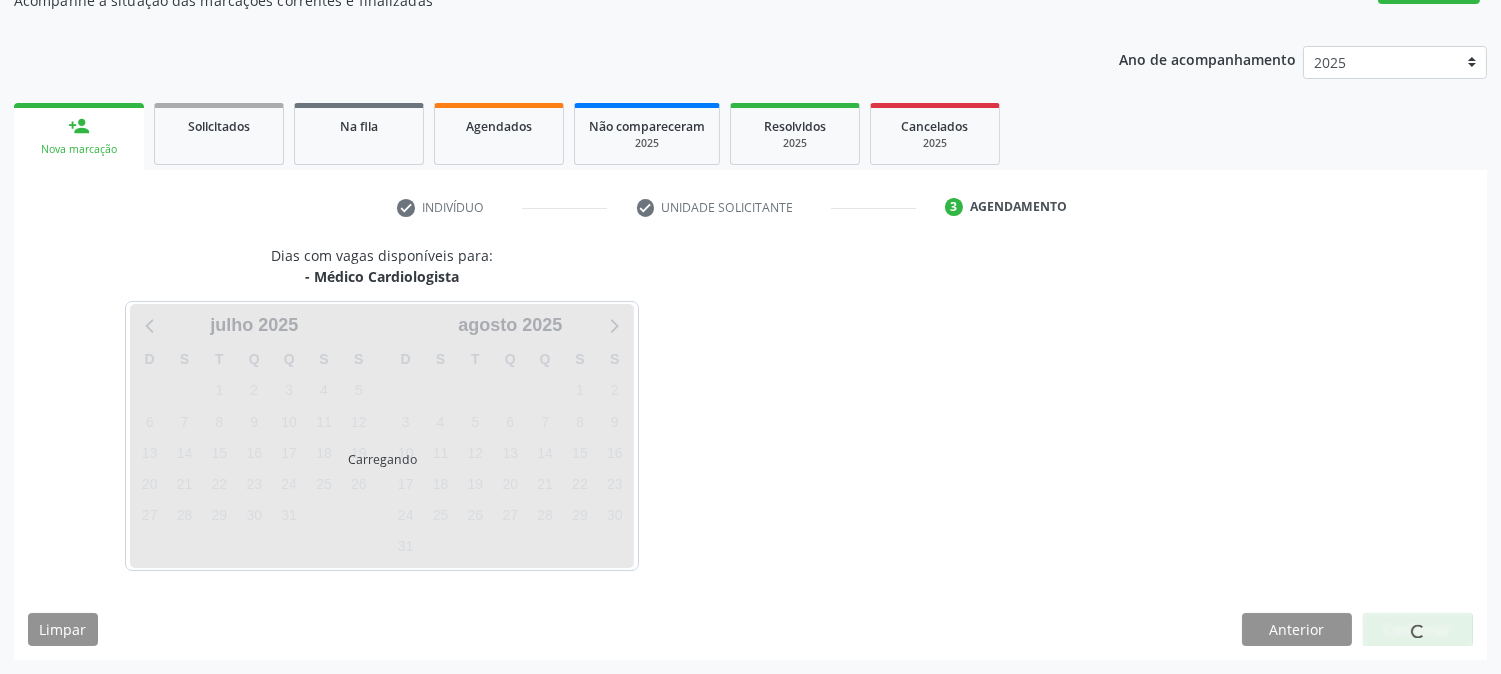 scroll, scrollTop: 195, scrollLeft: 0, axis: vertical 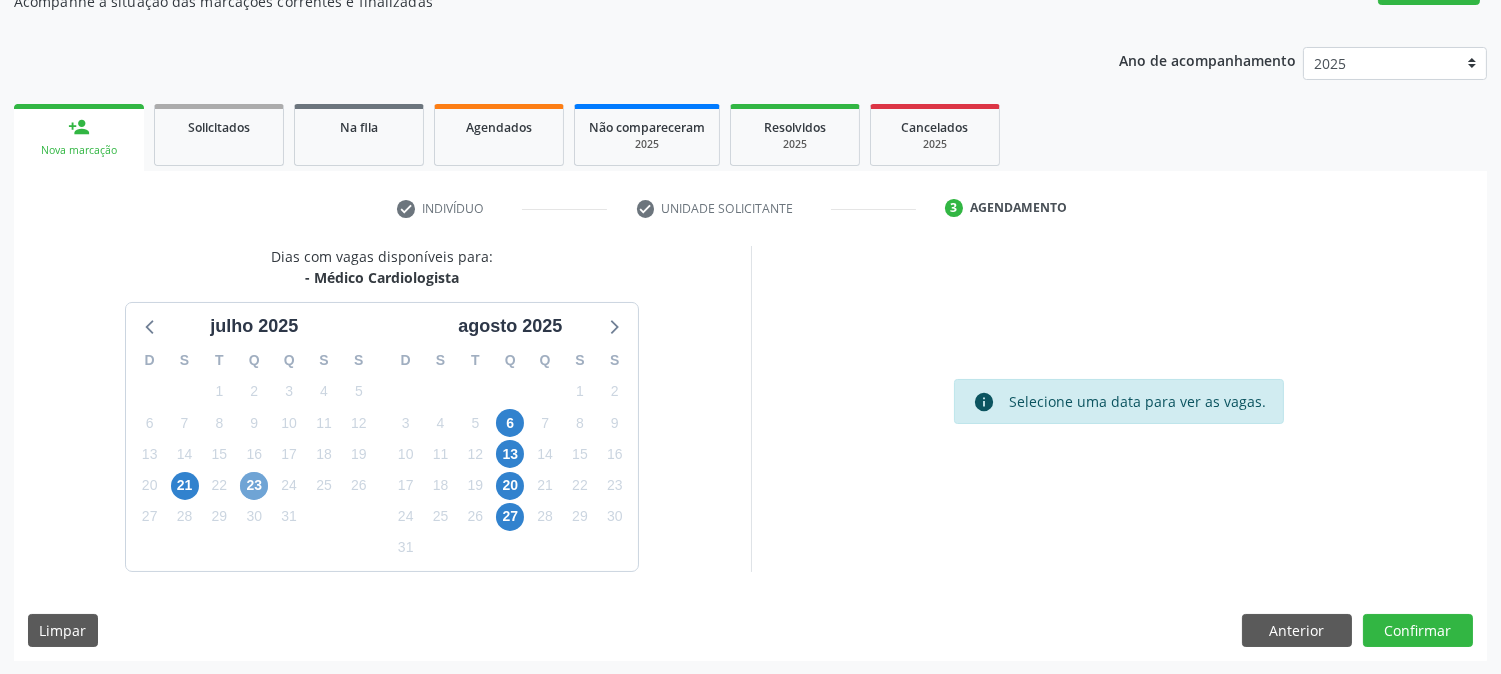 click on "23" at bounding box center [254, 486] 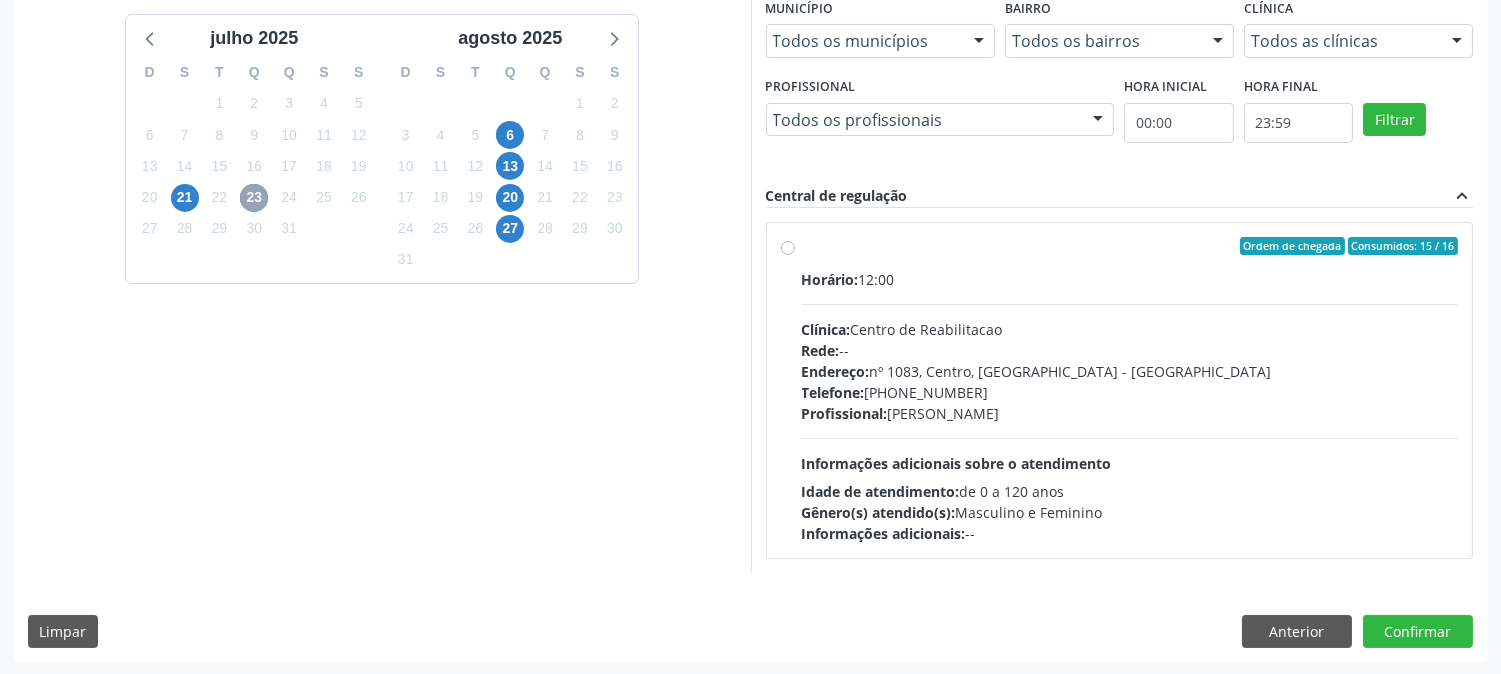 scroll, scrollTop: 484, scrollLeft: 0, axis: vertical 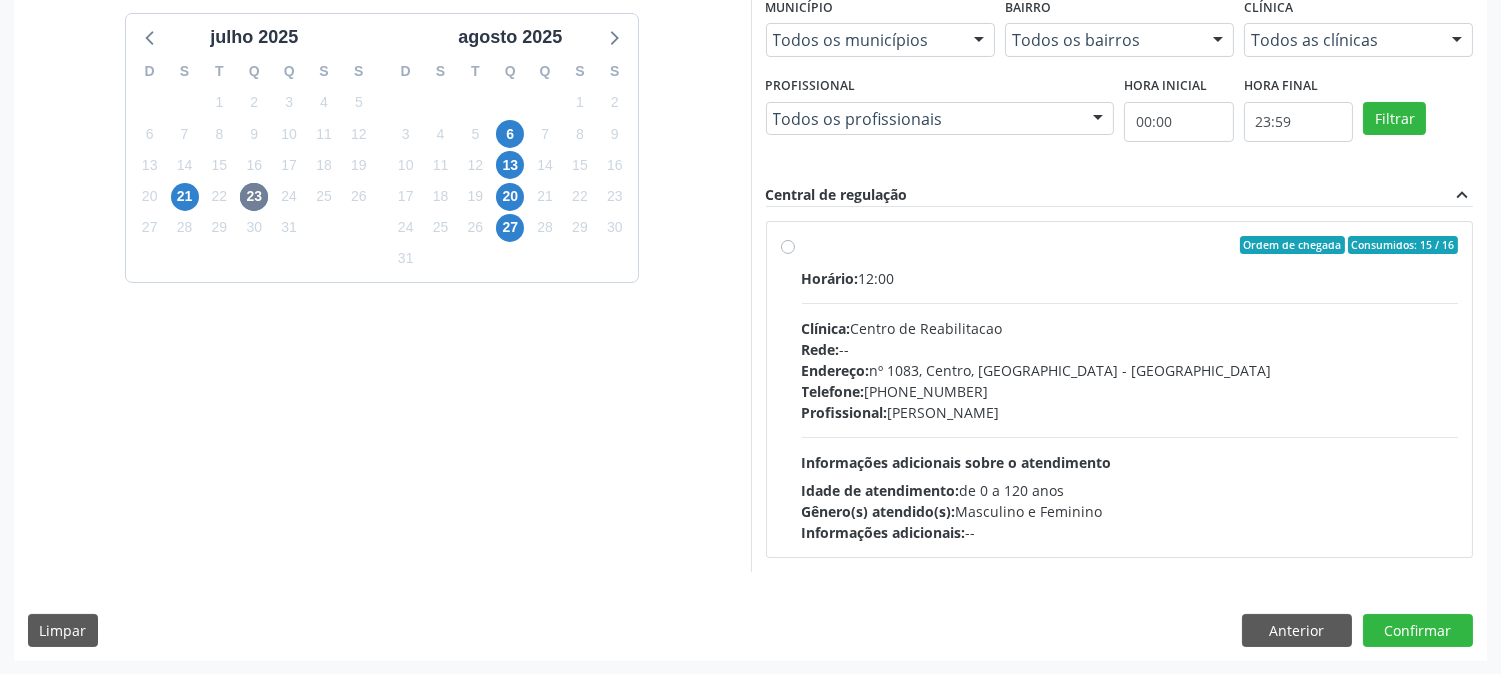 click on "Profissional:
Antonio Eduardo de Melo Filho" at bounding box center (1130, 412) 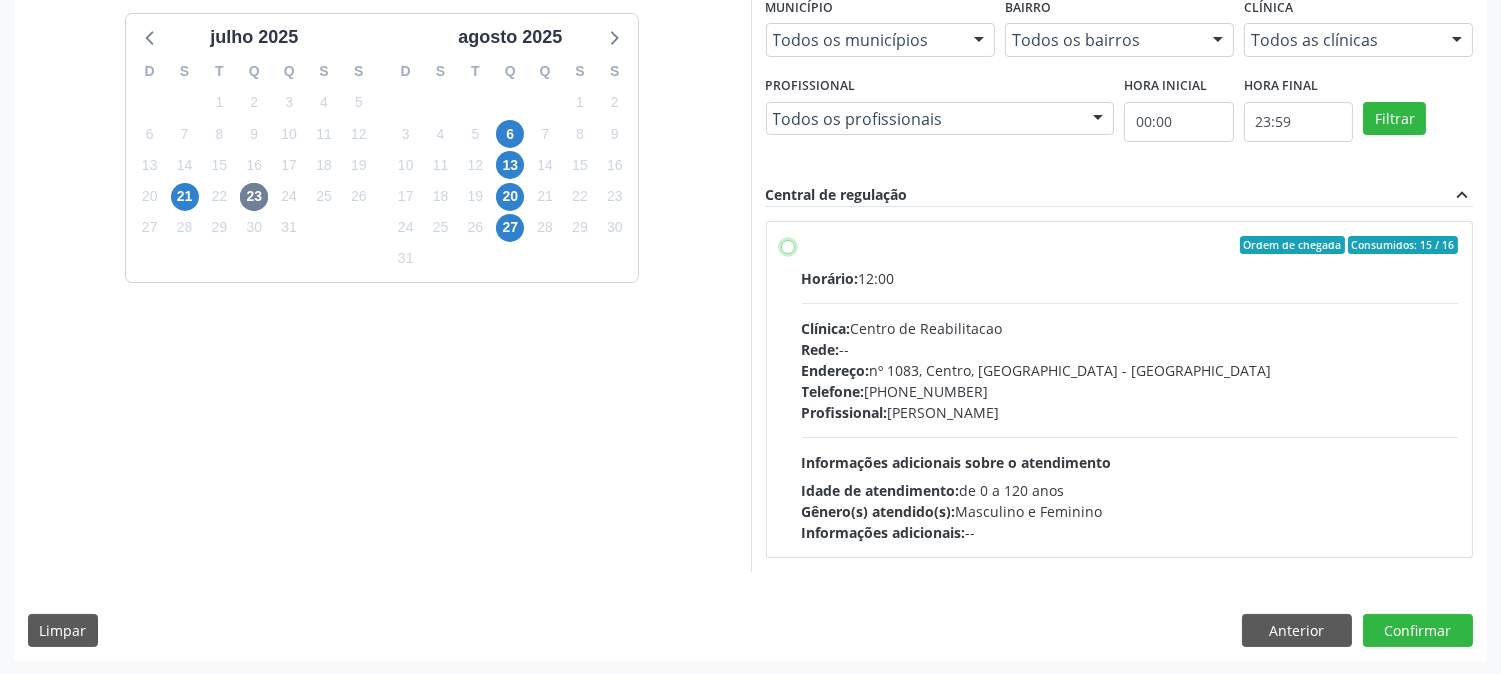 click on "Ordem de chegada
Consumidos: 15 / 16
Horário:   12:00
Clínica:  Centro de Reabilitacao
Rede:
--
Endereço:   nº 1083, Centro, Serra Talhada - PE
Telefone:   (81) 38313112
Profissional:
Antonio Eduardo de Melo Filho
Informações adicionais sobre o atendimento
Idade de atendimento:
de 0 a 120 anos
Gênero(s) atendido(s):
Masculino e Feminino
Informações adicionais:
--" at bounding box center [788, 245] 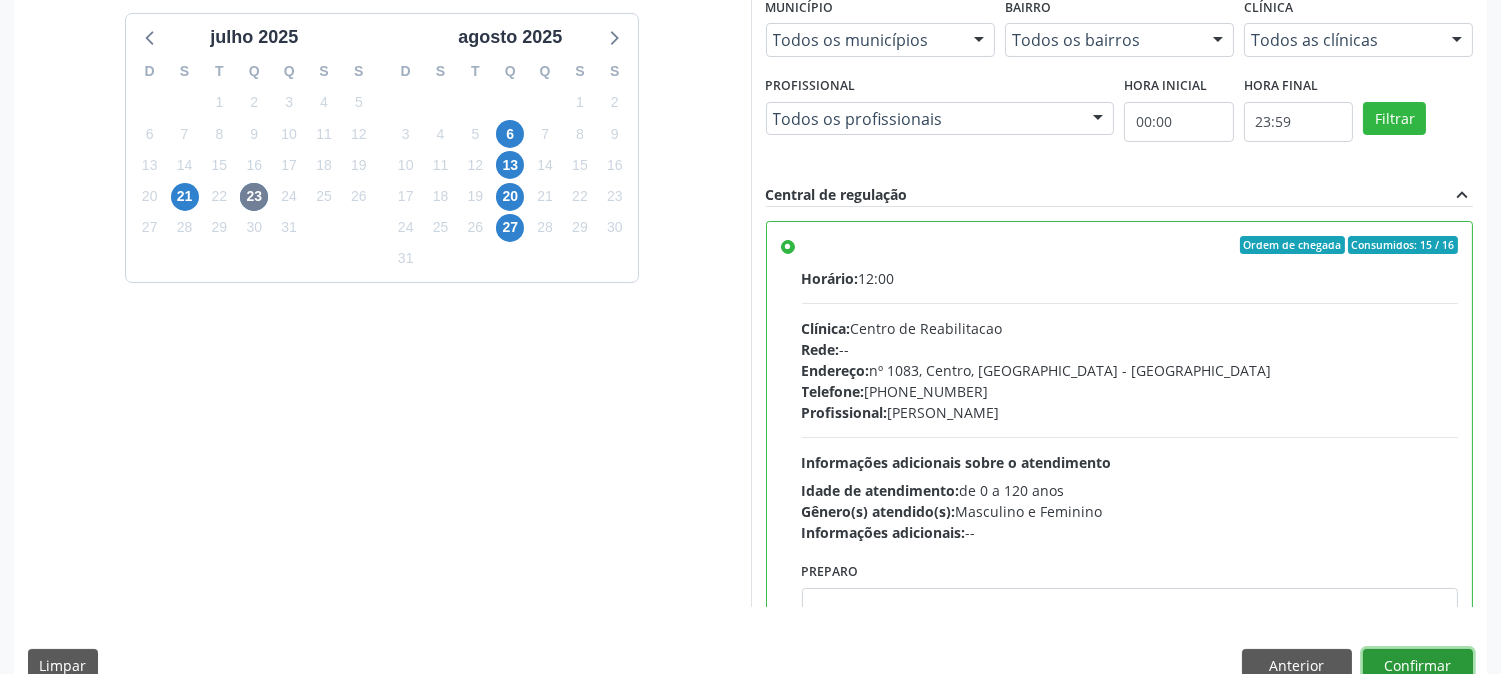 click on "Confirmar" at bounding box center (1418, 666) 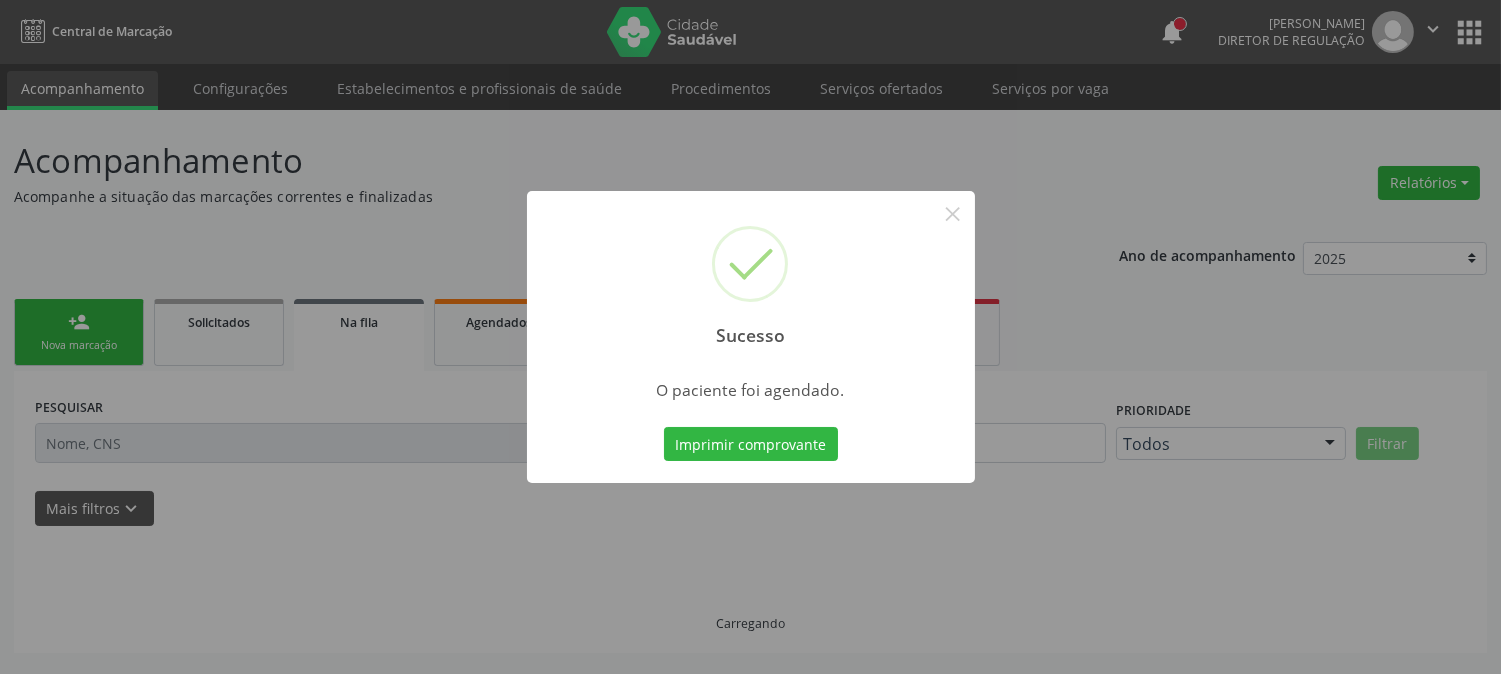 scroll, scrollTop: 0, scrollLeft: 0, axis: both 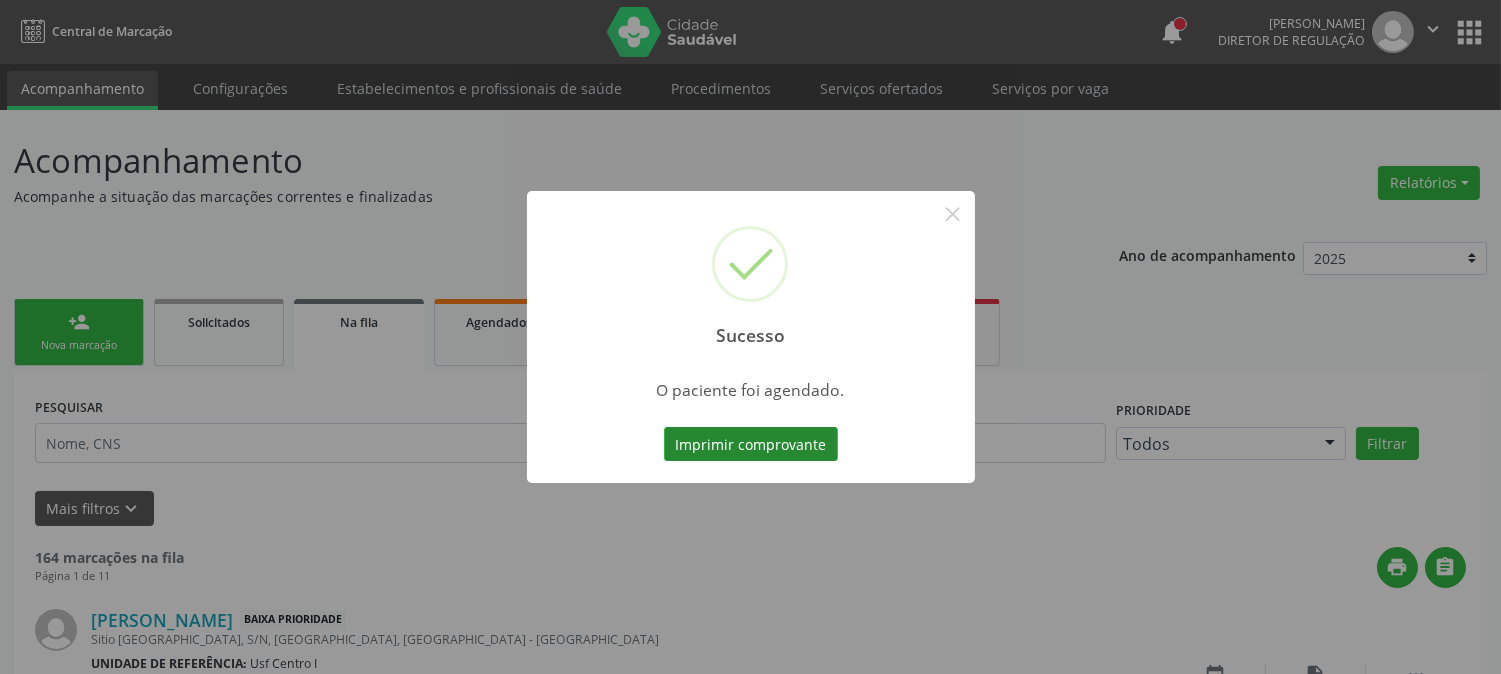 click on "Imprimir comprovante" at bounding box center (751, 444) 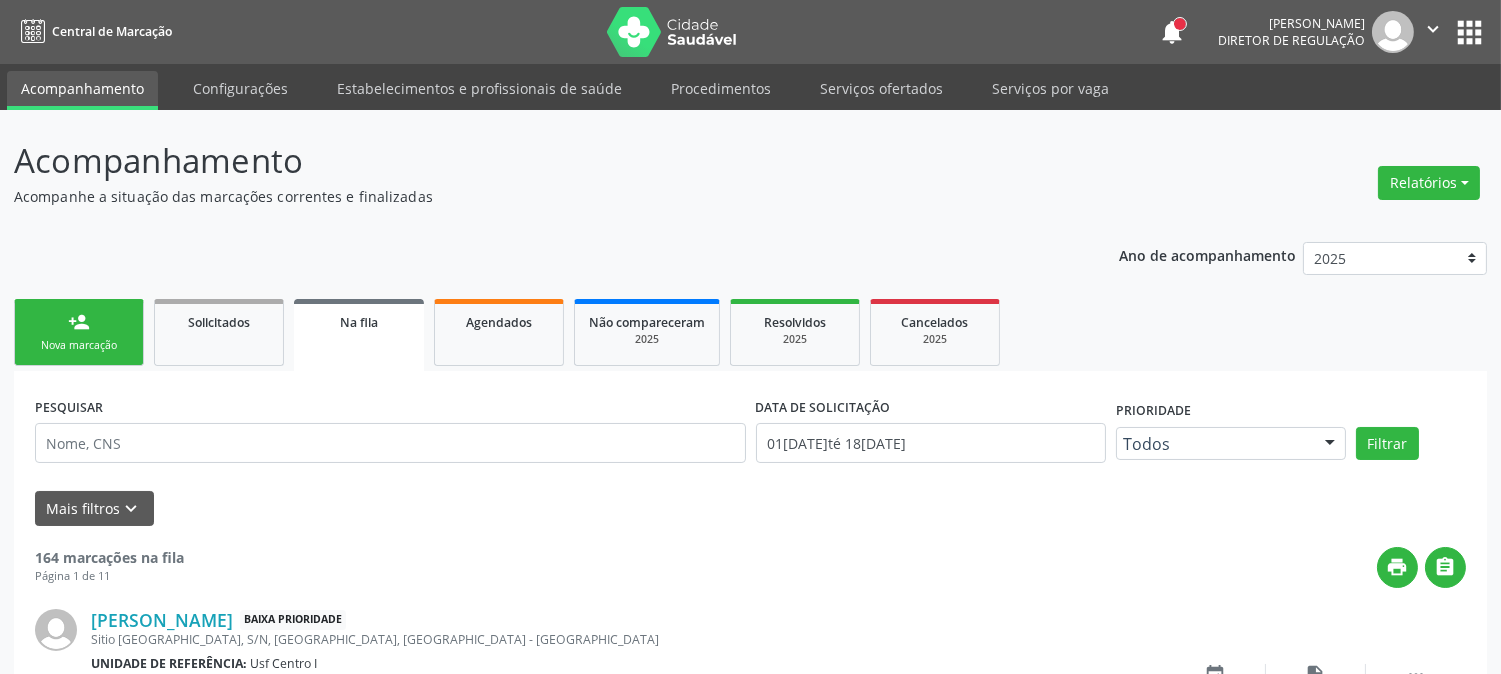 click on "Nova marcação" at bounding box center (79, 345) 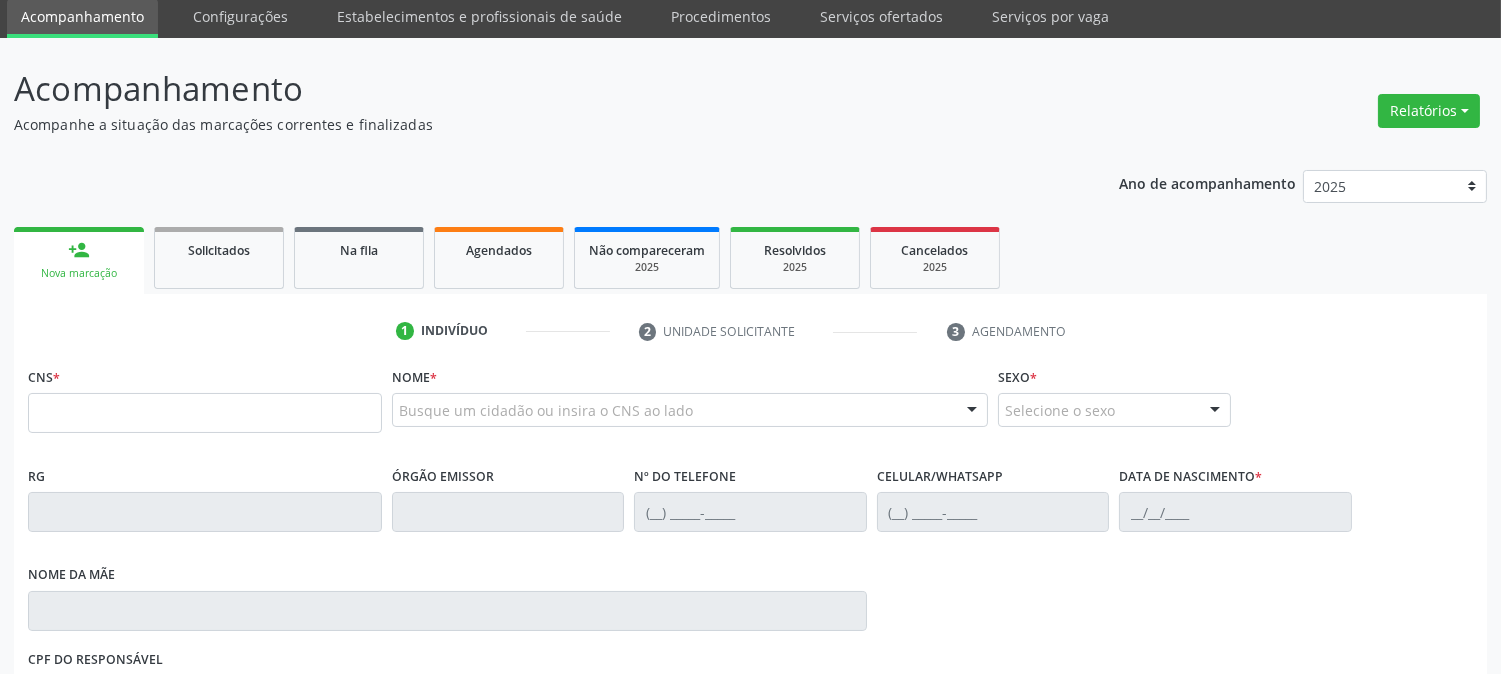 scroll, scrollTop: 111, scrollLeft: 0, axis: vertical 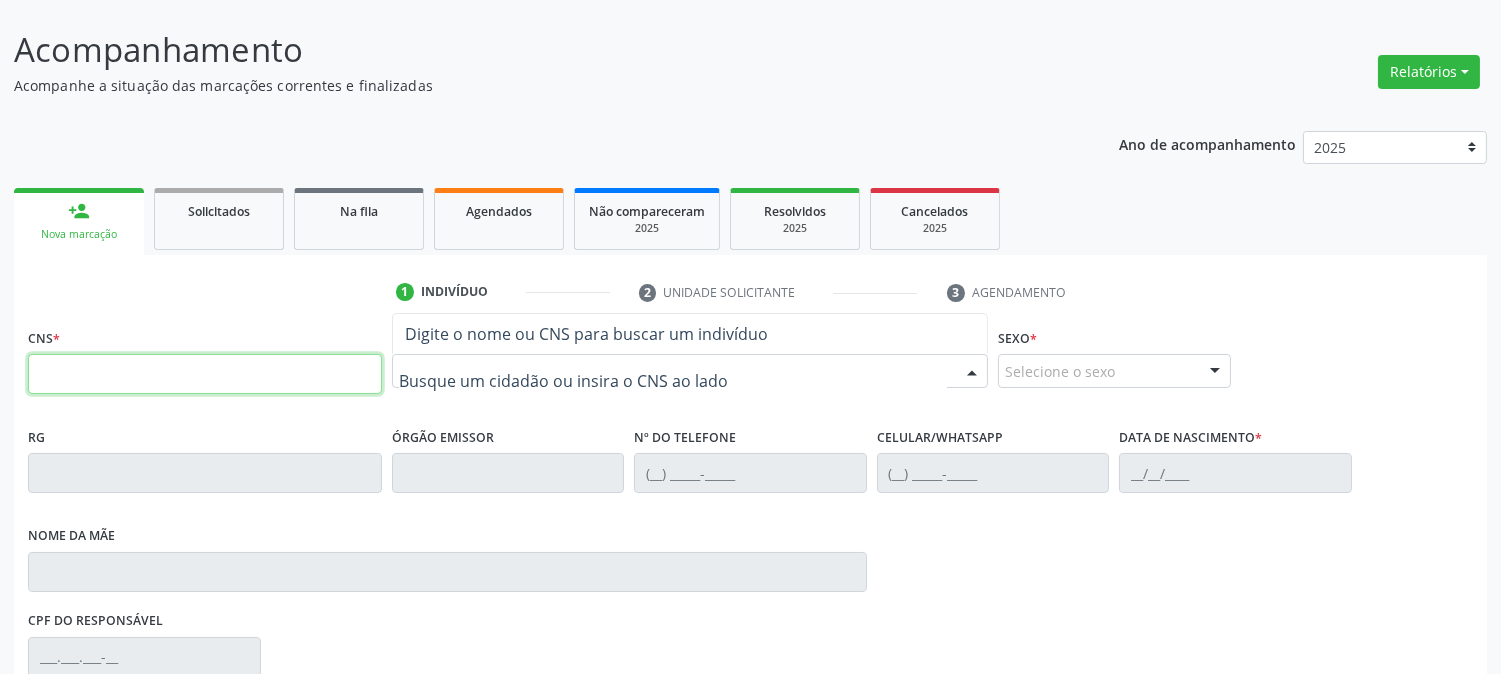 click at bounding box center [205, 374] 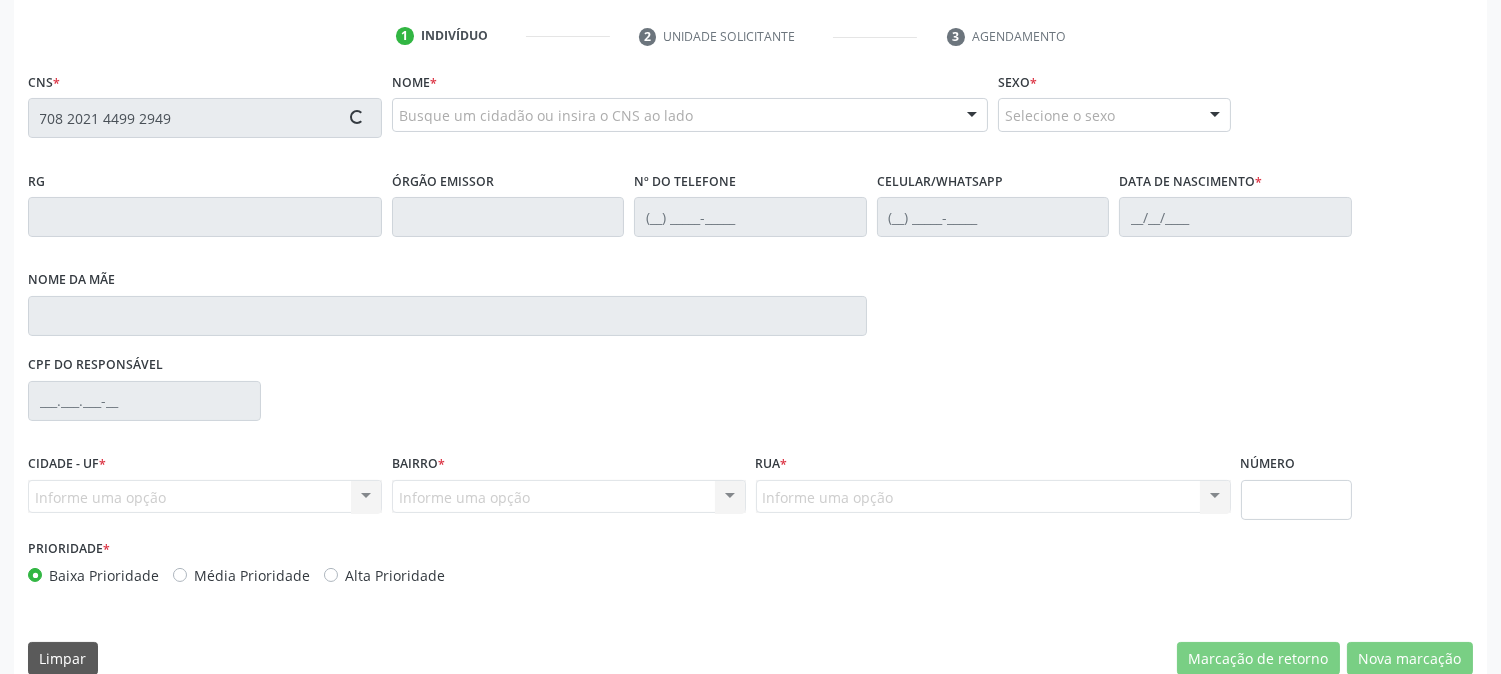 scroll, scrollTop: 395, scrollLeft: 0, axis: vertical 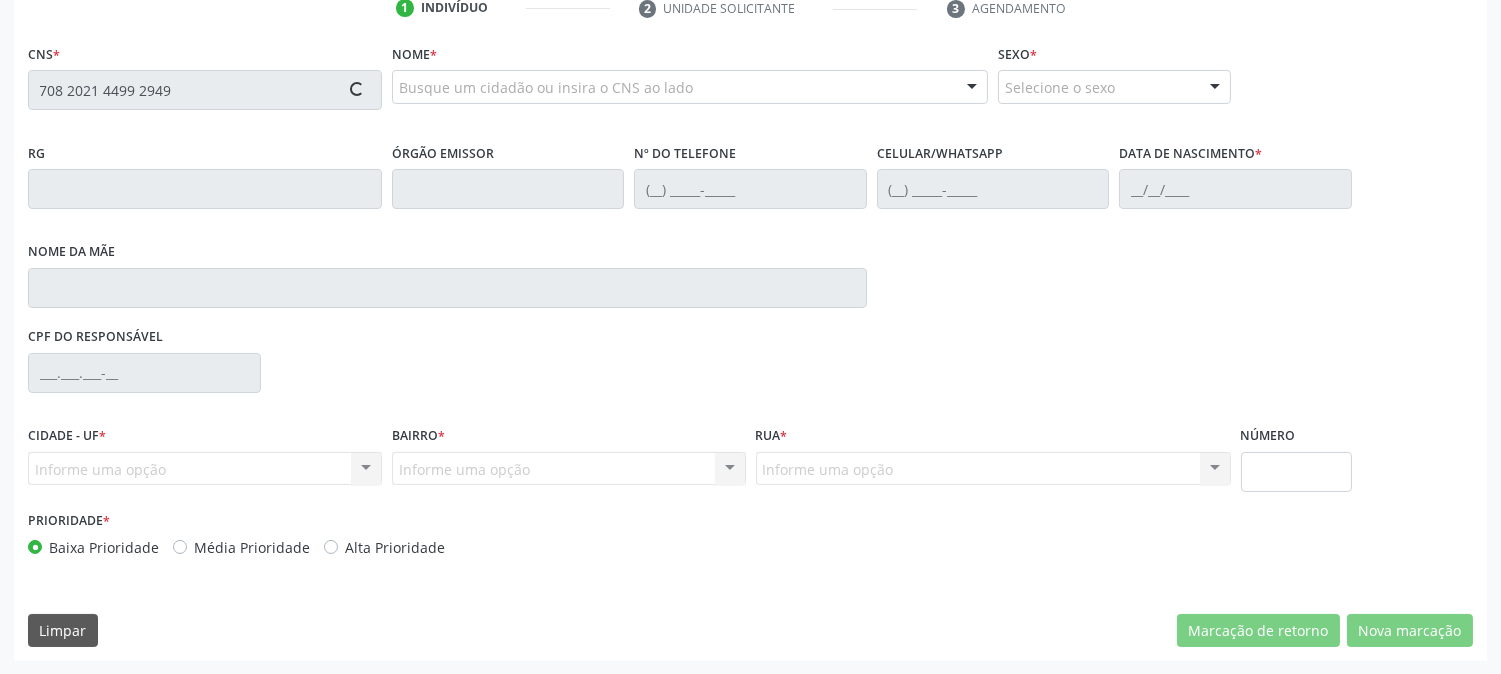 type on "708 2021 4499 2949" 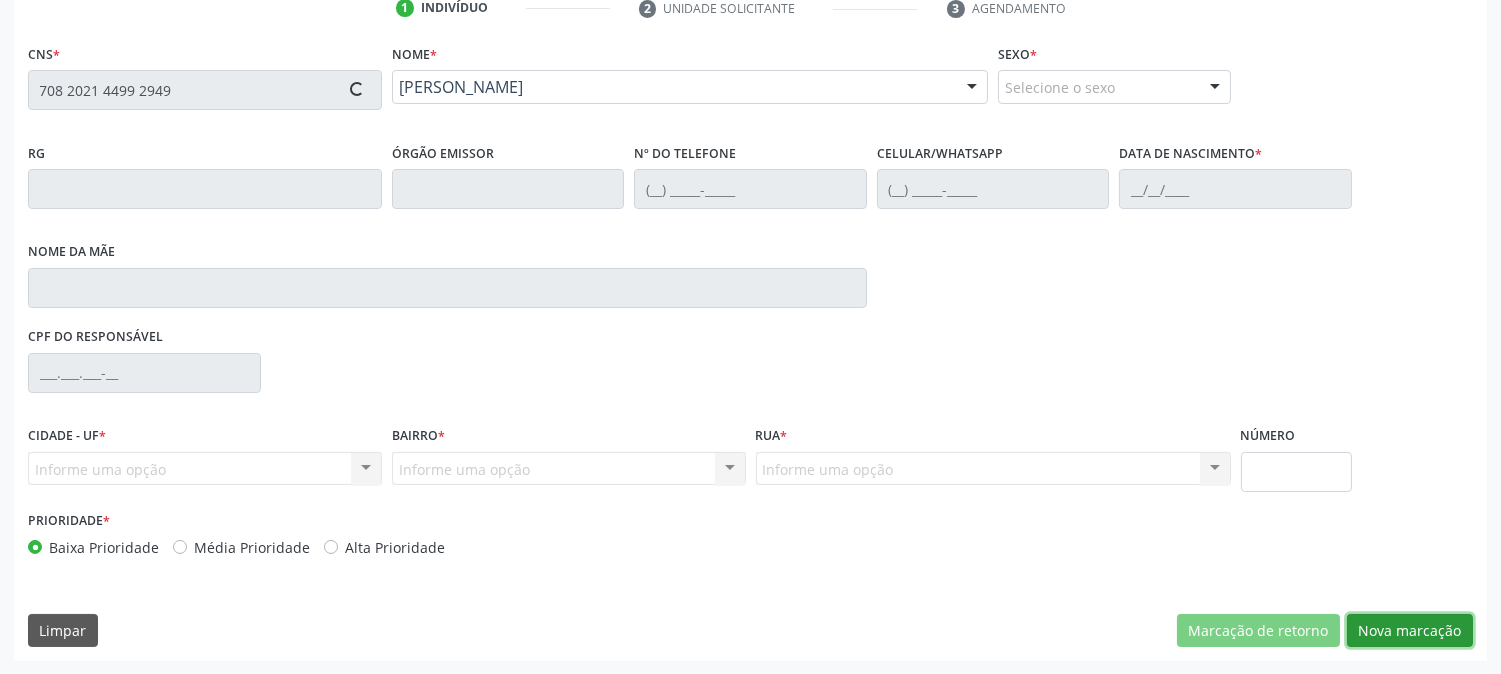 click on "Nova marcação" at bounding box center (1410, 631) 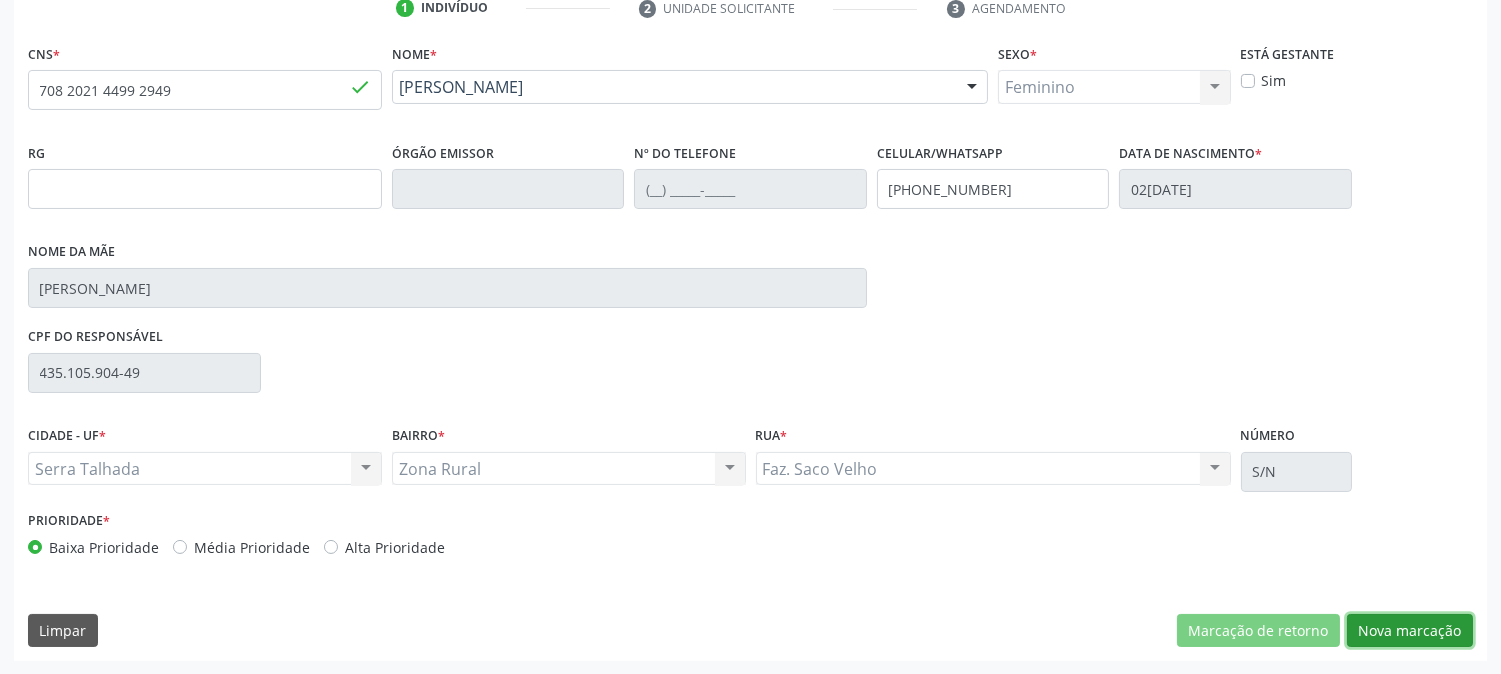 click on "Nova marcação" at bounding box center (1410, 631) 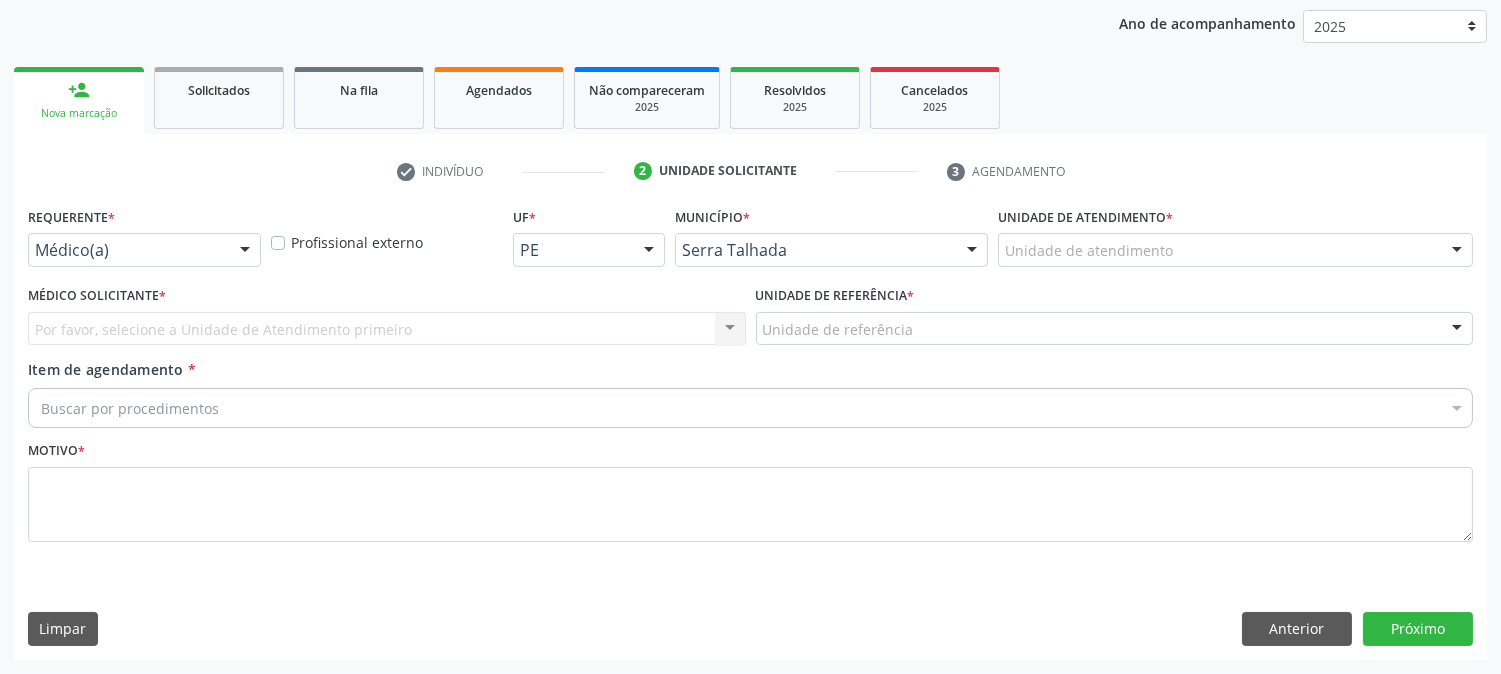 scroll, scrollTop: 231, scrollLeft: 0, axis: vertical 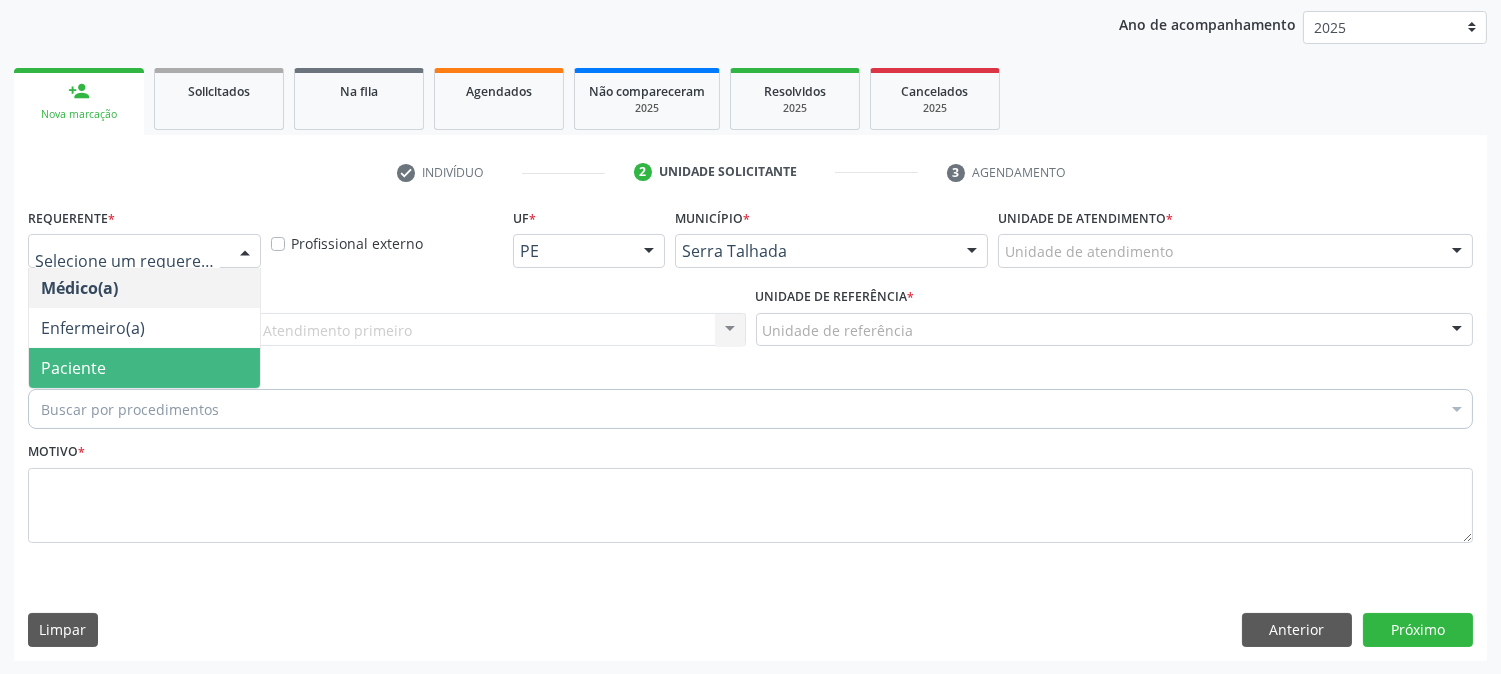 click on "Paciente" at bounding box center [144, 368] 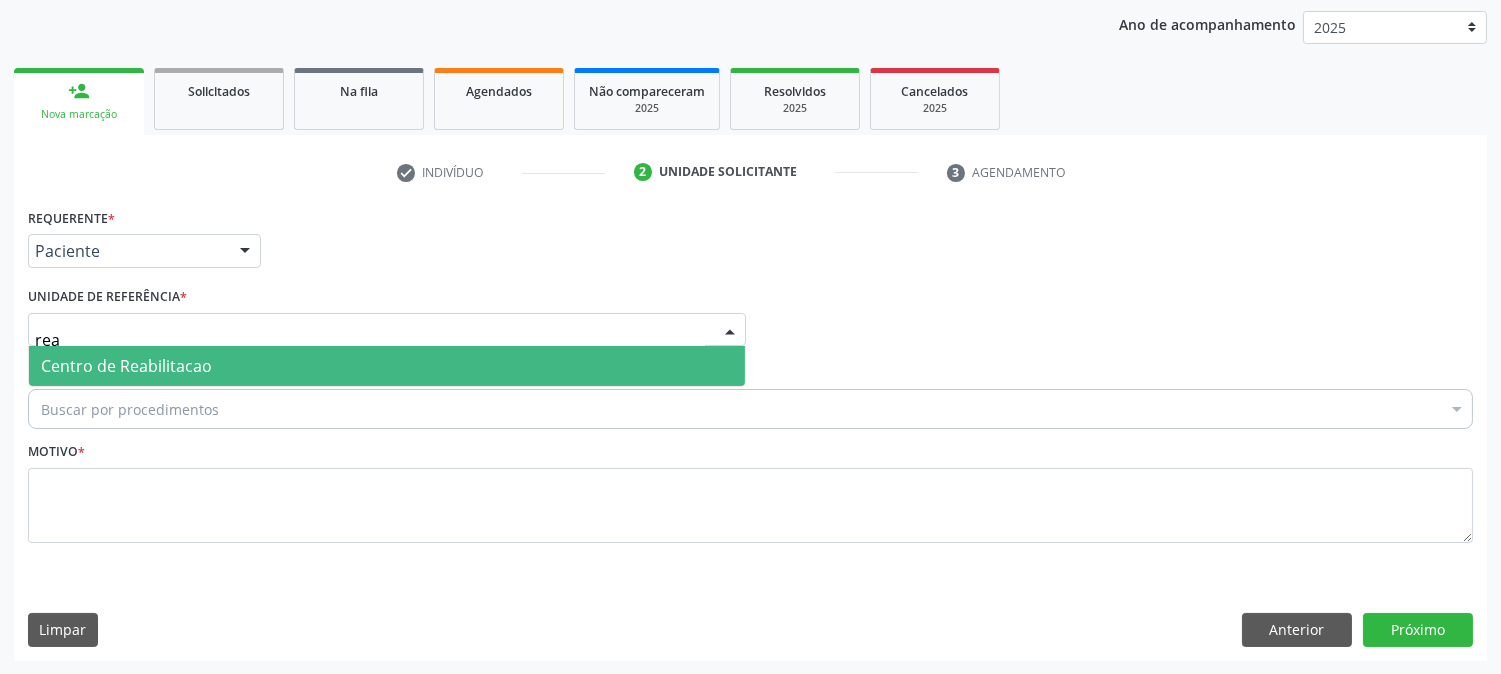 type on "reab" 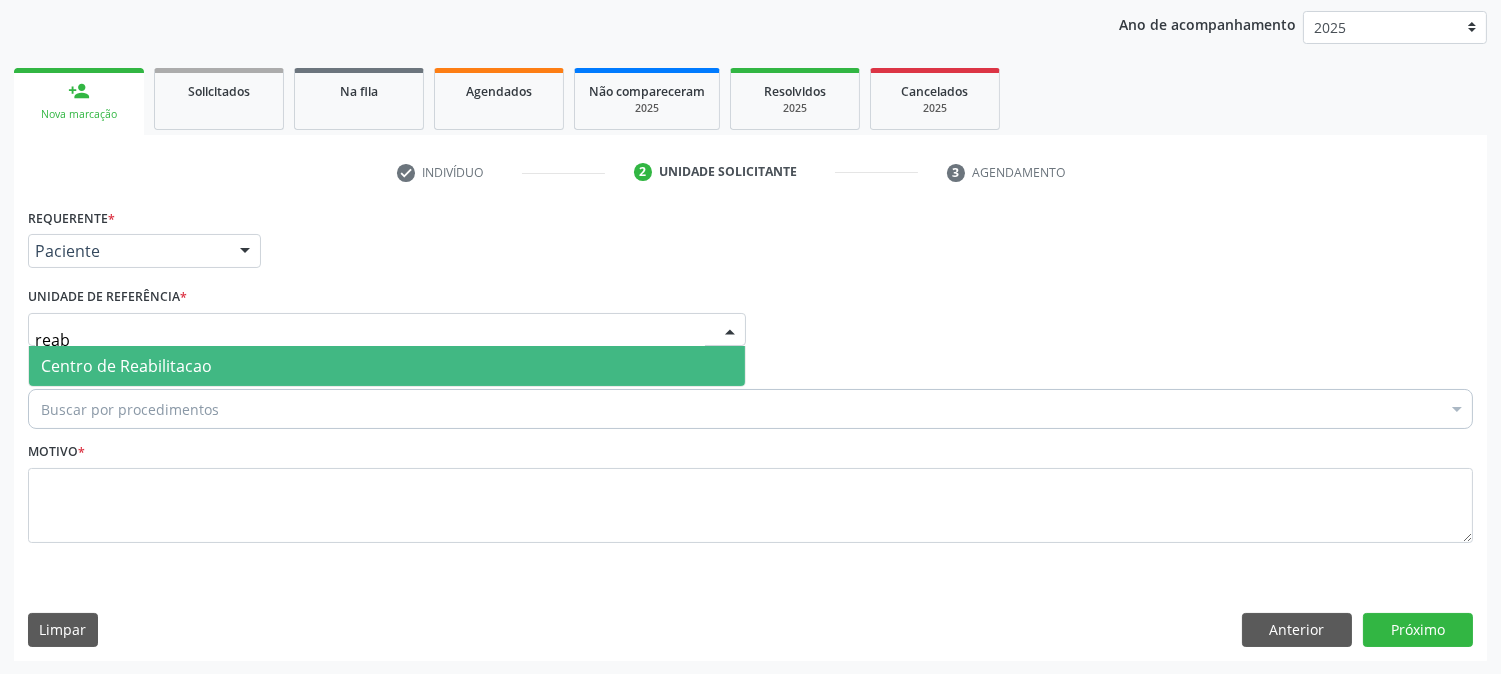 click on "Centro de Reabilitacao" at bounding box center [387, 366] 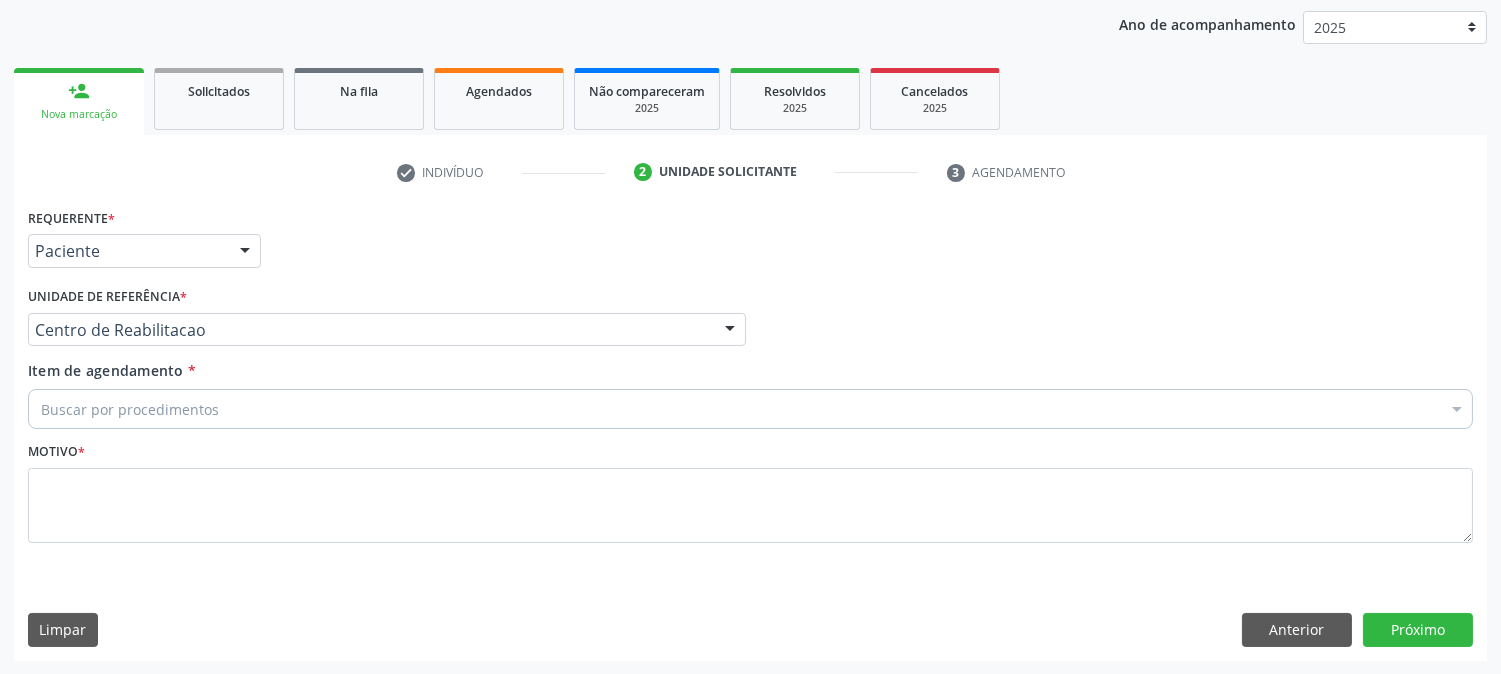 click on "Buscar por procedimentos" at bounding box center [750, 409] 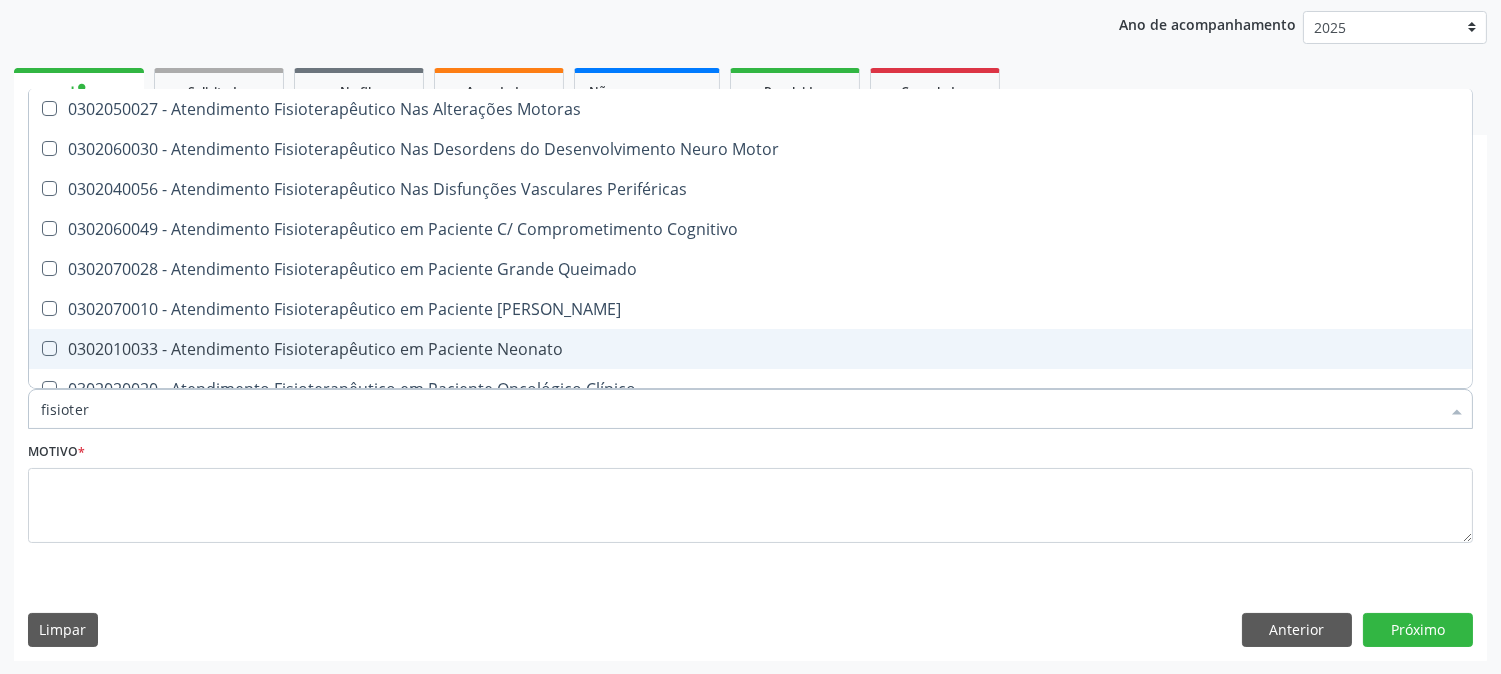 type on "fisiotera" 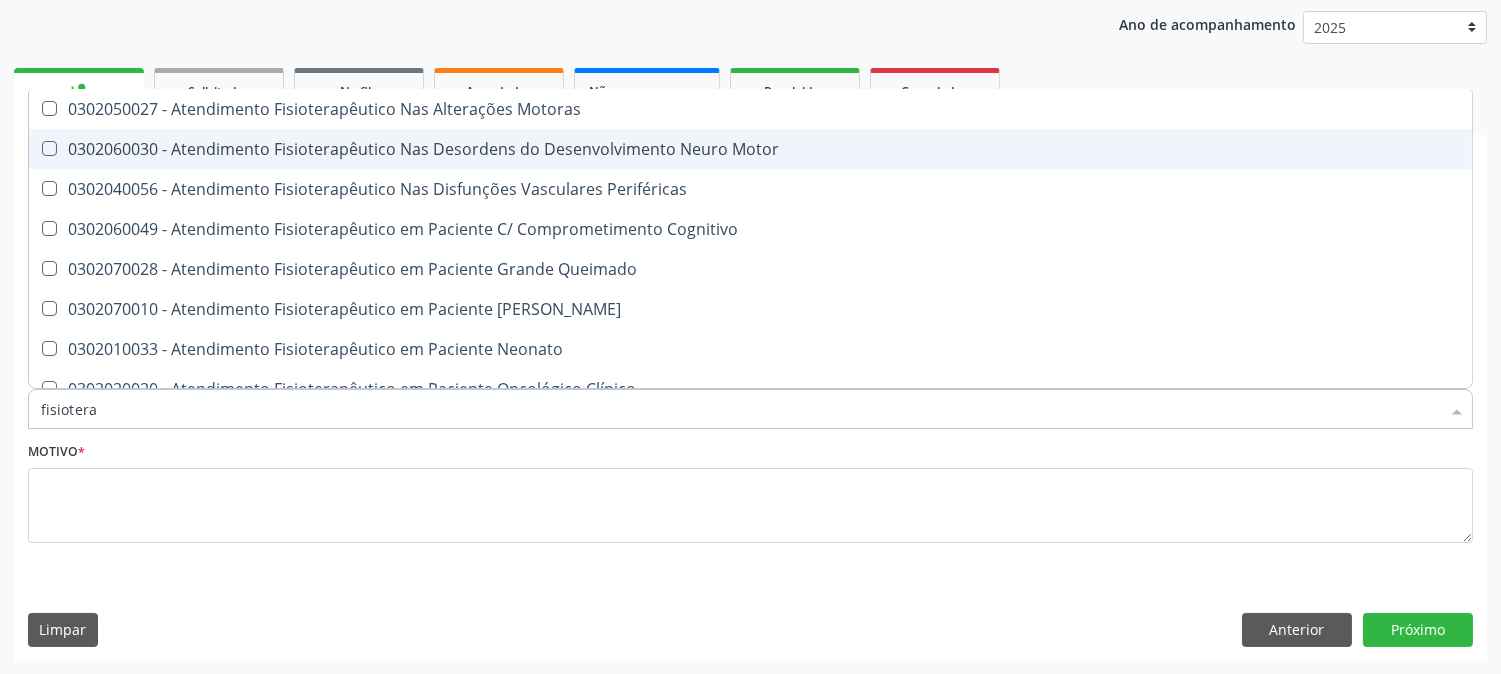 click on "0302060030 - Atendimento Fisioterapêutico Nas Desordens do Desenvolvimento Neuro Motor" at bounding box center [750, 149] 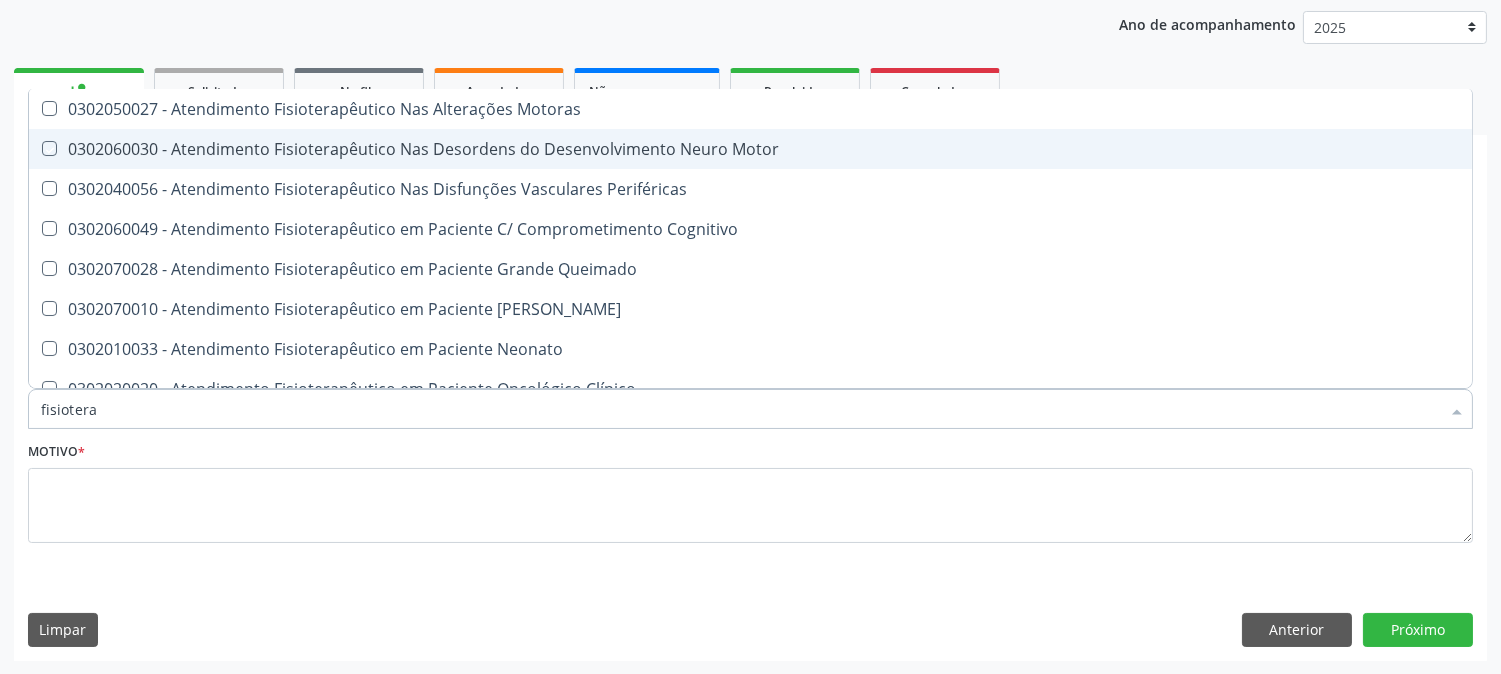 checkbox on "true" 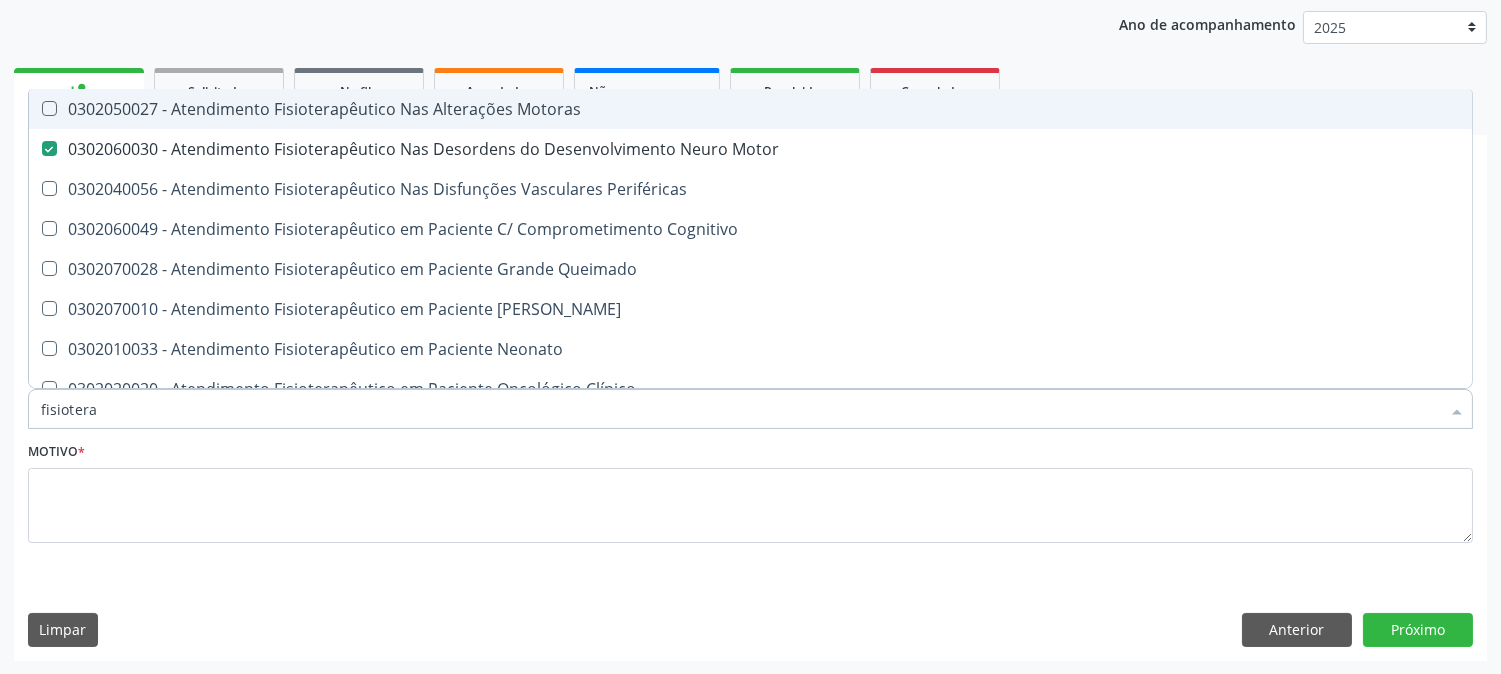 click on "0302050027 - Atendimento Fisioterapêutico Nas Alterações Motoras" at bounding box center [750, 109] 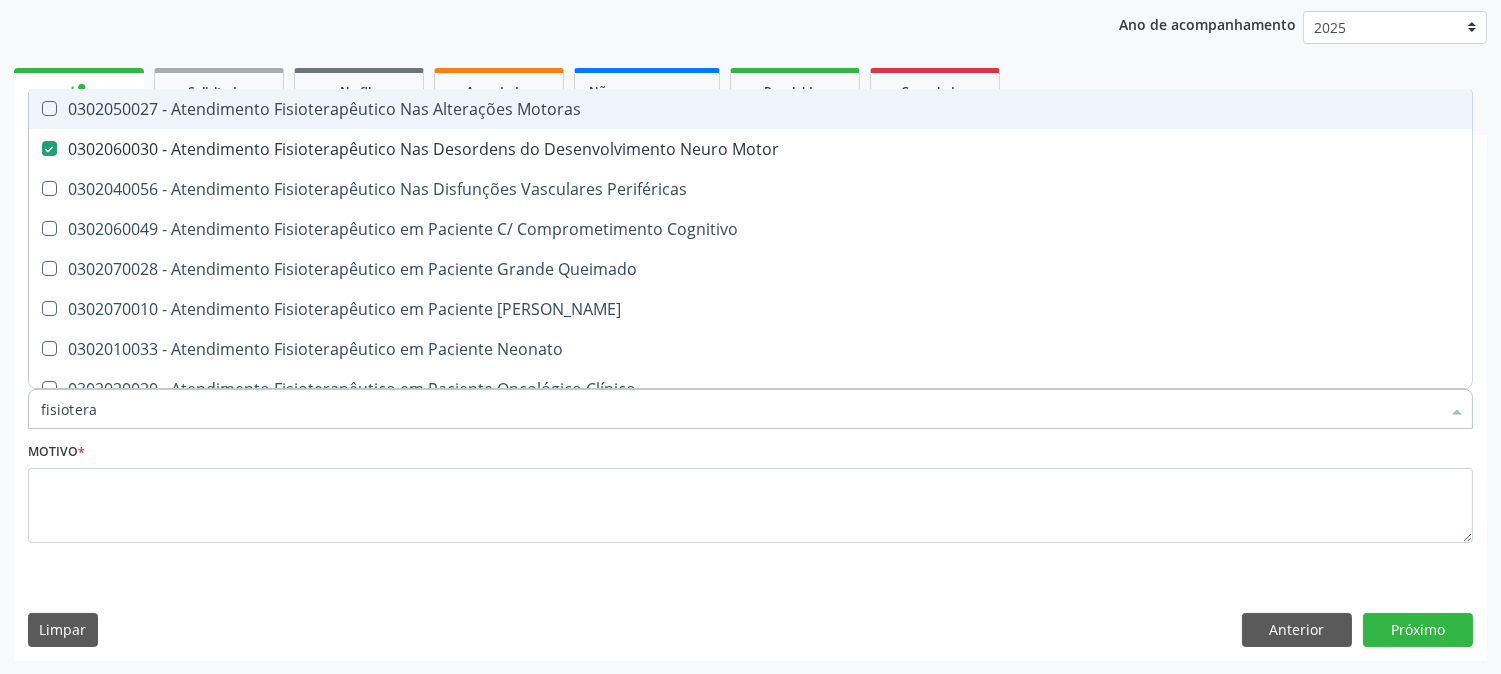 checkbox on "true" 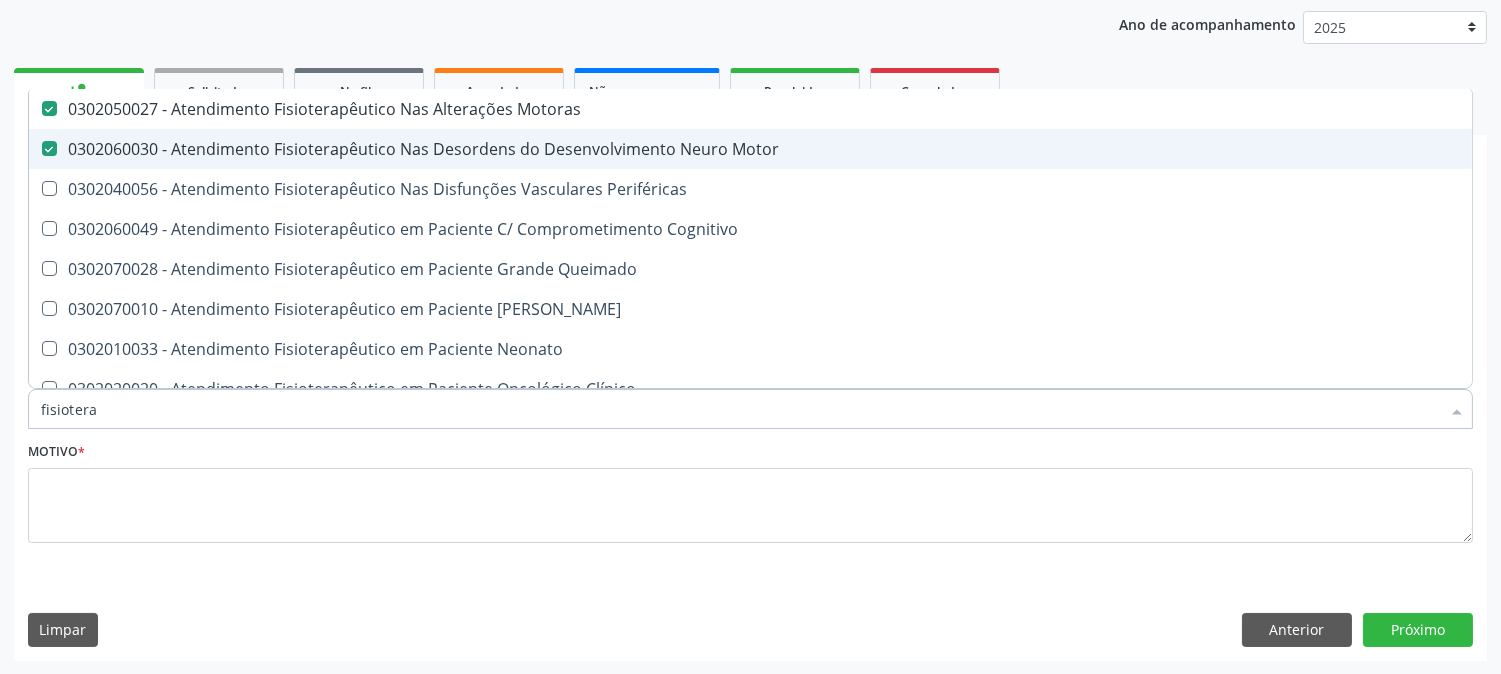 click on "0302060030 - Atendimento Fisioterapêutico Nas Desordens do Desenvolvimento Neuro Motor" at bounding box center [750, 149] 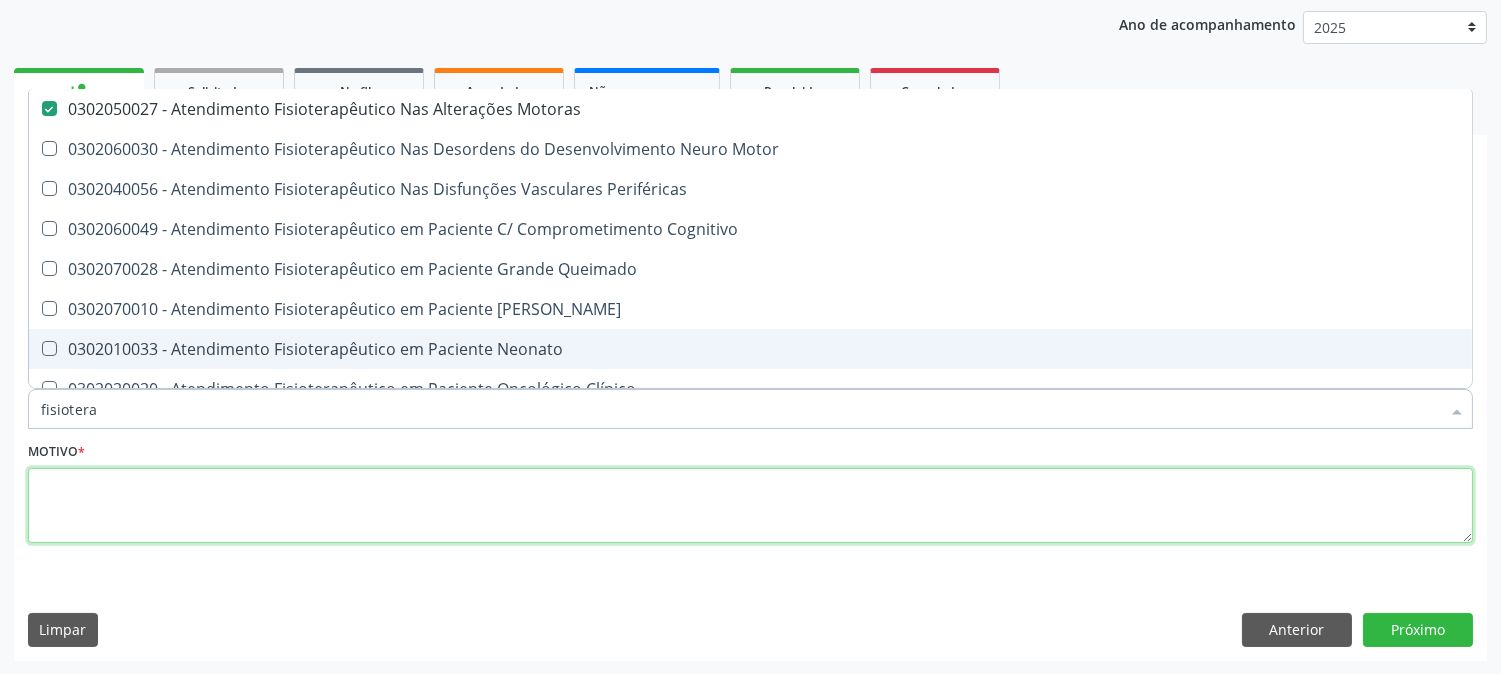 click at bounding box center [750, 506] 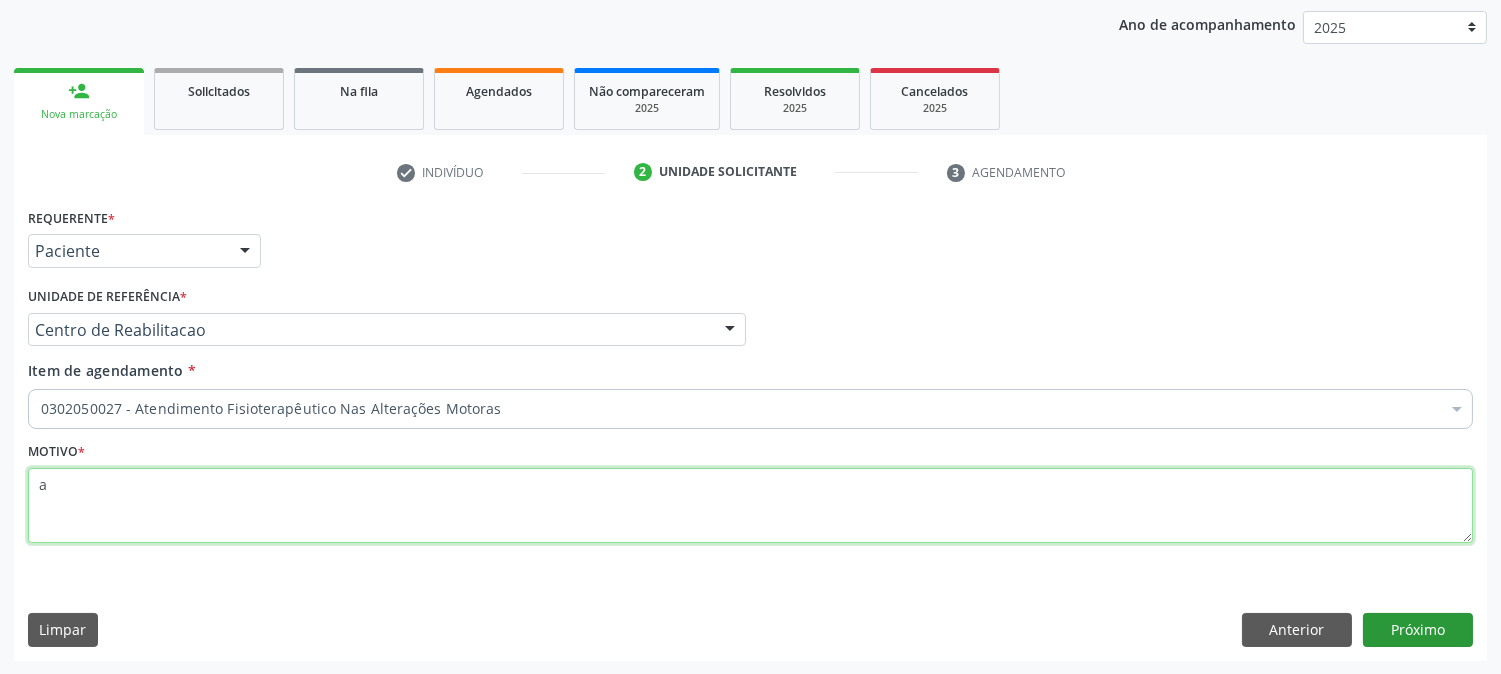 type on "a" 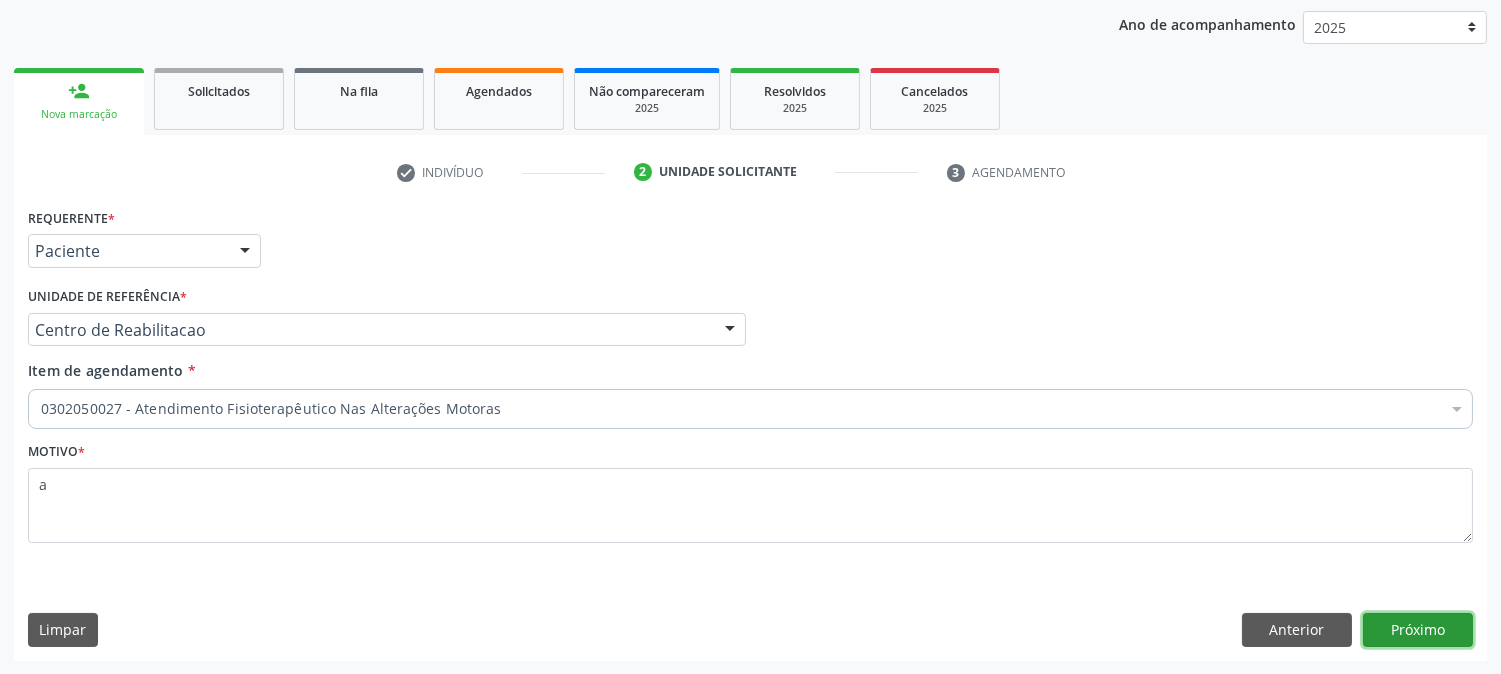 click on "Próximo" at bounding box center (1418, 630) 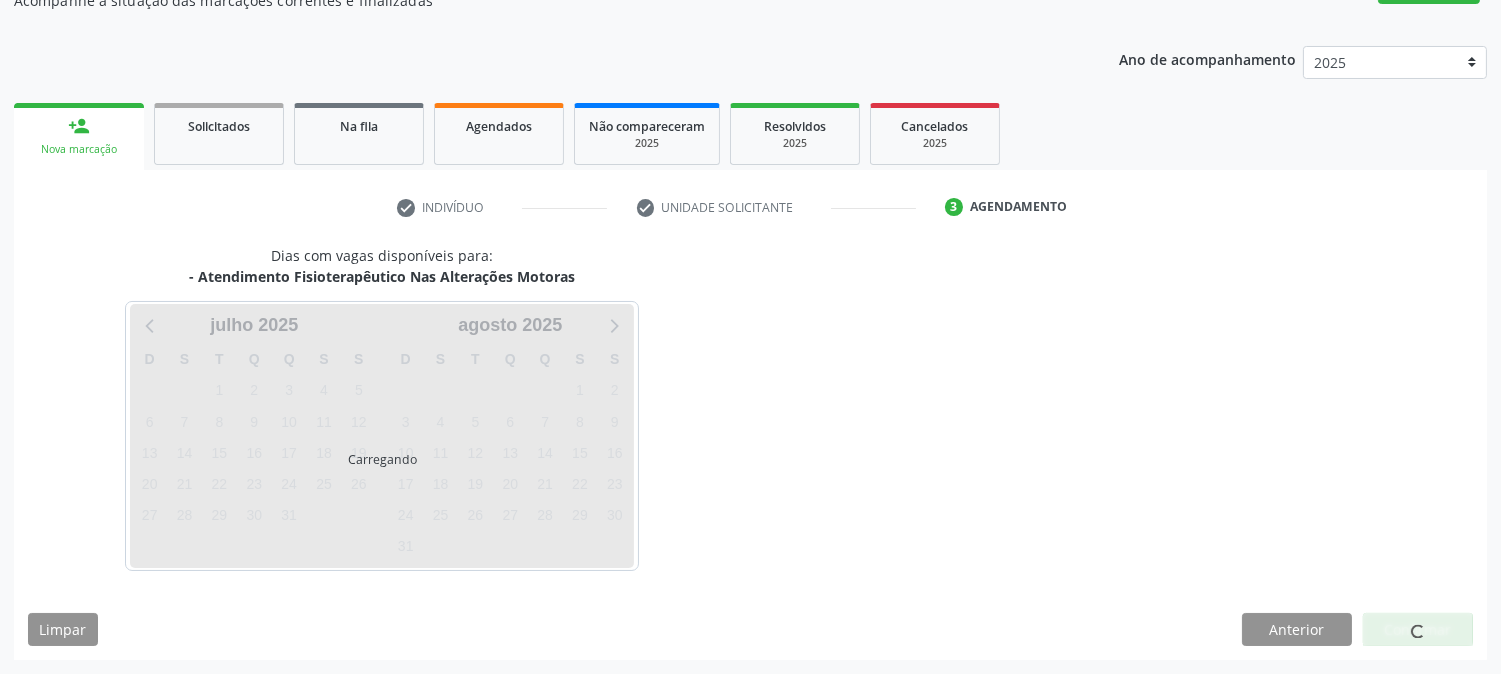 scroll, scrollTop: 195, scrollLeft: 0, axis: vertical 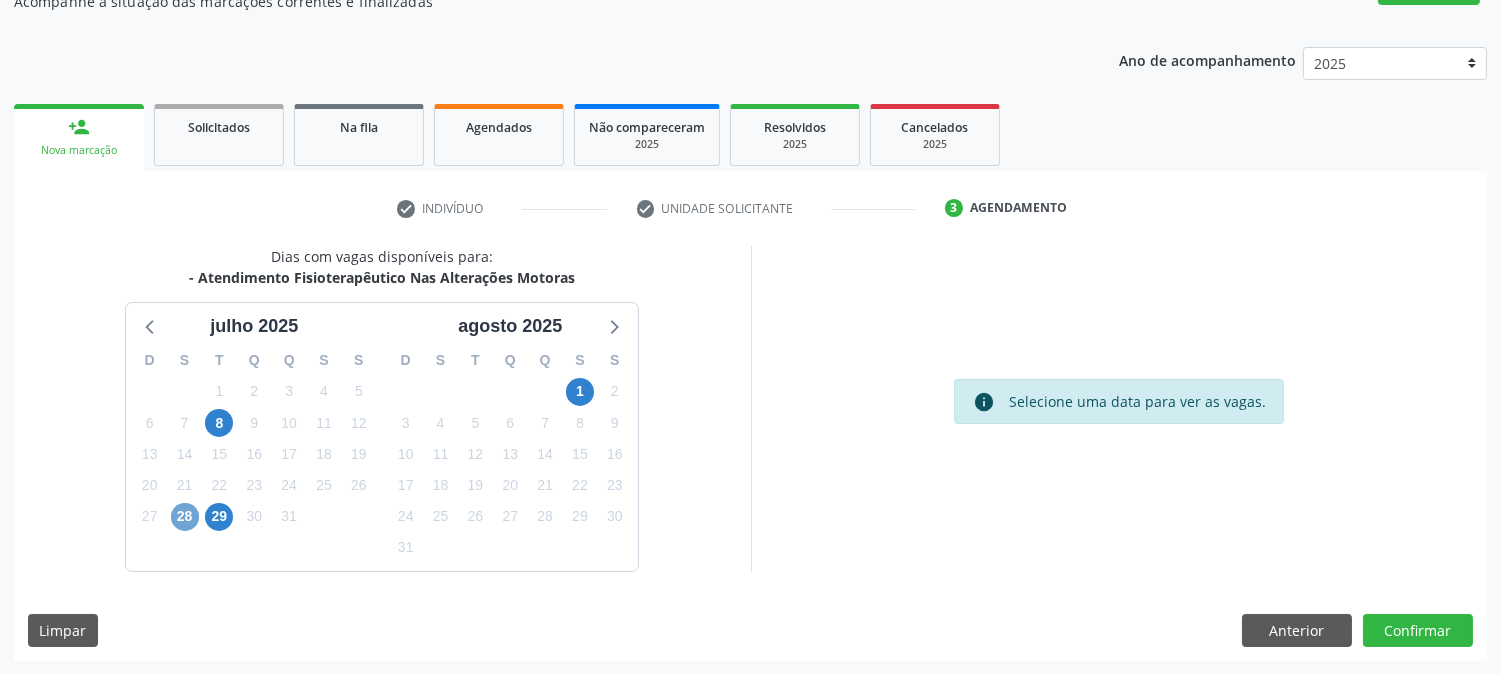 click on "28" at bounding box center (185, 517) 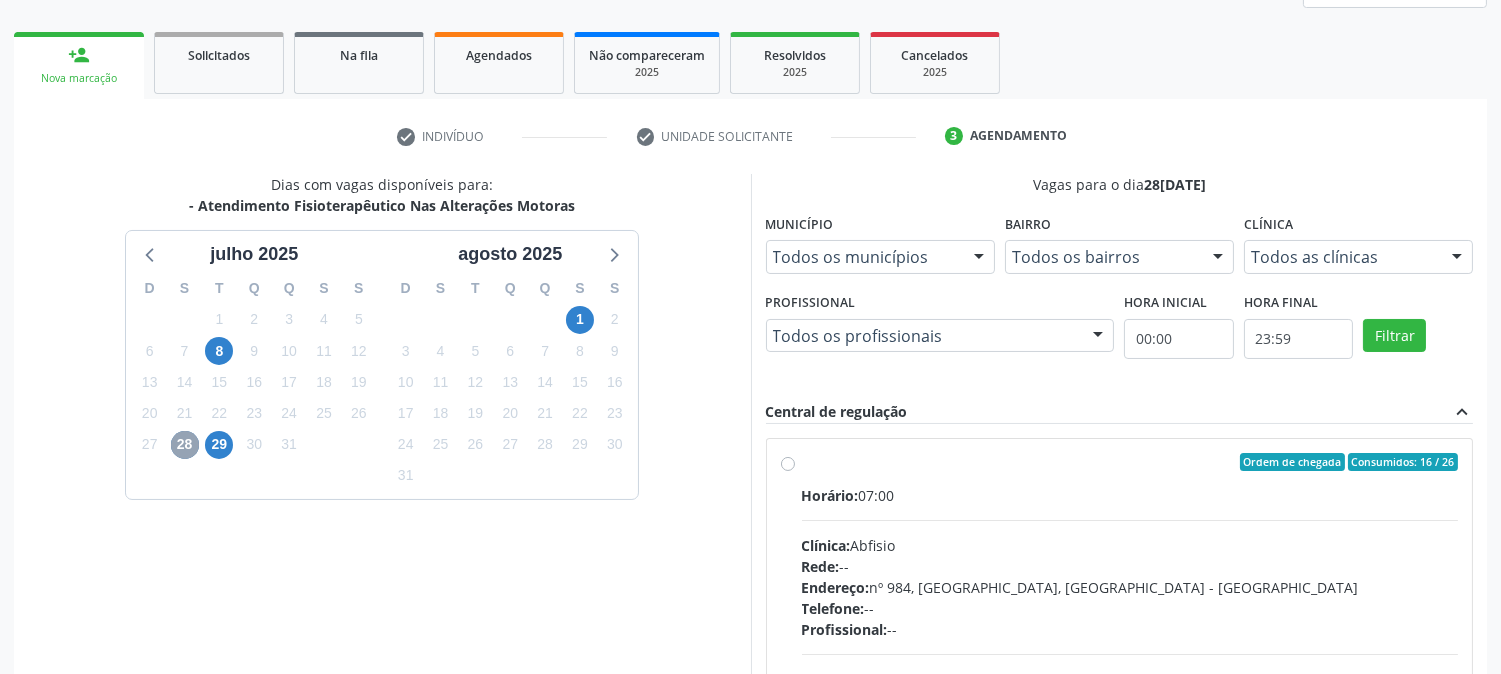 scroll, scrollTop: 306, scrollLeft: 0, axis: vertical 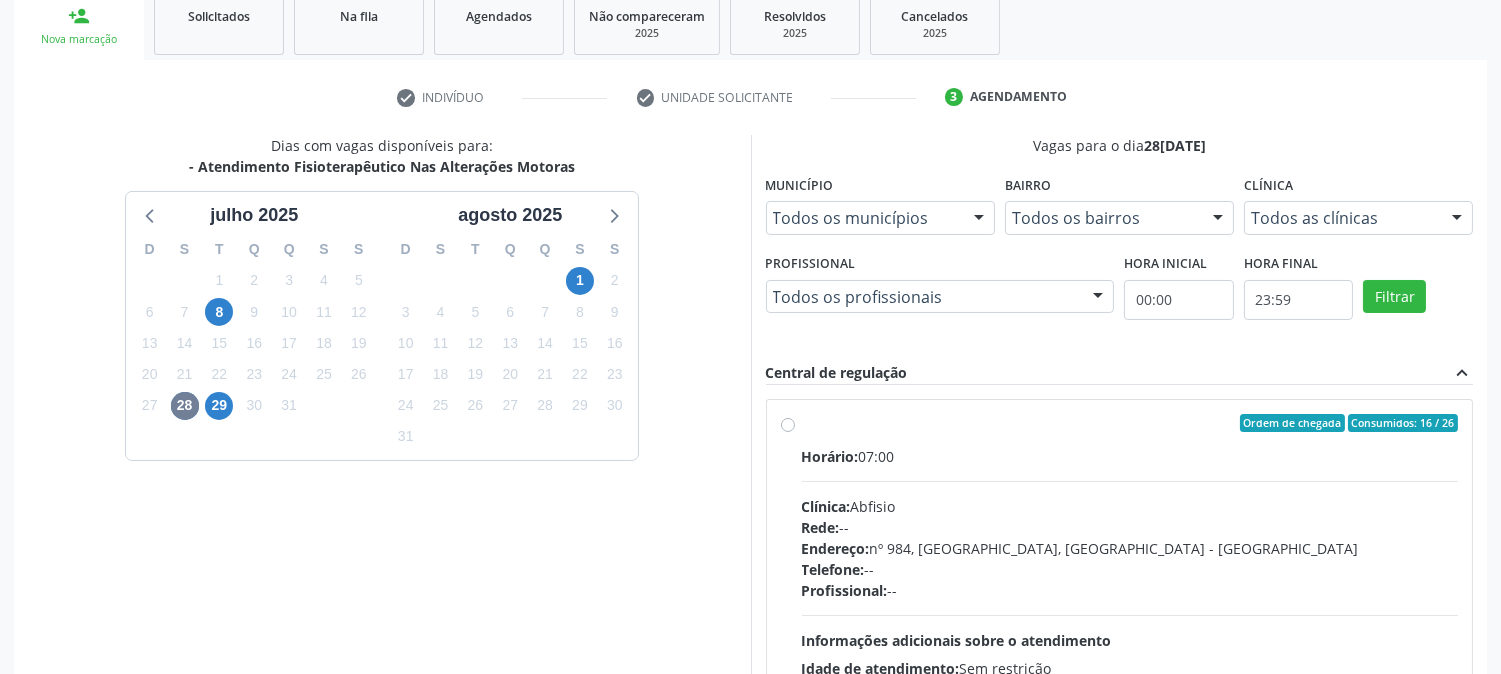 click on "Horário:   07:00" at bounding box center (1130, 456) 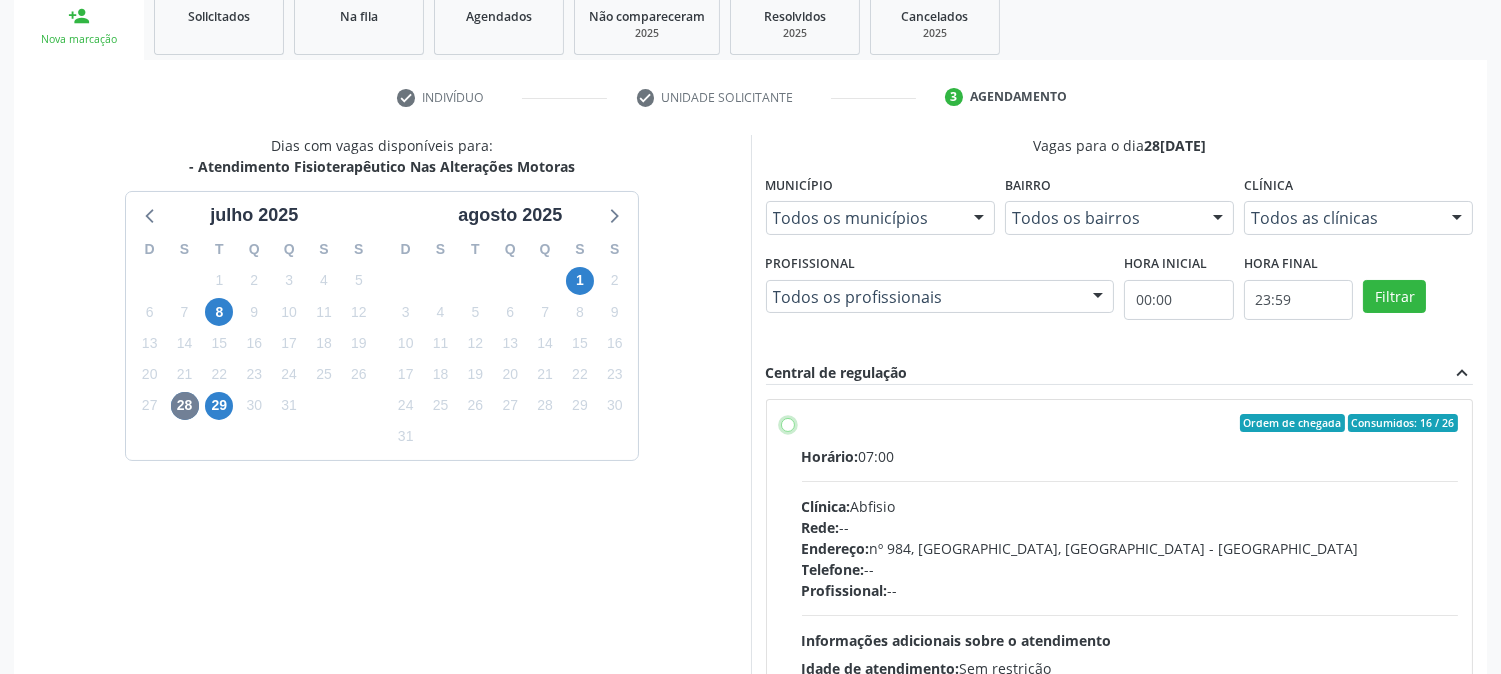 click on "Ordem de chegada
Consumidos: 16 / 26
Horário:   07:00
Clínica:  Abfisio
Rede:
--
Endereço:   nº 984, Nossa Senhora da Pen, Serra Talhada - PE
Telefone:   --
Profissional:
--
Informações adicionais sobre o atendimento
Idade de atendimento:
Sem restrição
Gênero(s) atendido(s):
Sem restrição
Informações adicionais:
--" at bounding box center (788, 423) 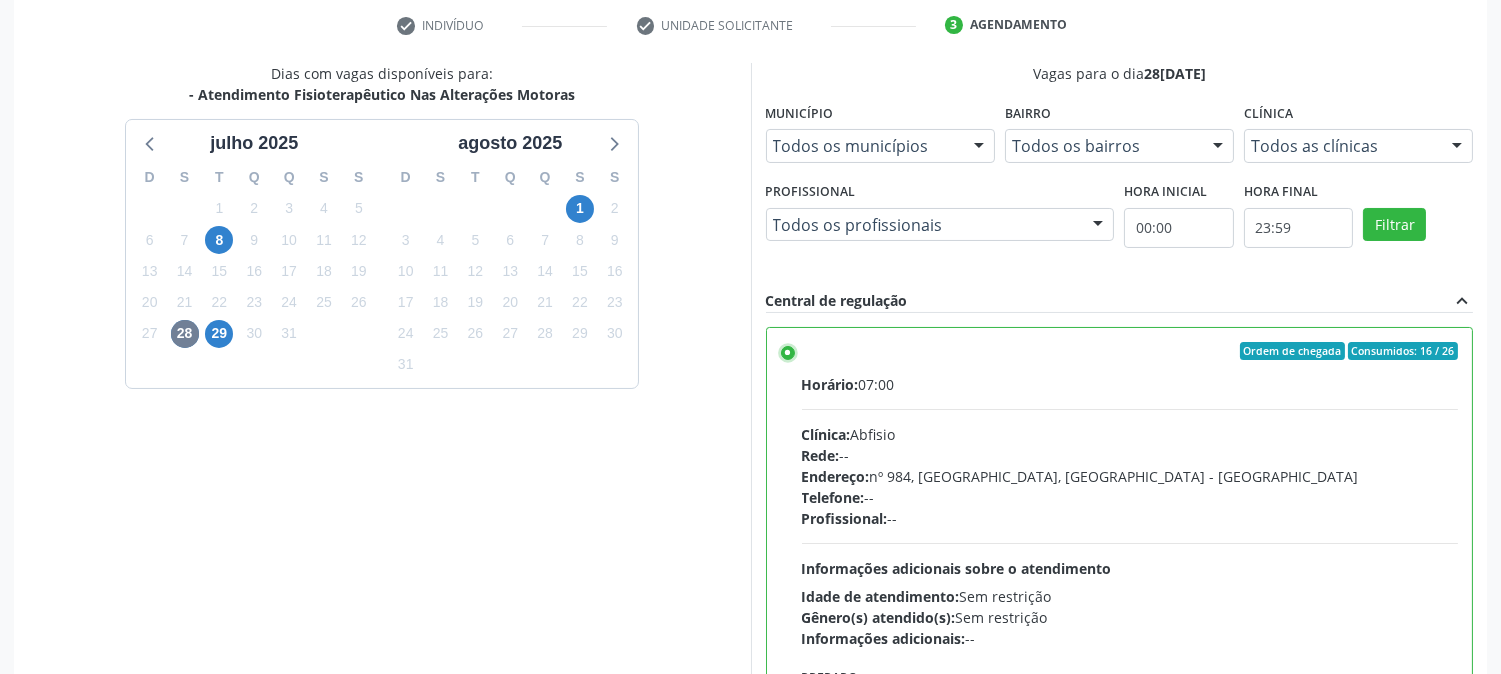 scroll, scrollTop: 520, scrollLeft: 0, axis: vertical 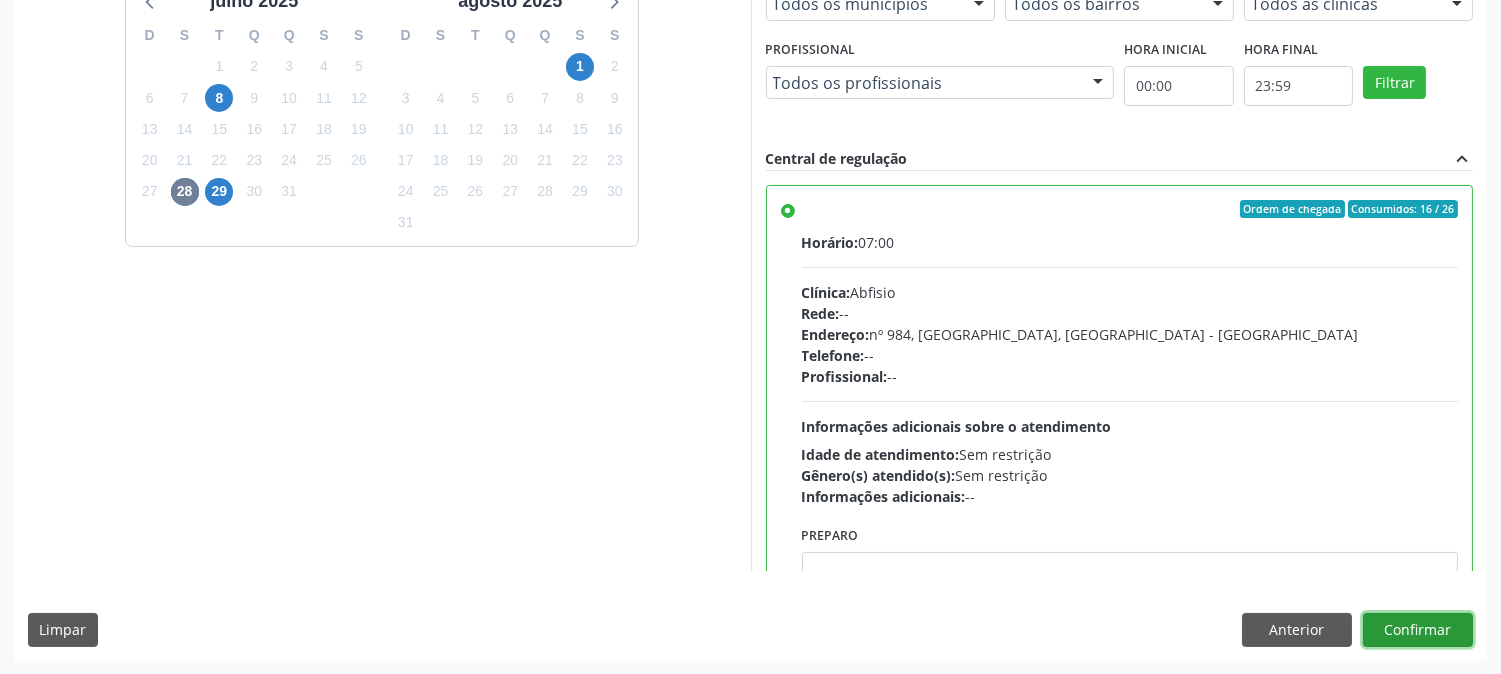 click on "Confirmar" at bounding box center (1418, 630) 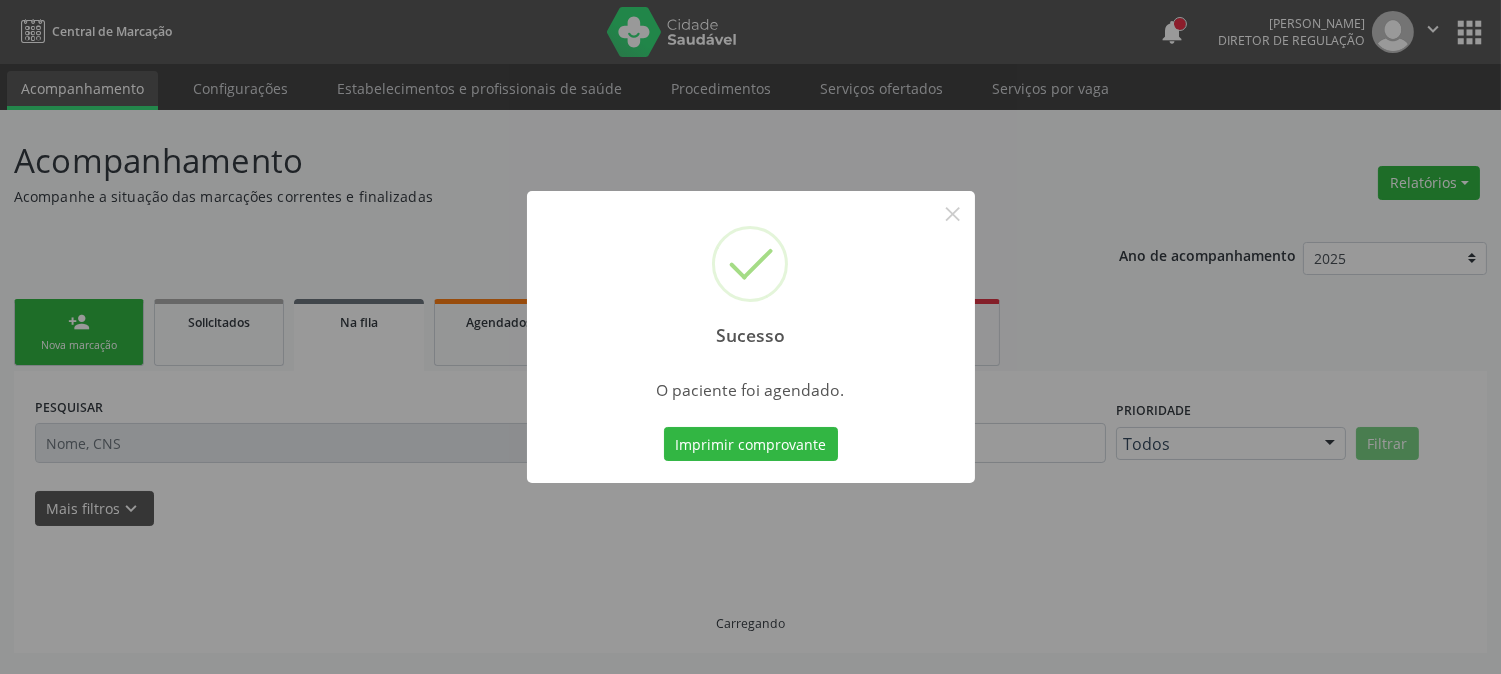 scroll, scrollTop: 0, scrollLeft: 0, axis: both 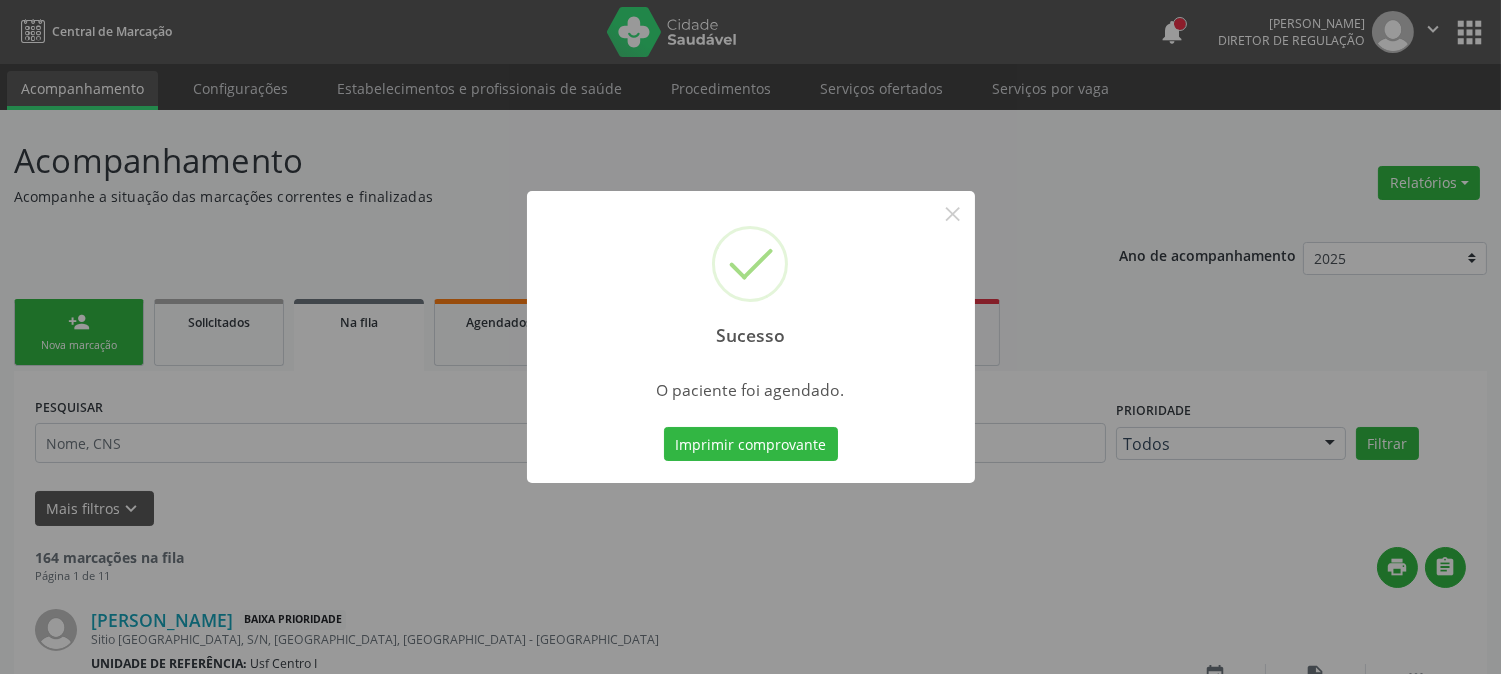 click on "Imprimir comprovante Cancel" at bounding box center (750, 444) 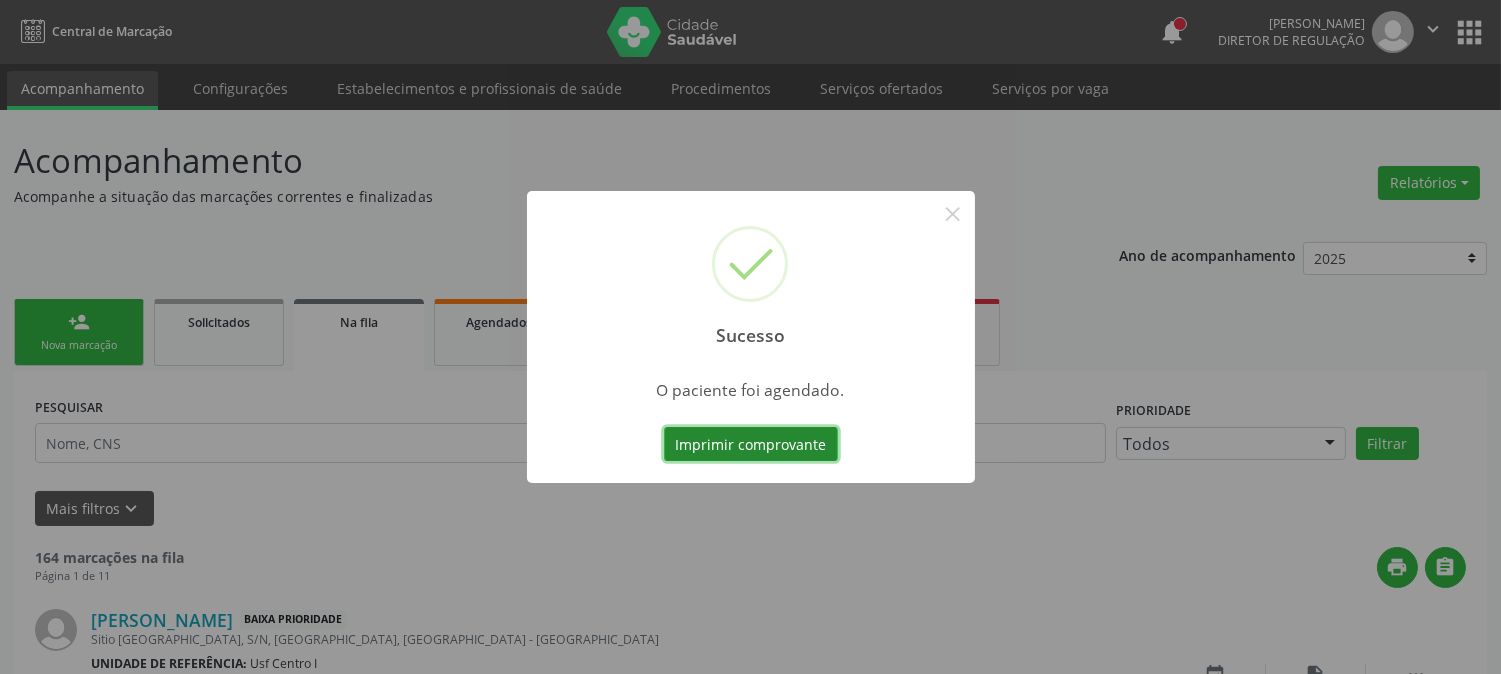 click on "Imprimir comprovante" at bounding box center (751, 444) 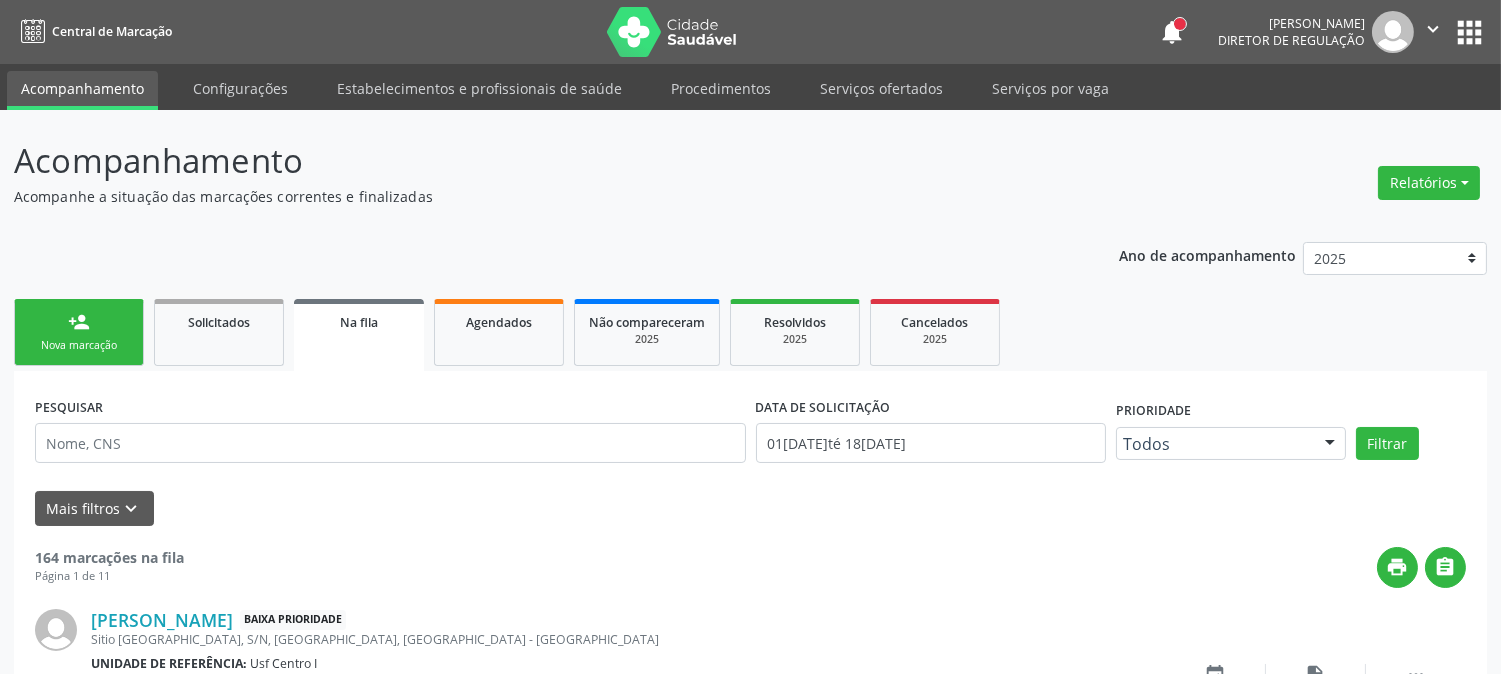 click on "Nova marcação" at bounding box center (79, 345) 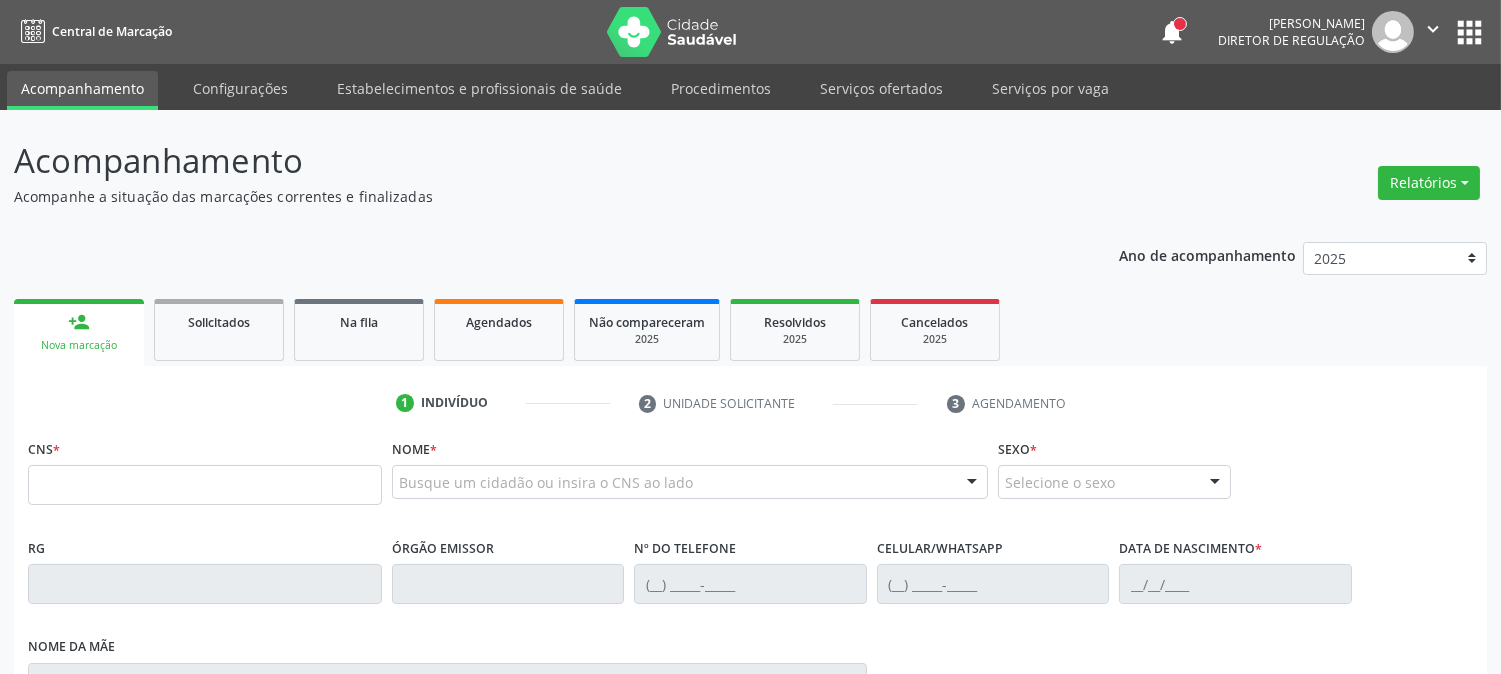 scroll, scrollTop: 222, scrollLeft: 0, axis: vertical 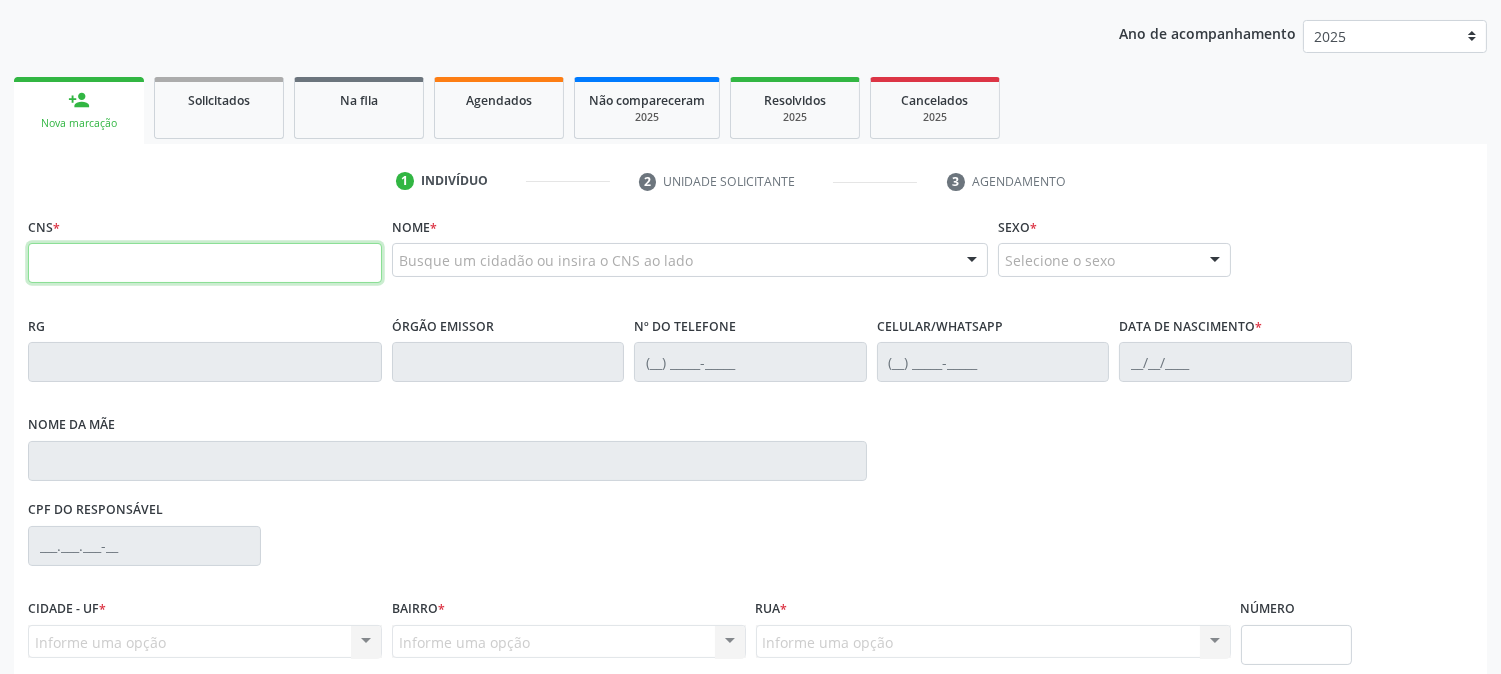 click at bounding box center (205, 263) 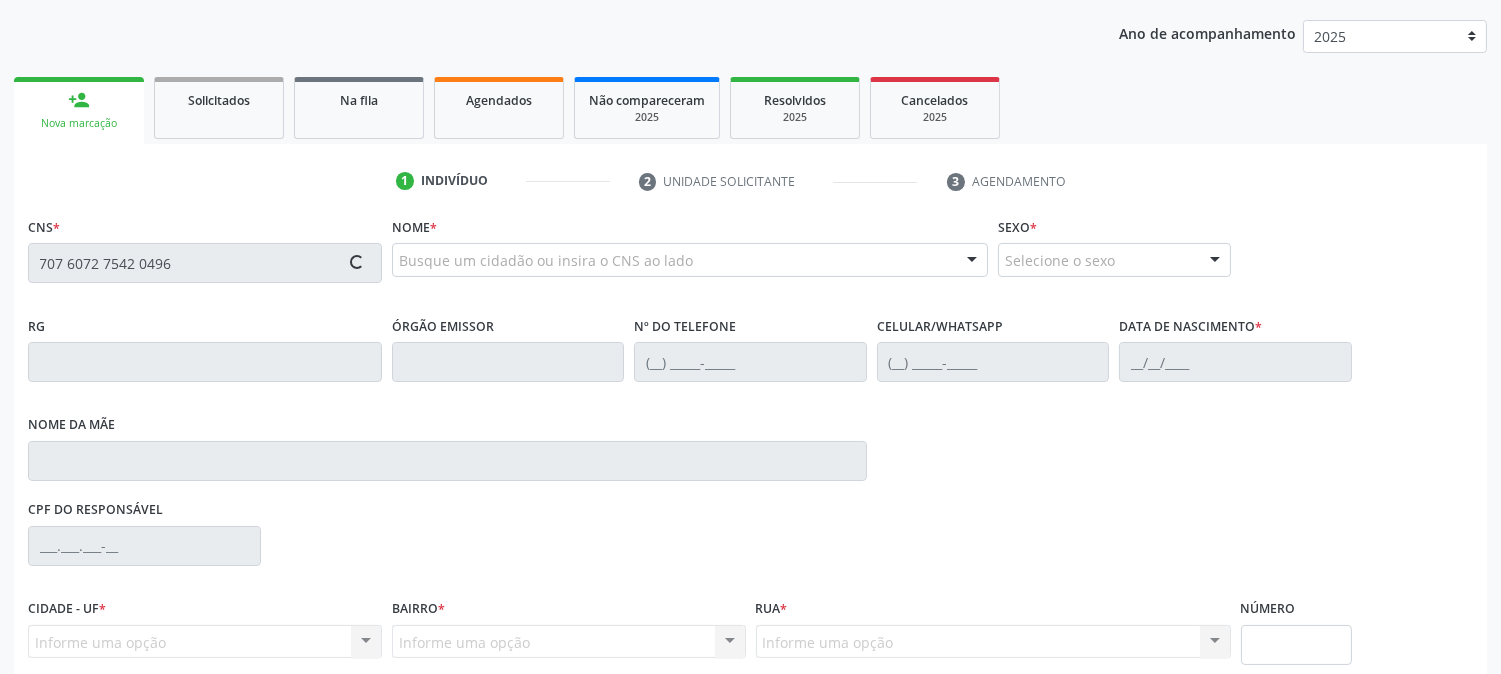 type on "707 6072 7542 0496" 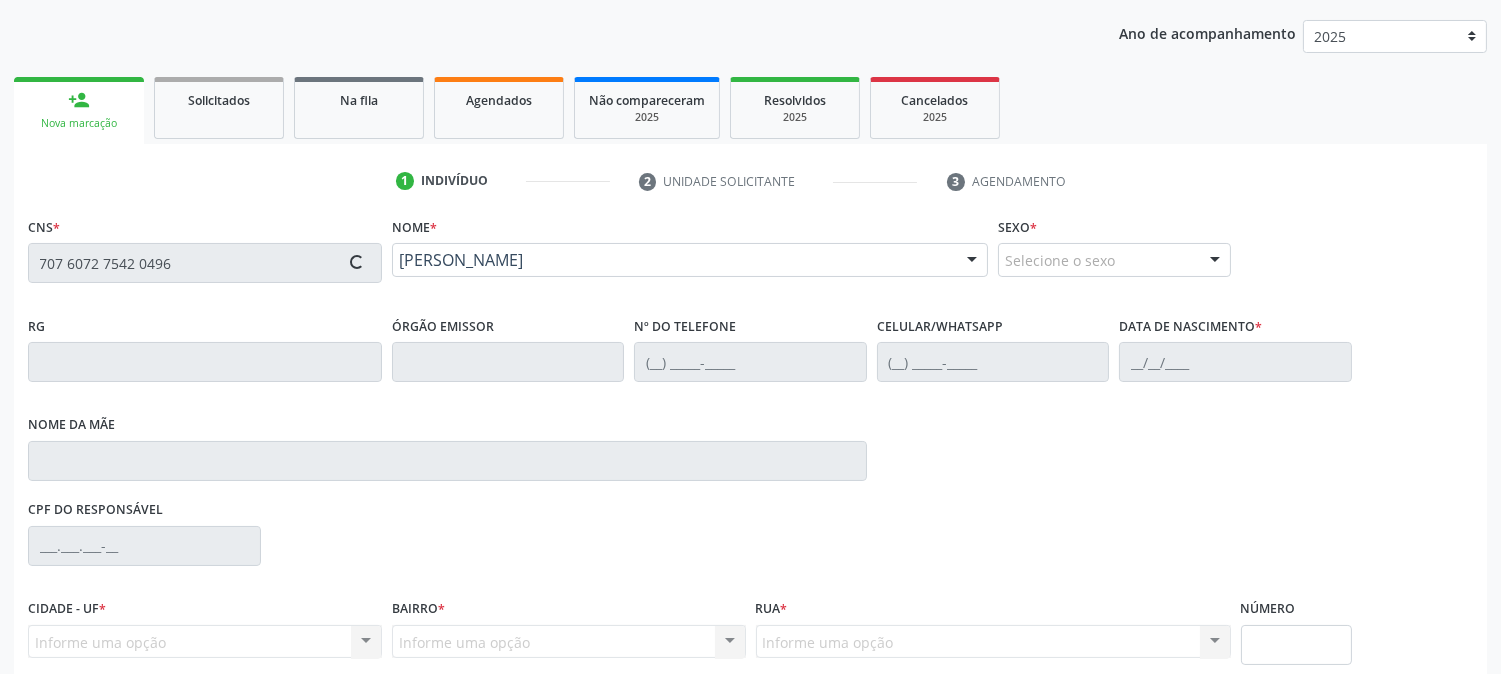 type on "(87) 99612-4094" 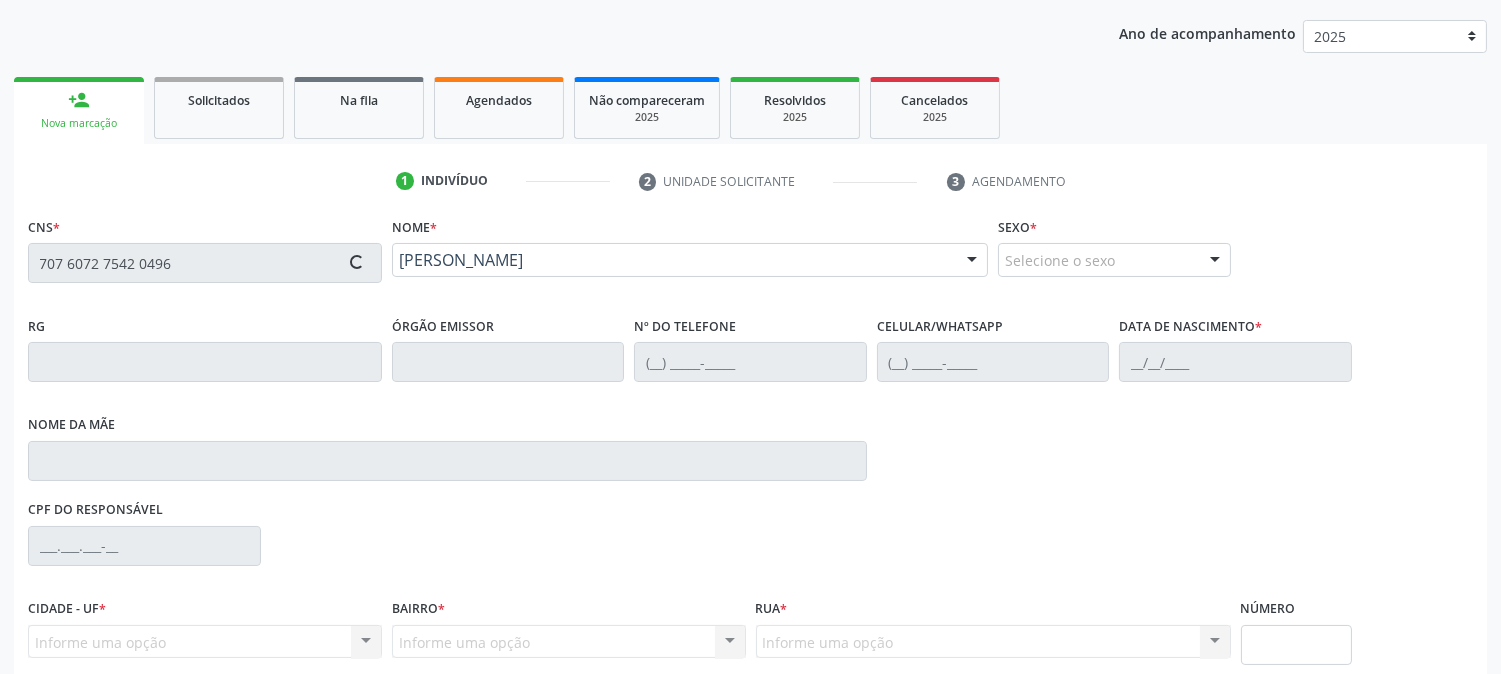 type on "30/09/1954" 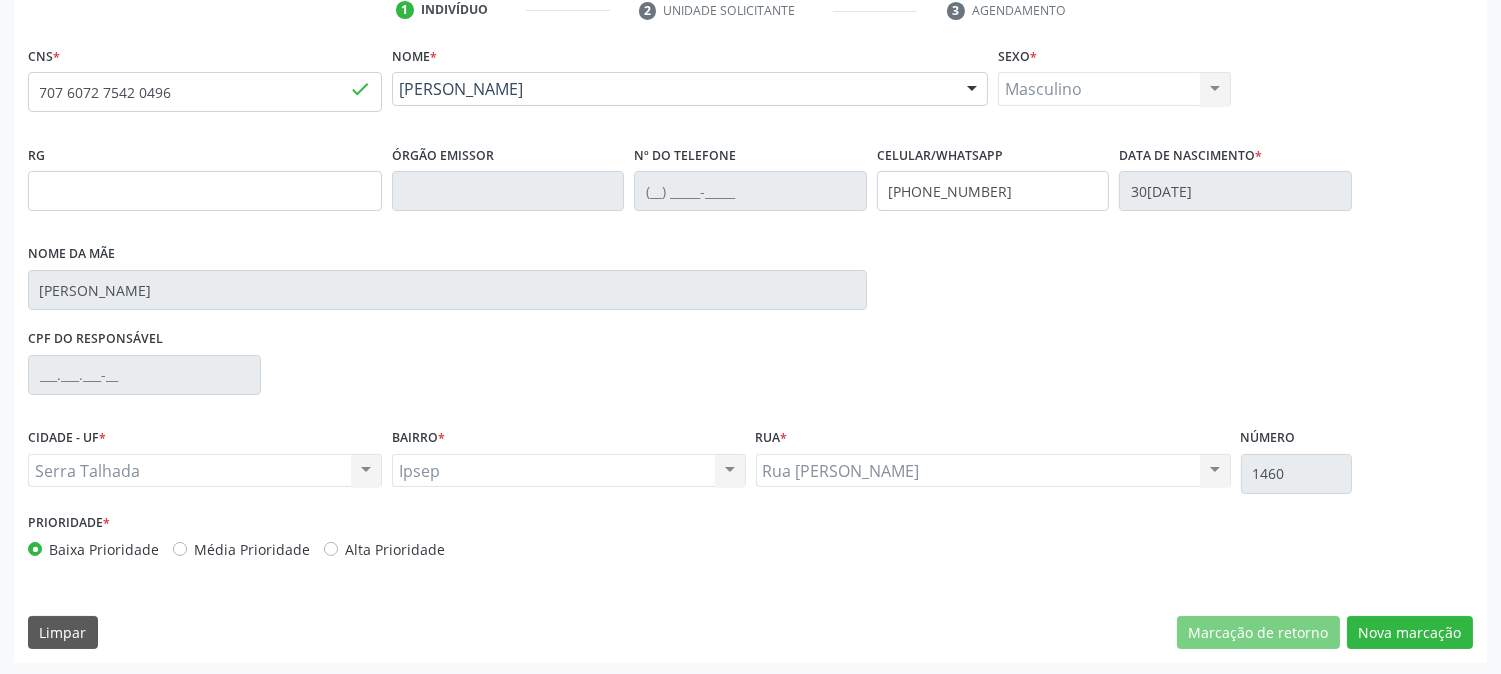 scroll, scrollTop: 395, scrollLeft: 0, axis: vertical 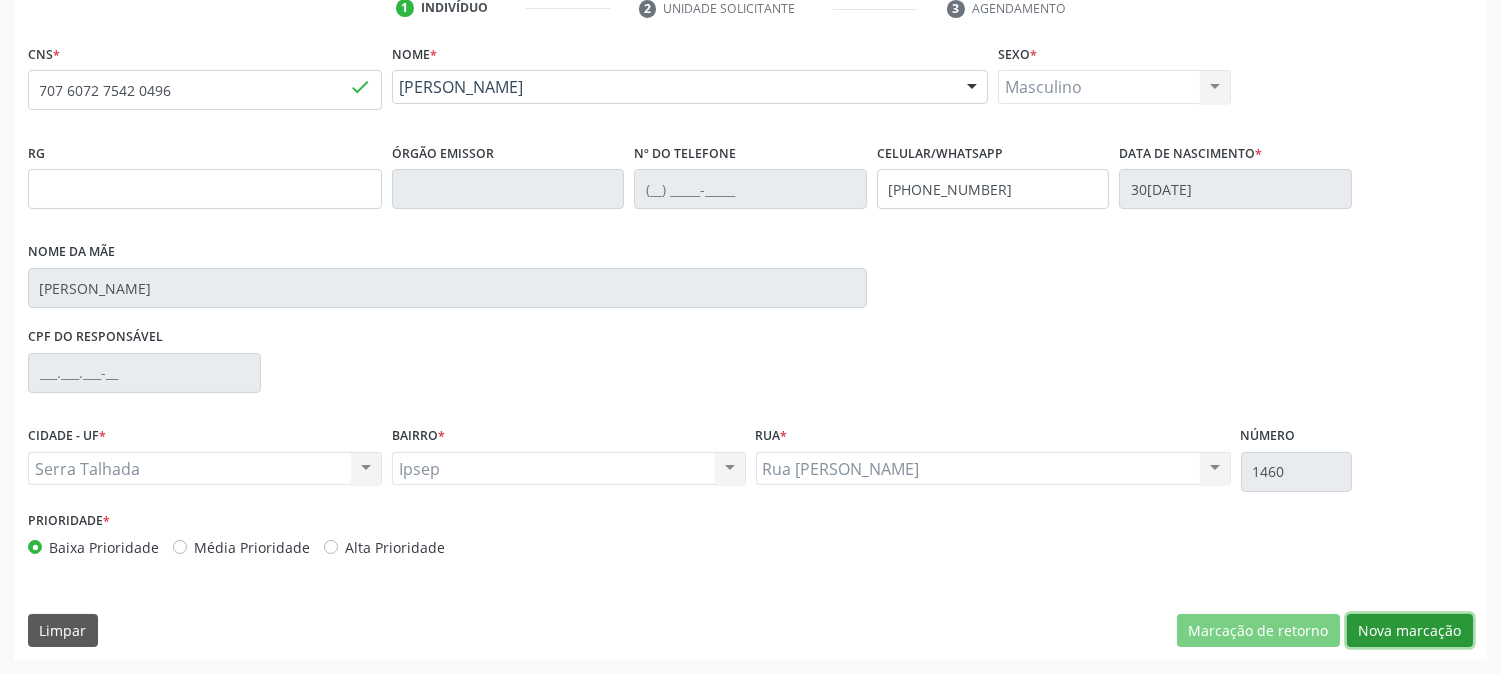 click on "Nova marcação" at bounding box center [1410, 631] 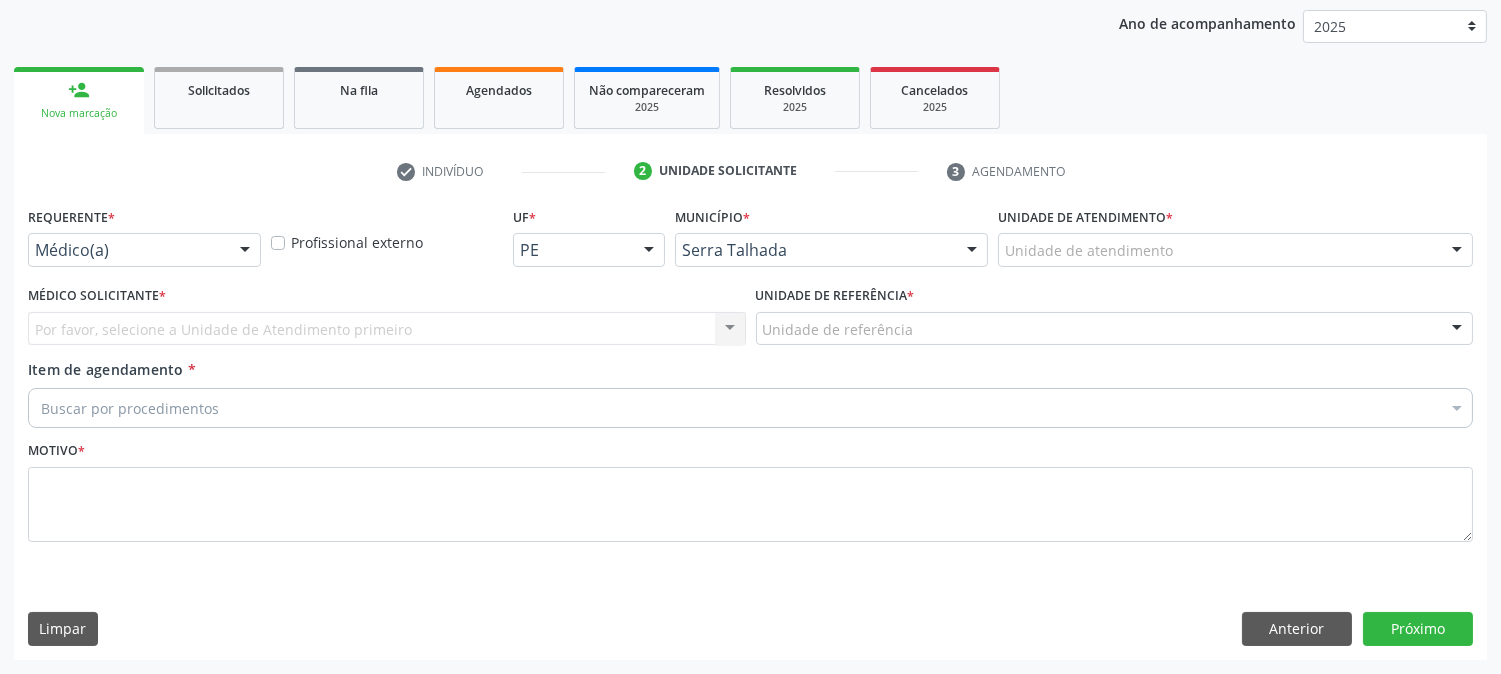 scroll, scrollTop: 231, scrollLeft: 0, axis: vertical 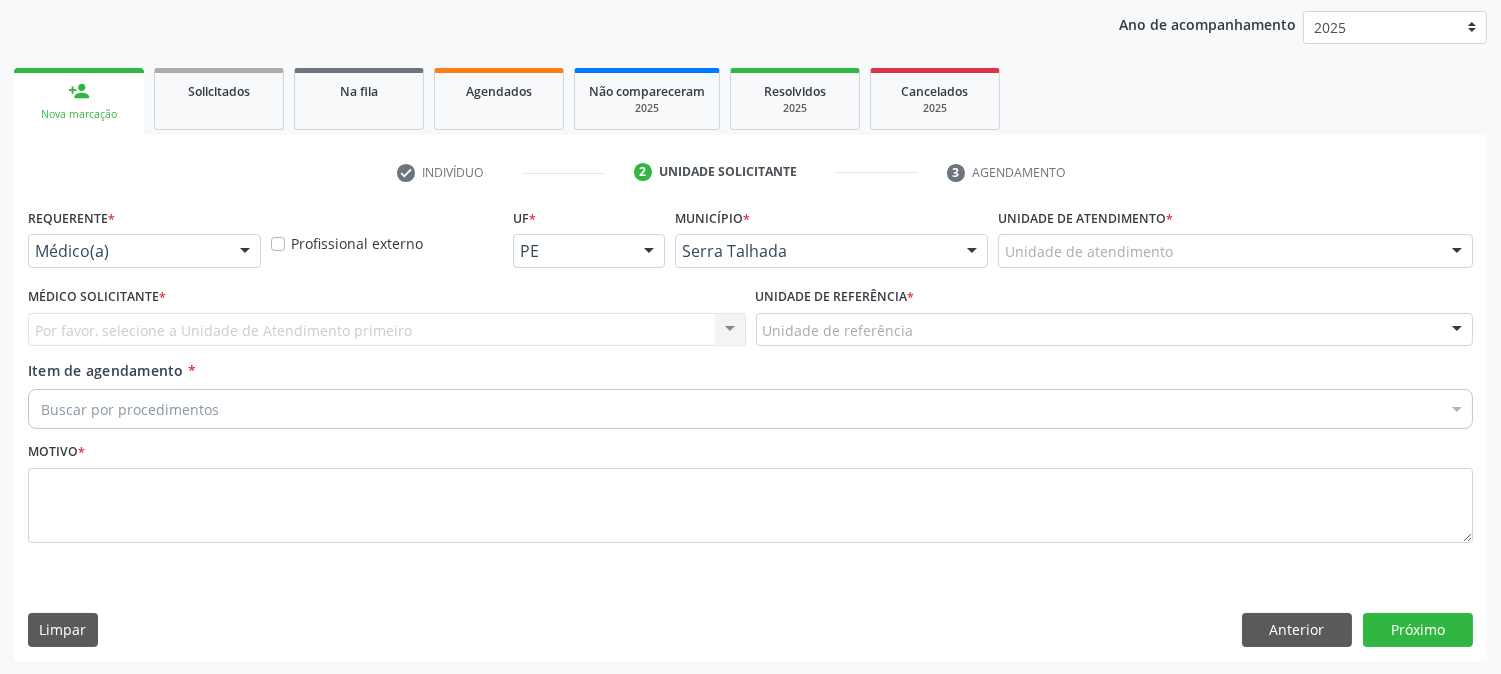 click on "Médico(a)" at bounding box center (144, 251) 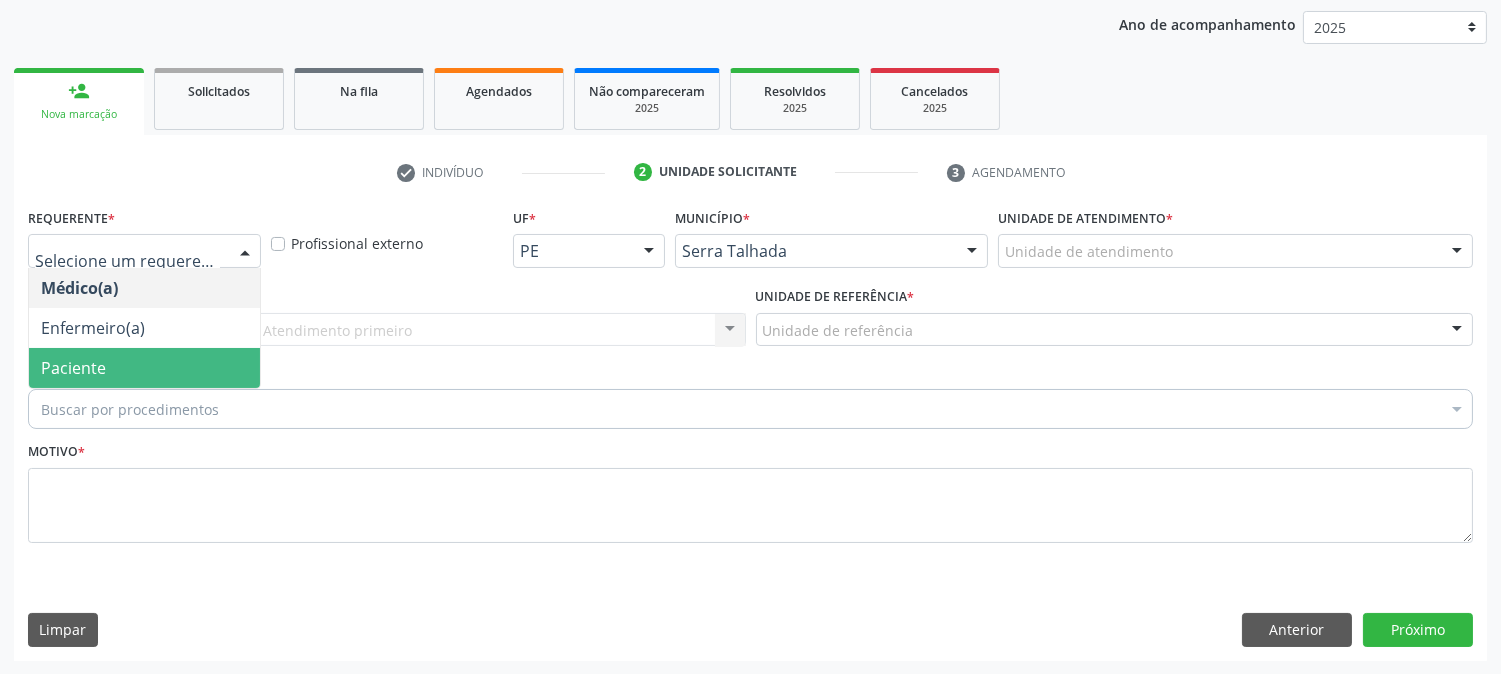 click on "Paciente" at bounding box center (144, 368) 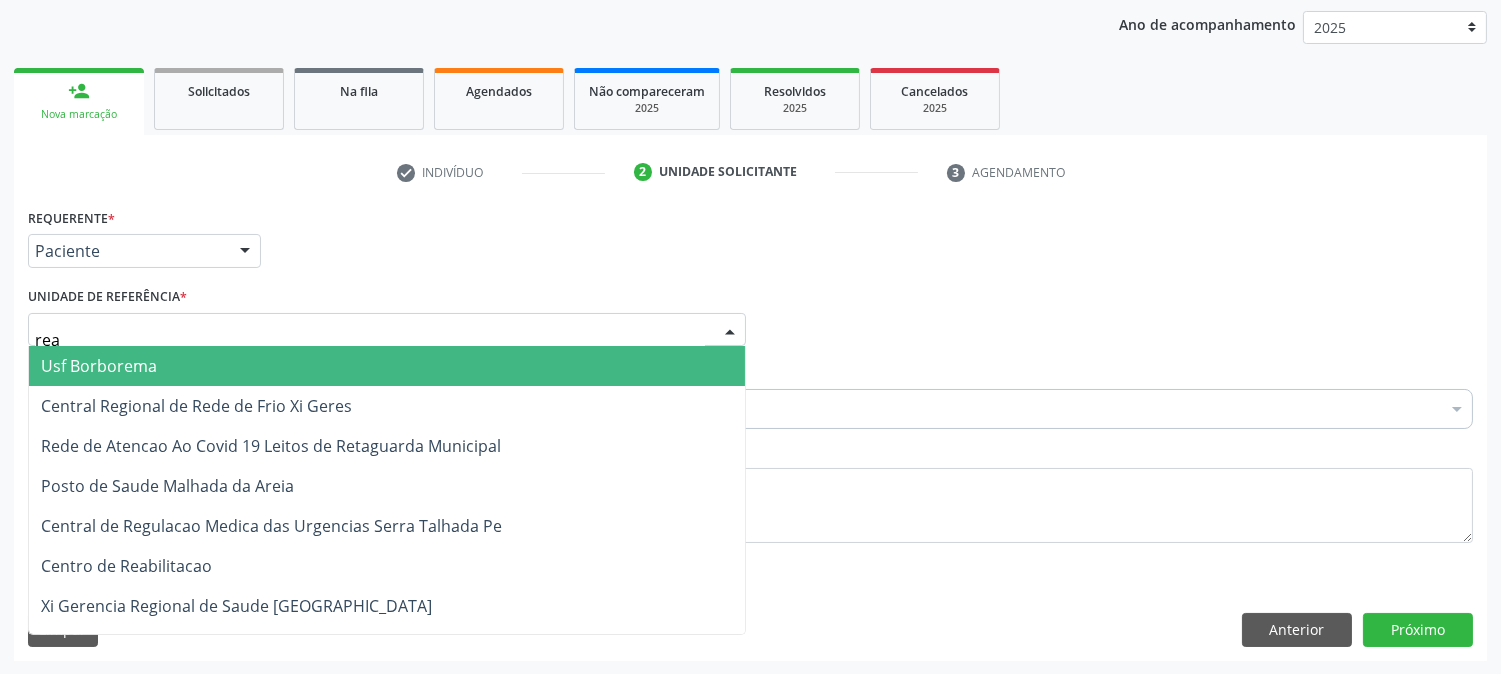 type on "reab" 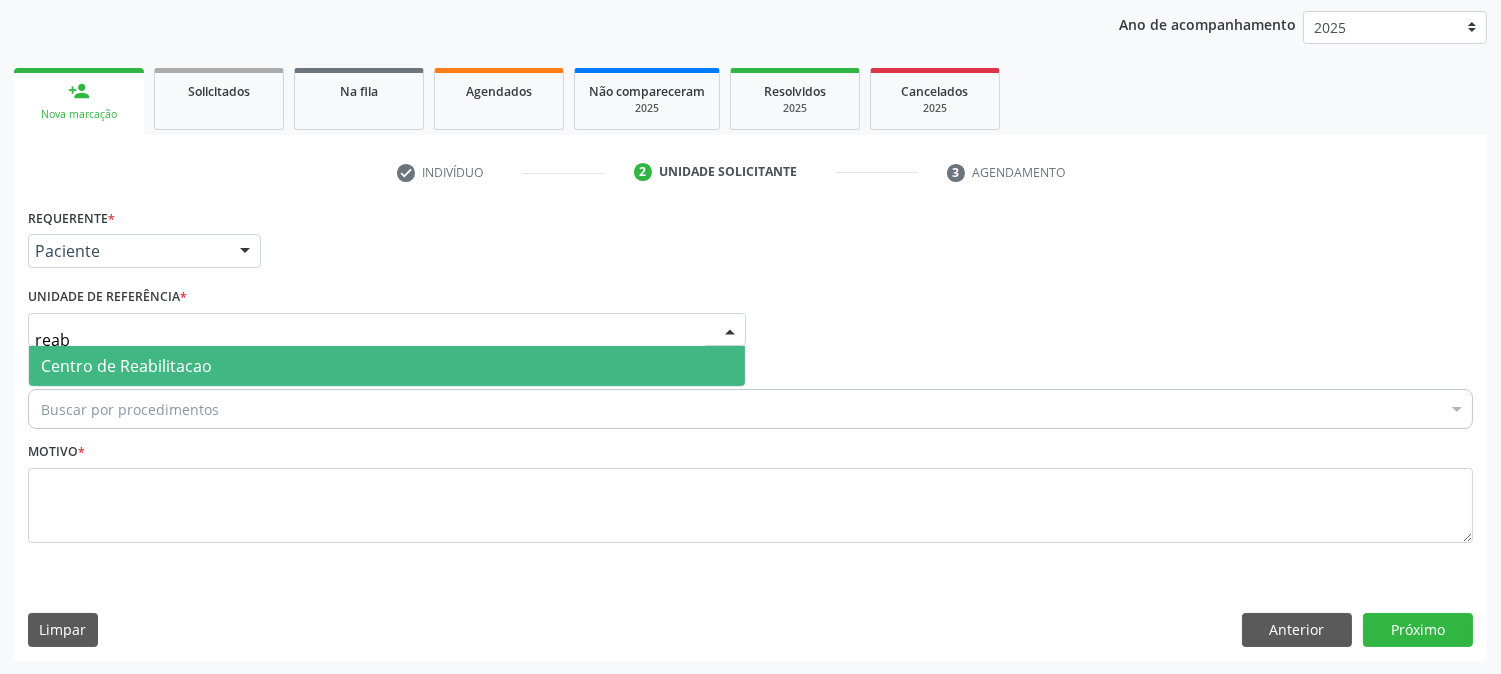 click on "Centro de Reabilitacao" at bounding box center (387, 366) 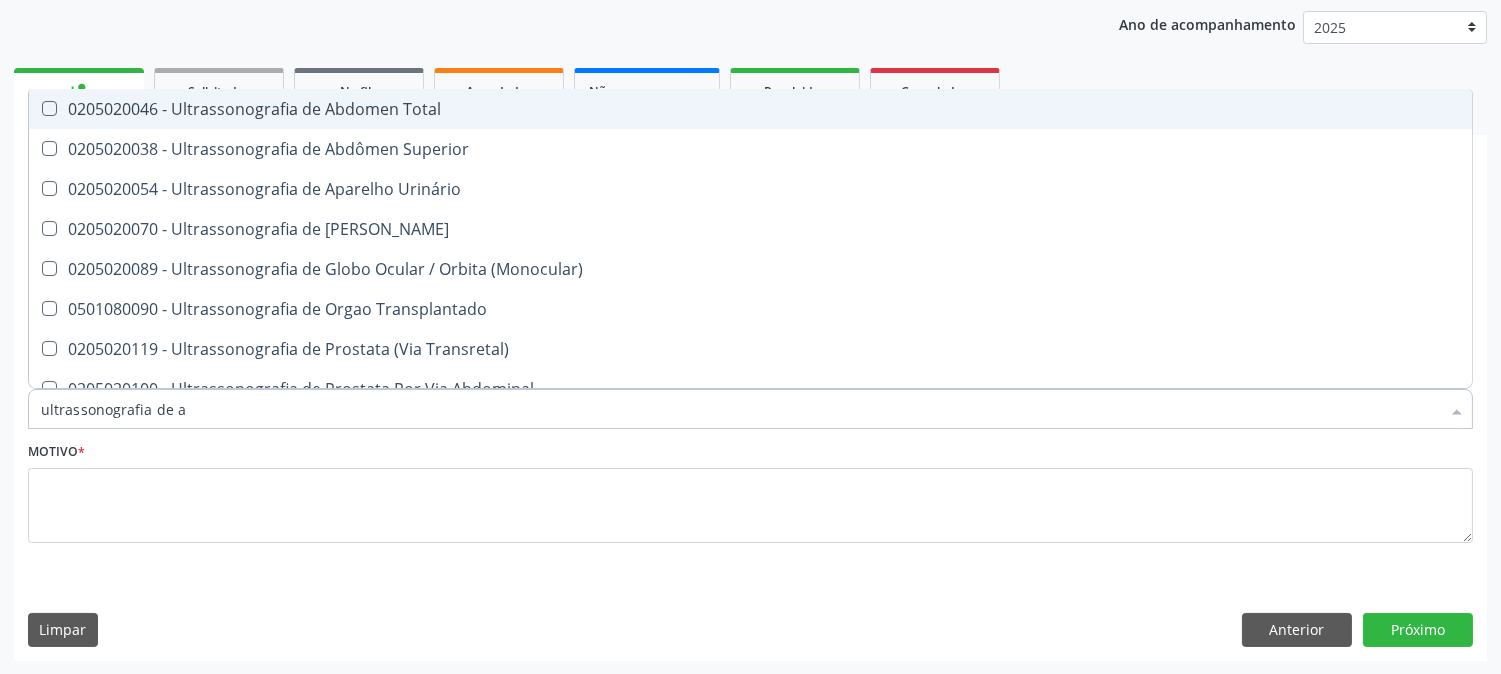 type on "ultrassonografia de ab" 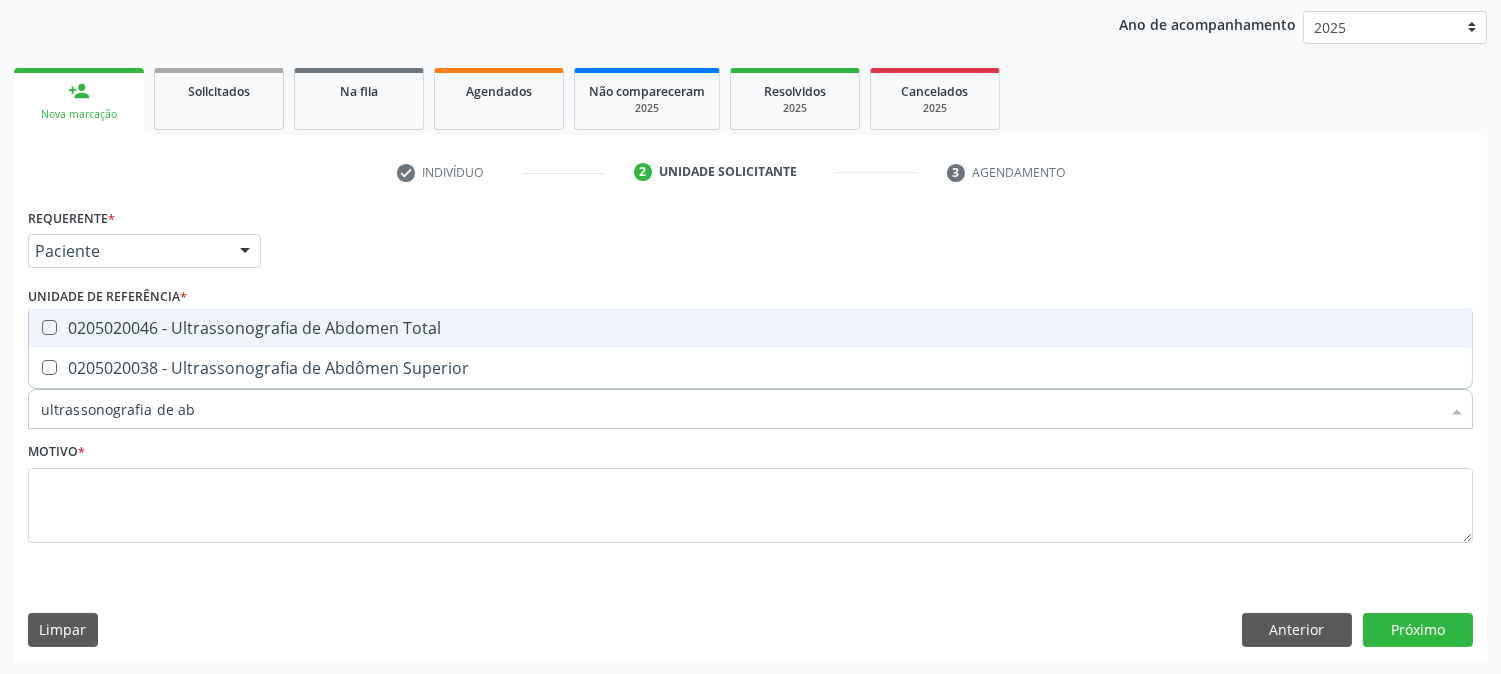 click on "0205020046 - Ultrassonografia de Abdomen Total" at bounding box center (750, 328) 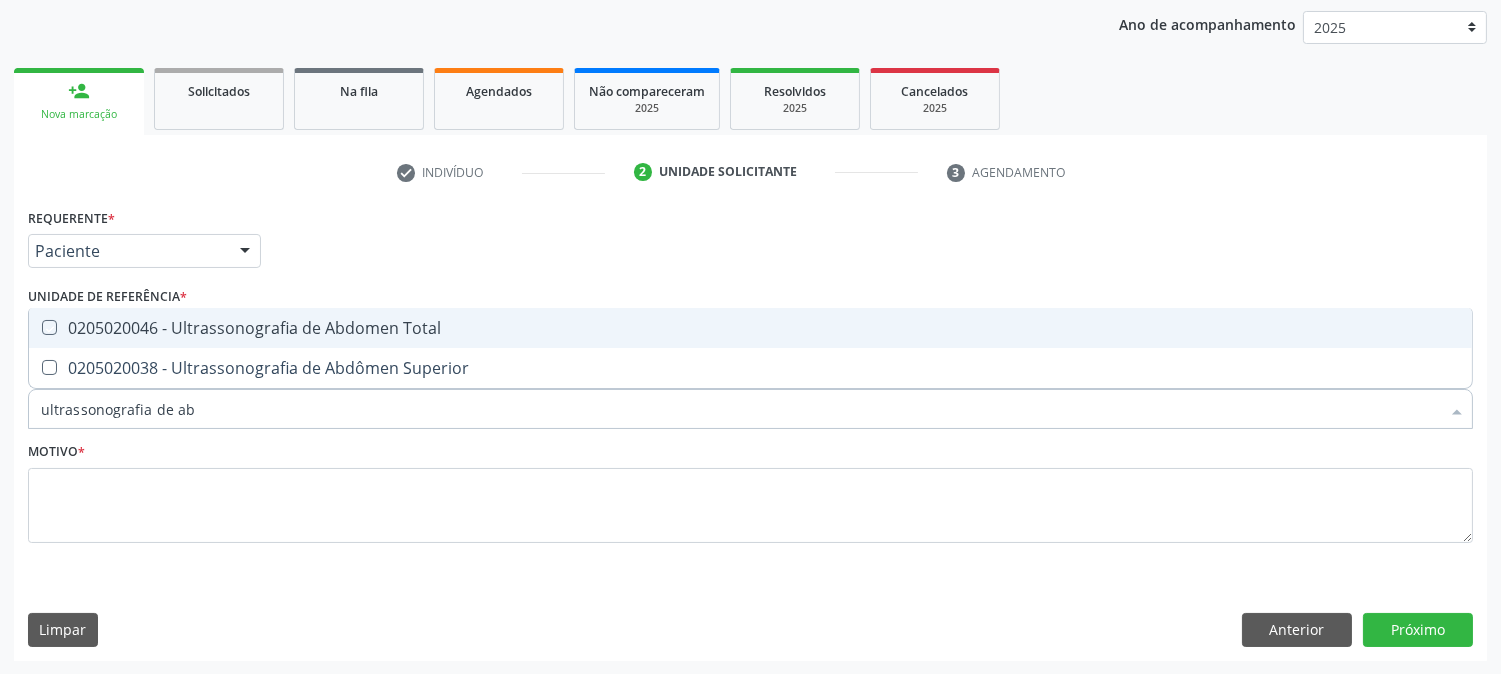 checkbox on "true" 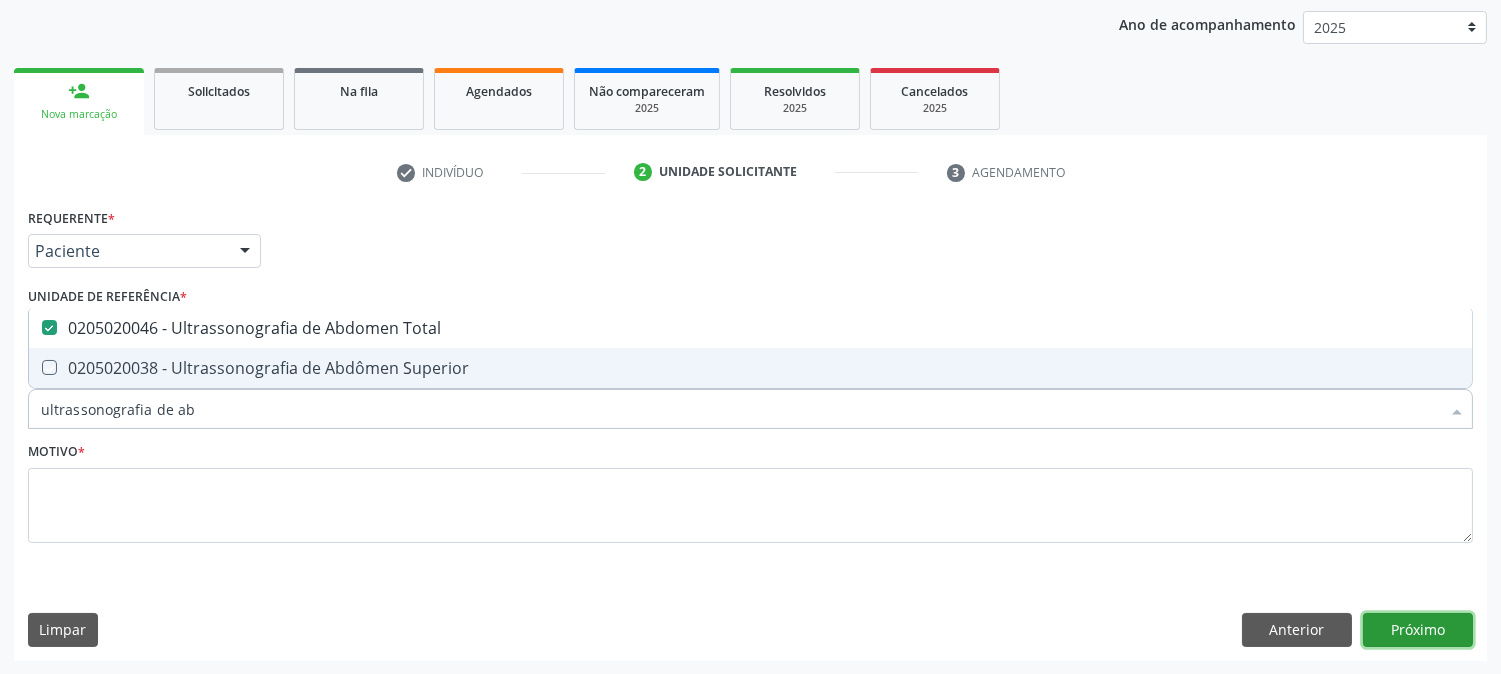 click on "Próximo" at bounding box center [1418, 630] 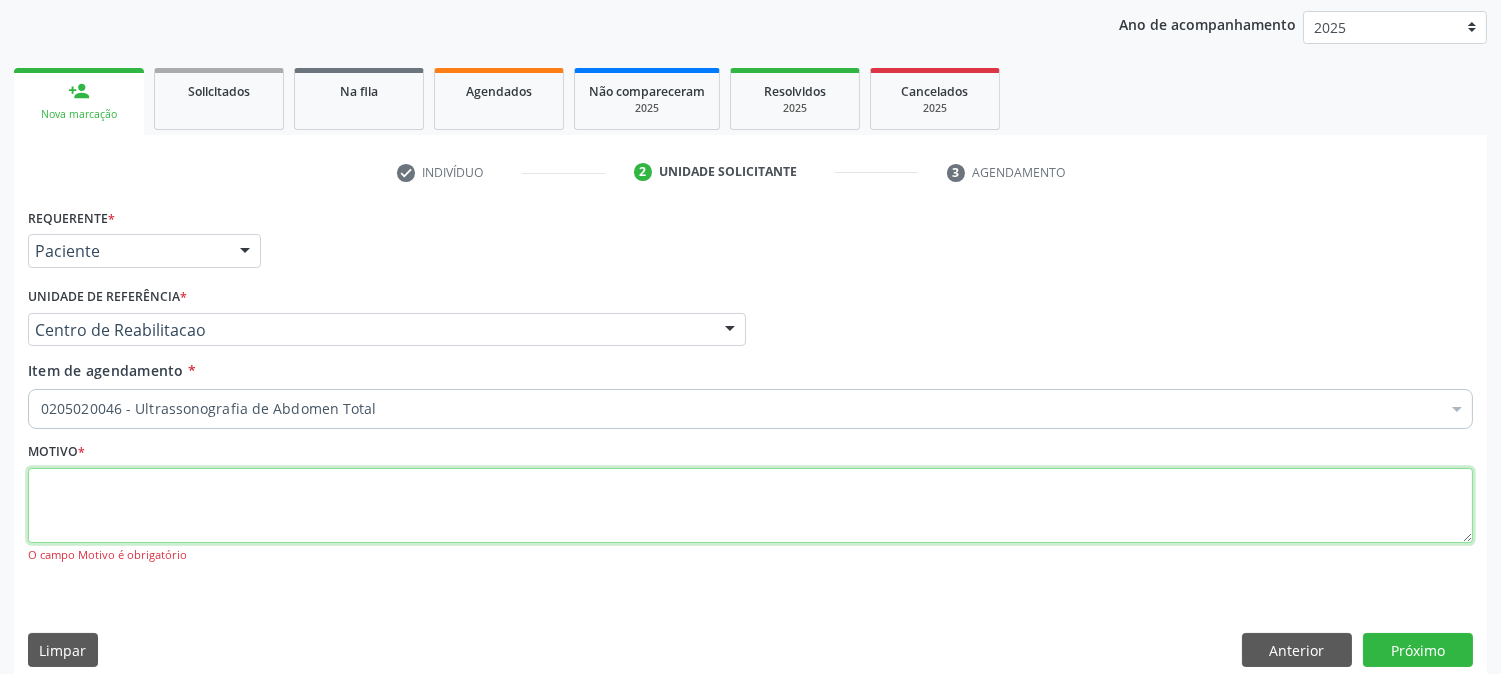 click at bounding box center [750, 506] 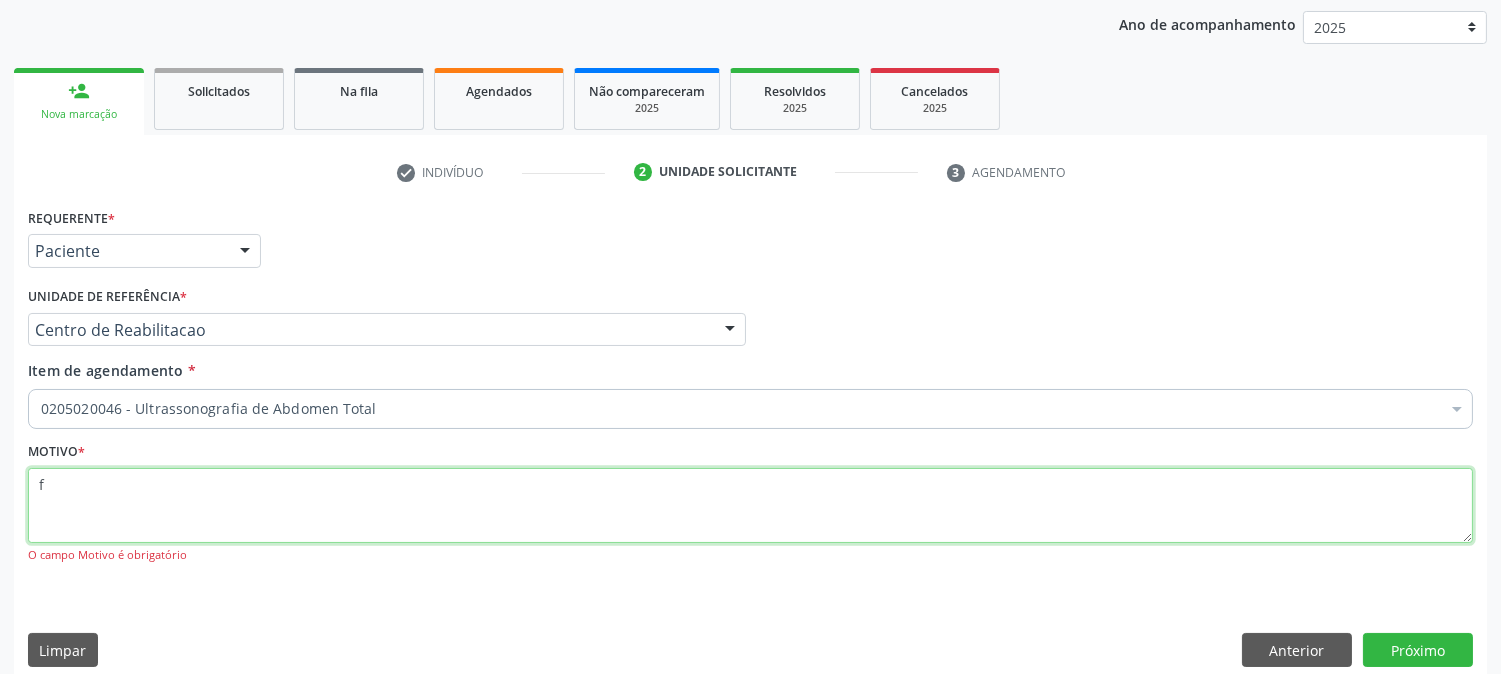type on "fg" 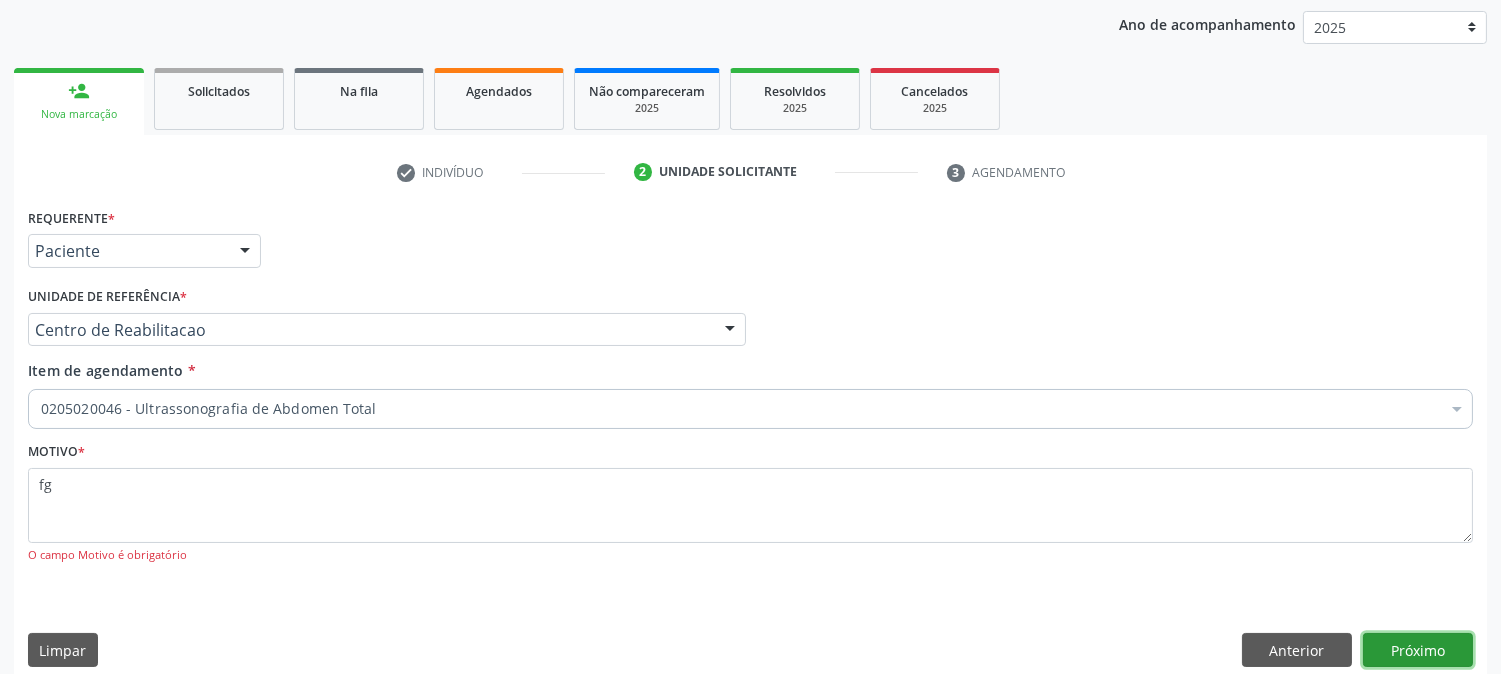 click on "Próximo" at bounding box center (1418, 650) 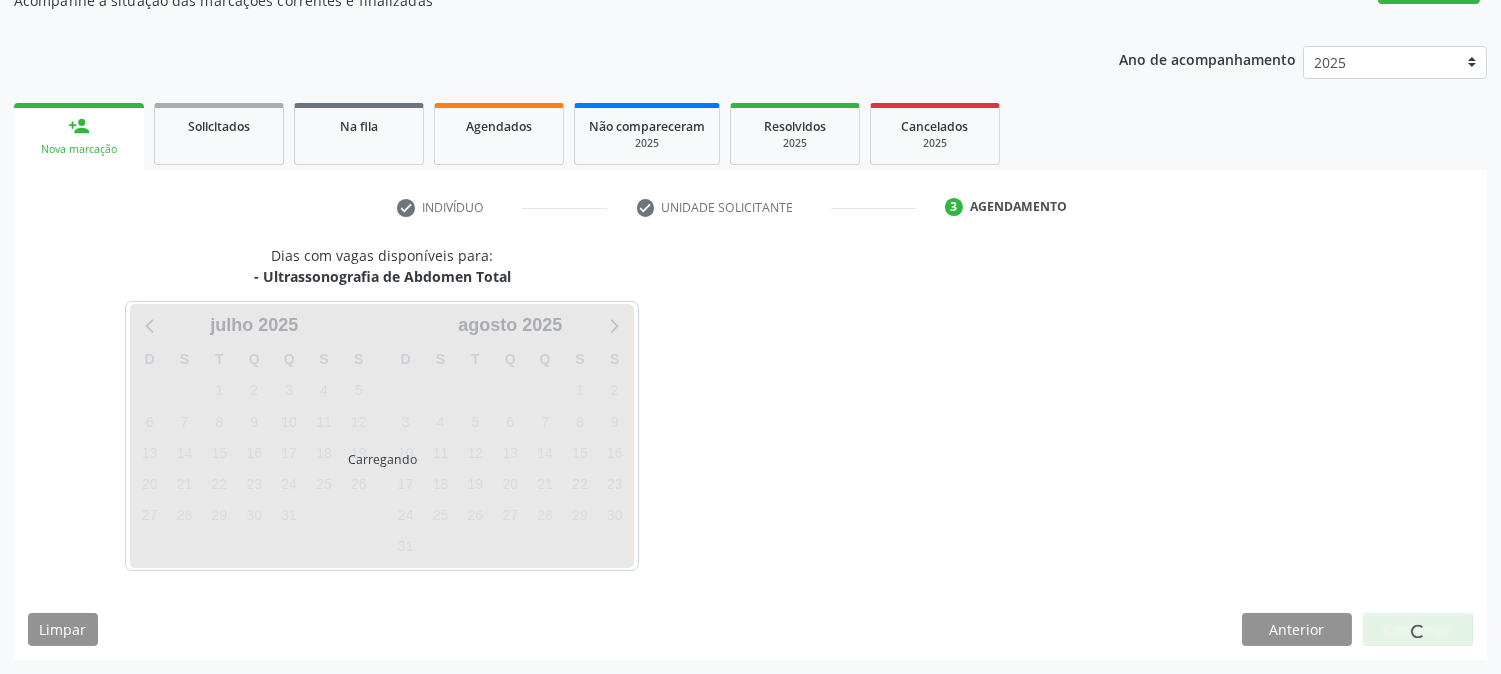 scroll, scrollTop: 195, scrollLeft: 0, axis: vertical 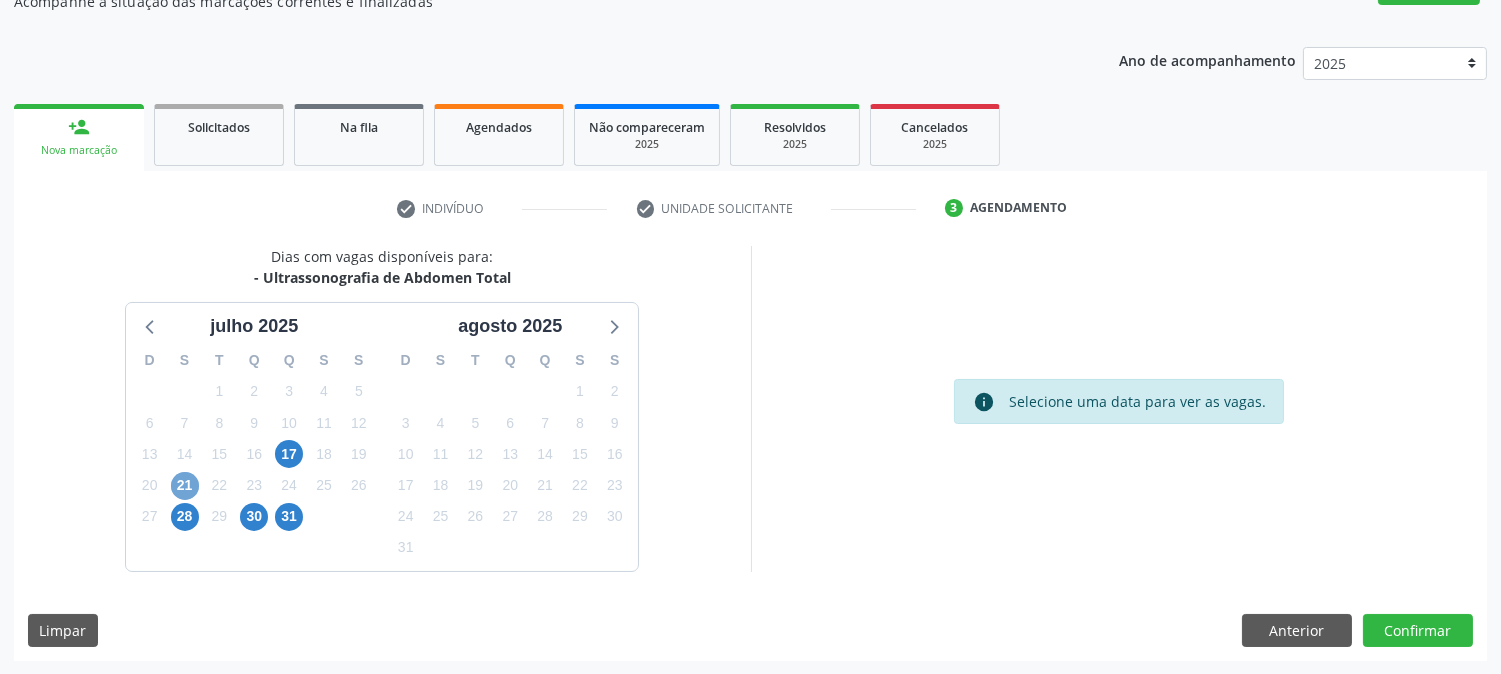 click on "21" at bounding box center [185, 486] 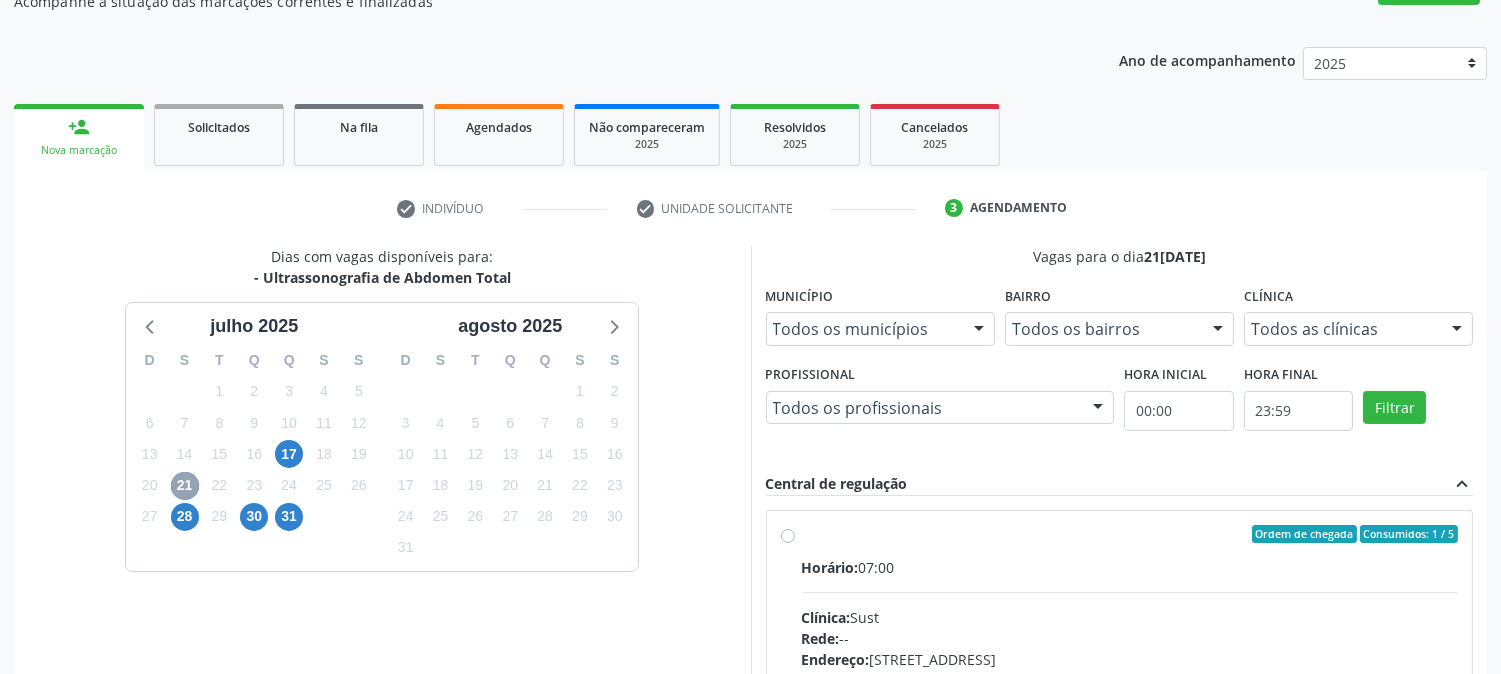 scroll, scrollTop: 306, scrollLeft: 0, axis: vertical 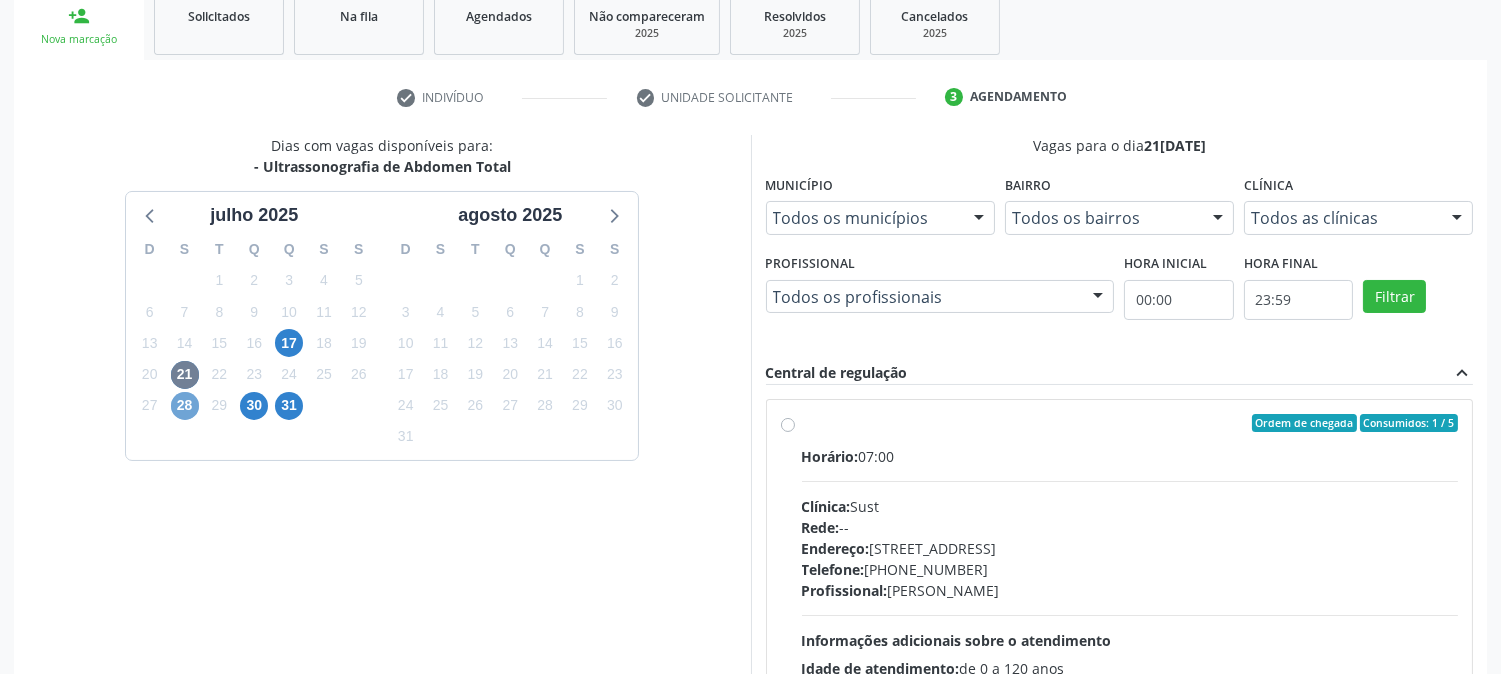 click on "28" at bounding box center [185, 406] 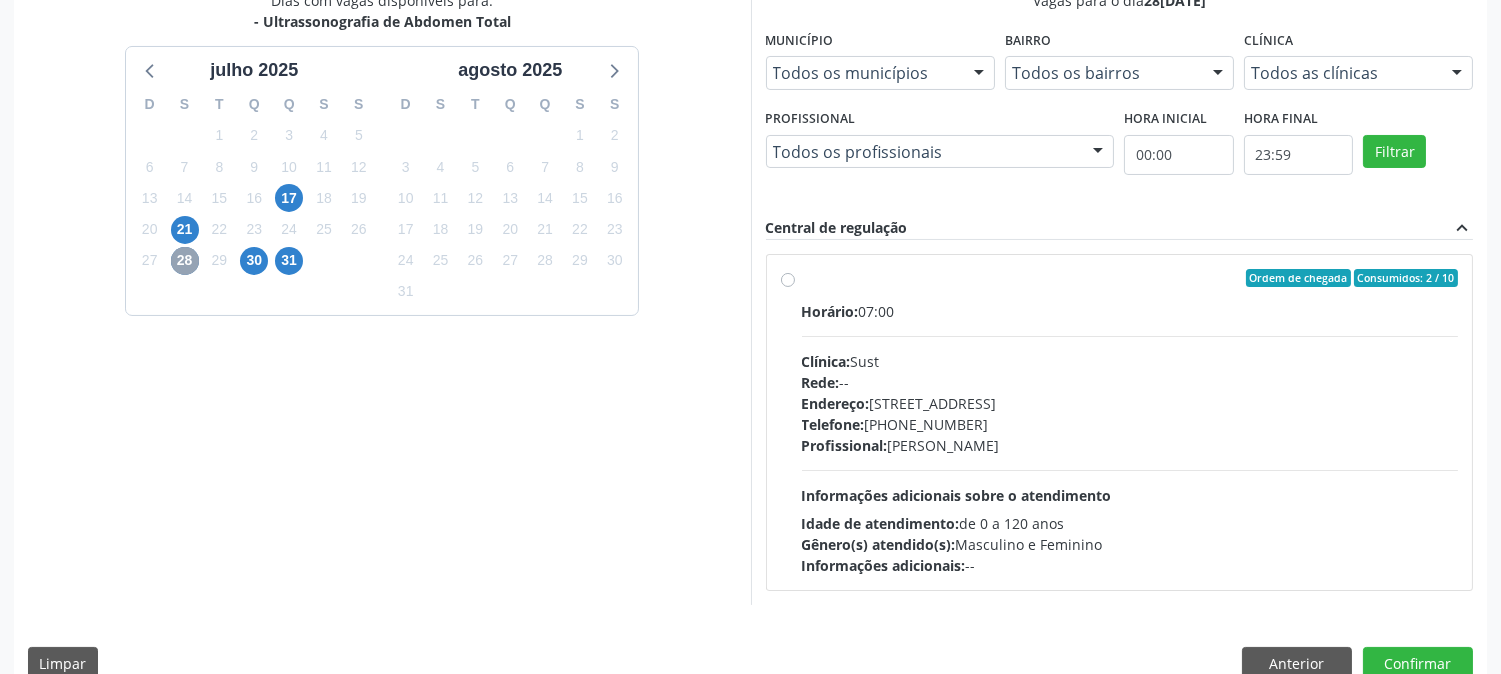 scroll, scrollTop: 484, scrollLeft: 0, axis: vertical 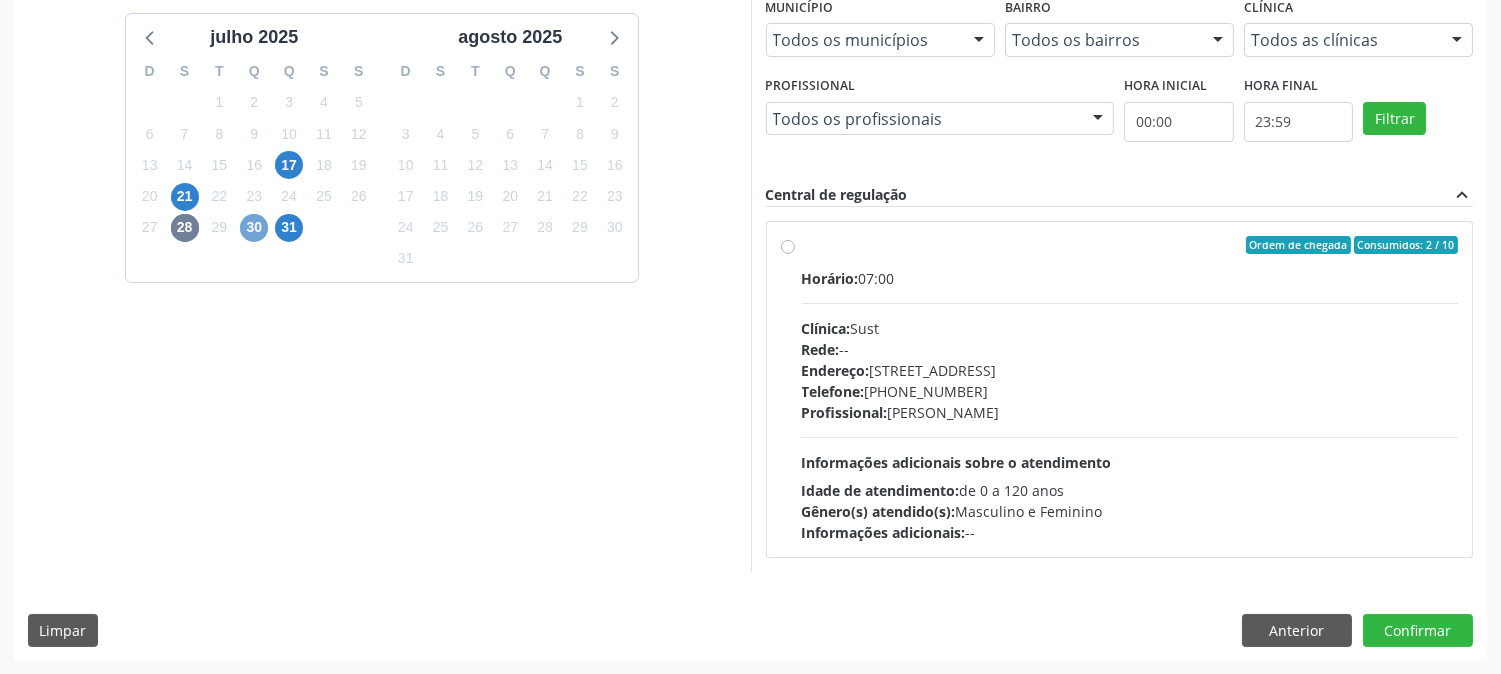 click on "30" at bounding box center [254, 228] 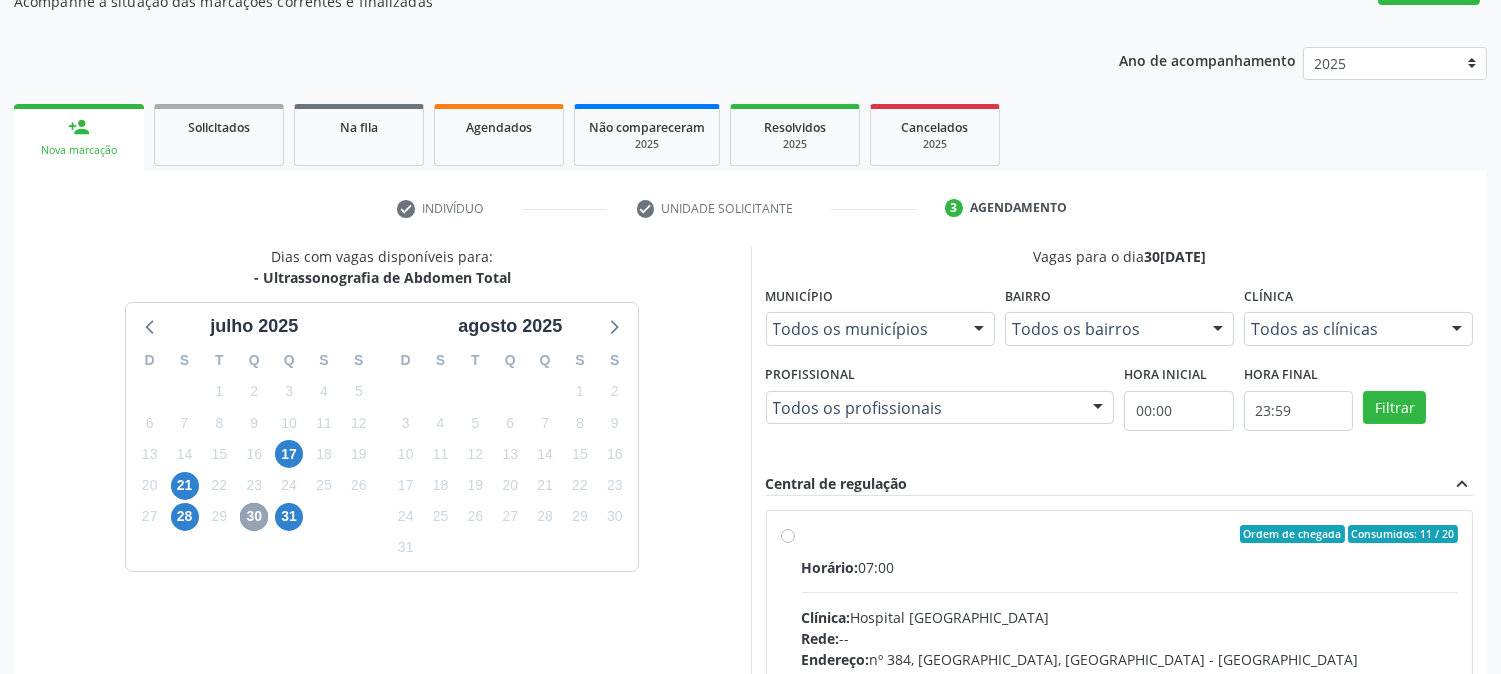 scroll, scrollTop: 484, scrollLeft: 0, axis: vertical 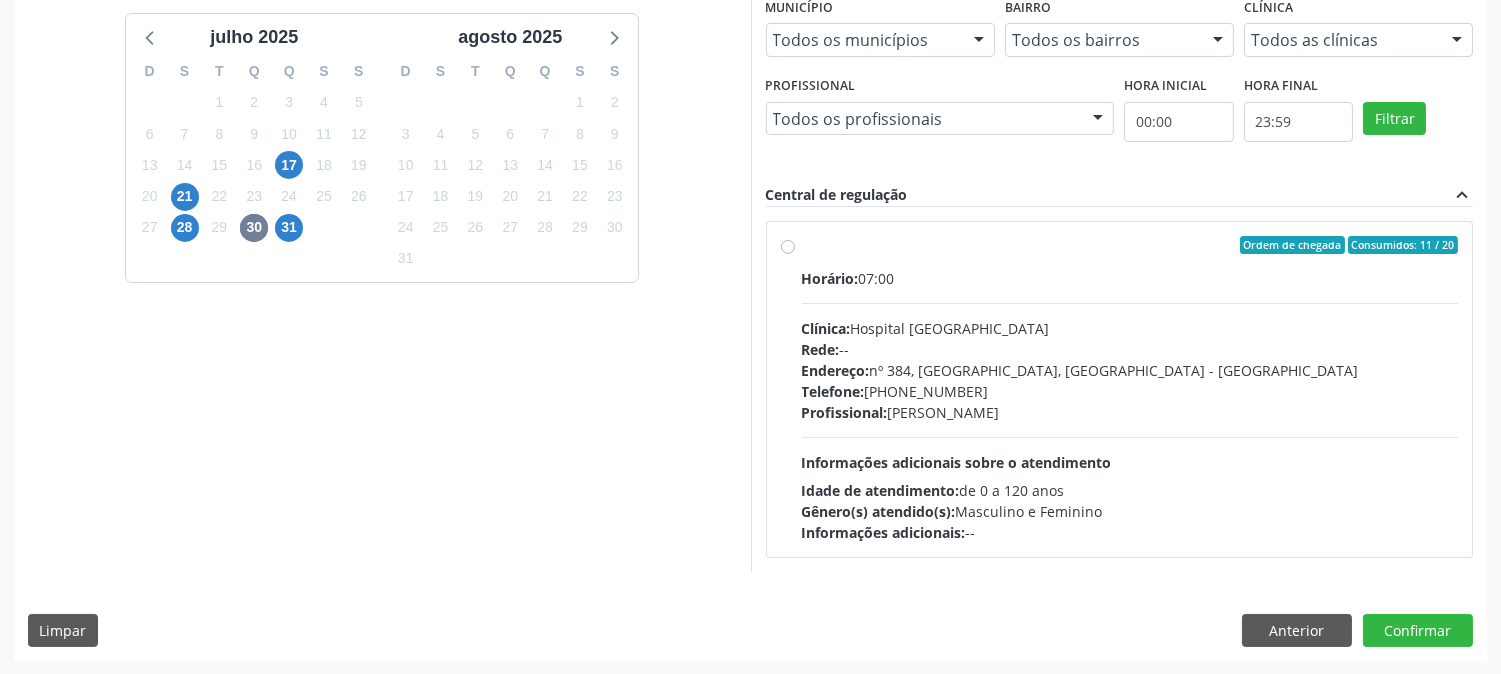 click on "Endereço:   nº 384, Varzea, Serra Talhada - PE" at bounding box center (1130, 370) 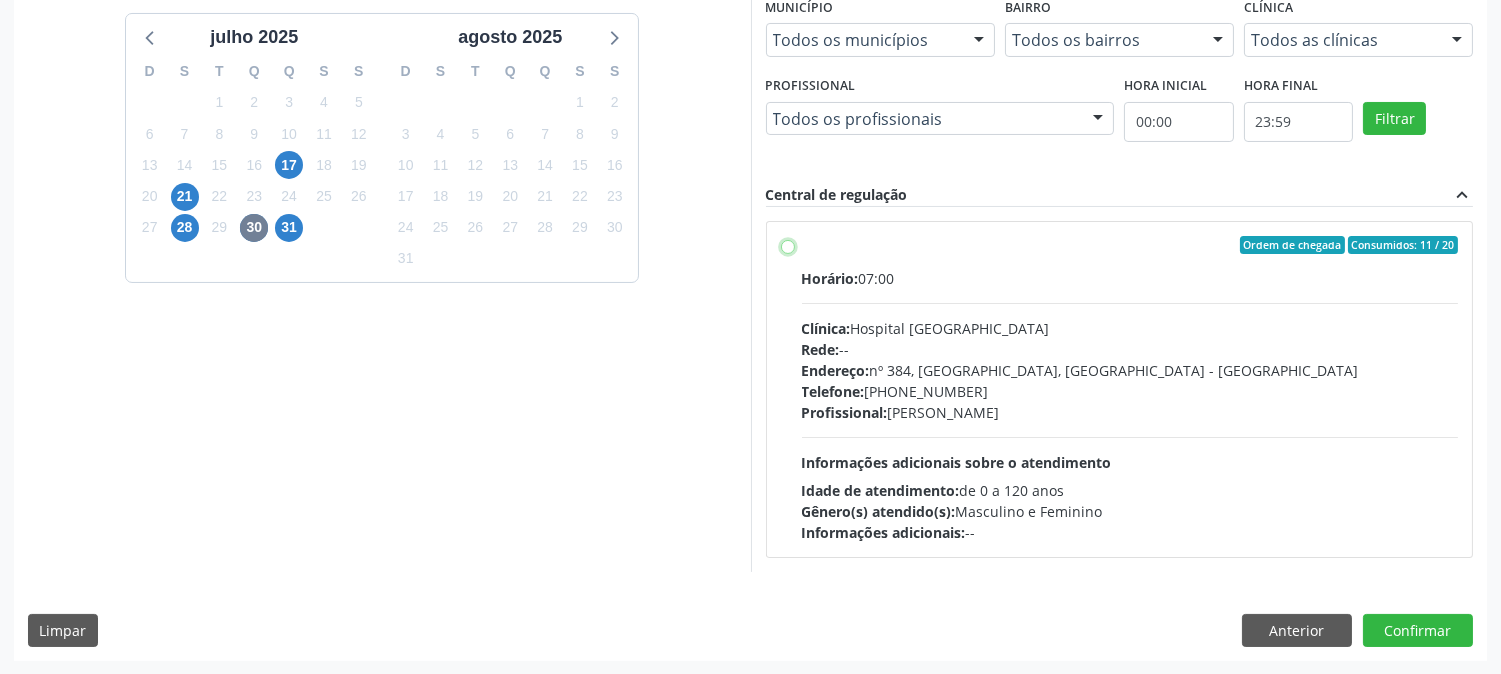 click on "Ordem de chegada
Consumidos: 11 / 20
Horário:   07:00
Clínica:  Hospital Sao Francisco
Rede:
--
Endereço:   nº 384, Varzea, Serra Talhada - PE
Telefone:   (81) 38312142
Profissional:
Yuri Araujo Magalhaes
Informações adicionais sobre o atendimento
Idade de atendimento:
de 0 a 120 anos
Gênero(s) atendido(s):
Masculino e Feminino
Informações adicionais:
--" at bounding box center [788, 245] 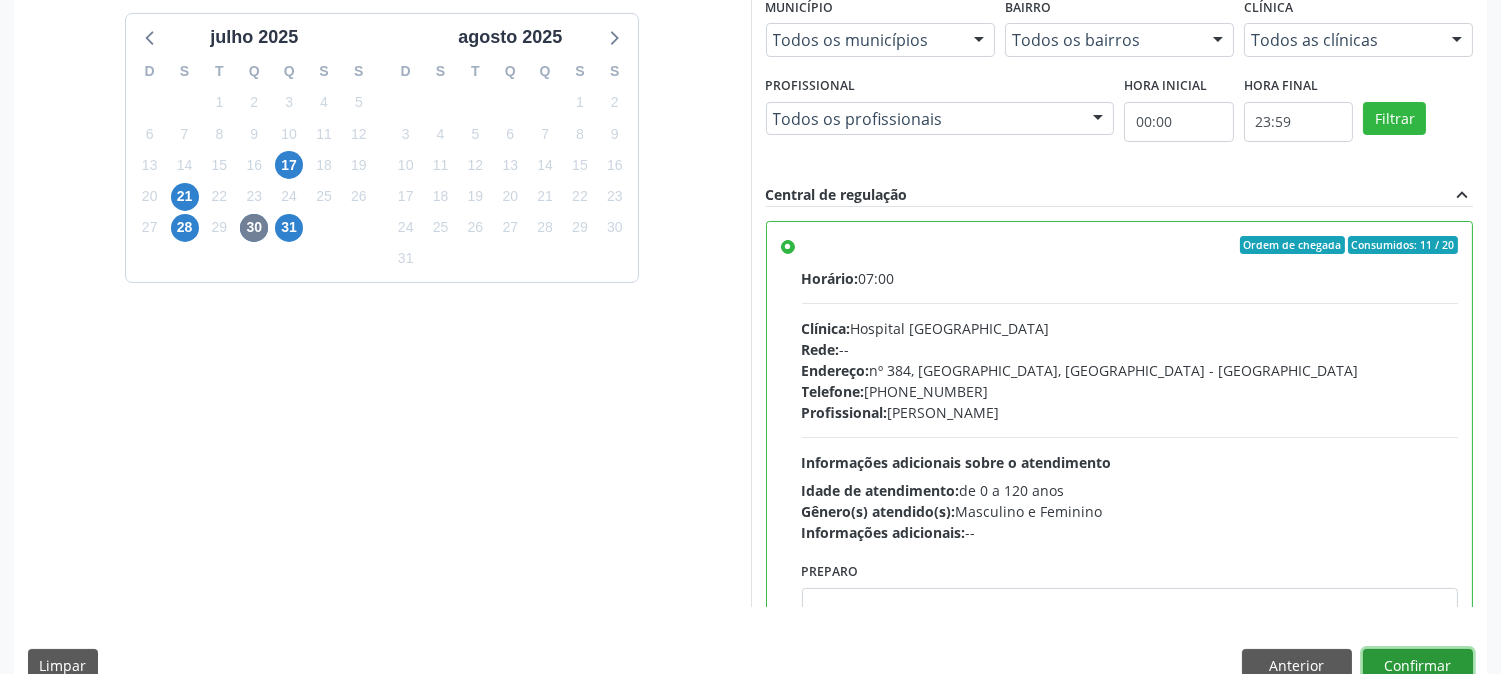 click on "Confirmar" at bounding box center [1418, 666] 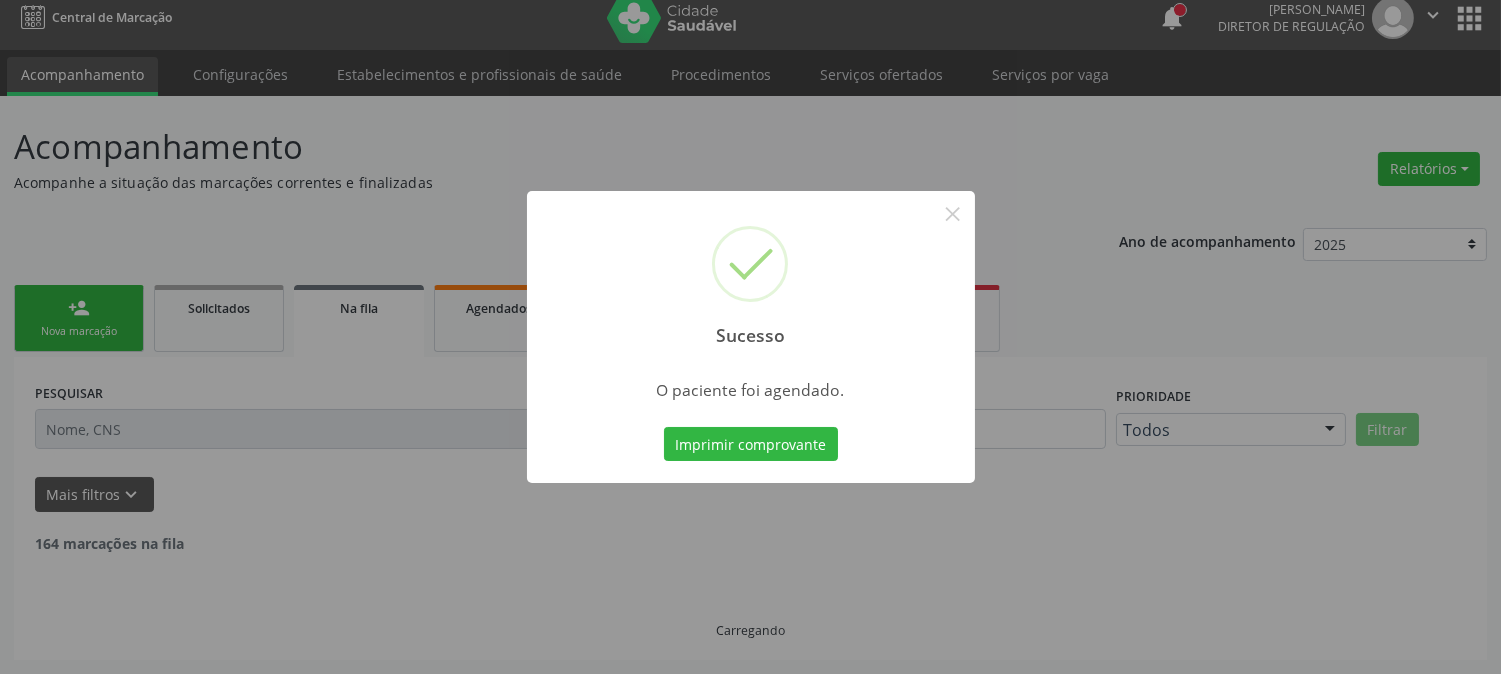 scroll, scrollTop: 0, scrollLeft: 0, axis: both 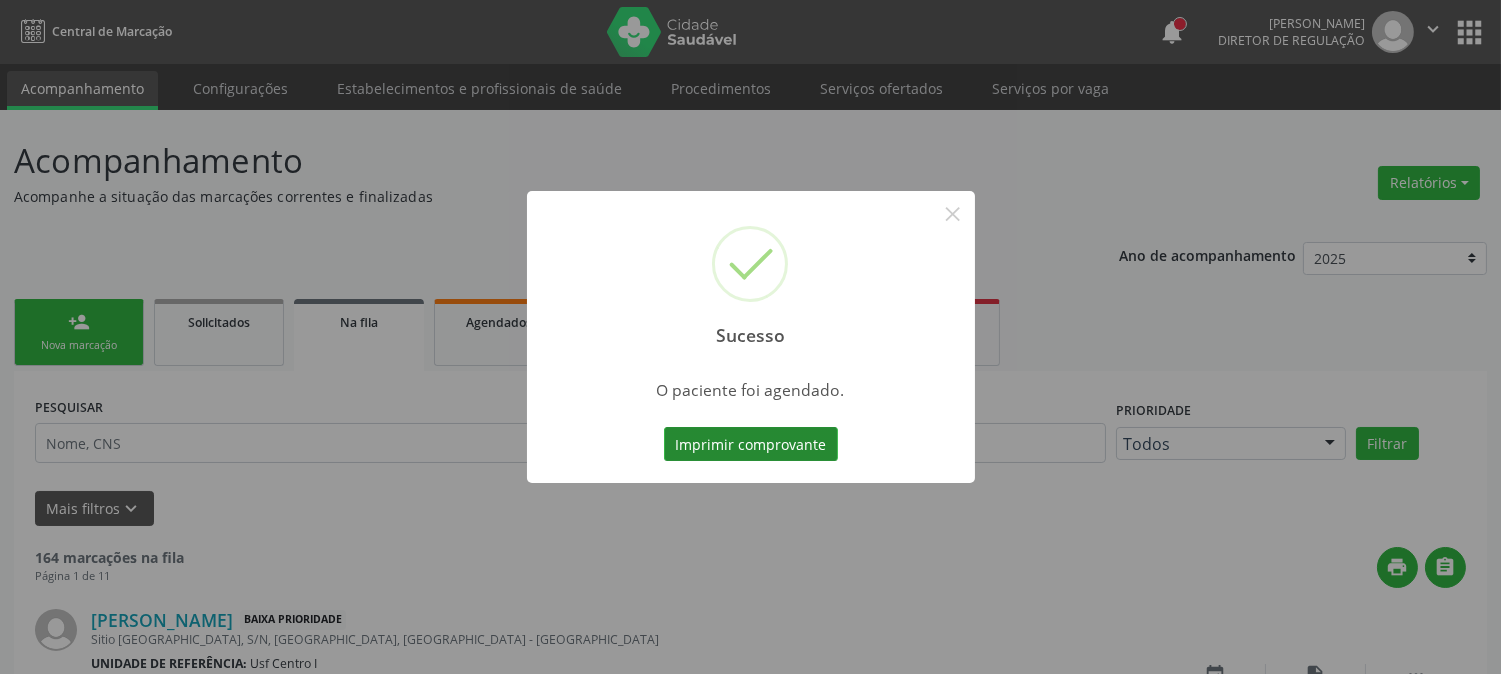 click on "Imprimir comprovante" at bounding box center (751, 444) 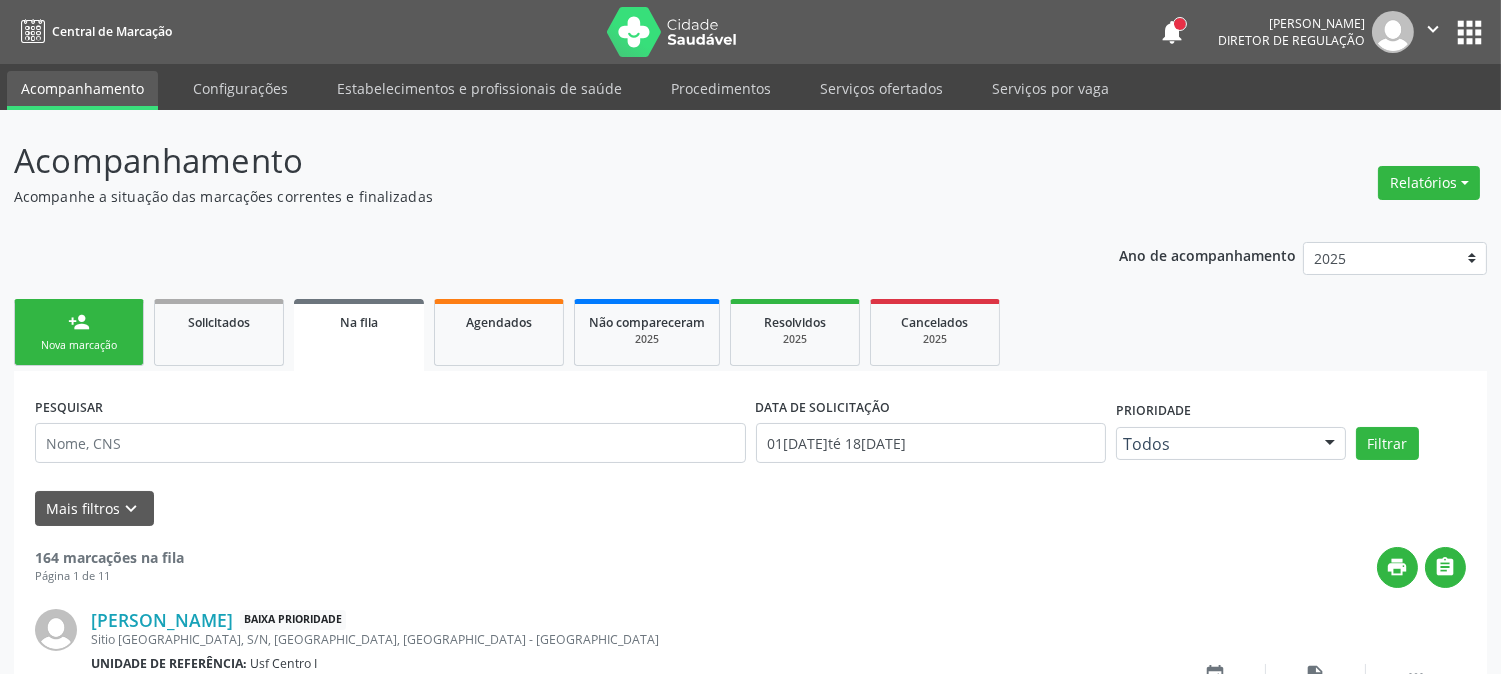 click on "person_add
Nova marcação
Solicitados   Na fila   Agendados   Não compareceram
2025
Resolvidos
2025
Cancelados
2025" at bounding box center (750, 332) 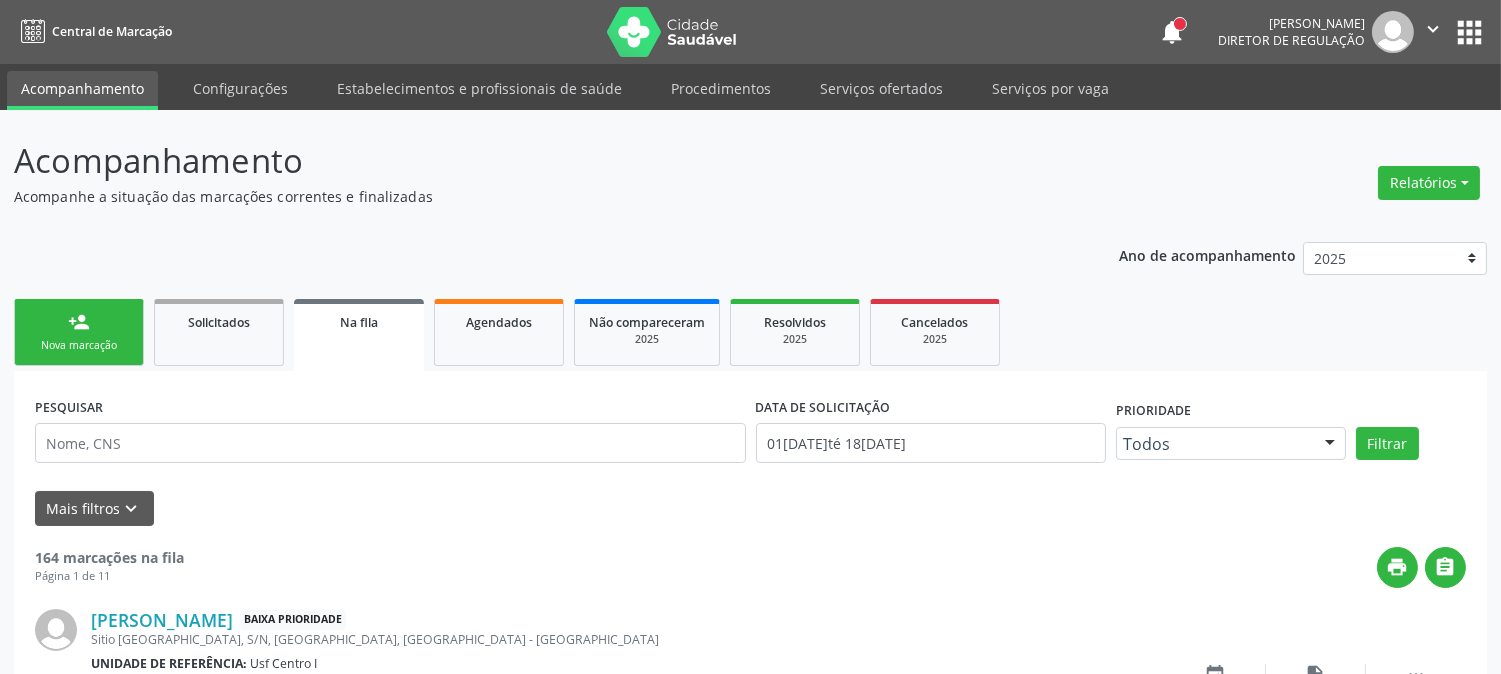 click on "Nova marcação" at bounding box center [79, 345] 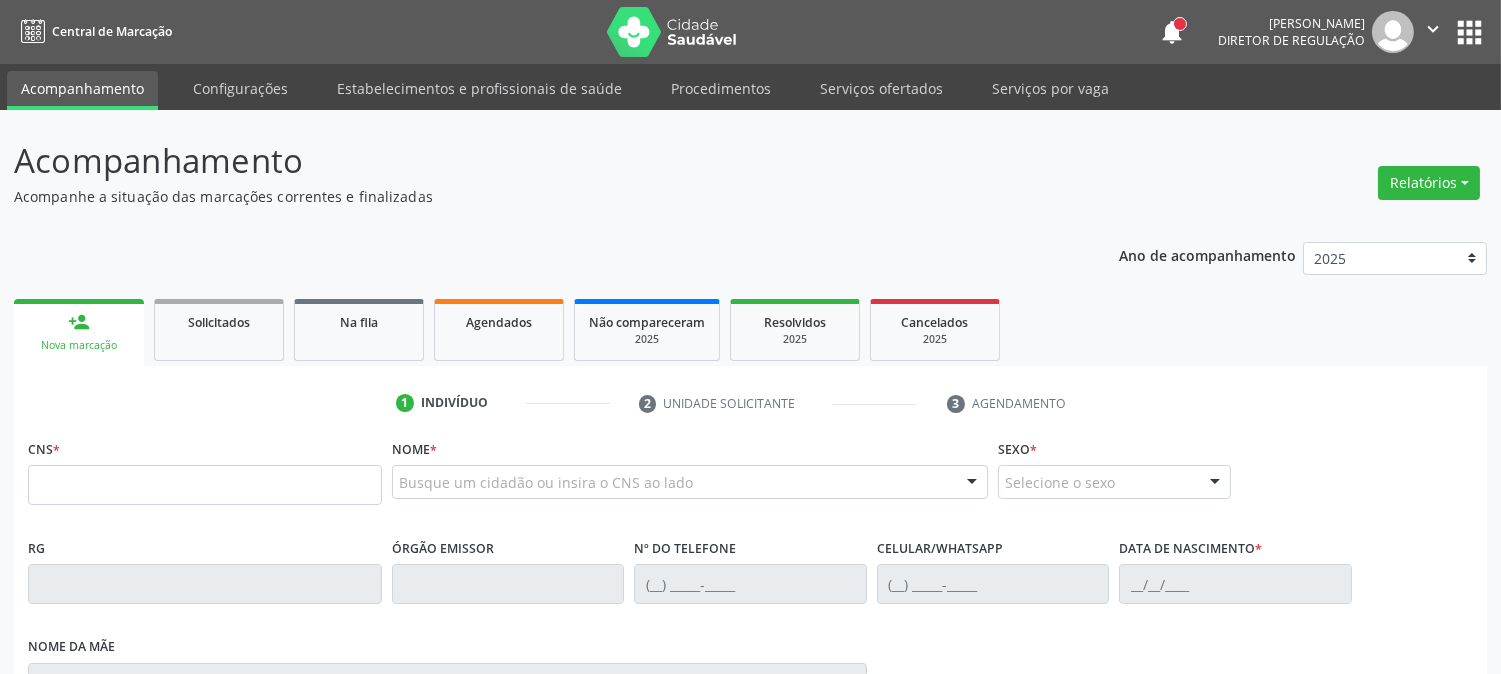 scroll, scrollTop: 222, scrollLeft: 0, axis: vertical 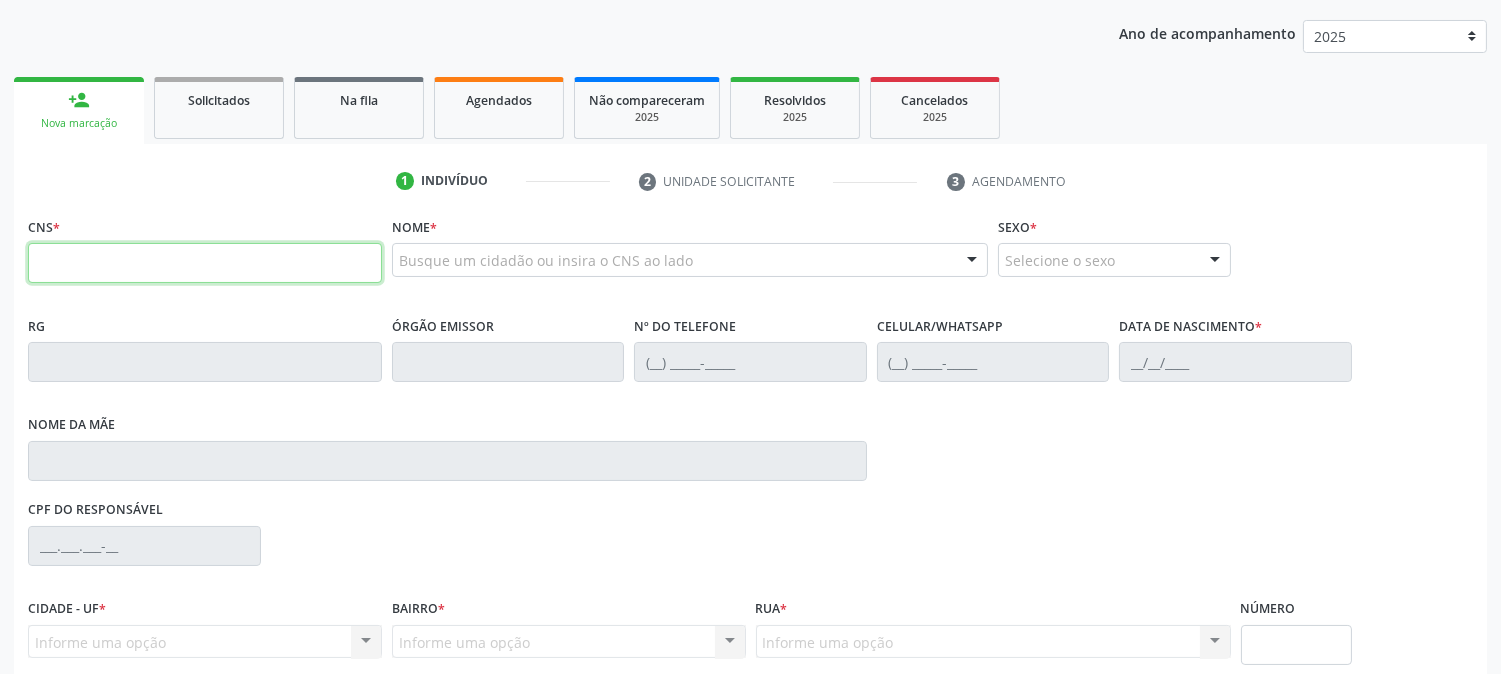 click at bounding box center (205, 263) 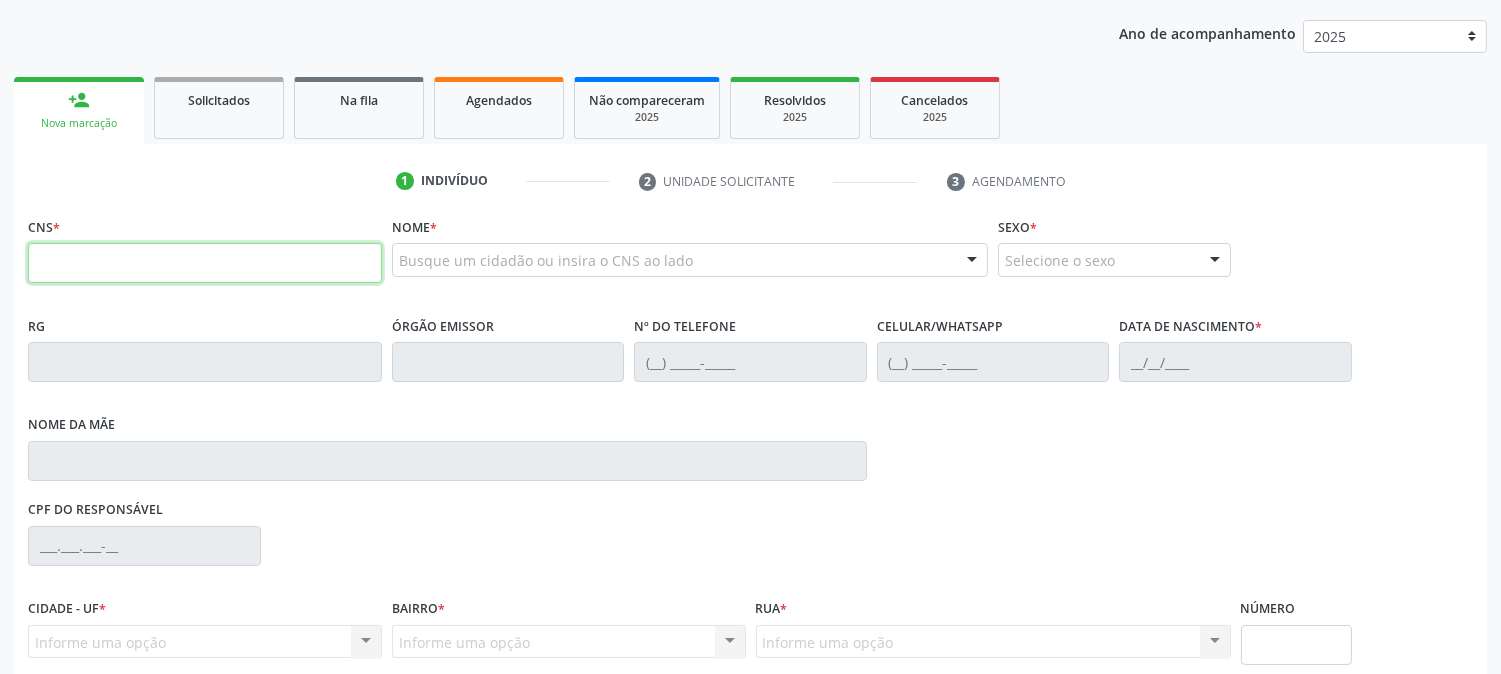 paste on "707 6072 7542 0496" 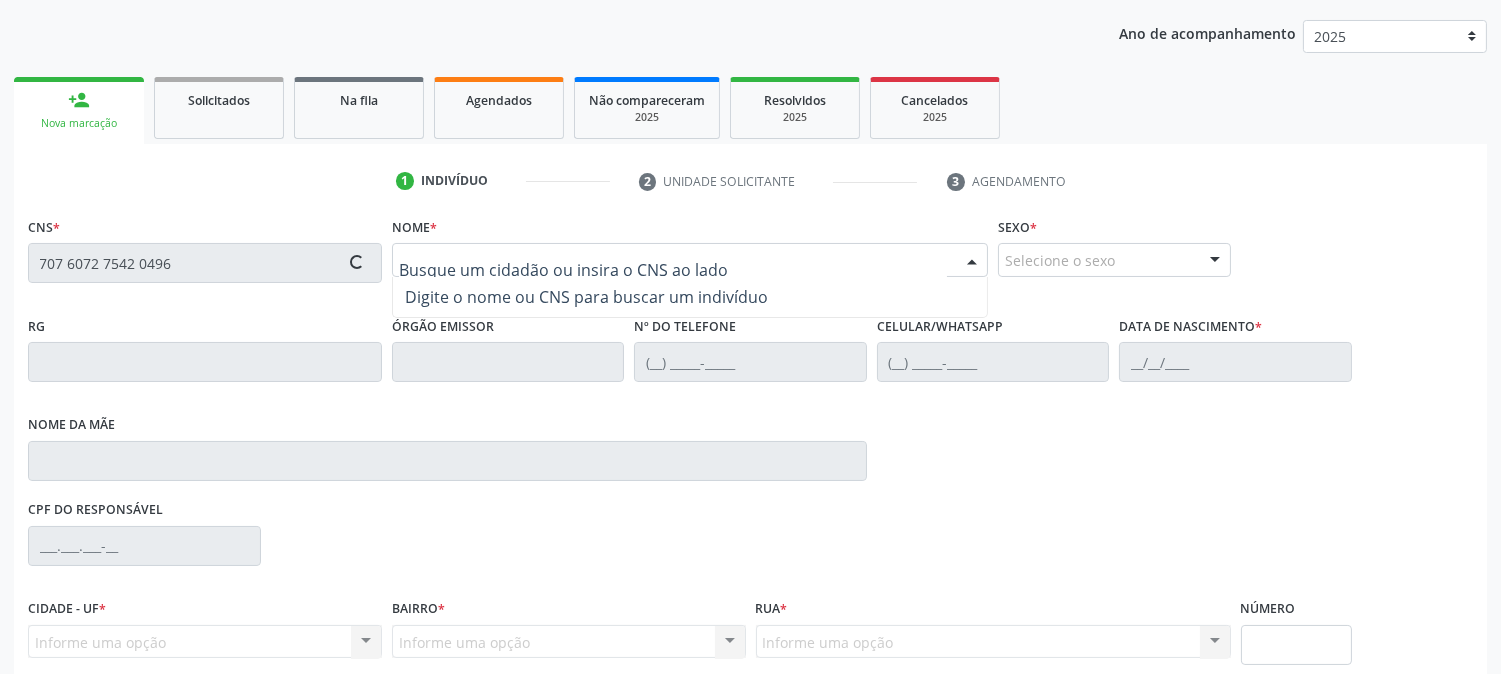 type on "707 6072 7542 0496" 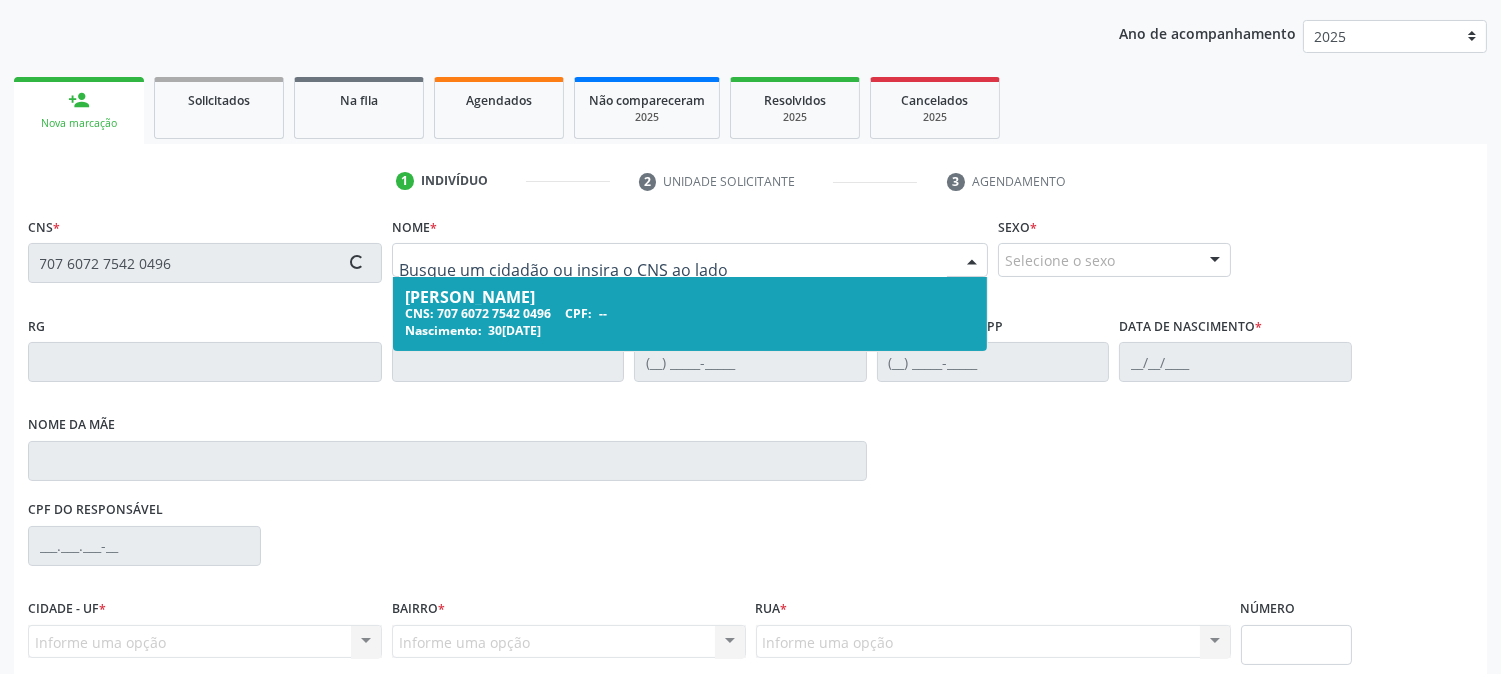 click on "CNS:
707 6072 7542 0496
CPF:    --" at bounding box center [690, 313] 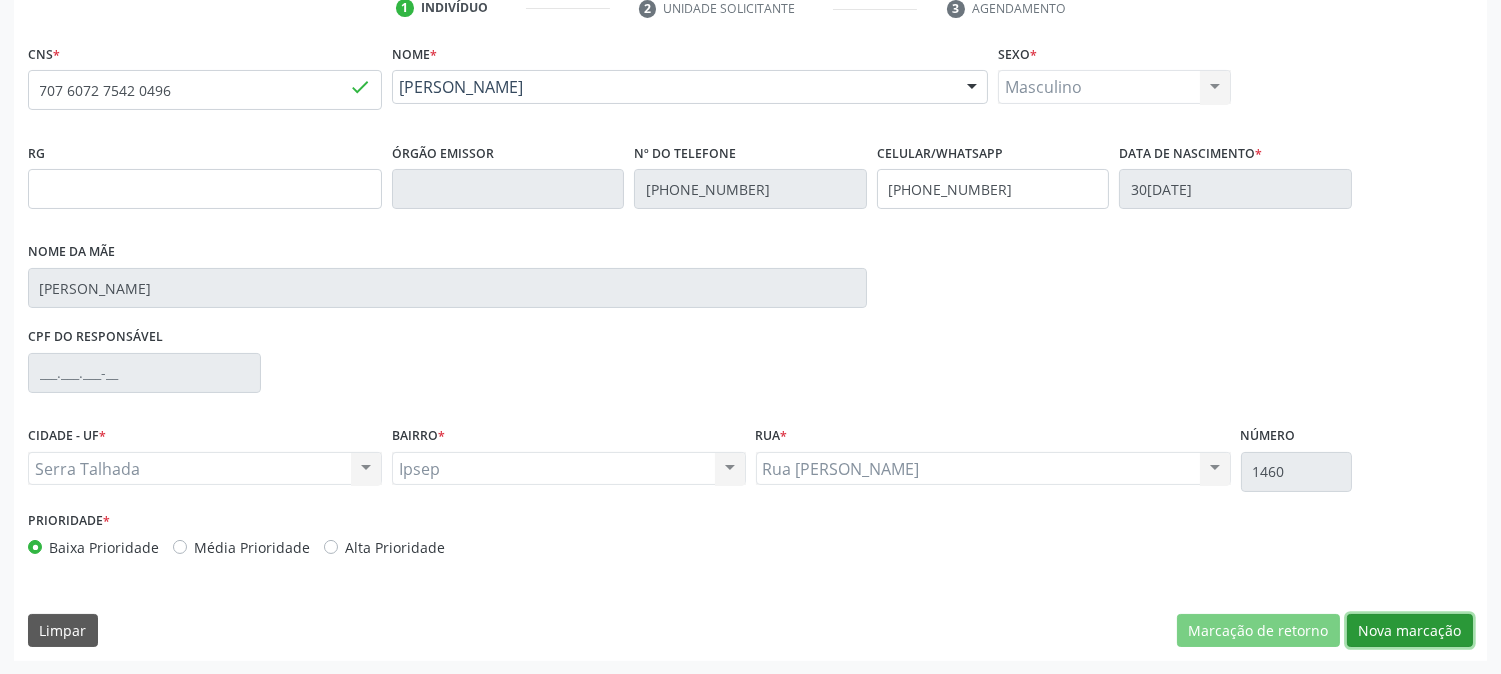 click on "Nova marcação" at bounding box center [1410, 631] 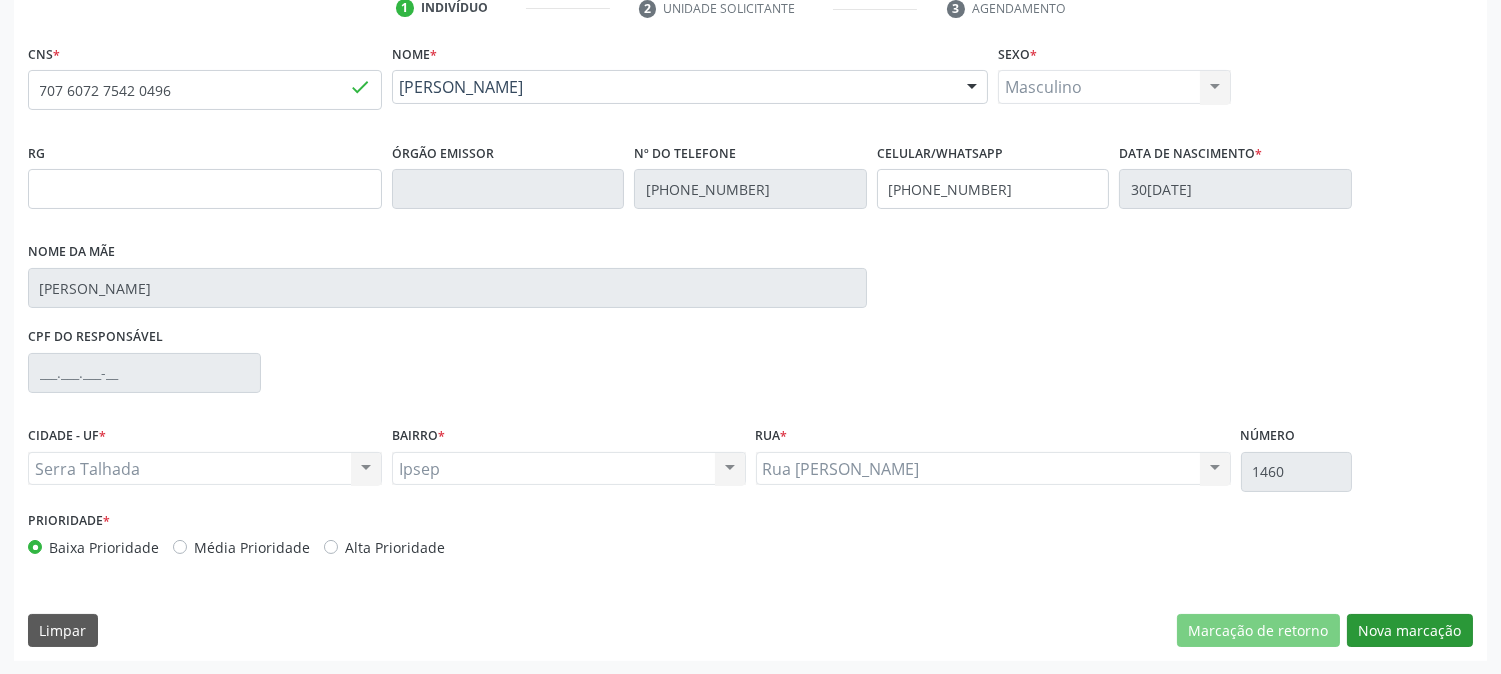 scroll, scrollTop: 231, scrollLeft: 0, axis: vertical 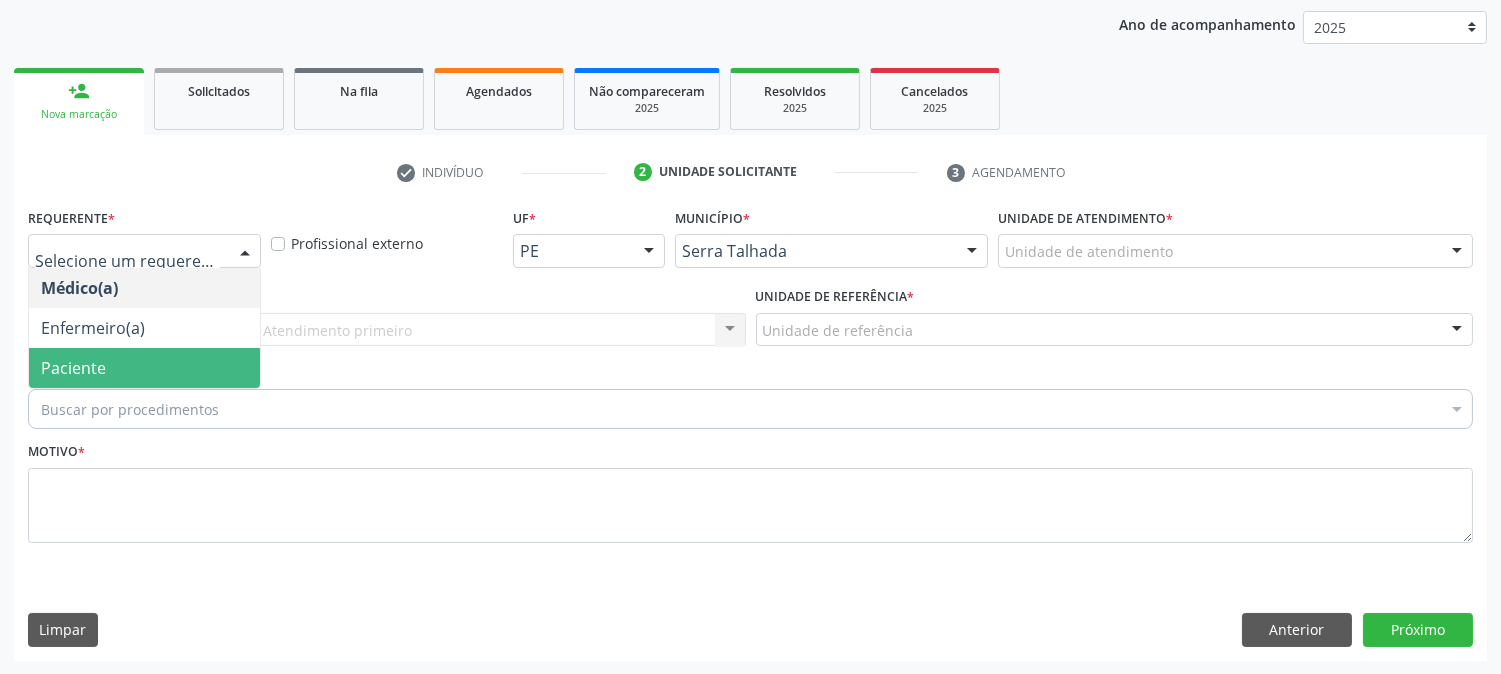 click on "Paciente" at bounding box center [144, 368] 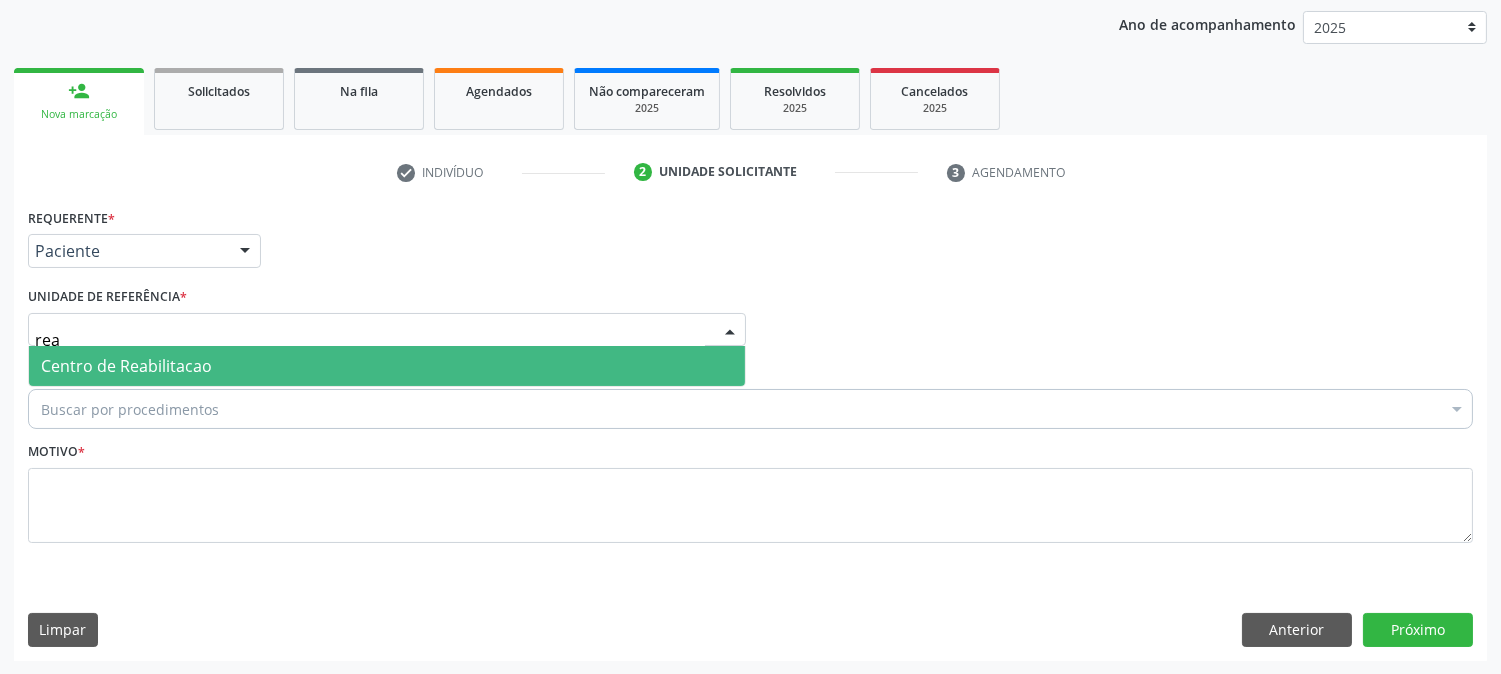 type on "reab" 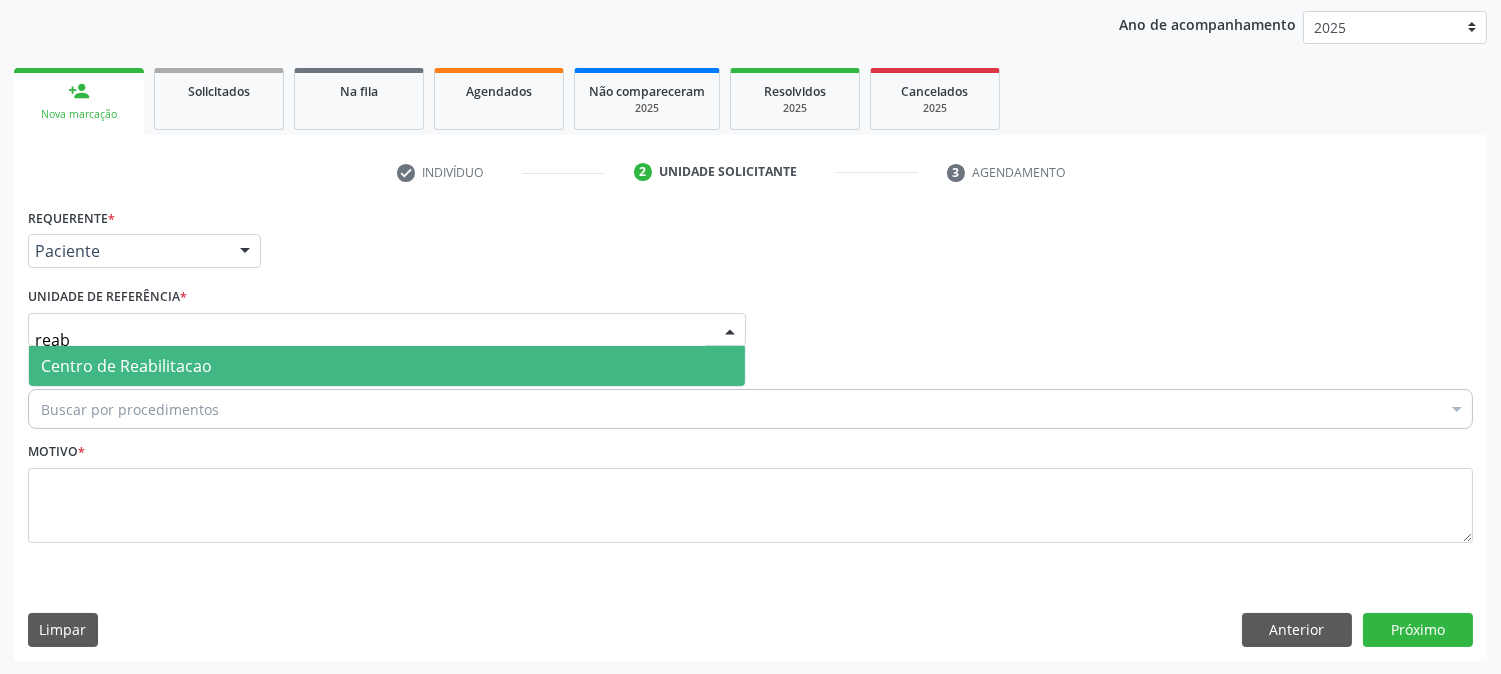 click on "Centro de Reabilitacao" at bounding box center [126, 366] 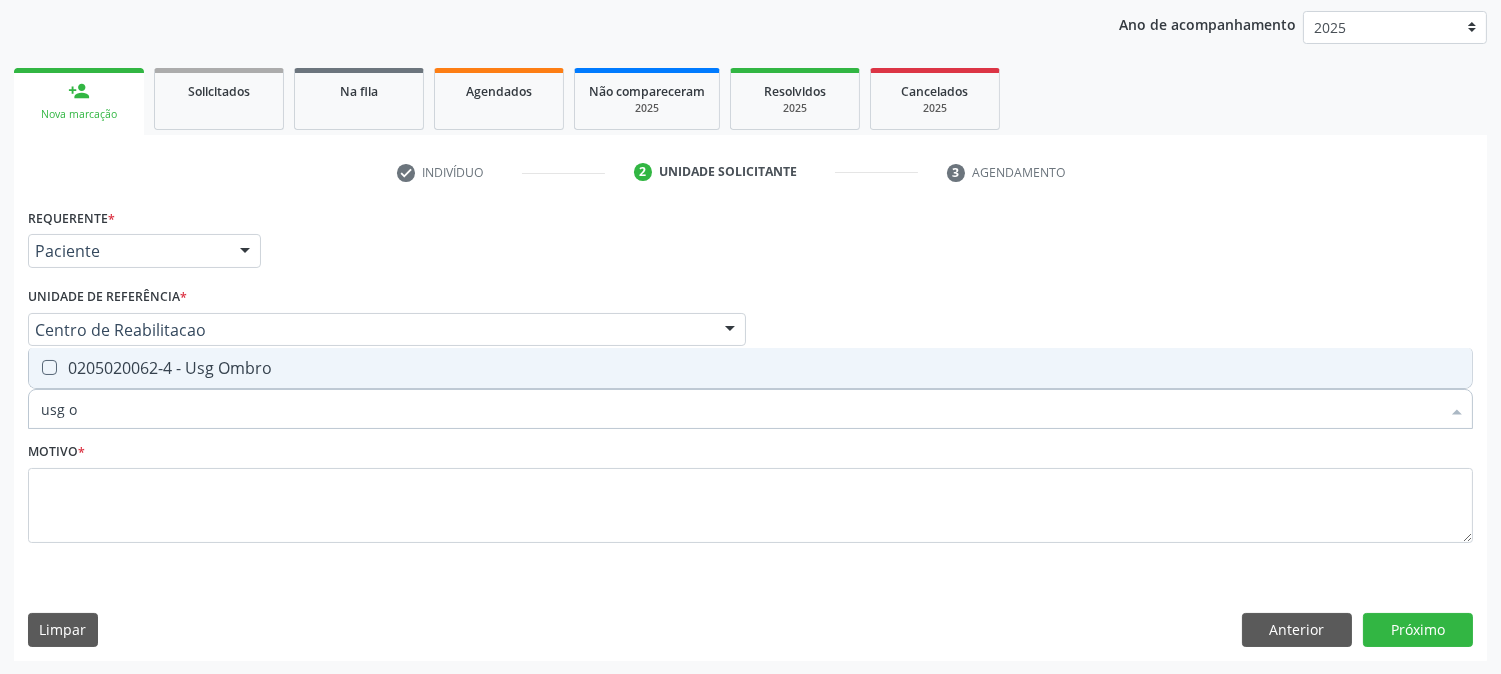 type on "usg om" 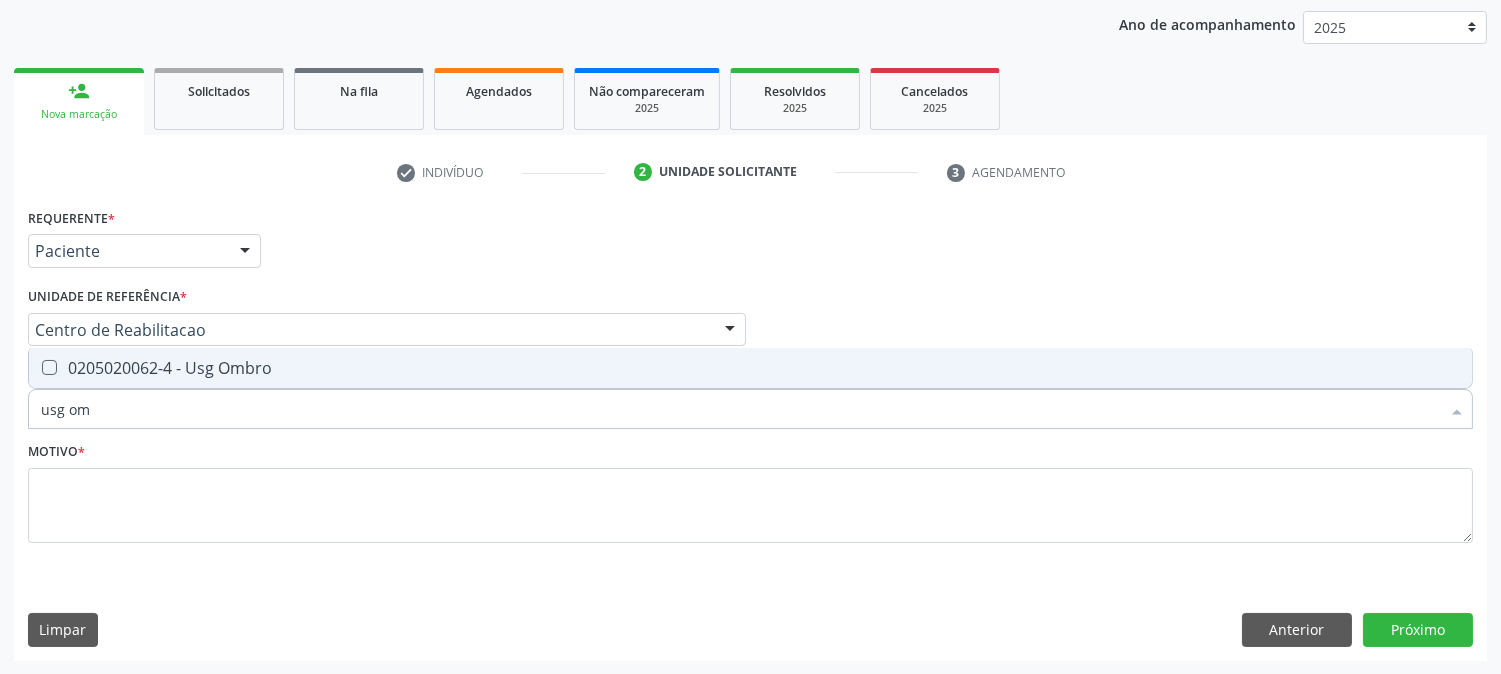 click on "0205020062-4 - Usg Ombro" at bounding box center (750, 368) 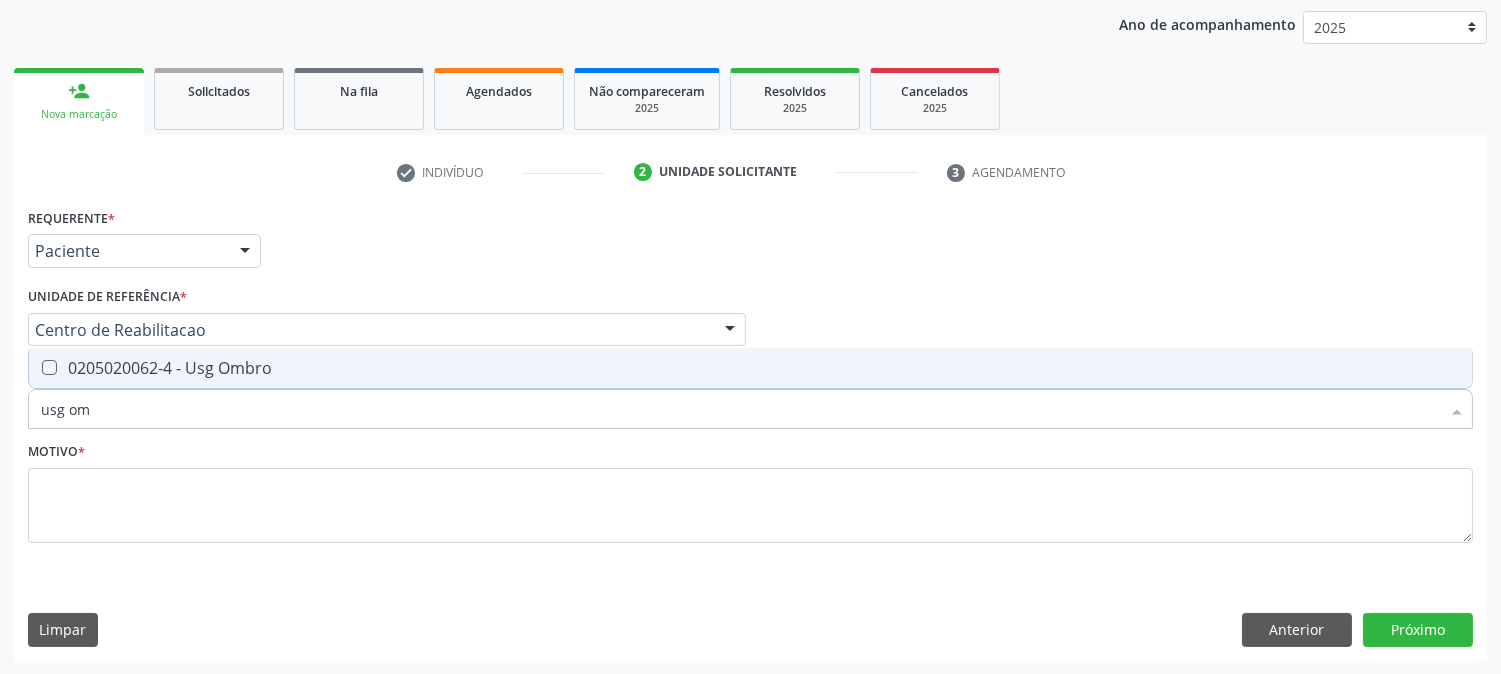 checkbox on "true" 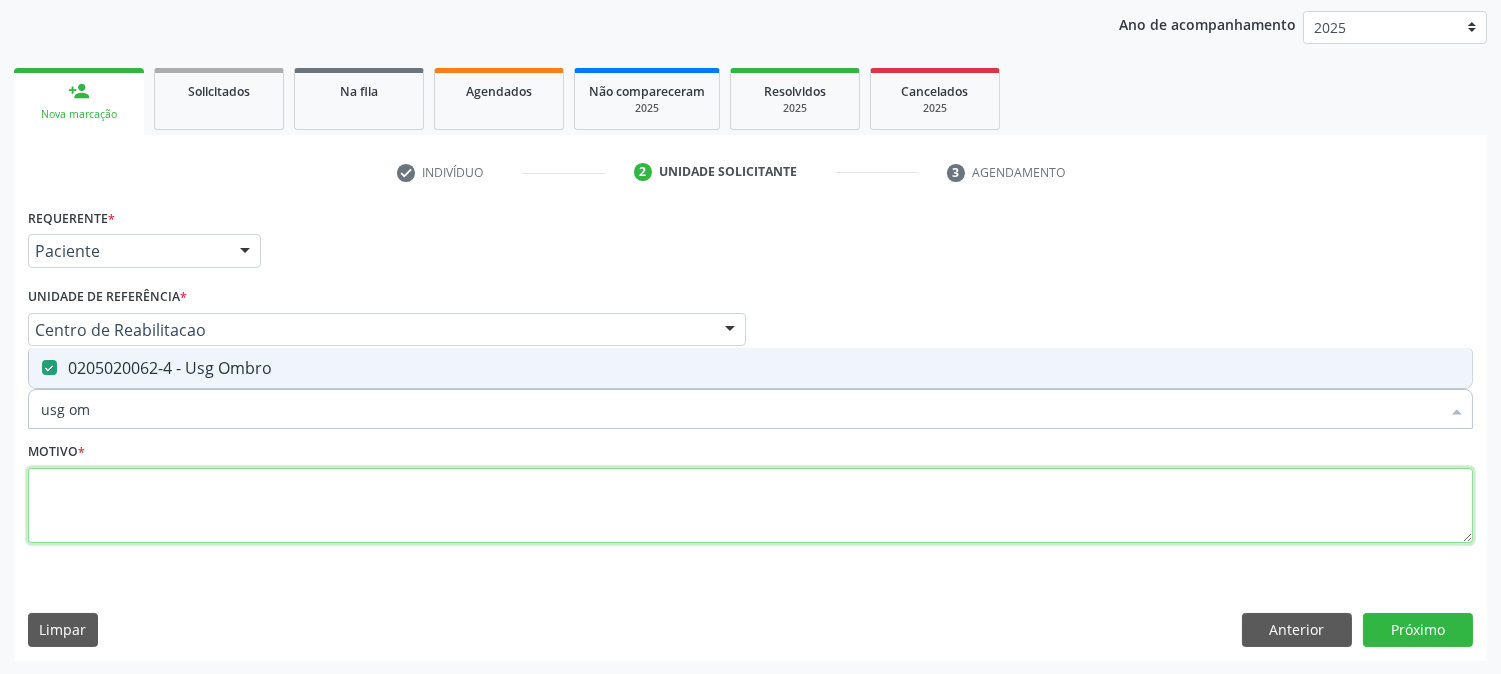 click at bounding box center [750, 506] 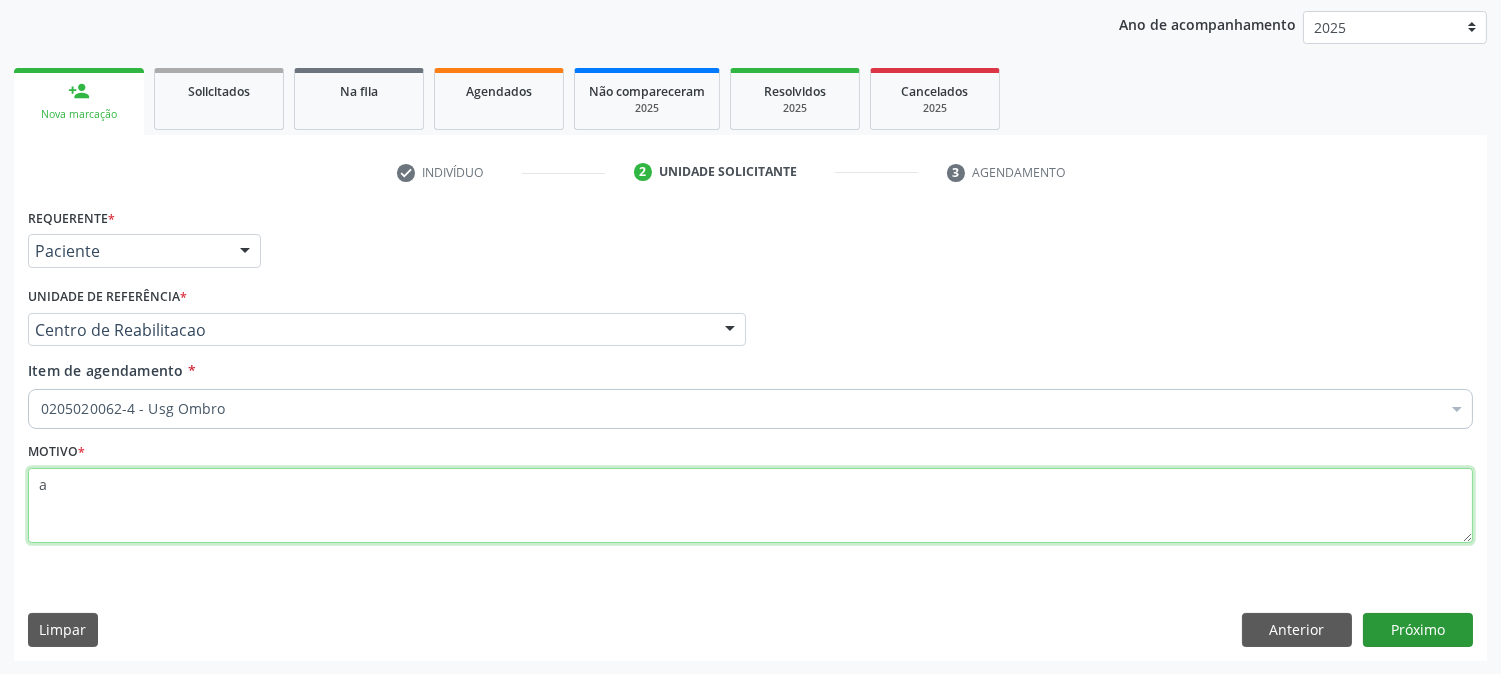 type on "a" 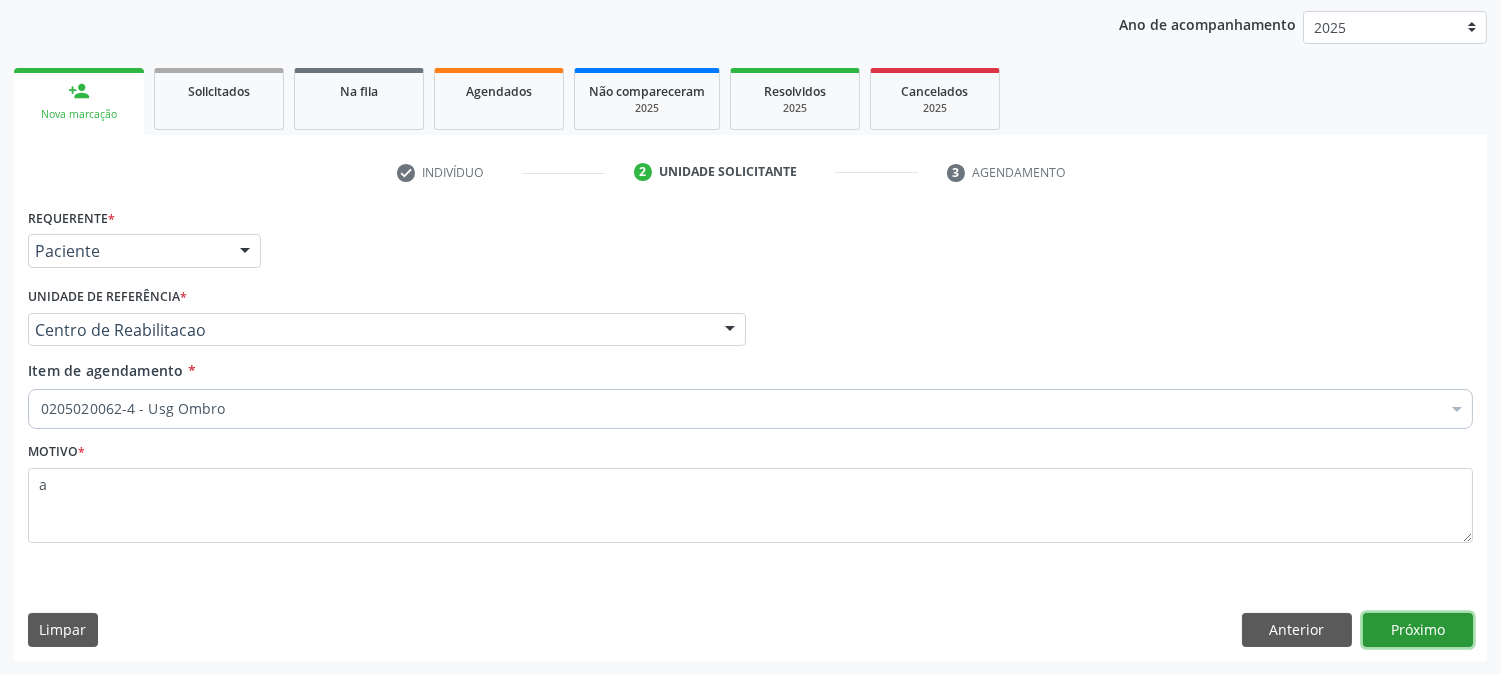 click on "Próximo" at bounding box center (1418, 630) 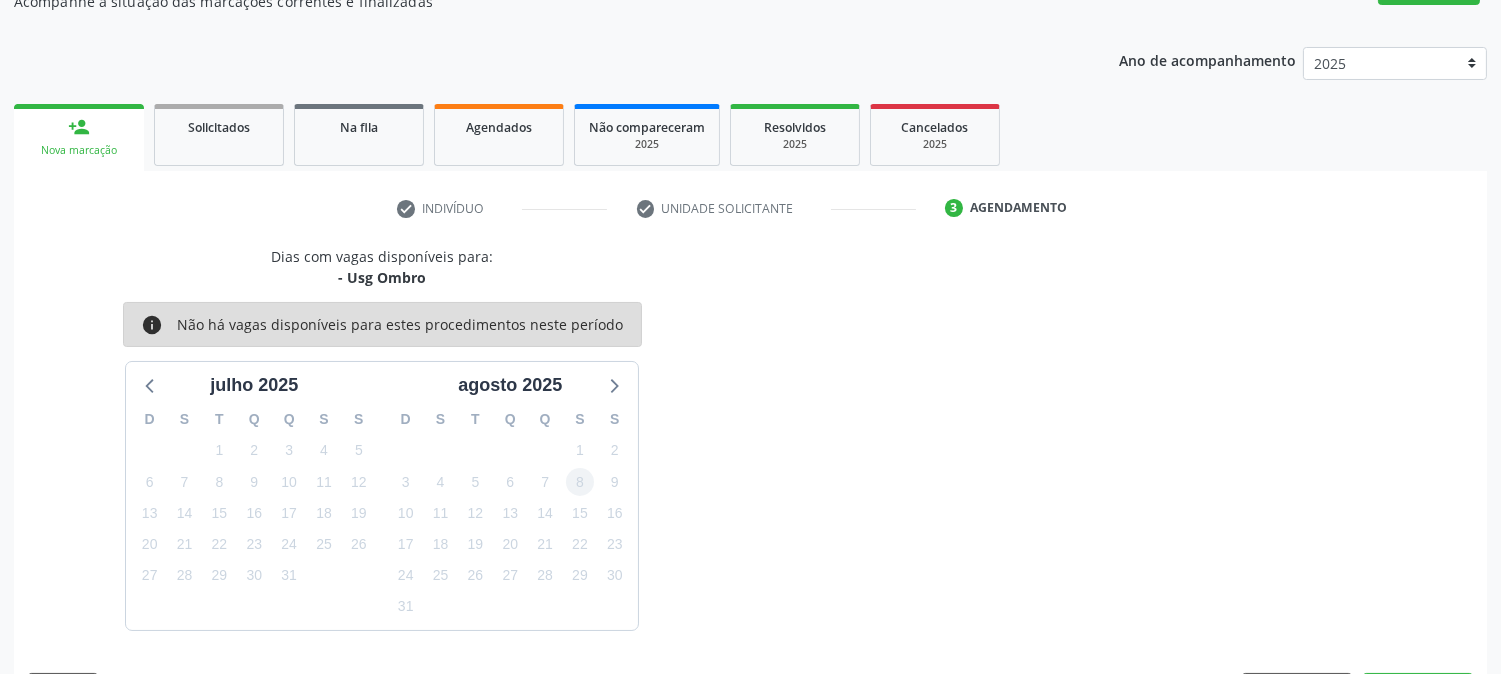 scroll, scrollTop: 231, scrollLeft: 0, axis: vertical 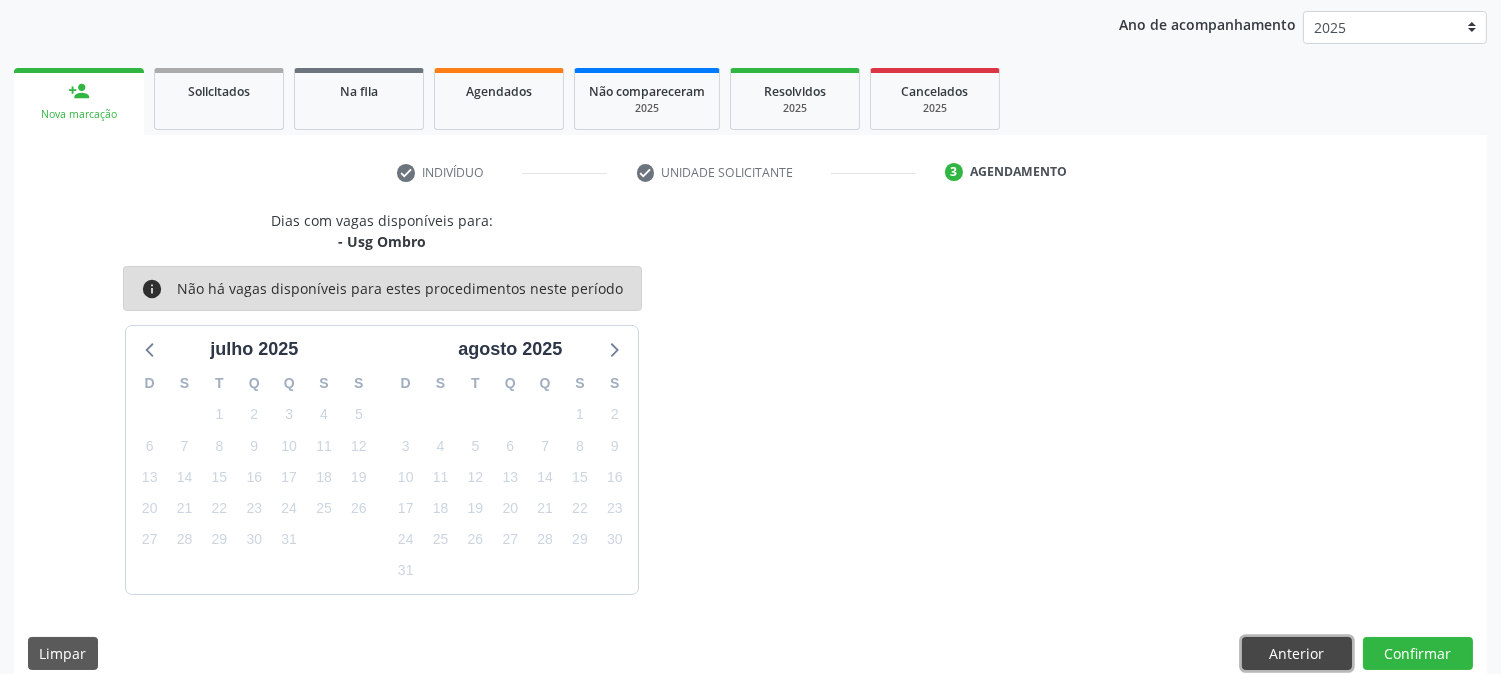 click on "Anterior" at bounding box center [1297, 654] 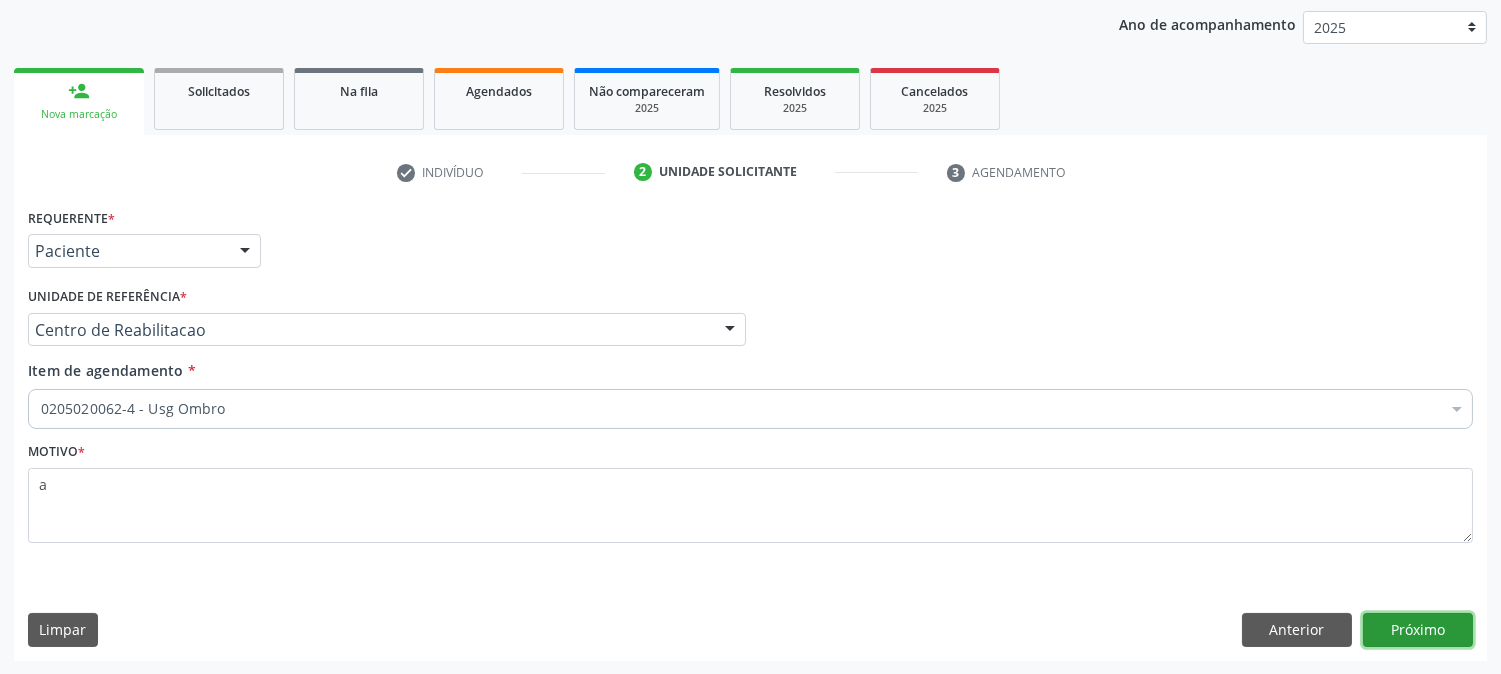 click on "Próximo" at bounding box center [1418, 630] 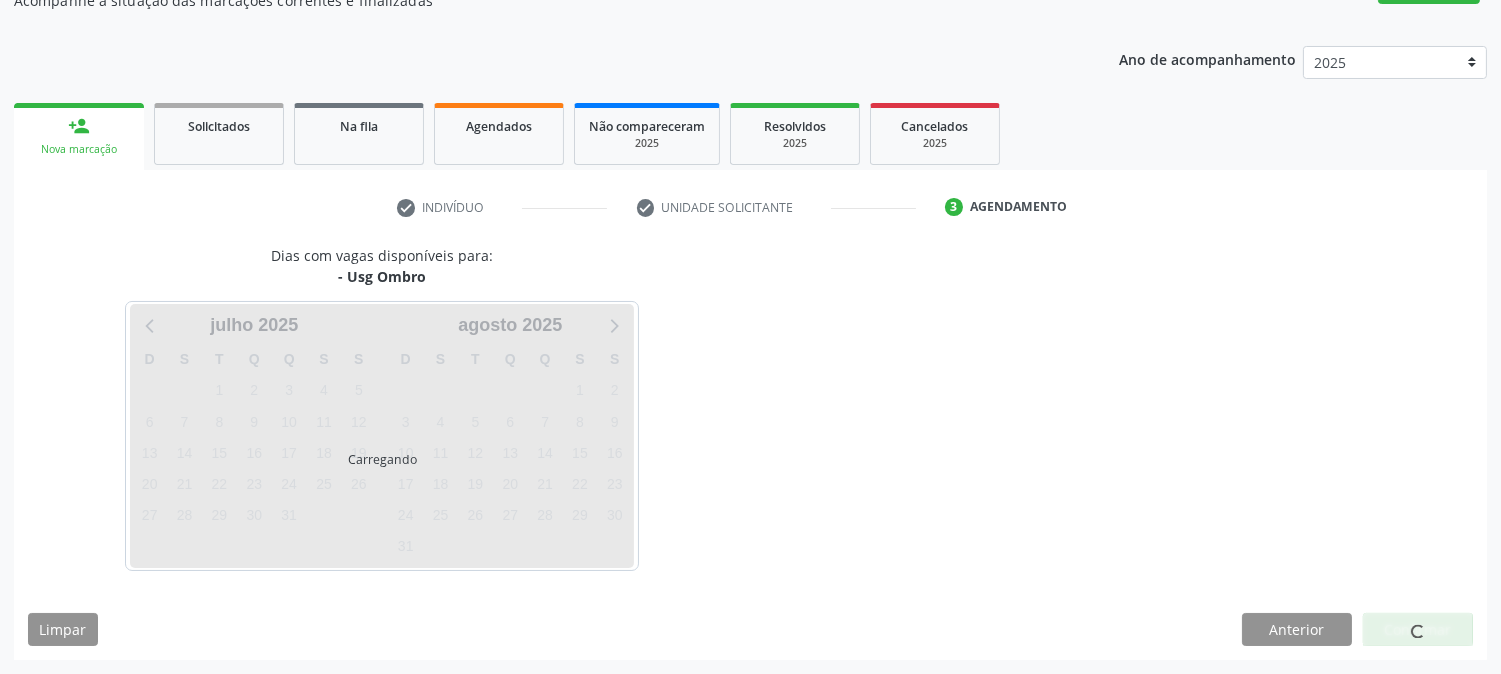 scroll, scrollTop: 195, scrollLeft: 0, axis: vertical 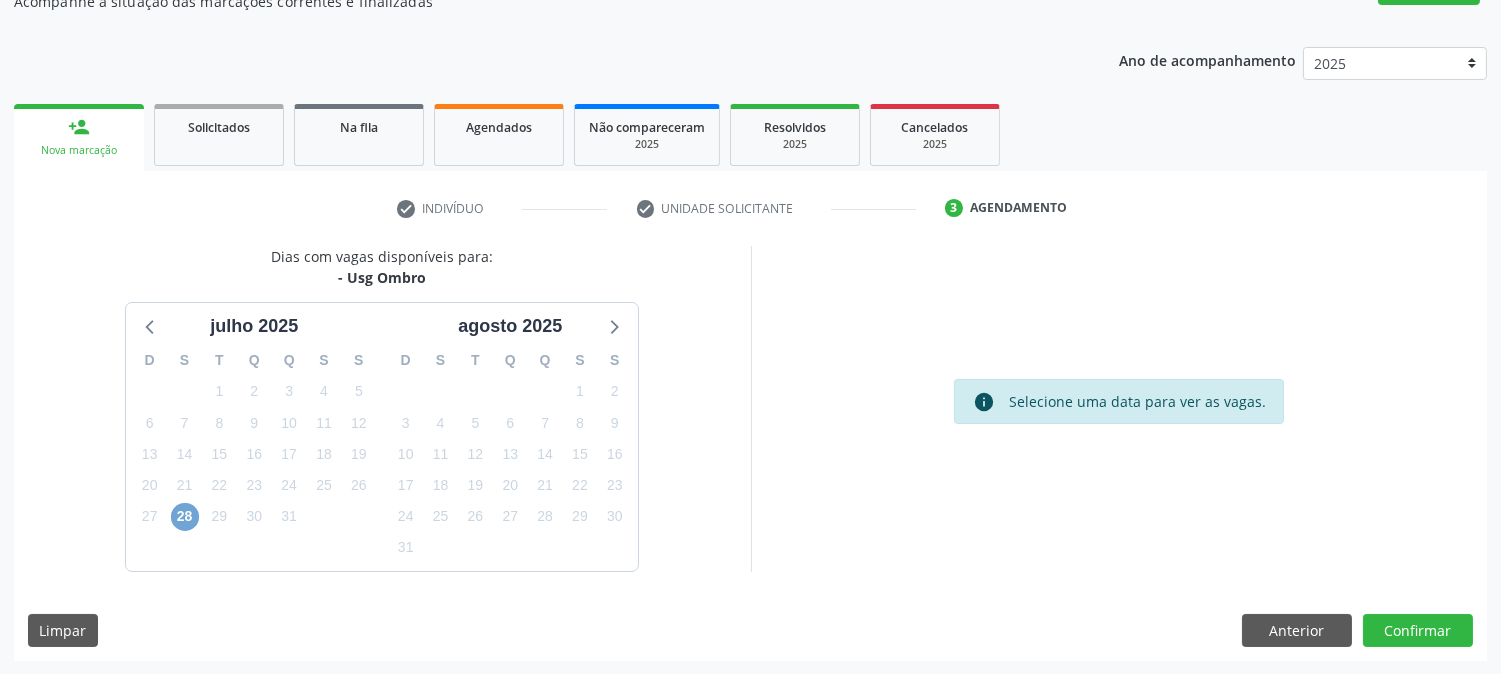 click on "28" at bounding box center [185, 517] 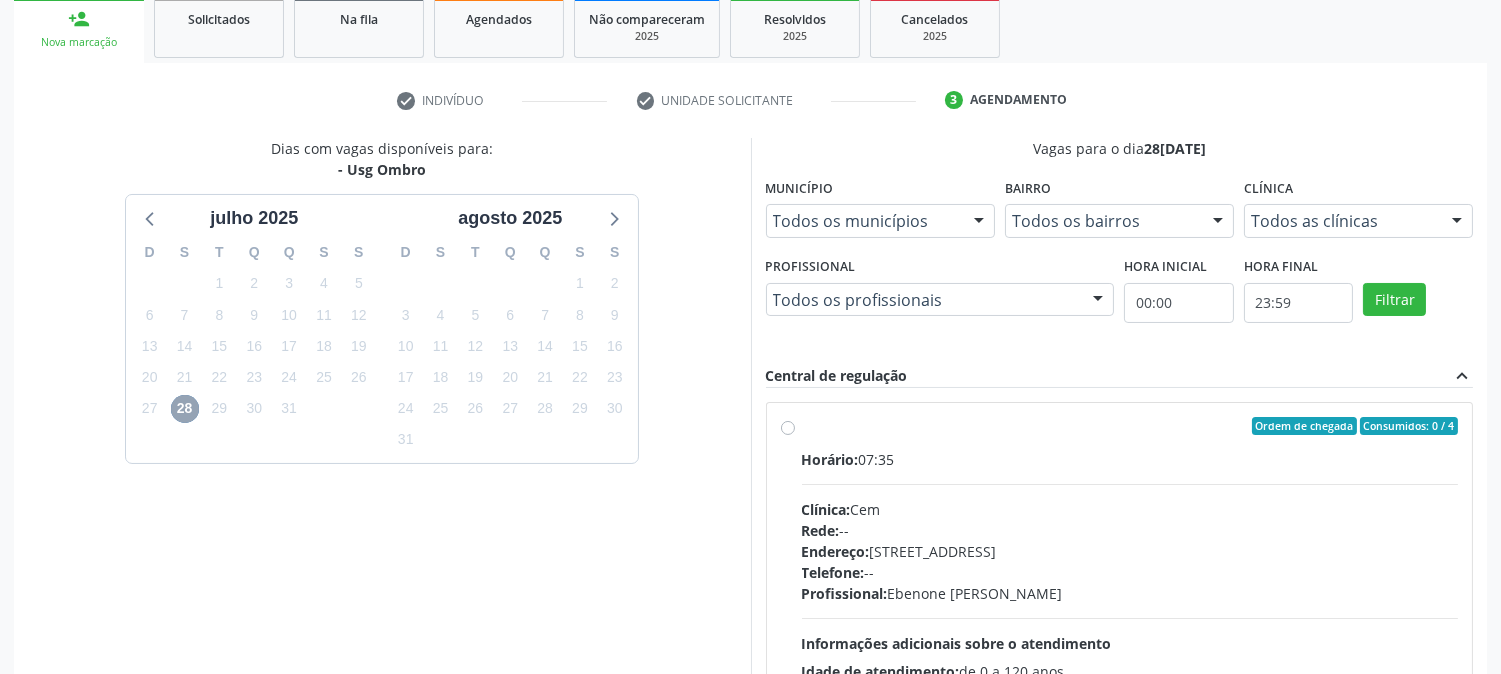 scroll, scrollTop: 306, scrollLeft: 0, axis: vertical 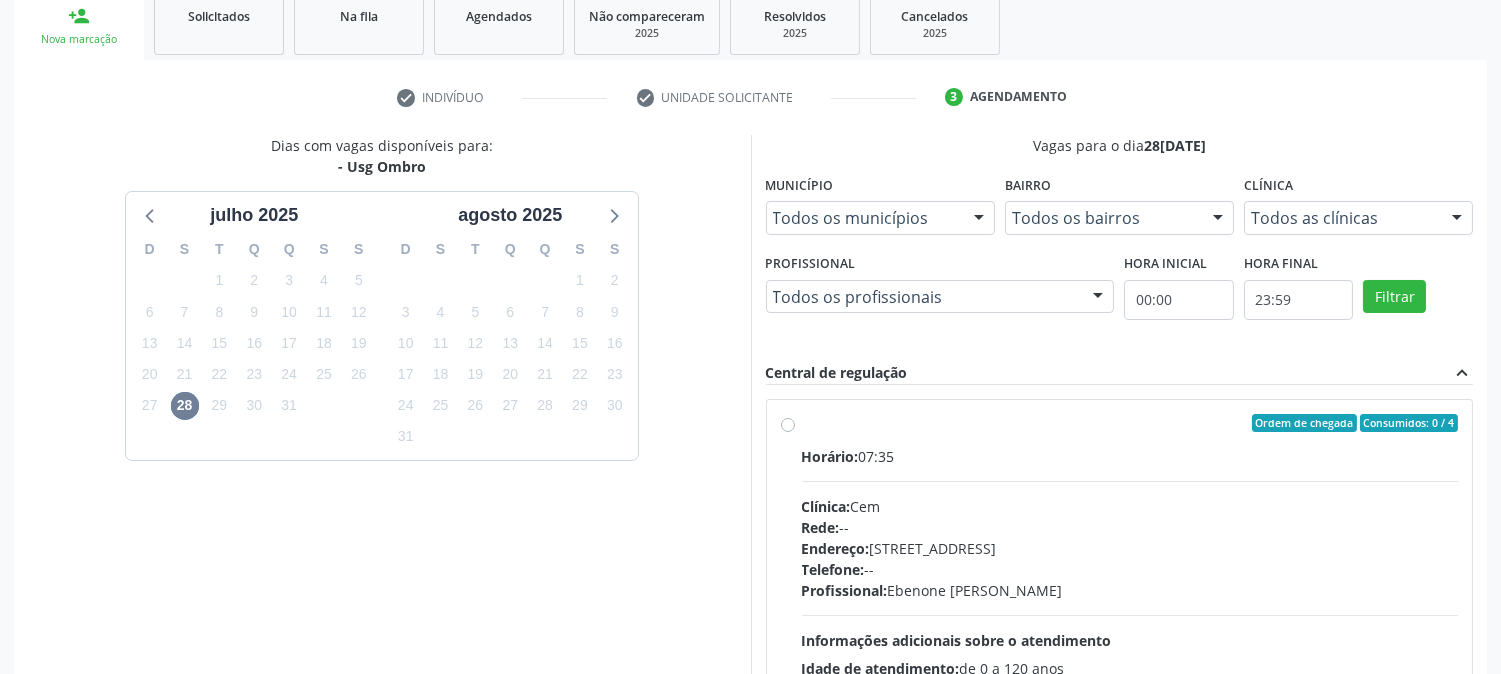 click on "Horário:   07:35
Clínica:  Cem
Rede:
--
Endereço:   Casa, nº 393, Nossa Senhora da Pen, Serra Talhada - PE
Telefone:   --
Profissional:
Ebenone Antonio da Silva
Informações adicionais sobre o atendimento
Idade de atendimento:
de 0 a 120 anos
Gênero(s) atendido(s):
Masculino e Feminino
Informações adicionais:
--" at bounding box center (1130, 583) 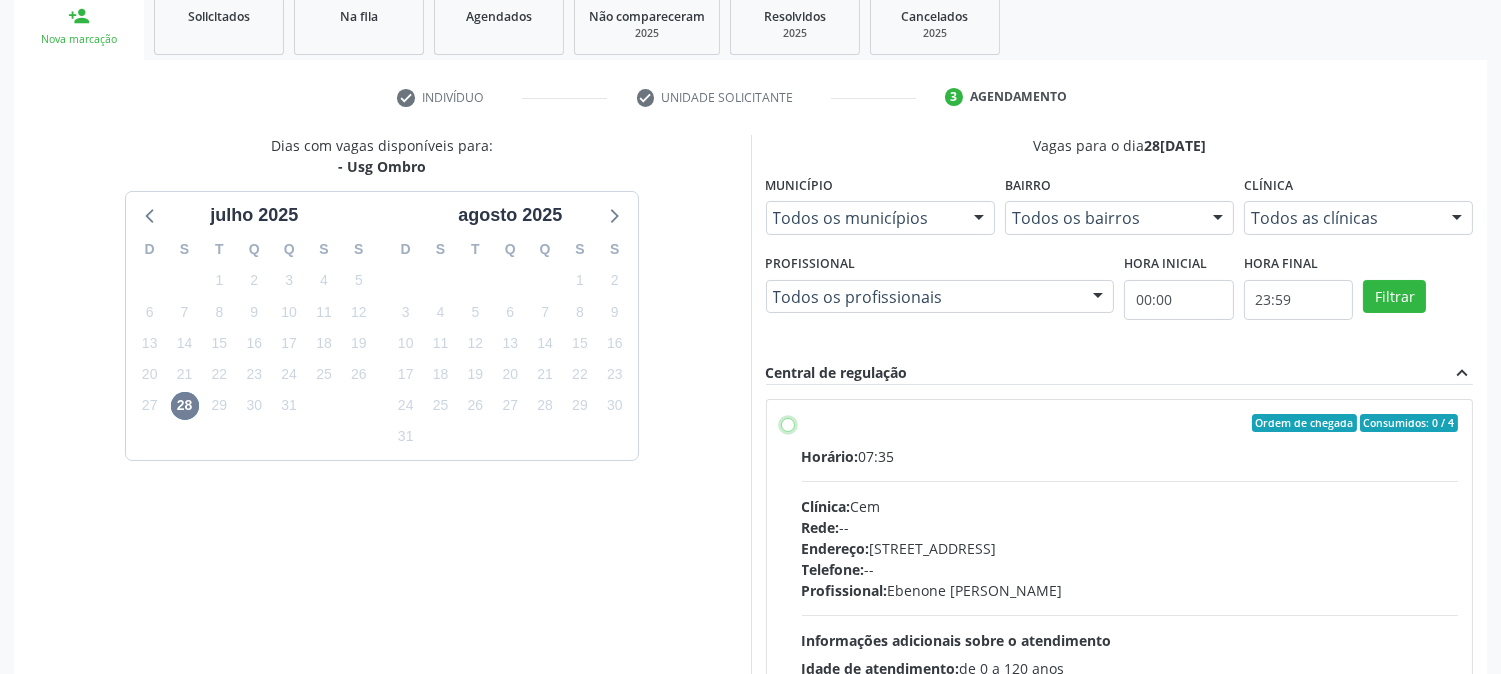 click on "Ordem de chegada
Consumidos: 0 / 4
Horário:   07:35
Clínica:  Cem
Rede:
--
Endereço:   Casa, nº 393, Nossa Senhora da Pen, Serra Talhada - PE
Telefone:   --
Profissional:
Ebenone Antonio da Silva
Informações adicionais sobre o atendimento
Idade de atendimento:
de 0 a 120 anos
Gênero(s) atendido(s):
Masculino e Feminino
Informações adicionais:
--" at bounding box center (788, 423) 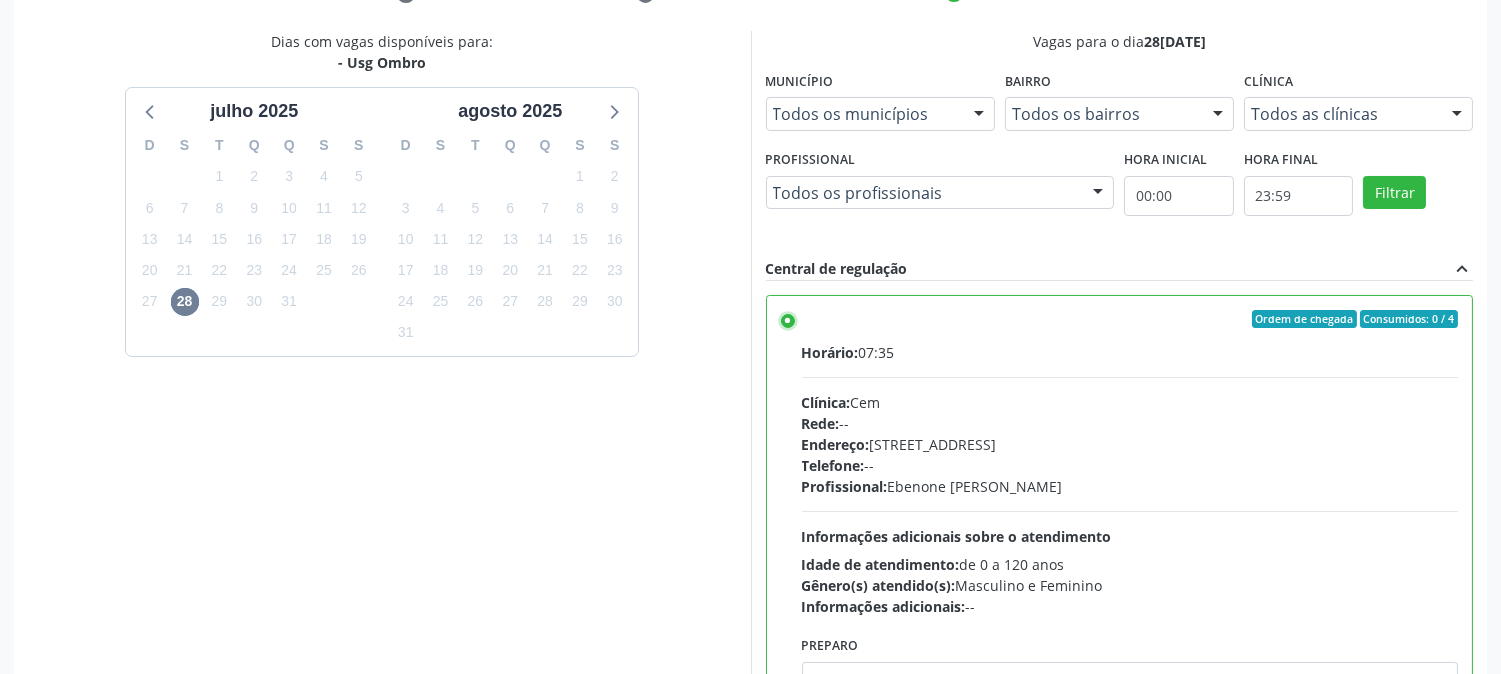 scroll, scrollTop: 520, scrollLeft: 0, axis: vertical 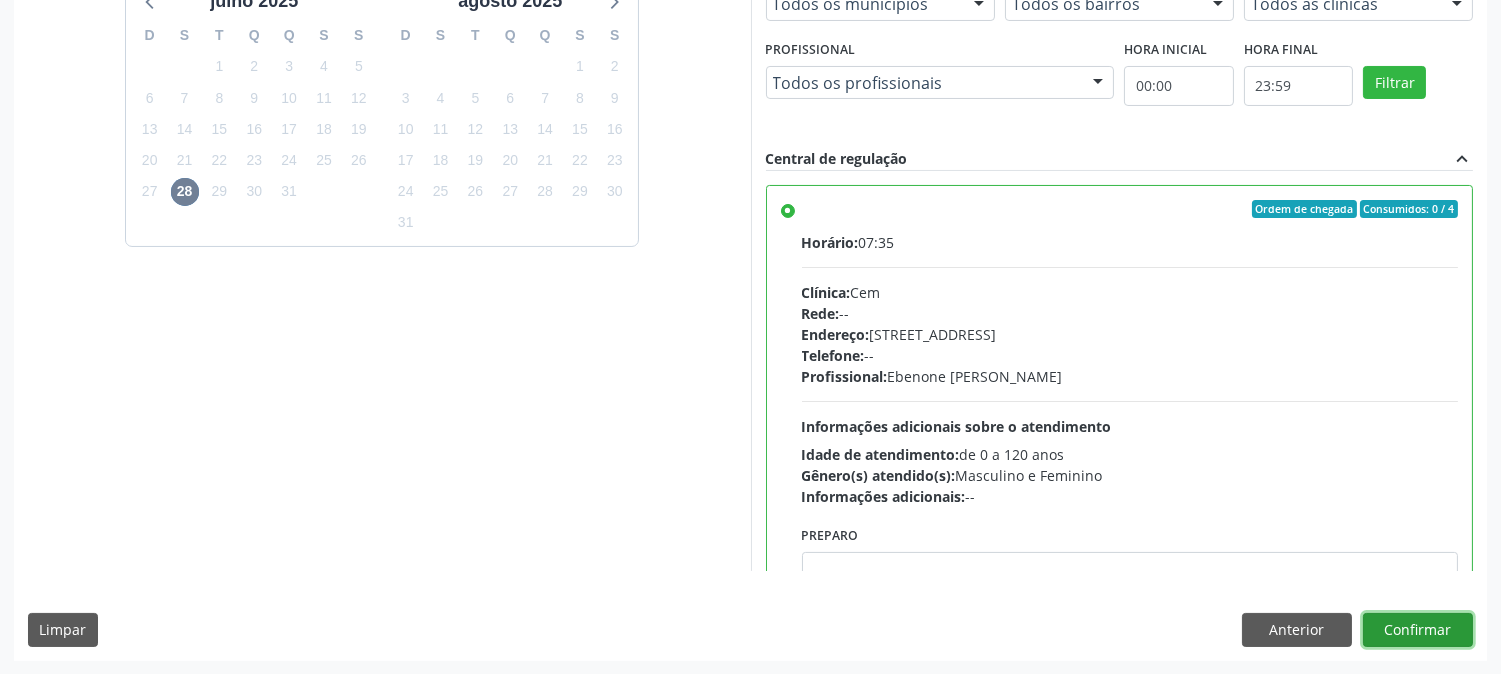click on "Confirmar" at bounding box center (1418, 630) 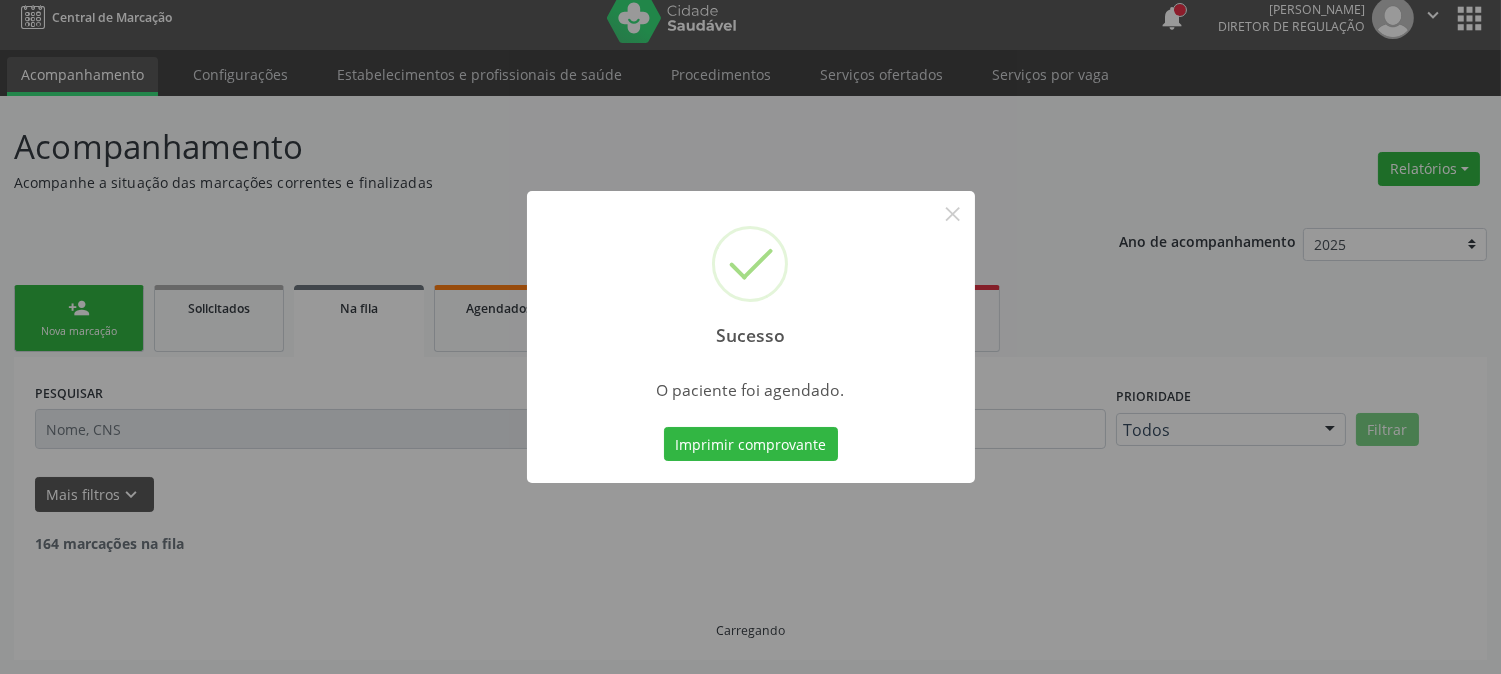 scroll, scrollTop: 0, scrollLeft: 0, axis: both 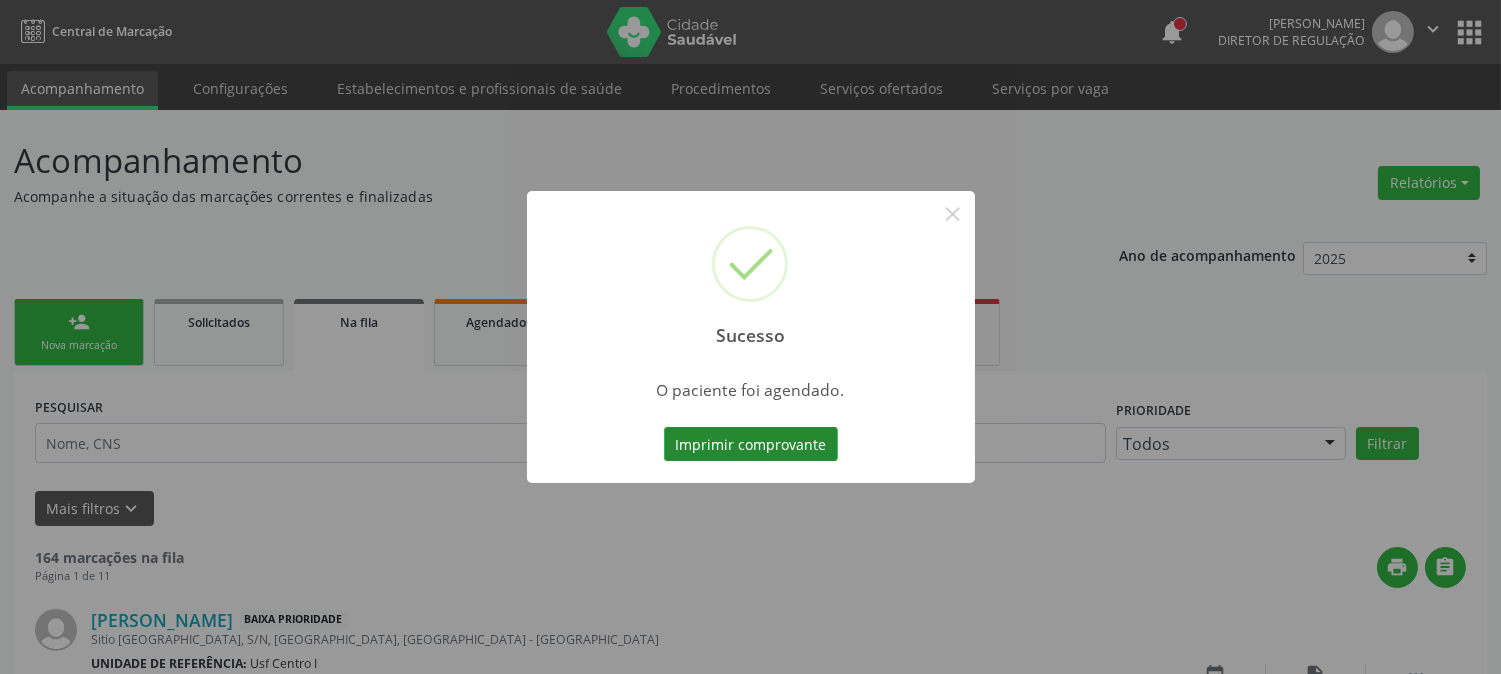 click on "Imprimir comprovante" at bounding box center [751, 444] 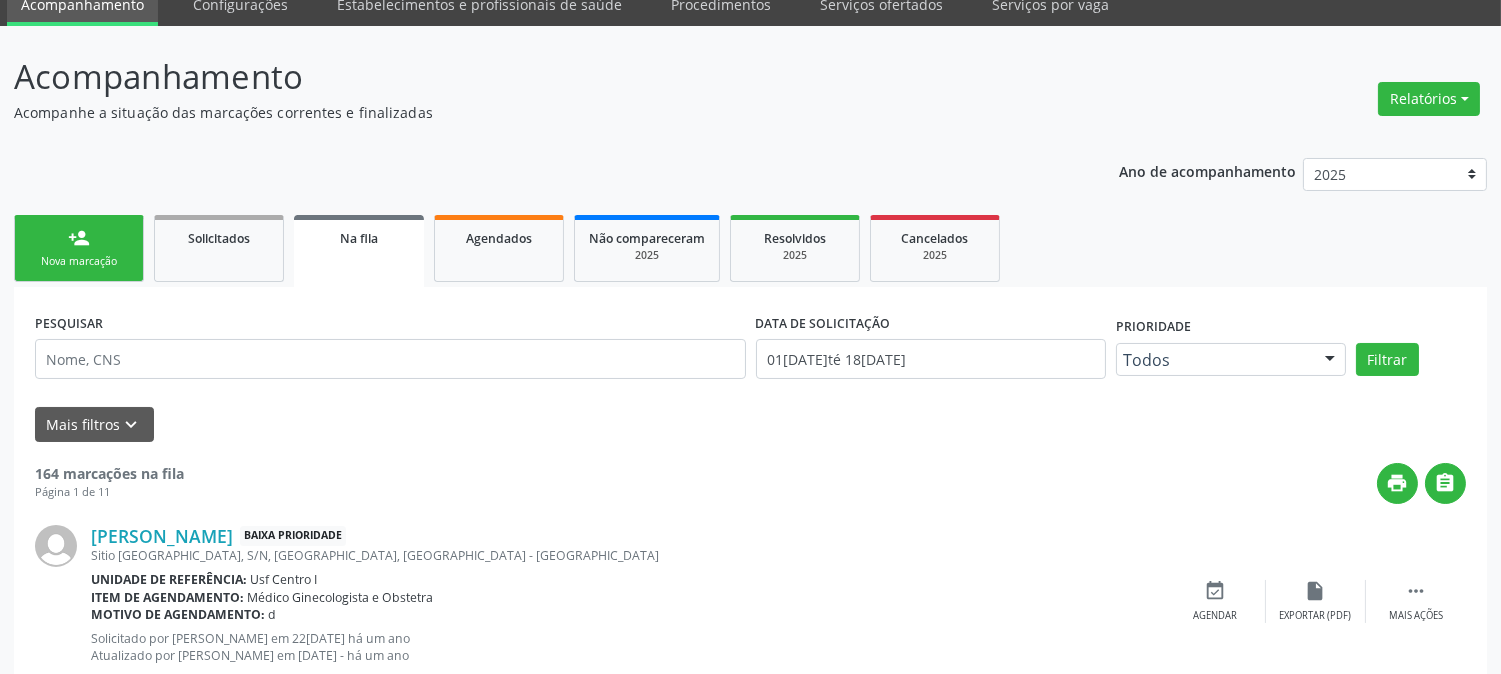 scroll, scrollTop: 222, scrollLeft: 0, axis: vertical 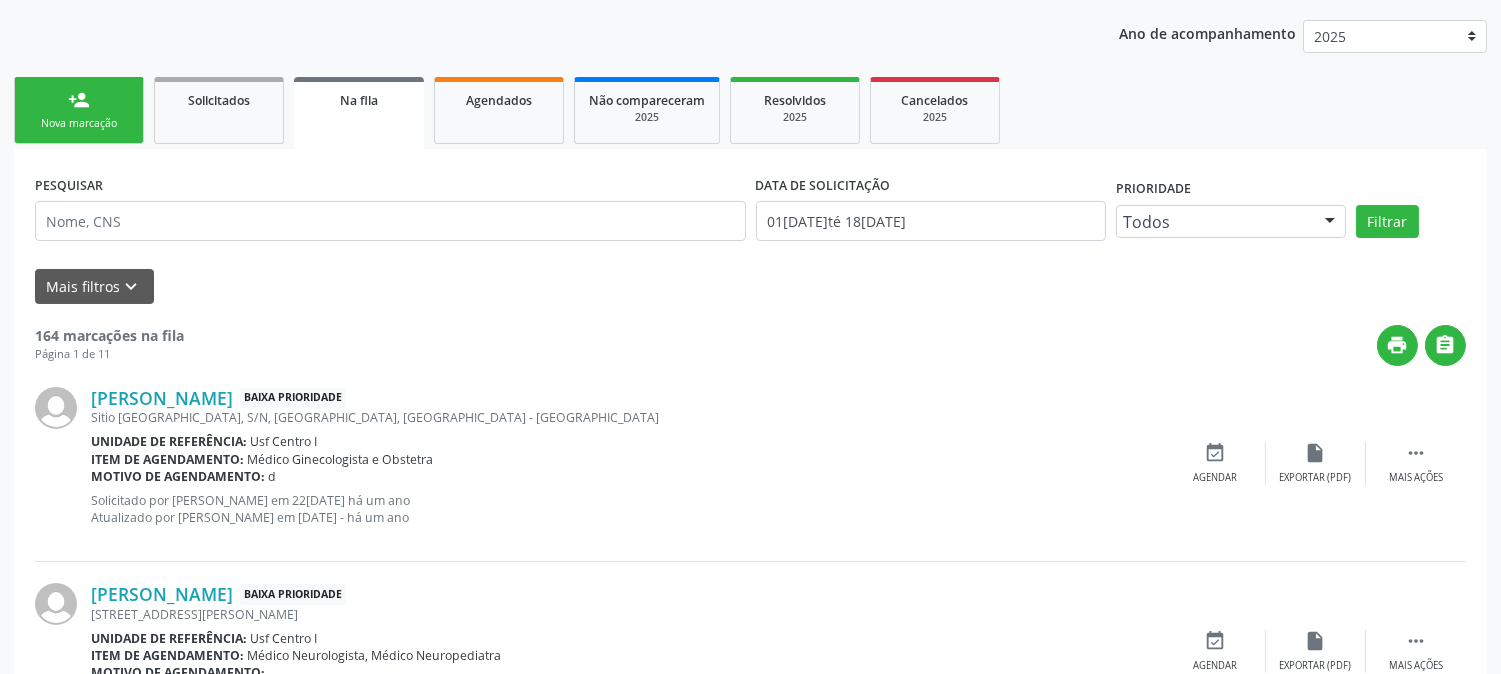 click on "Nova marcação" at bounding box center [79, 123] 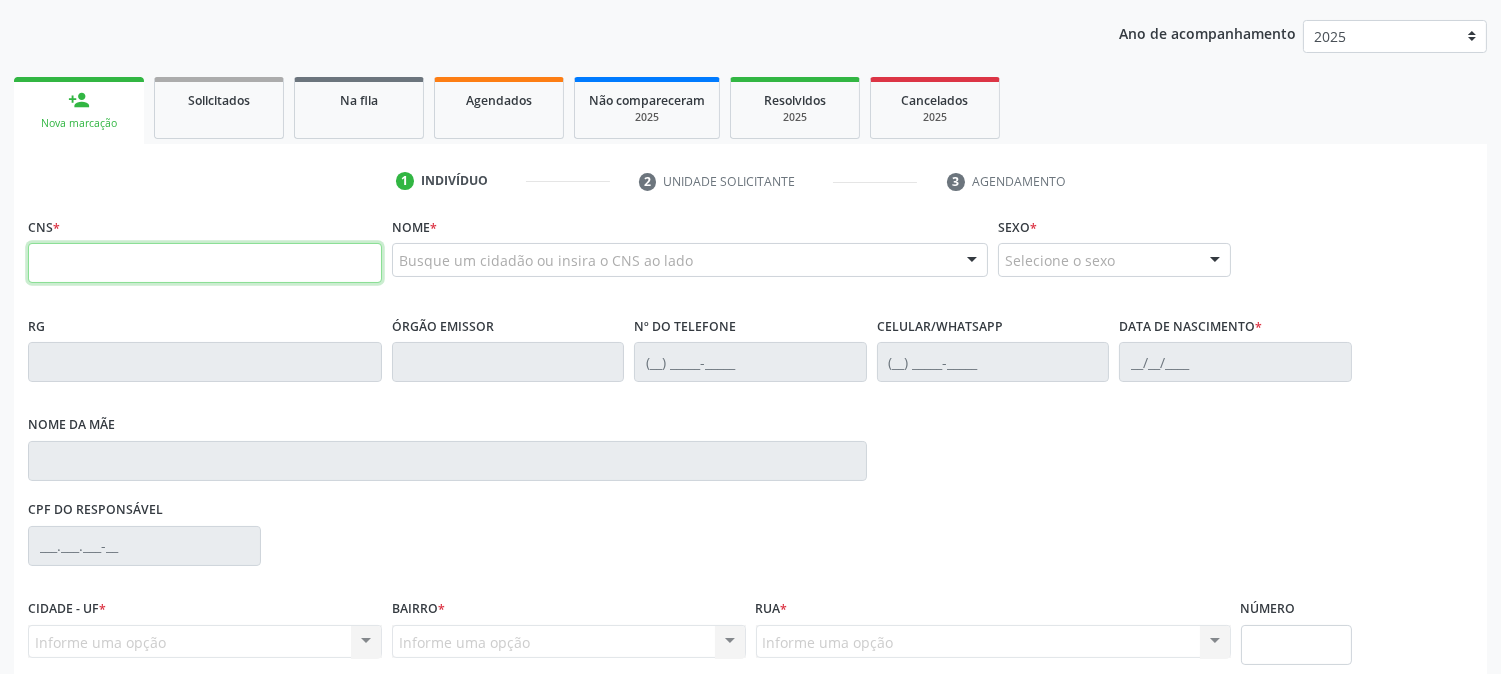 click at bounding box center [205, 263] 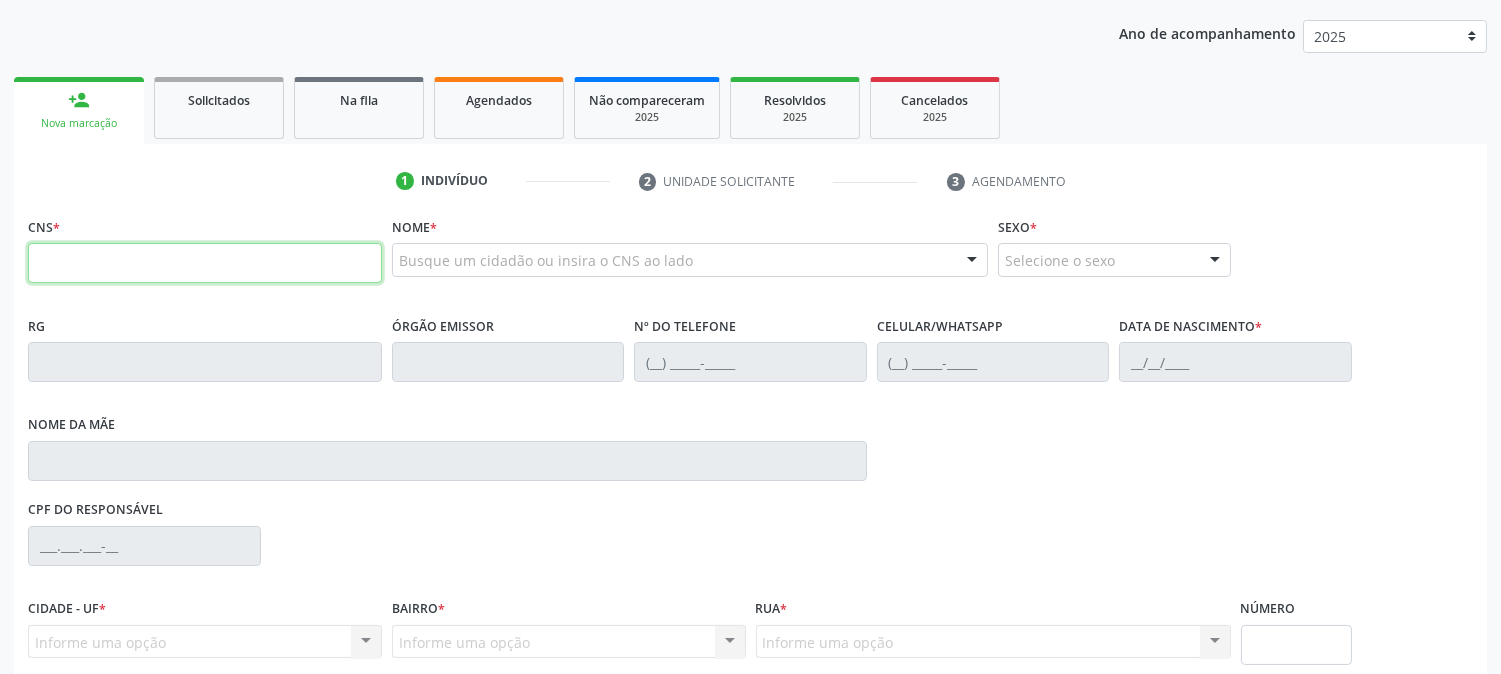 paste on "707 6072 7542 0496" 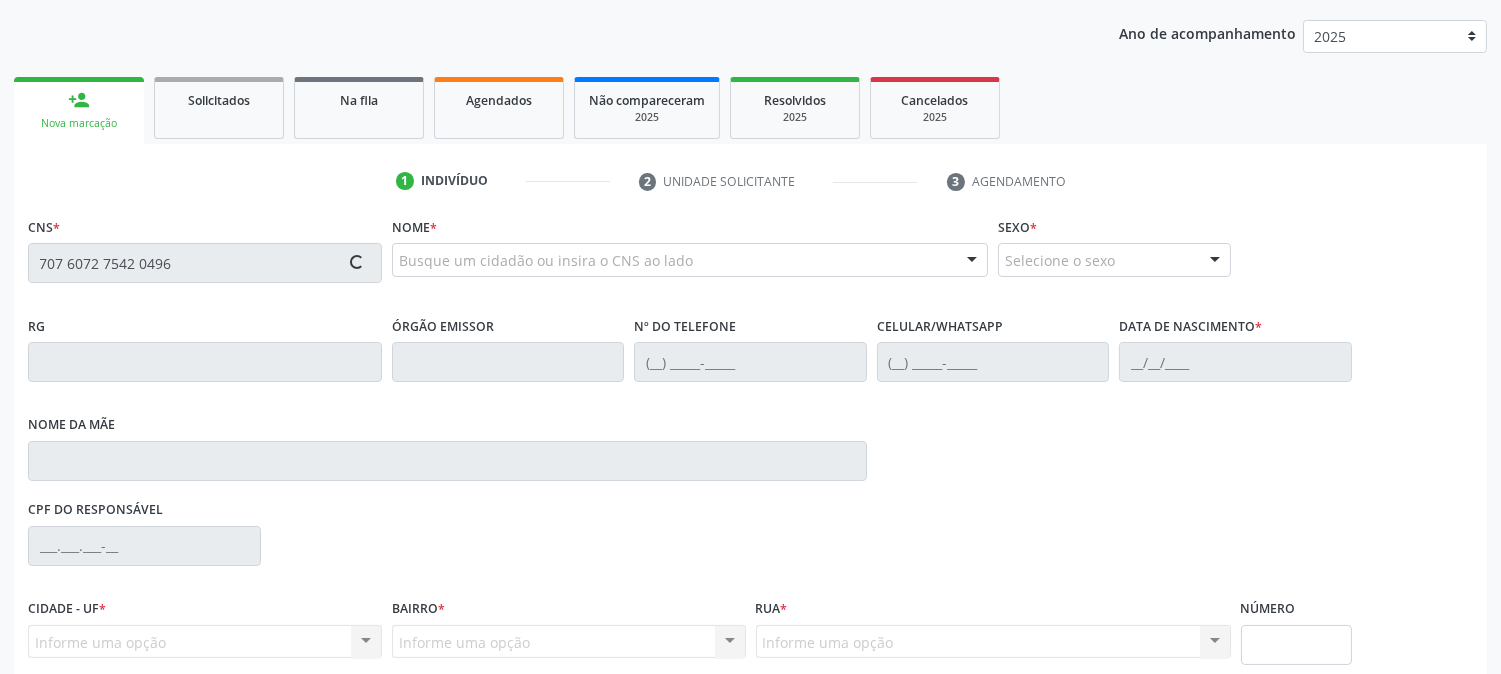 type on "707 6072 7542 0496" 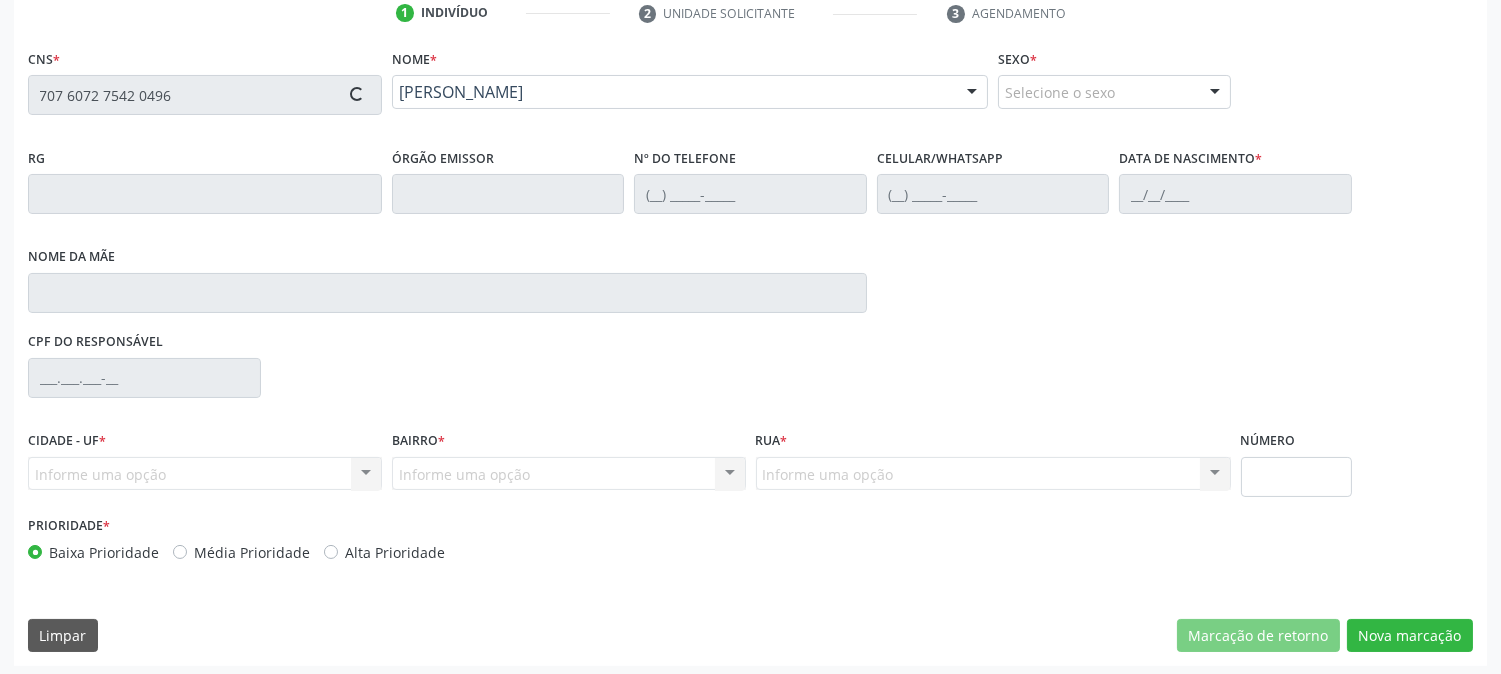 type on "(87) 99612-4094" 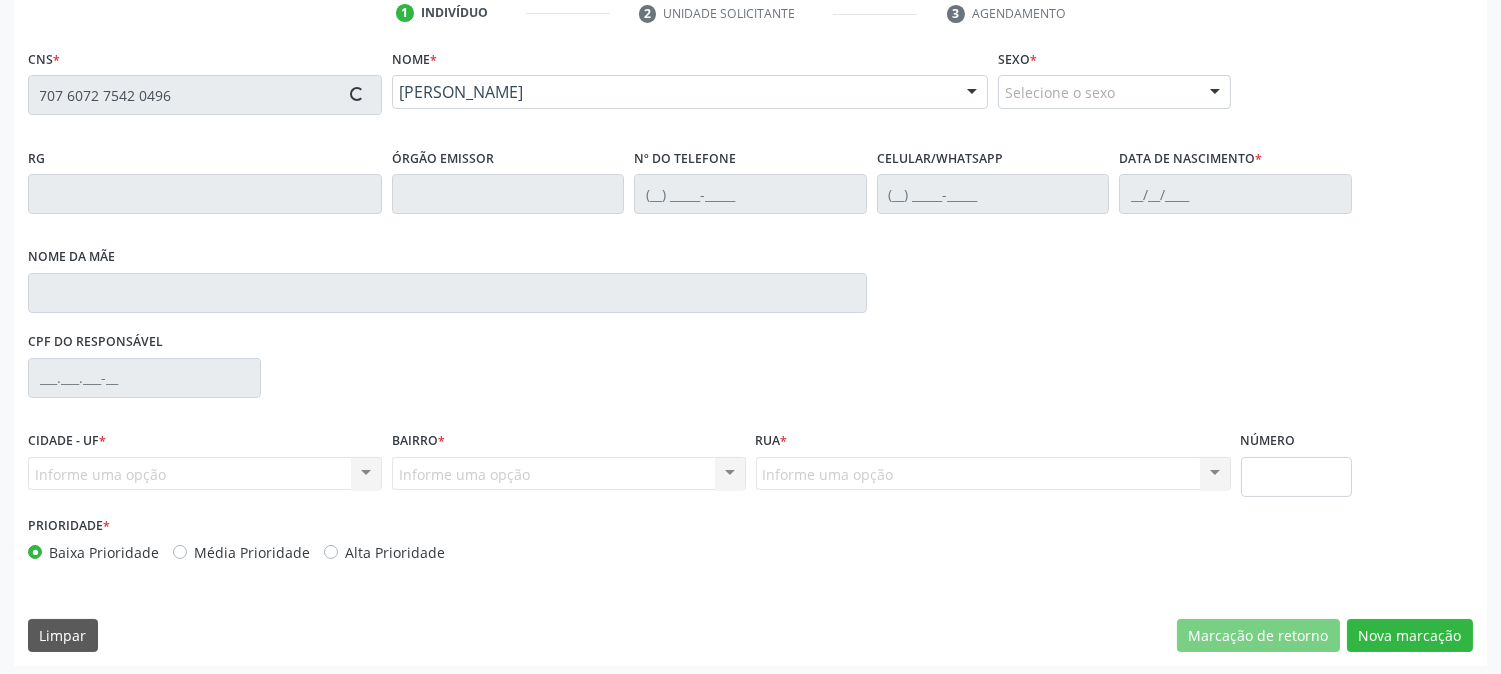 type on "(87) 99612-4094" 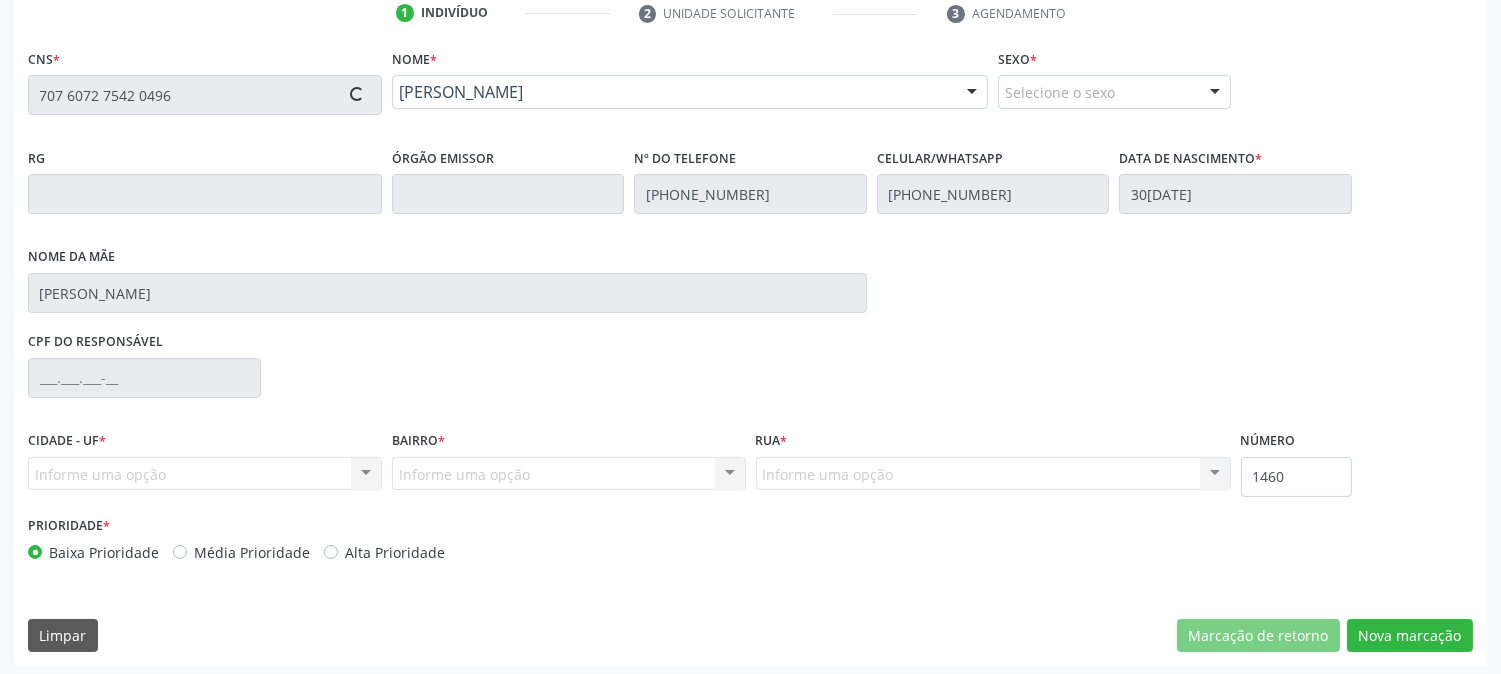 scroll, scrollTop: 395, scrollLeft: 0, axis: vertical 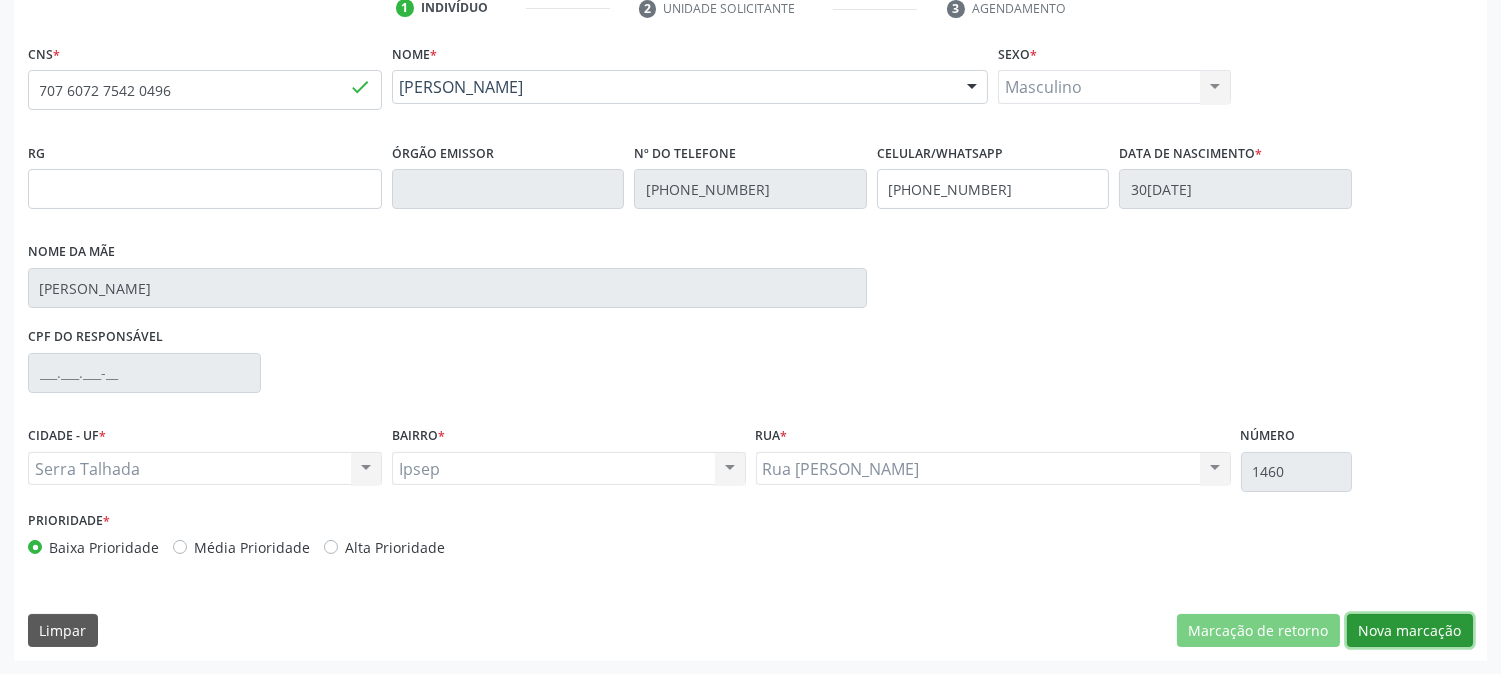 click on "Nova marcação" at bounding box center [1410, 631] 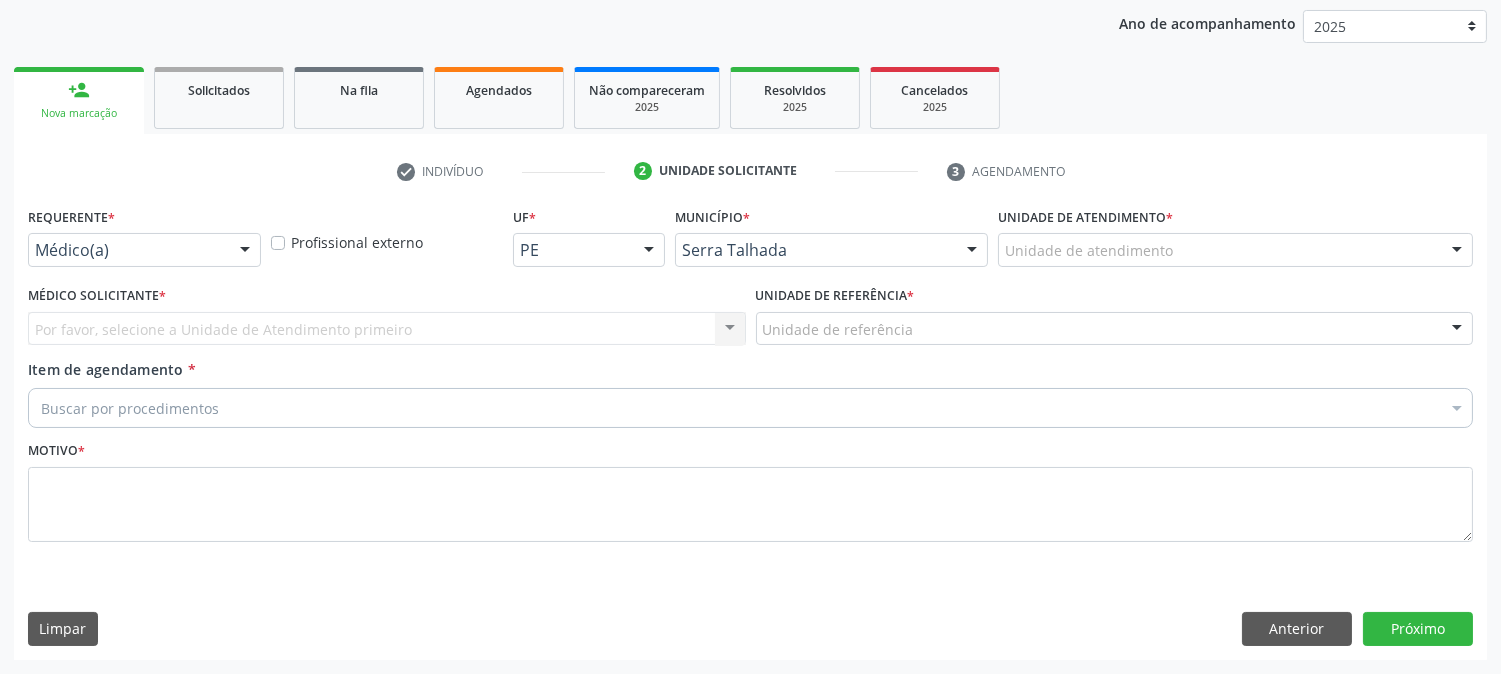 scroll, scrollTop: 231, scrollLeft: 0, axis: vertical 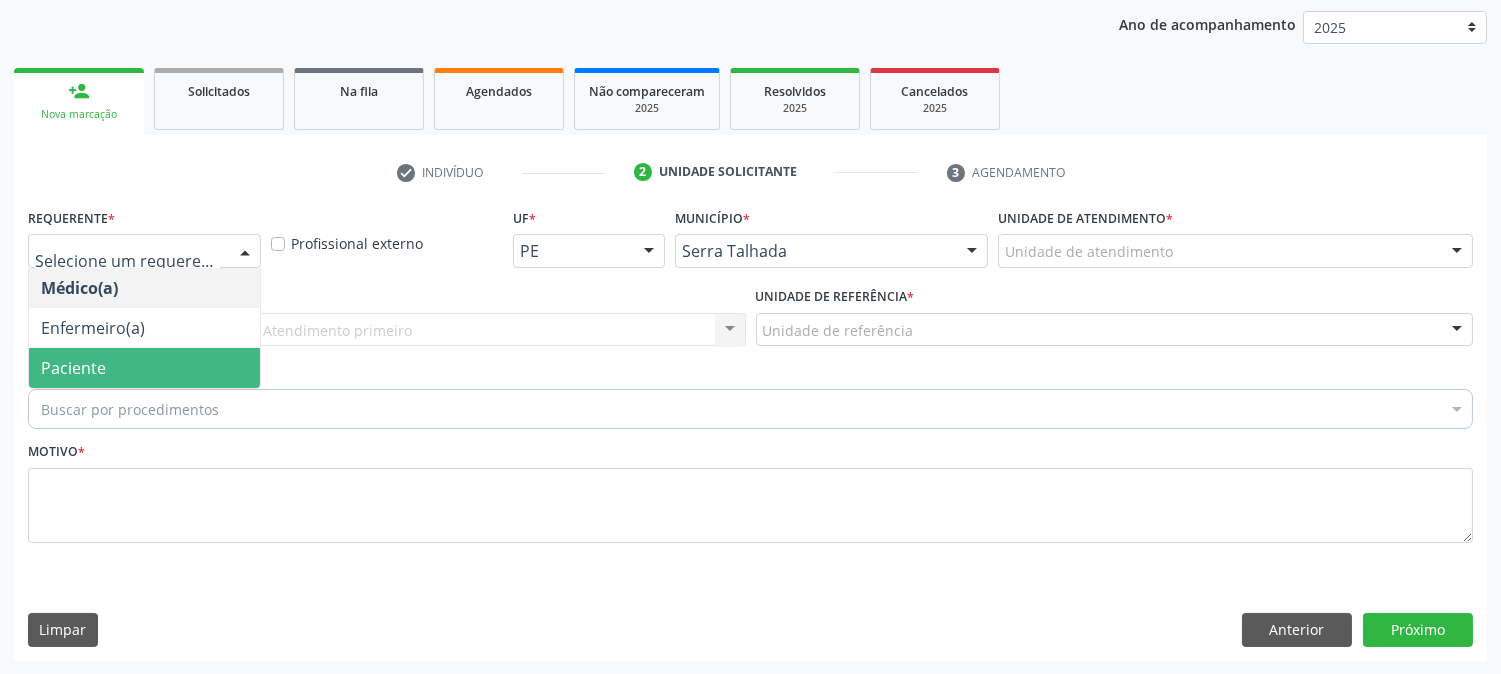 click on "Paciente" at bounding box center [144, 368] 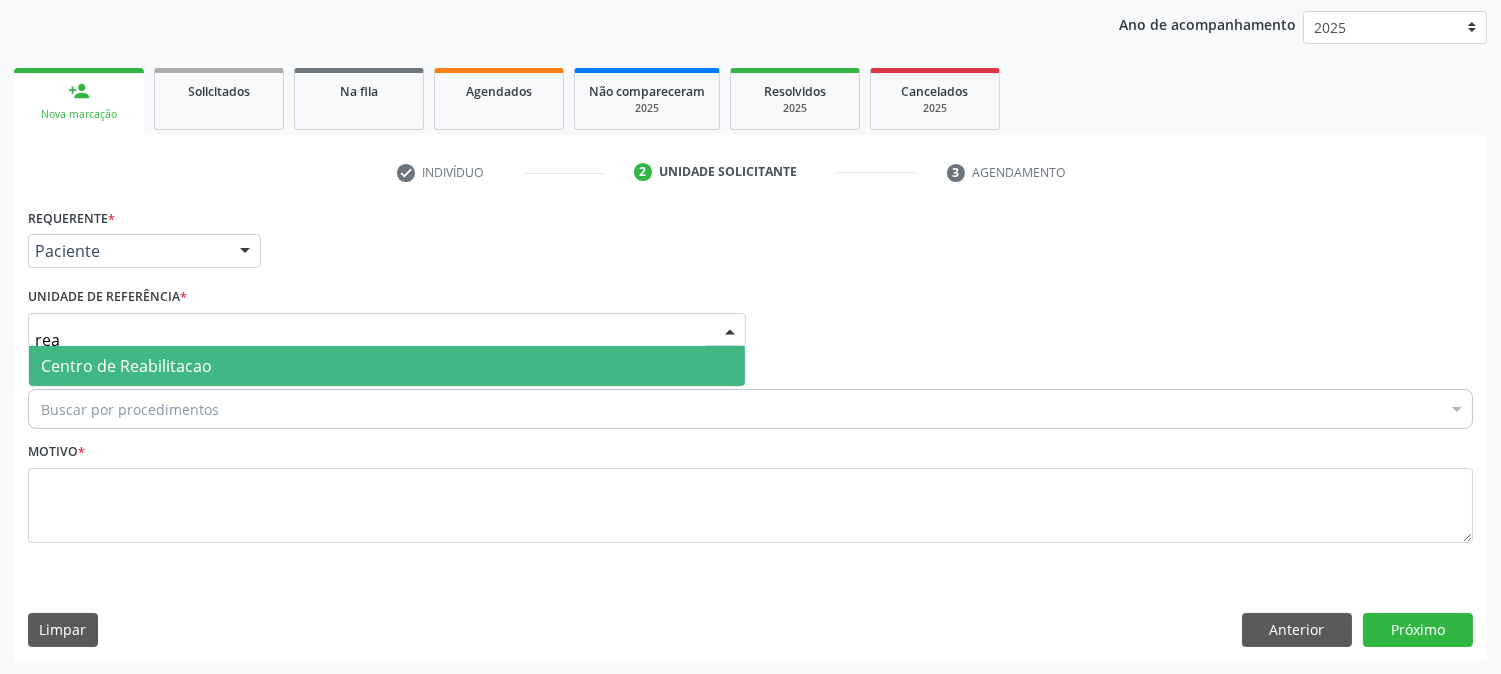 type on "reab" 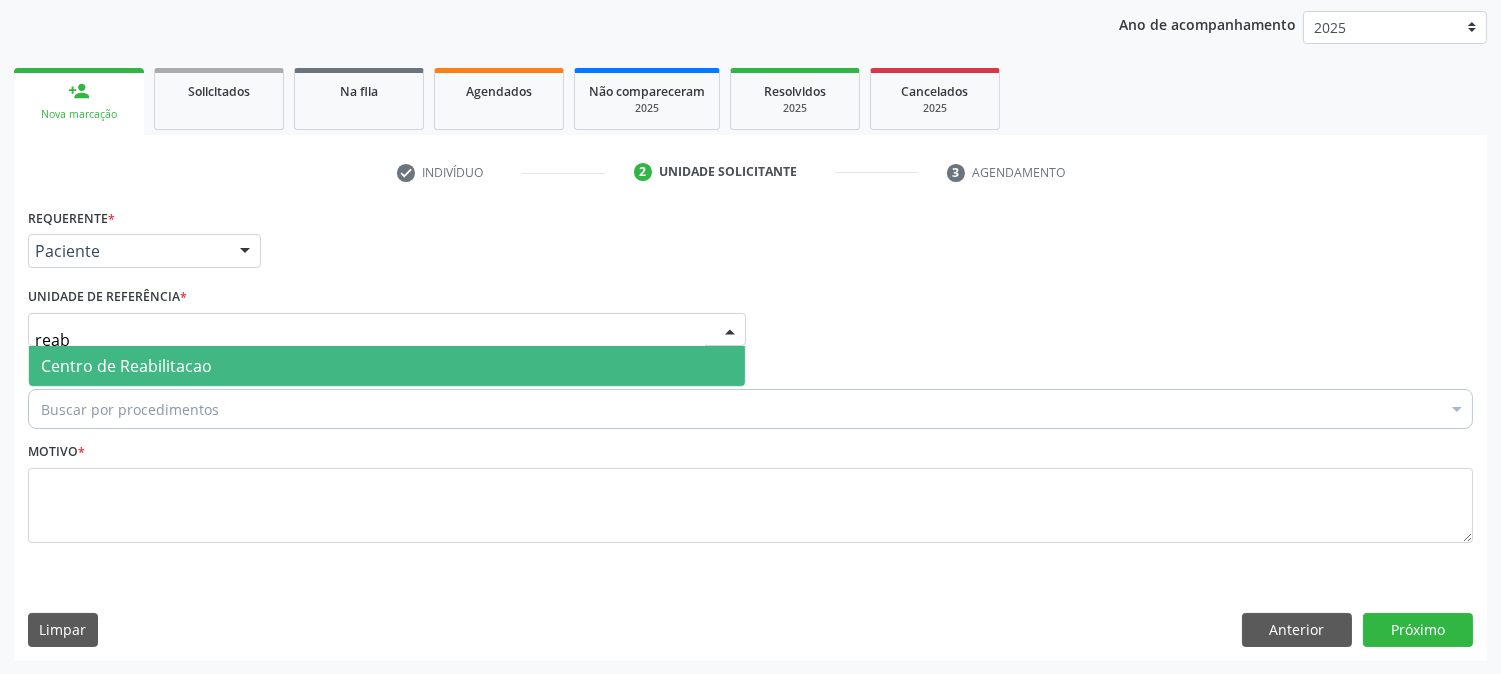 click on "Centro de Reabilitacao" at bounding box center (387, 366) 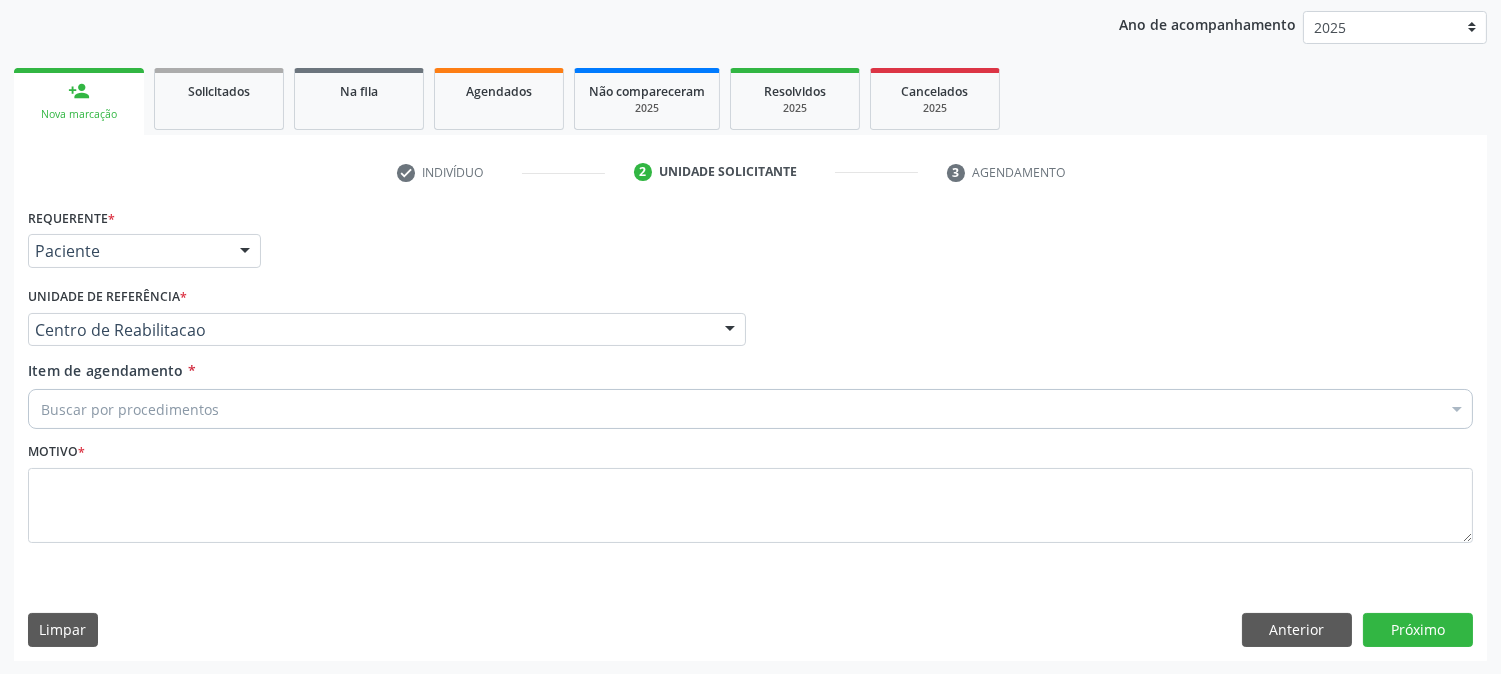 click on "Buscar por procedimentos" at bounding box center (750, 409) 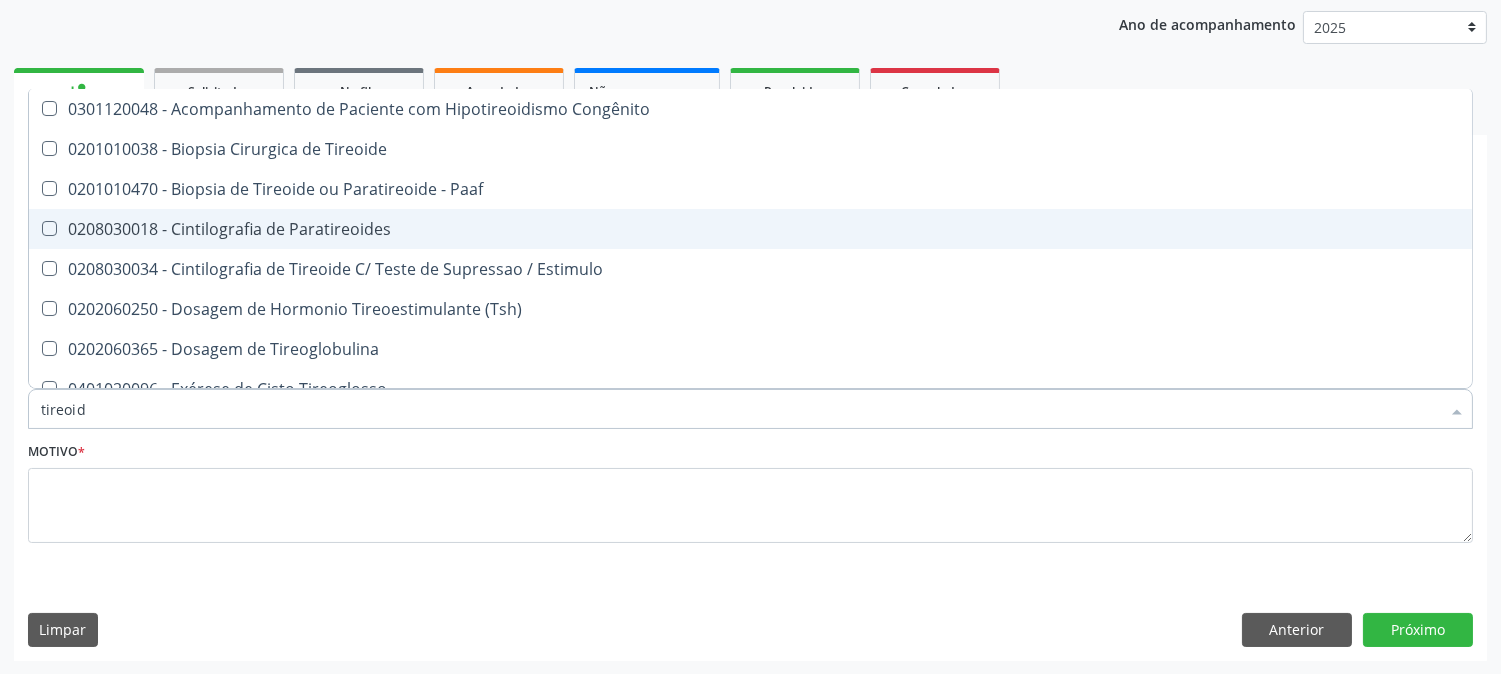 type on "tireoide" 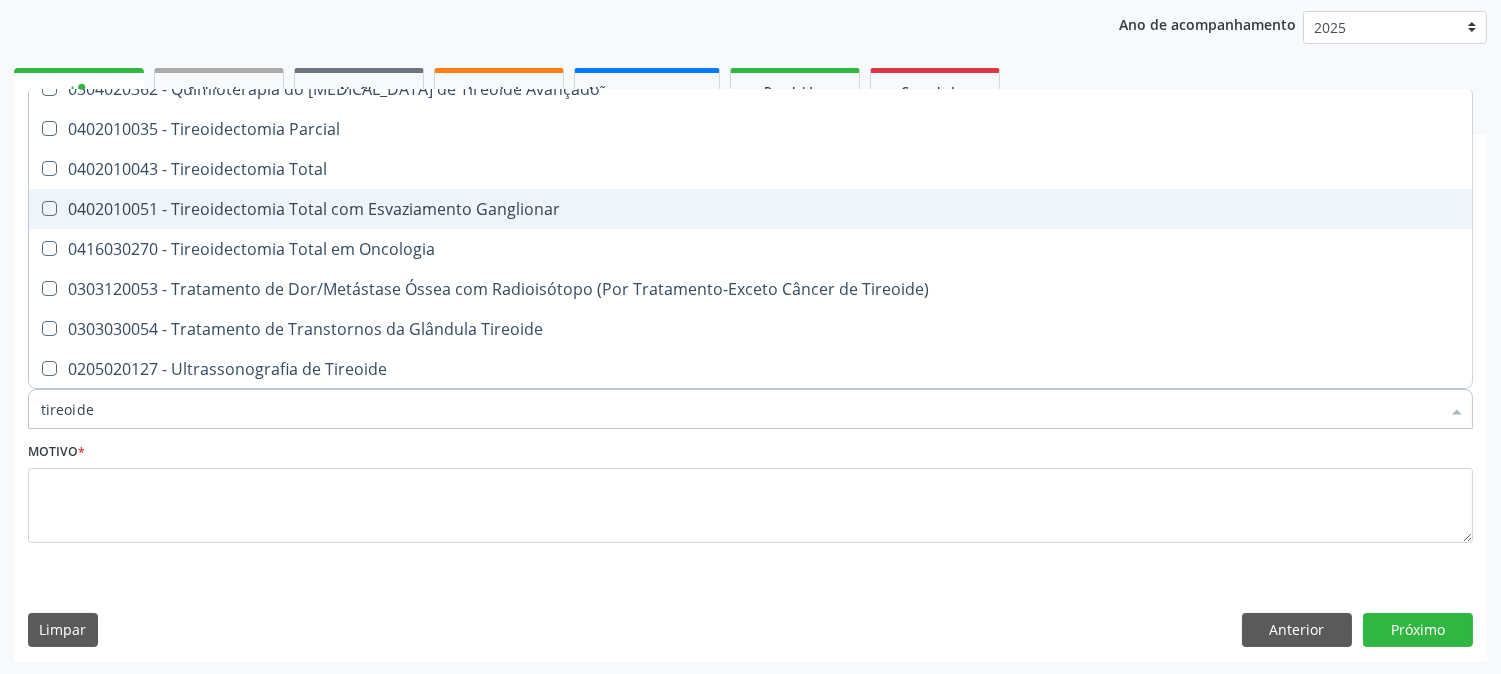 scroll, scrollTop: 341, scrollLeft: 0, axis: vertical 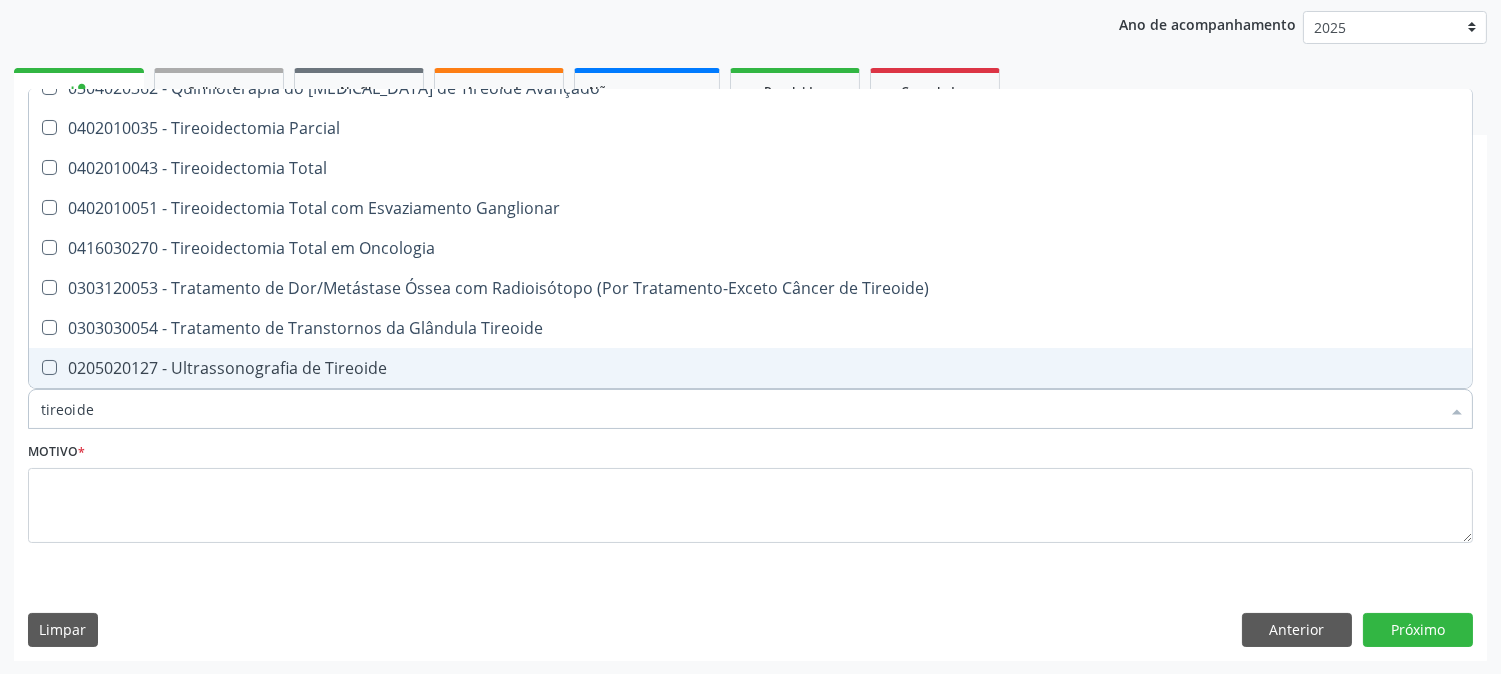 click on "0205020127 - Ultrassonografia de Tireoide" at bounding box center (750, 368) 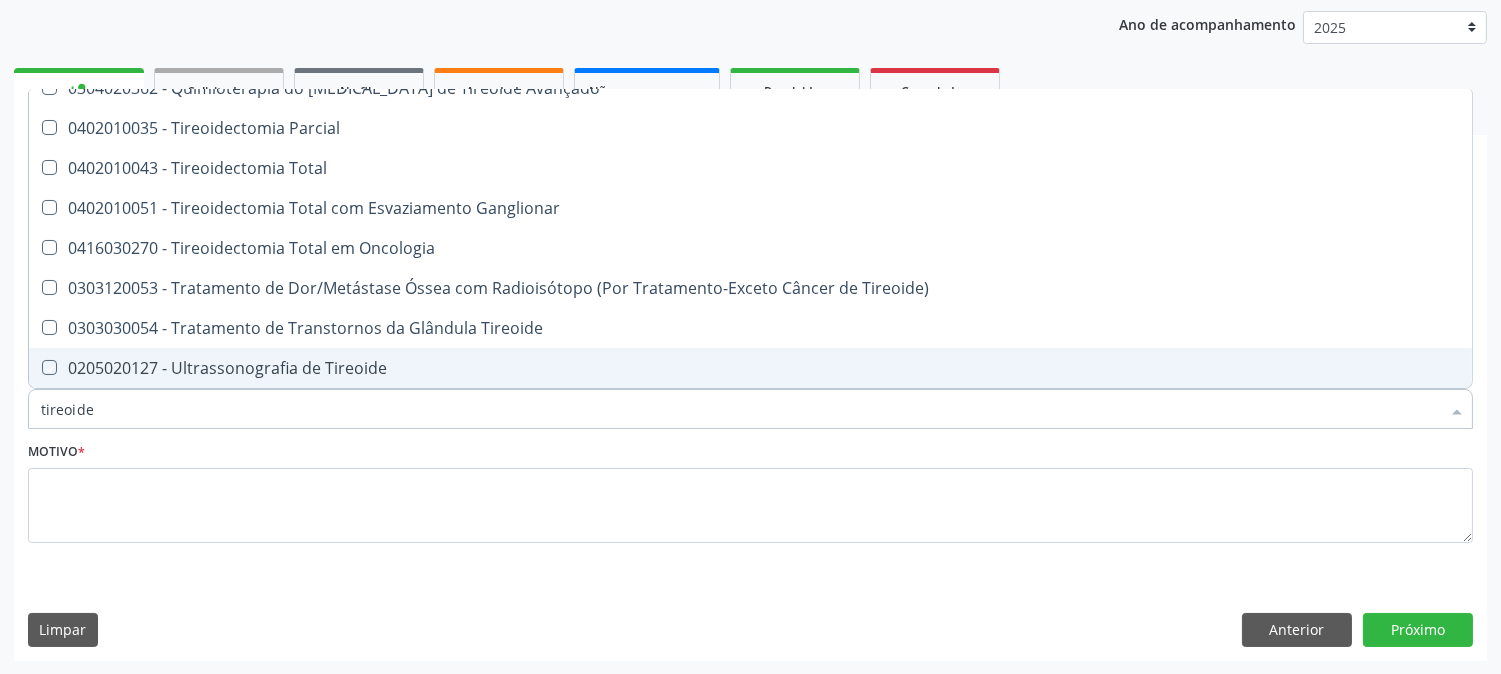 checkbox on "true" 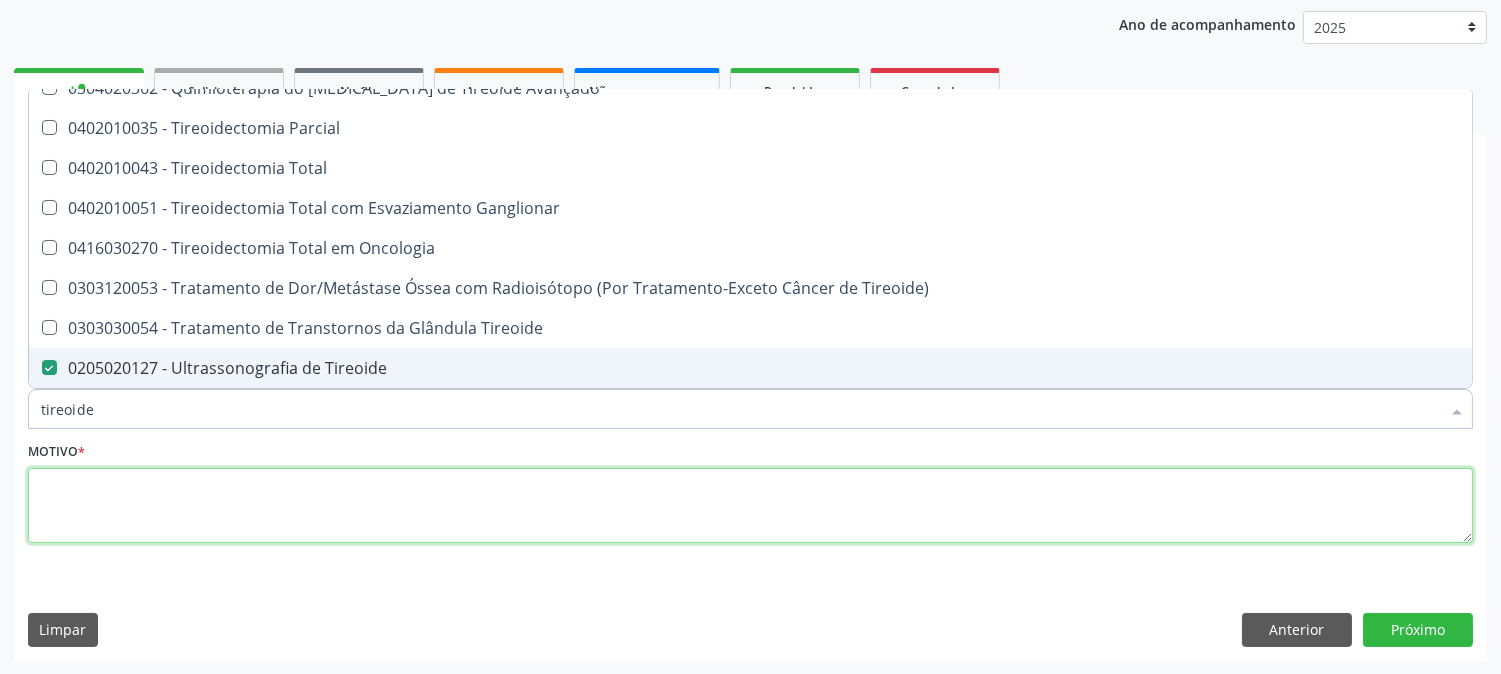 click at bounding box center [750, 506] 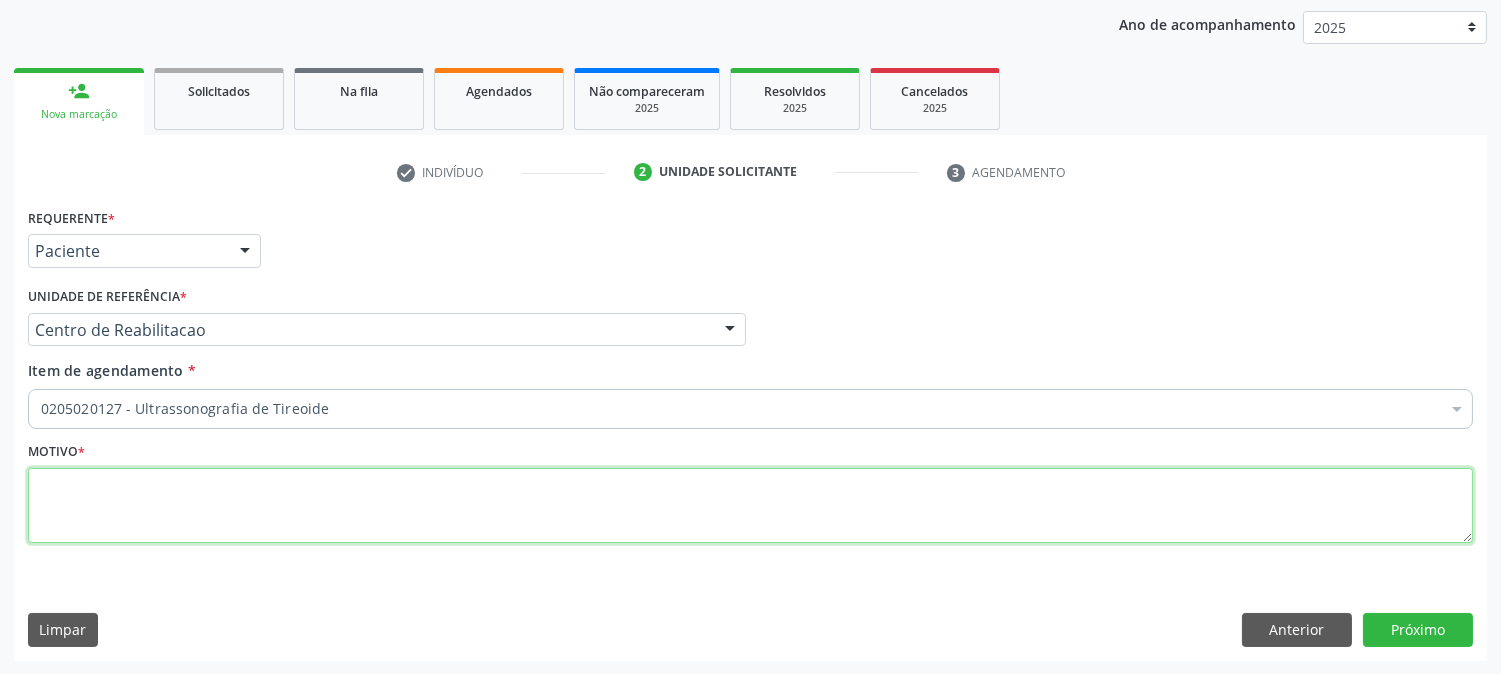 scroll, scrollTop: 0, scrollLeft: 0, axis: both 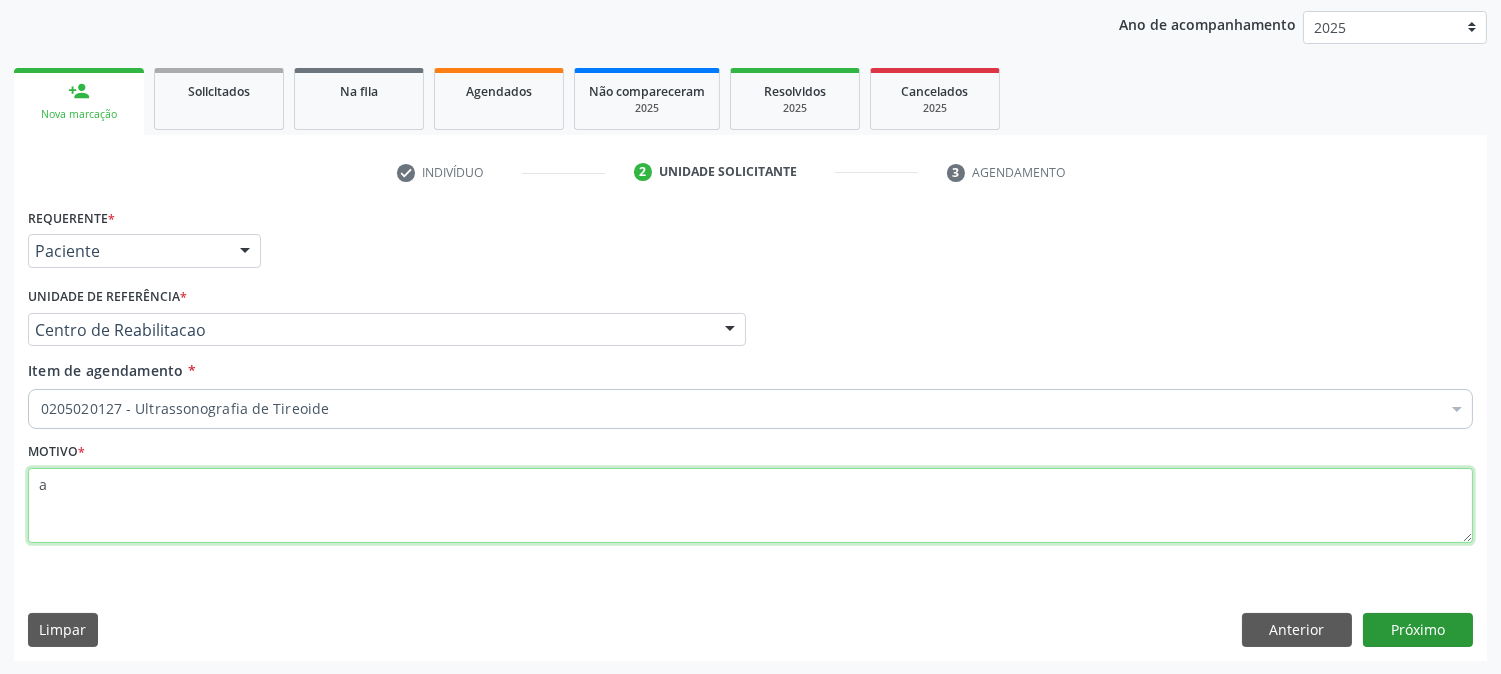 type on "a" 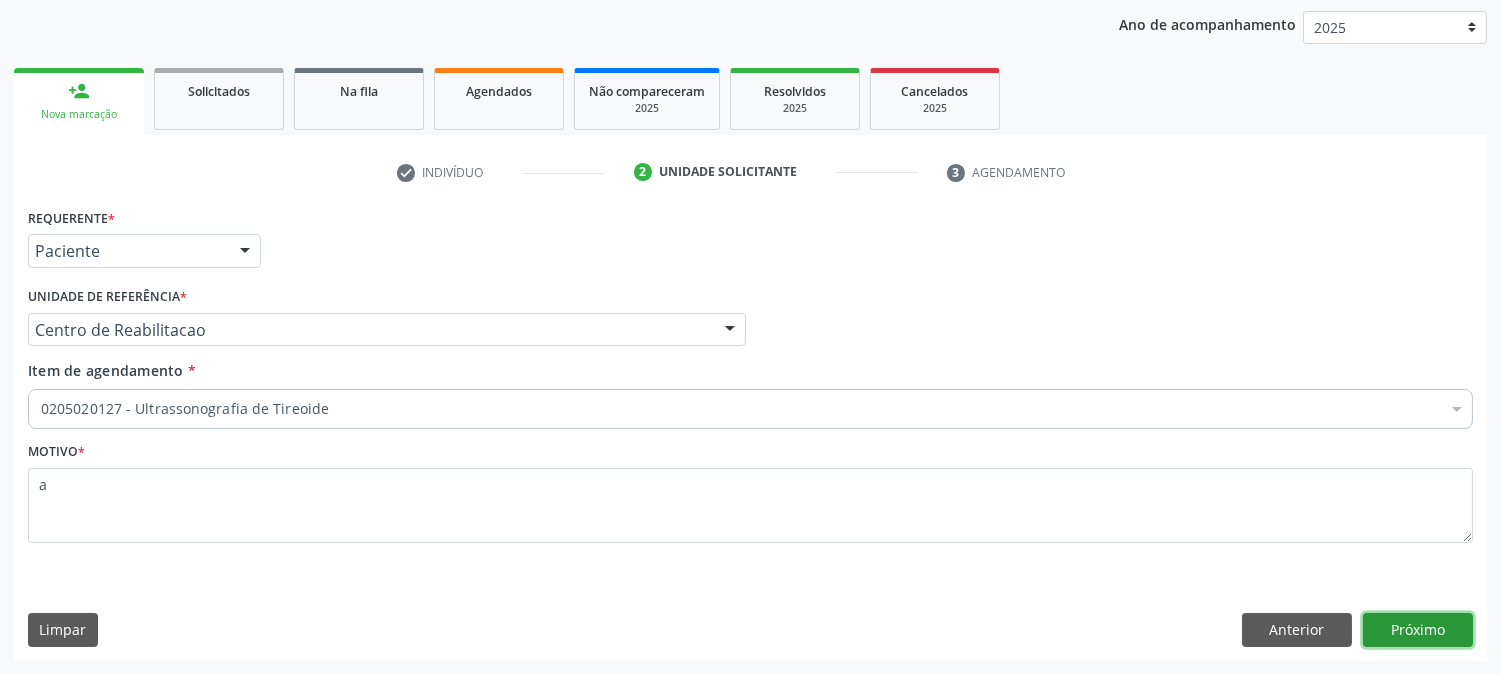 click on "Próximo" at bounding box center [1418, 630] 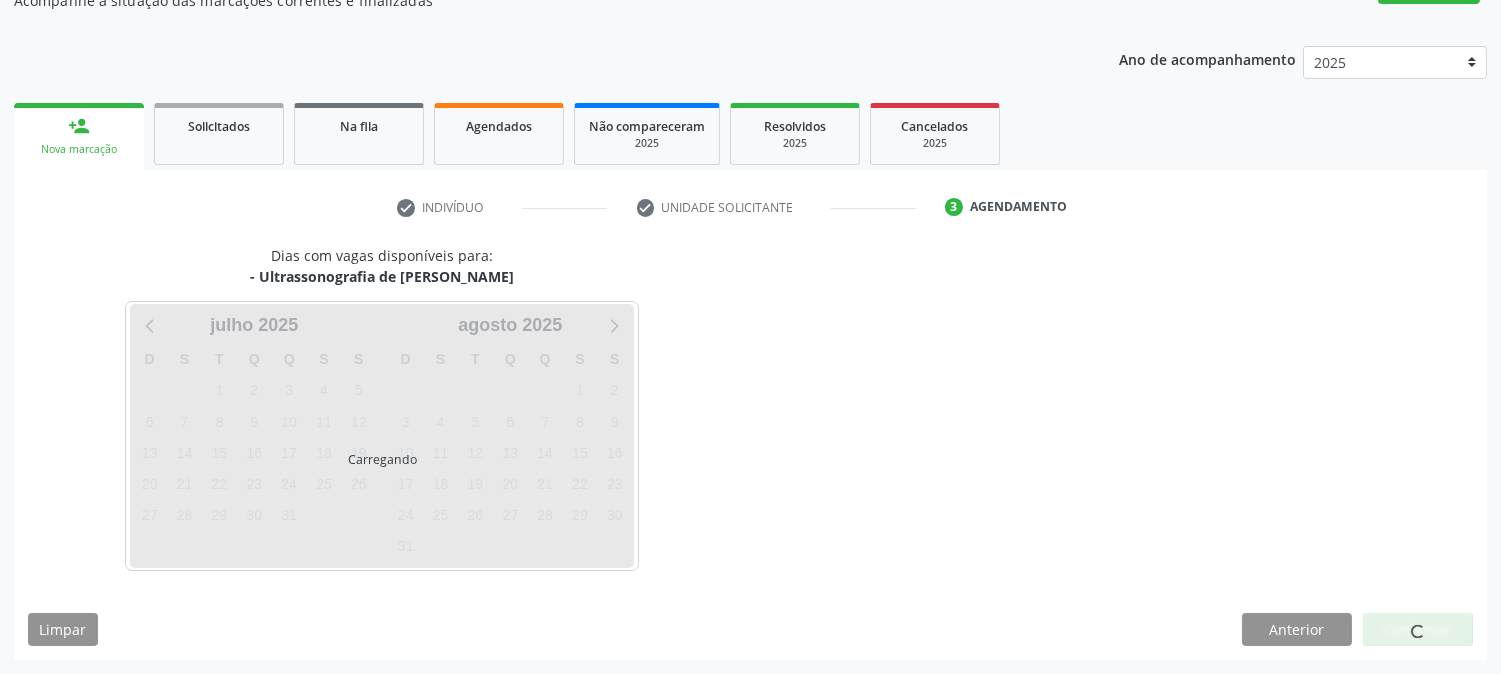 scroll, scrollTop: 195, scrollLeft: 0, axis: vertical 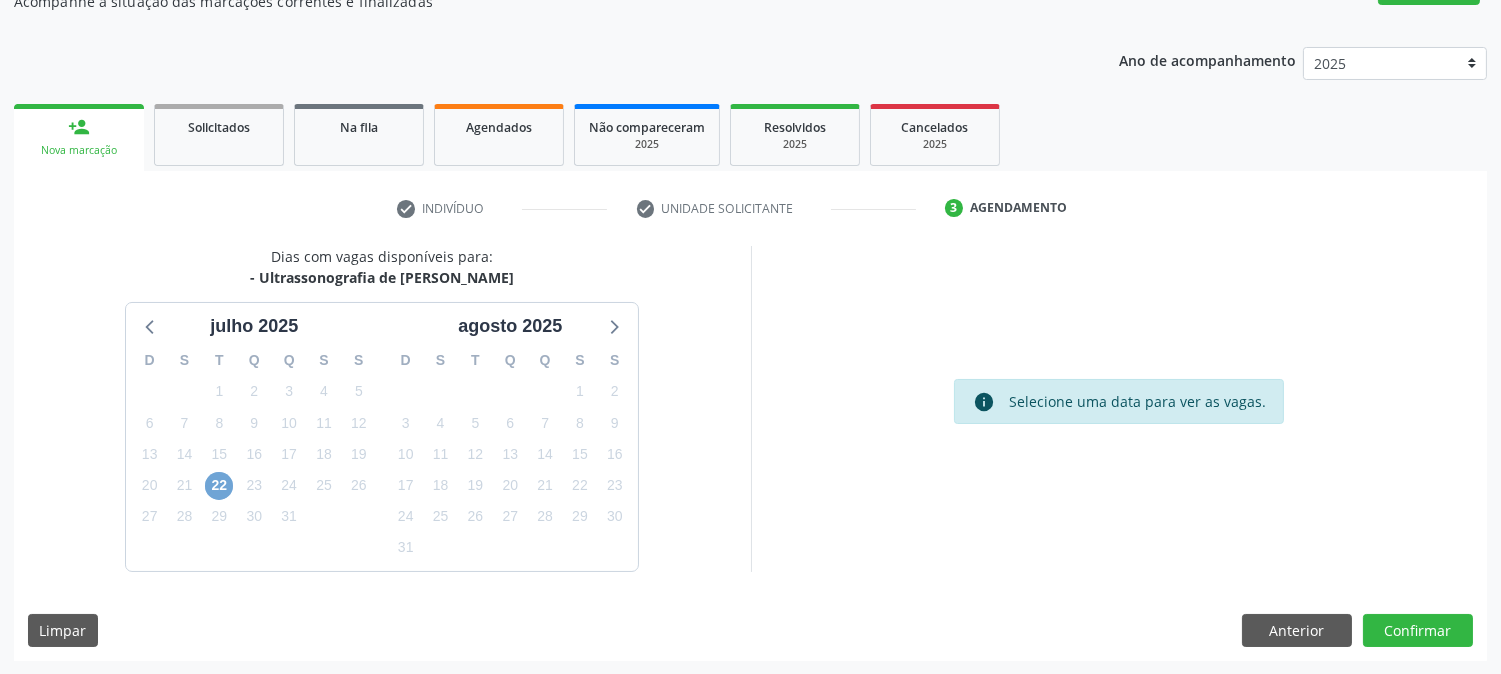 click on "22" at bounding box center (219, 486) 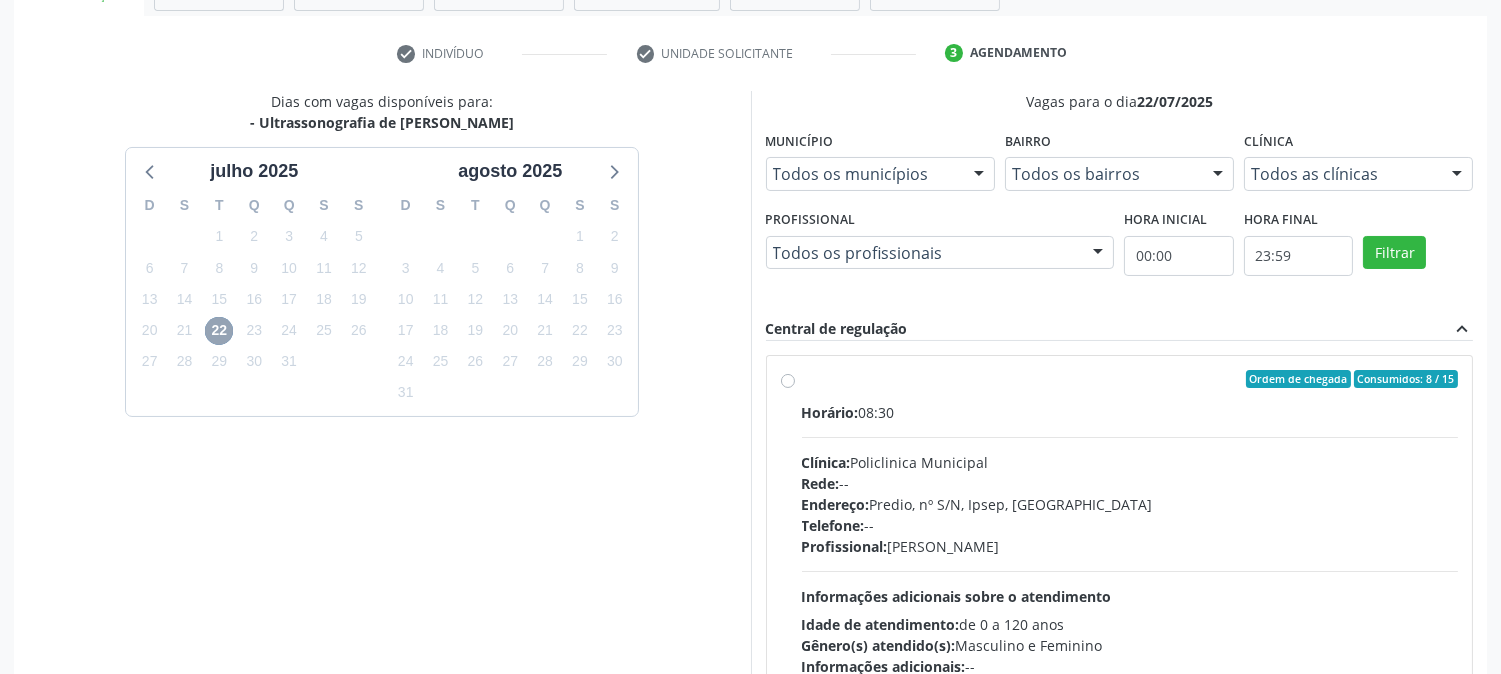 scroll, scrollTop: 417, scrollLeft: 0, axis: vertical 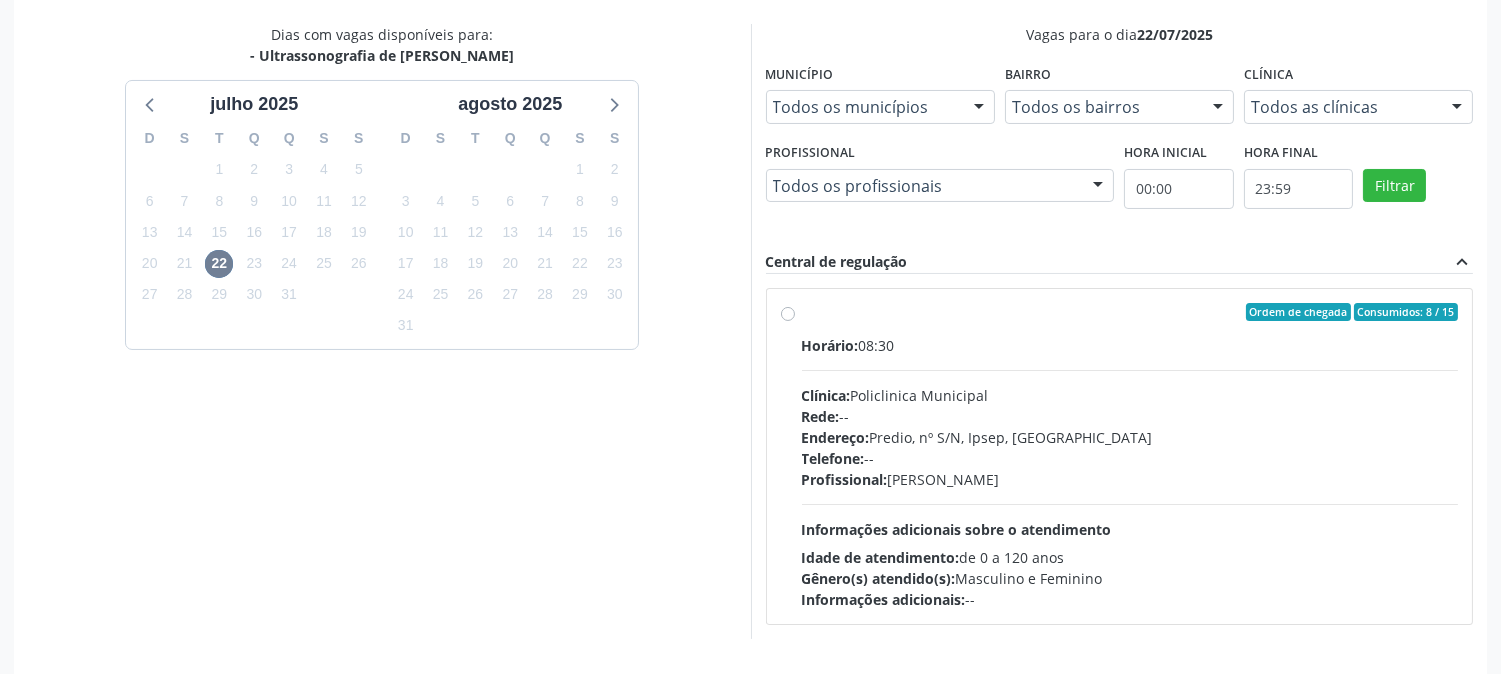 click on "Profissional:
Antonio Carlos Brito Pereira de Meneses" at bounding box center (1130, 479) 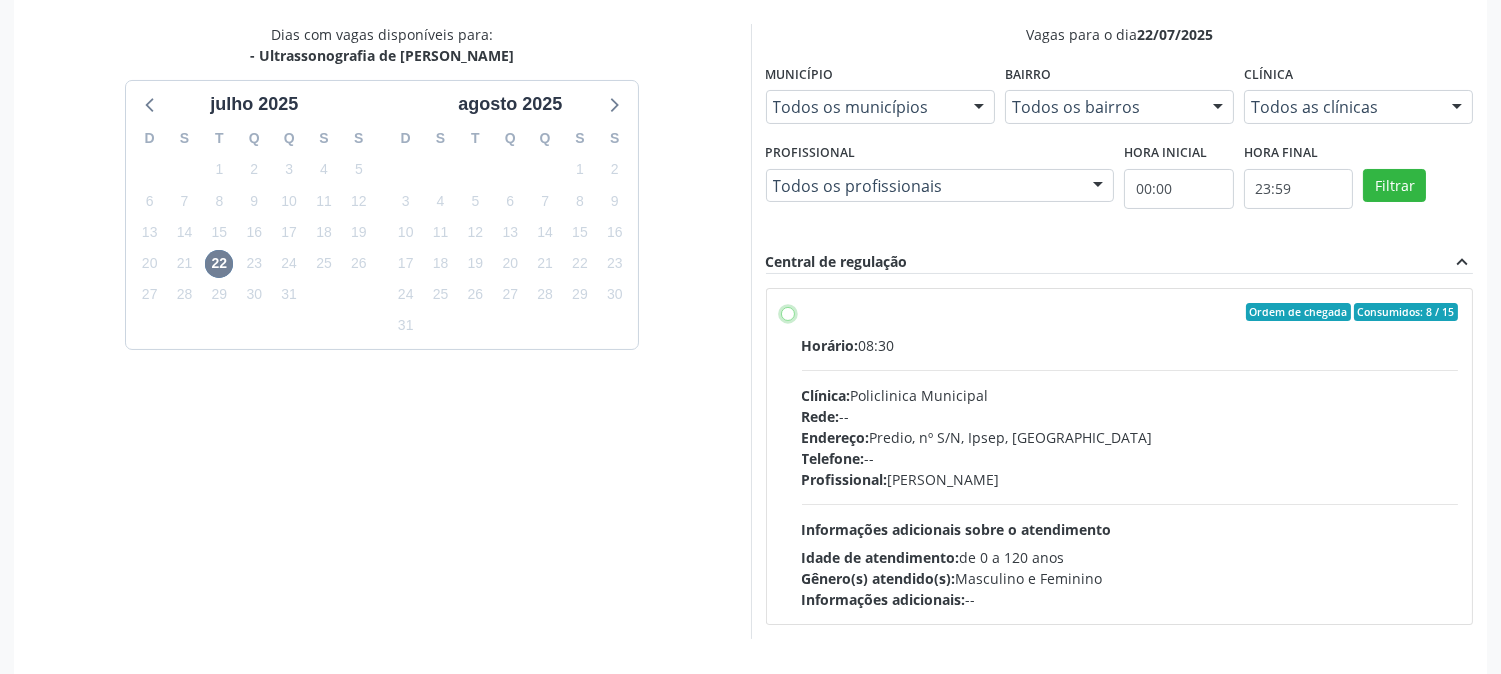 click on "Ordem de chegada
Consumidos: 8 / 15
Horário:   08:30
Clínica:  Policlinica Municipal
Rede:
--
Endereço:   Predio, nº S/N, Ipsep, Serra Talhada - PE
Telefone:   --
Profissional:
Antonio Carlos Brito Pereira de Meneses
Informações adicionais sobre o atendimento
Idade de atendimento:
de 0 a 120 anos
Gênero(s) atendido(s):
Masculino e Feminino
Informações adicionais:
--" at bounding box center (788, 312) 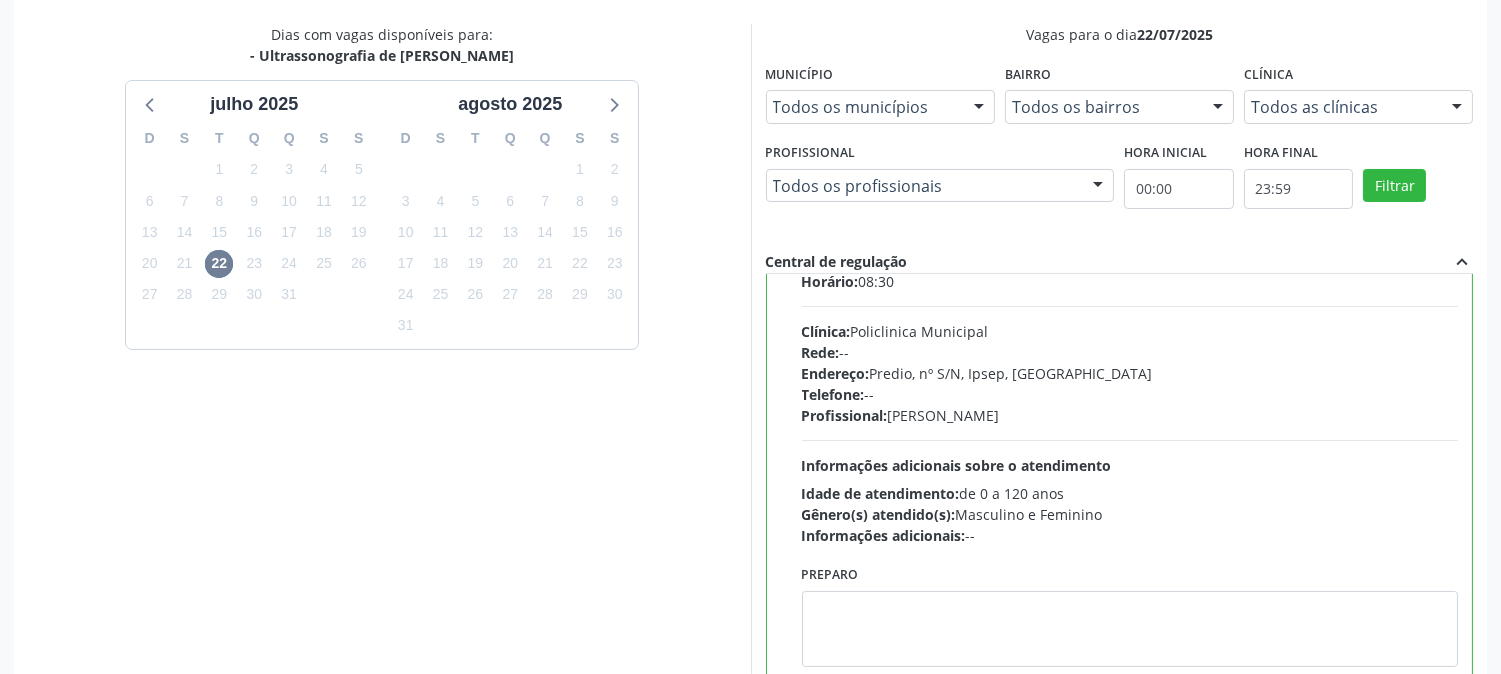 scroll, scrollTop: 98, scrollLeft: 0, axis: vertical 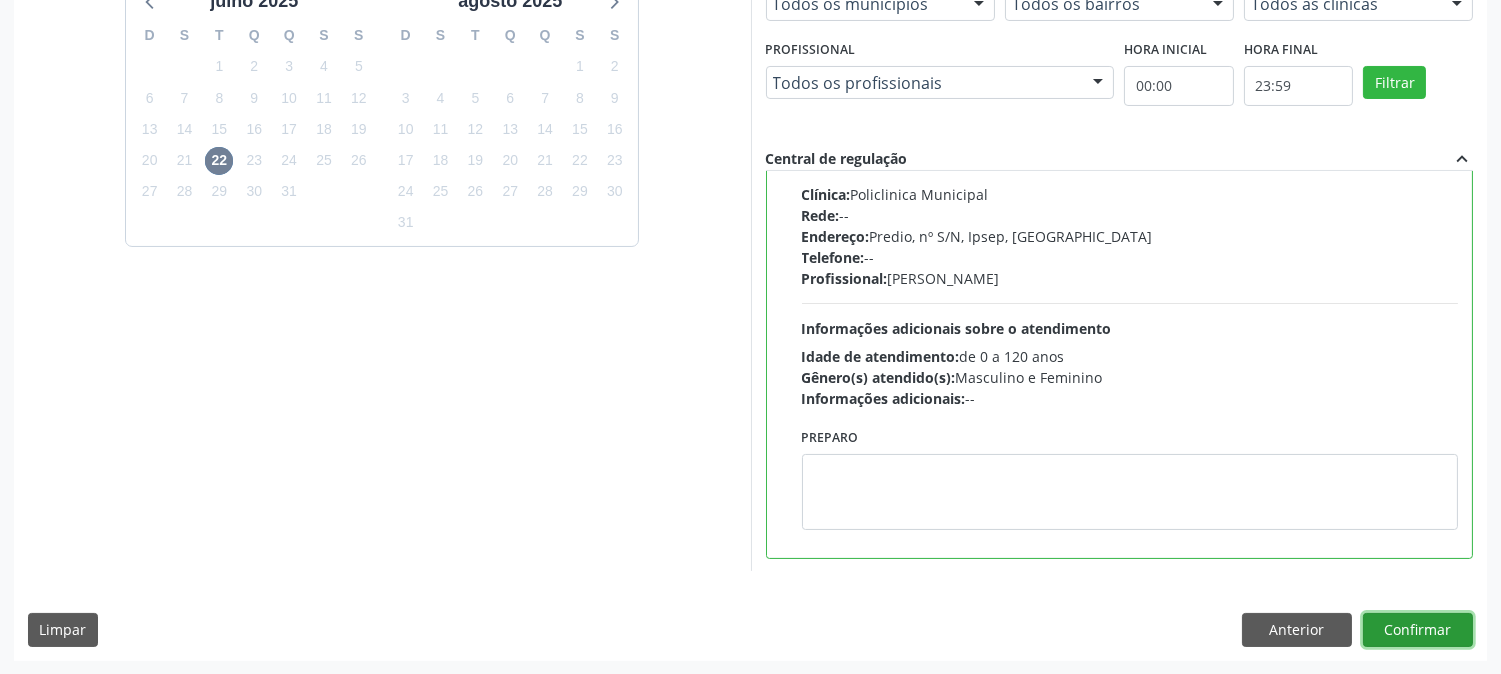 click on "Confirmar" at bounding box center (1418, 630) 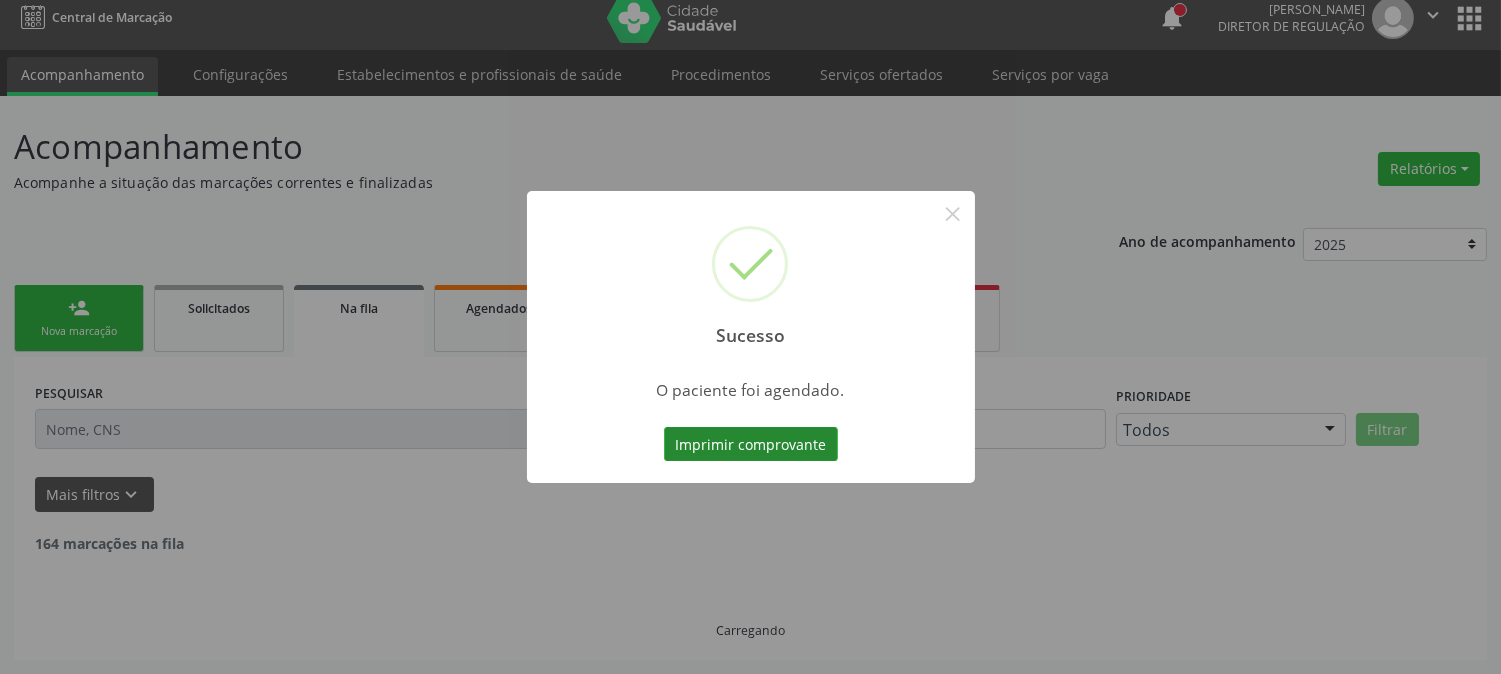 scroll, scrollTop: 0, scrollLeft: 0, axis: both 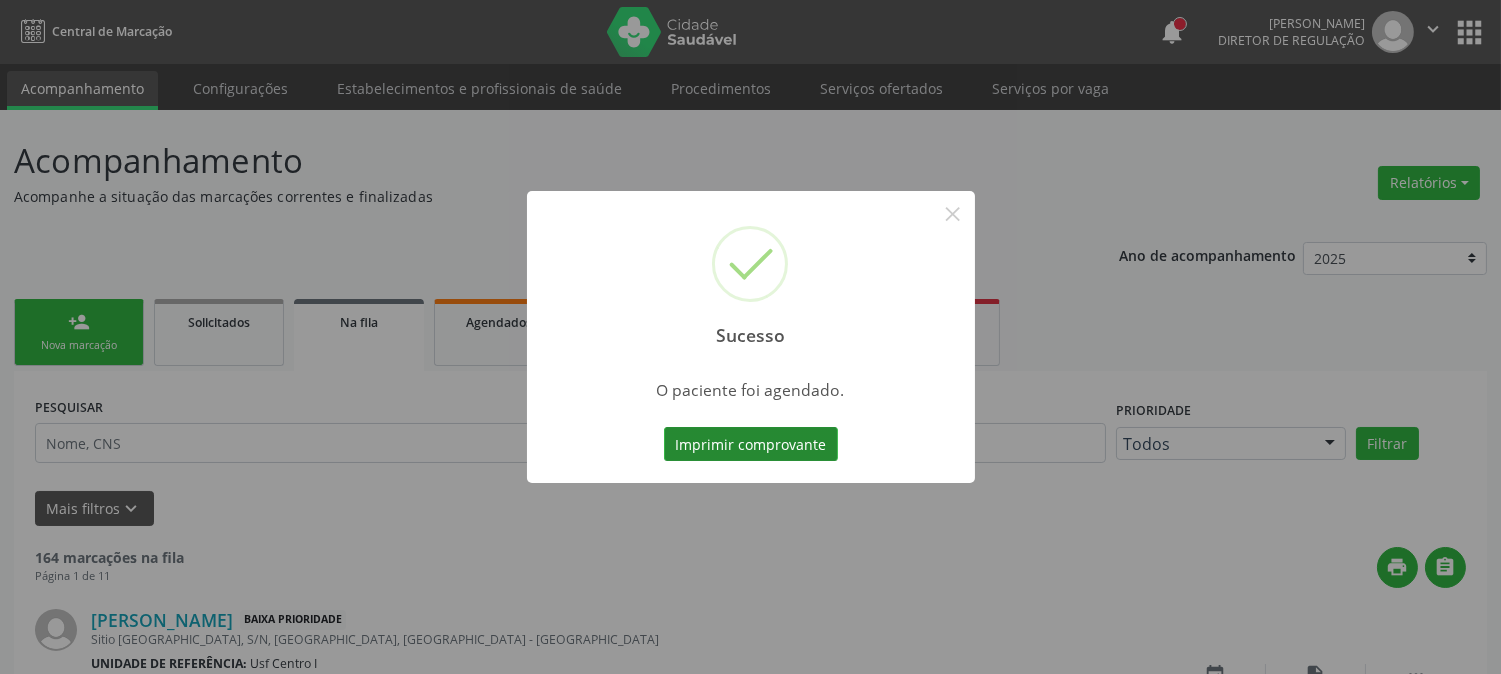 click on "Imprimir comprovante" at bounding box center (751, 444) 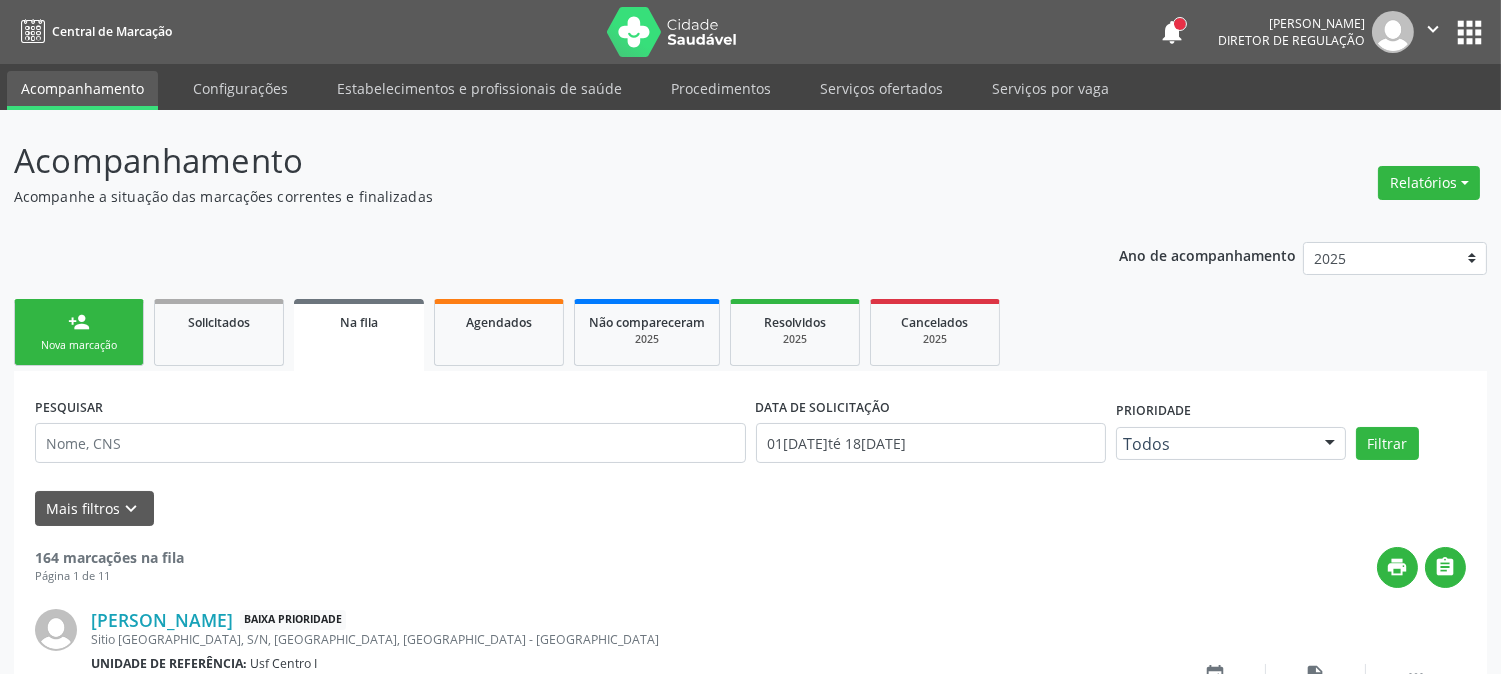 click on "Nova marcação" at bounding box center [79, 345] 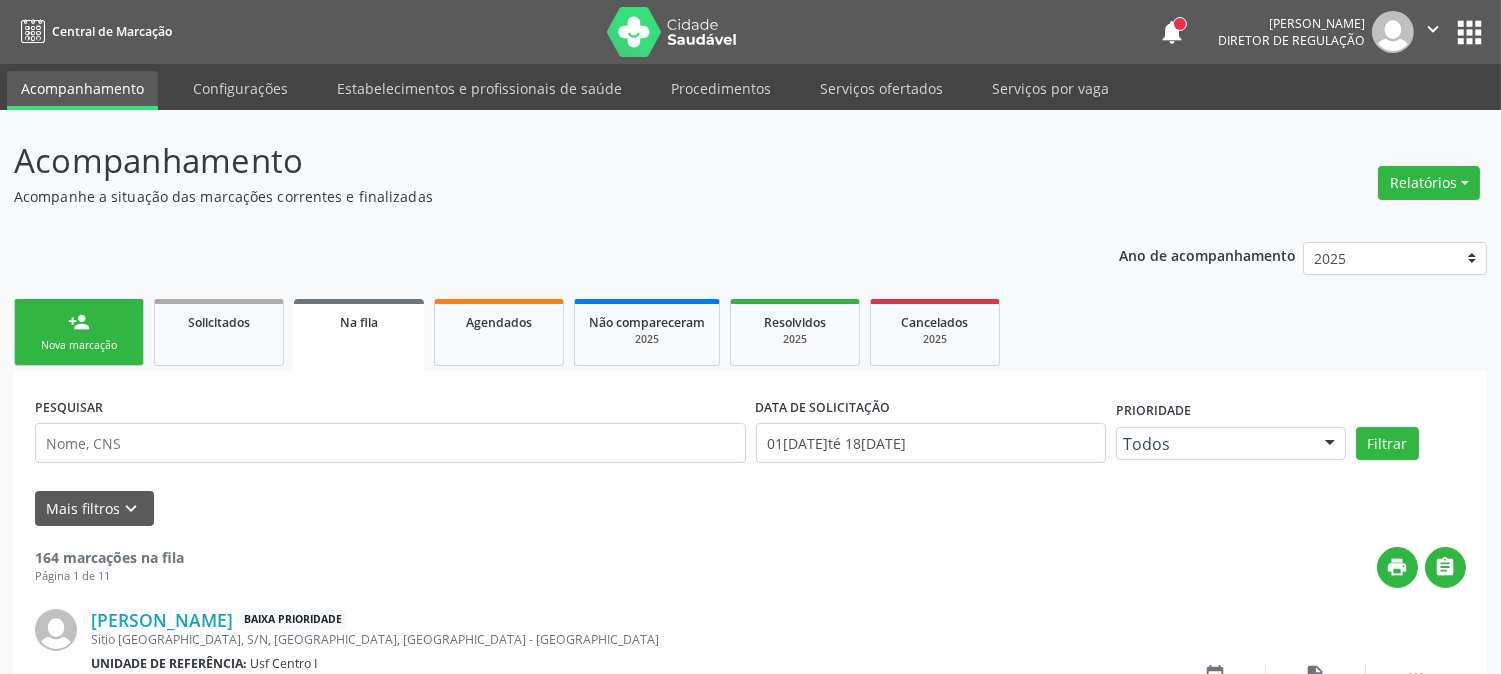 click on "Acompanhamento
Acompanhe a situação das marcações correntes e finalizadas
Relatórios
Acompanhamento
Consolidado
Agendamentos
Procedimentos realizados
Ano de acompanhamento
2025 2024
person_add
Nova marcação
Solicitados   Na fila   Agendados   Não compareceram
2025
Resolvidos
2025
Cancelados
2025
PESQUISAR
DATA DE SOLICITAÇÃO
01/01/2024 até 18/07/2025
Prioridade
Todos         Todos   Baixa Prioridade   Média Prioridade   Alta Prioridade
Nenhum resultado encontrado para: "   "
Não há nenhuma opção para ser exibida.
Filtrar
UNIDADE DE REFERÊNCIA
Selecione uma UBS
Todas as UBS   Usf do Mutirao   Usf Cohab   Usf Caicarinha da Penha Tauapiranga   Posto de Saude Bernardo Vieira" at bounding box center [750, 1747] 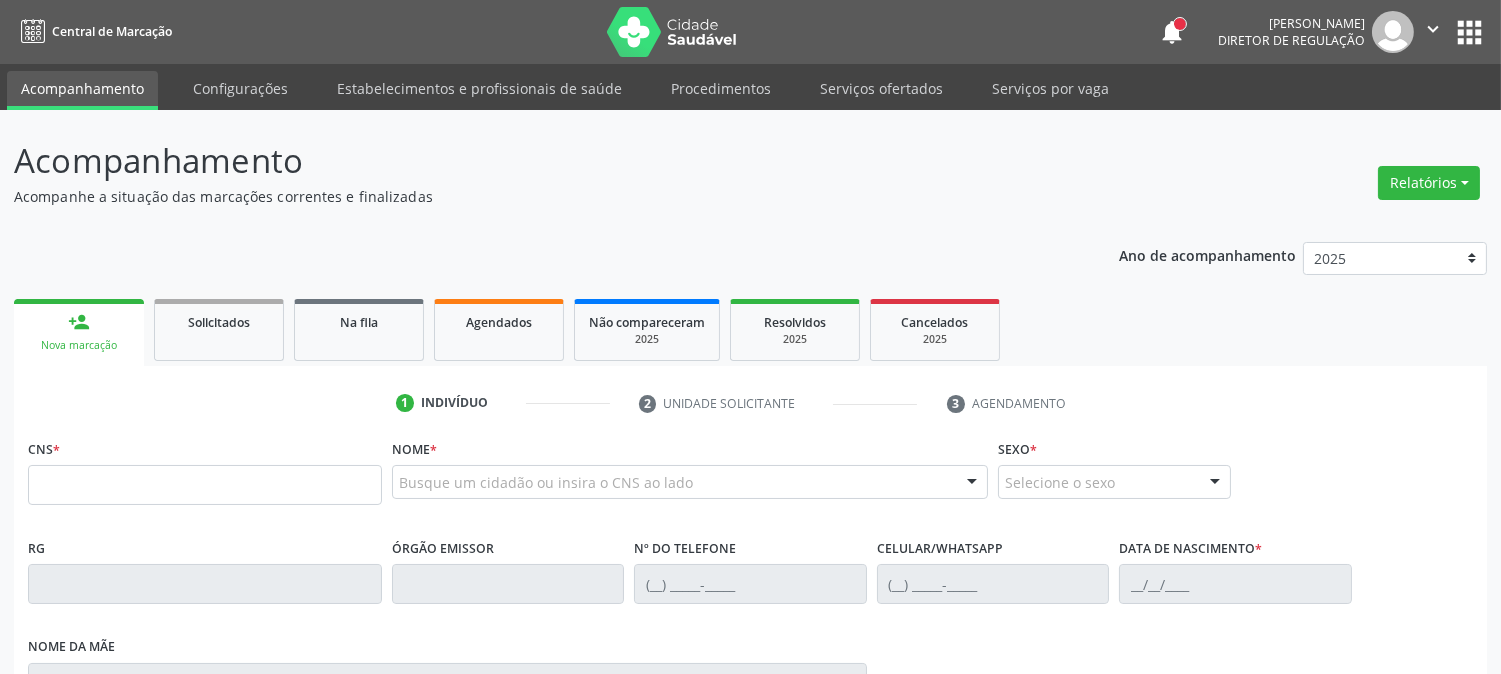 scroll, scrollTop: 222, scrollLeft: 0, axis: vertical 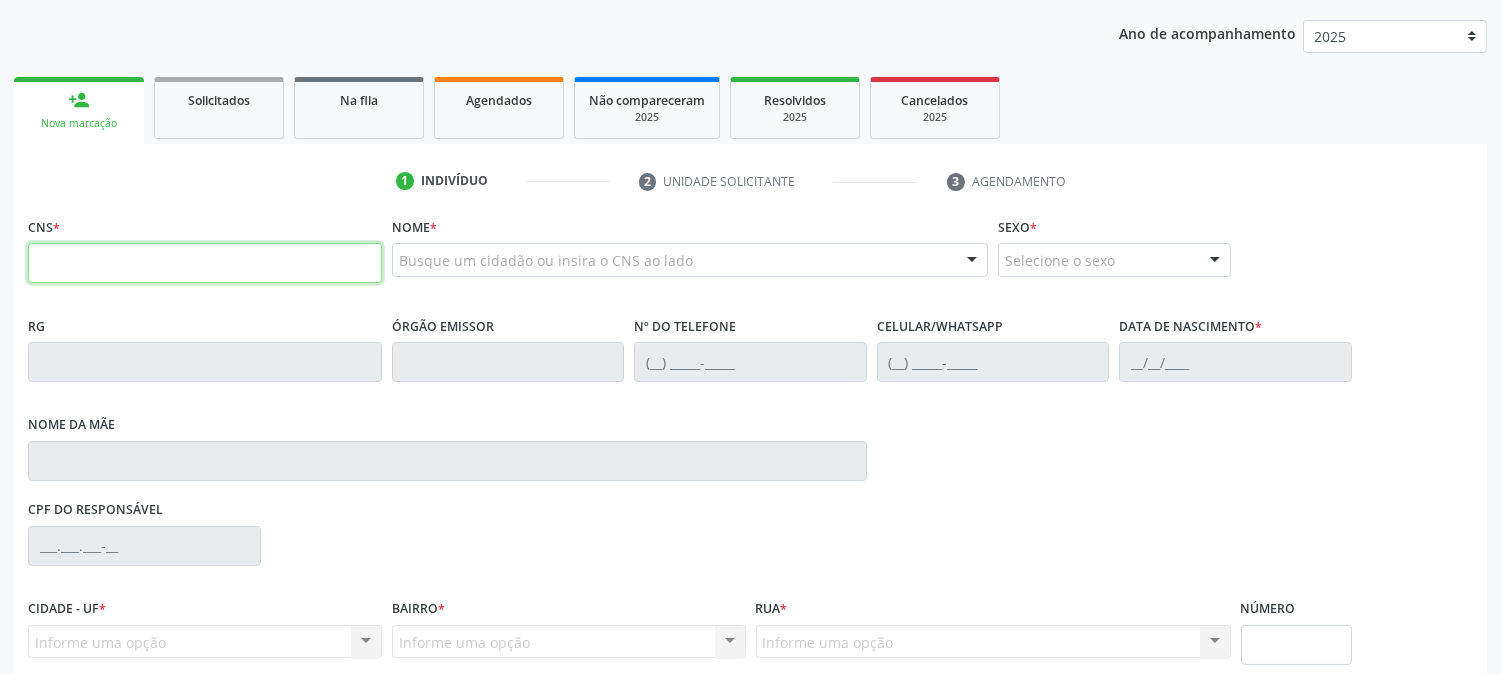 click at bounding box center [205, 263] 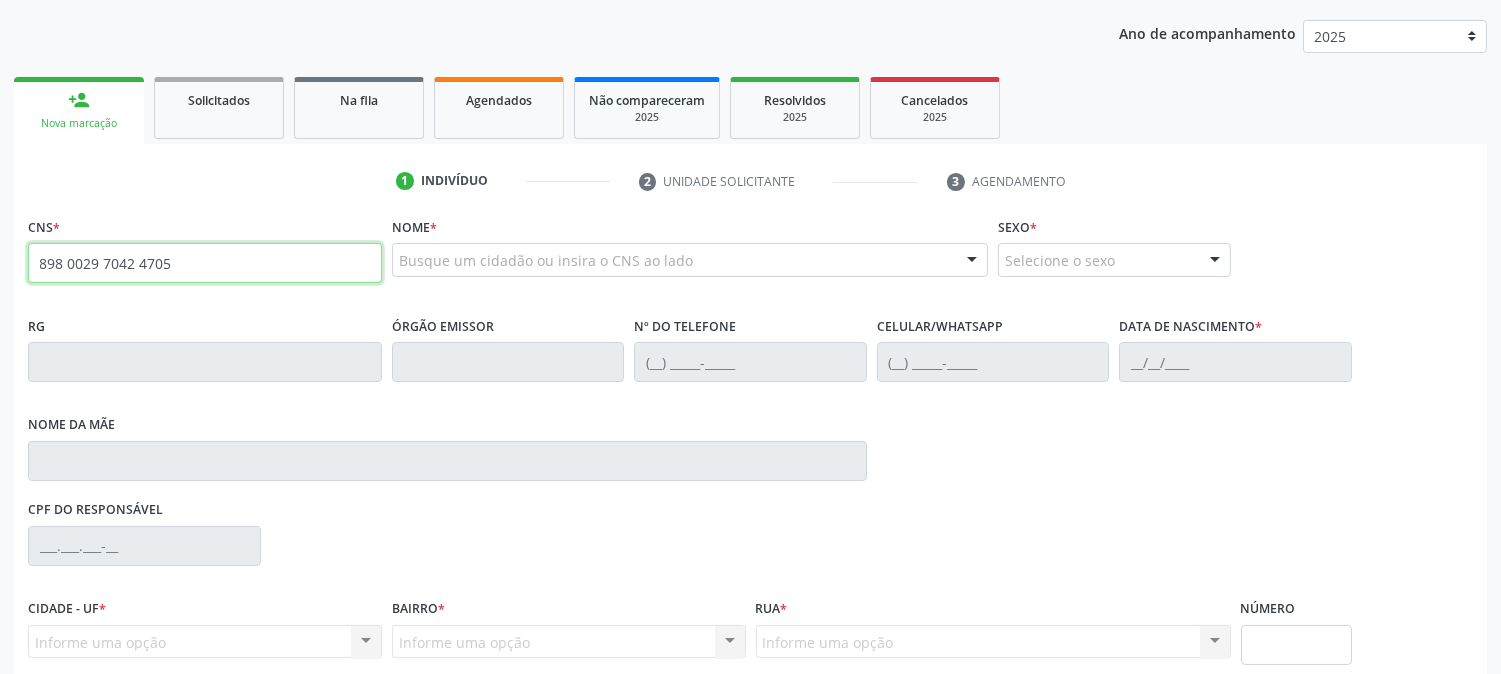 type on "898 0029 7042 4705" 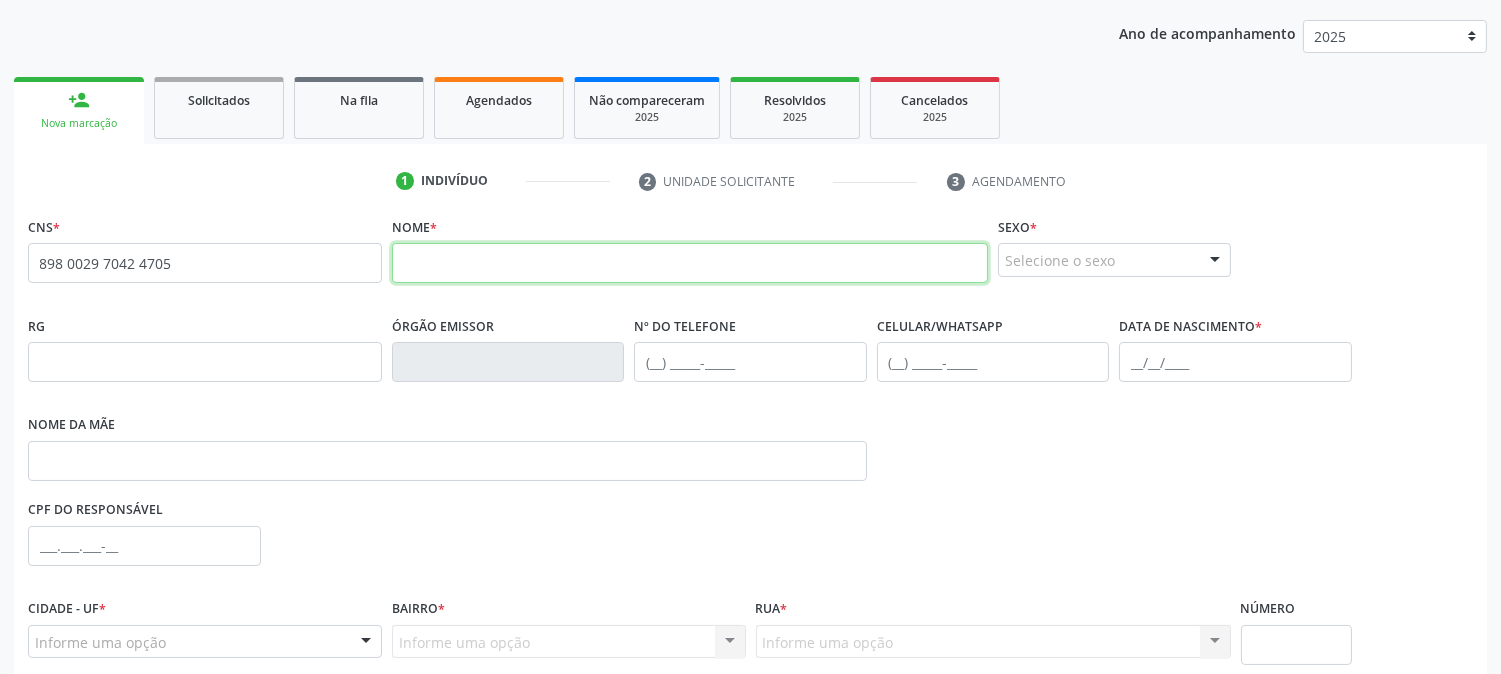 click at bounding box center (690, 263) 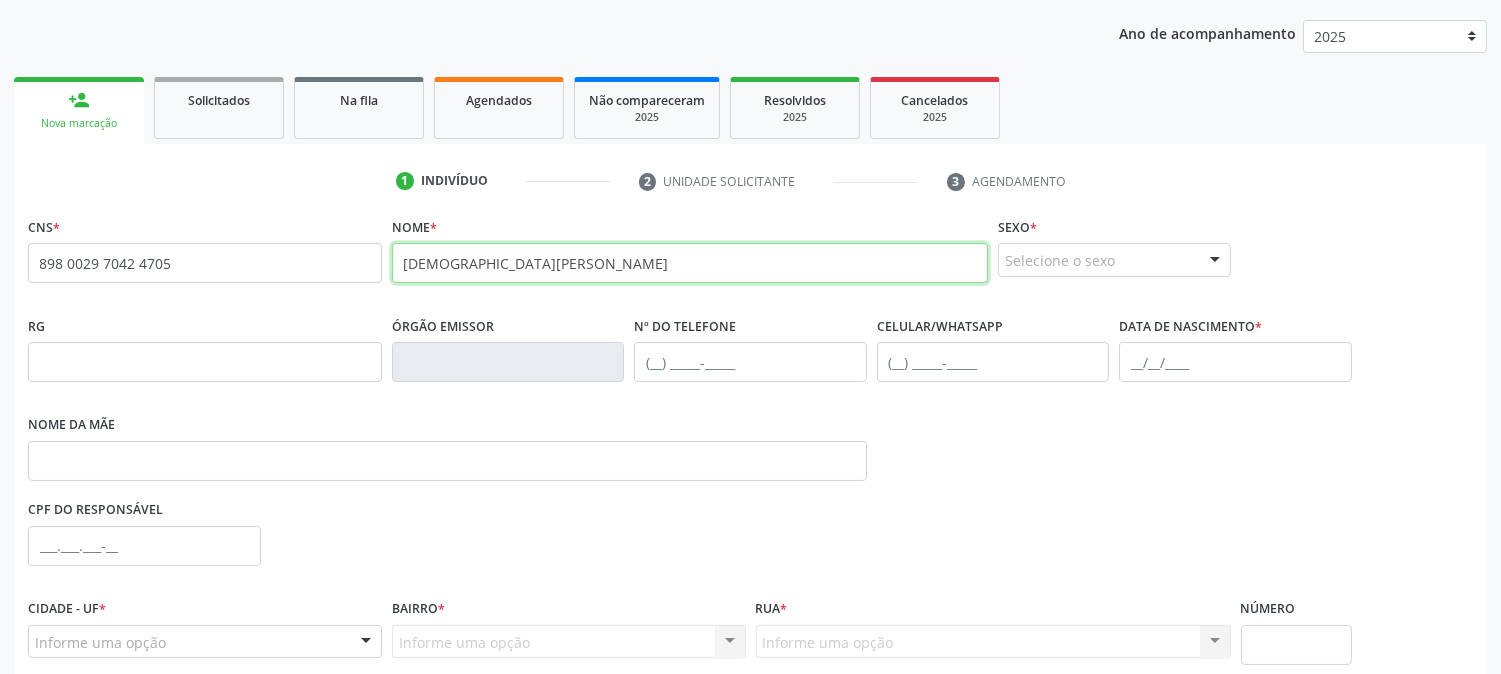 type on "CRISTIANO SOUZA MARQUES DE ANDRADE" 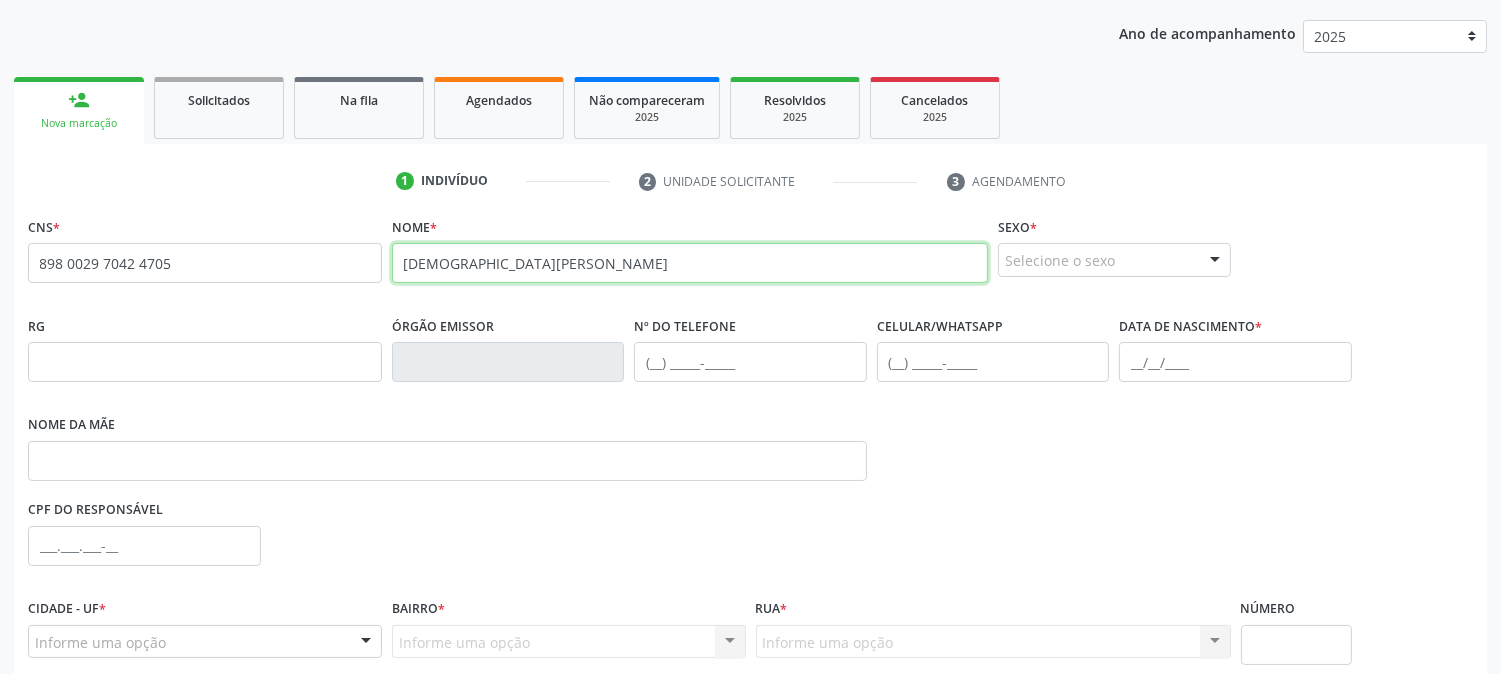 scroll, scrollTop: 395, scrollLeft: 0, axis: vertical 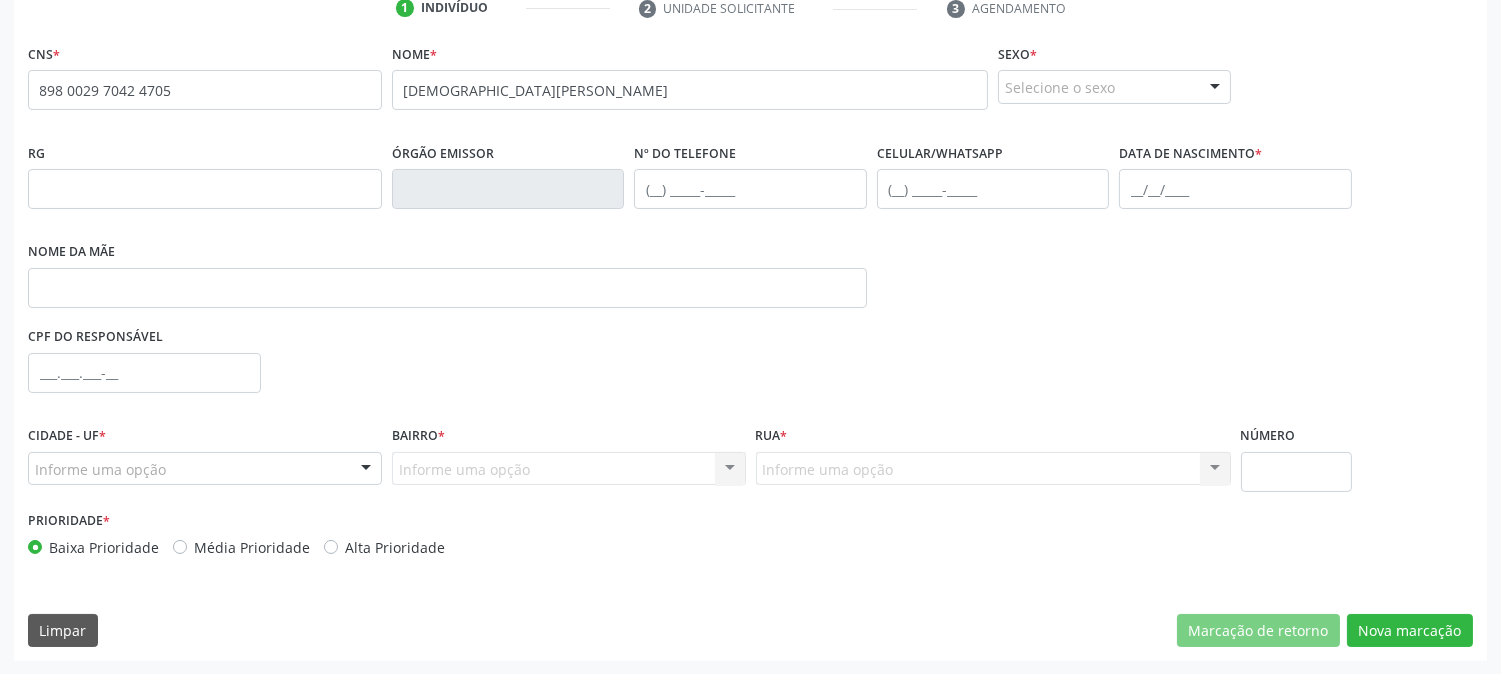 click on "Informe uma opção
Nenhum resultado encontrado para: "   "
Nenhuma opção encontrada. Digite para adicionar." at bounding box center [569, 469] 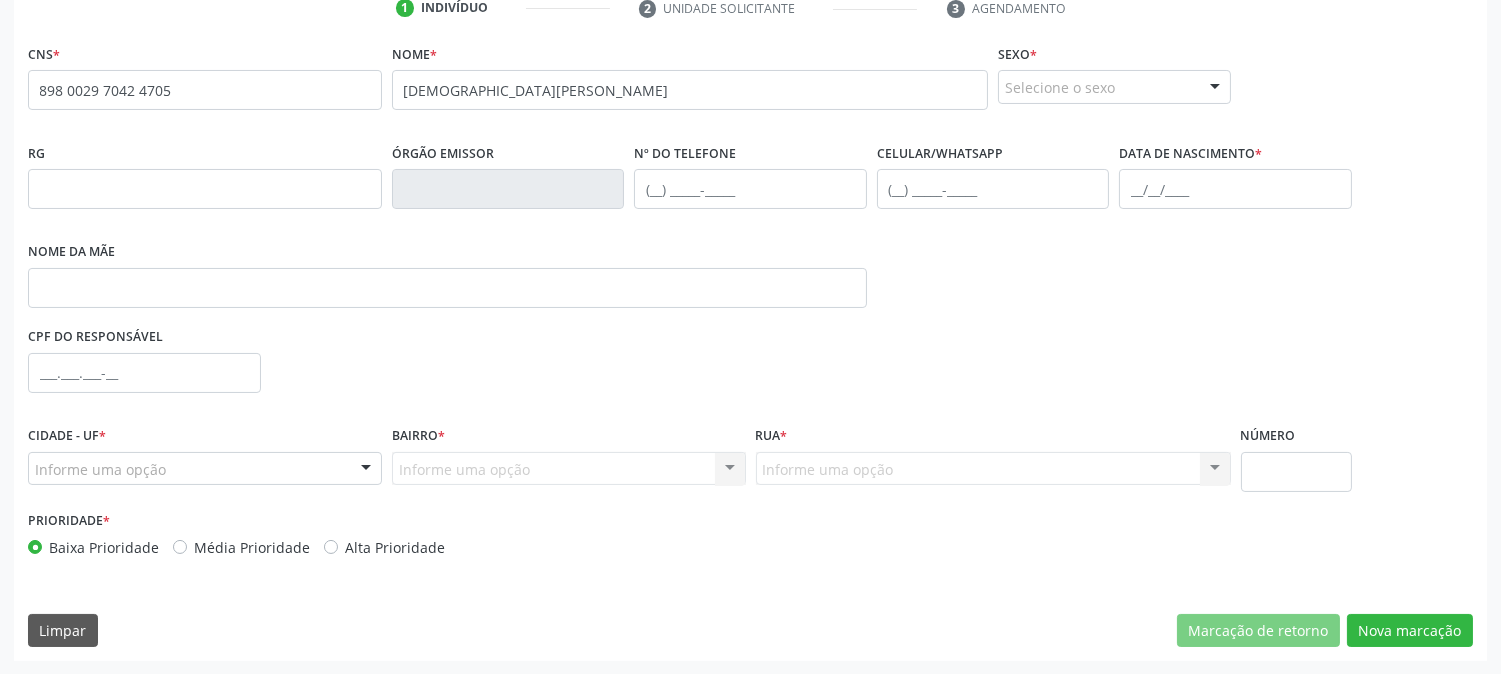 click on "Informe uma opção
Nenhum resultado encontrado para: "   "
Nenhuma opção encontrada. Digite para adicionar." at bounding box center [569, 469] 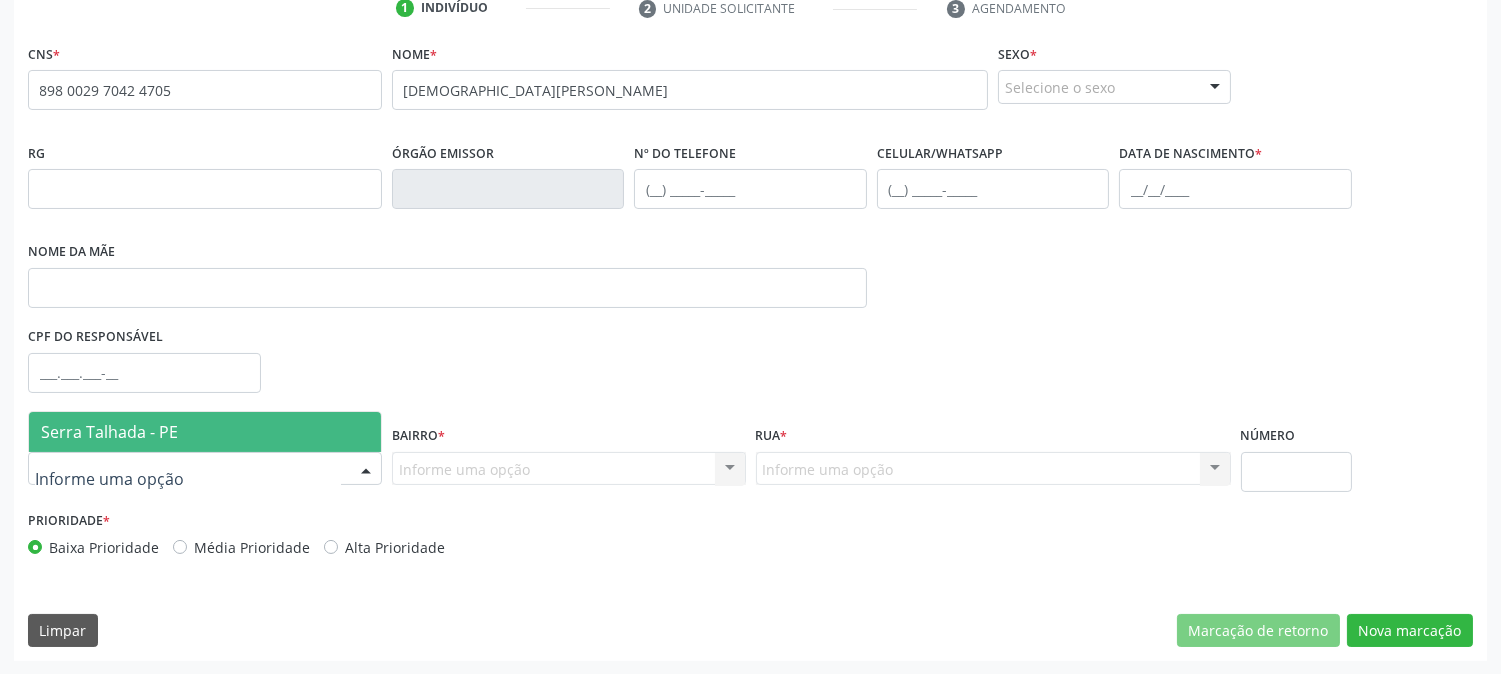 click at bounding box center [205, 469] 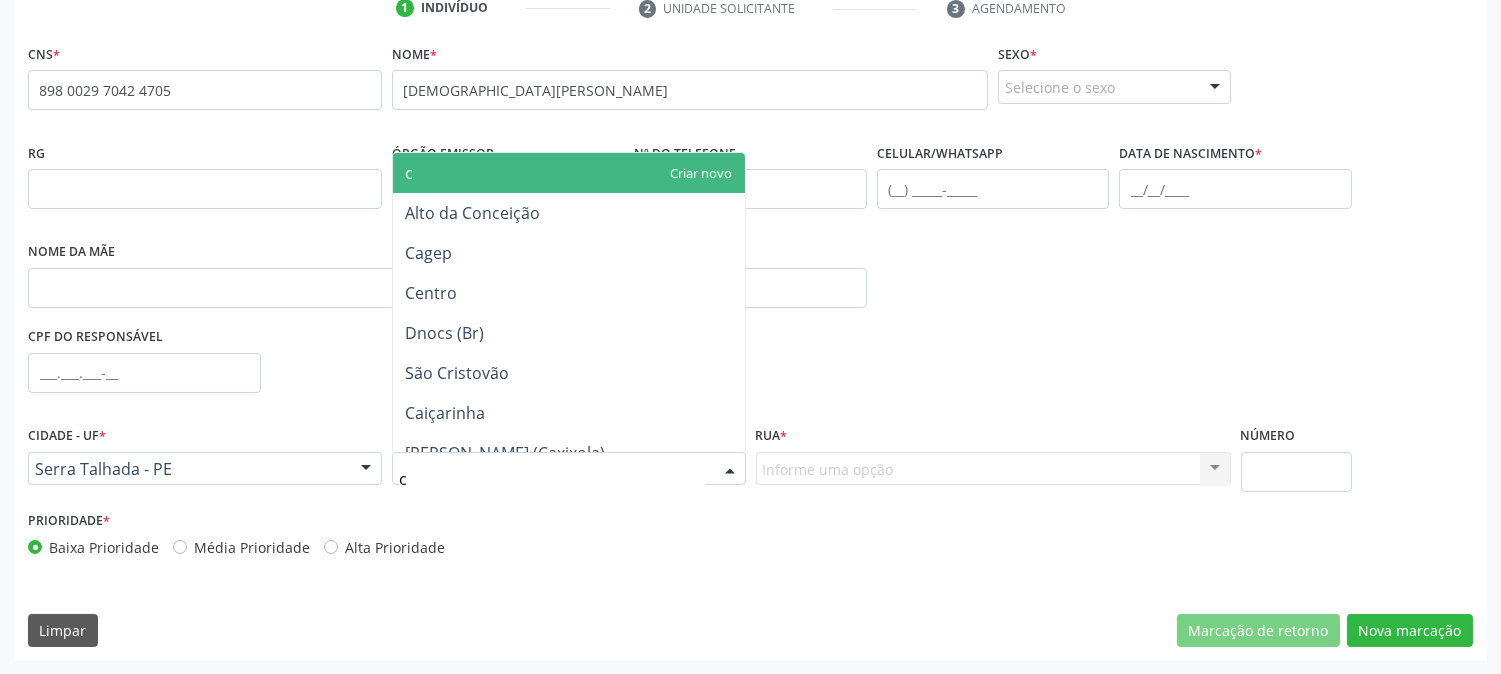 type on "ce" 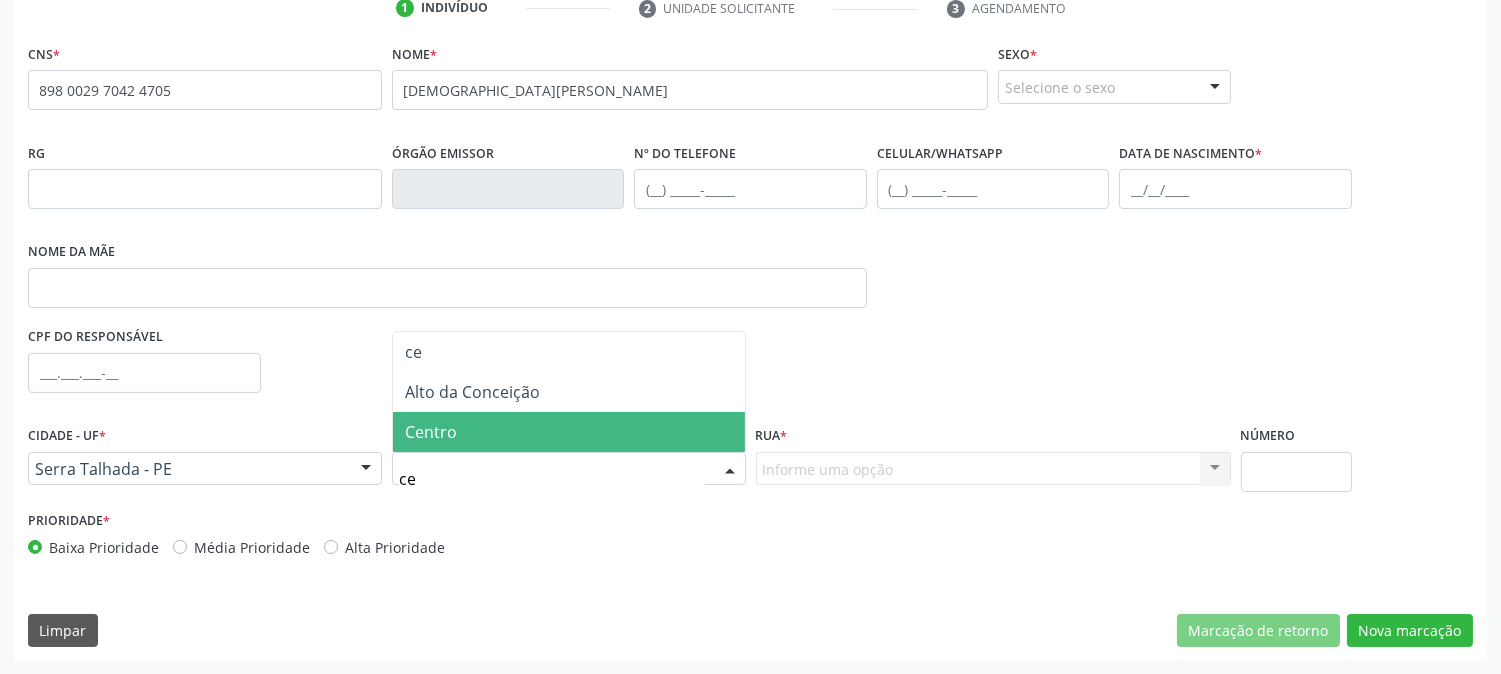 click on "Centro" at bounding box center (569, 432) 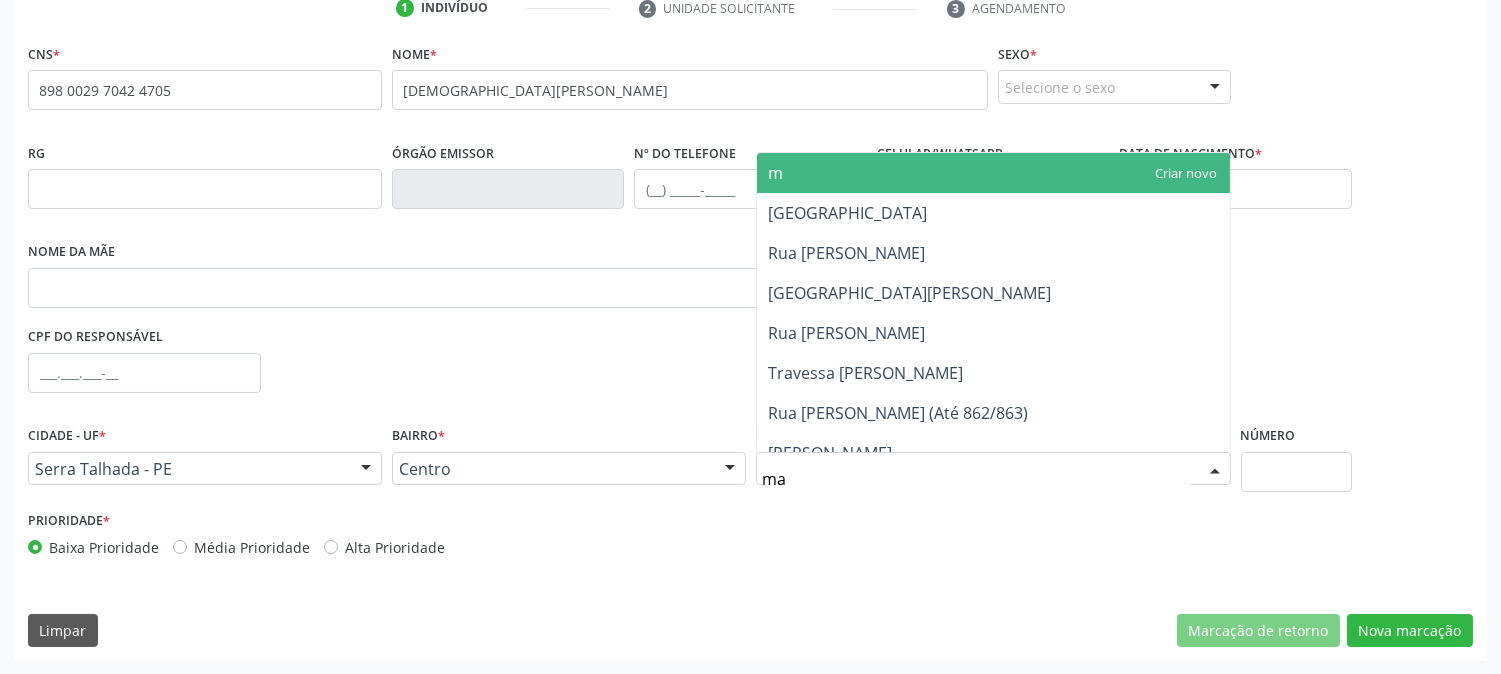 type on "man" 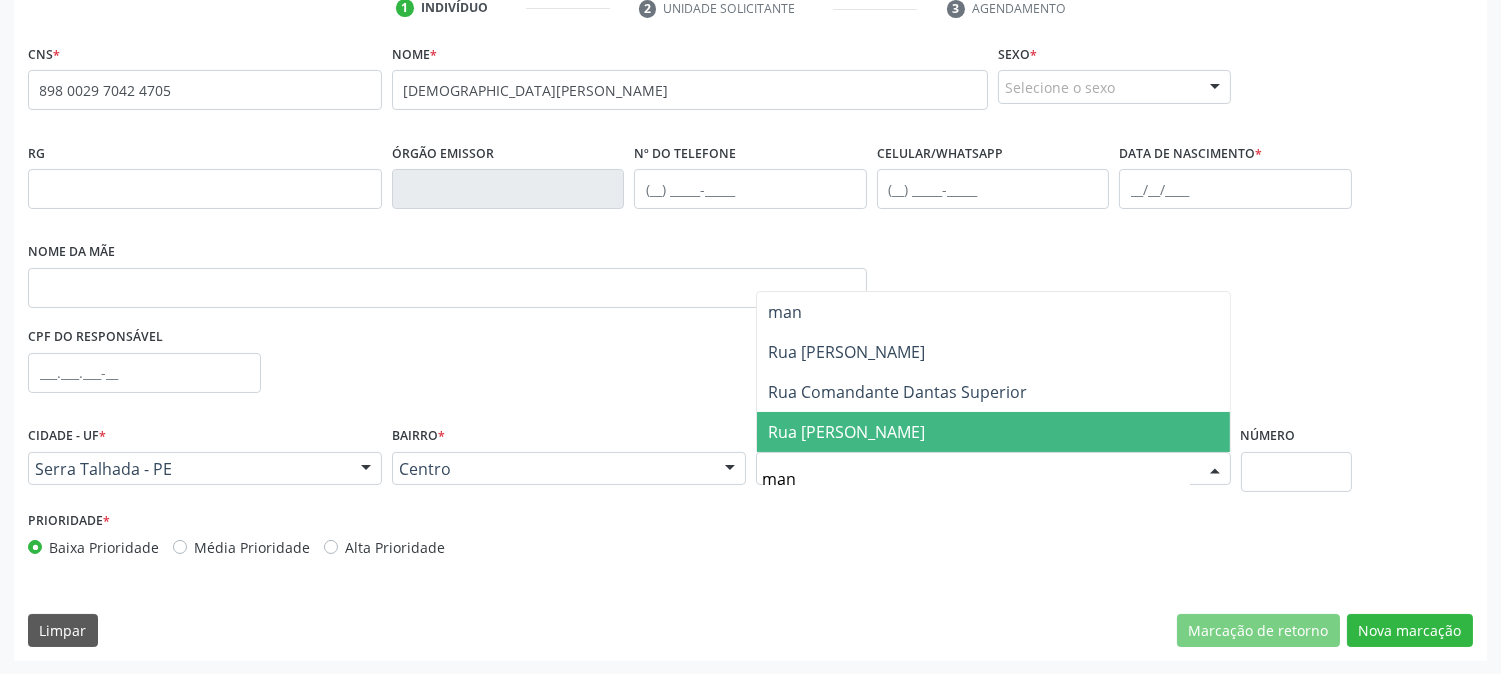 click on "Rua Manoel Pereira Lins" at bounding box center (993, 432) 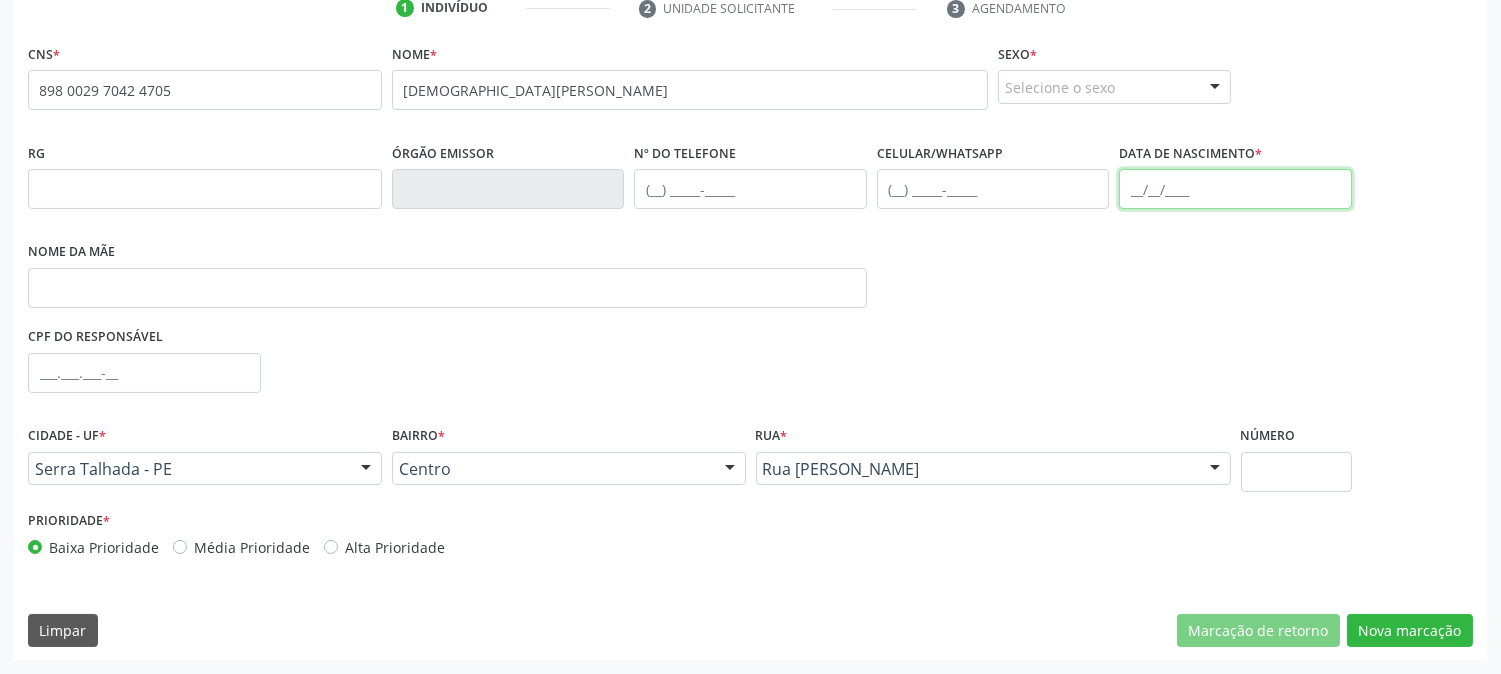 click at bounding box center [1235, 189] 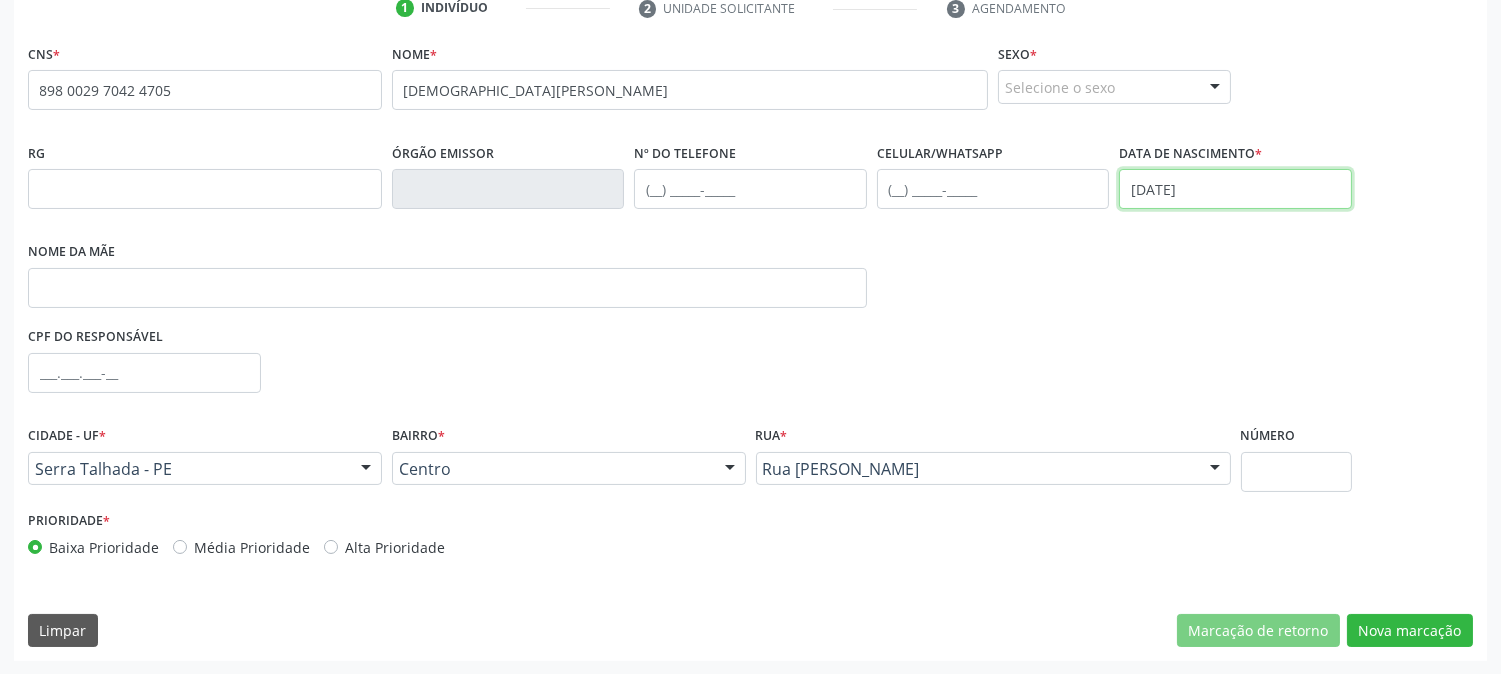 type on "12/08/1986" 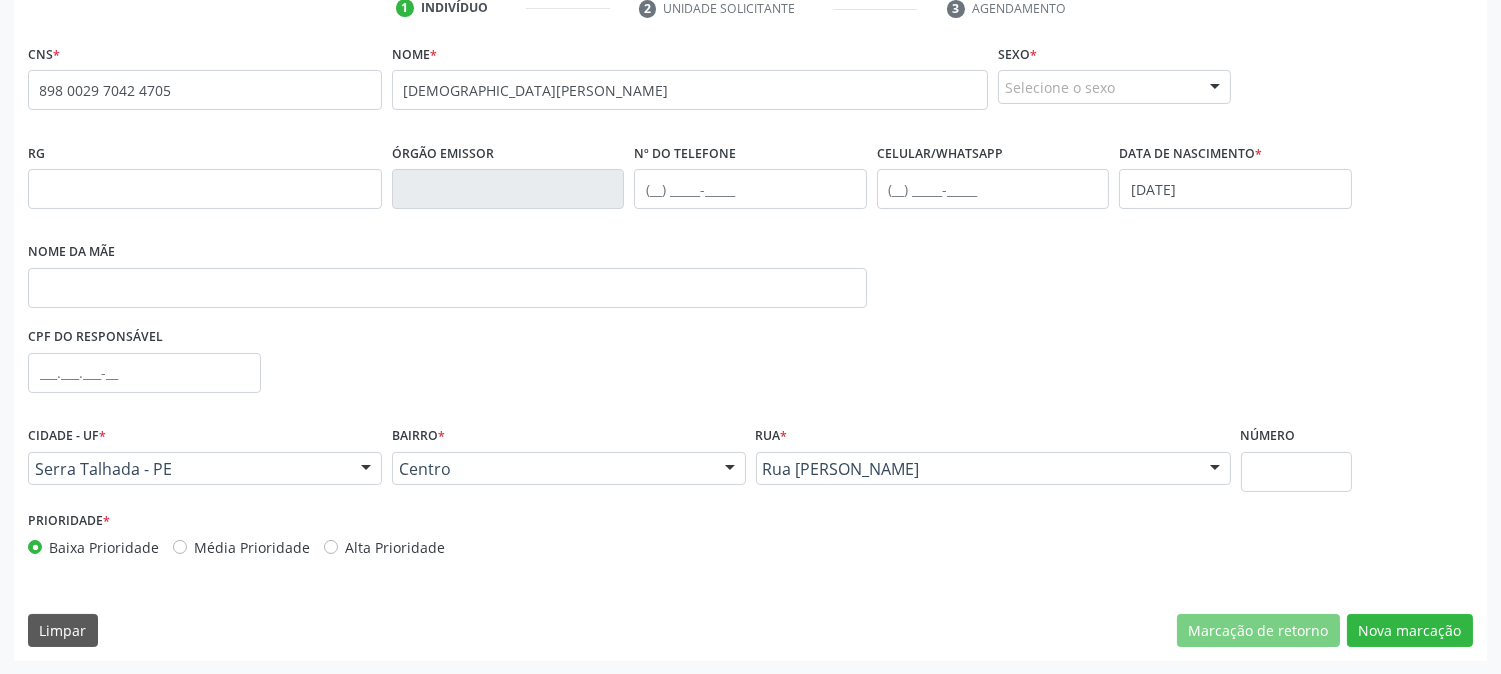 click on "Selecione o sexo" at bounding box center [1114, 87] 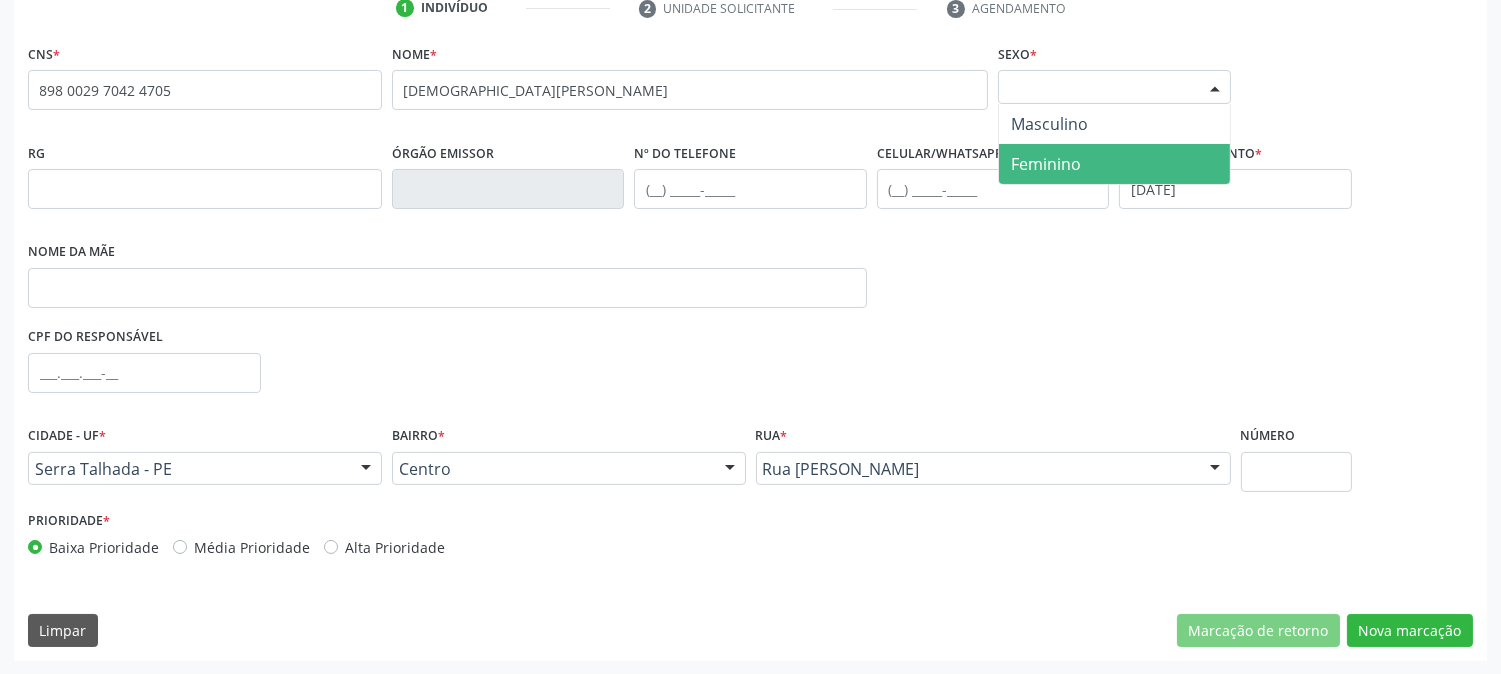 click on "Feminino" at bounding box center (1046, 164) 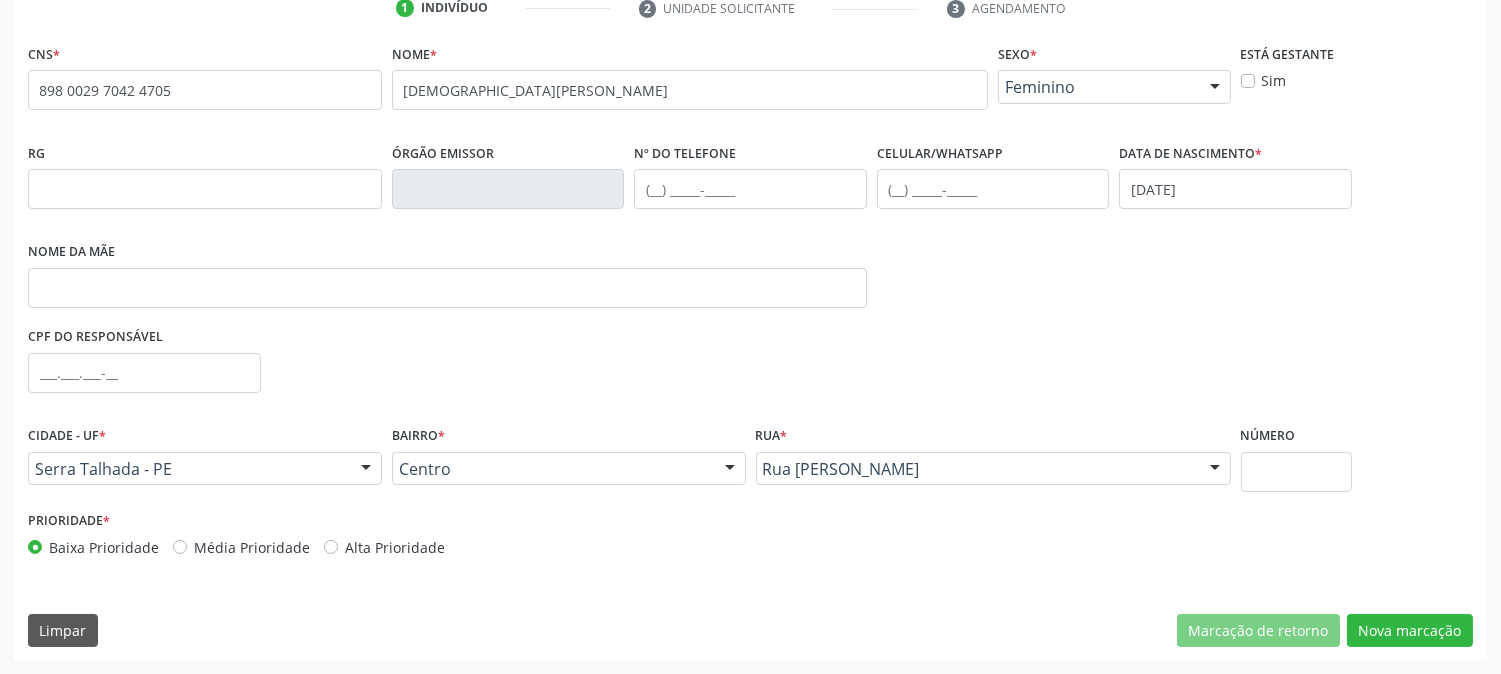 click on "Feminino" at bounding box center (1097, 87) 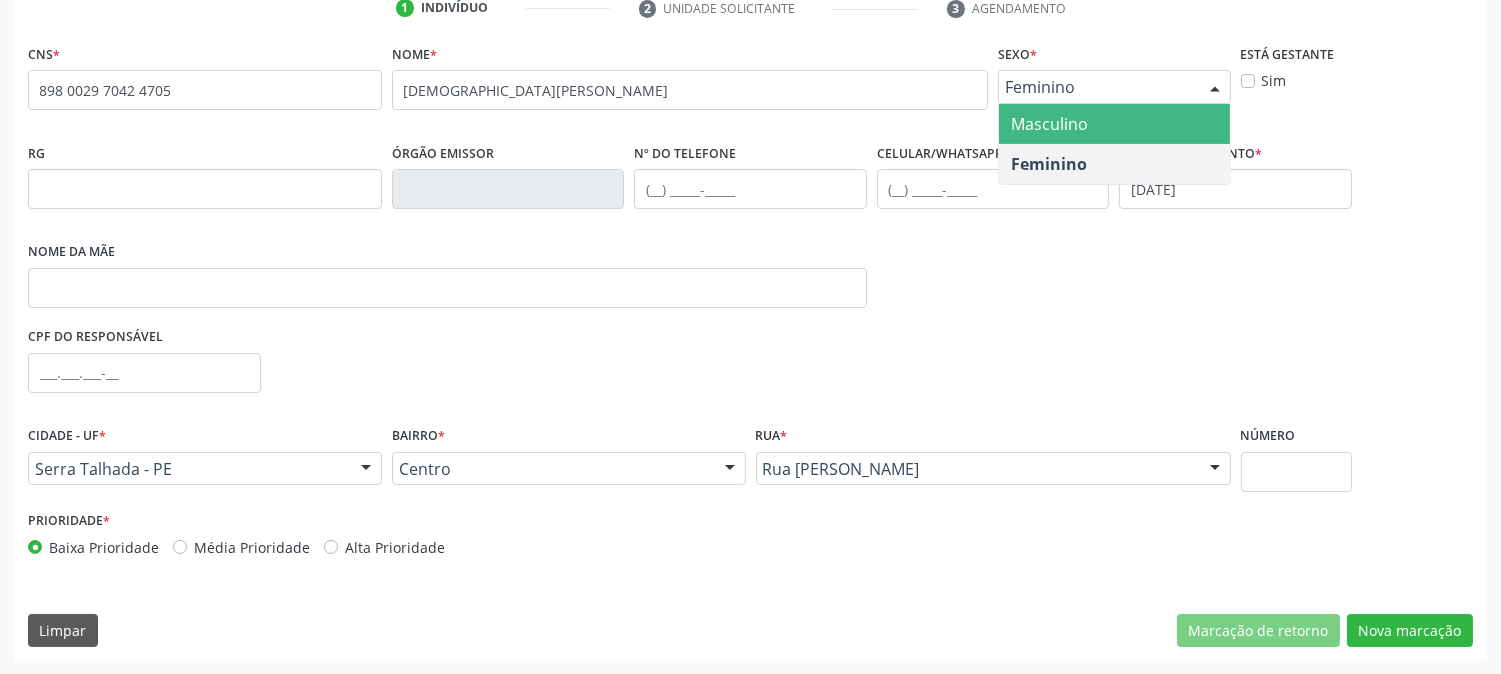 click on "Masculino" at bounding box center (1114, 124) 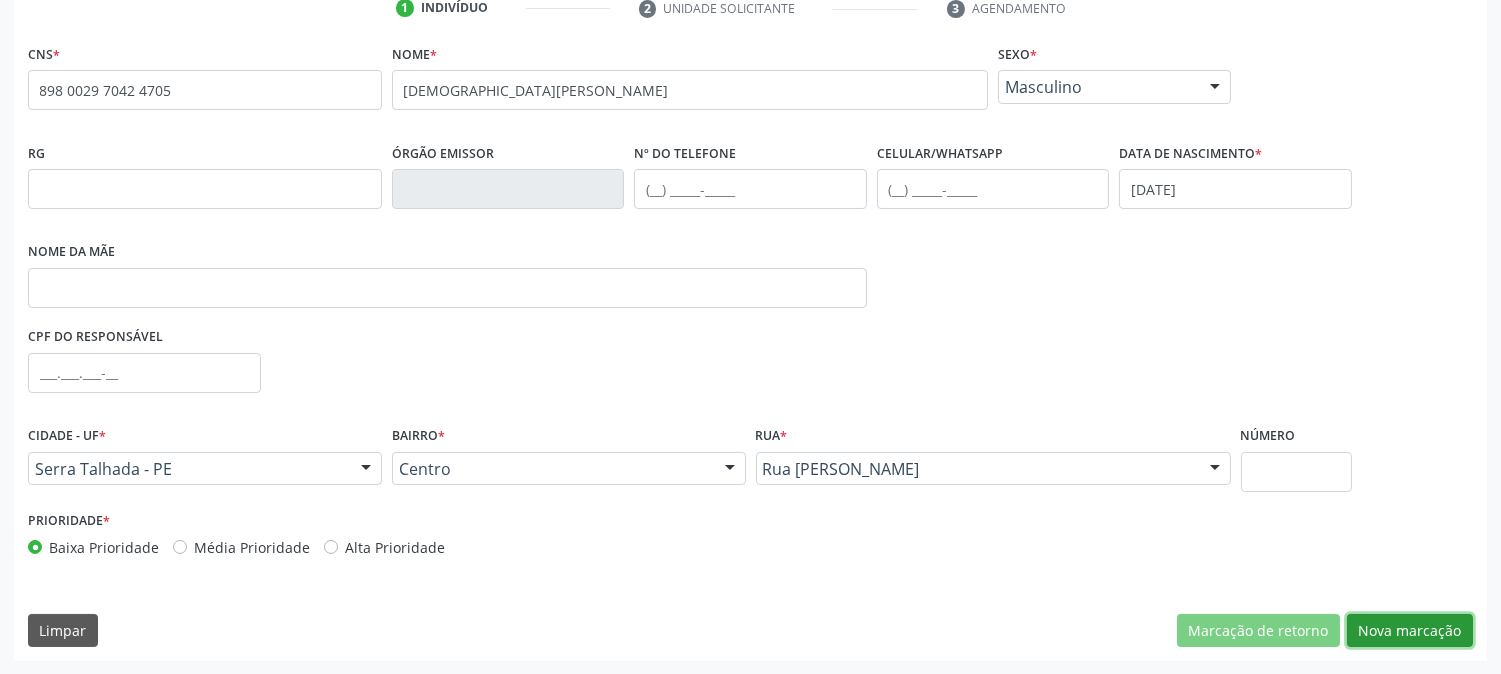 click on "Nova marcação" at bounding box center [1410, 631] 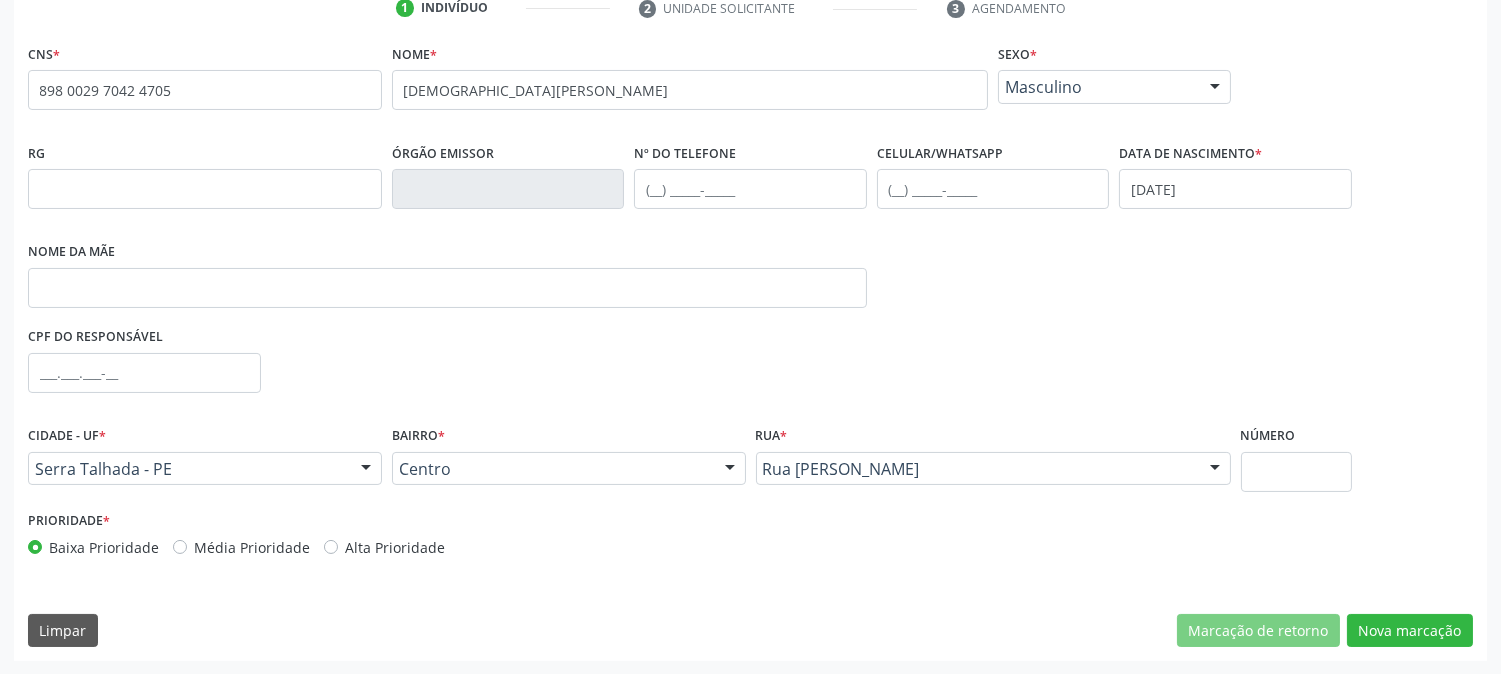 scroll, scrollTop: 231, scrollLeft: 0, axis: vertical 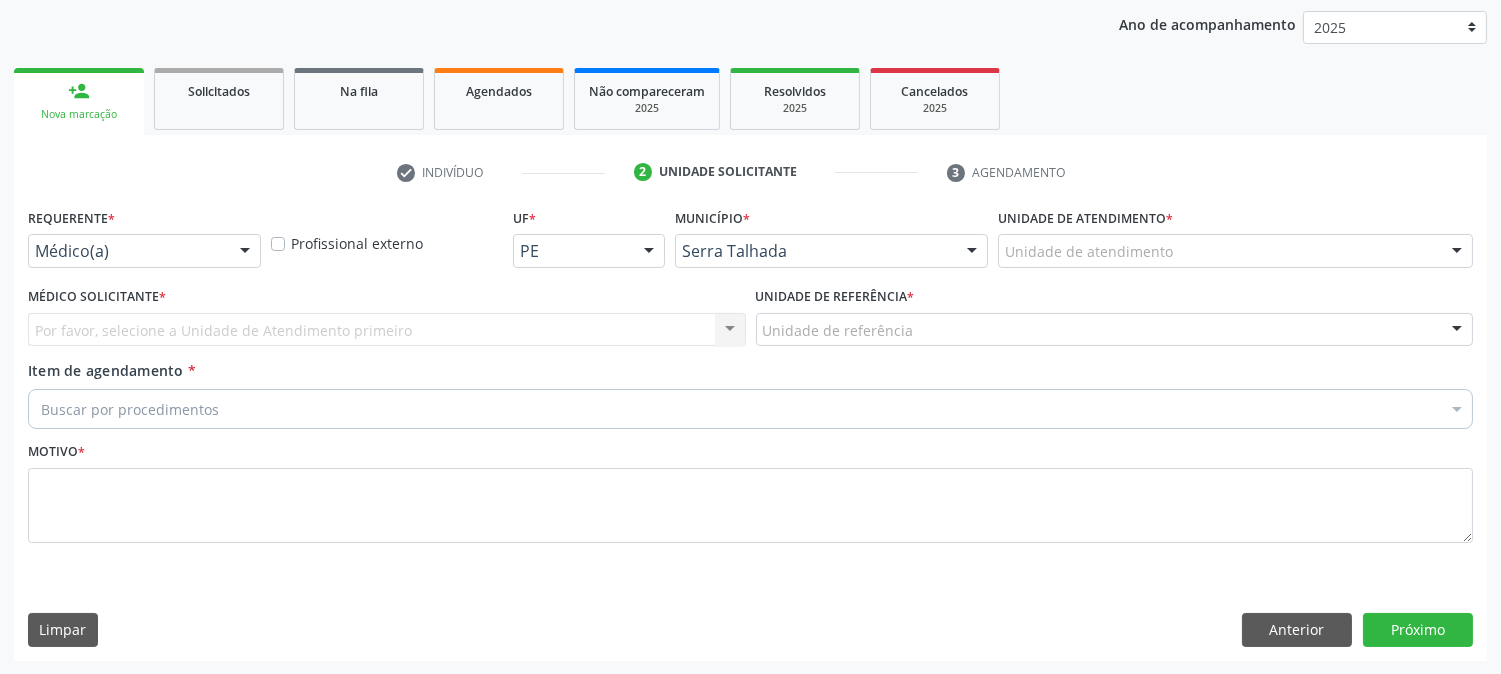 click on "Médico(a)" at bounding box center [144, 251] 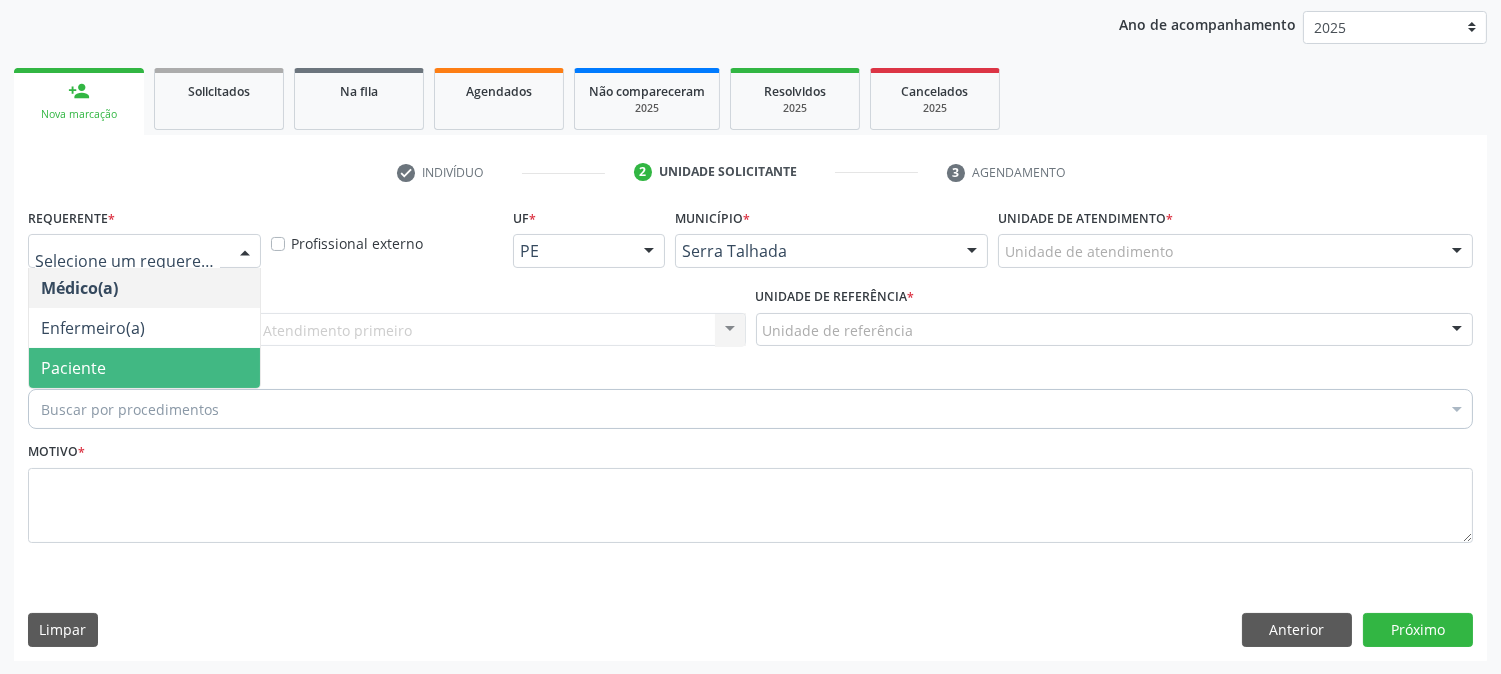 click on "Paciente" at bounding box center [144, 368] 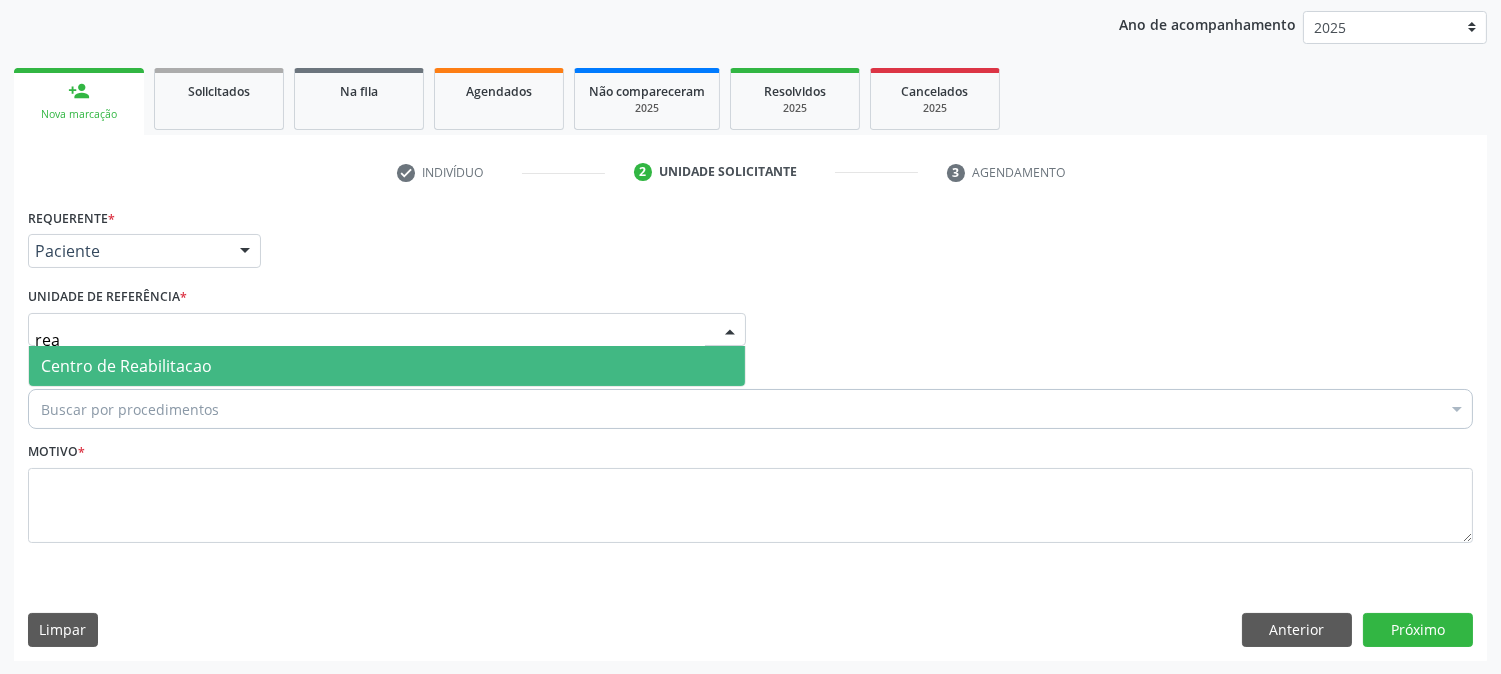 type on "reab" 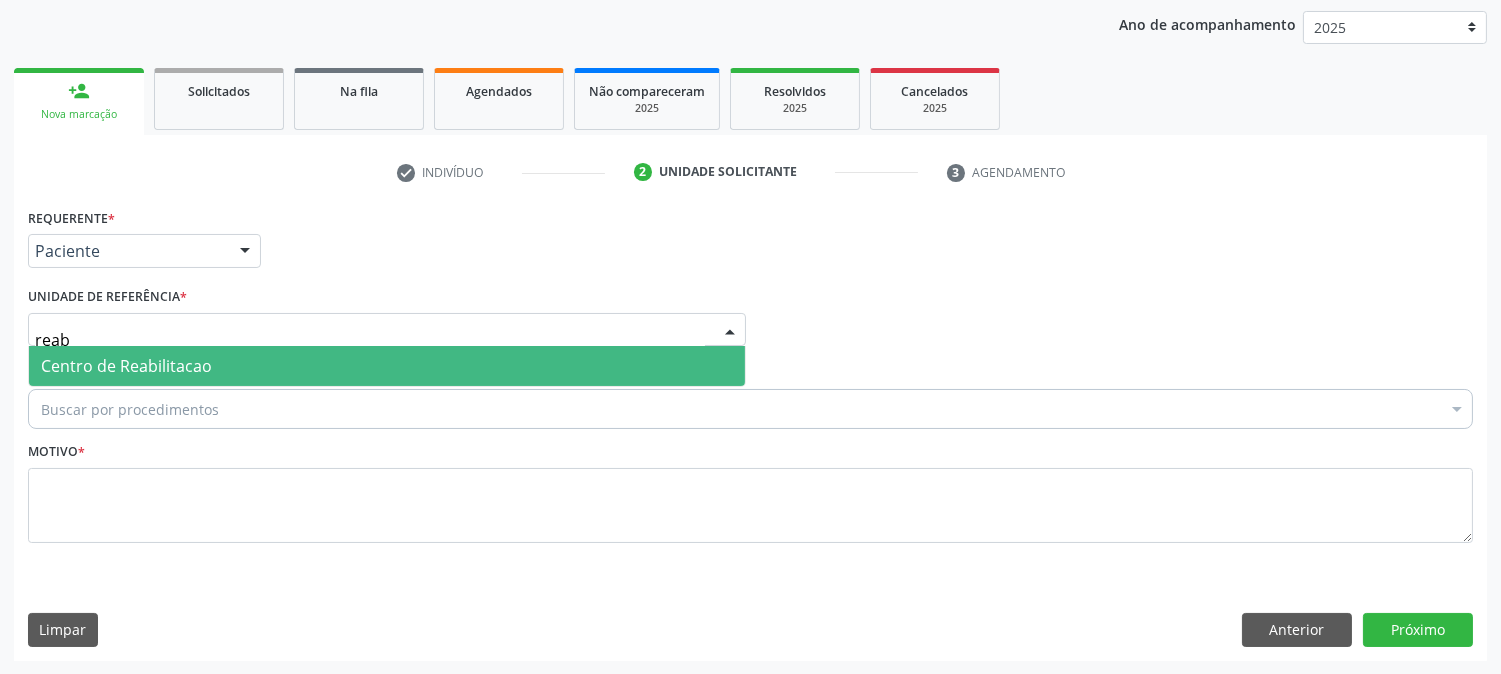 click on "Centro de Reabilitacao" at bounding box center [126, 366] 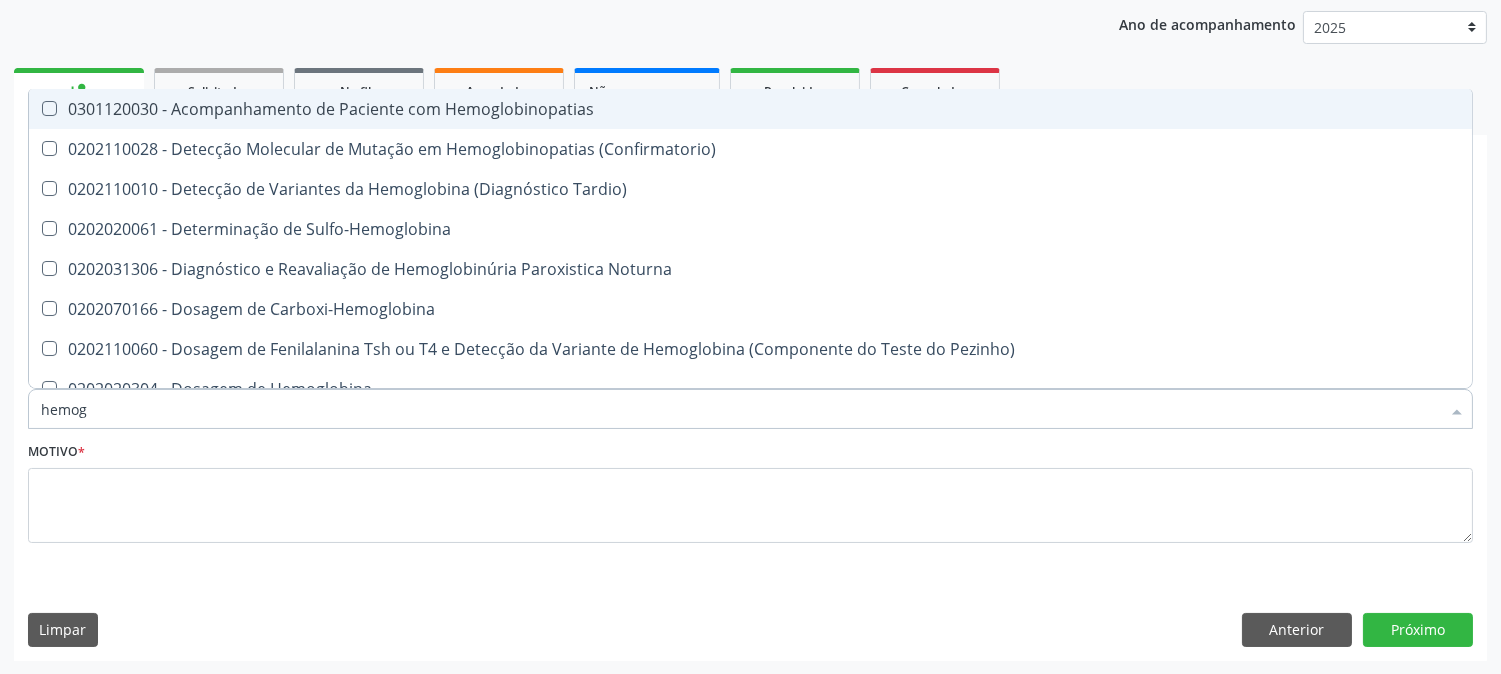 type on "hemogr" 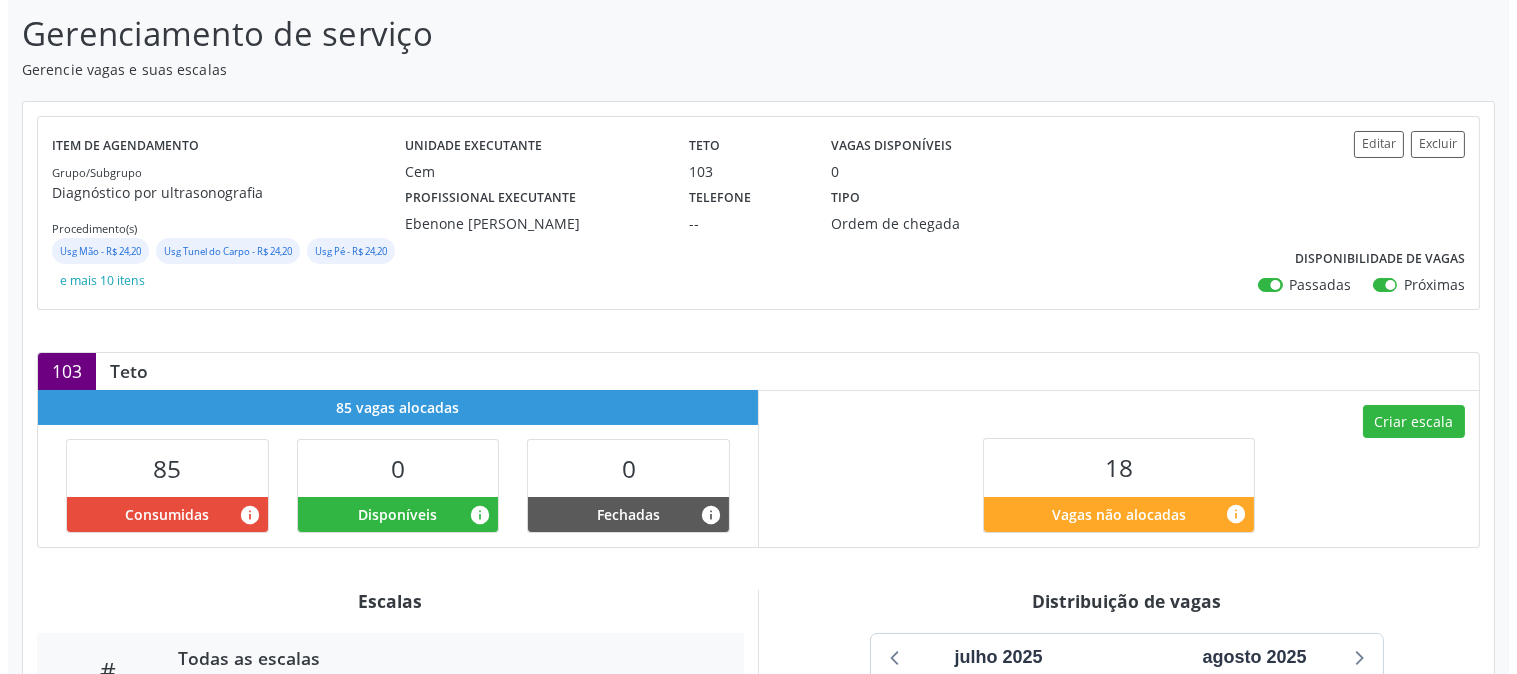 scroll, scrollTop: 222, scrollLeft: 0, axis: vertical 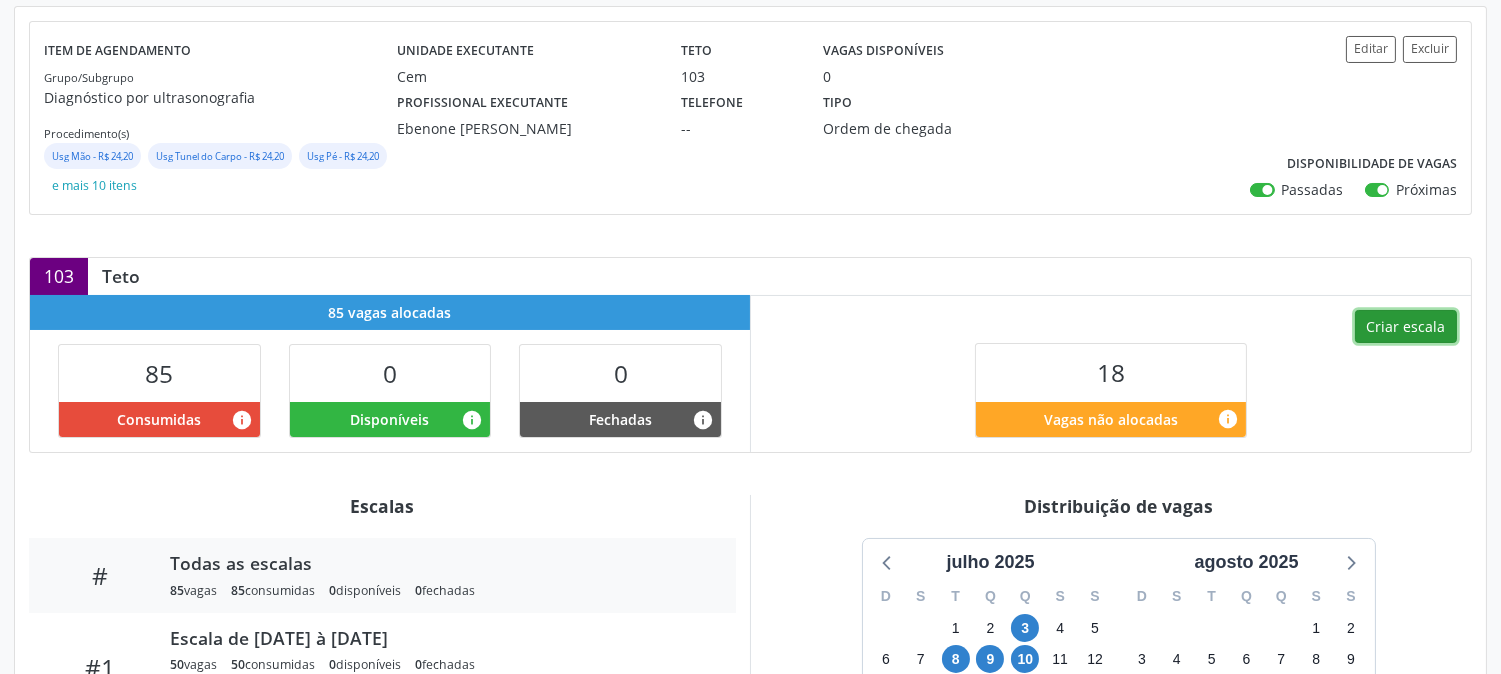 click on "Criar escala" at bounding box center (1406, 327) 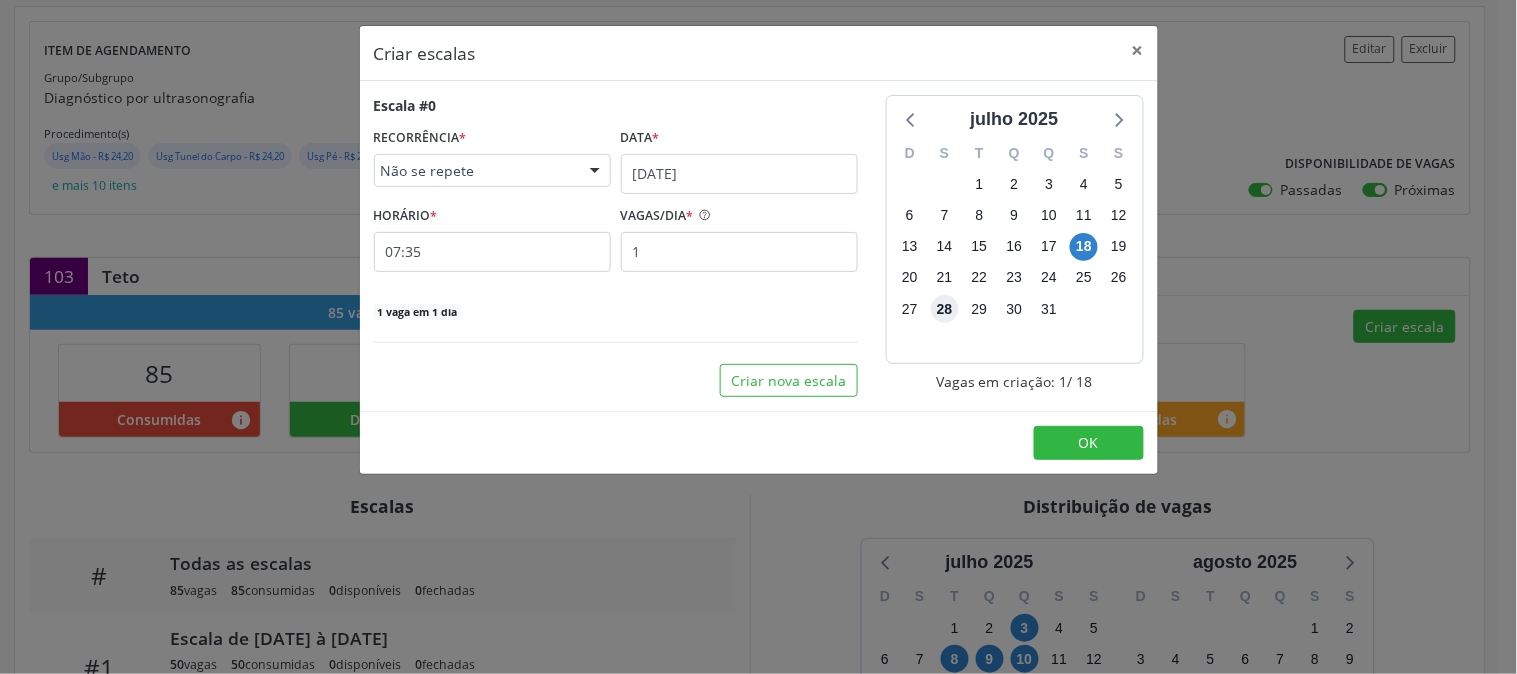 click on "28" at bounding box center (945, 309) 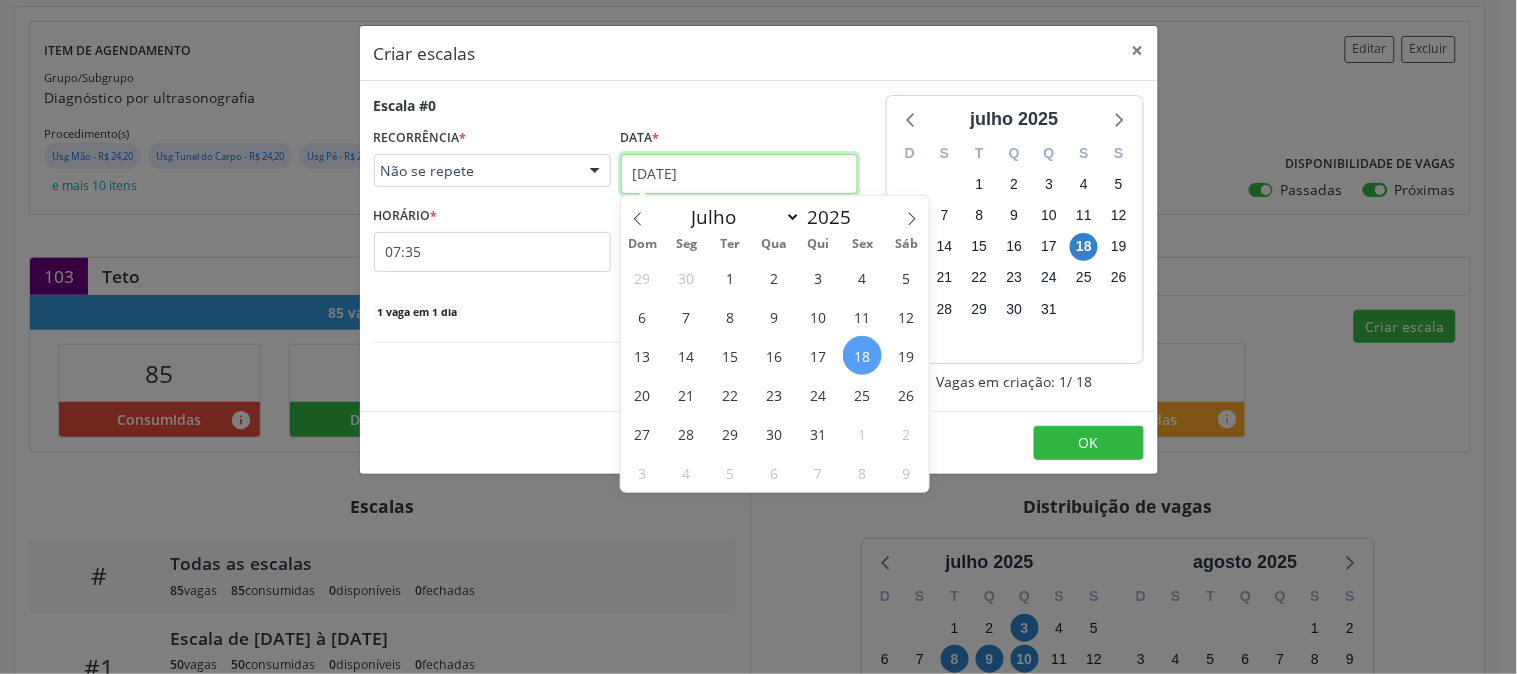 click on "[DATE]" at bounding box center (739, 174) 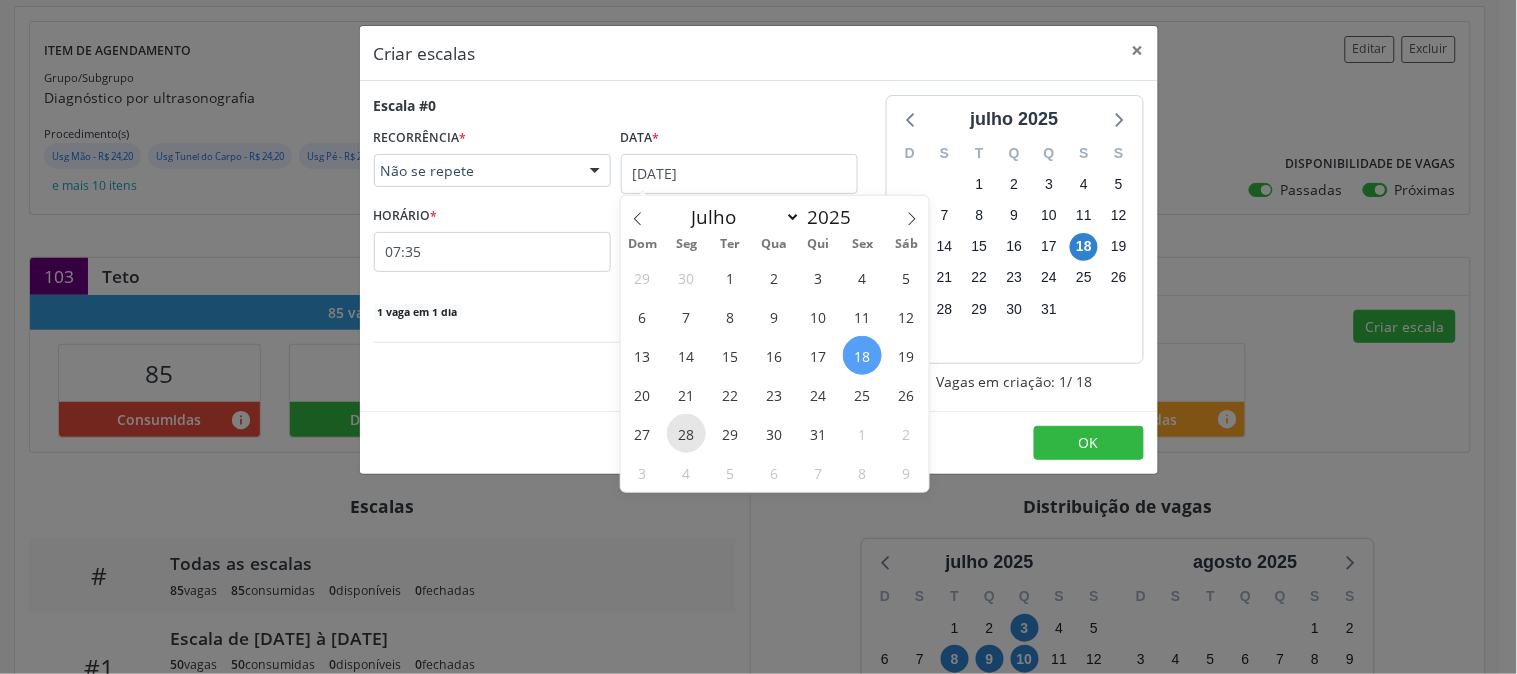 click on "28" at bounding box center [686, 433] 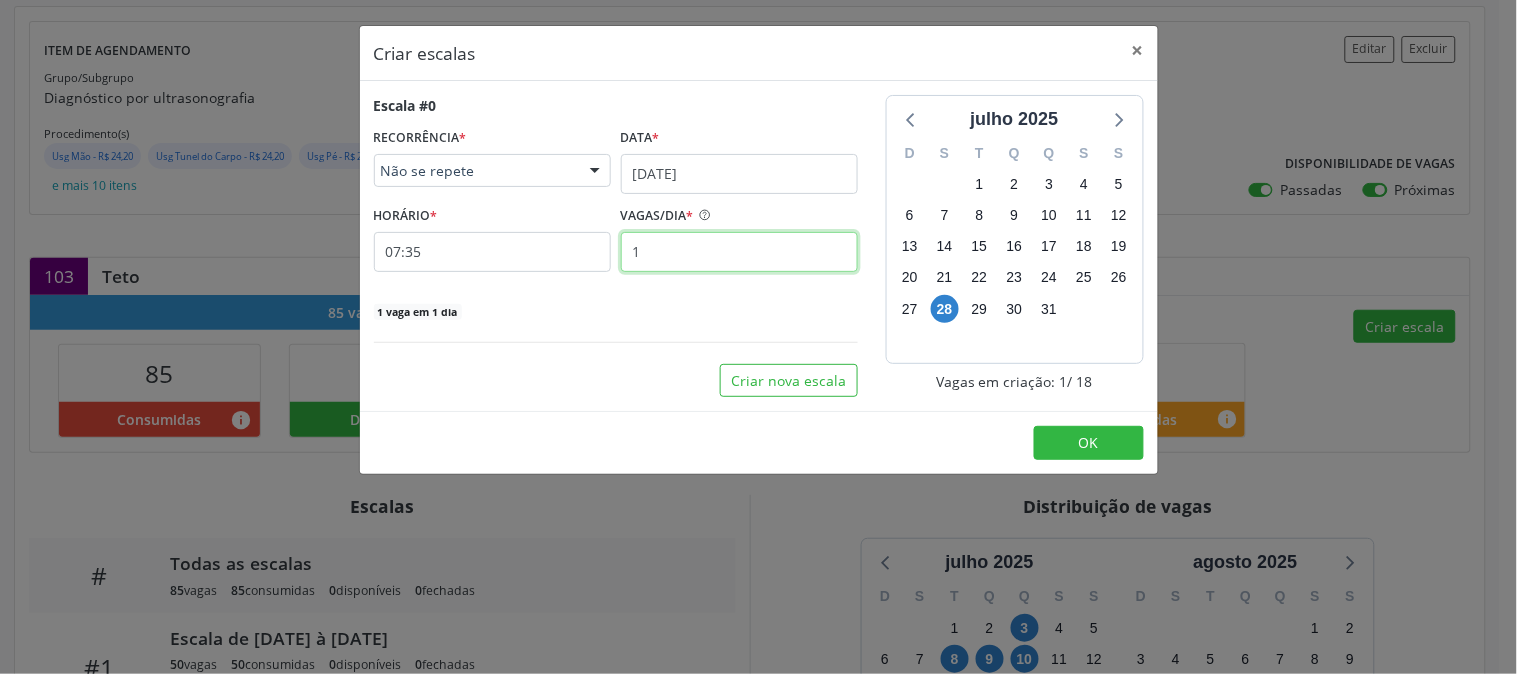 click on "1" at bounding box center [739, 252] 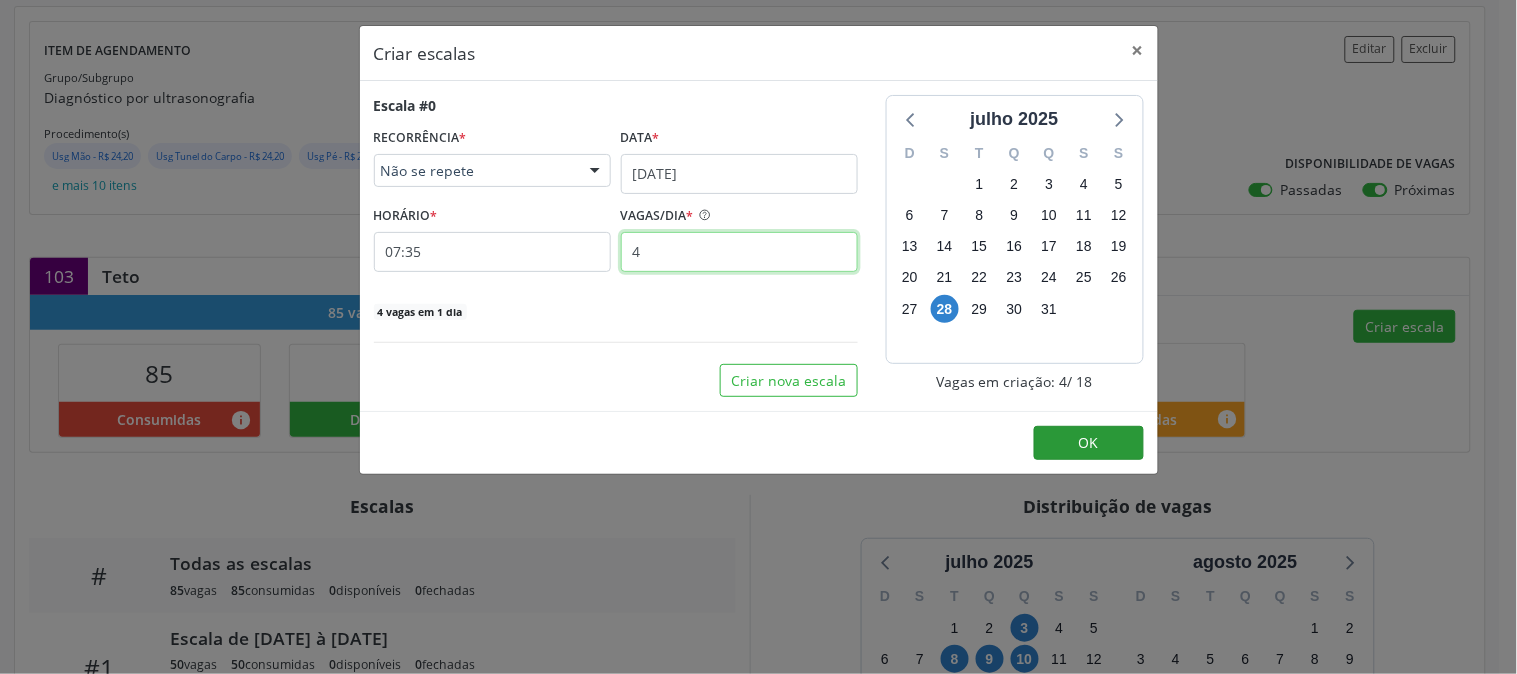 type on "4" 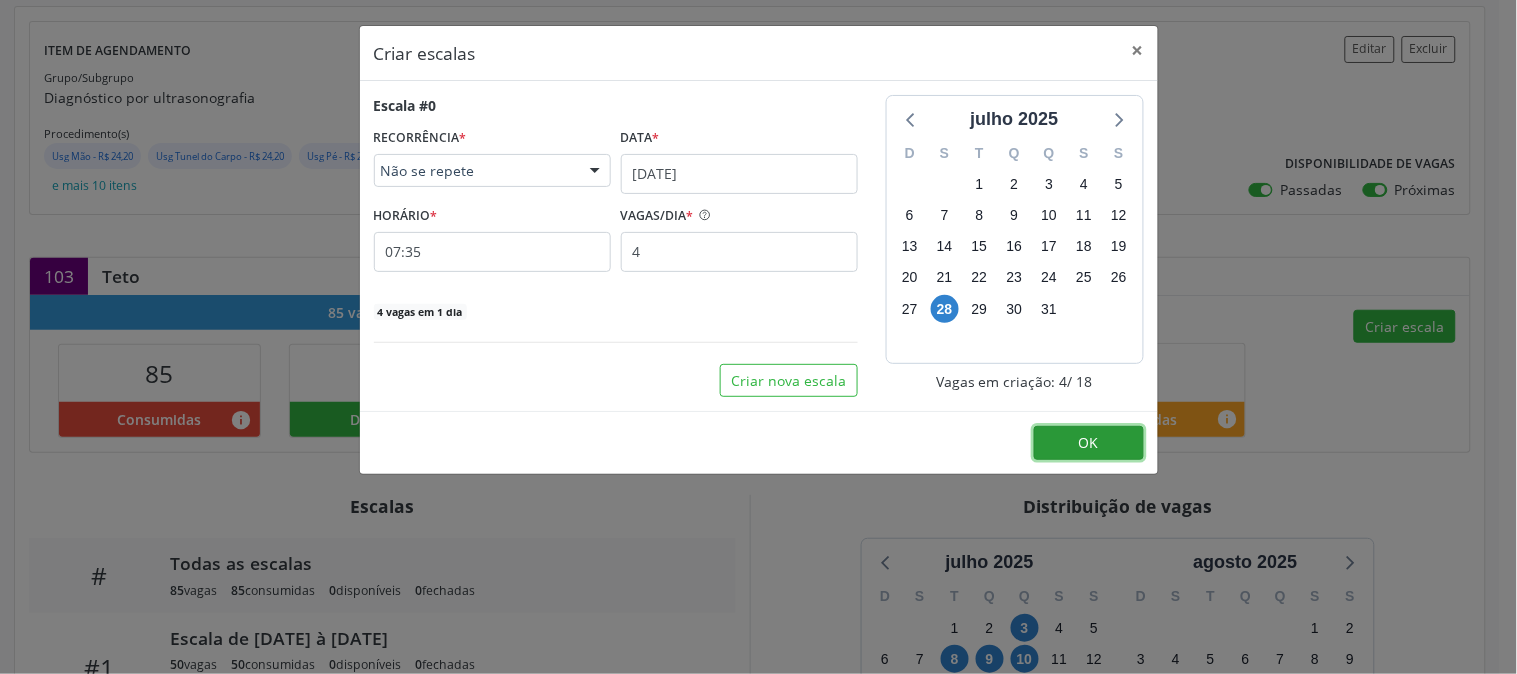 click on "OK" at bounding box center [1089, 442] 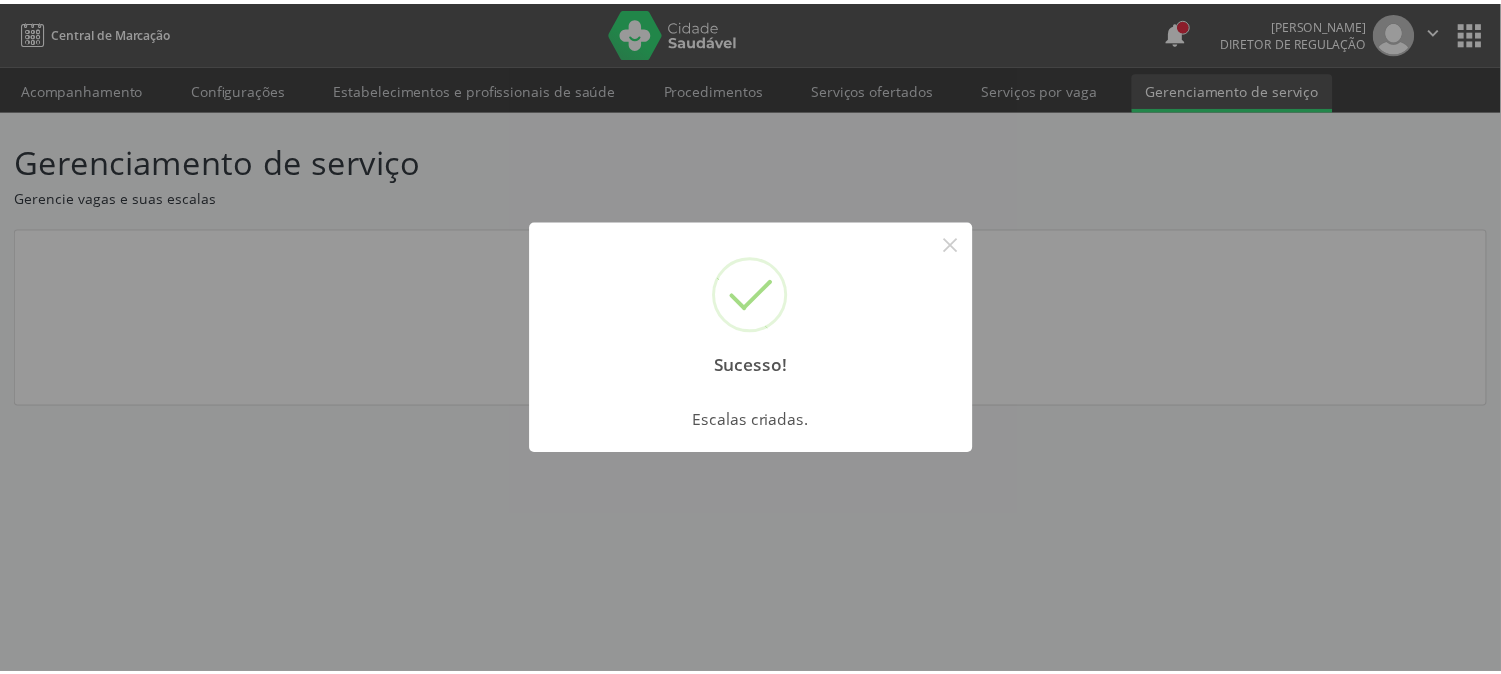 scroll, scrollTop: 0, scrollLeft: 0, axis: both 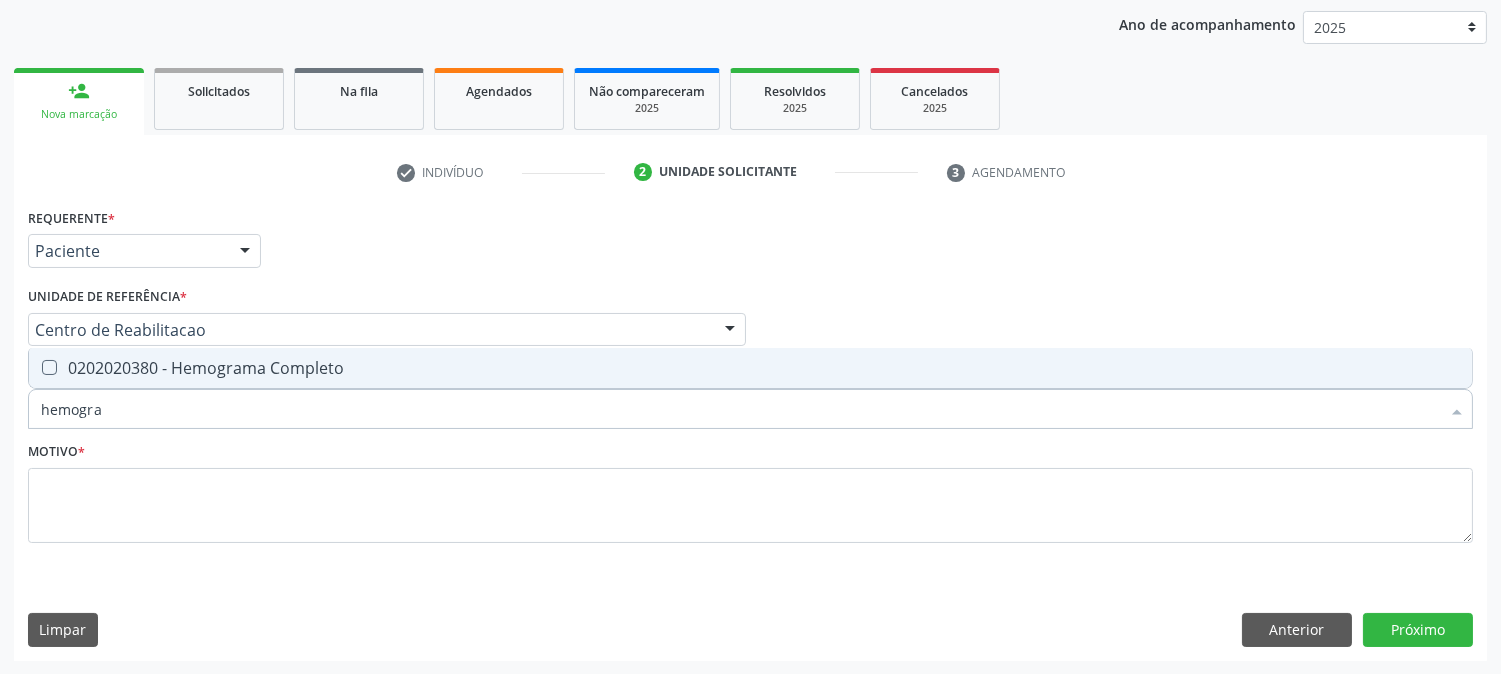 click on "0202020380 - Hemograma Completo" at bounding box center [750, 368] 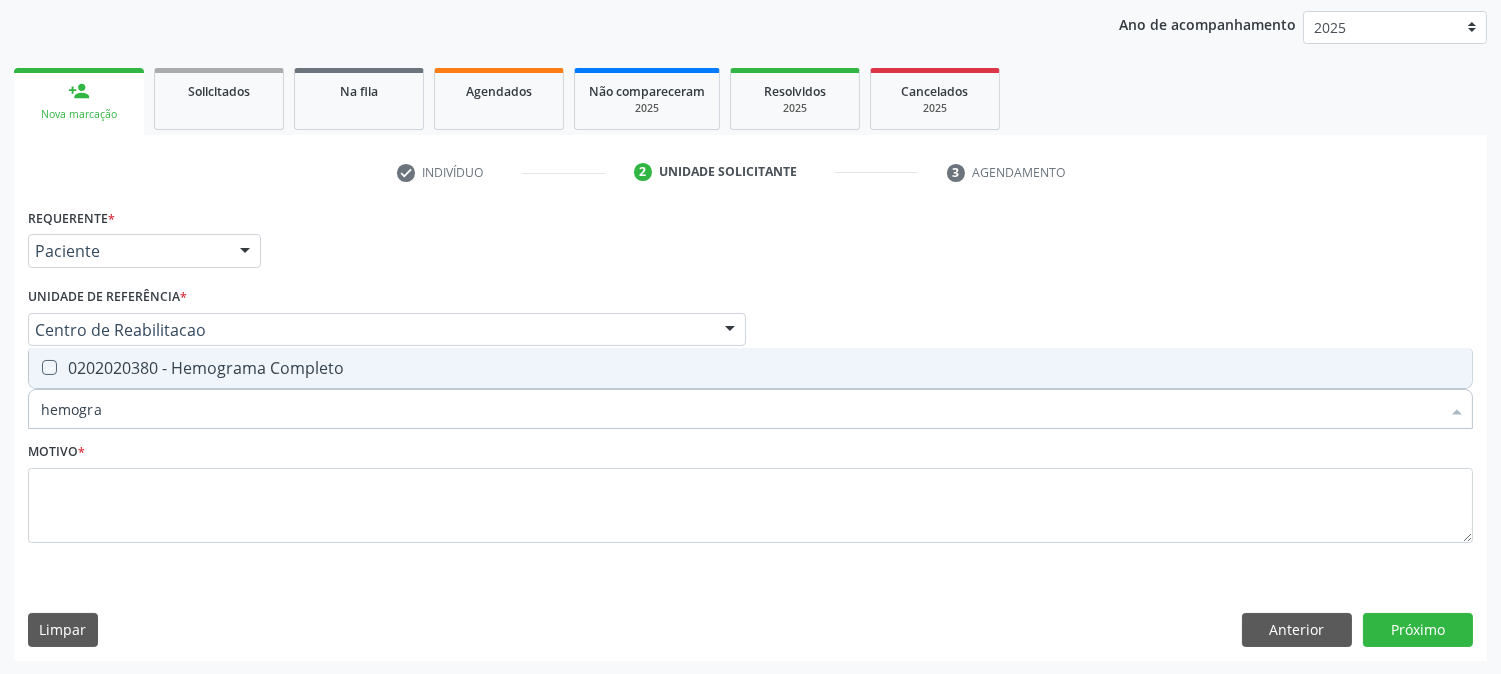 checkbox on "true" 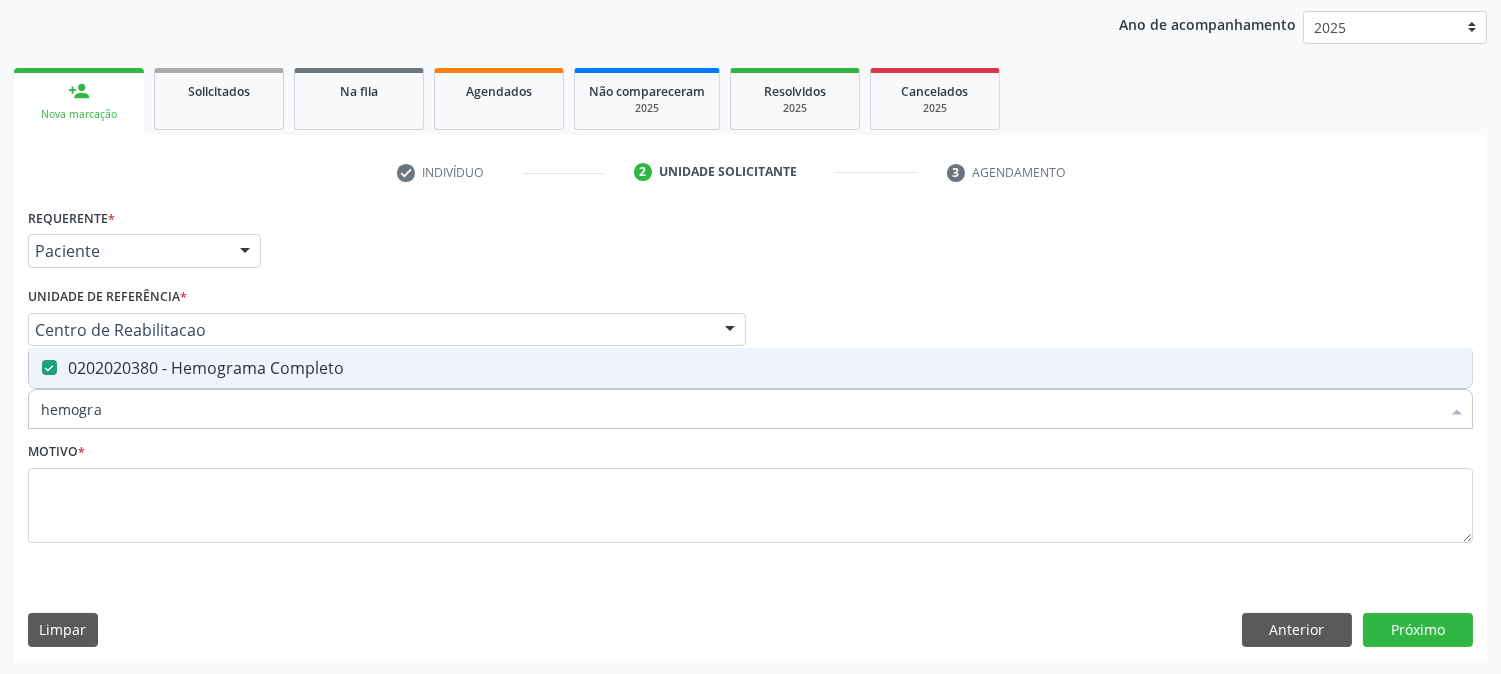 drag, startPoint x: 208, startPoint y: 405, endPoint x: 1, endPoint y: 407, distance: 207.00966 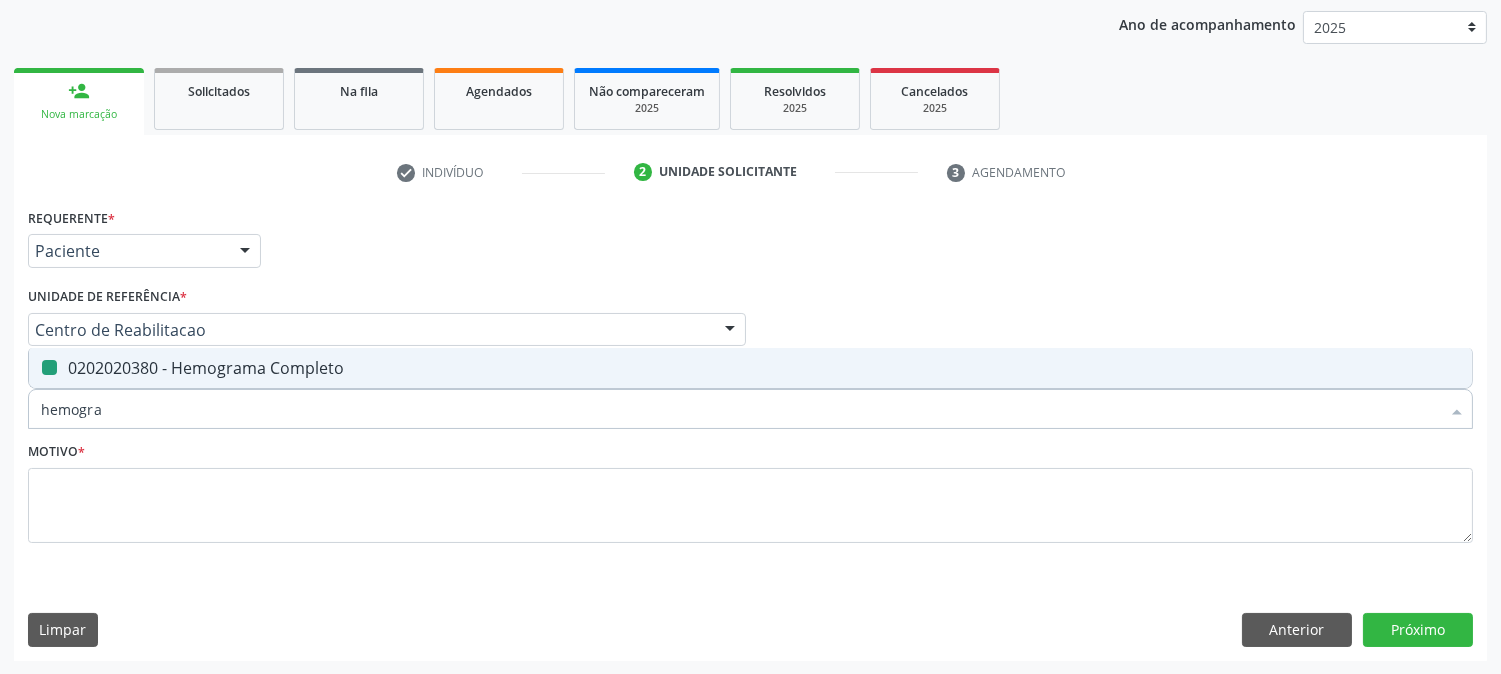 type on "g" 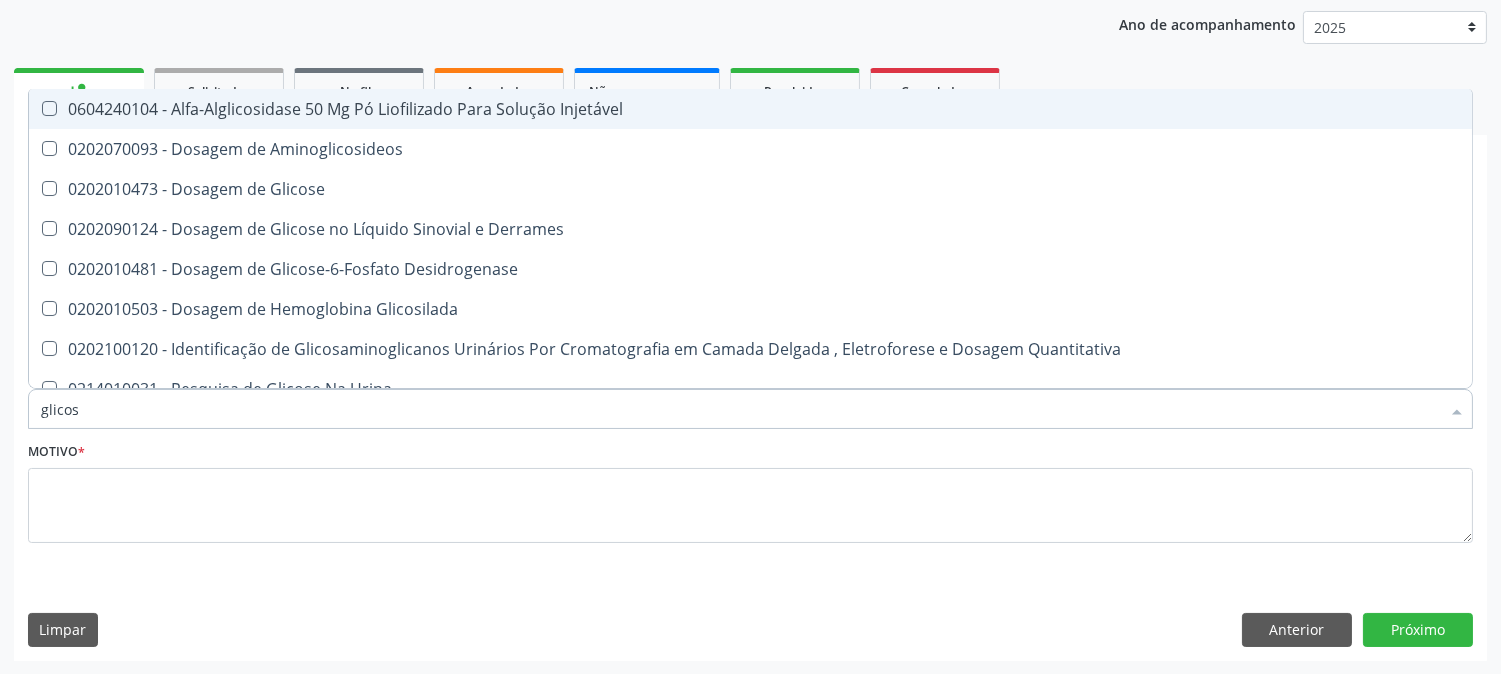 type on "glicose" 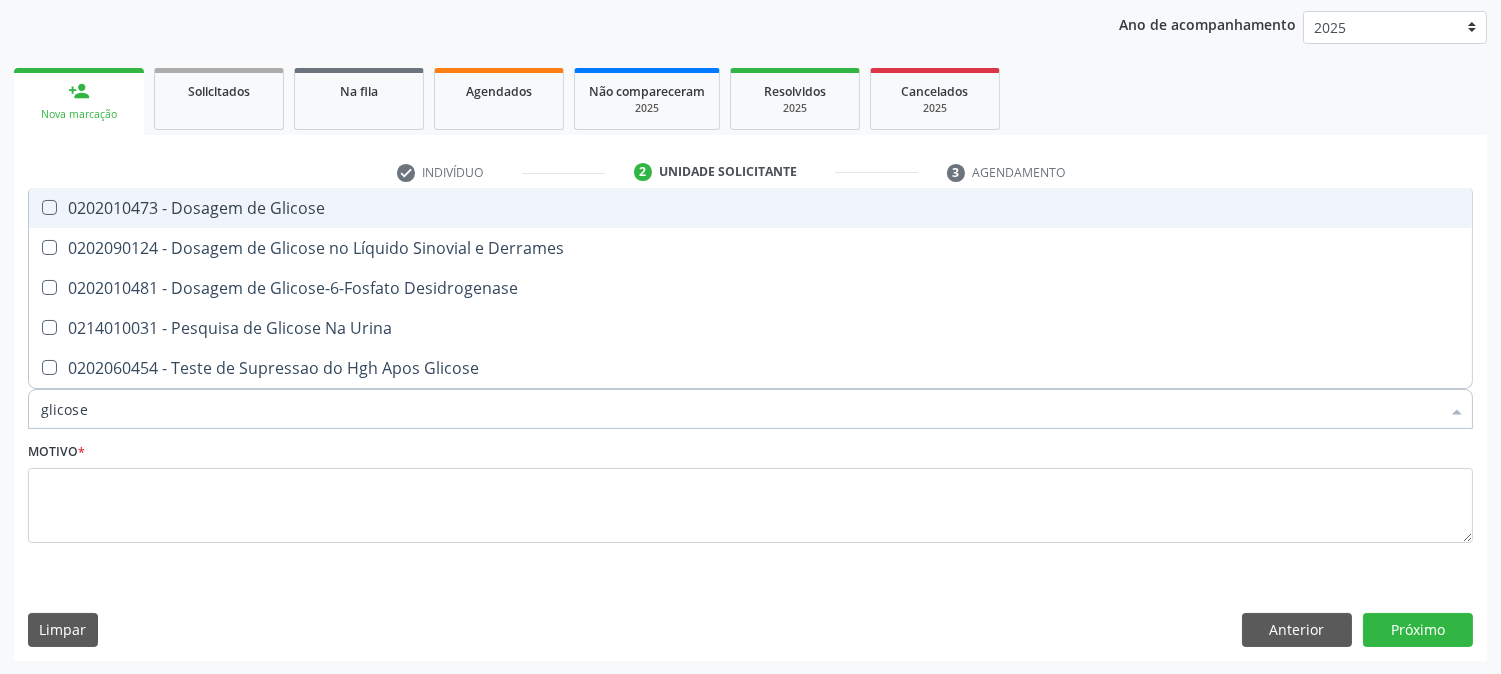 click on "0202010473 - Dosagem de Glicose" at bounding box center [750, 208] 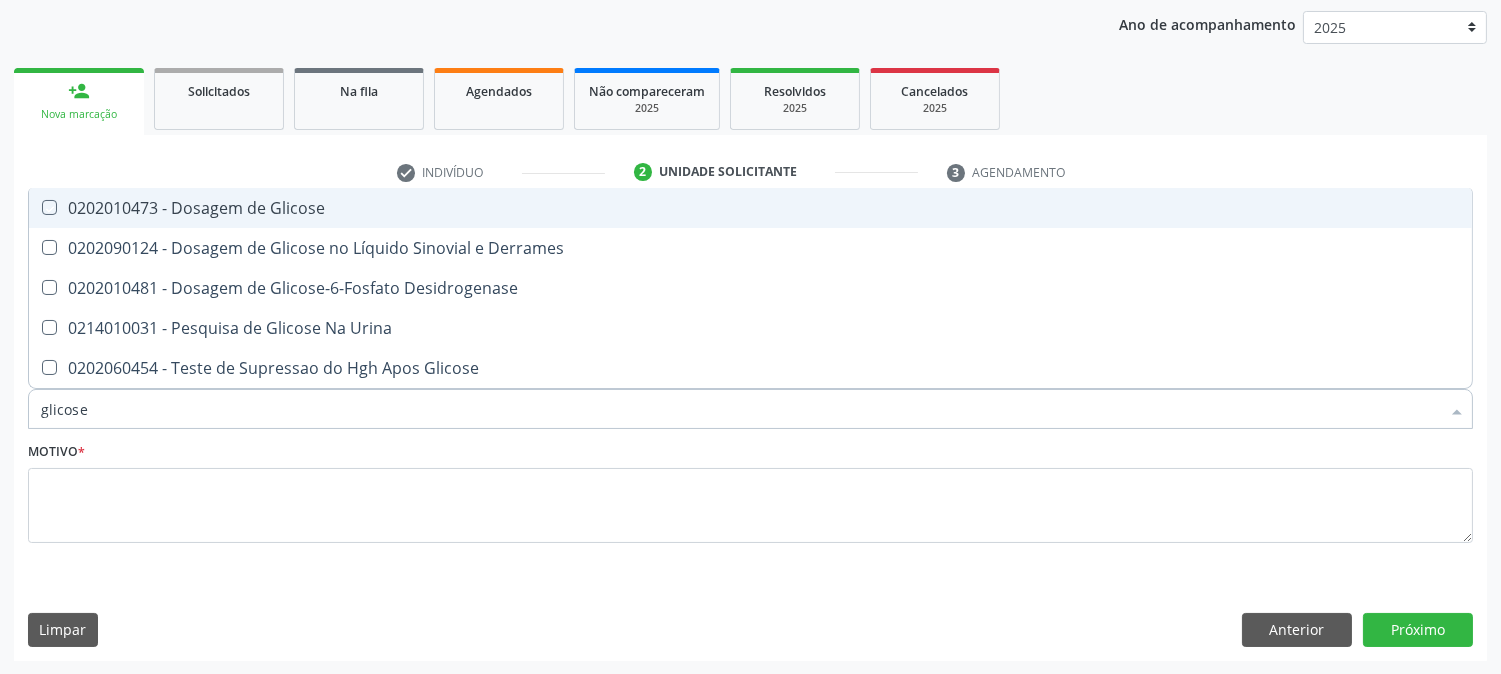 checkbox on "true" 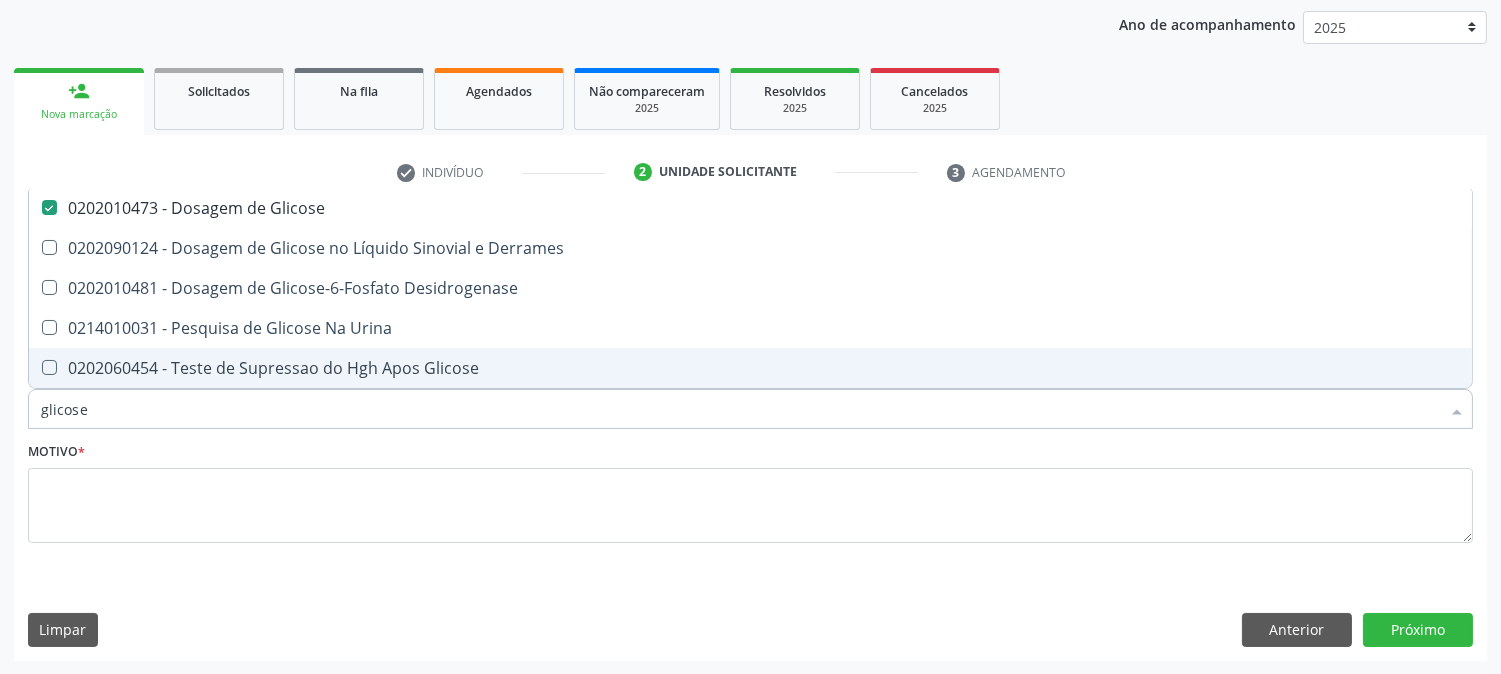 click on "glicose" at bounding box center [740, 409] 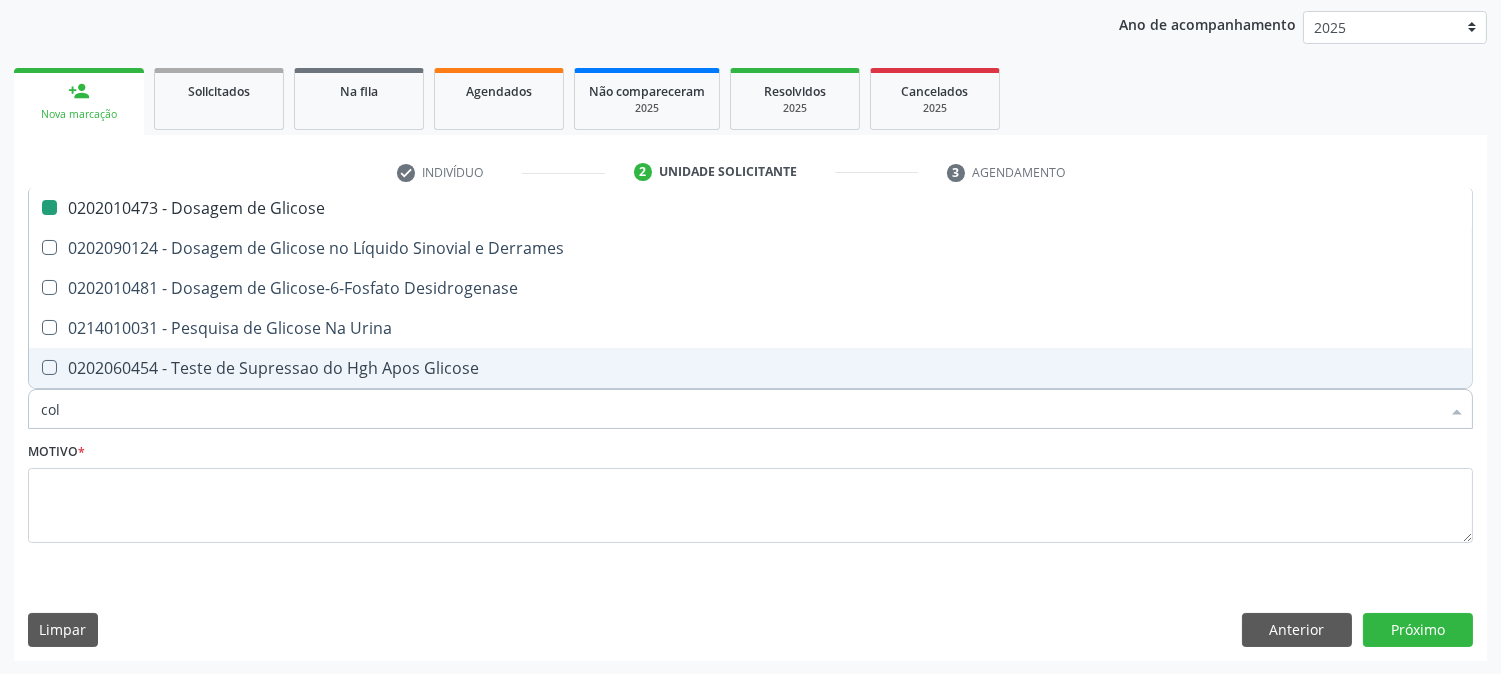 type on "cole" 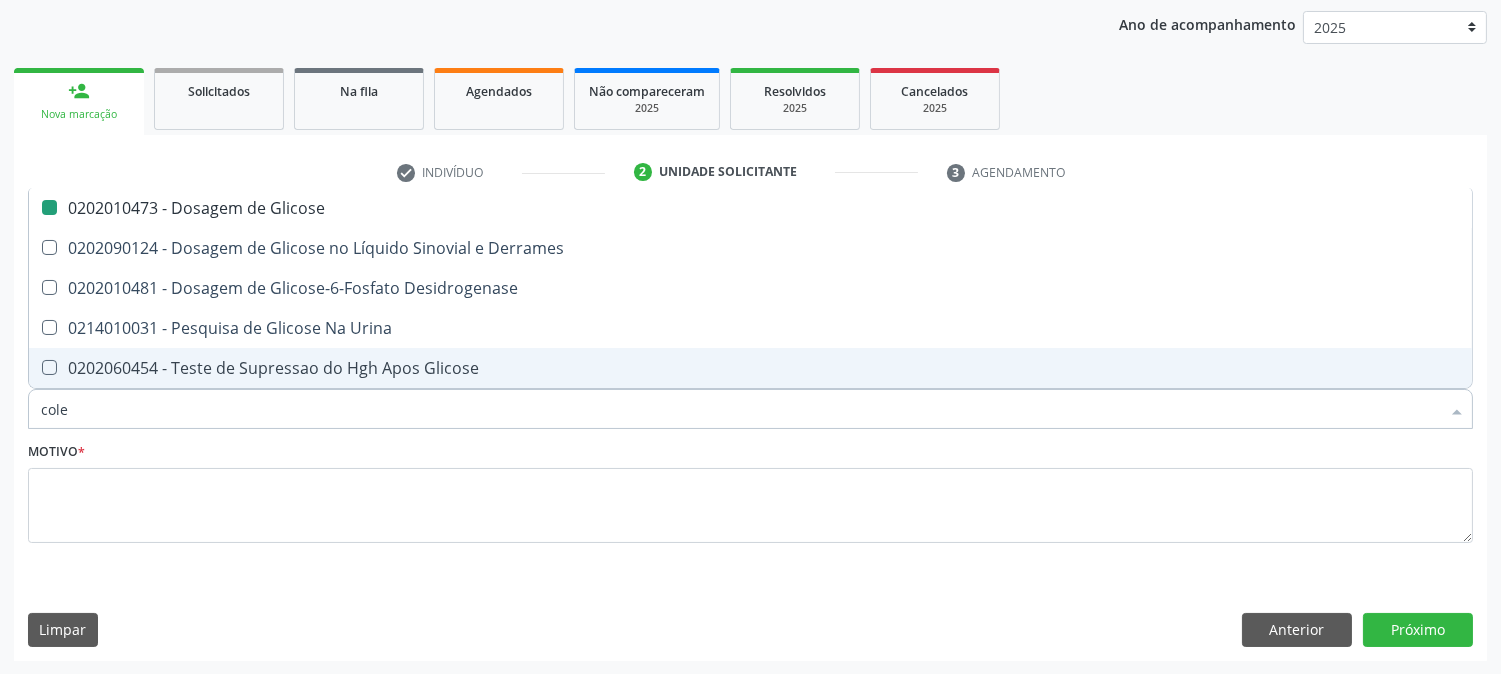 checkbox on "false" 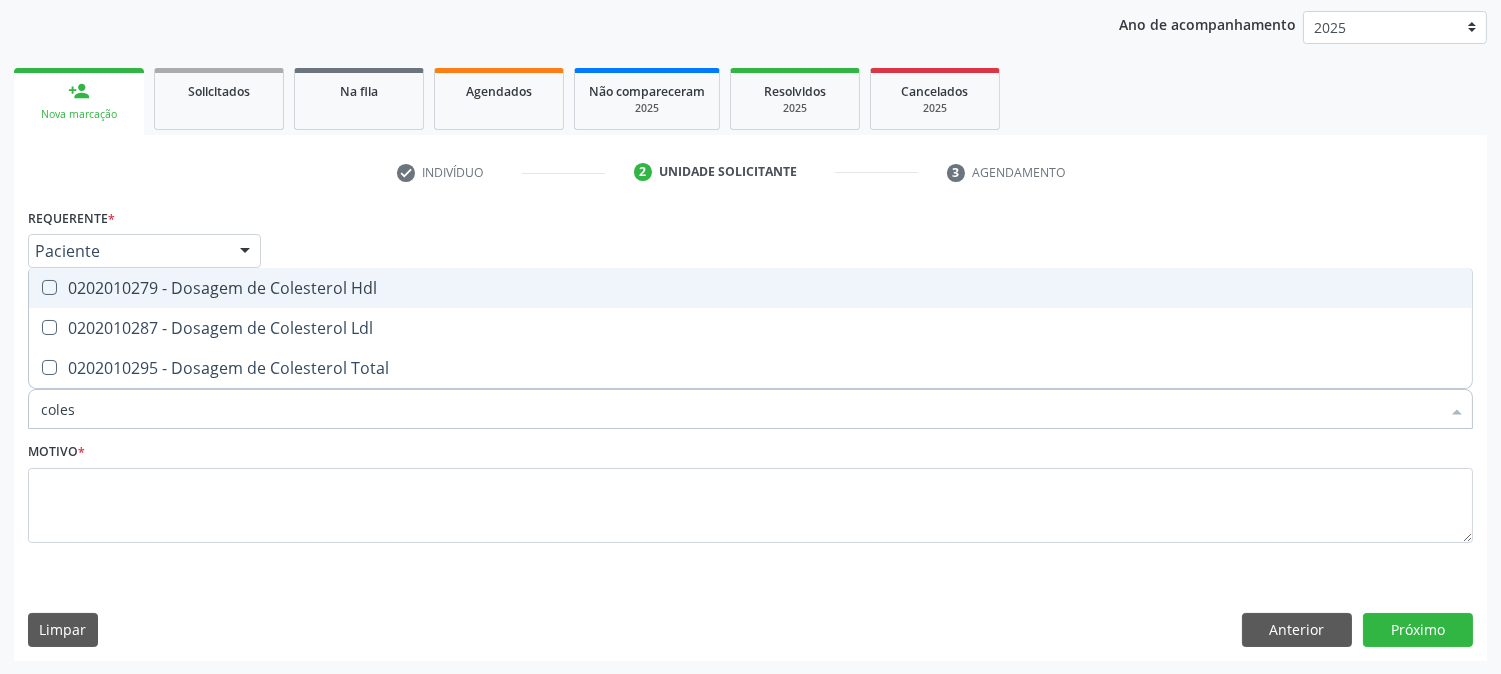 type on "colest" 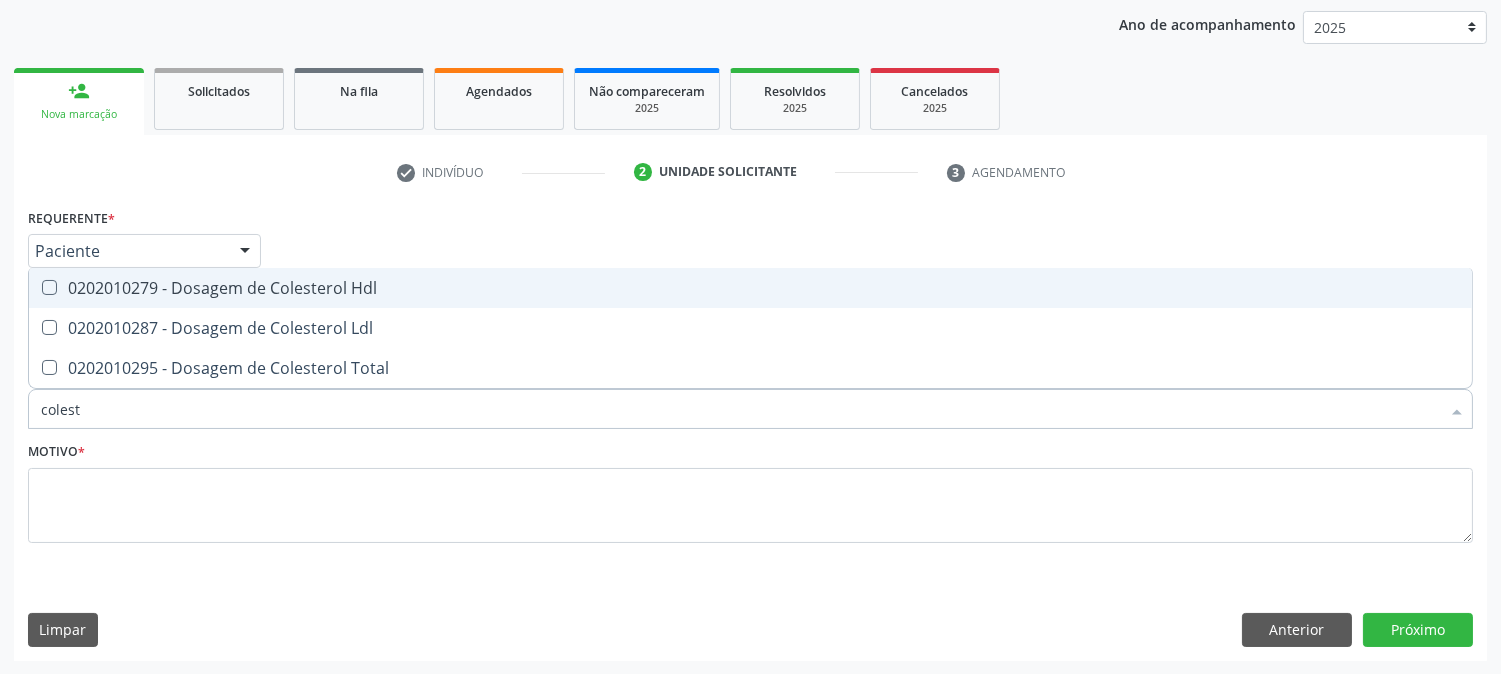 click on "0202010279 - Dosagem de Colesterol Hdl" at bounding box center (750, 288) 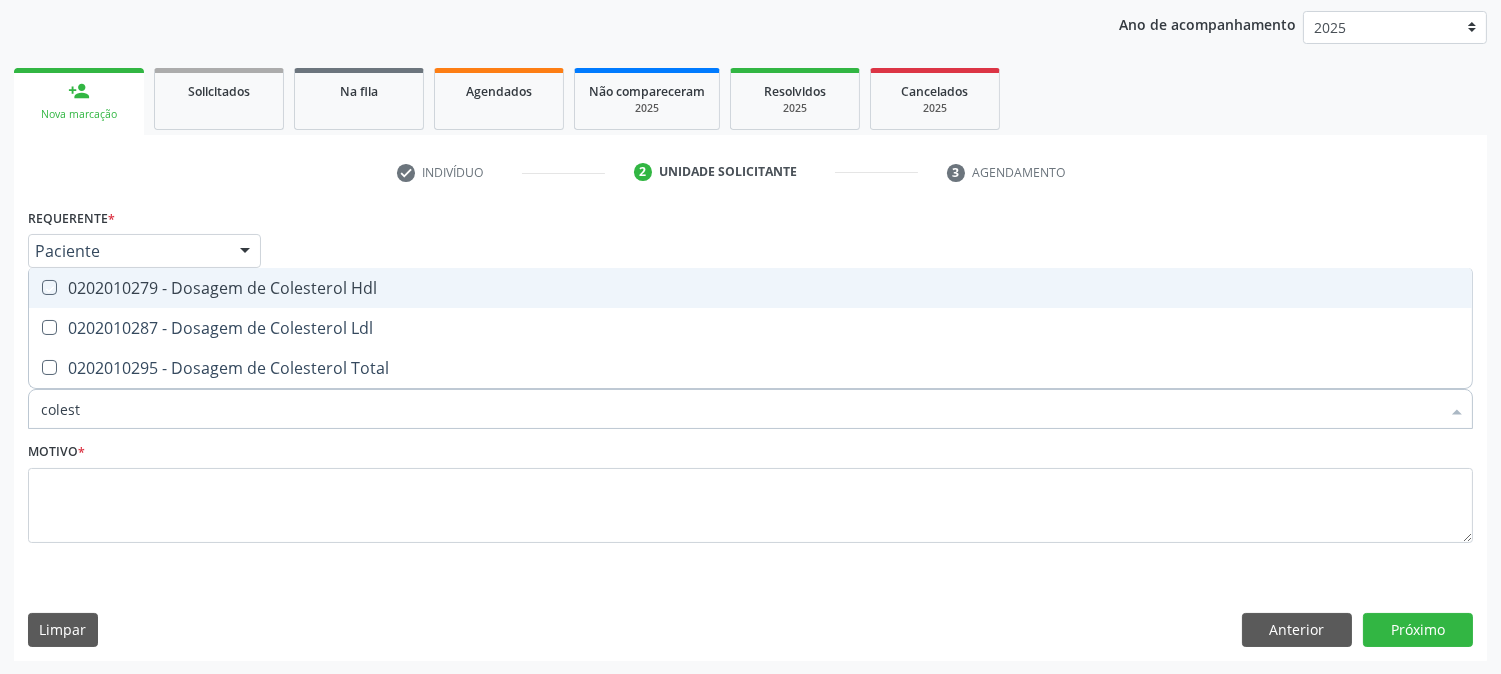 checkbox on "true" 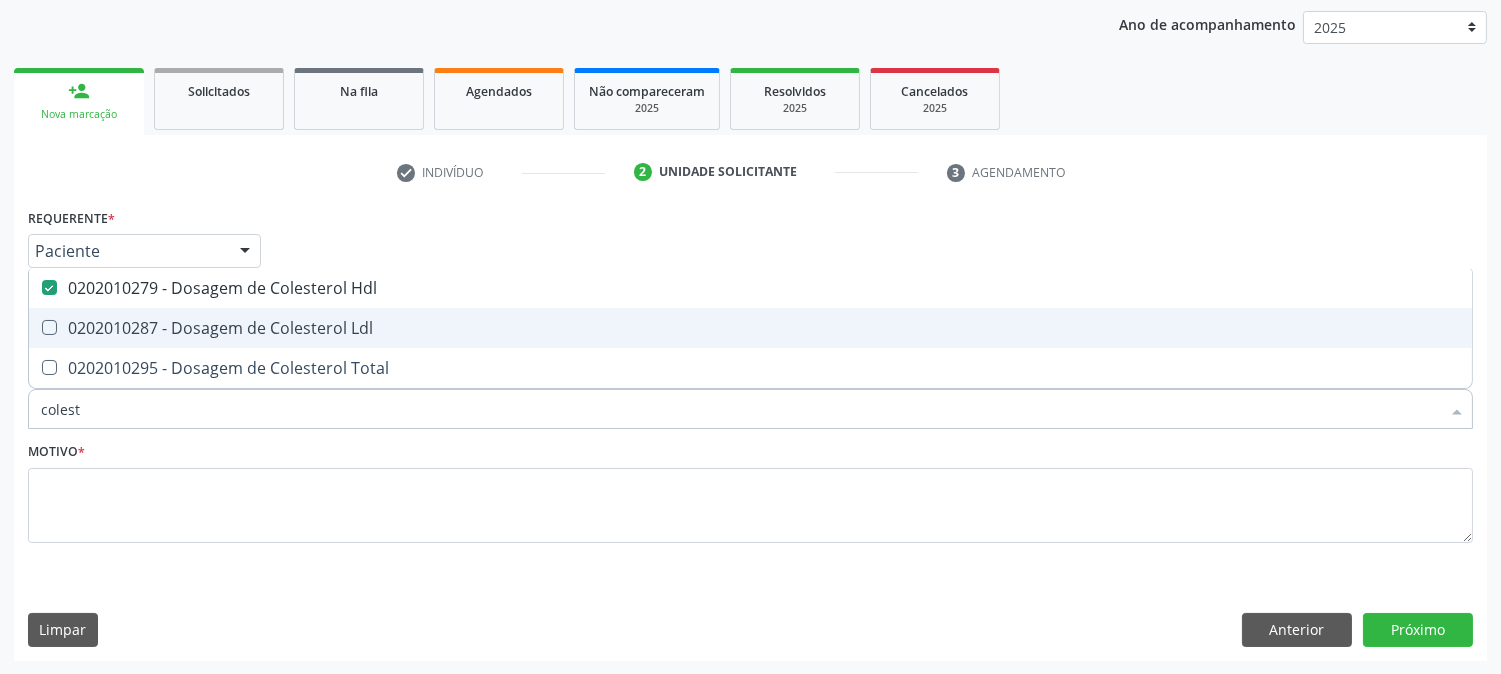 click on "0202010287 - Dosagem de Colesterol Ldl" at bounding box center [750, 328] 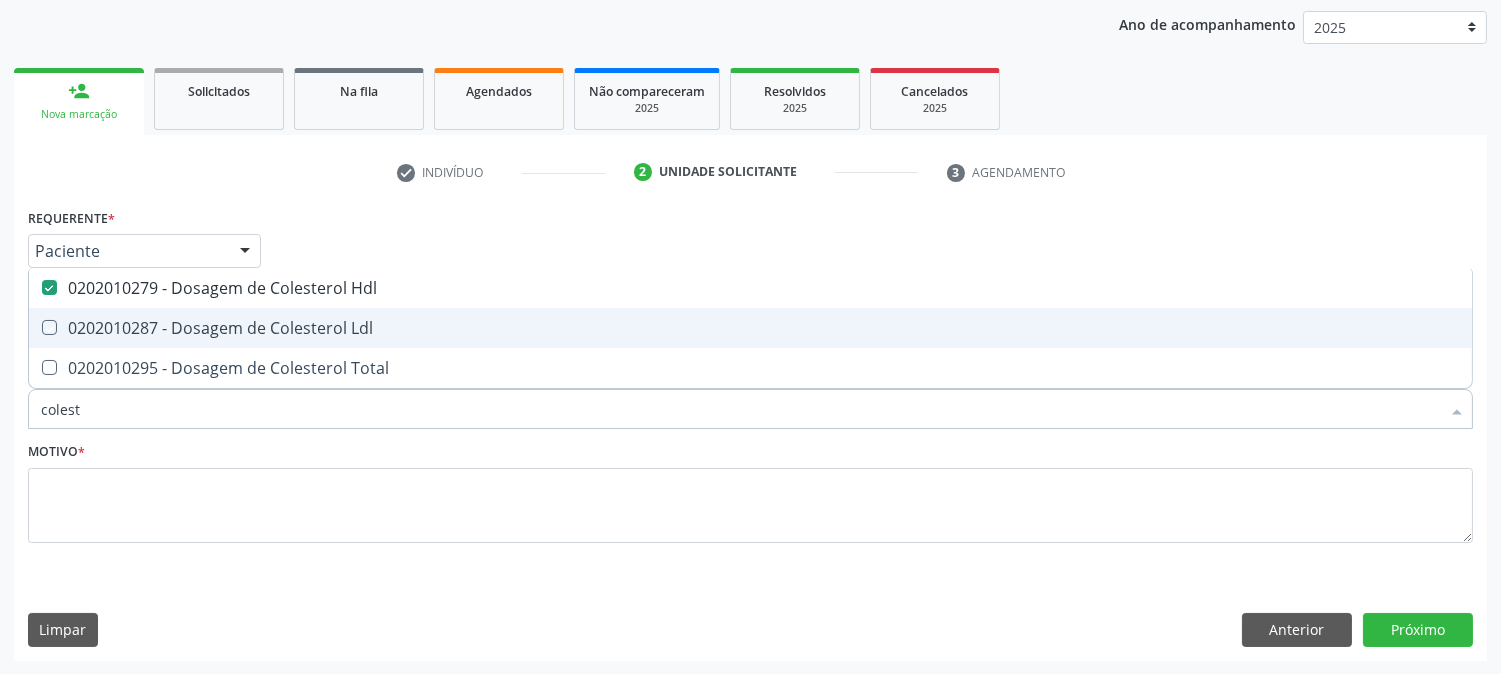 checkbox on "true" 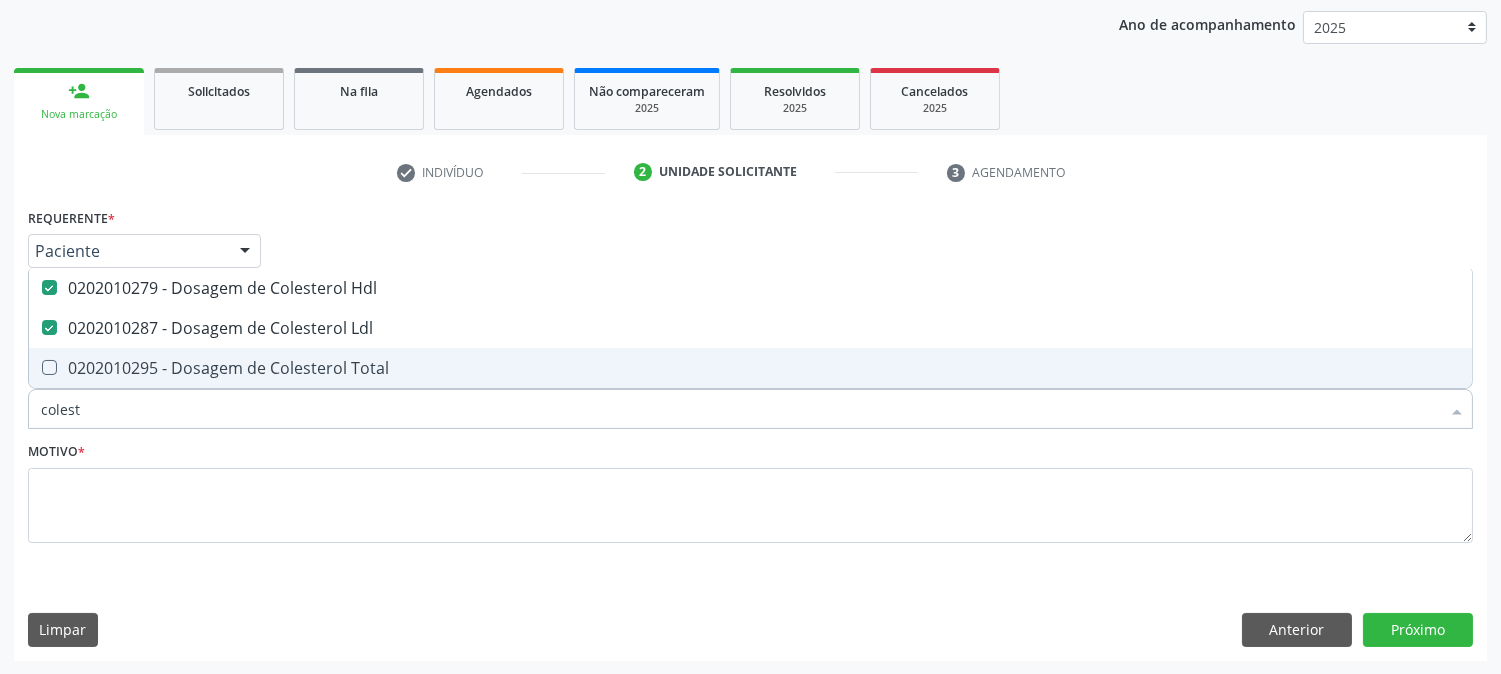 click on "0202010295 - Dosagem de Colesterol Total" at bounding box center [750, 368] 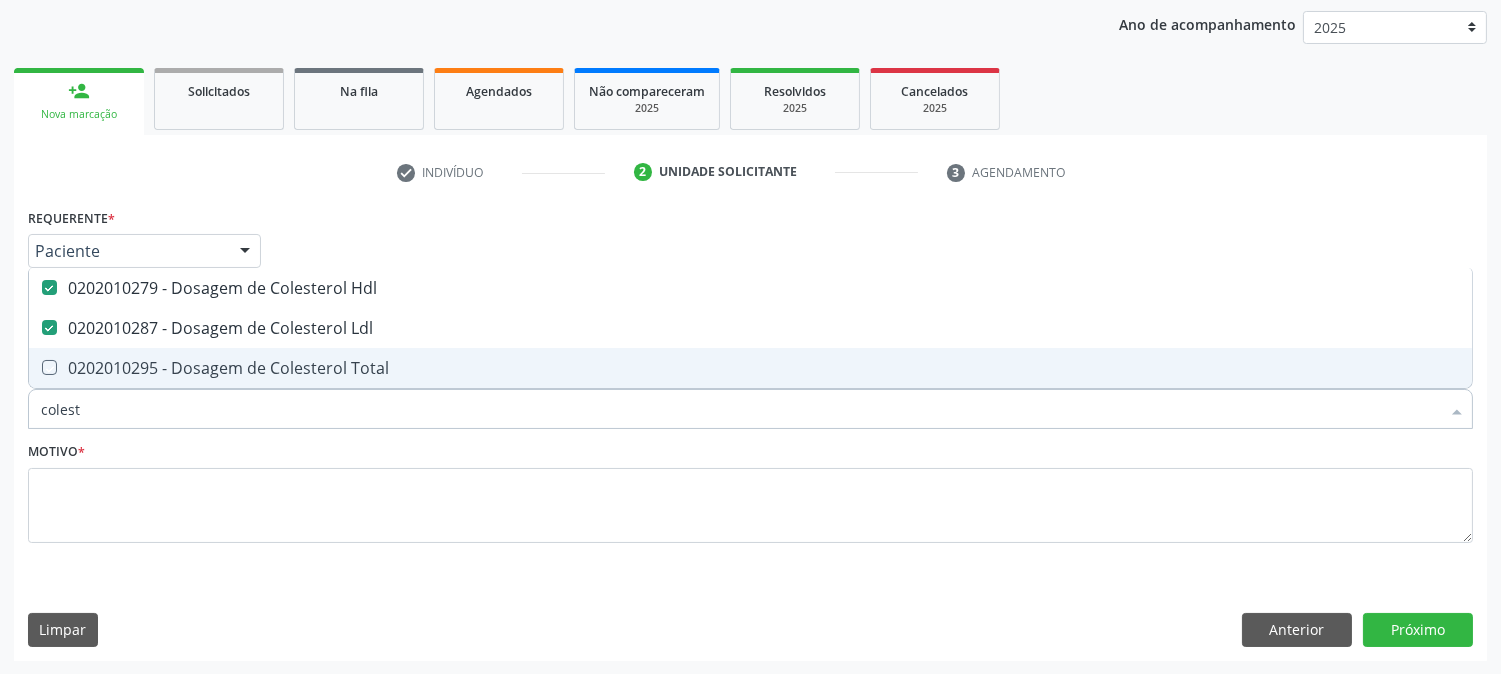 checkbox on "true" 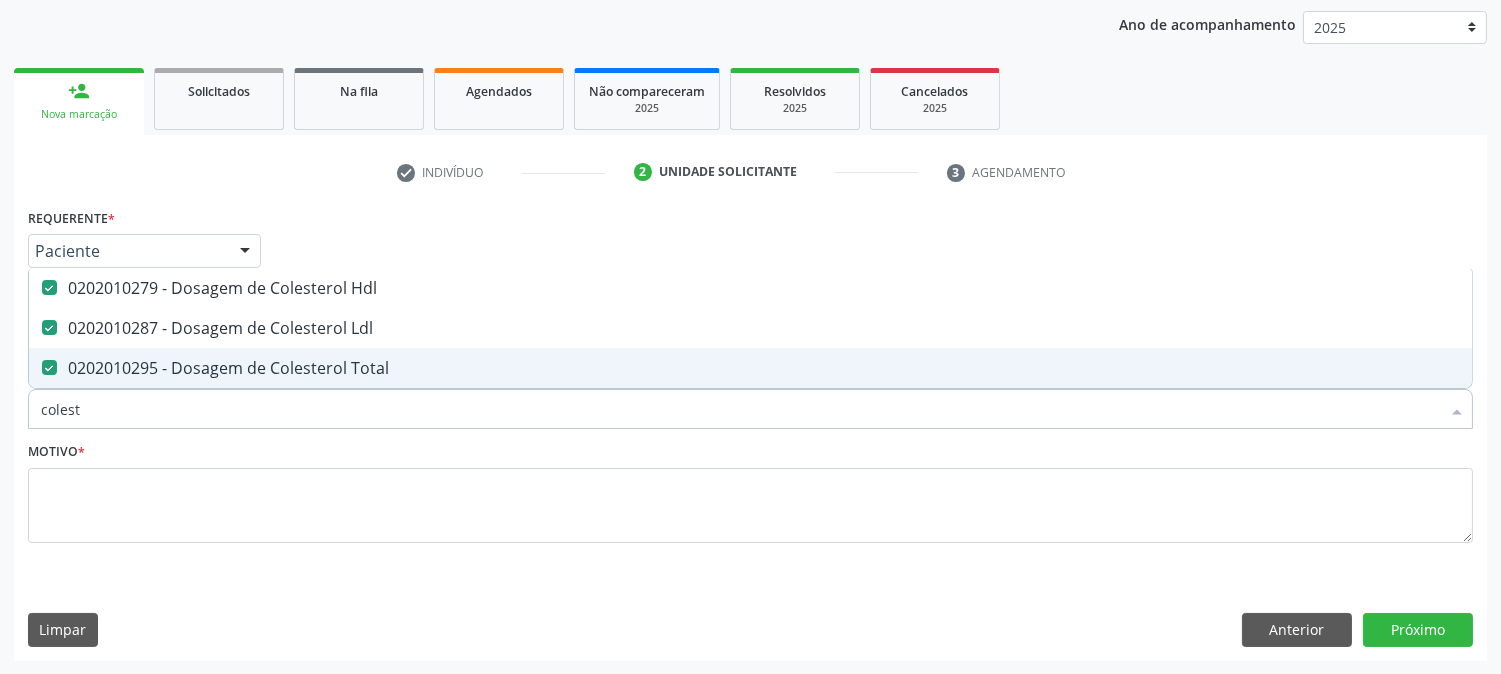 drag, startPoint x: 88, startPoint y: 397, endPoint x: 1, endPoint y: 405, distance: 87.36704 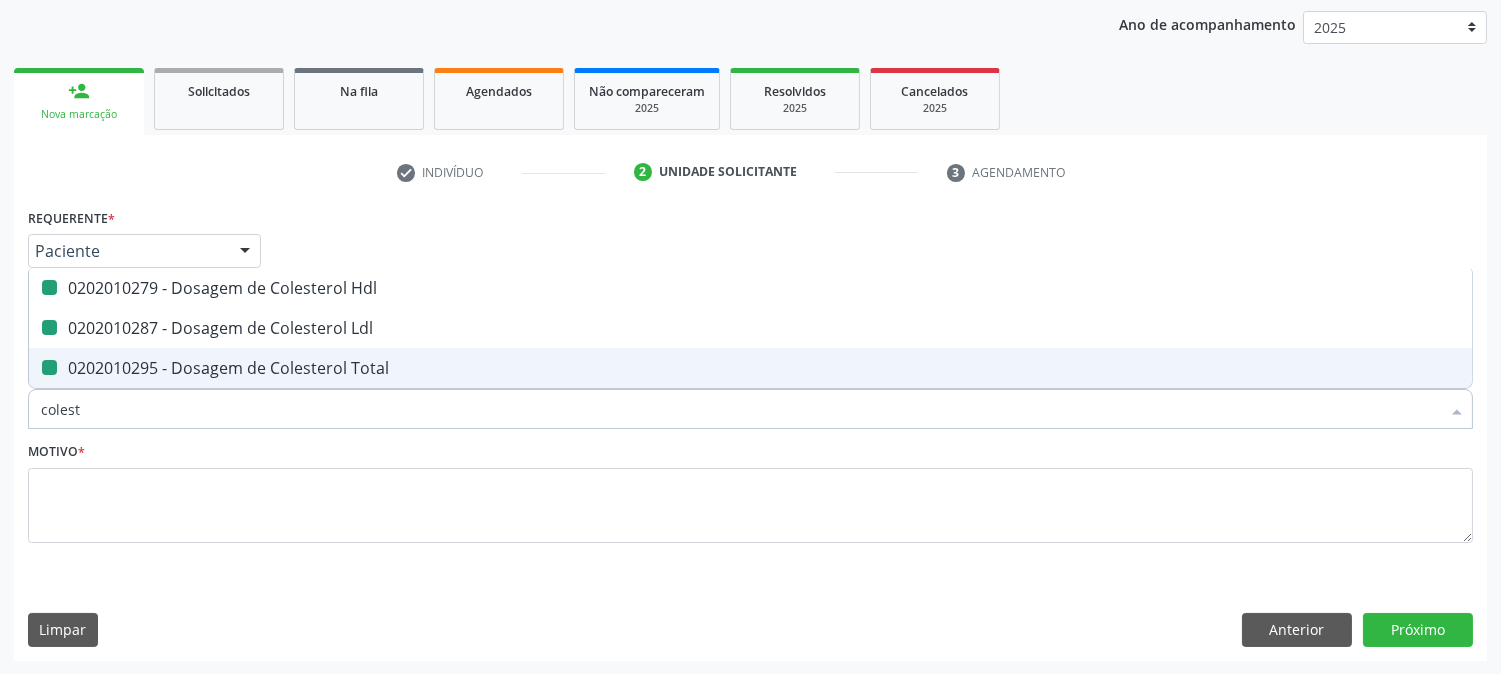 type on "t" 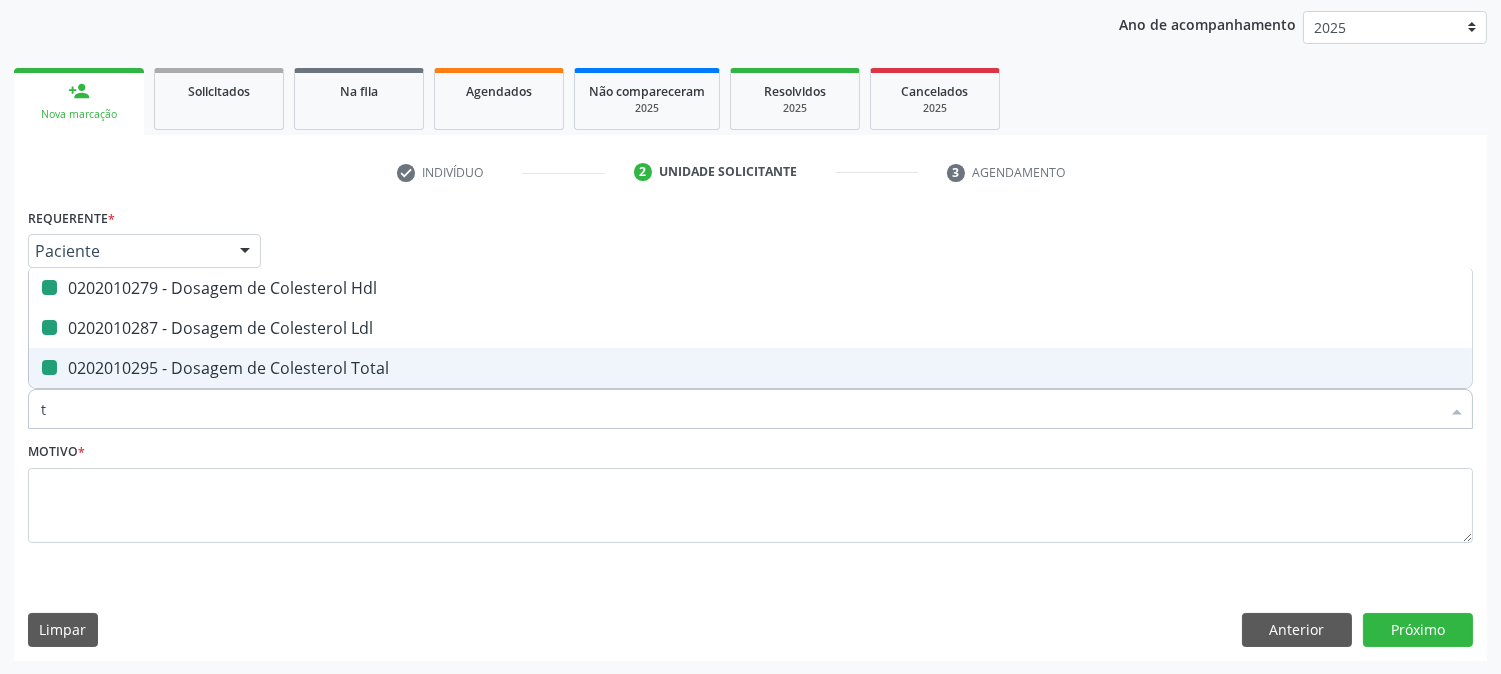 checkbox on "false" 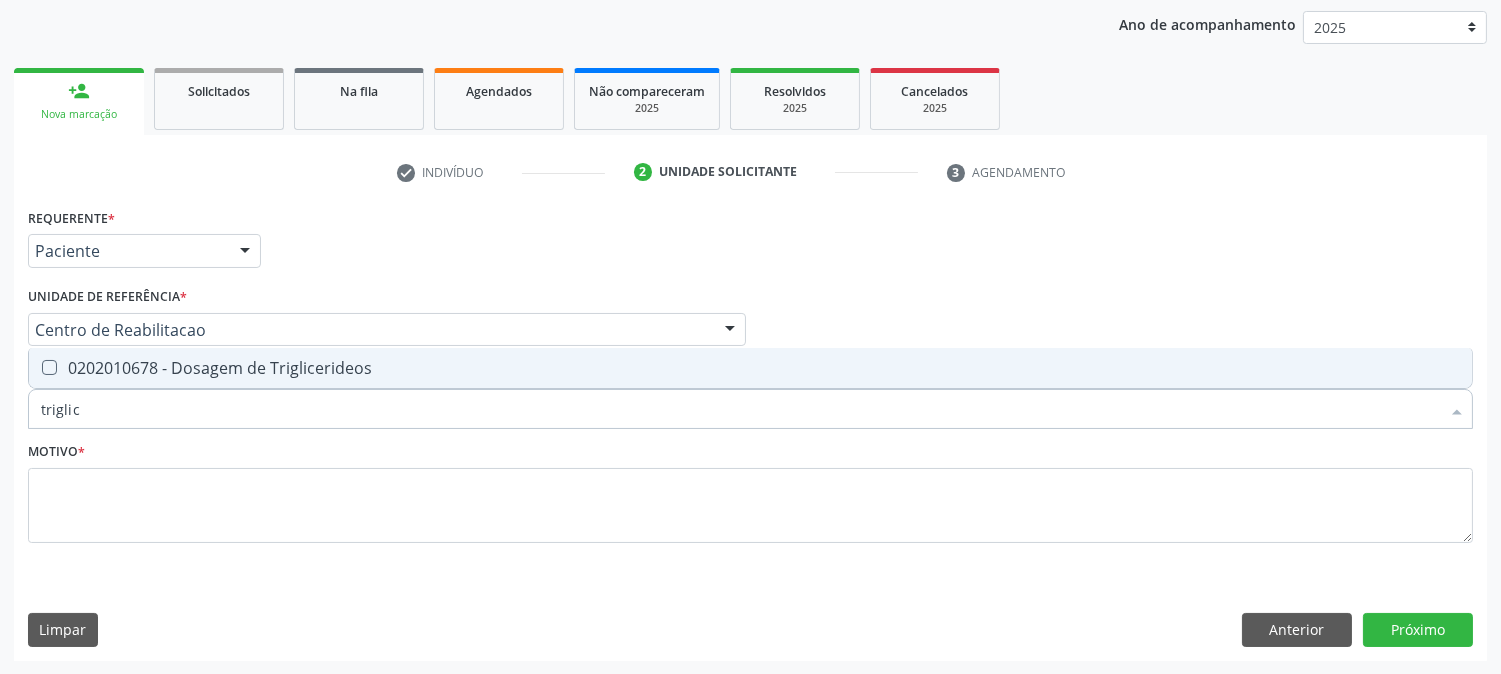 type on "triglice" 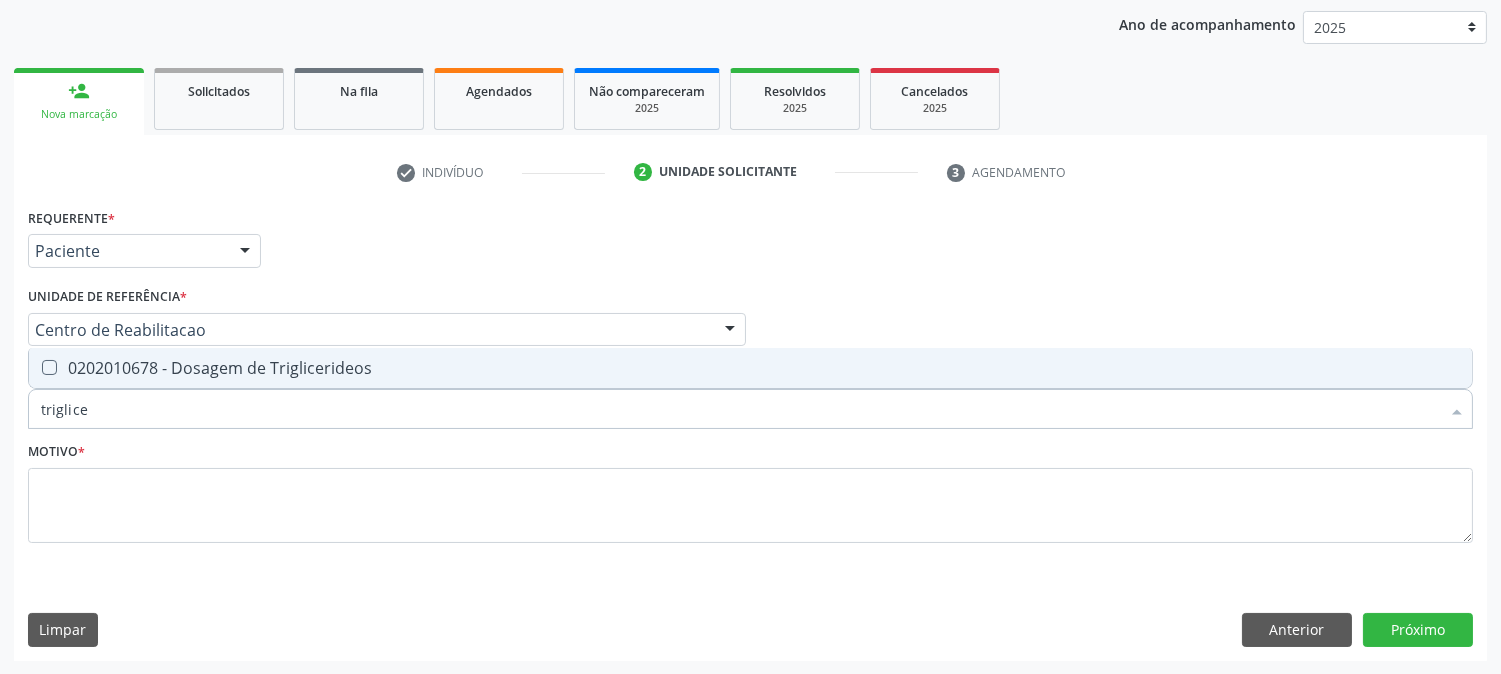 click on "0202010678 - Dosagem de Triglicerideos" at bounding box center (750, 368) 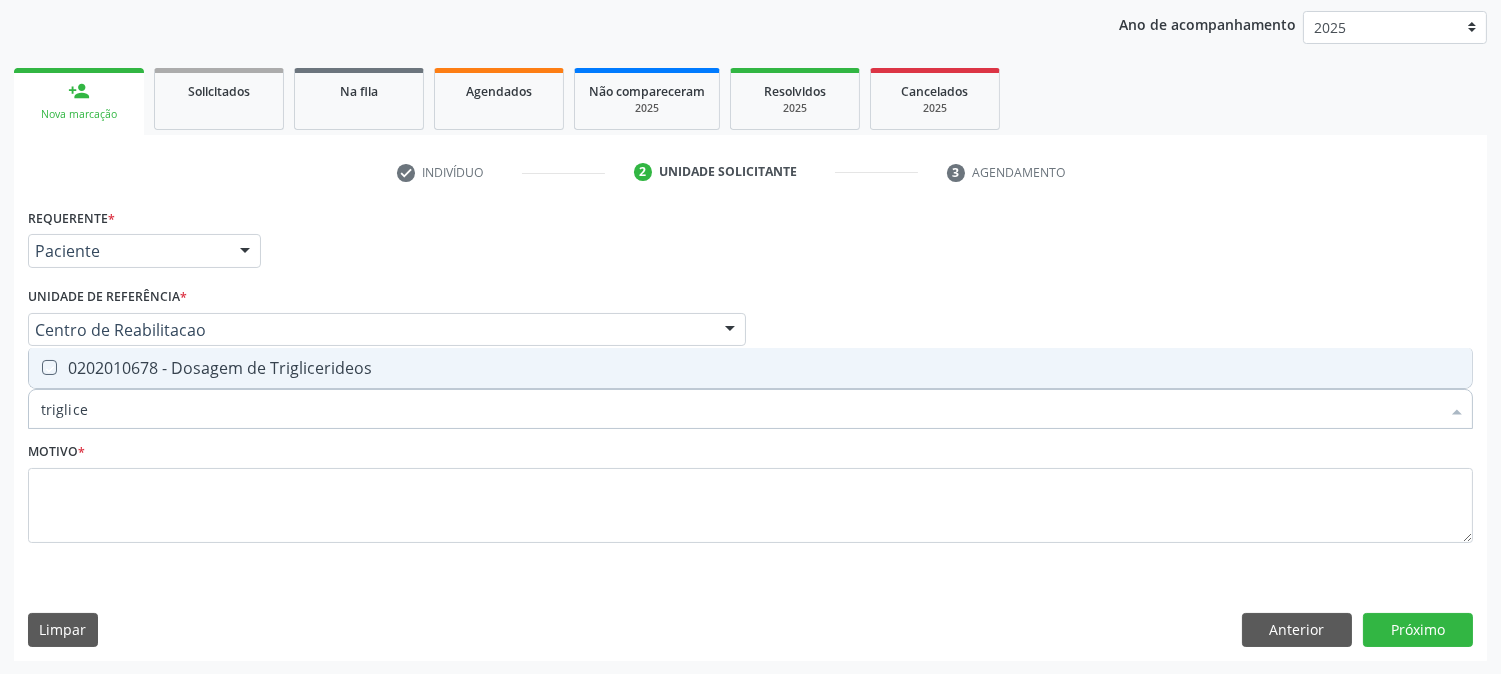 checkbox on "true" 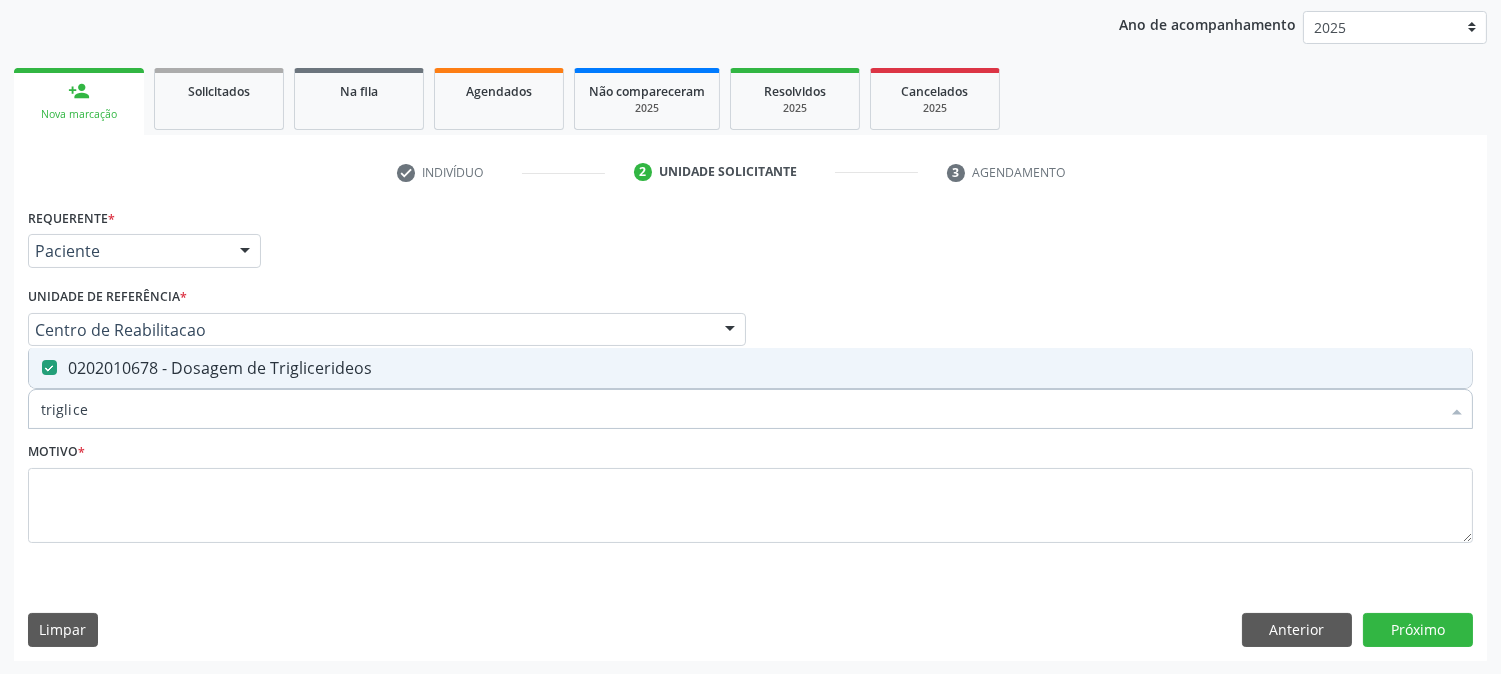 click on "triglice" at bounding box center [740, 409] 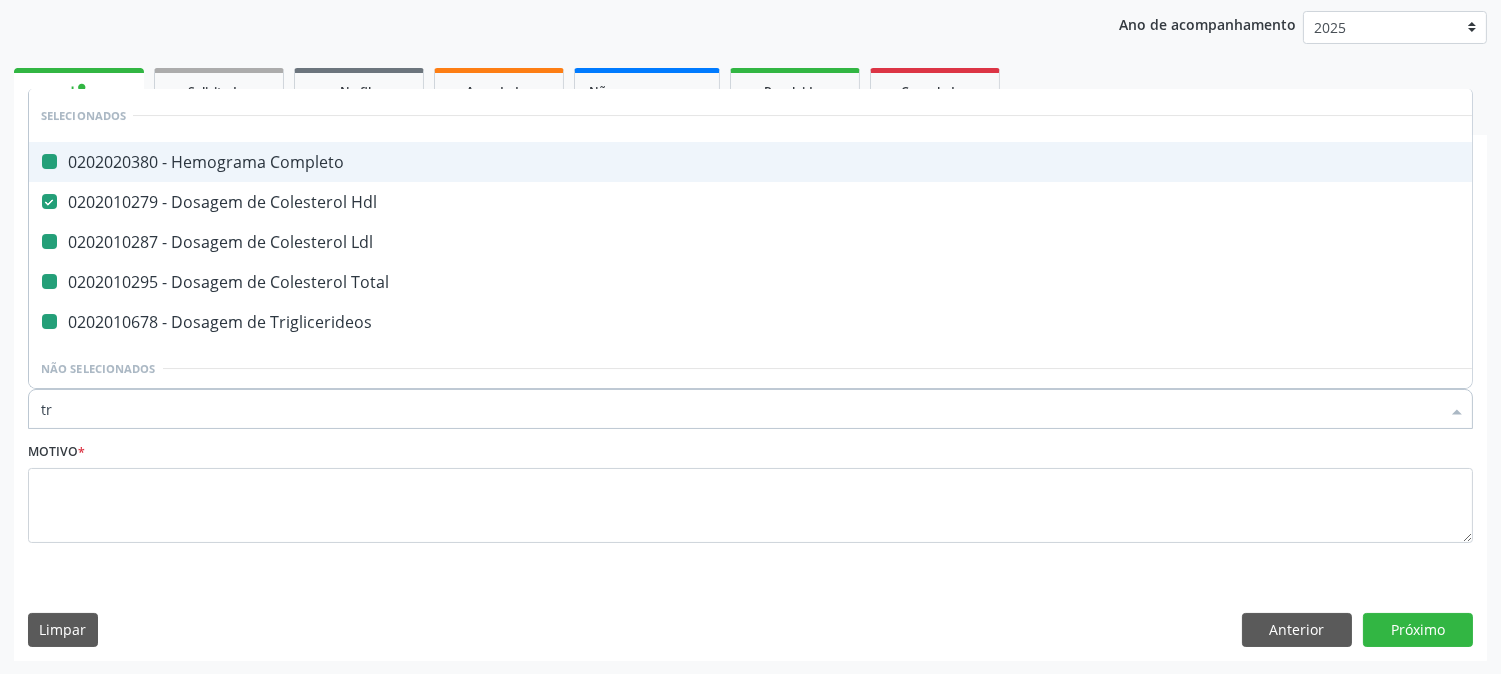 type on "tra" 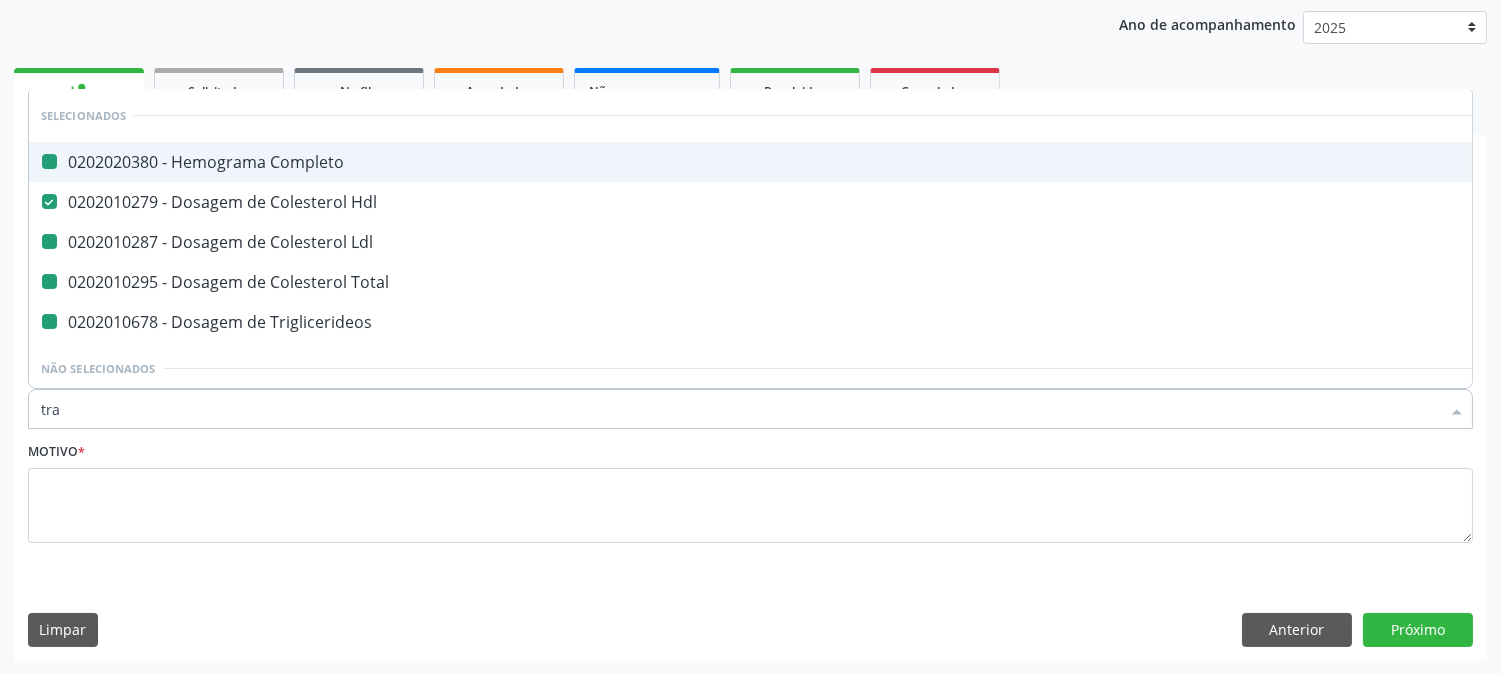 checkbox on "false" 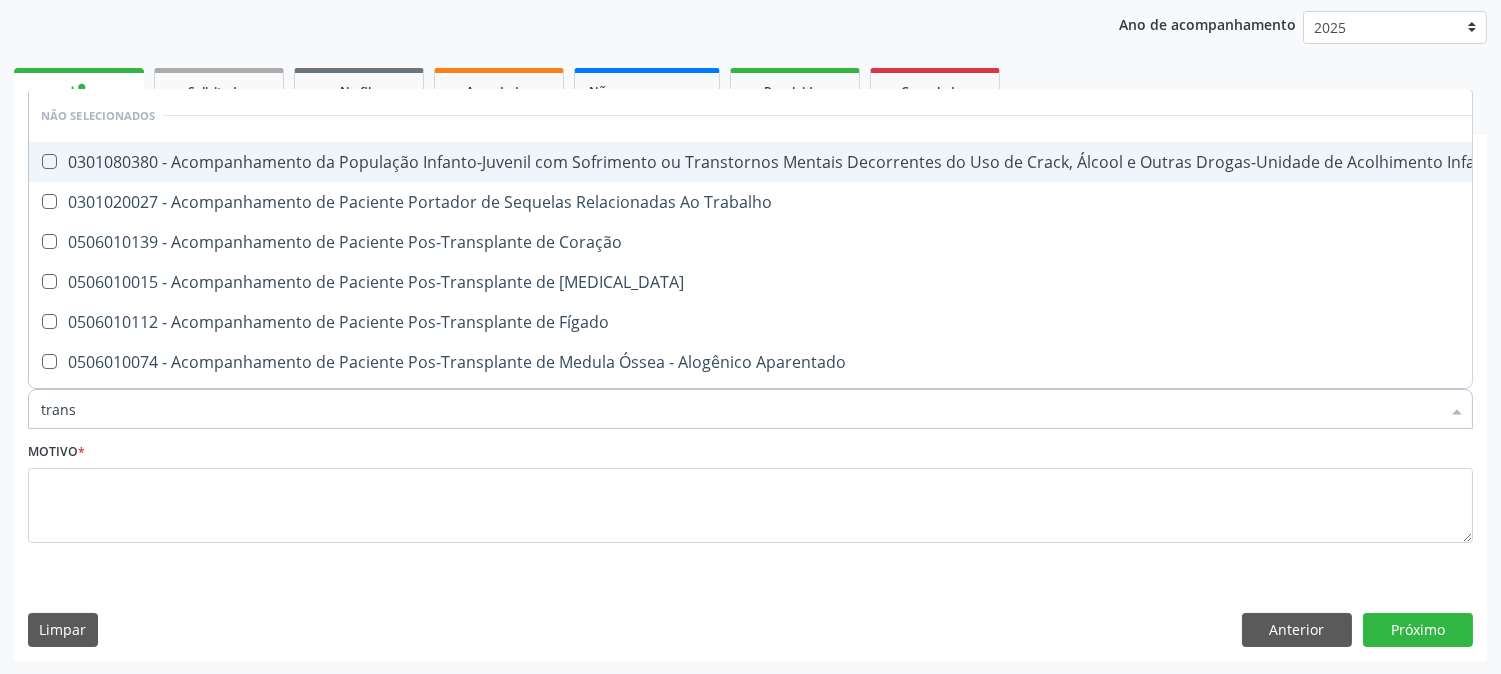 type on "transa" 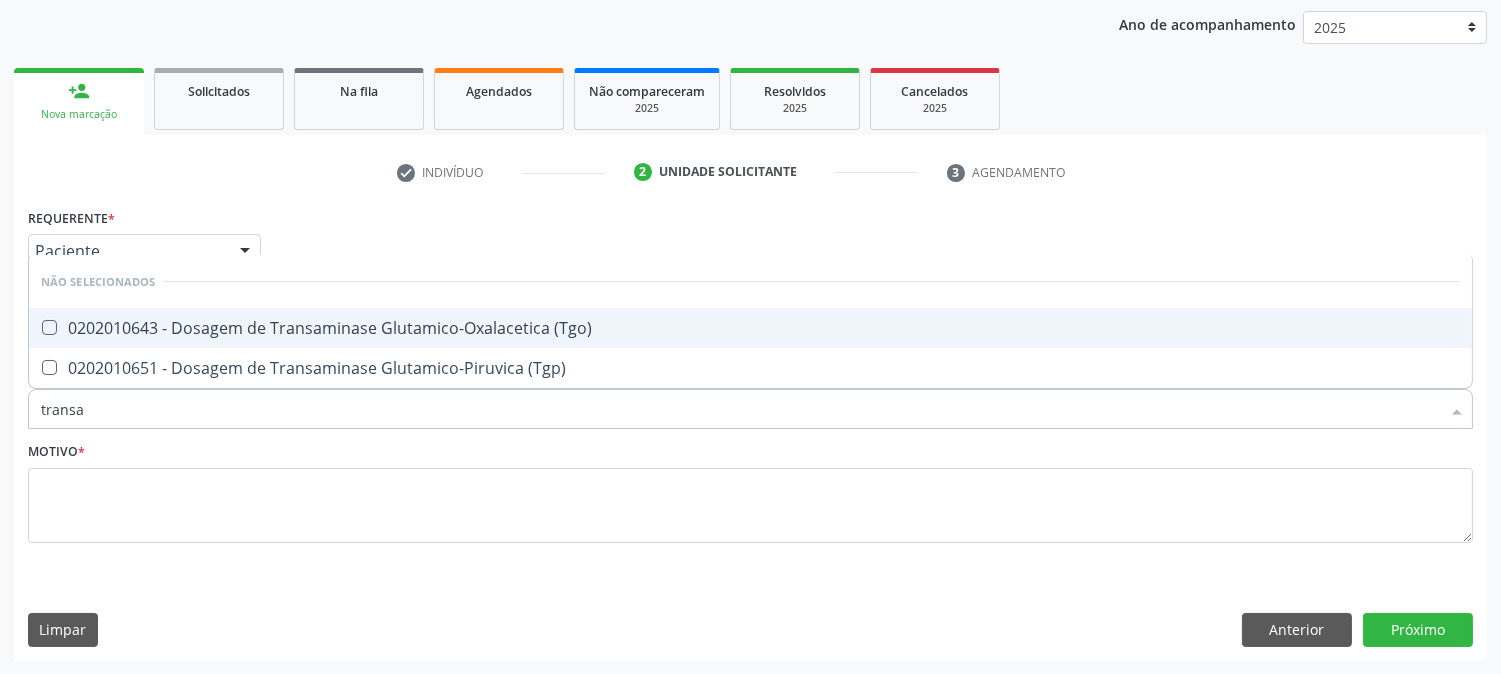 click on "0202010643 - Dosagem de Transaminase Glutamico-Oxalacetica (Tgo)" at bounding box center [750, 328] 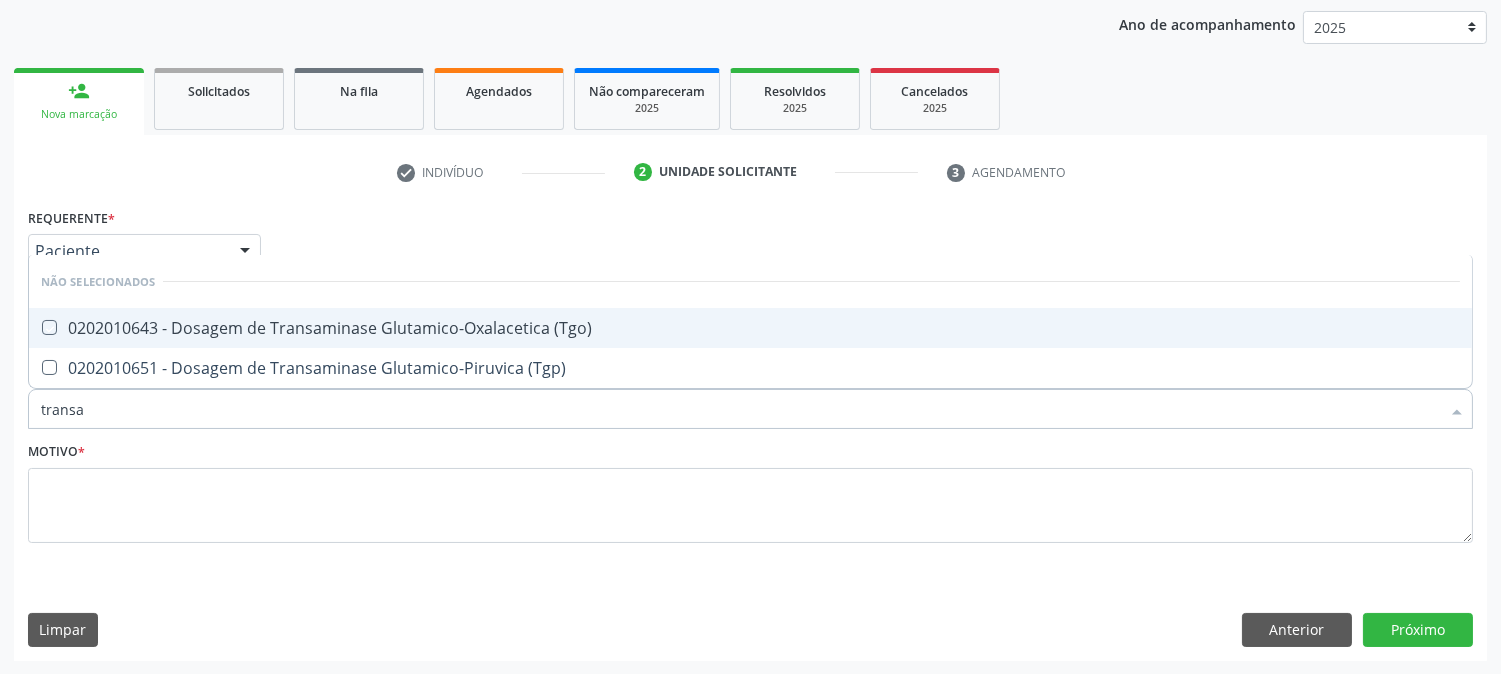 checkbox on "true" 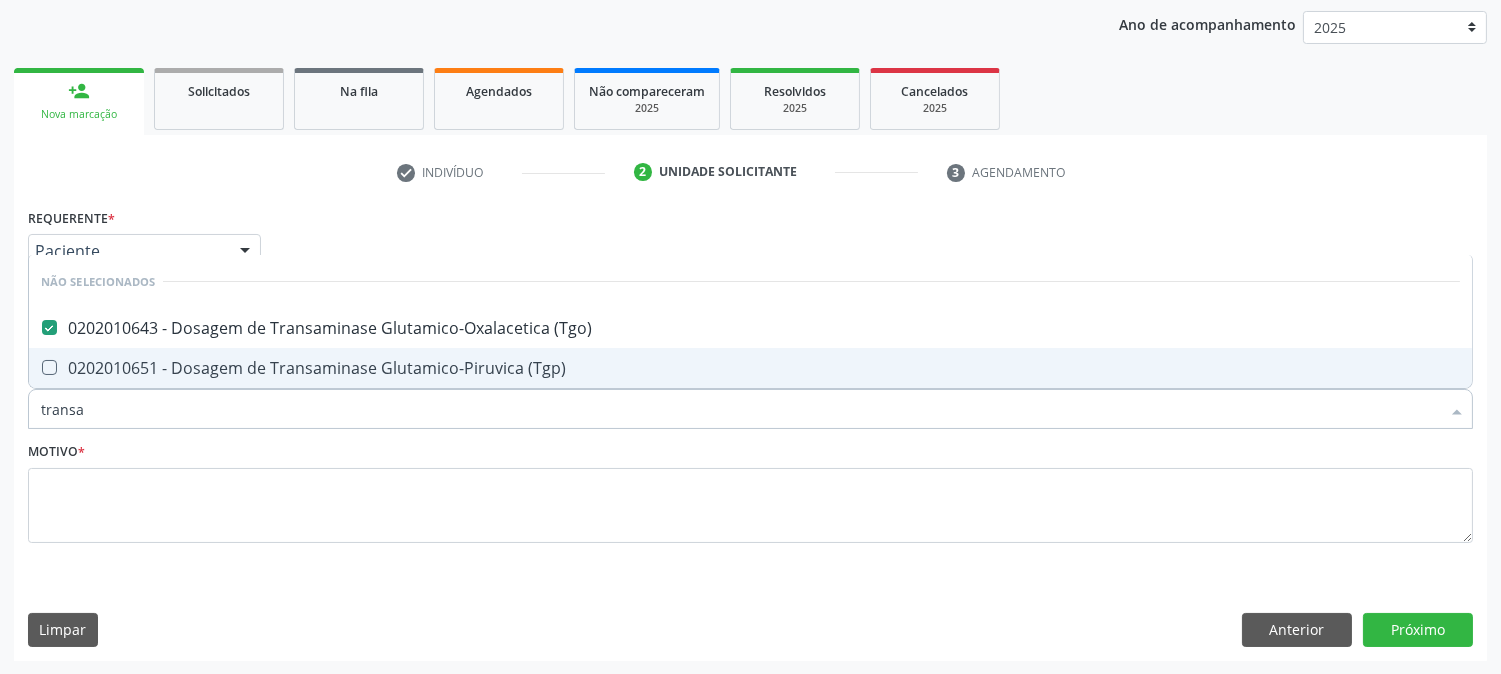 click on "transa" at bounding box center (740, 409) 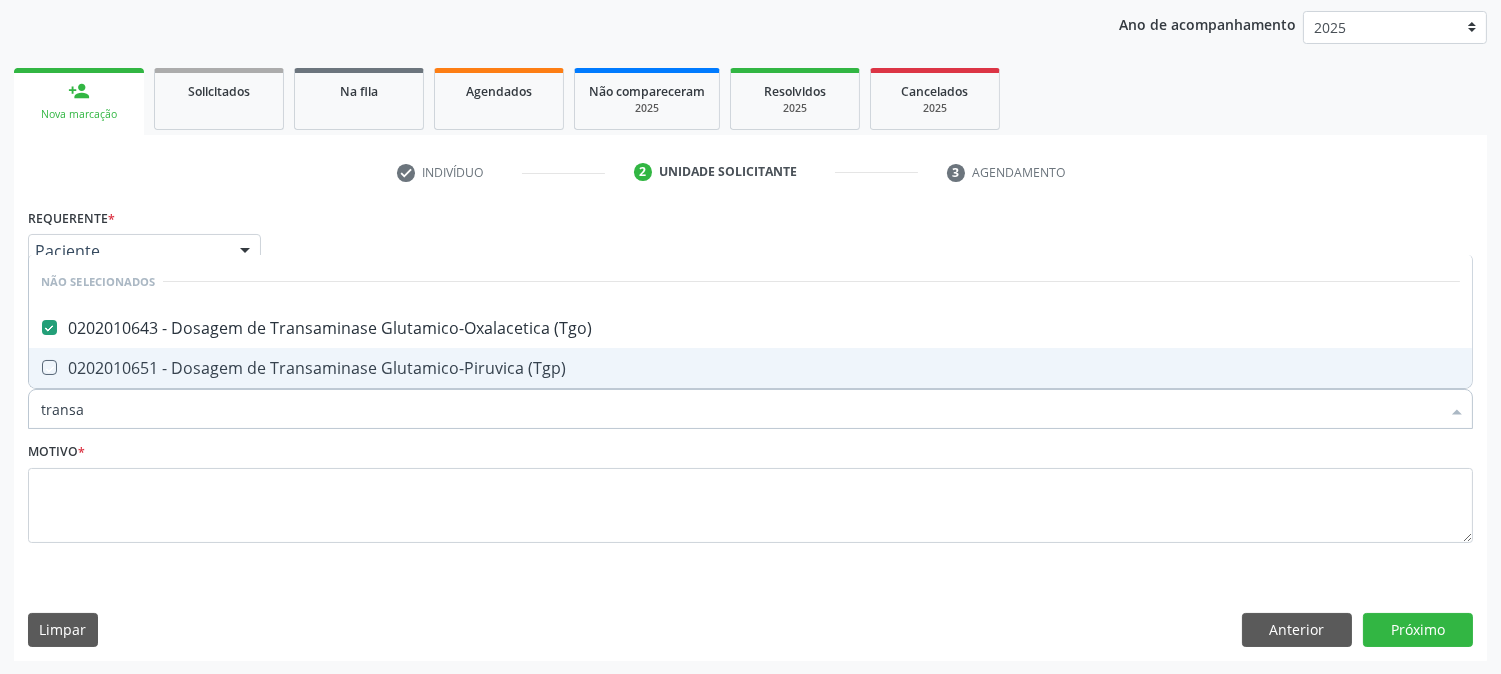 checkbox on "true" 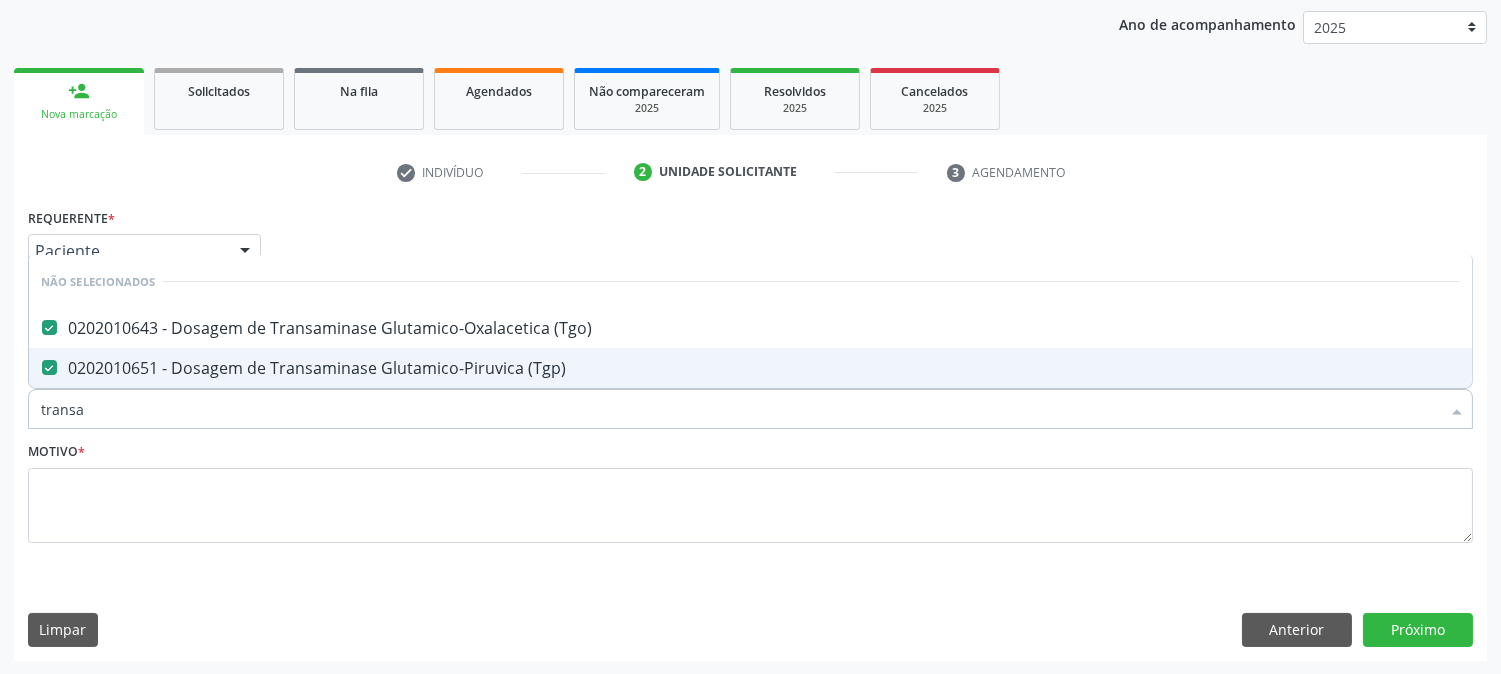 click on "transa" at bounding box center [740, 409] 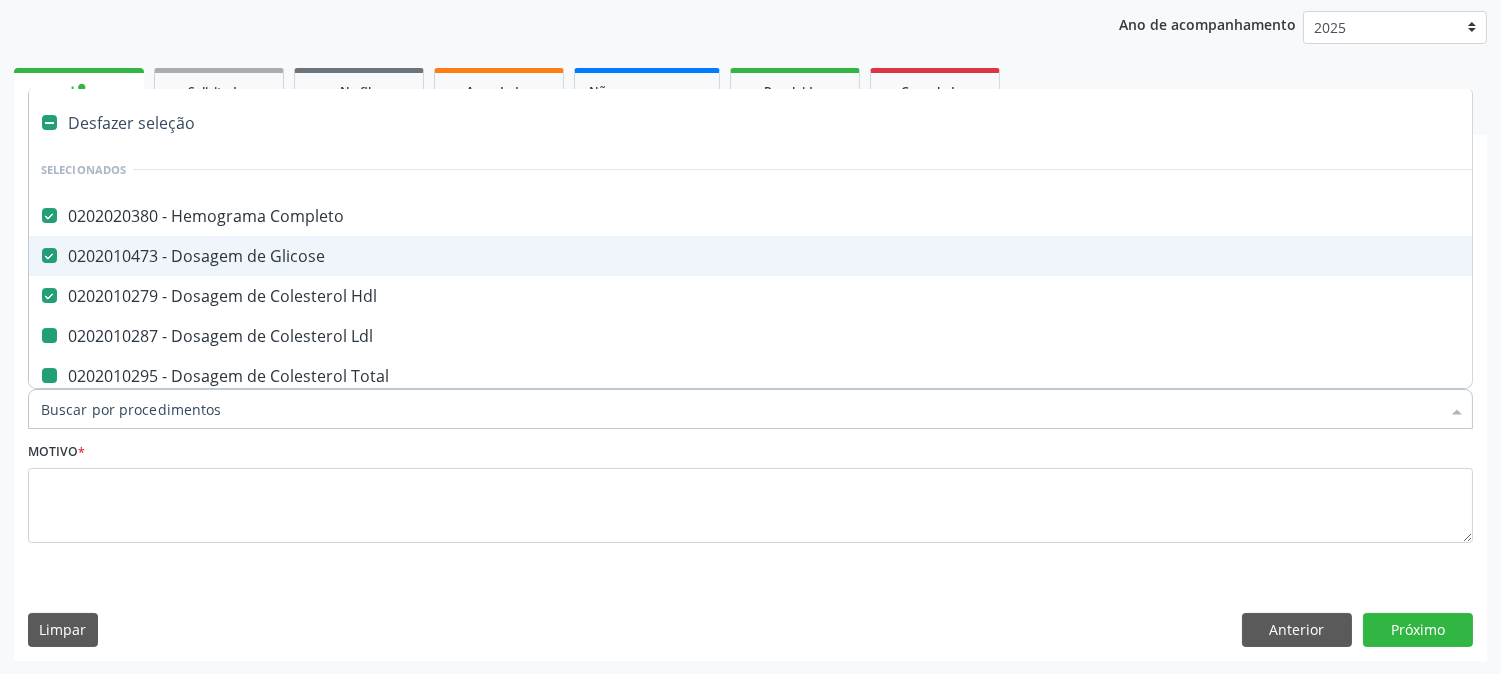 type on "u" 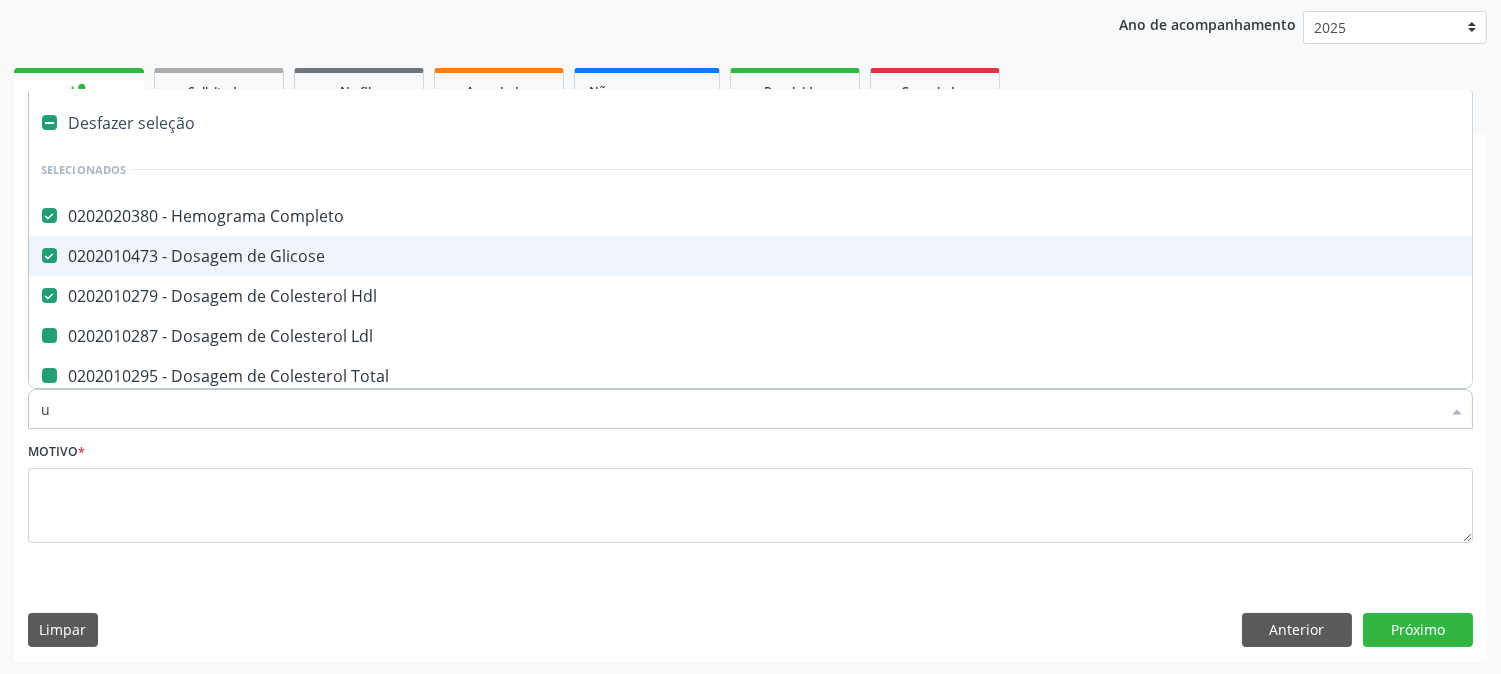 checkbox on "false" 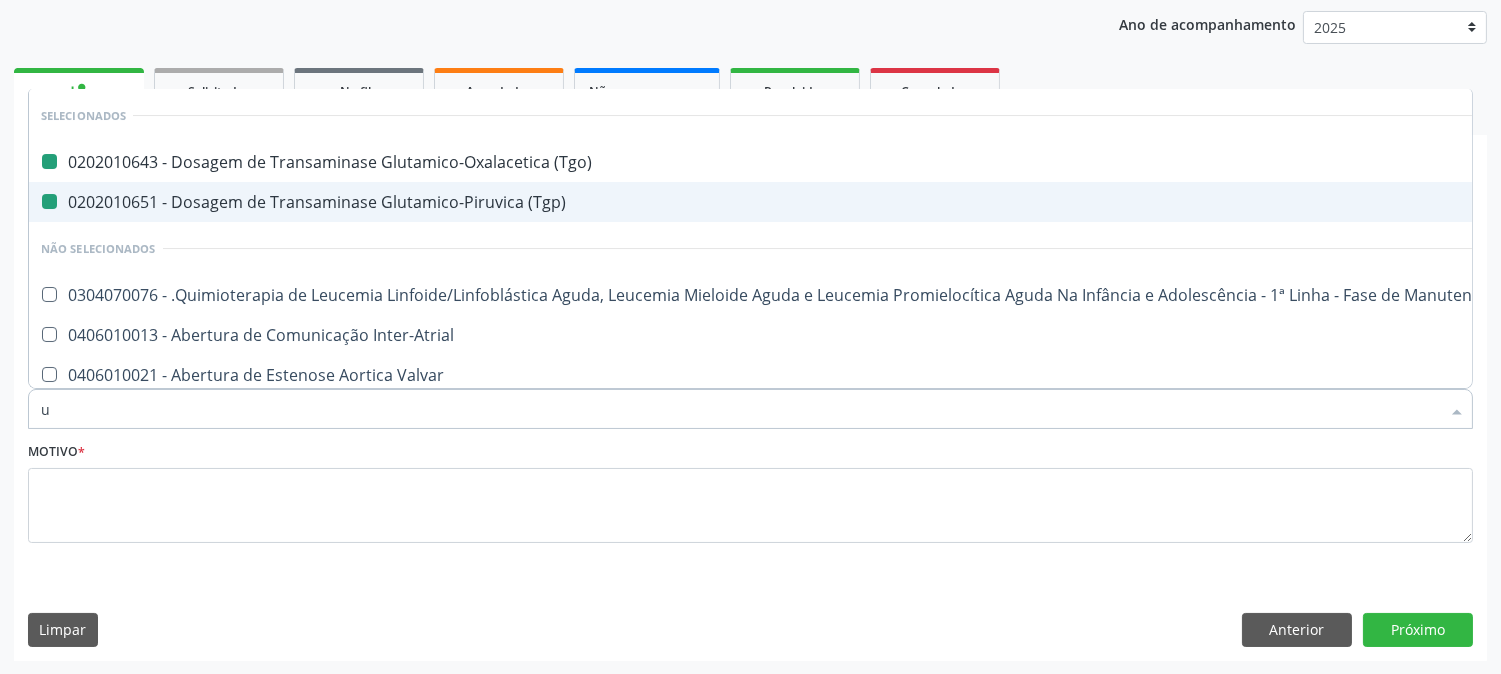 type on "ur" 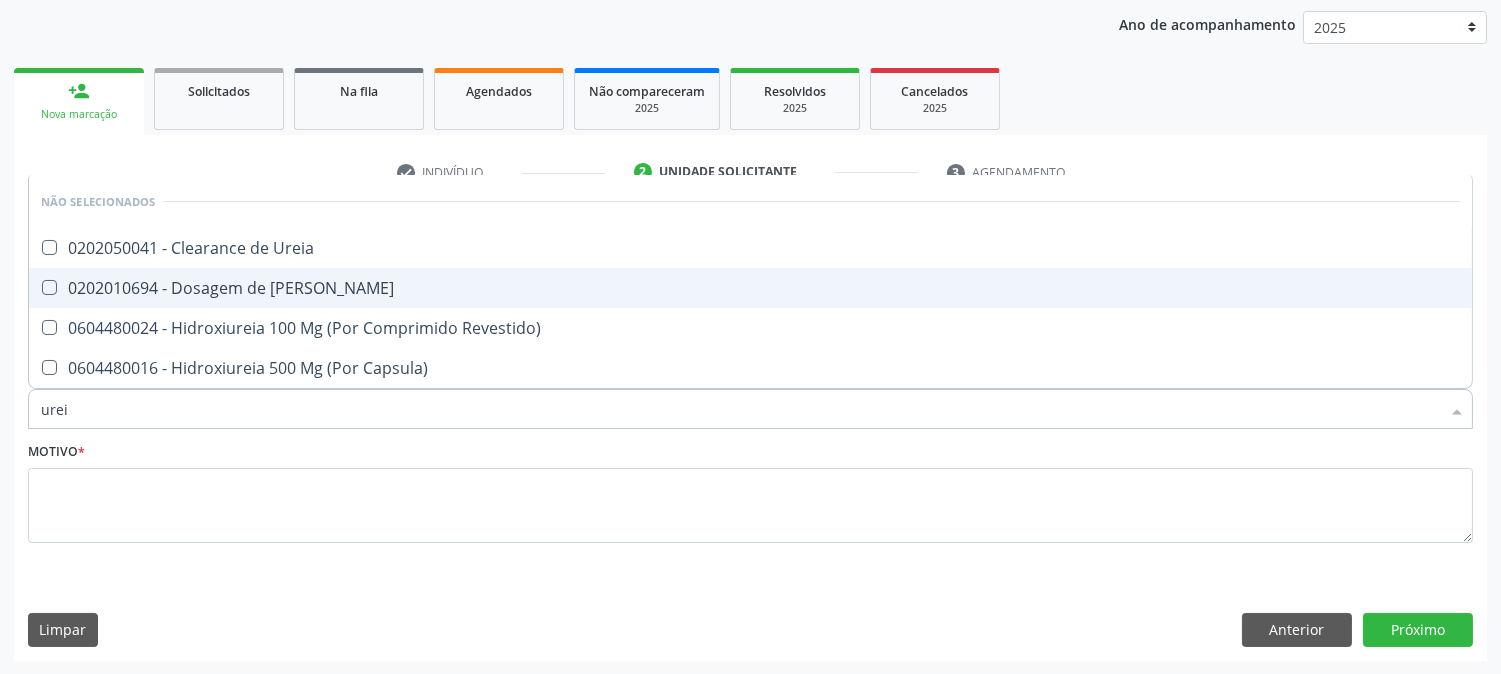type on "ureia" 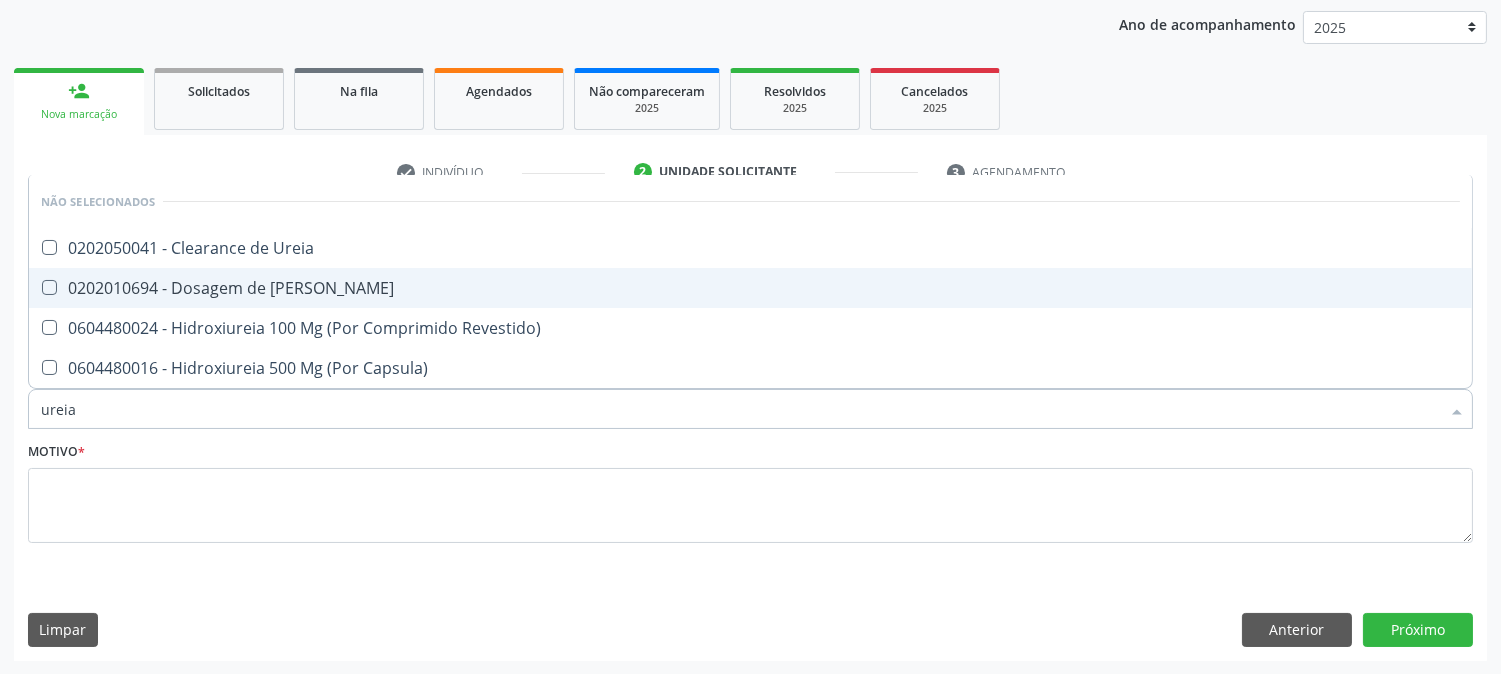 click on "0202010694 - Dosagem de [PERSON_NAME]" at bounding box center (750, 288) 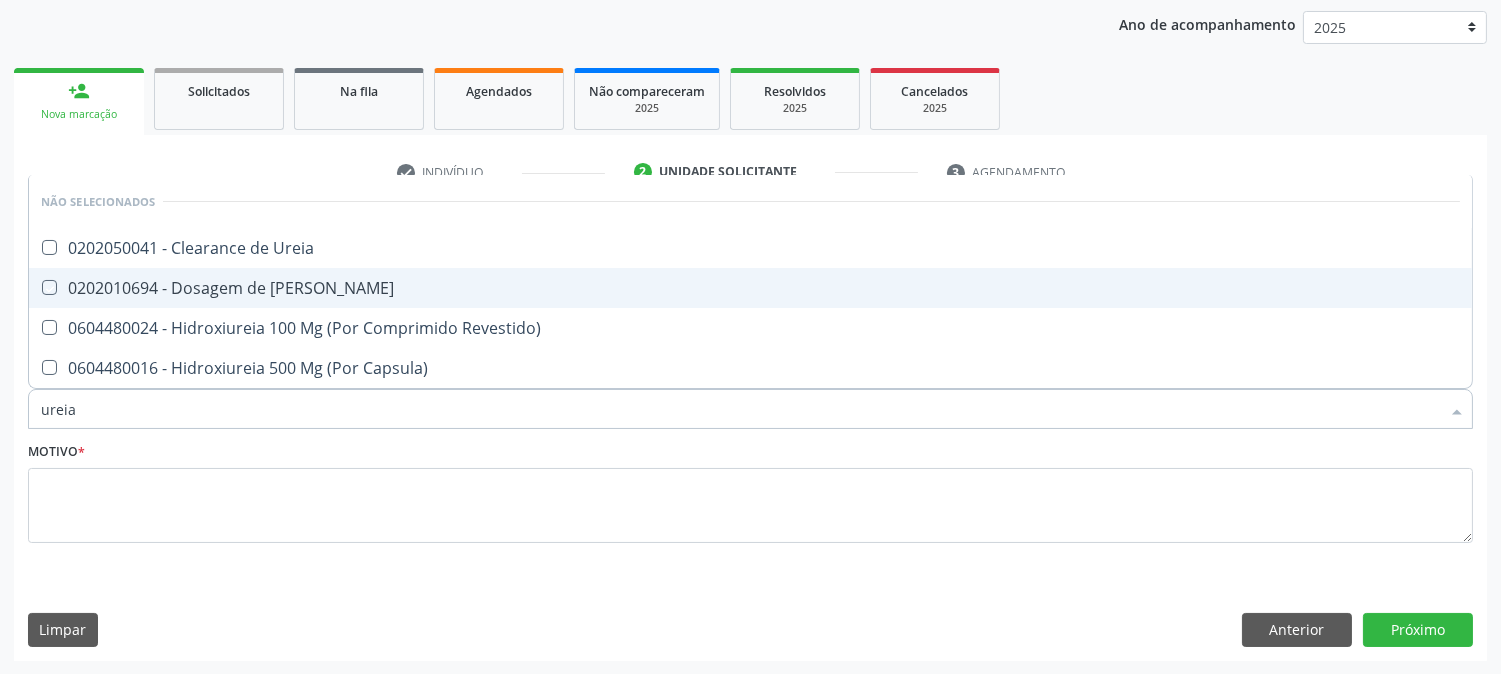 checkbox on "true" 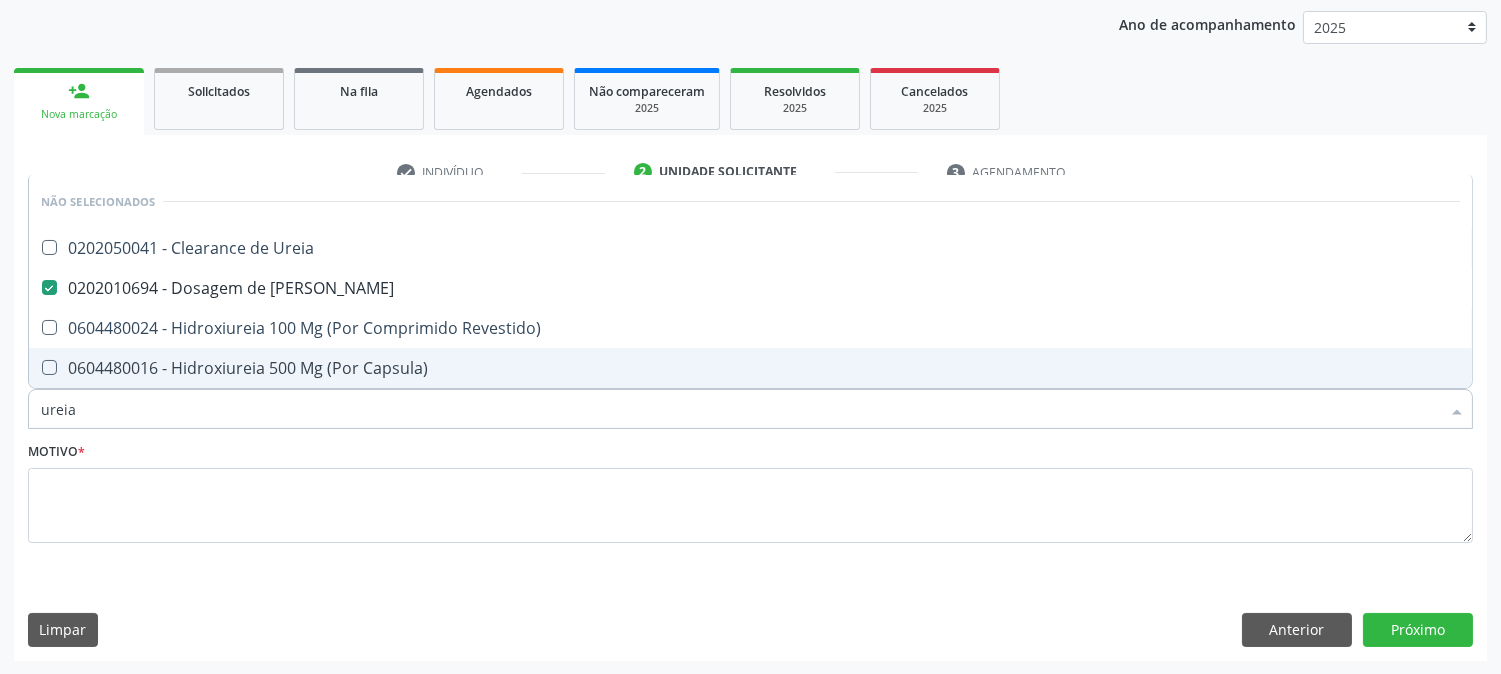 drag, startPoint x: 133, startPoint y: 407, endPoint x: 24, endPoint y: 411, distance: 109.07337 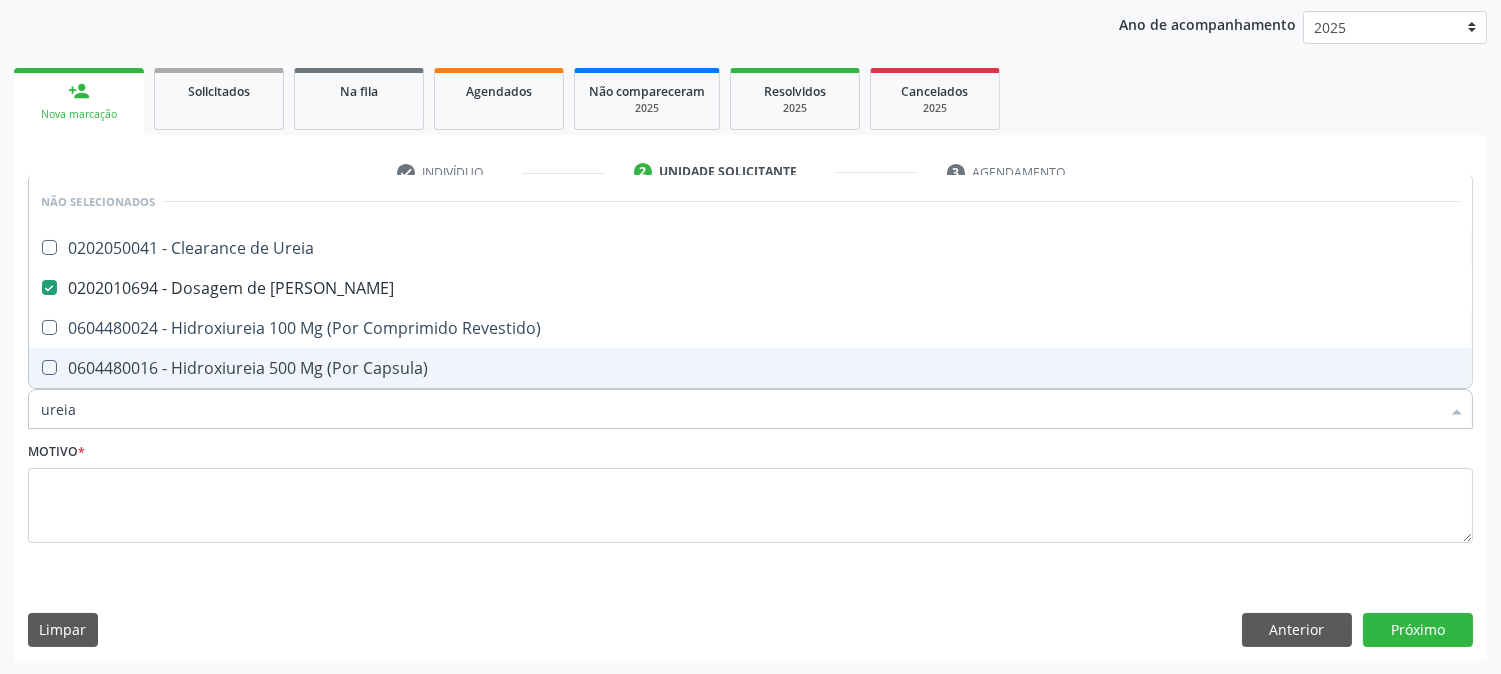type on "t" 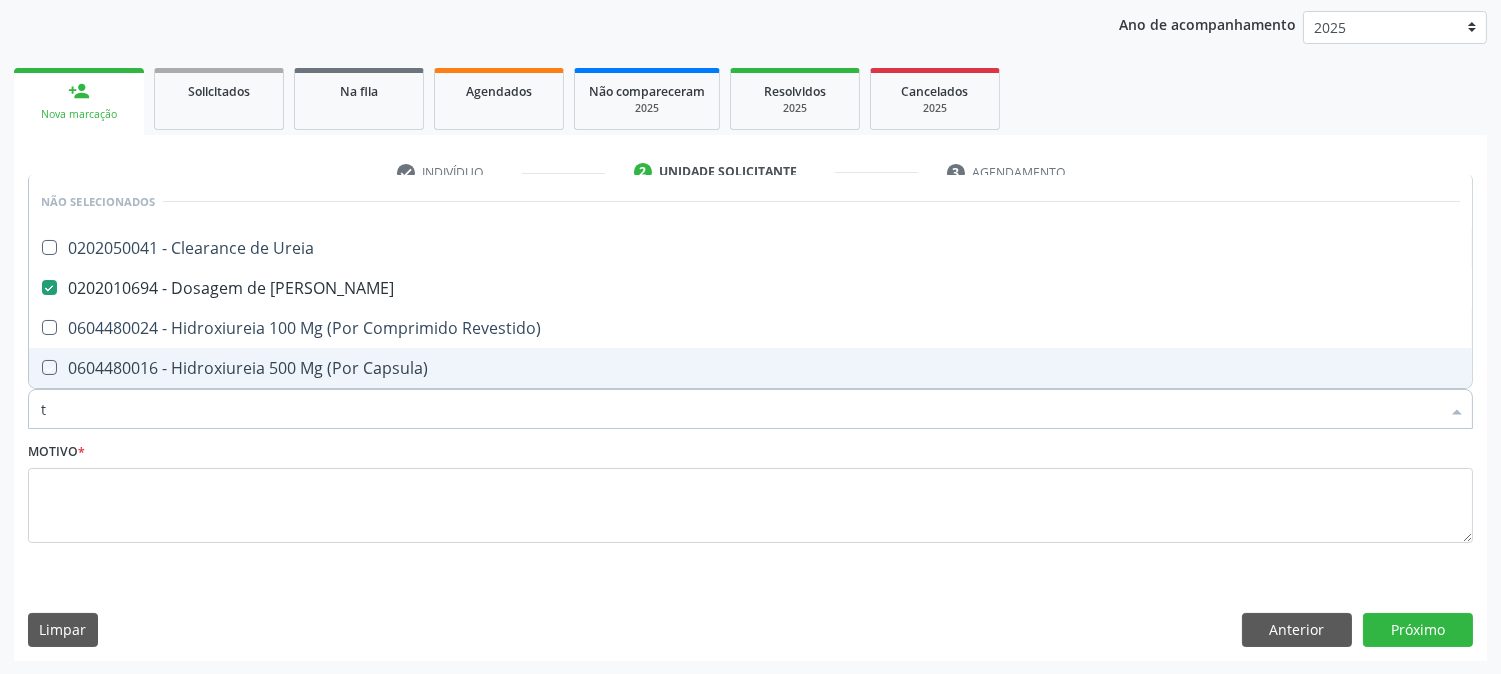 checkbox on "true" 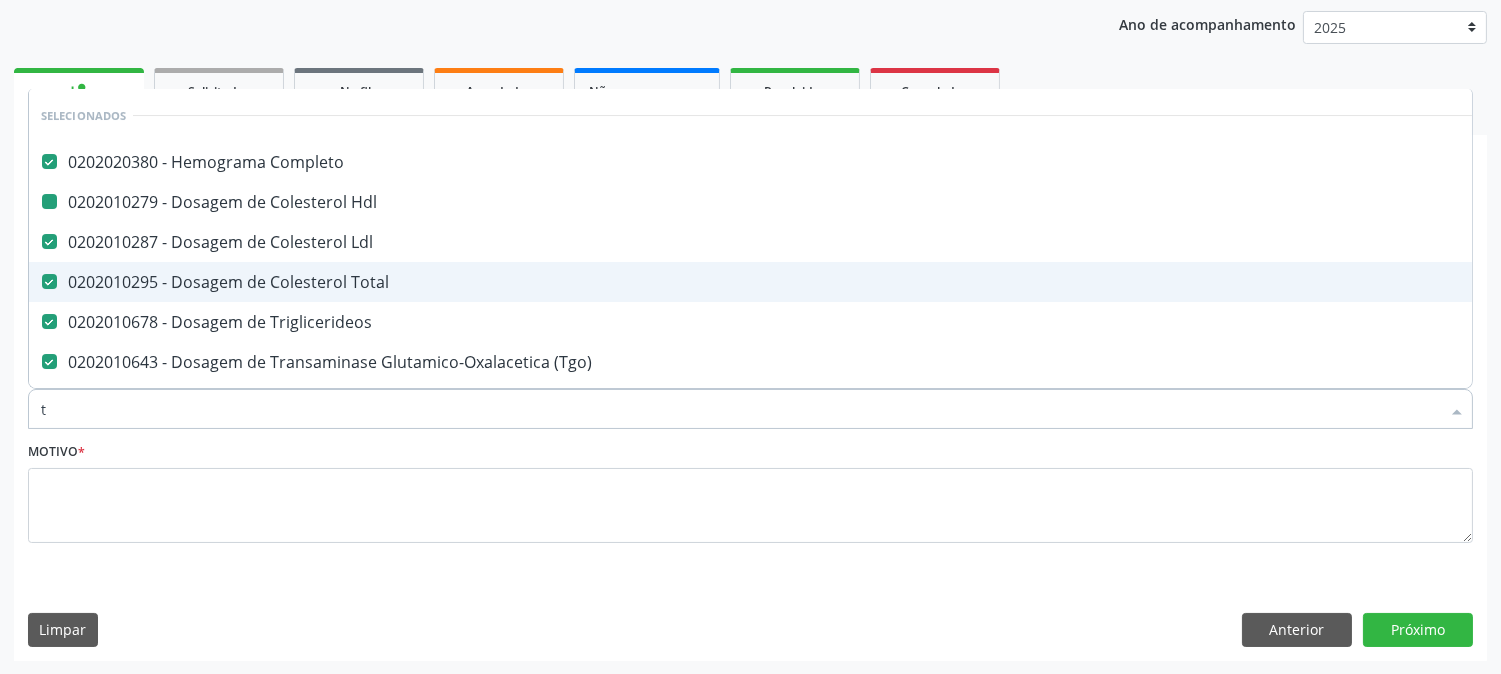 type on "t4" 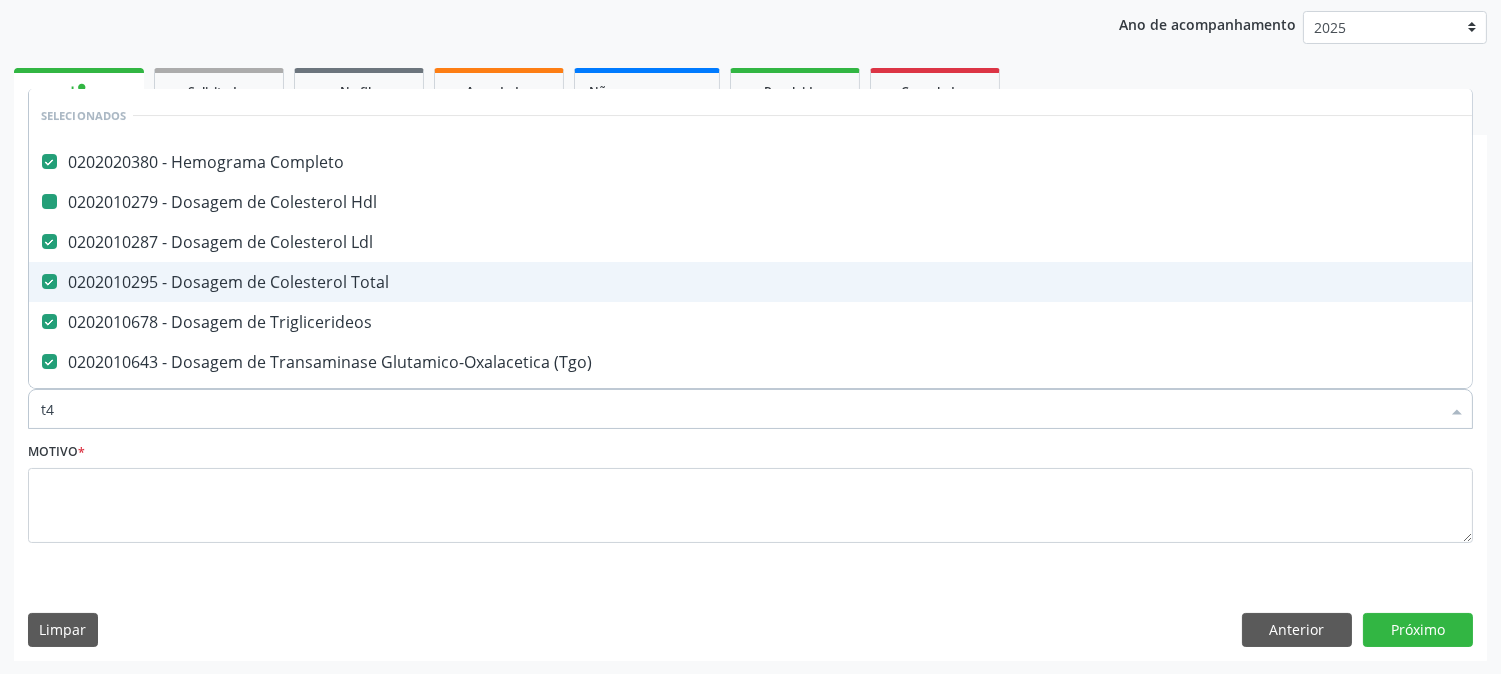 checkbox on "false" 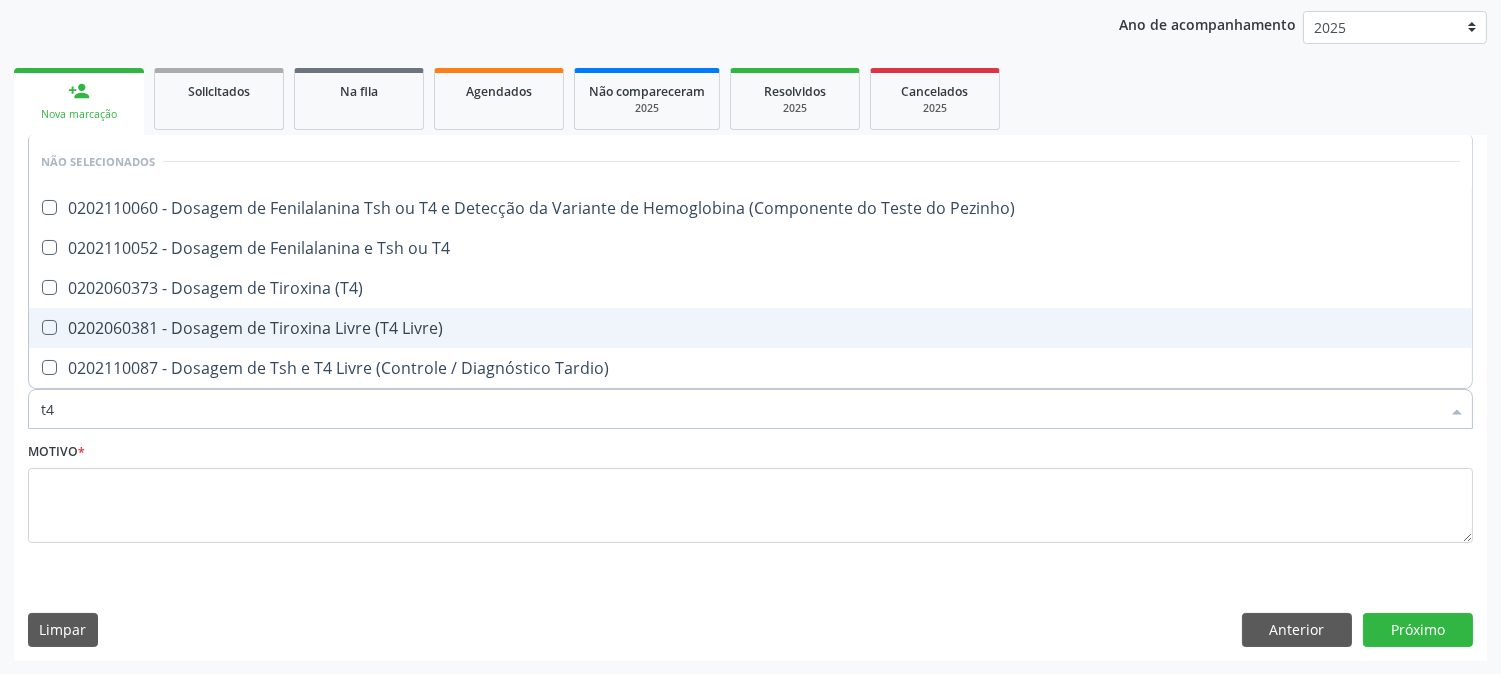 click on "0202060381 - Dosagem de Tiroxina Livre (T4 Livre)" at bounding box center [750, 328] 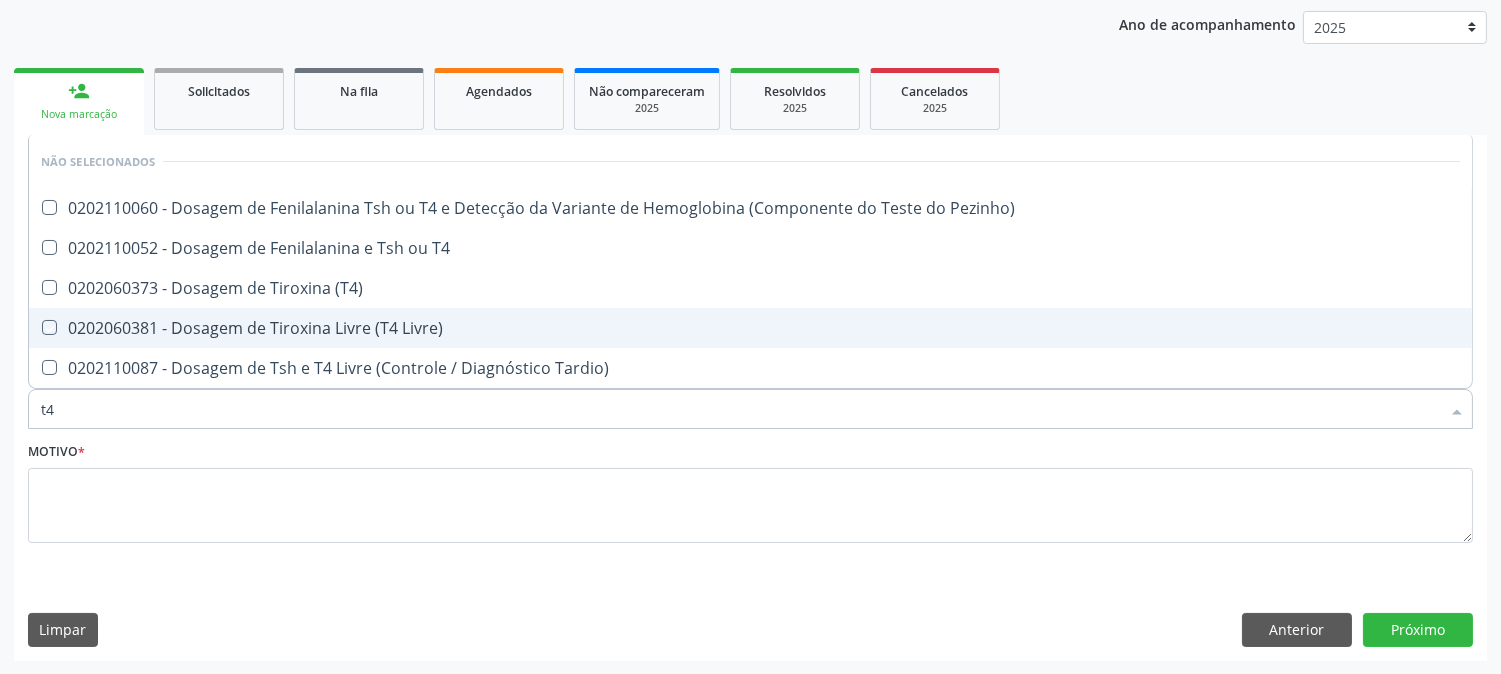 checkbox on "true" 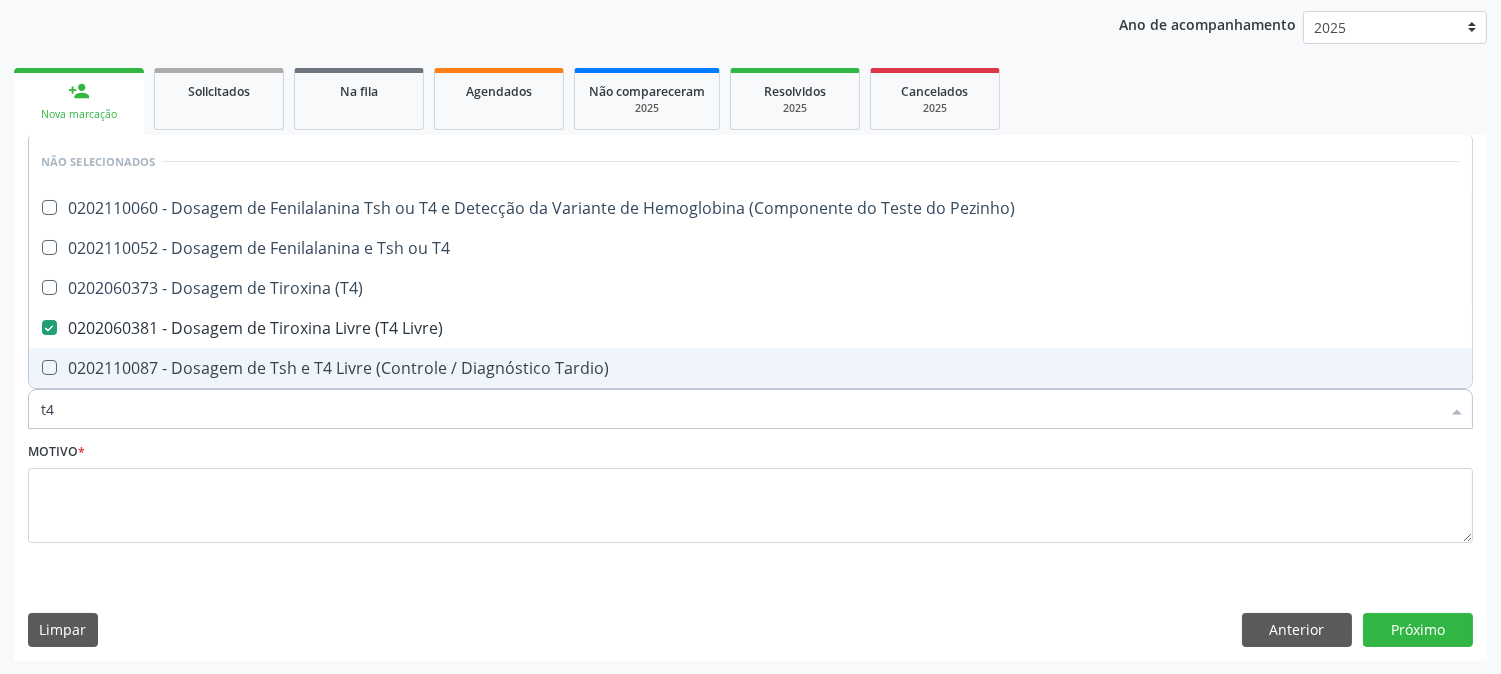 type on "t" 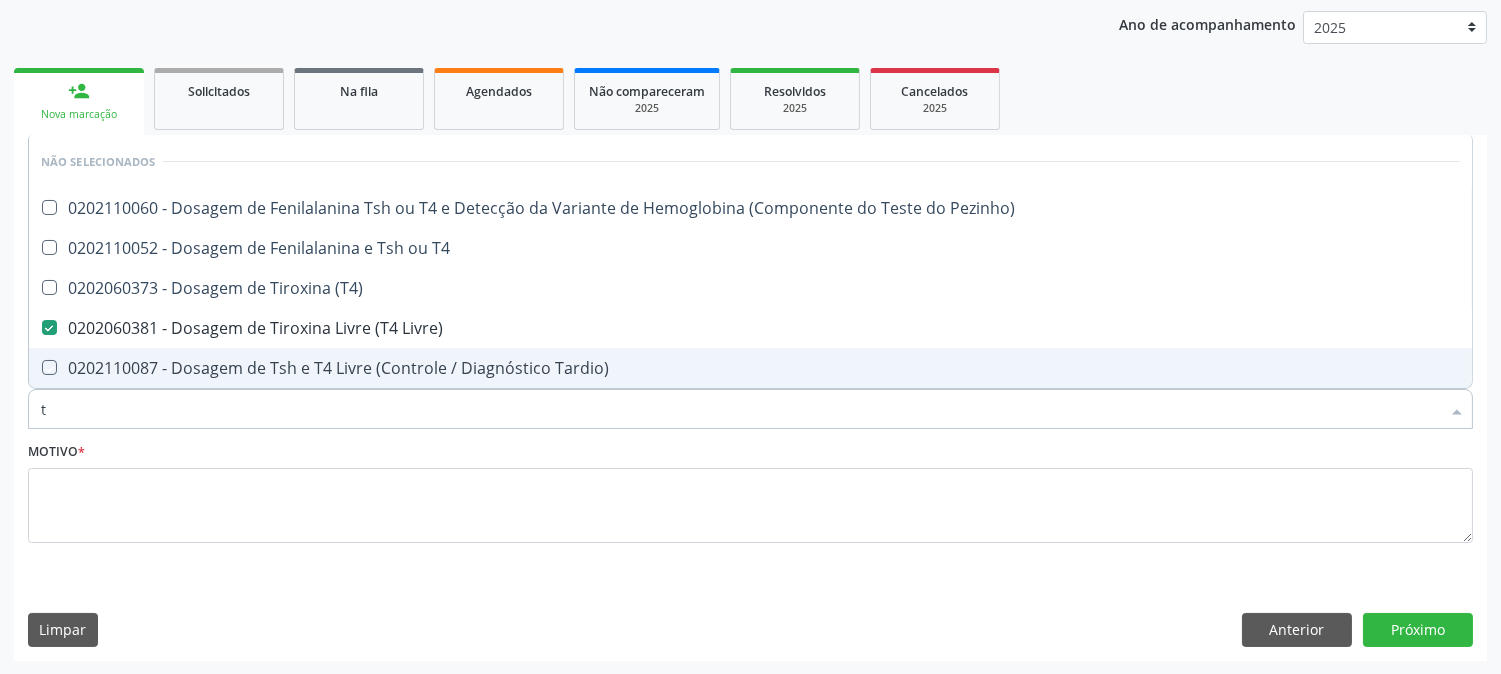 checkbox on "true" 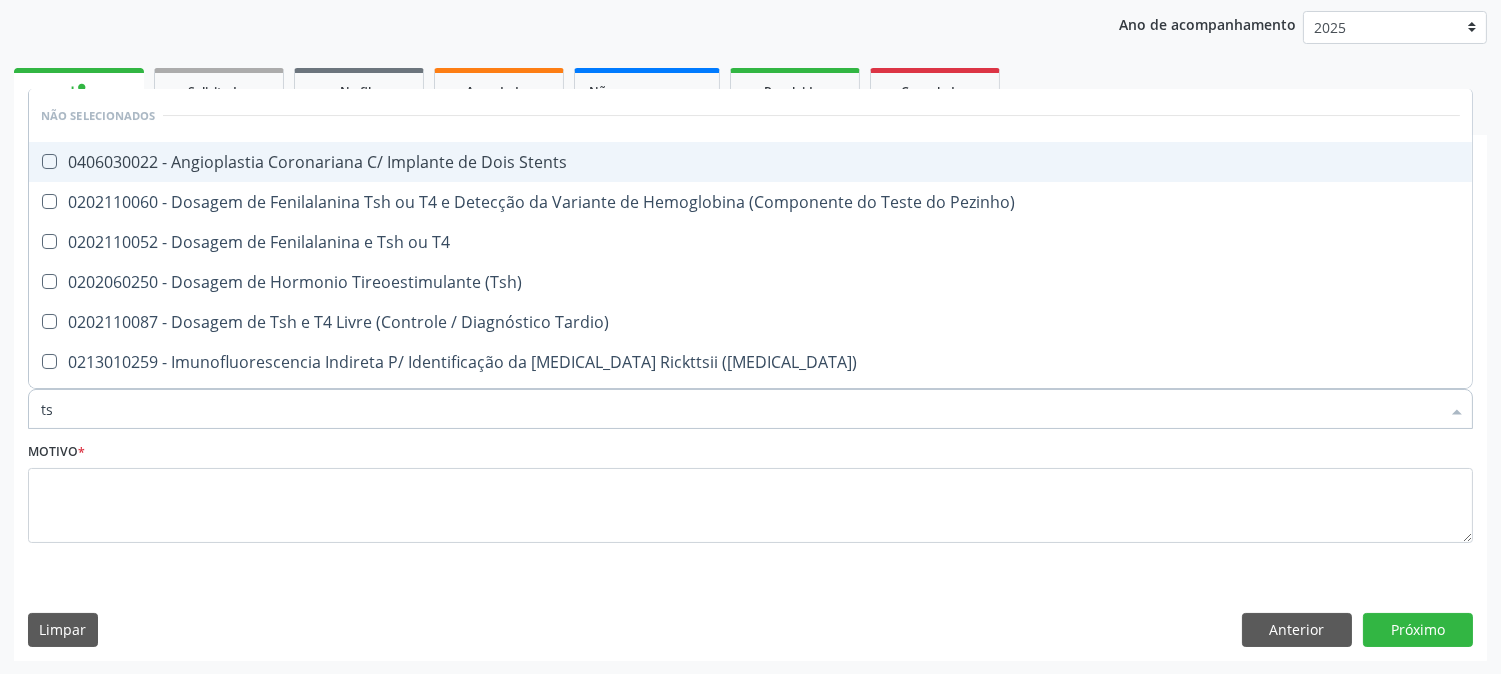 type on "tsh" 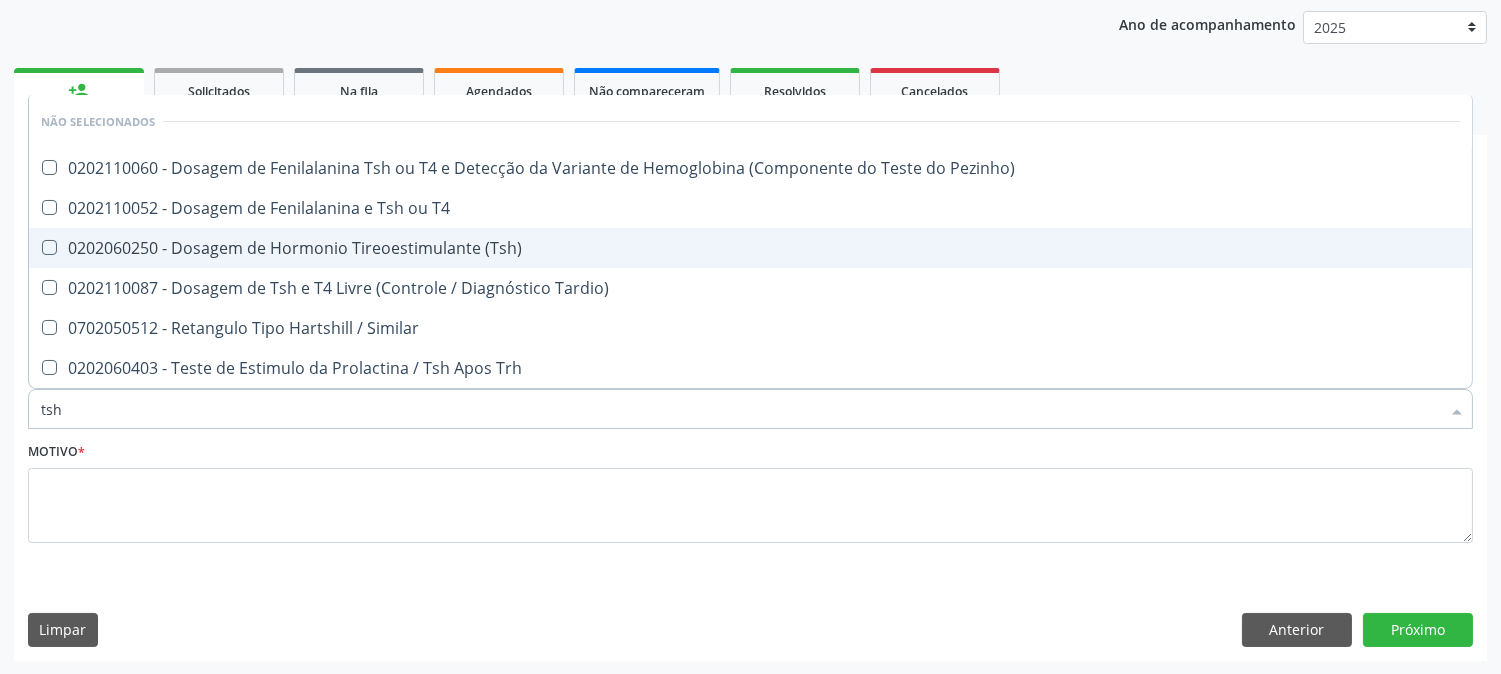 click on "0202060250 - Dosagem de Hormonio Tireoestimulante (Tsh)" at bounding box center (750, 248) 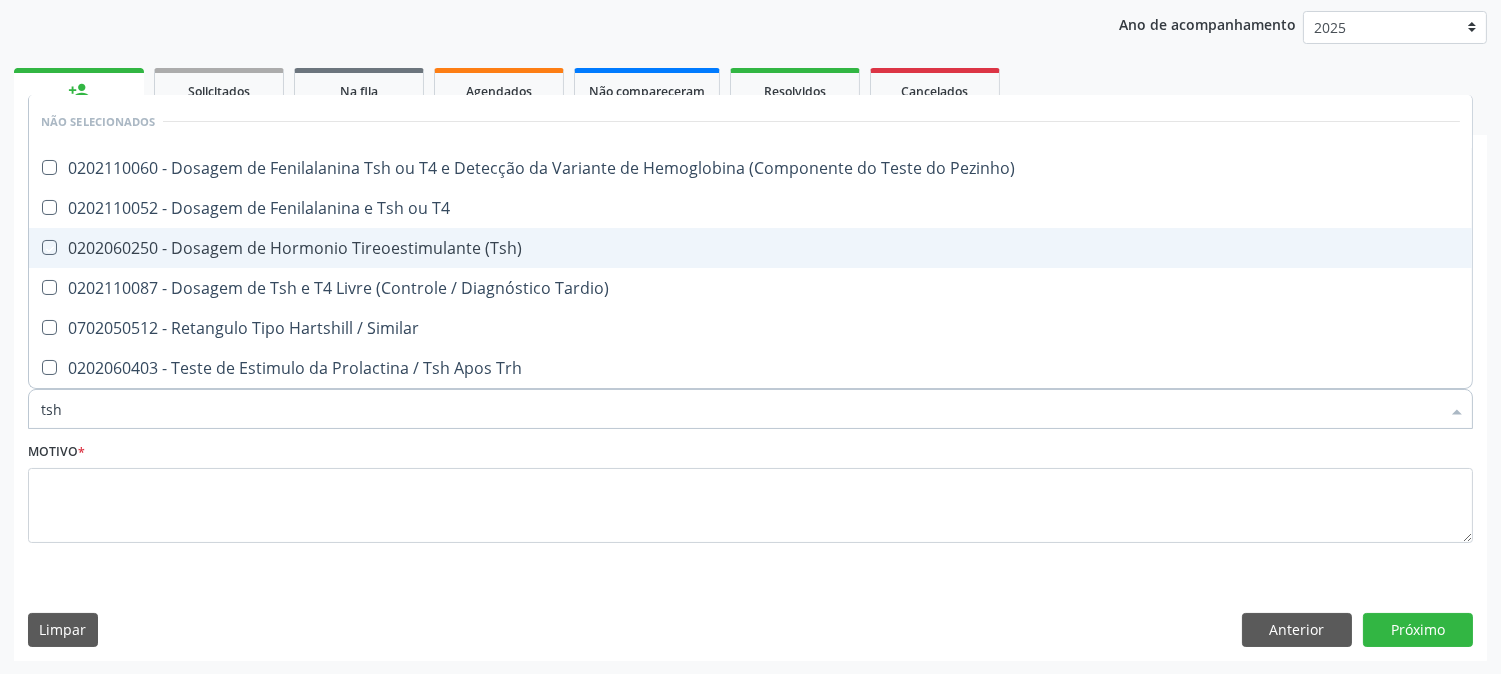 checkbox on "true" 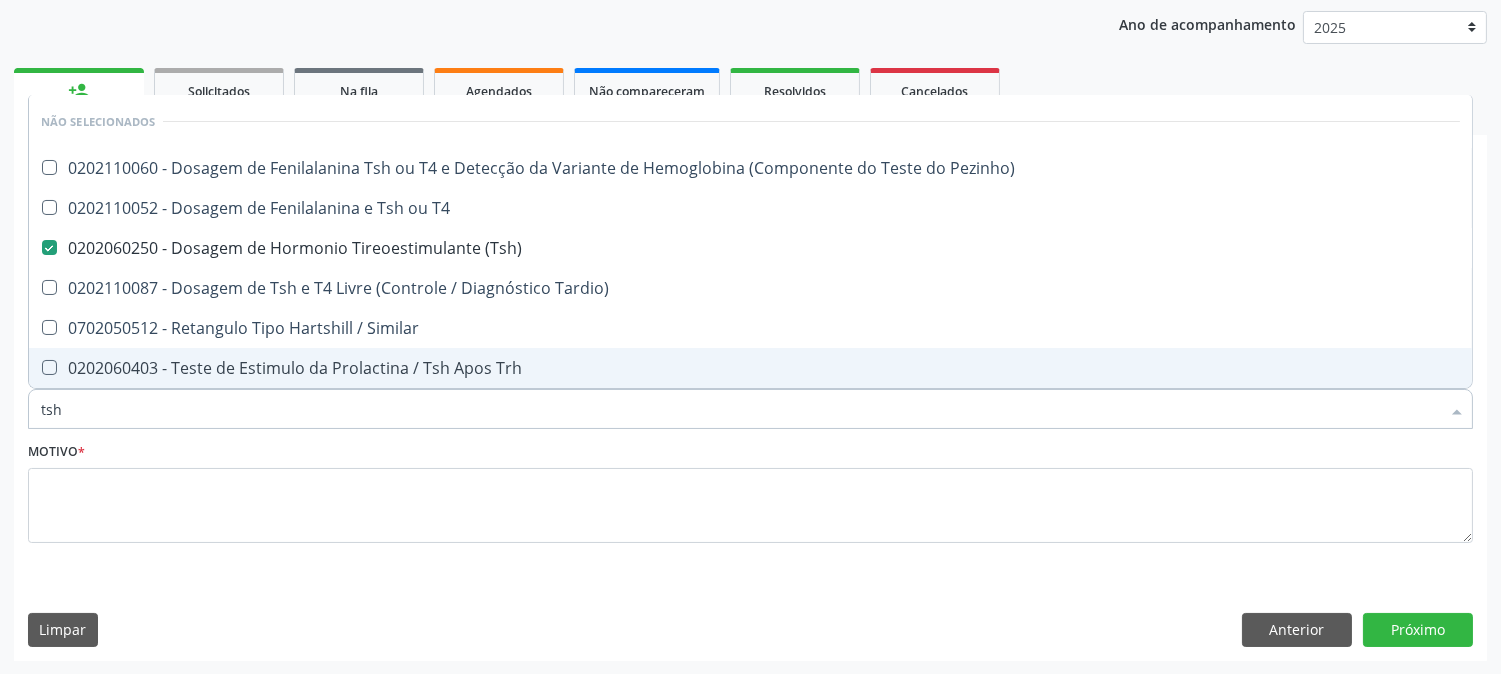 drag, startPoint x: 71, startPoint y: 406, endPoint x: 40, endPoint y: 410, distance: 31.257 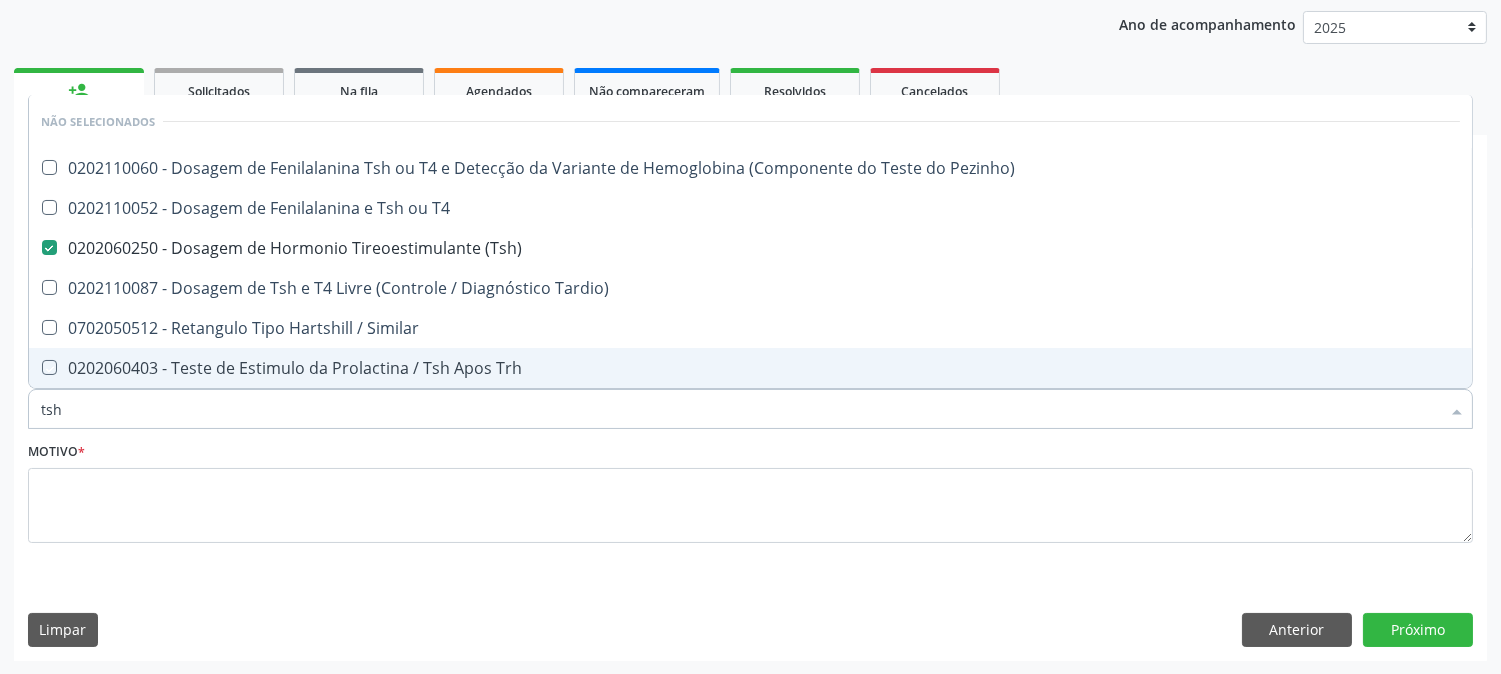 type 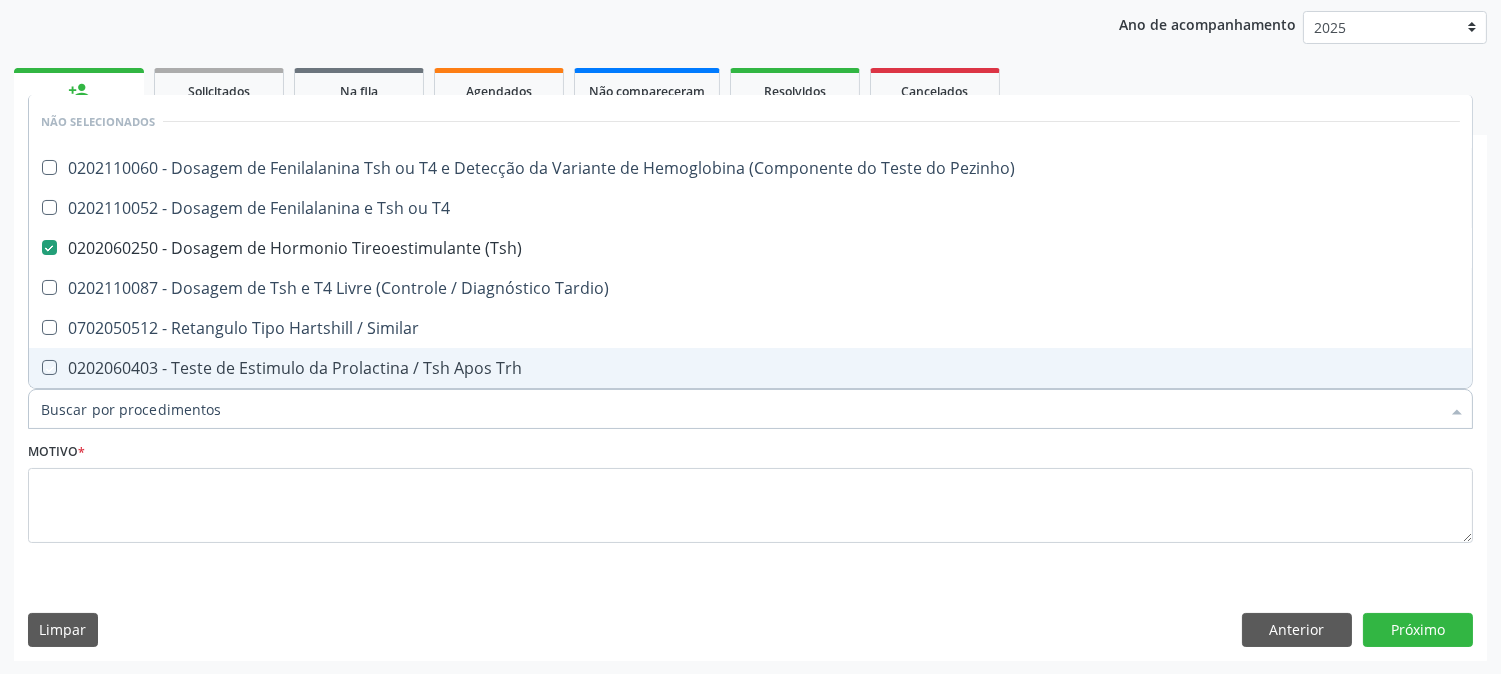 checkbox on "true" 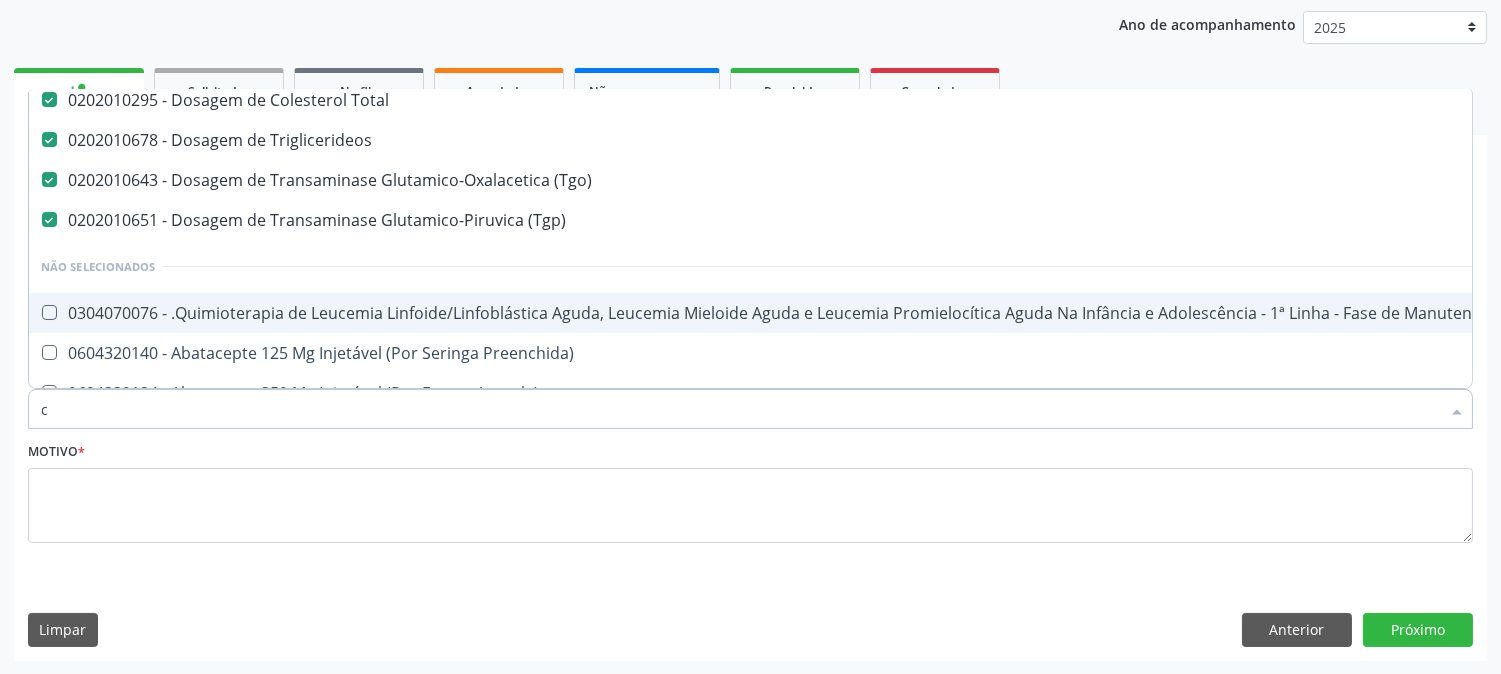 scroll, scrollTop: 168, scrollLeft: 0, axis: vertical 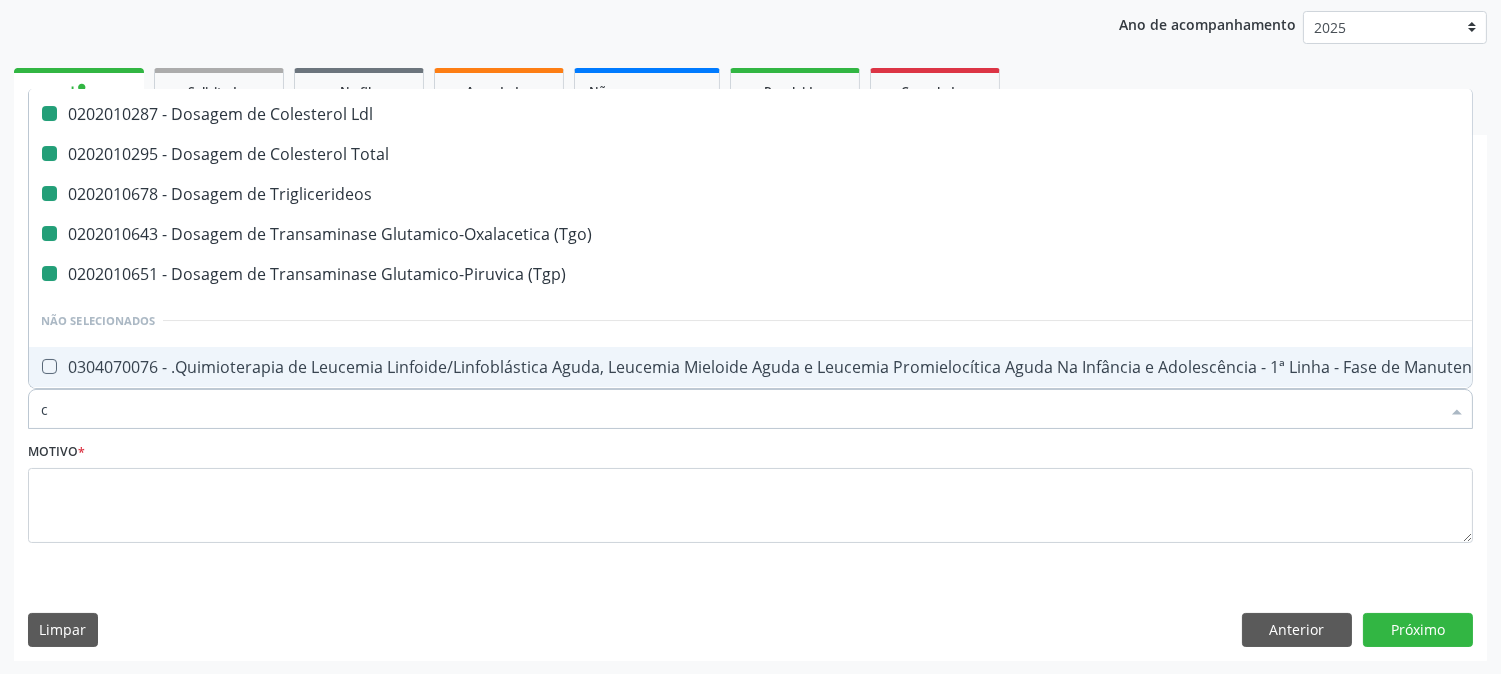 type on "ca" 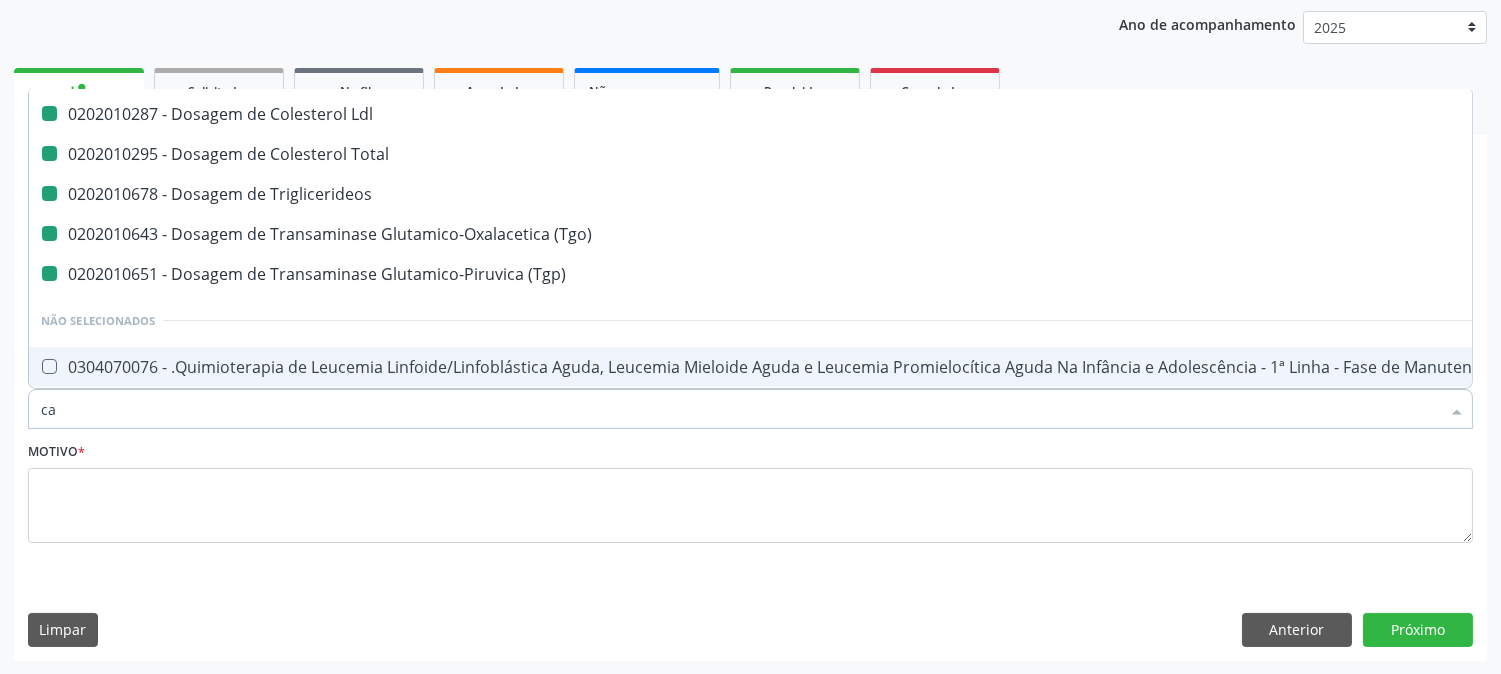 checkbox on "false" 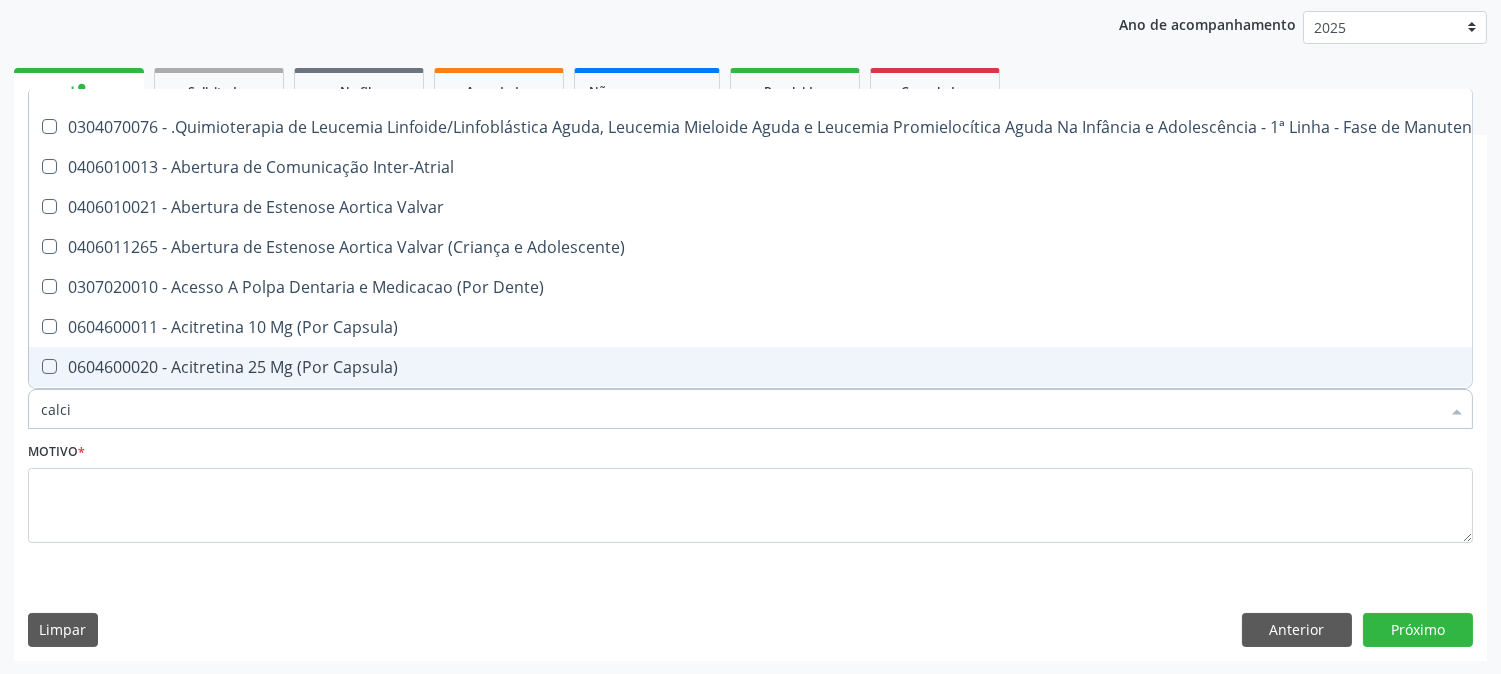 type on "calcio" 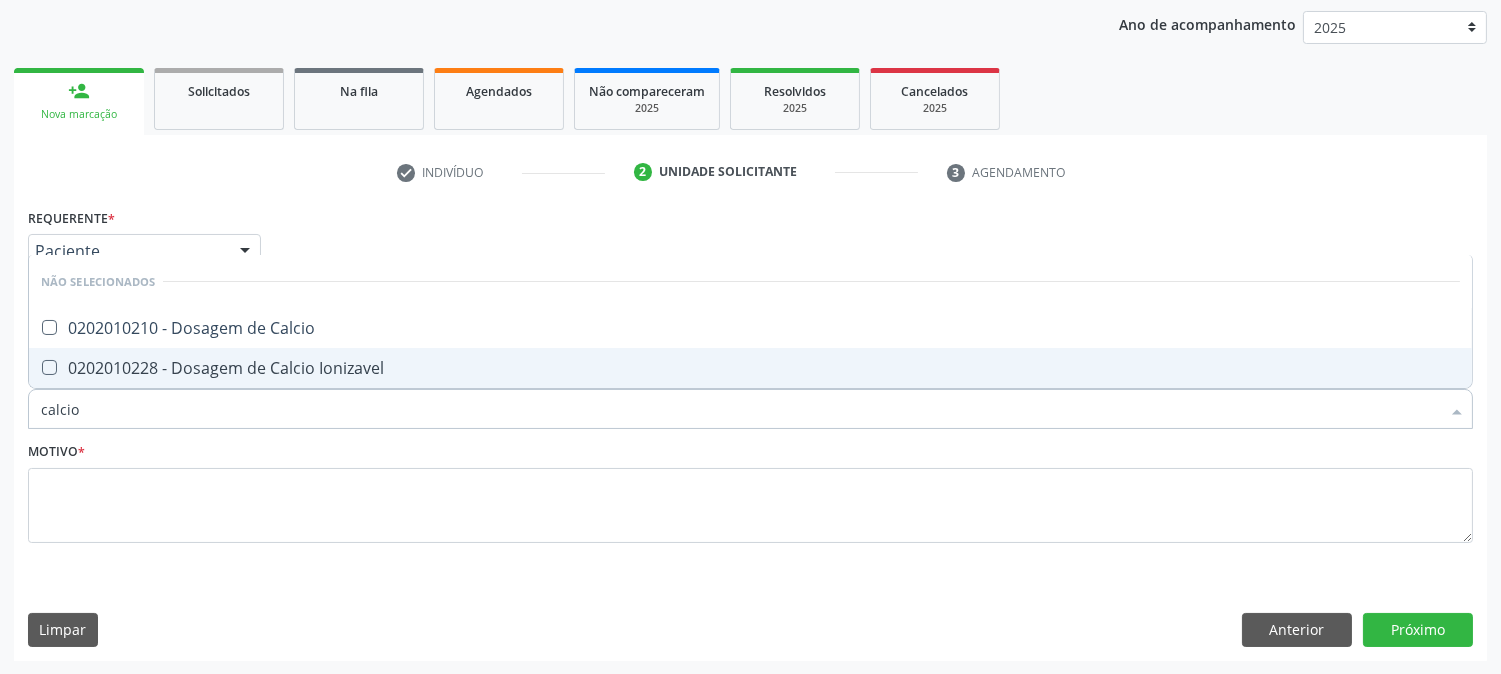 scroll, scrollTop: 0, scrollLeft: 0, axis: both 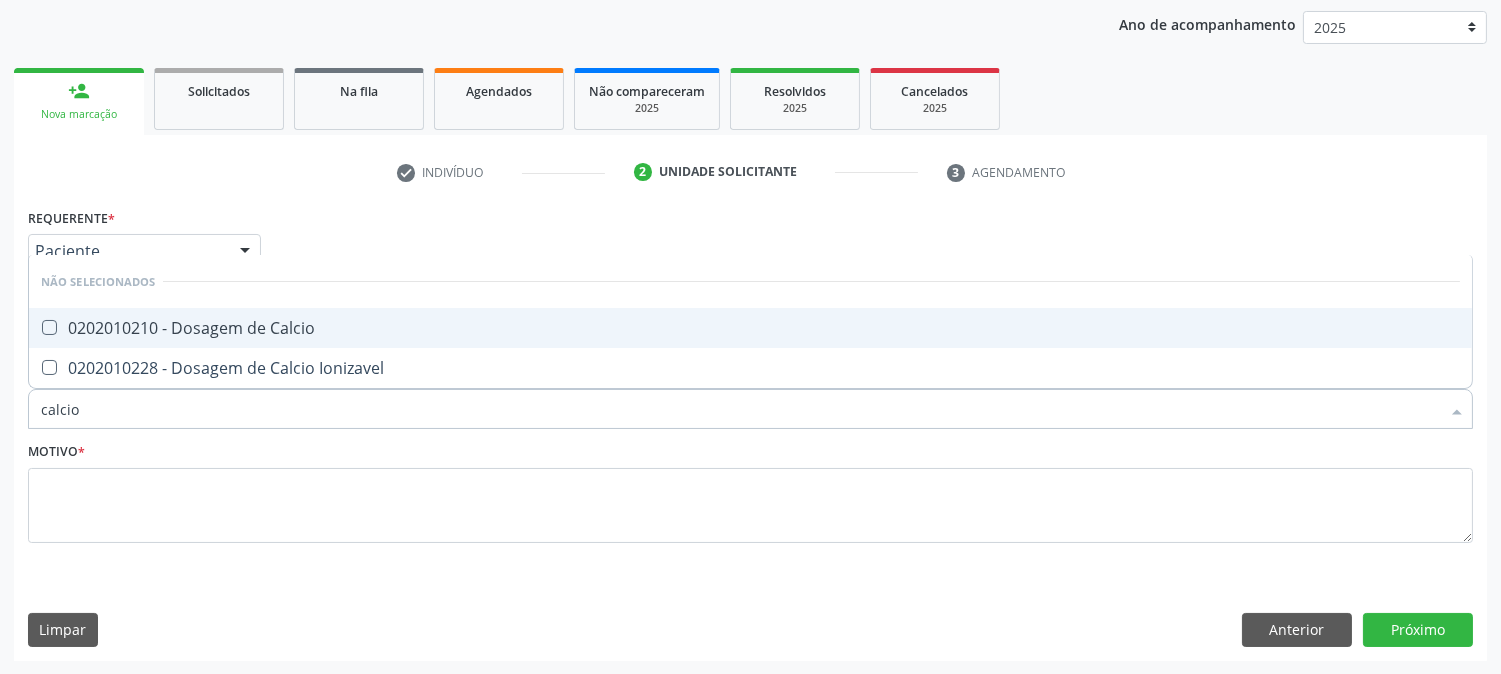 click on "0202010210 - Dosagem de Calcio" at bounding box center [750, 328] 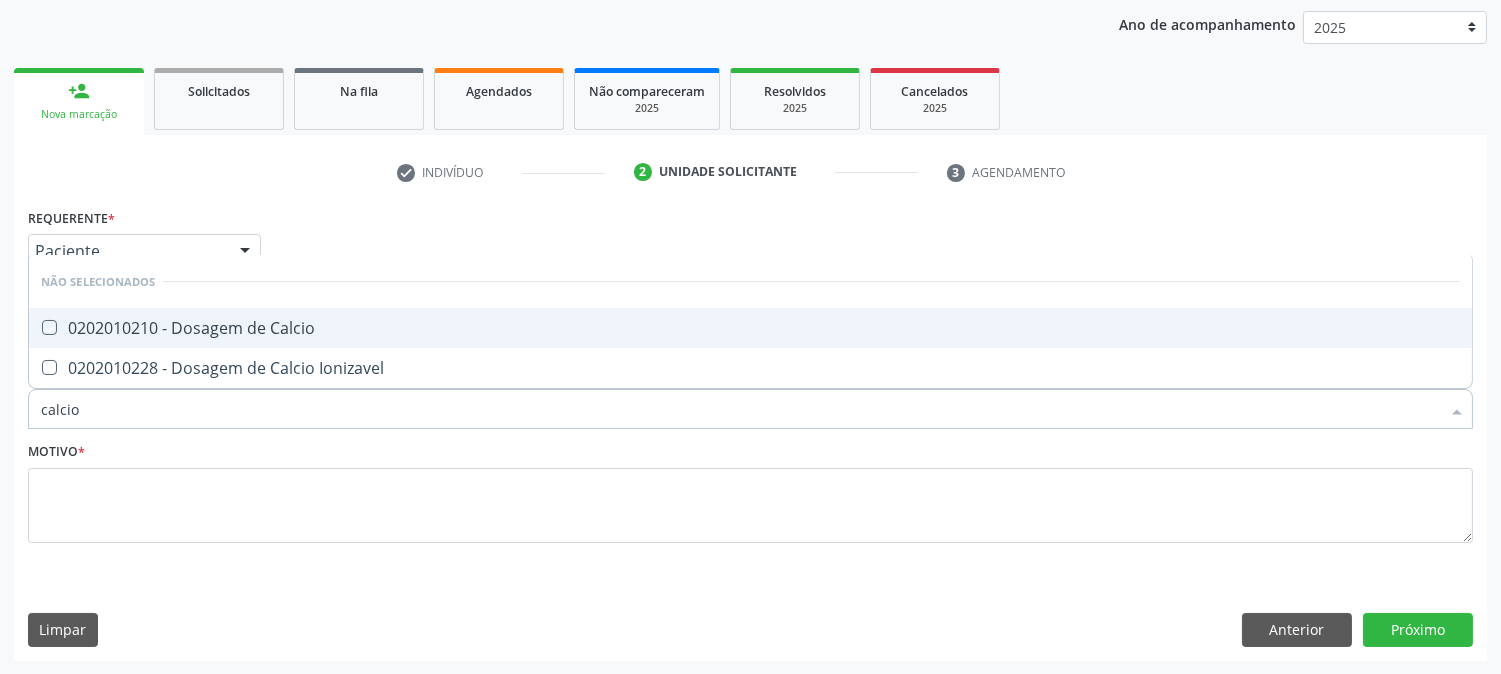 checkbox on "true" 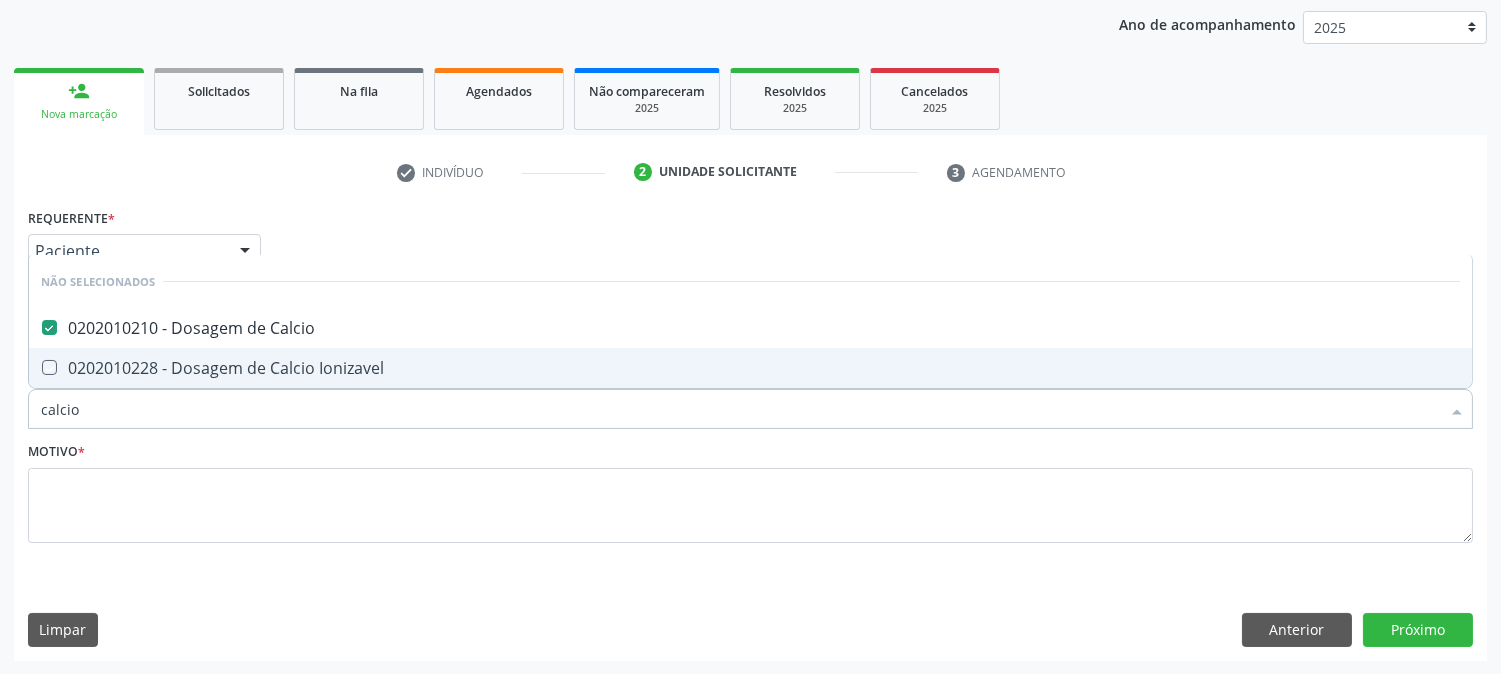 checkbox on "true" 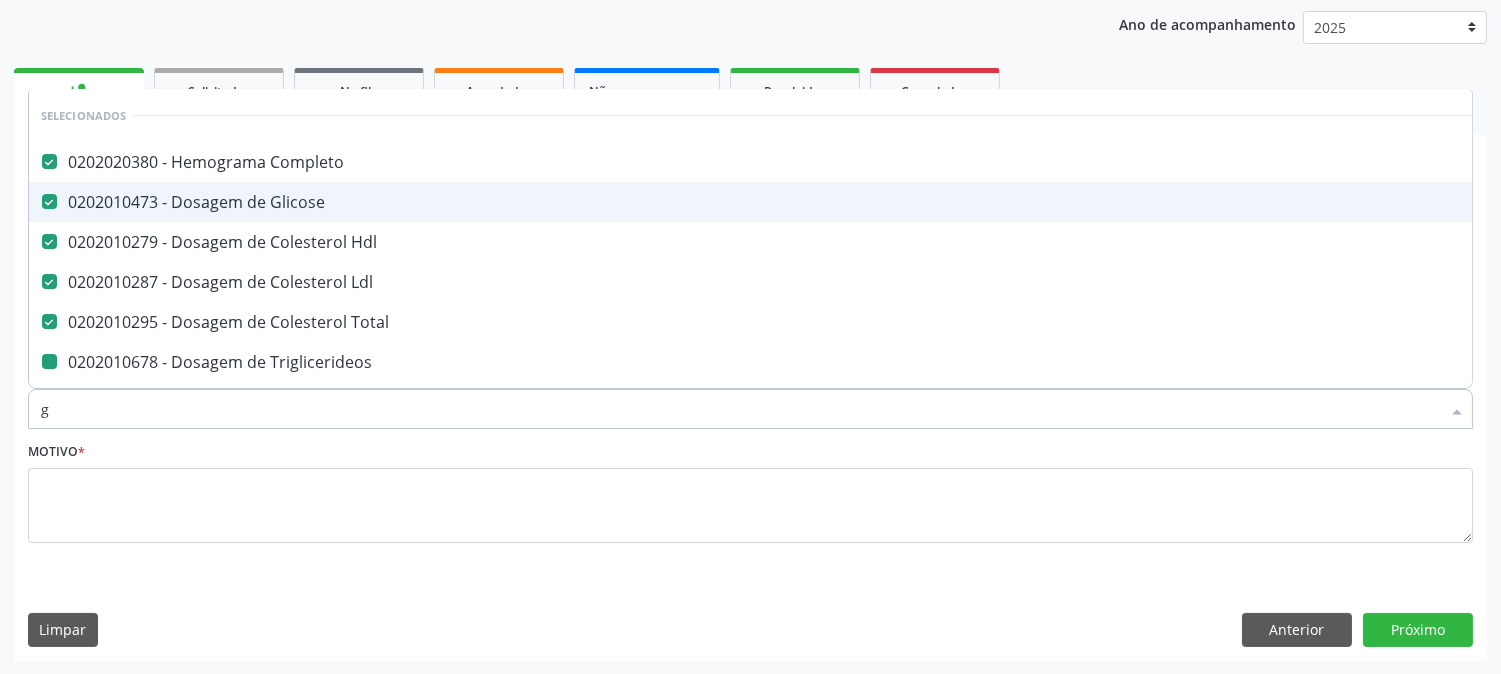 type on "gl" 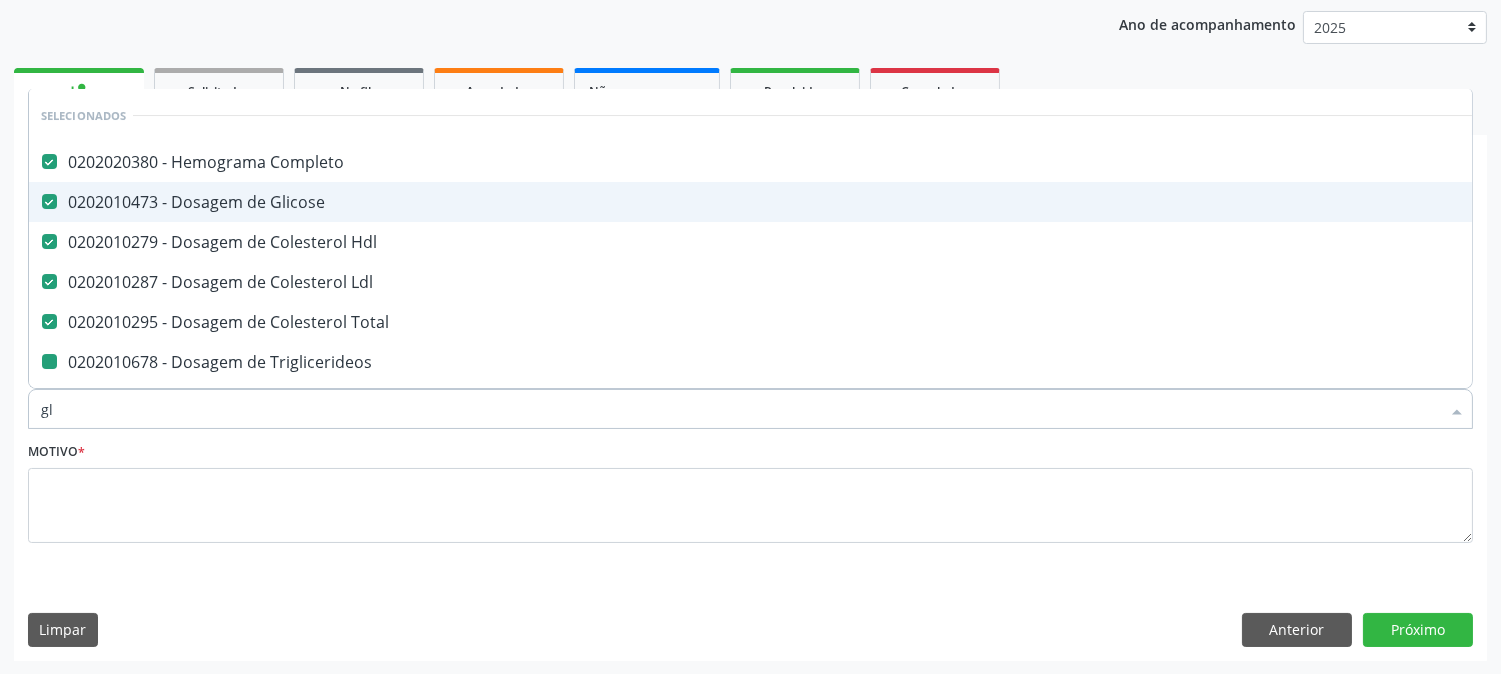 checkbox on "false" 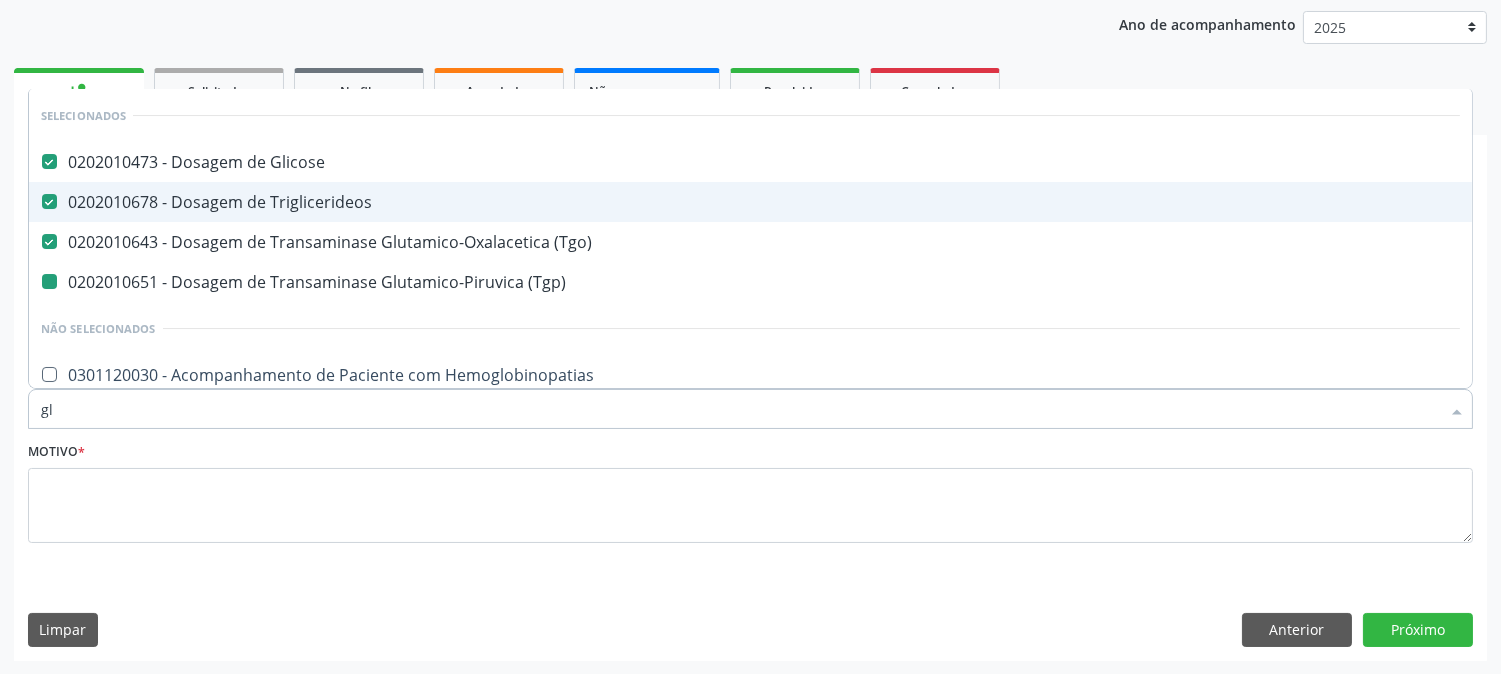 type on "gli" 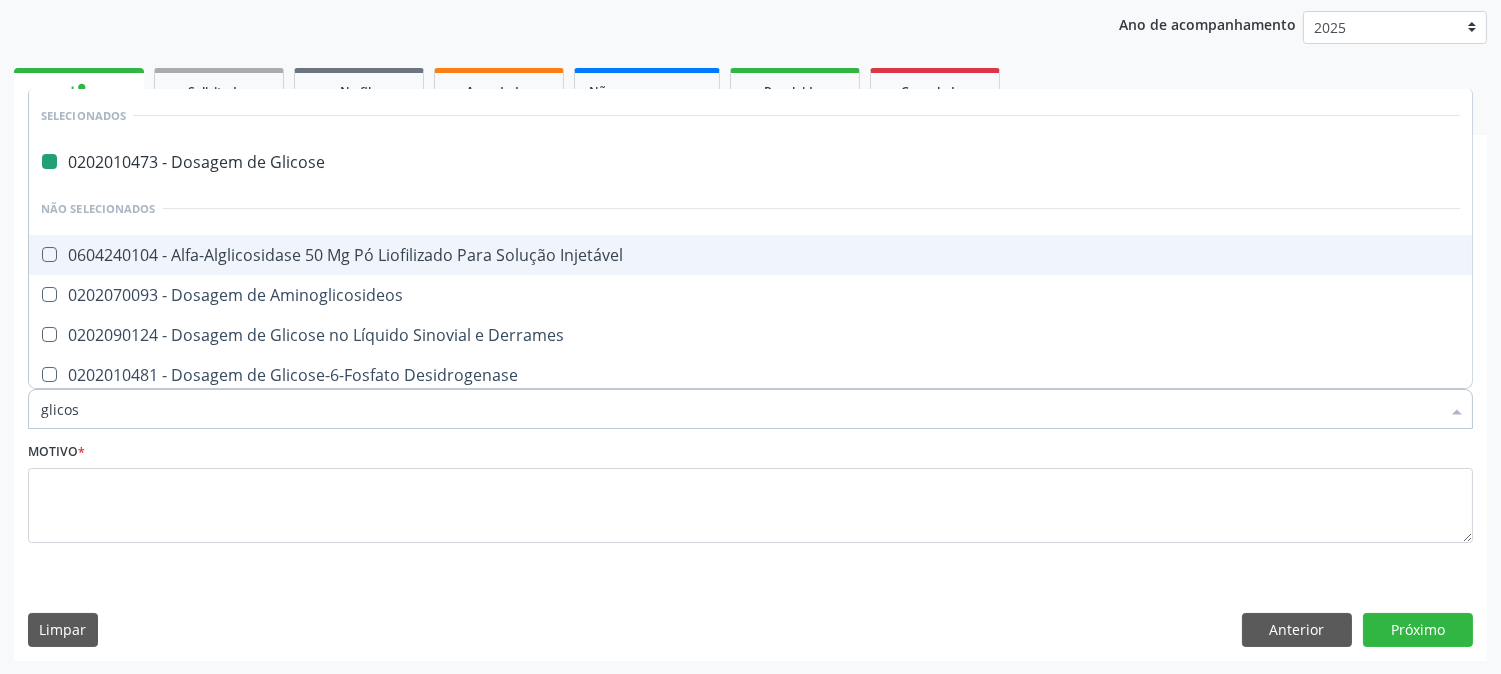 type on "glicosi" 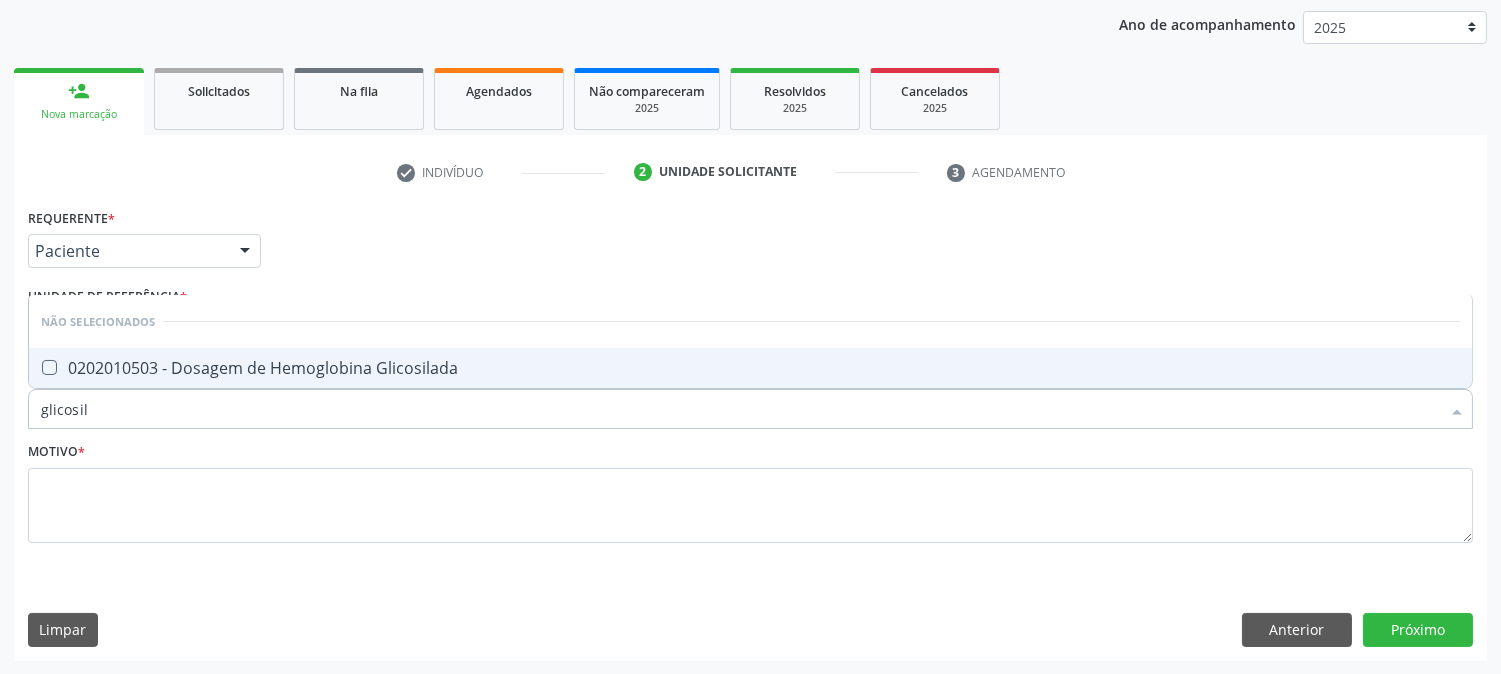 type on "glicosila" 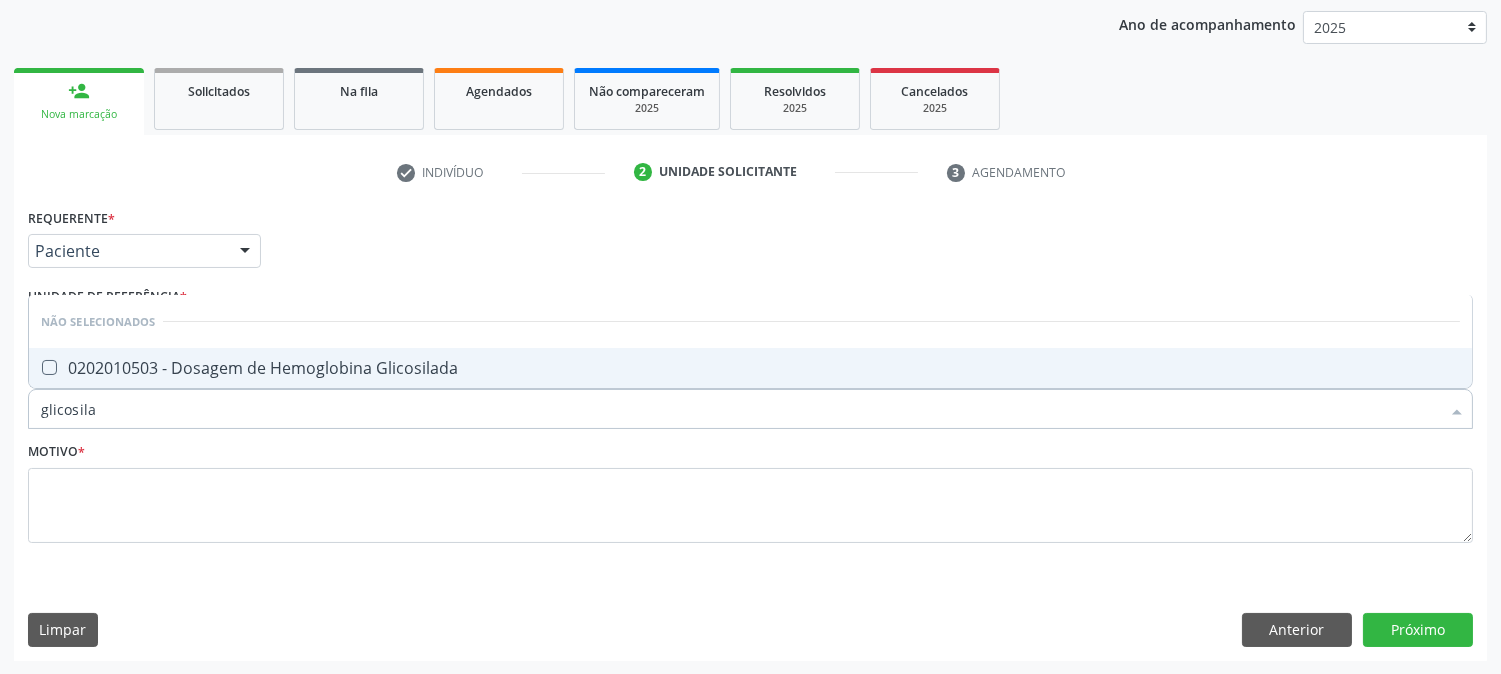 click on "0202010503 - Dosagem de Hemoglobina Glicosilada" at bounding box center [750, 368] 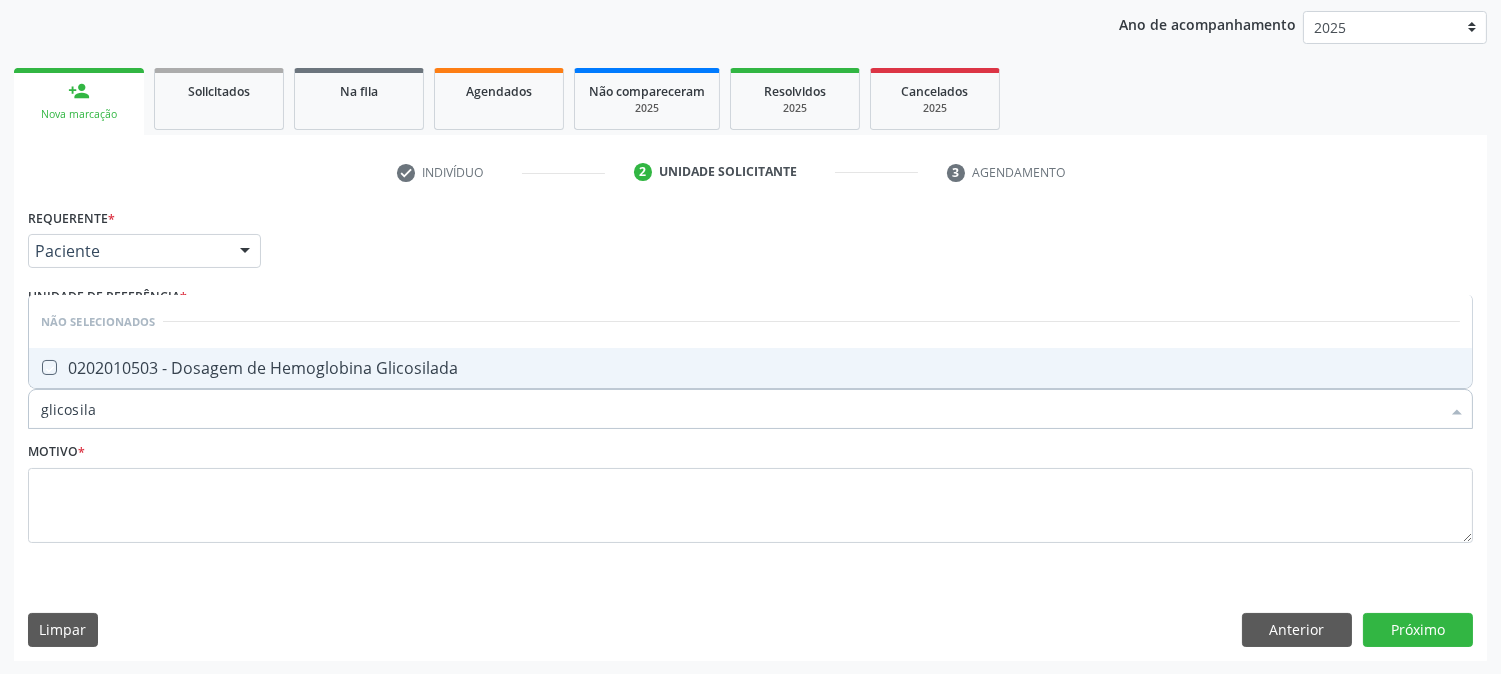 checkbox on "true" 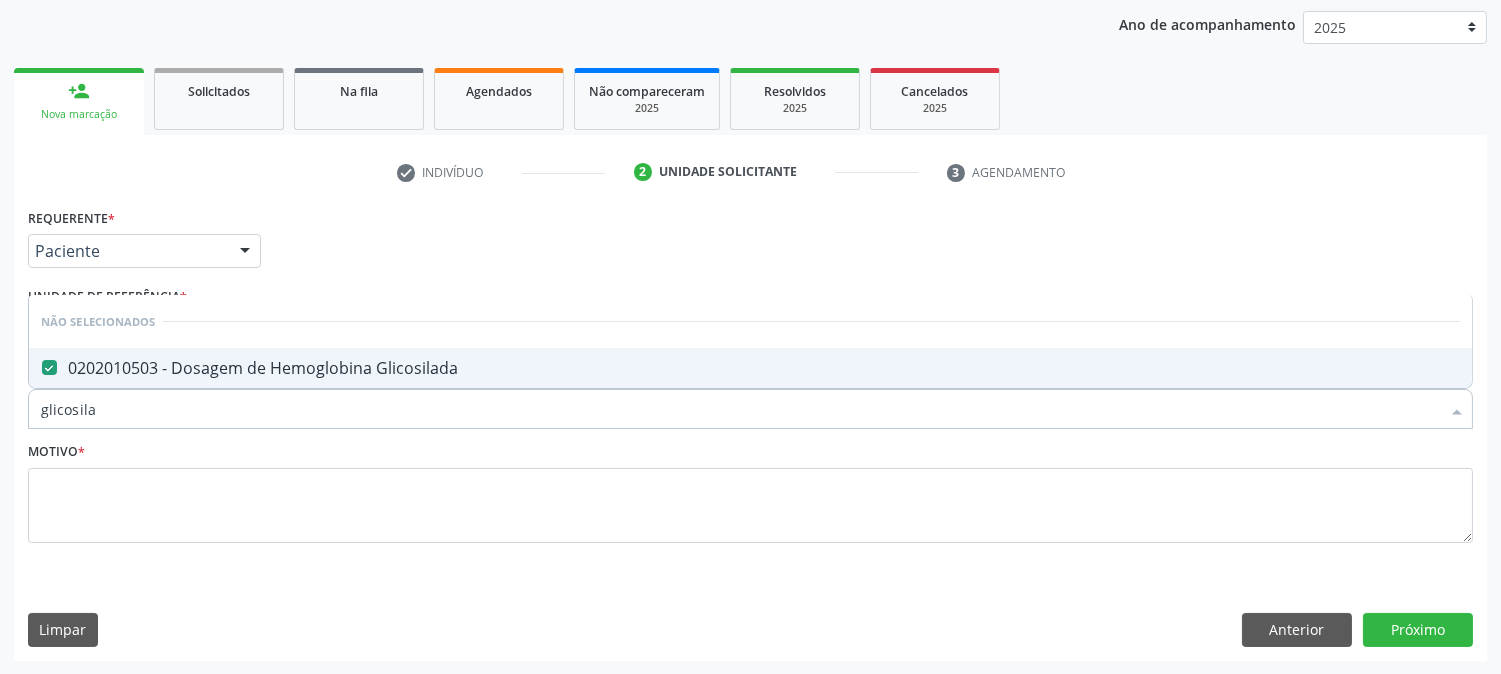 drag, startPoint x: 170, startPoint y: 422, endPoint x: 32, endPoint y: 406, distance: 138.92444 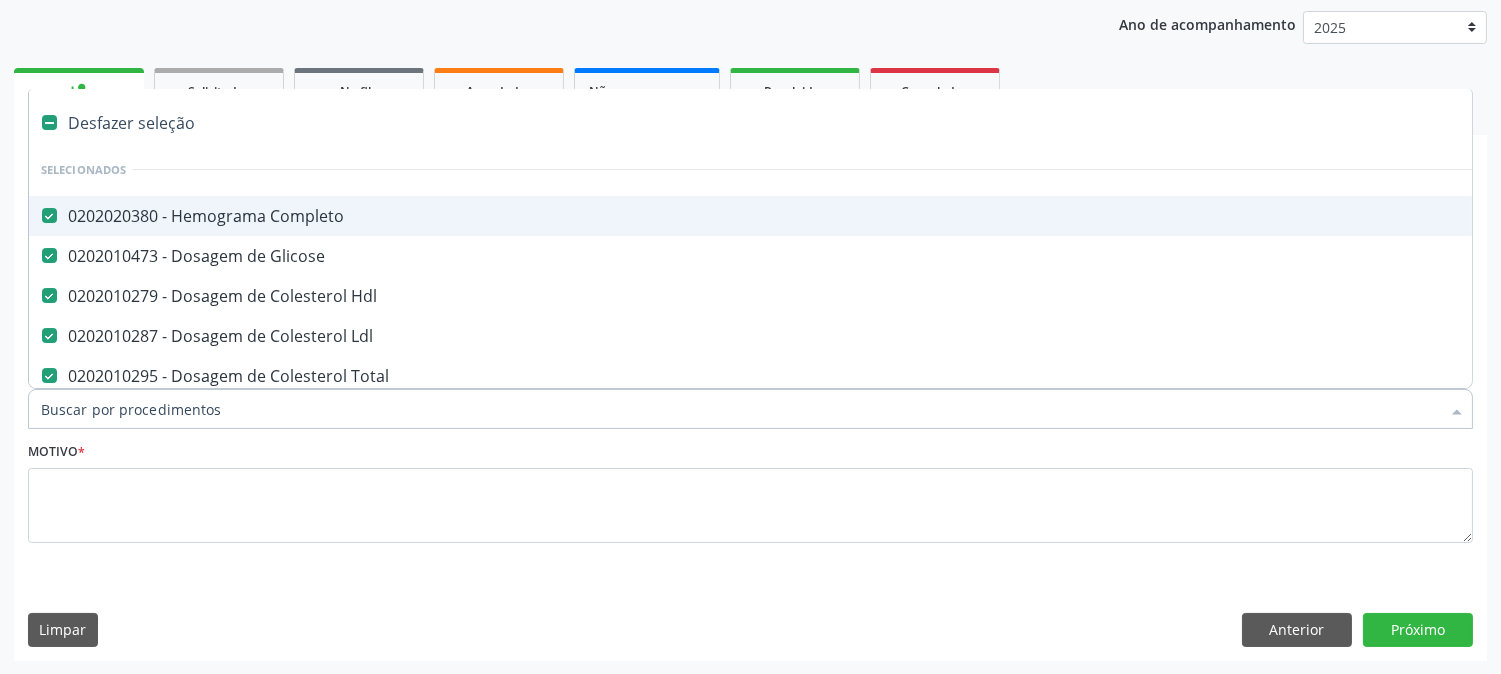 paste on "0202010201" 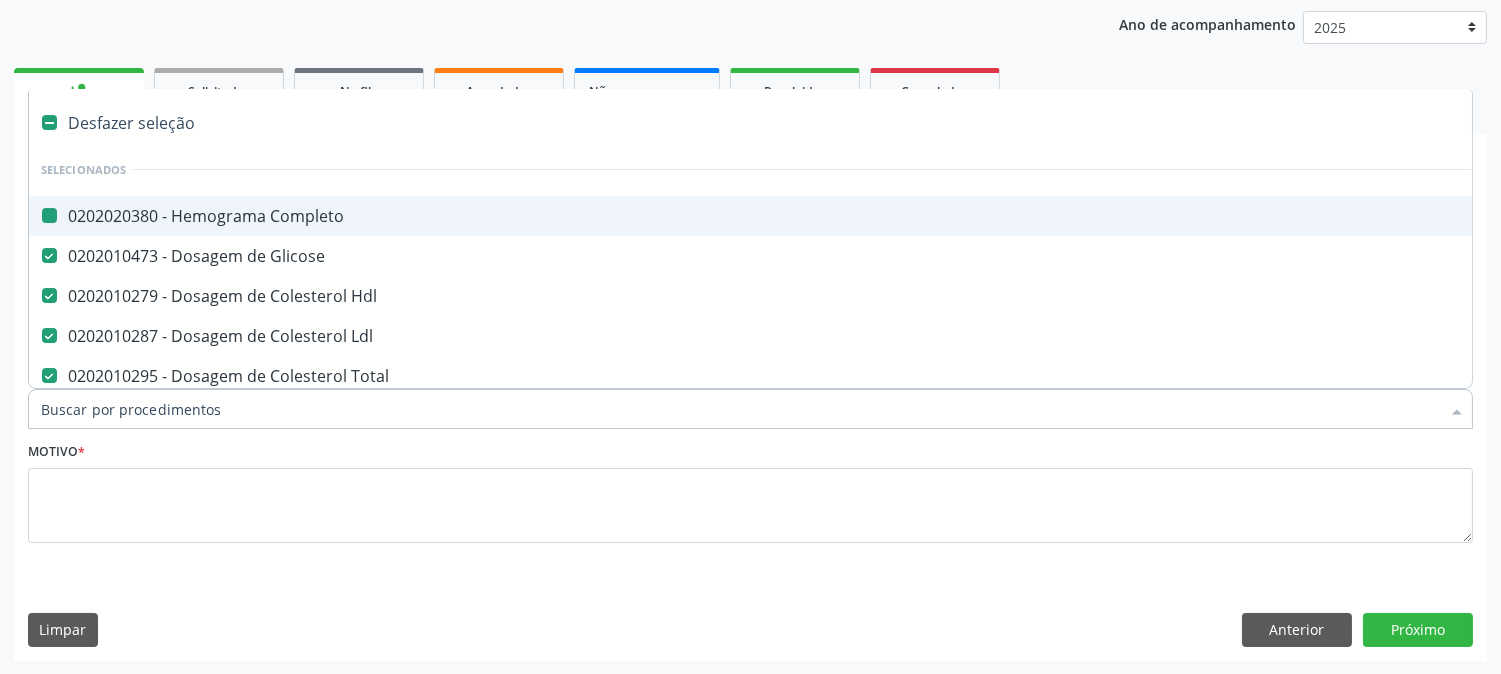 type on "0202010201" 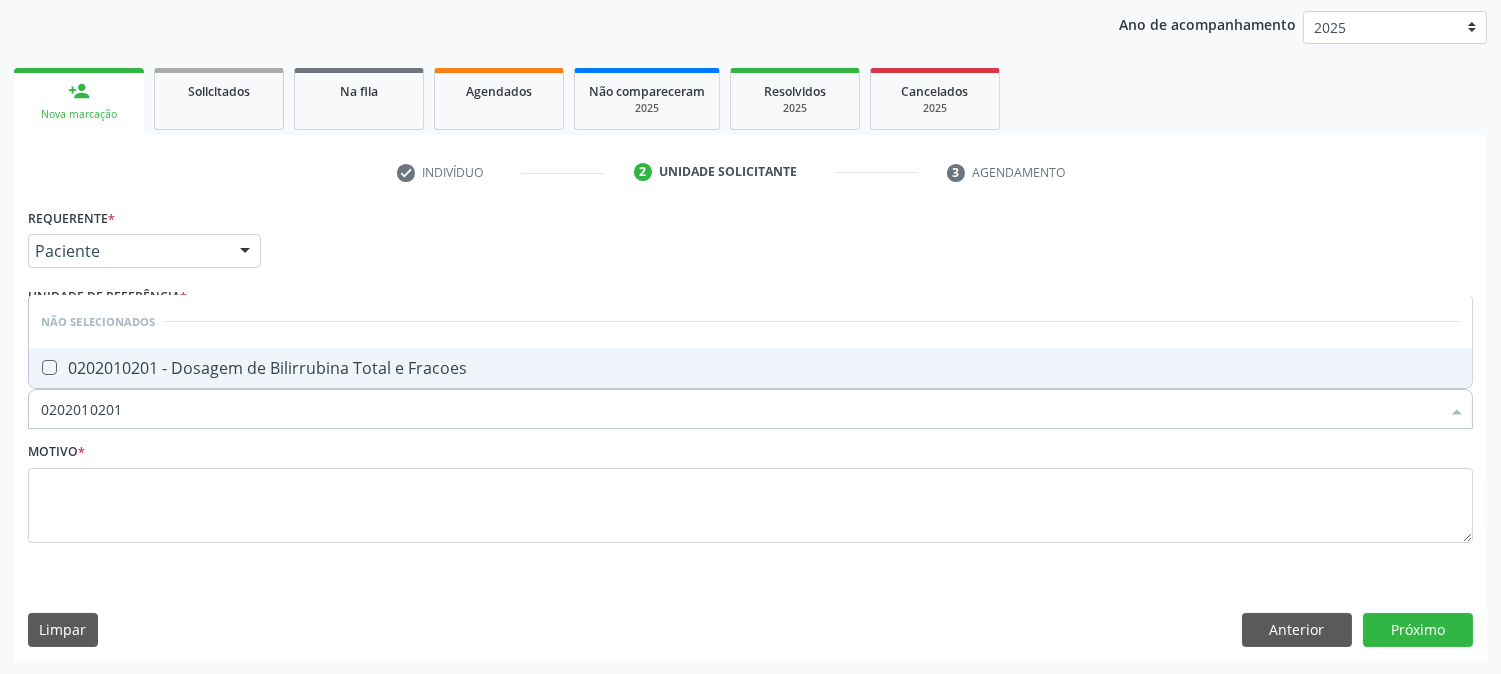 click on "0202010201 - Dosagem de Bilirrubina Total e Fracoes" at bounding box center (750, 368) 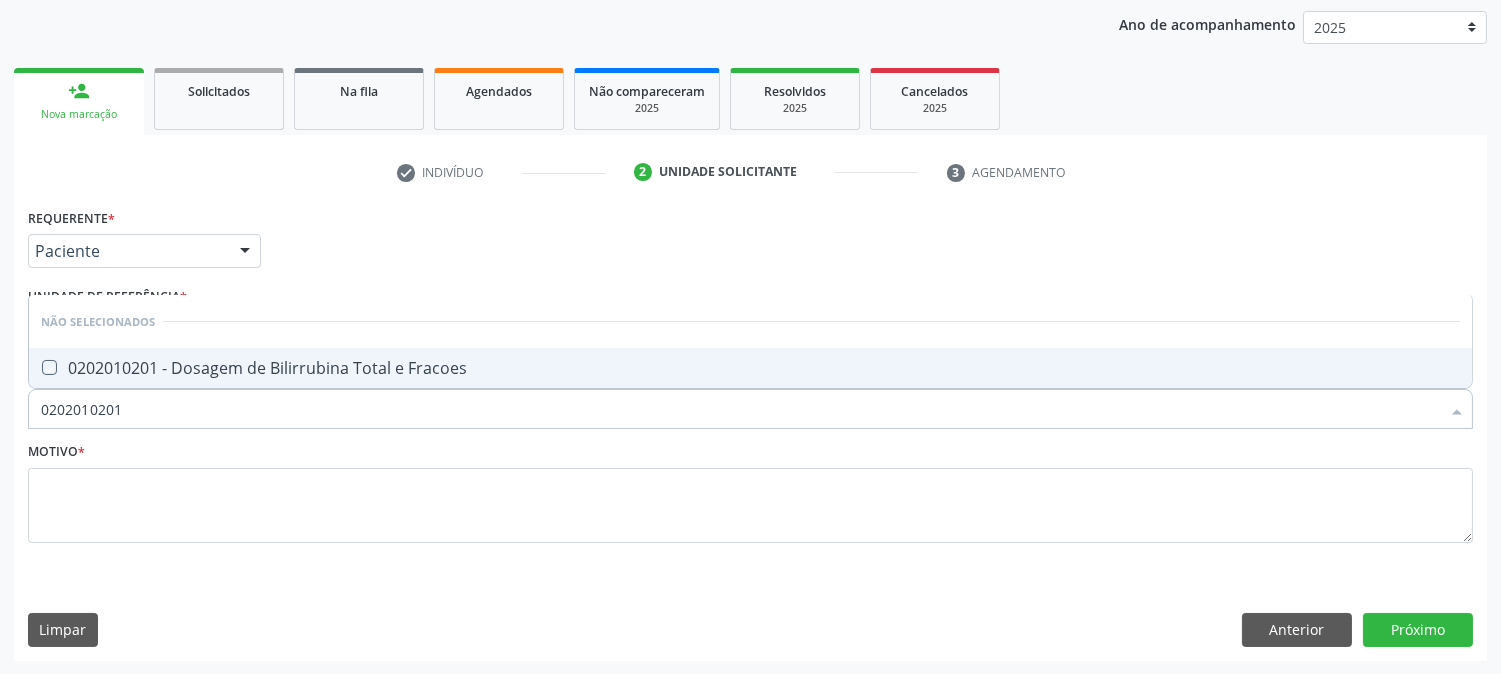checkbox on "true" 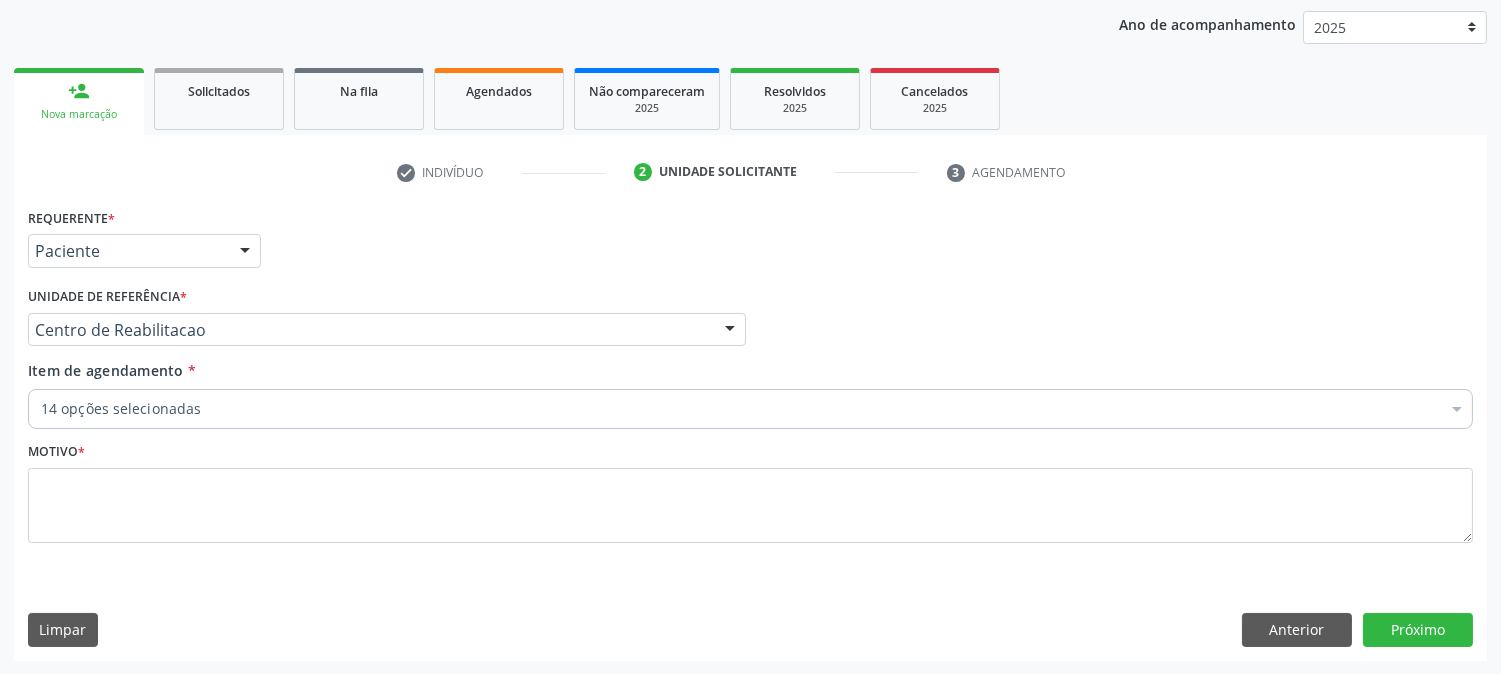 drag, startPoint x: 261, startPoint y: 425, endPoint x: 246, endPoint y: 413, distance: 19.209373 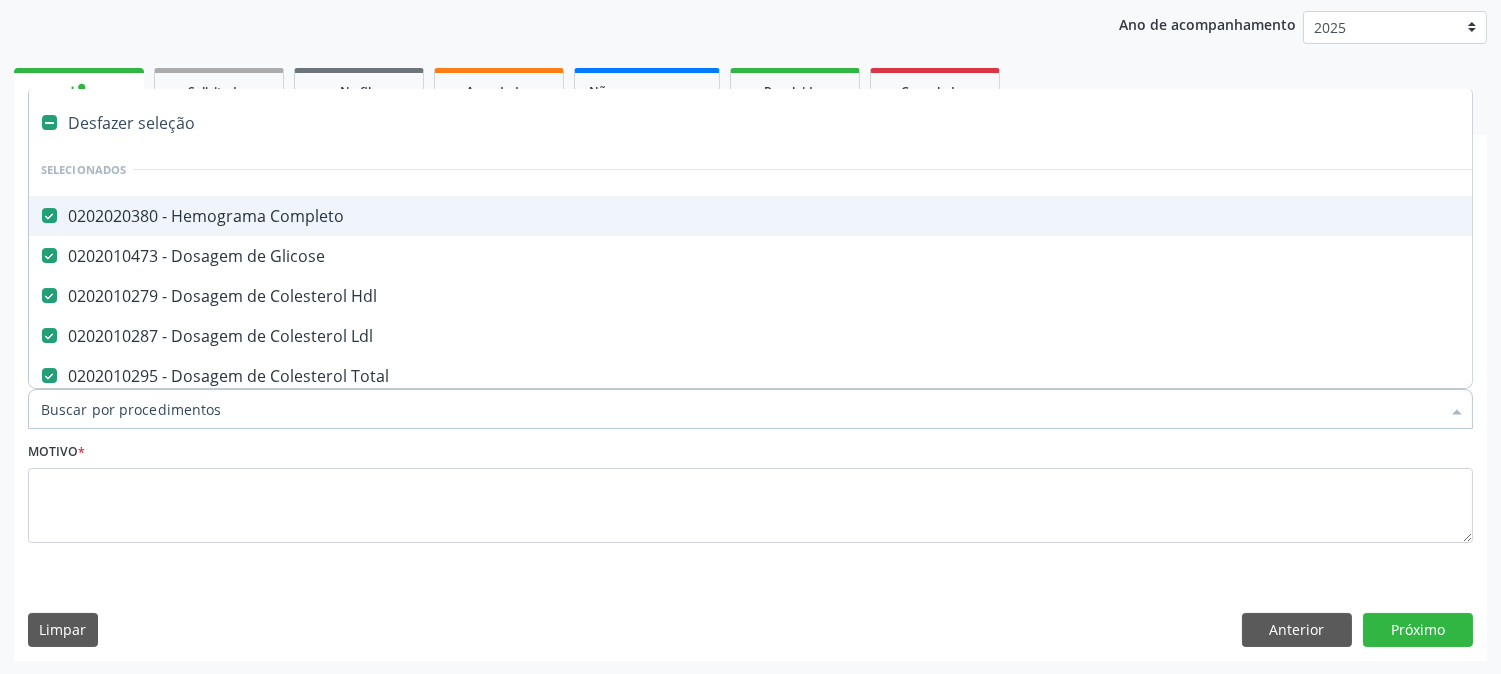 click on "Item de agendamento
*" at bounding box center [740, 409] 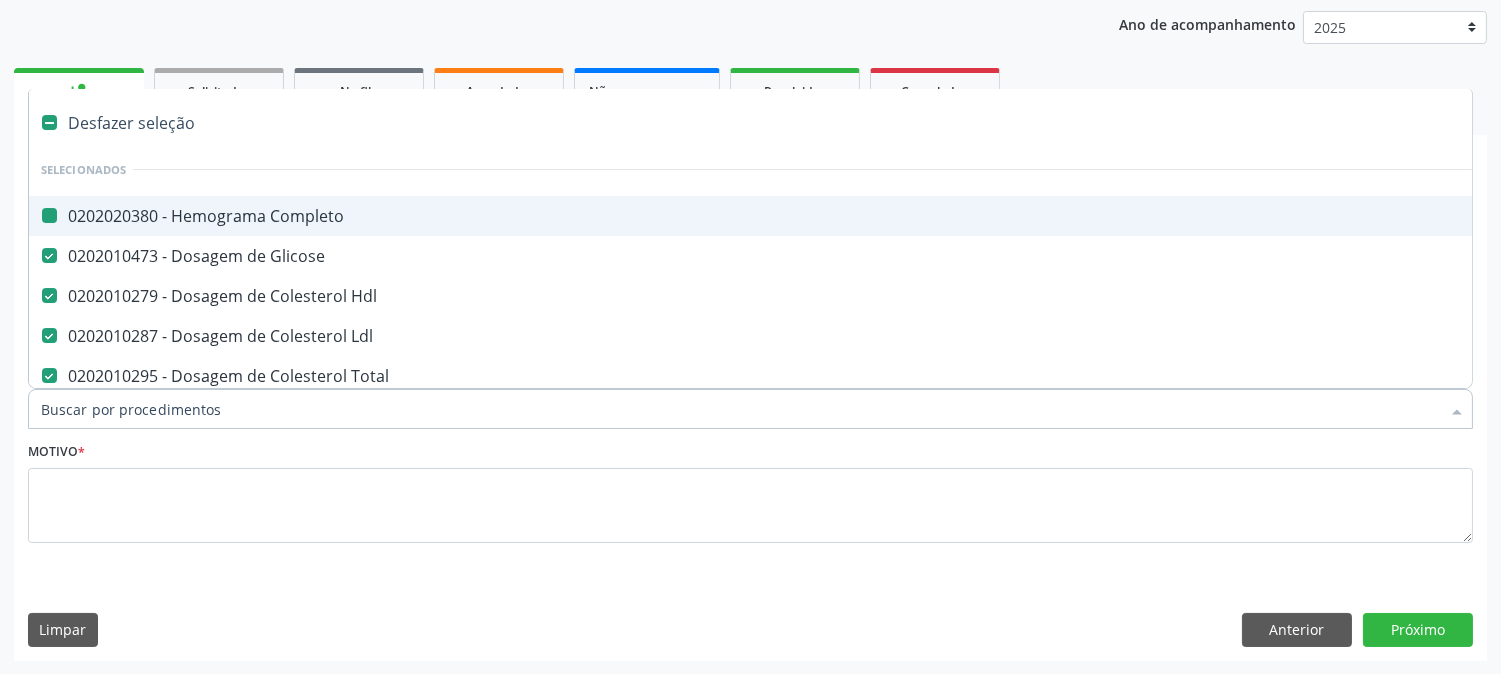 type on "0202030202" 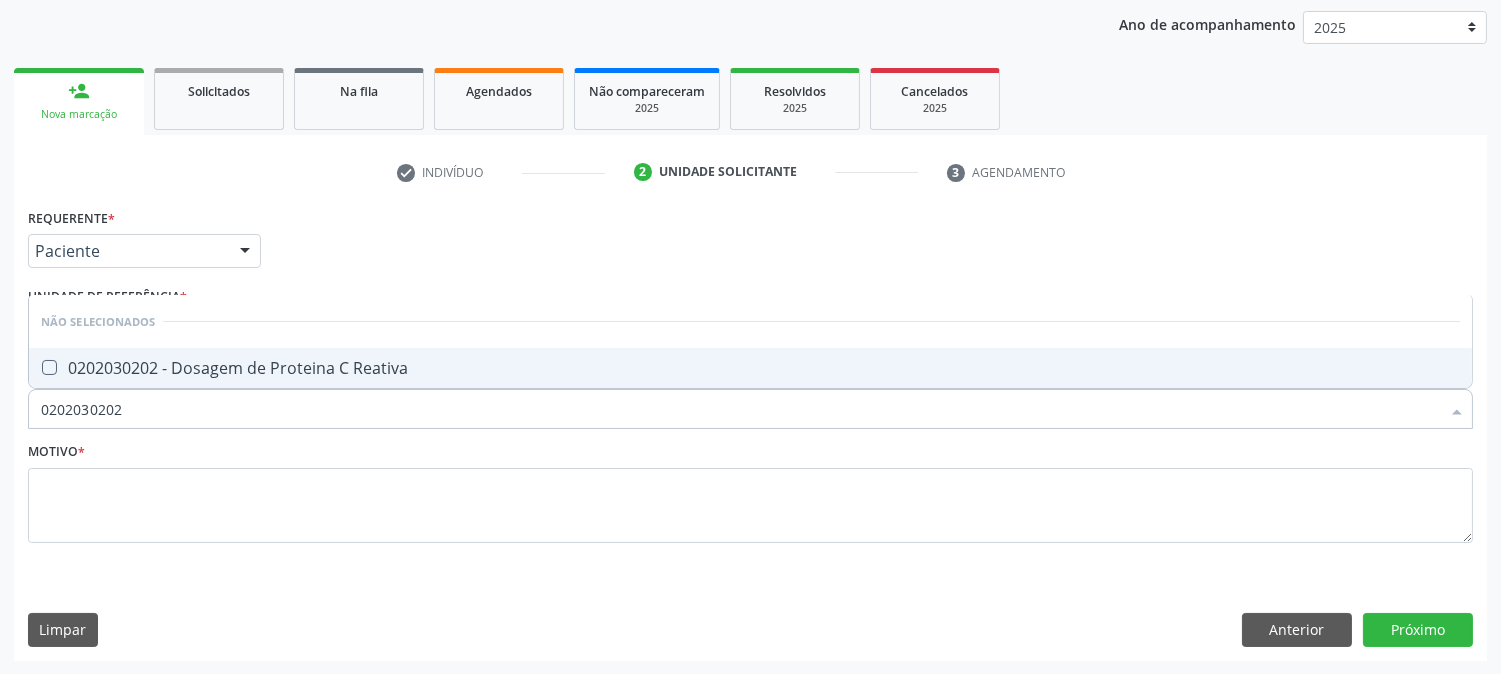 click on "0202030202 - Dosagem de Proteina C Reativa" at bounding box center [750, 368] 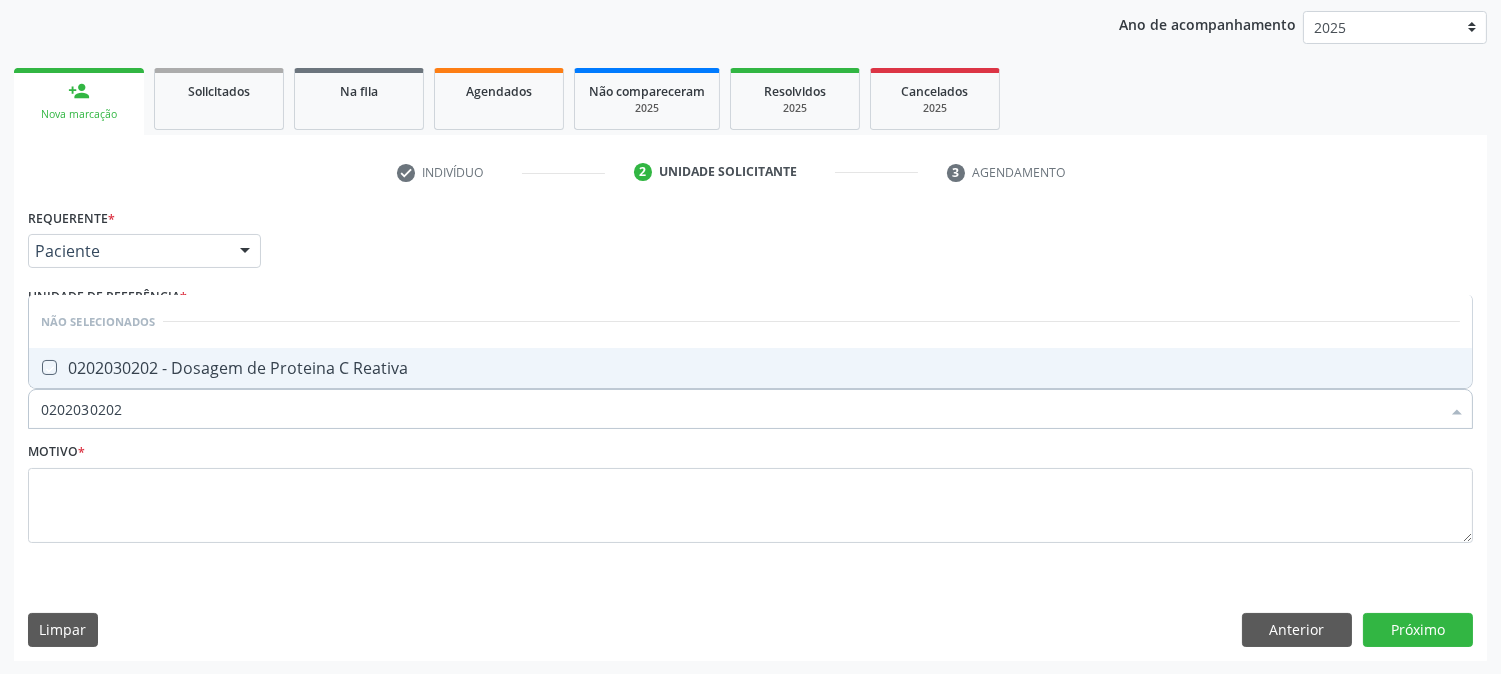 checkbox on "true" 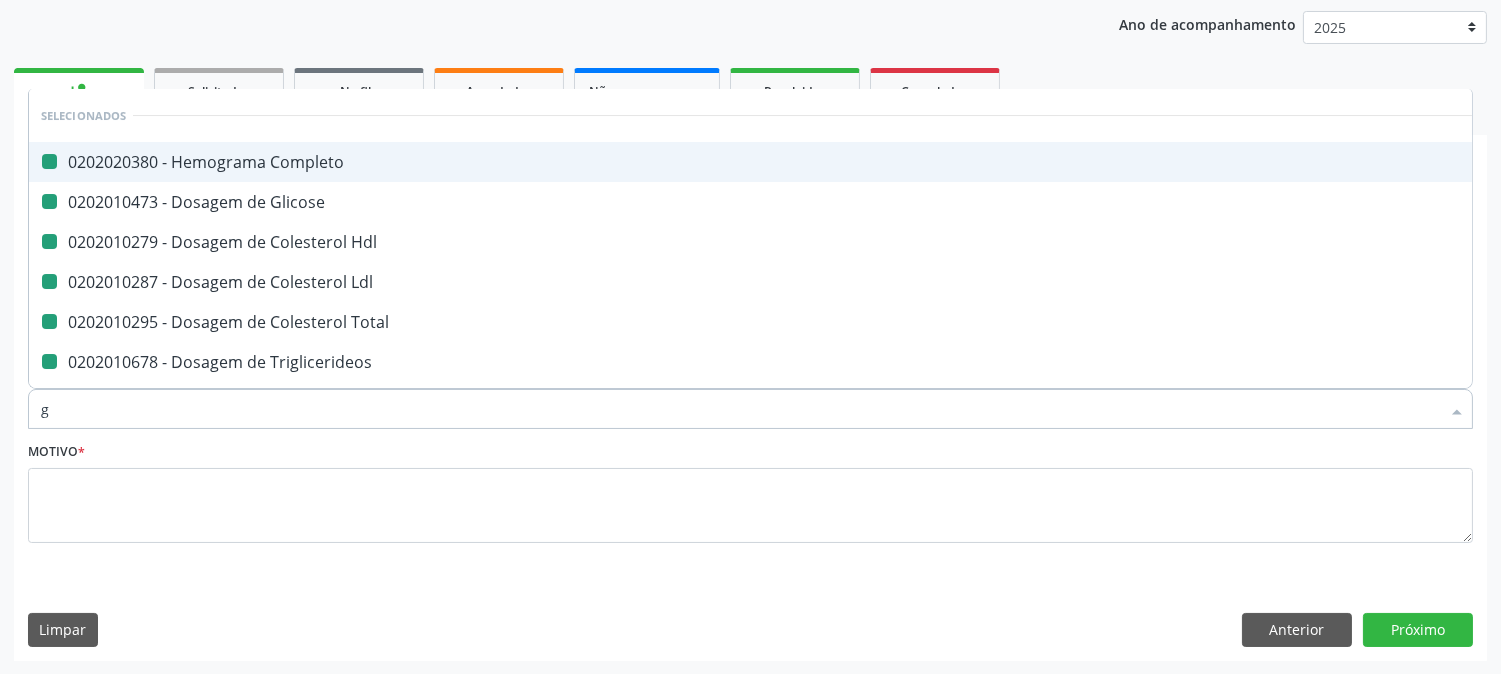 type on "ga" 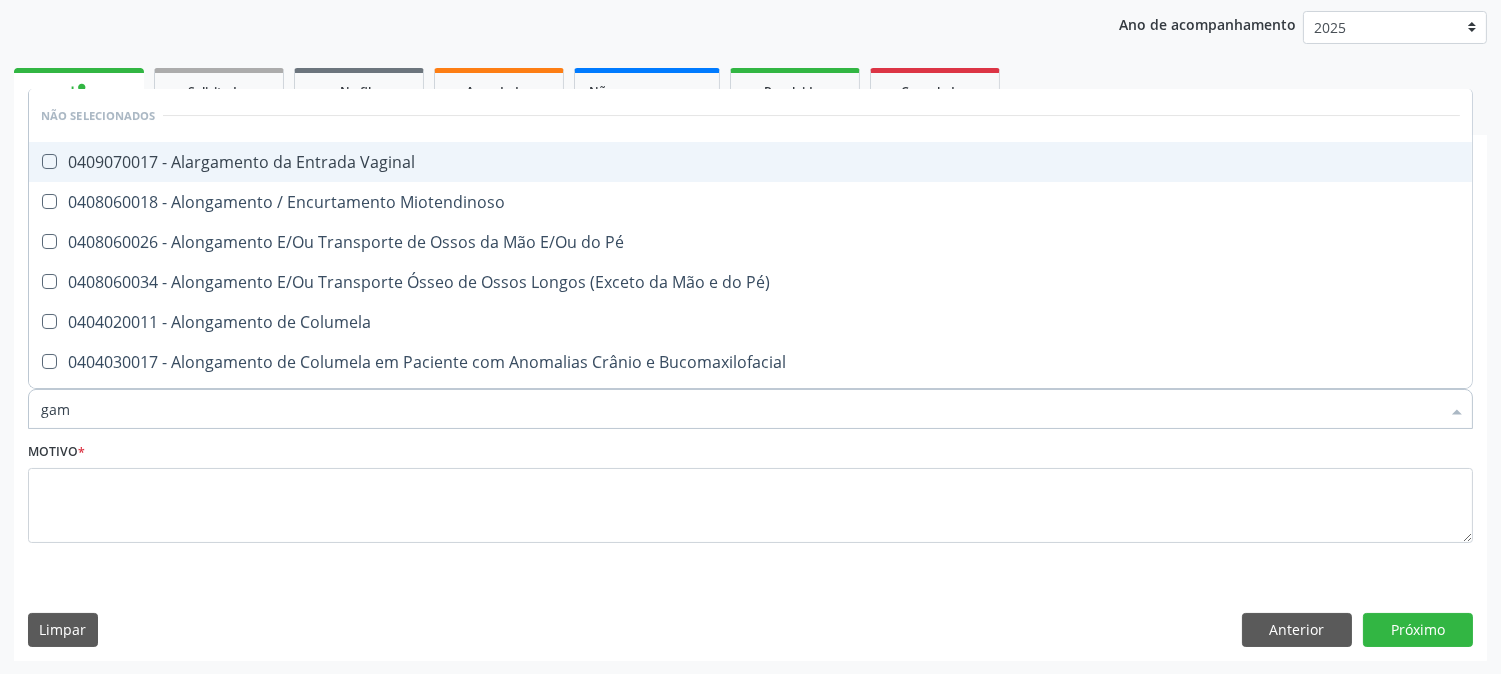 type on "gama" 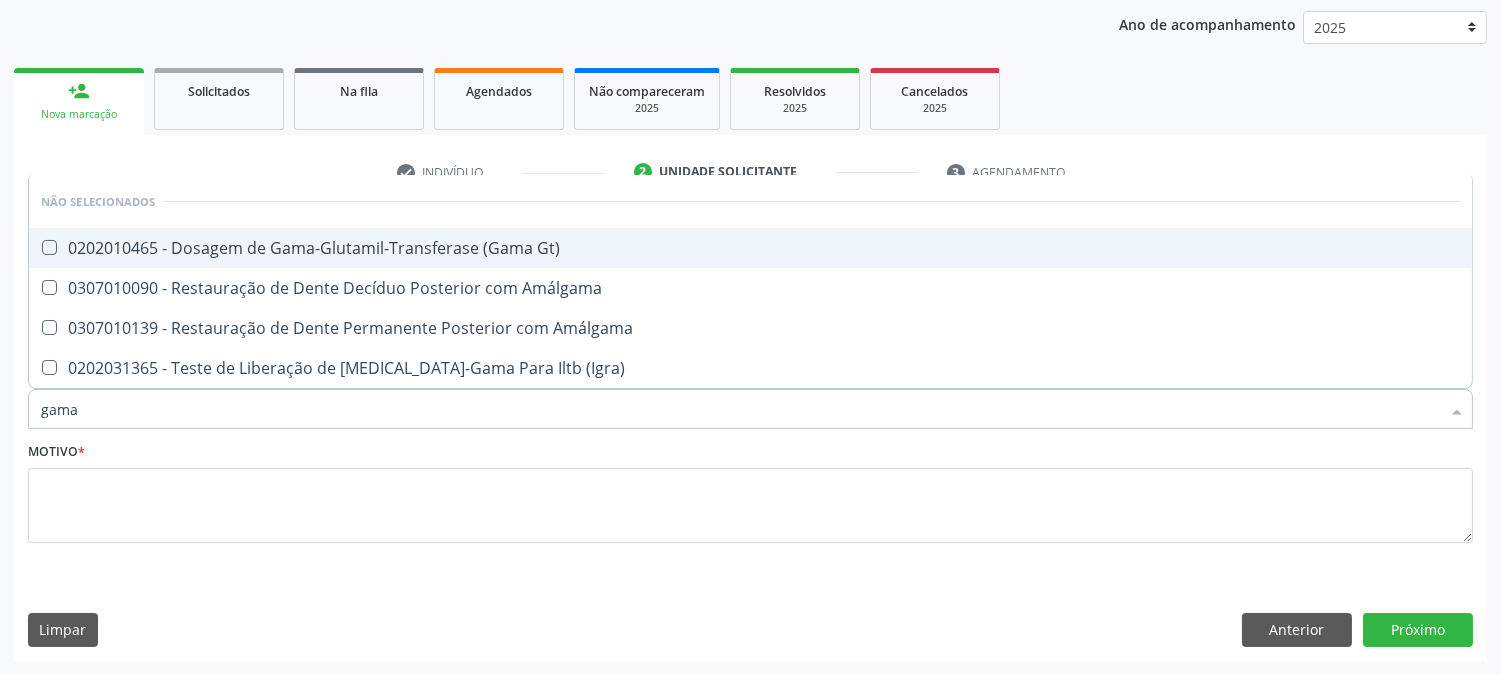 click on "0202010465 - Dosagem de Gama-Glutamil-Transferase (Gama Gt)" at bounding box center (750, 248) 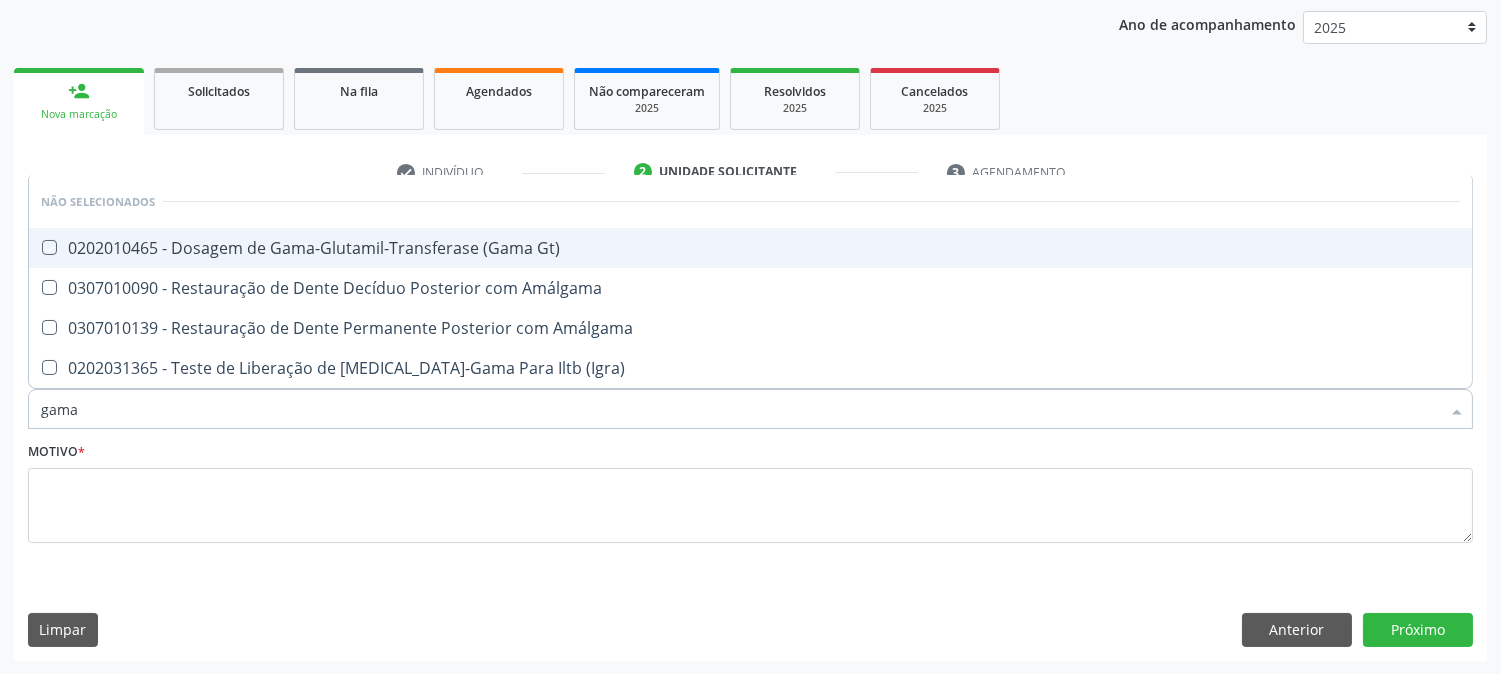 checkbox on "true" 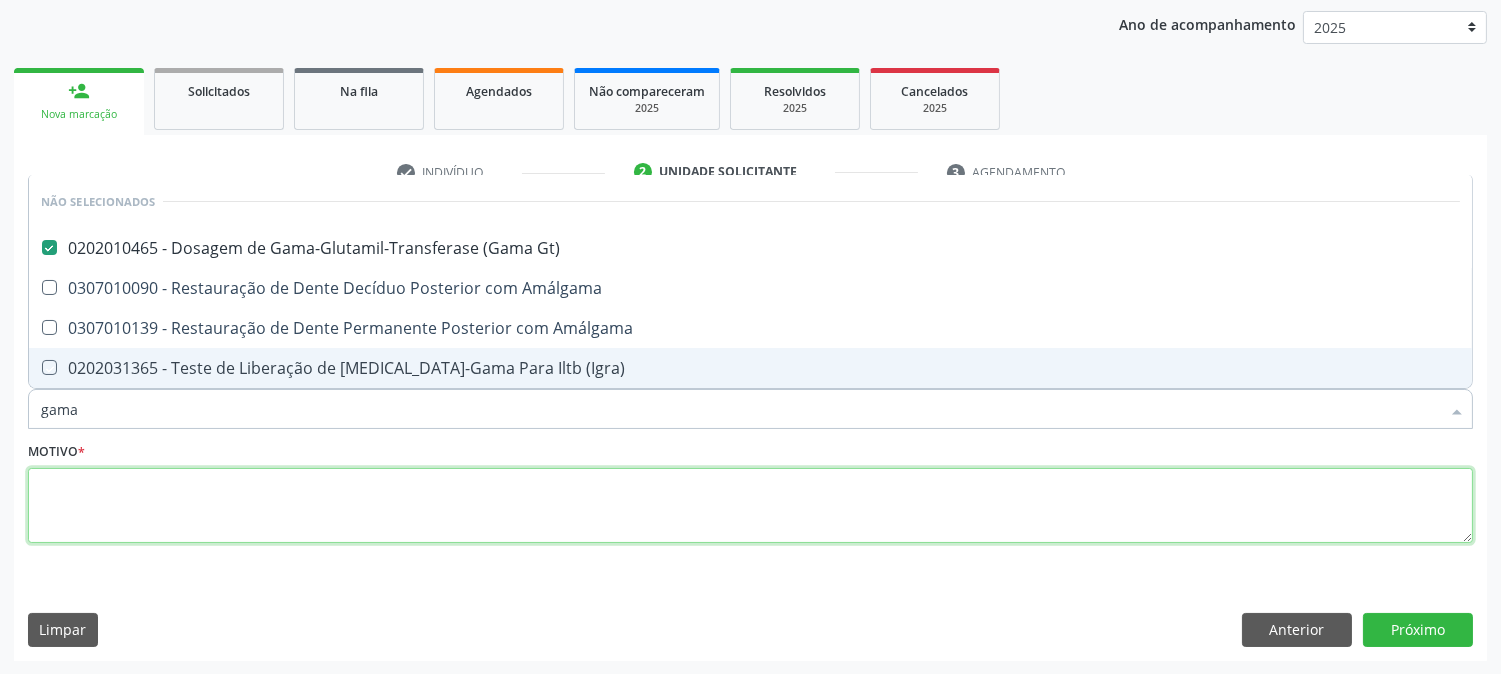 click at bounding box center (750, 506) 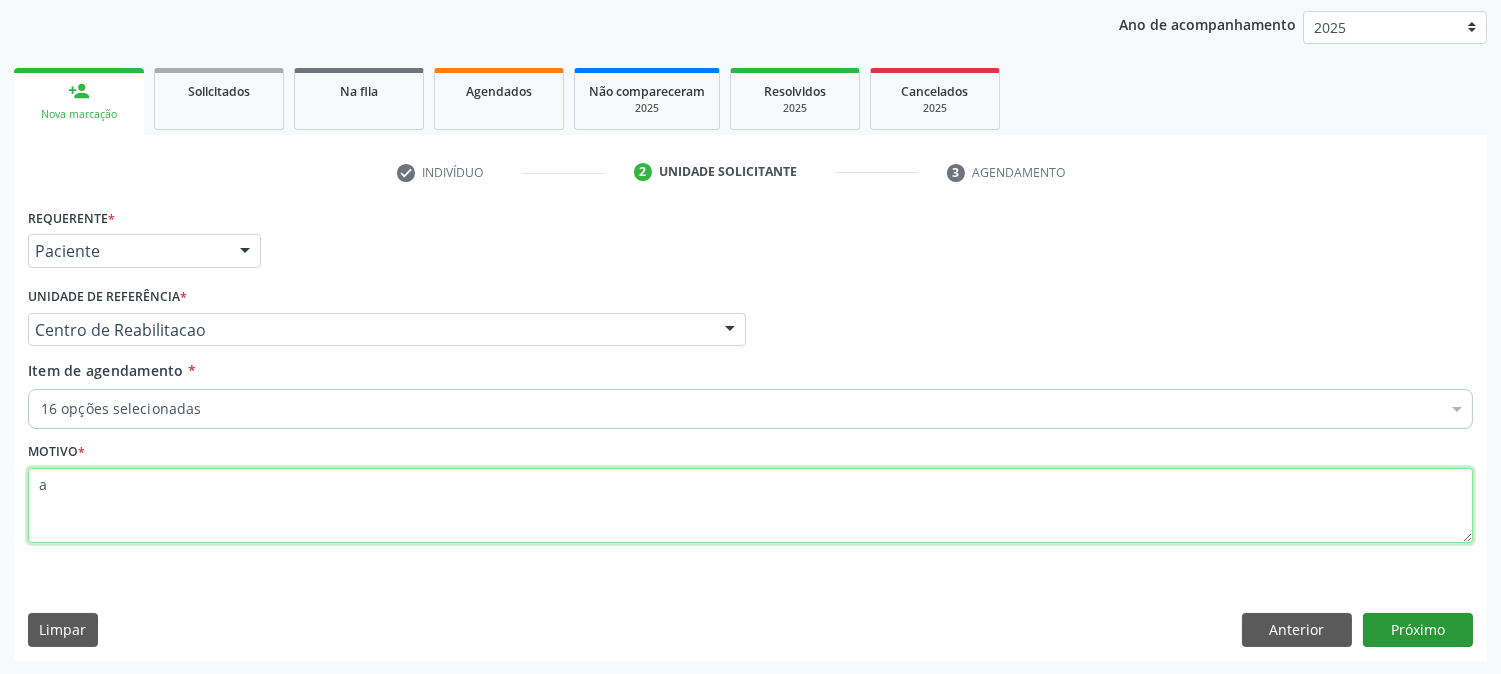 type on "a" 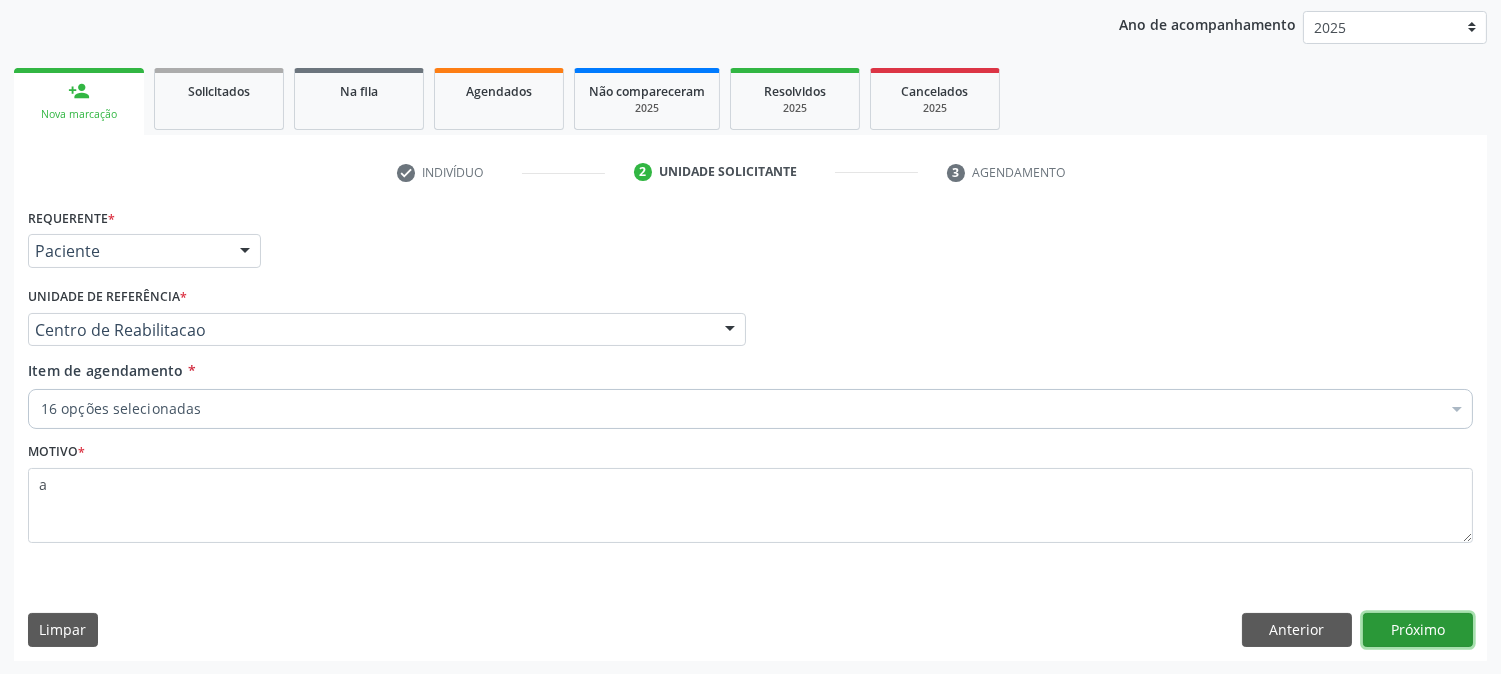 click on "Próximo" at bounding box center [1418, 630] 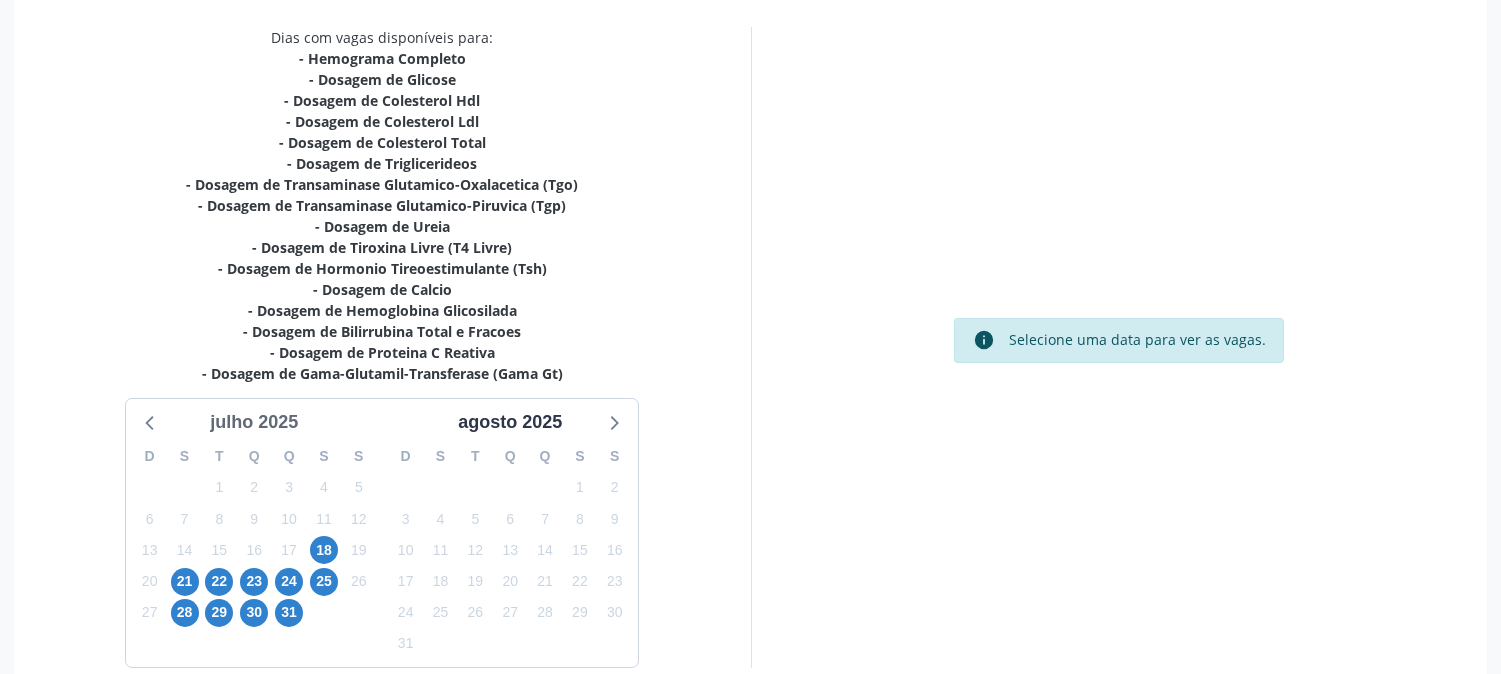scroll, scrollTop: 510, scrollLeft: 0, axis: vertical 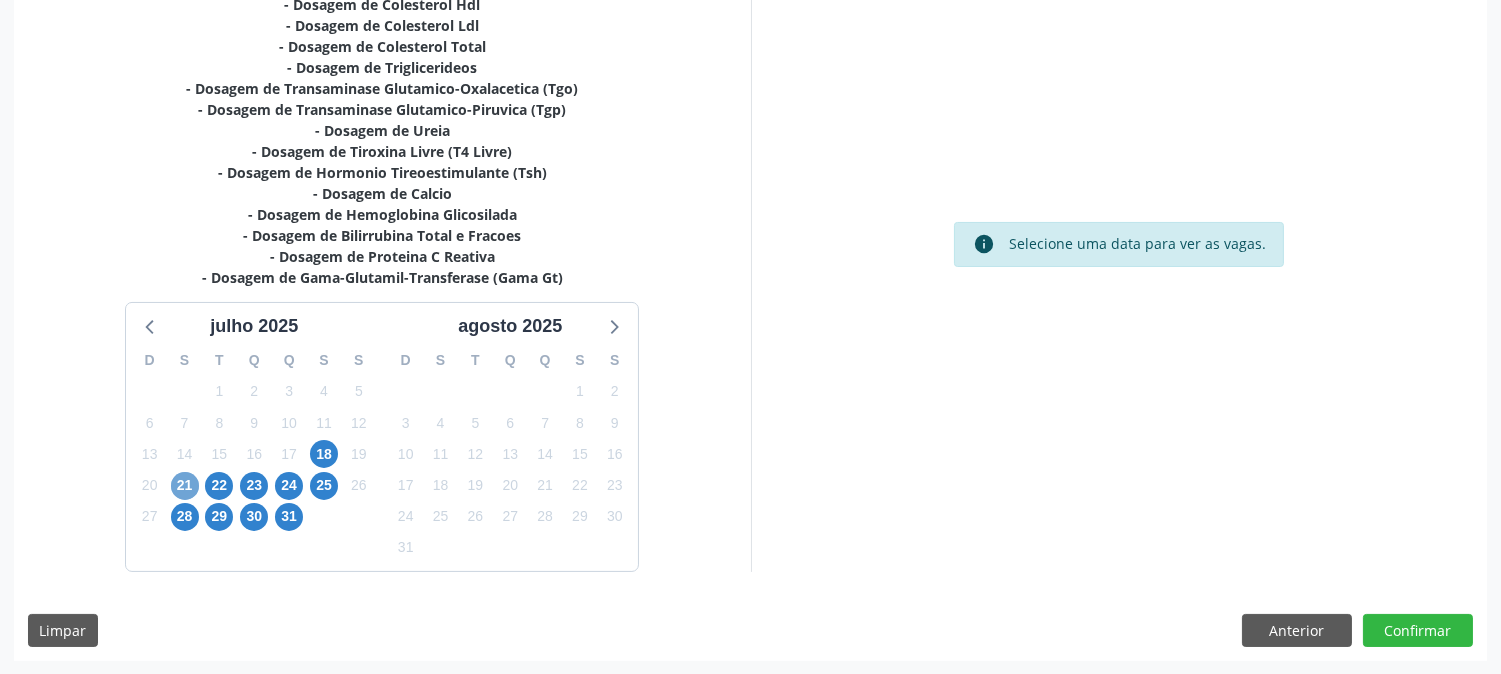 click on "21" at bounding box center [185, 486] 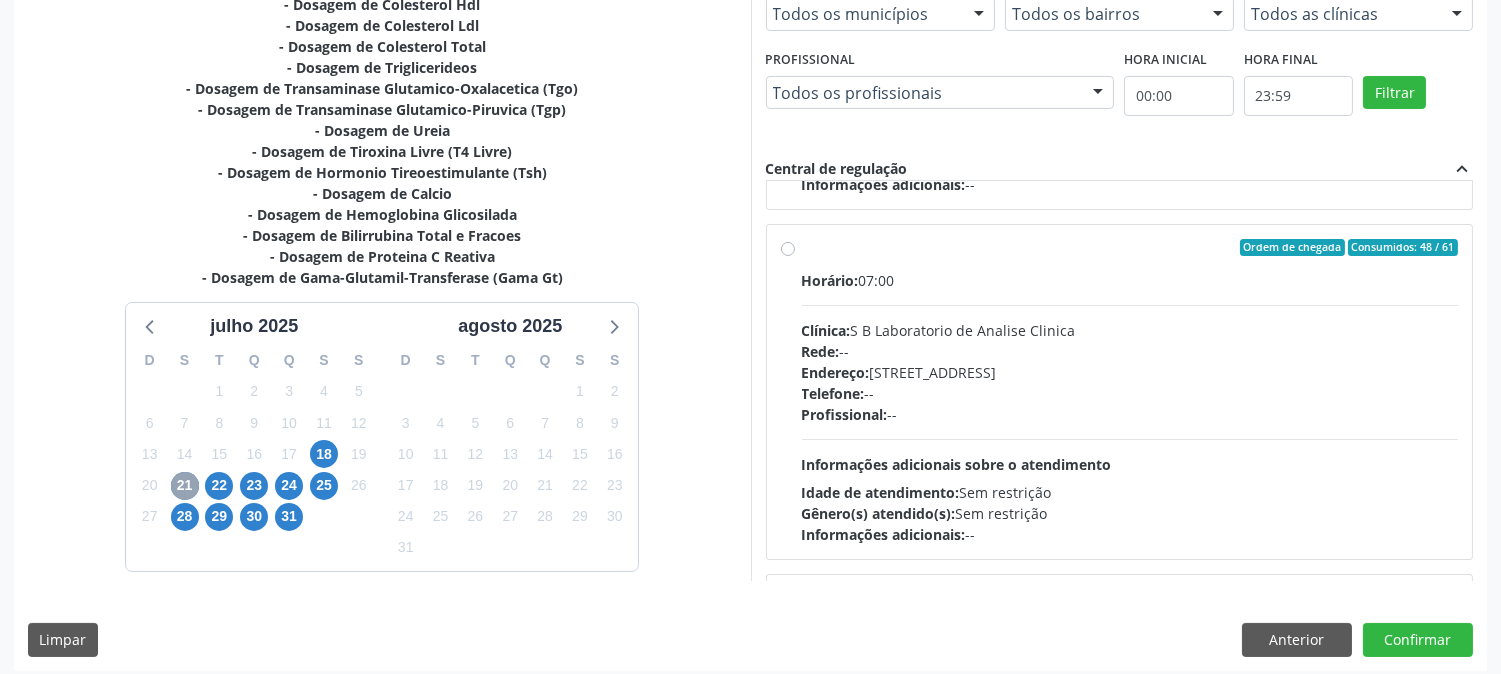 scroll, scrollTop: 333, scrollLeft: 0, axis: vertical 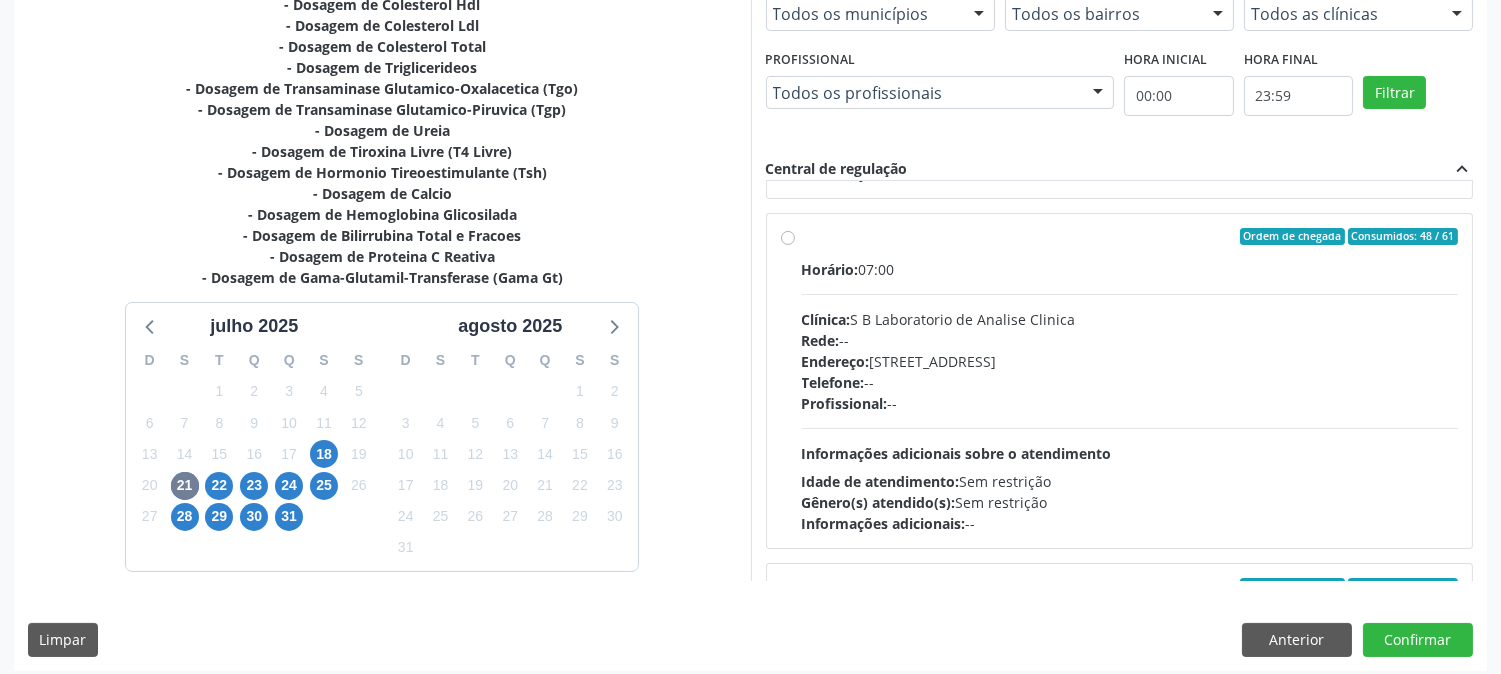 click on "Endereço:   [STREET_ADDRESS]" at bounding box center [1130, 361] 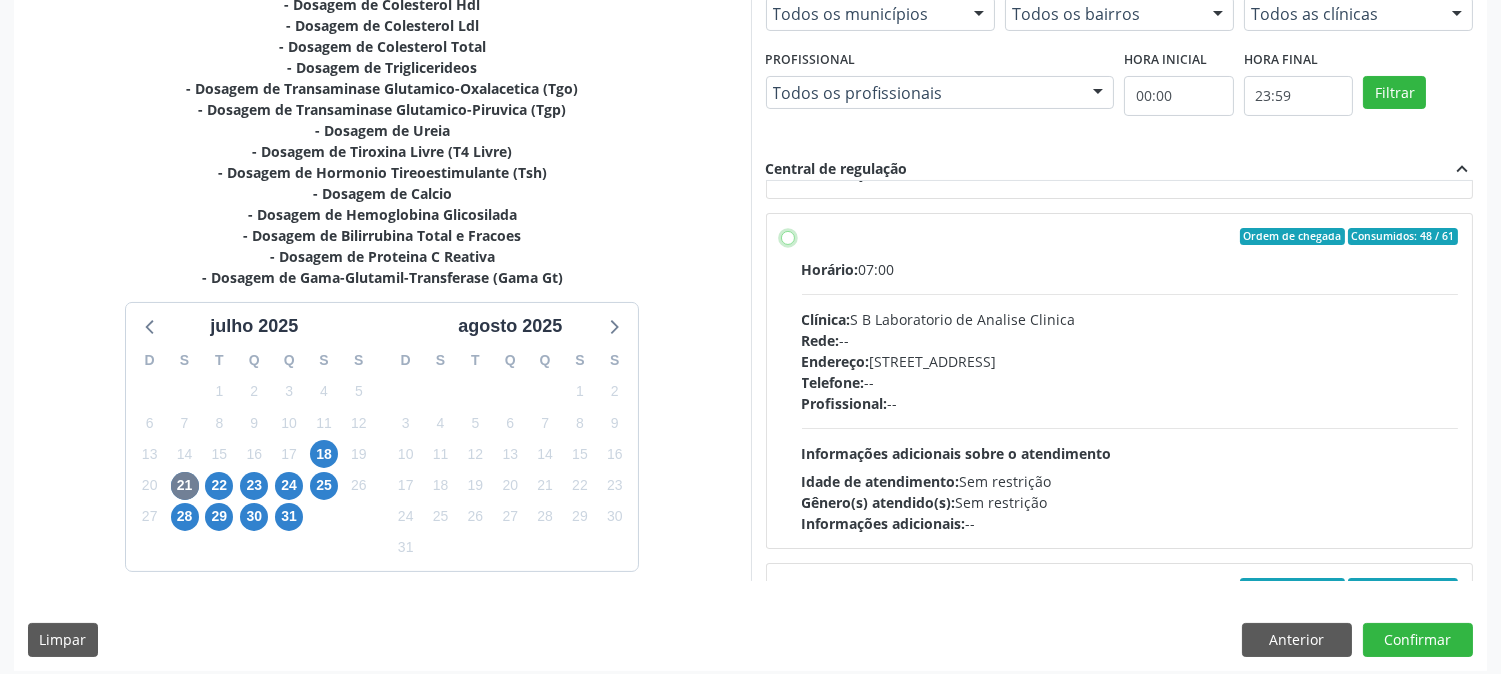 click on "Ordem de chegada
Consumidos: 48 / 61
Horário:   07:00
Clínica:  S B Laboratorio de Analise Clinica
Rede:
--
Endereço:   Casa, nº 679, Centro, Serra Talhada - PE
Telefone:   --
Profissional:
--
Informações adicionais sobre o atendimento
Idade de atendimento:
Sem restrição
Gênero(s) atendido(s):
Sem restrição
Informações adicionais:
--" at bounding box center [788, 237] 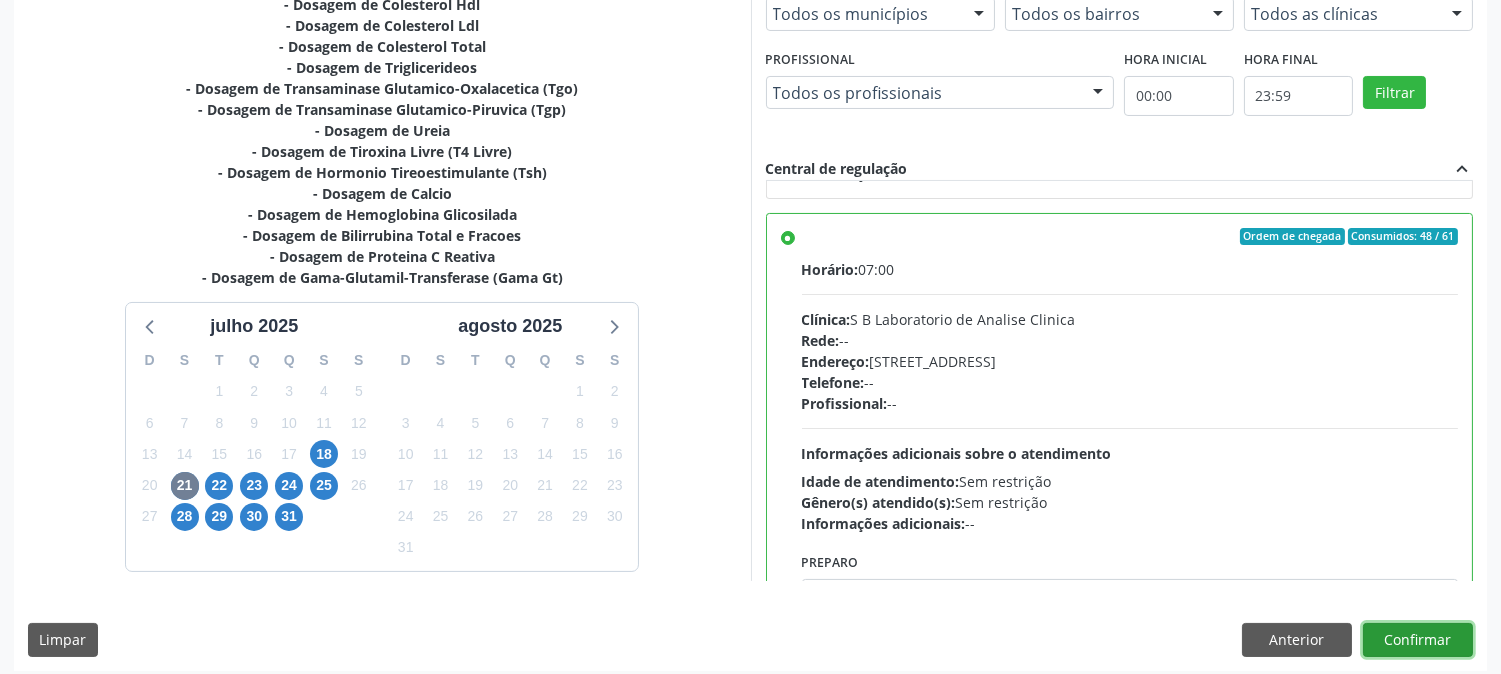 click on "Confirmar" at bounding box center [1418, 640] 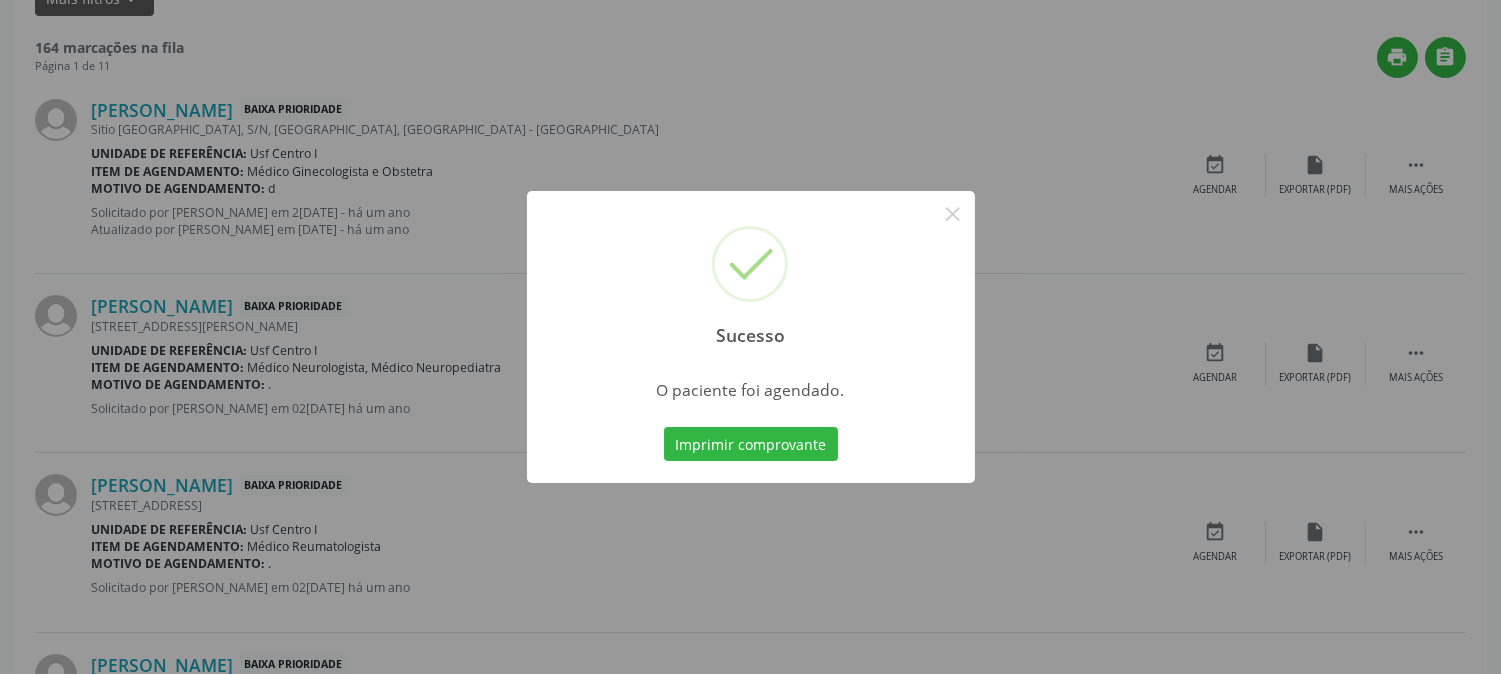 scroll, scrollTop: 0, scrollLeft: 0, axis: both 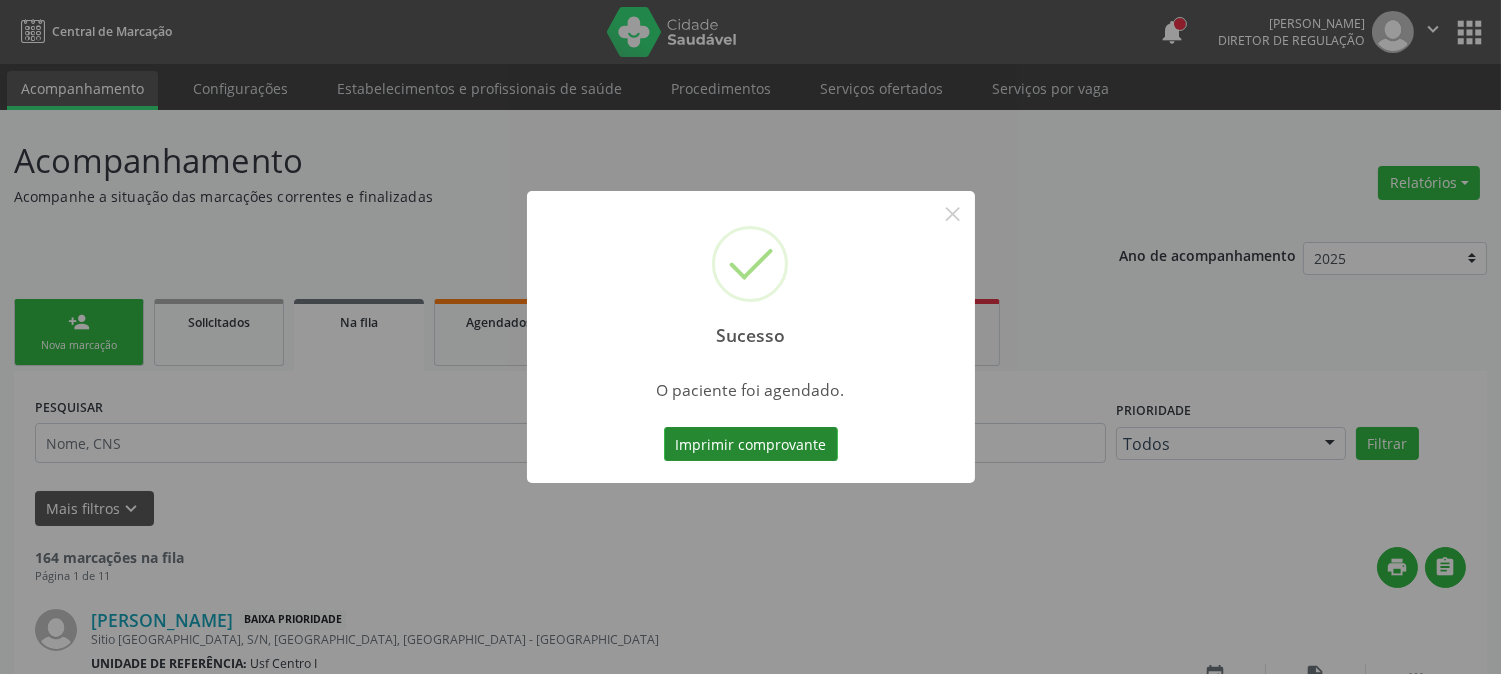 click on "Imprimir comprovante" at bounding box center (751, 444) 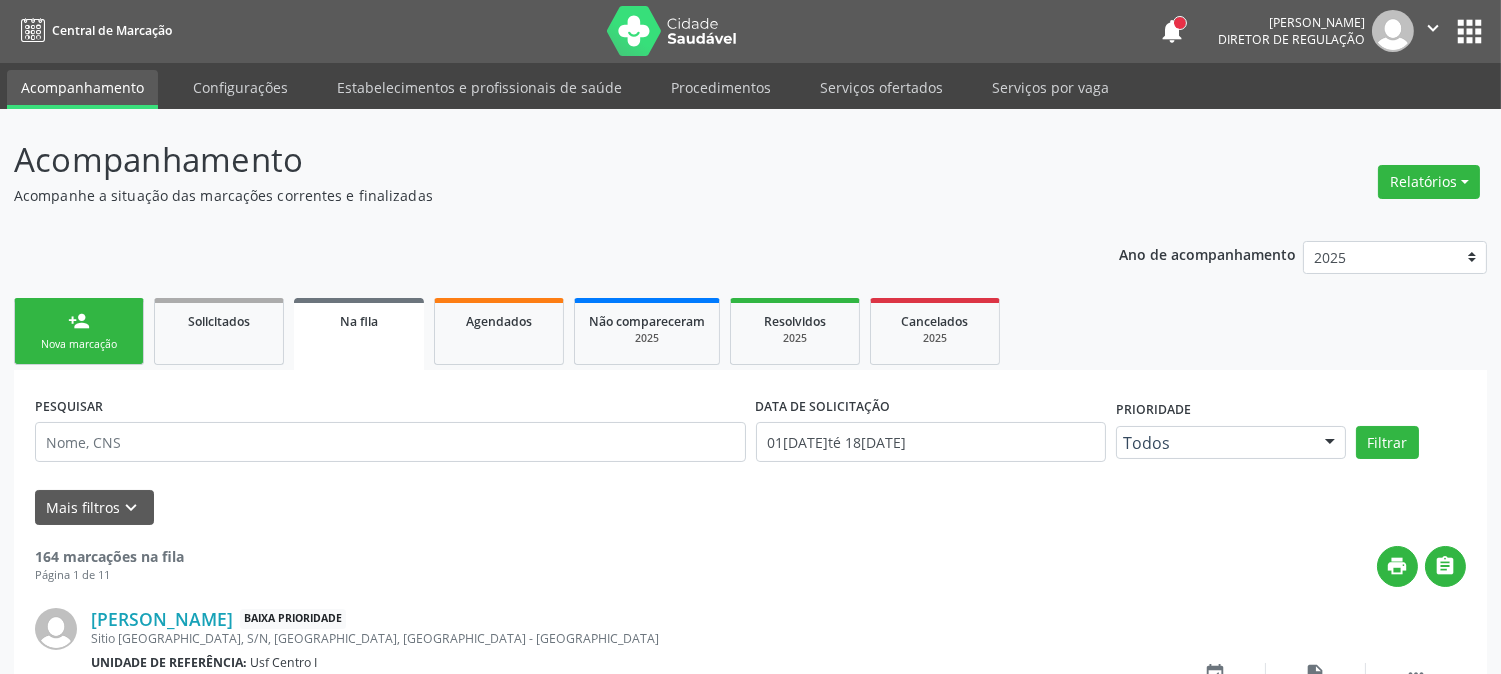 scroll, scrollTop: 0, scrollLeft: 0, axis: both 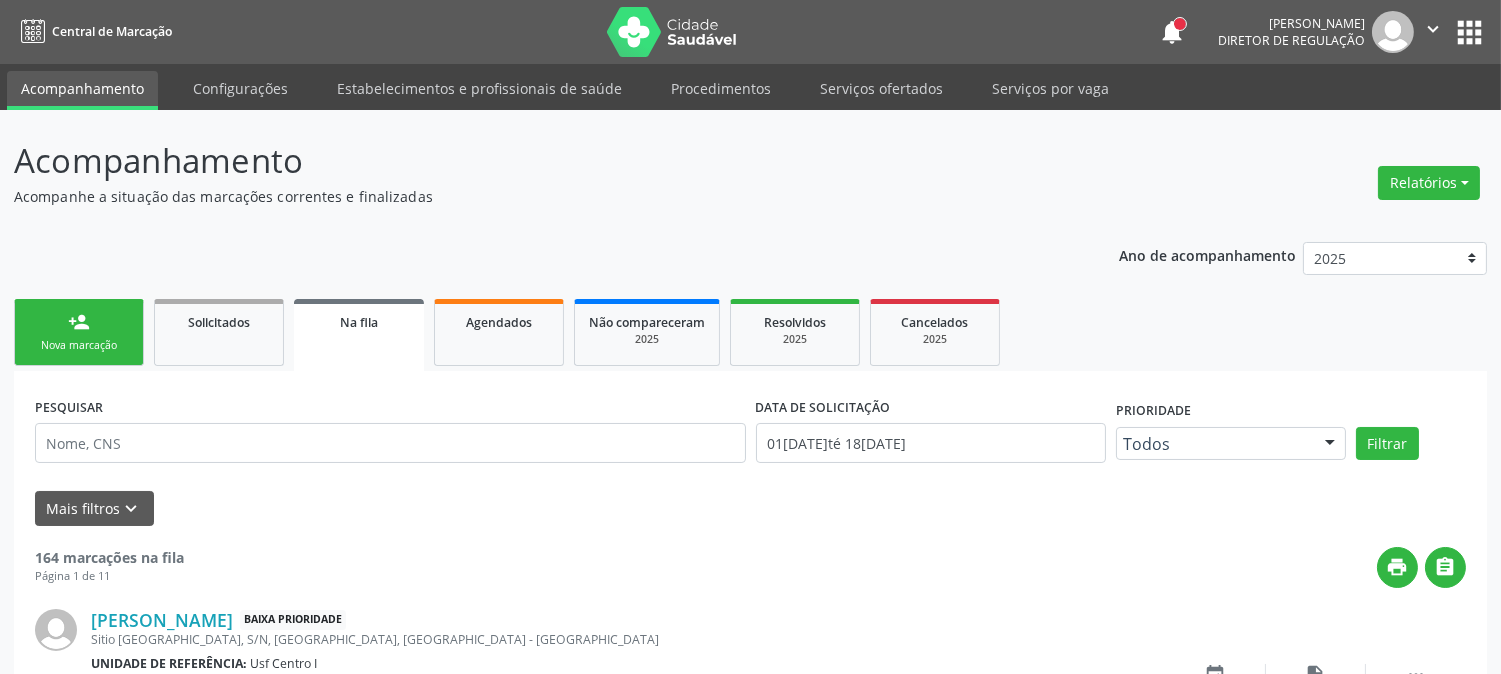 click on "Nova marcação" at bounding box center [79, 345] 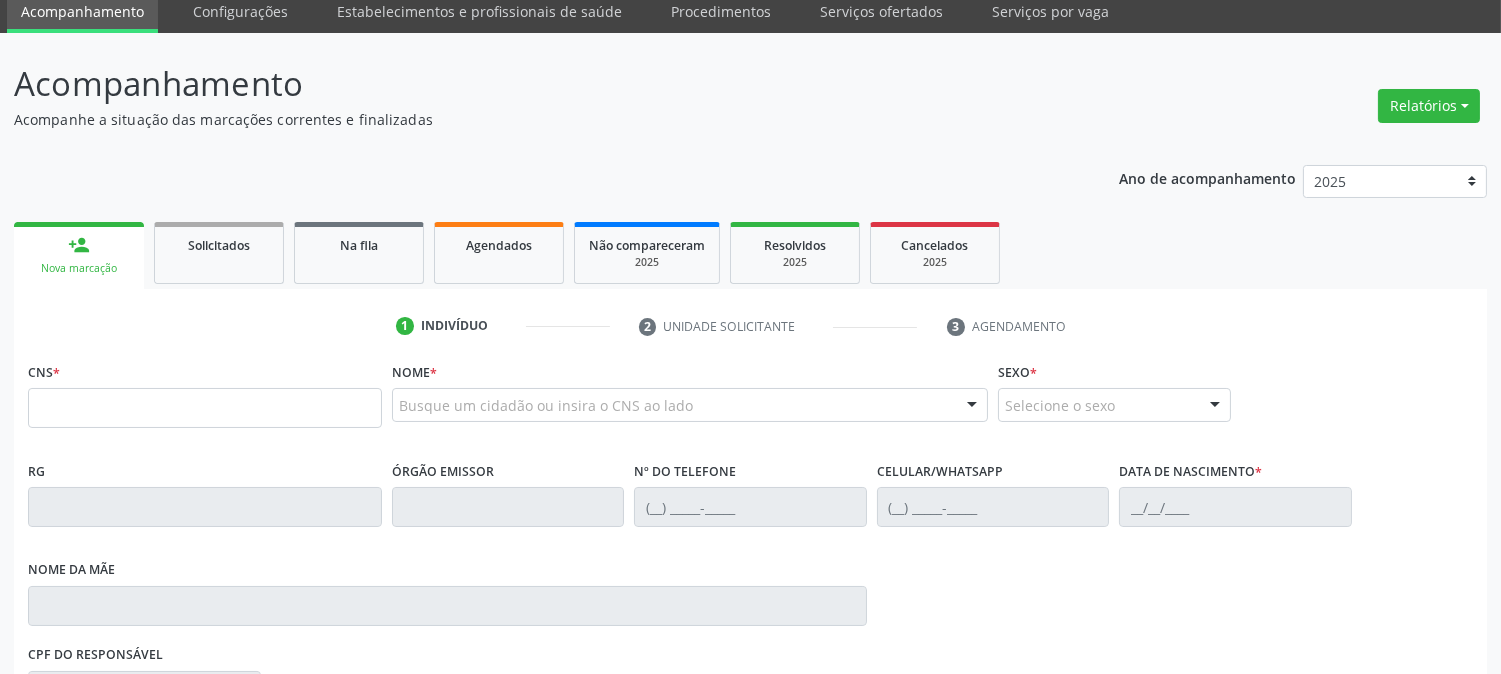 scroll, scrollTop: 111, scrollLeft: 0, axis: vertical 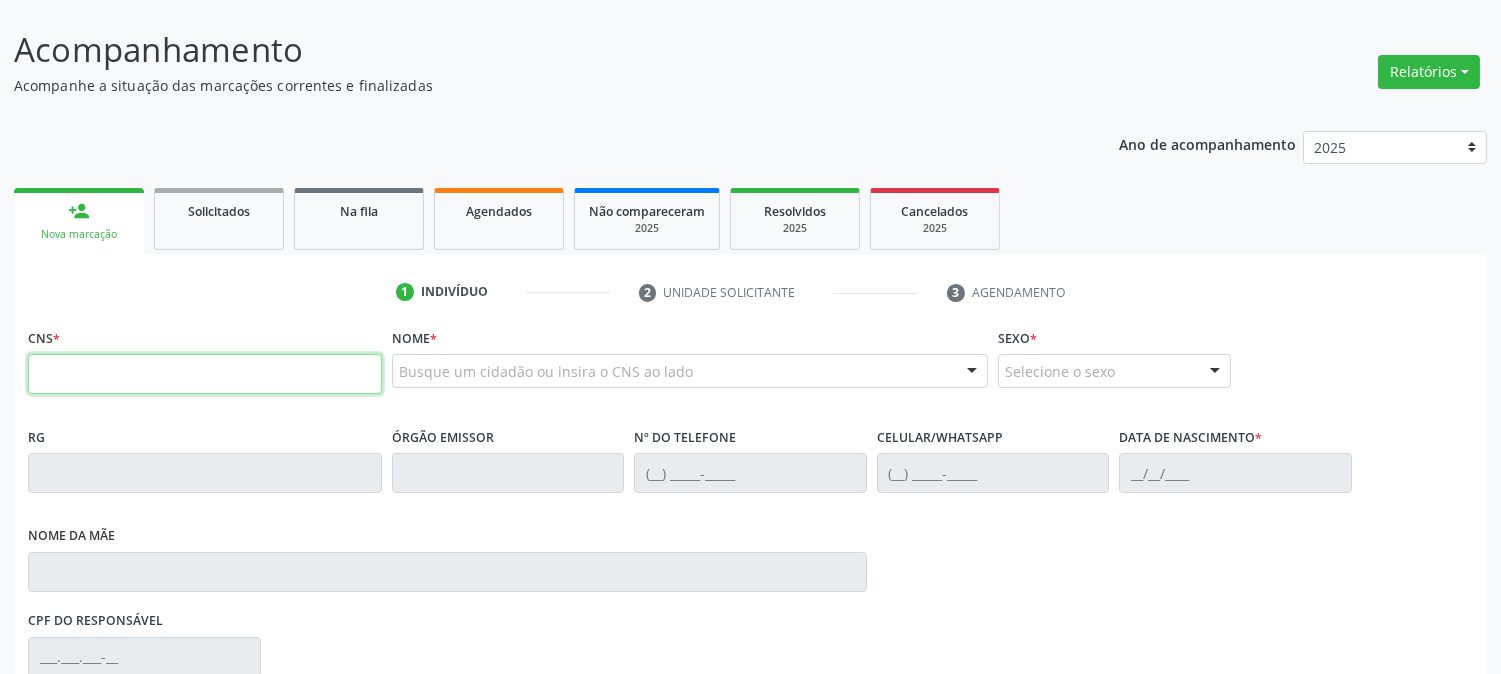 click at bounding box center (205, 374) 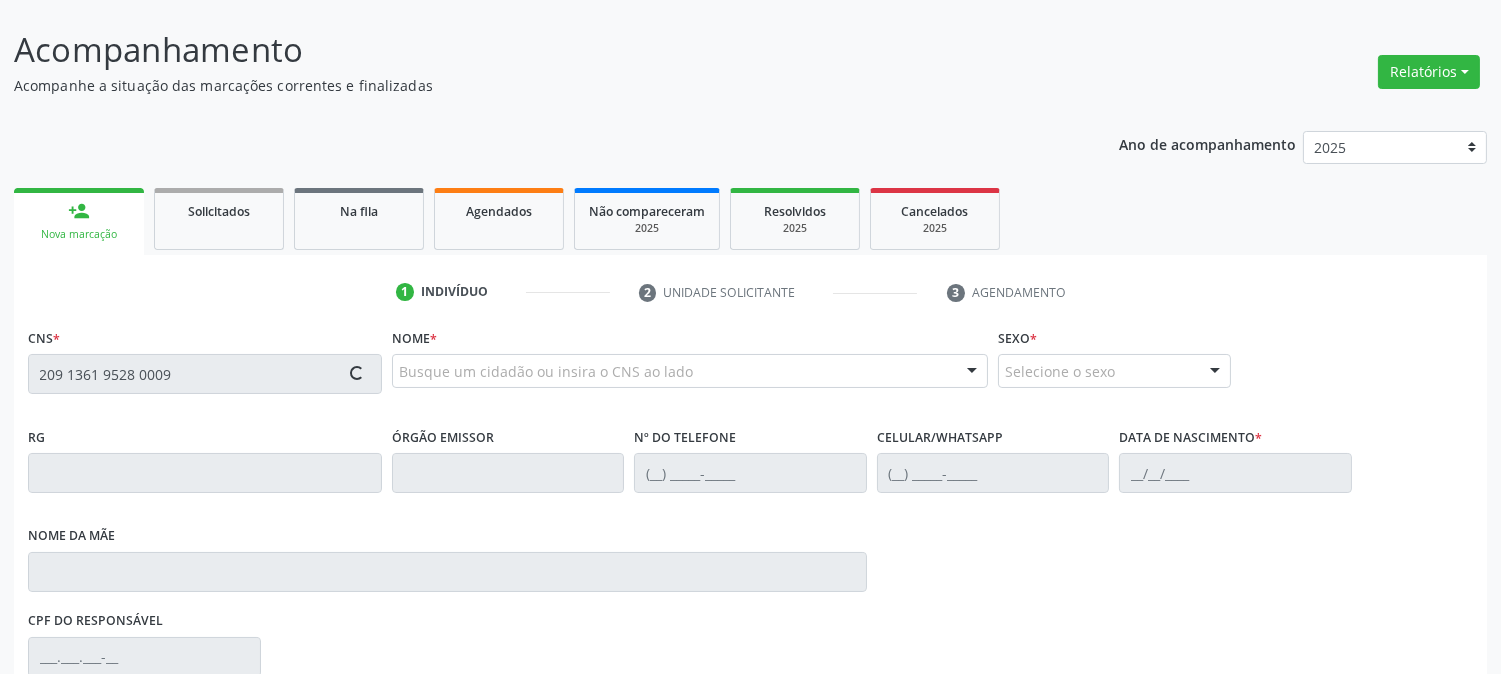 type on "209 1361 9528 0009" 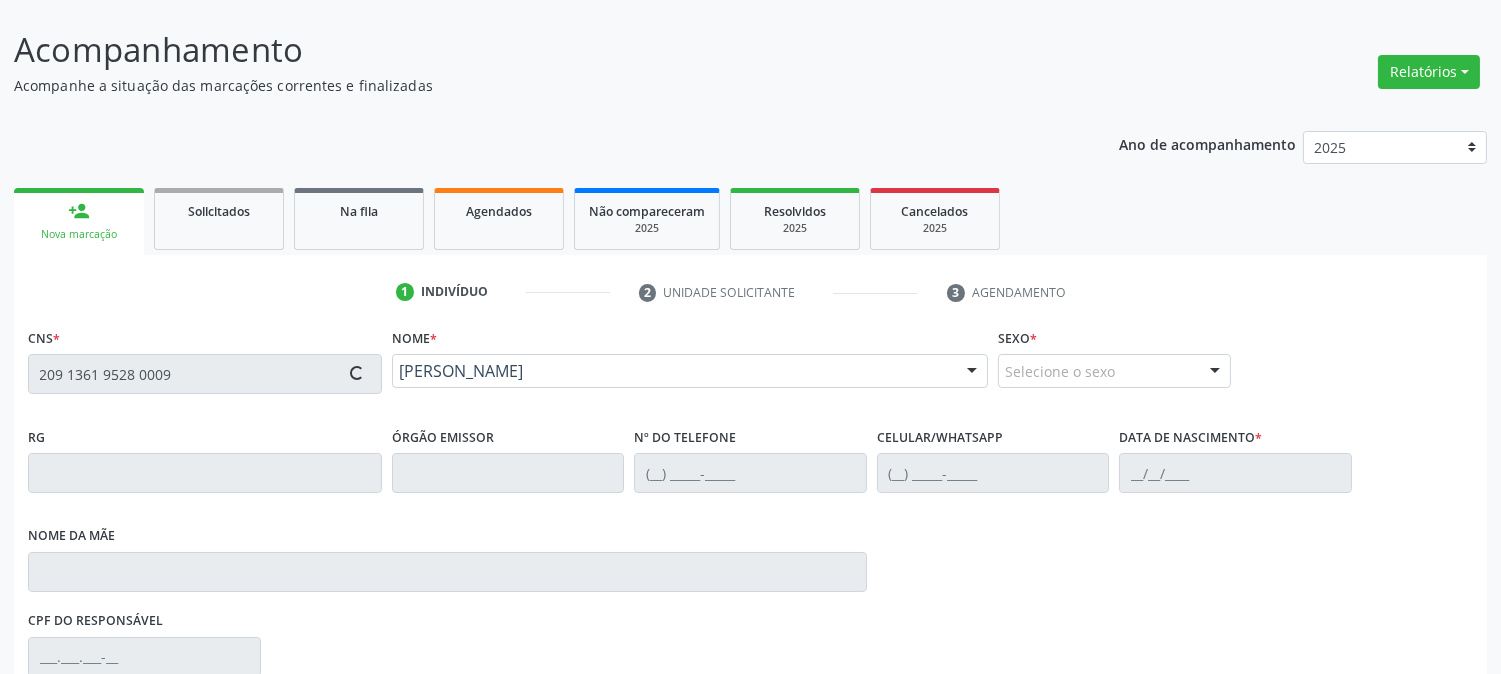 type on "(87) 3831-6763" 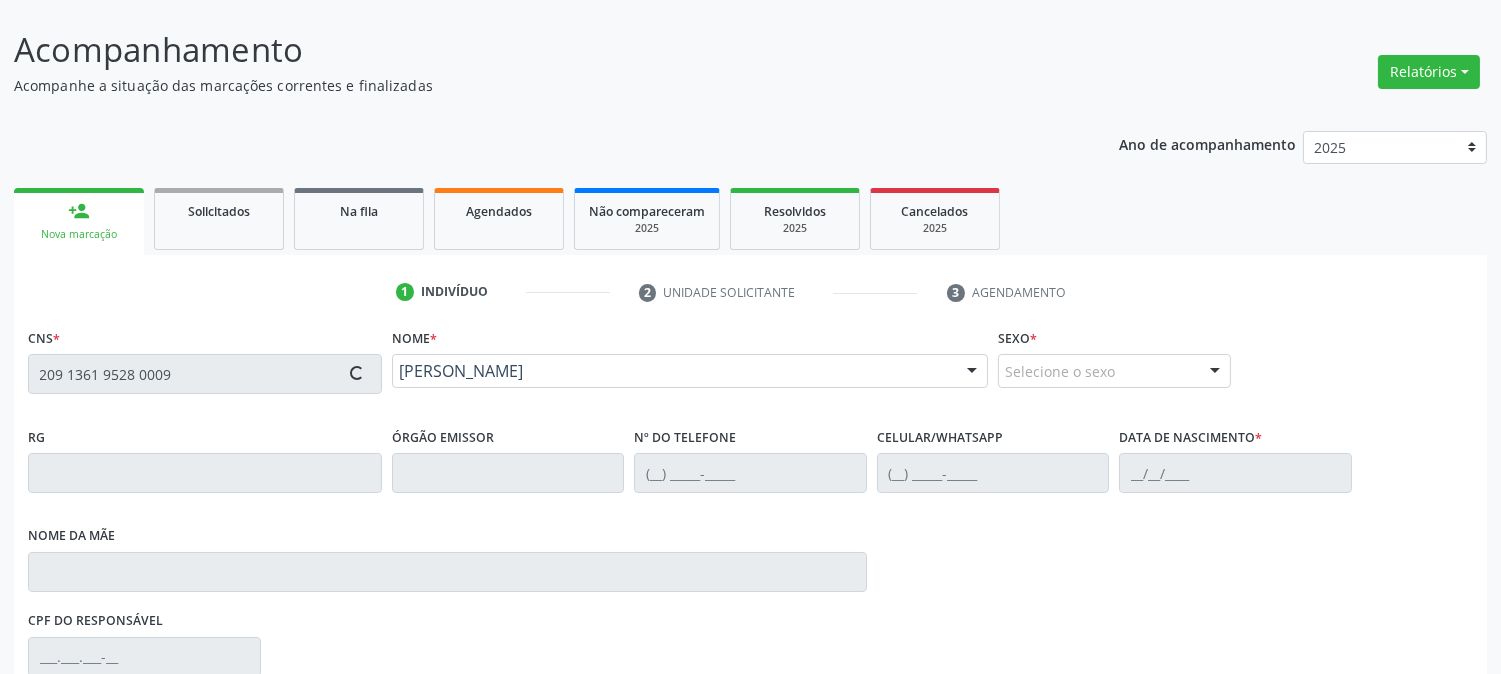 type on "(87) 3831-6763" 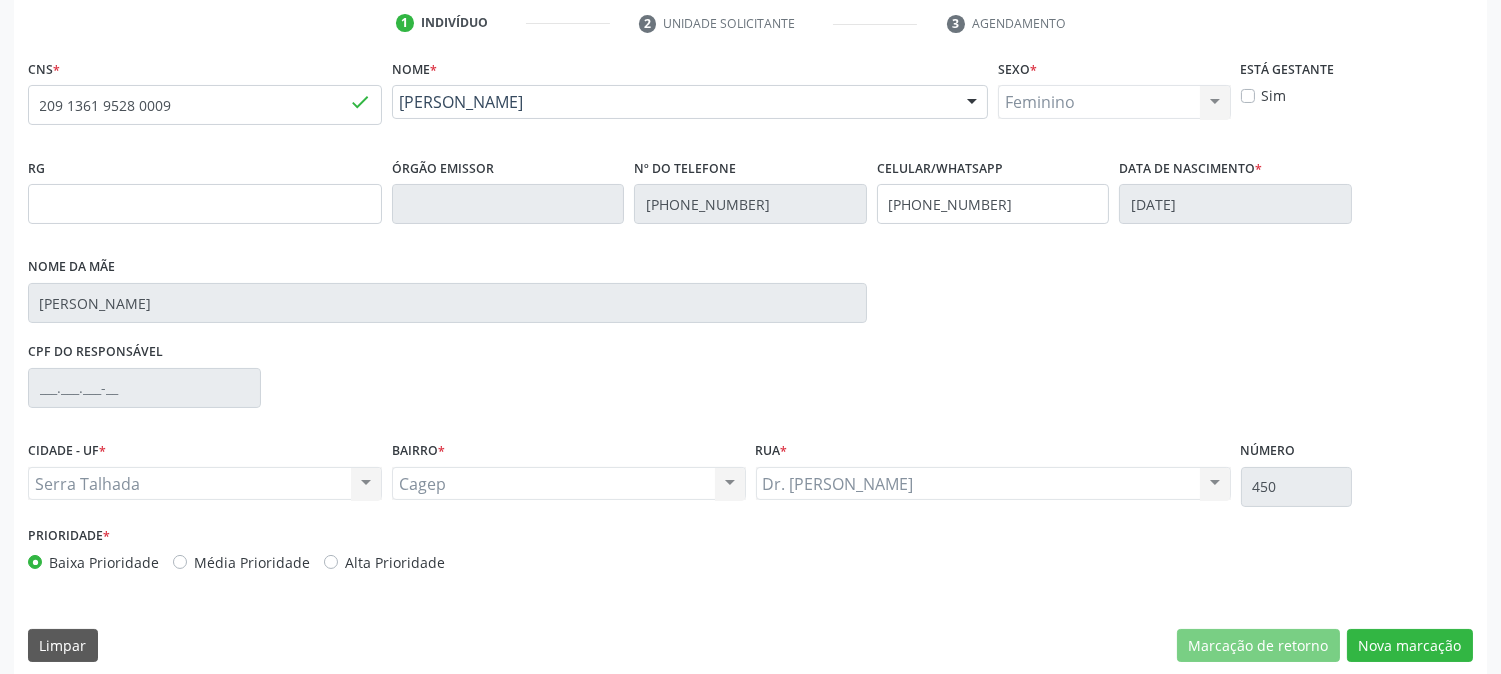 scroll, scrollTop: 395, scrollLeft: 0, axis: vertical 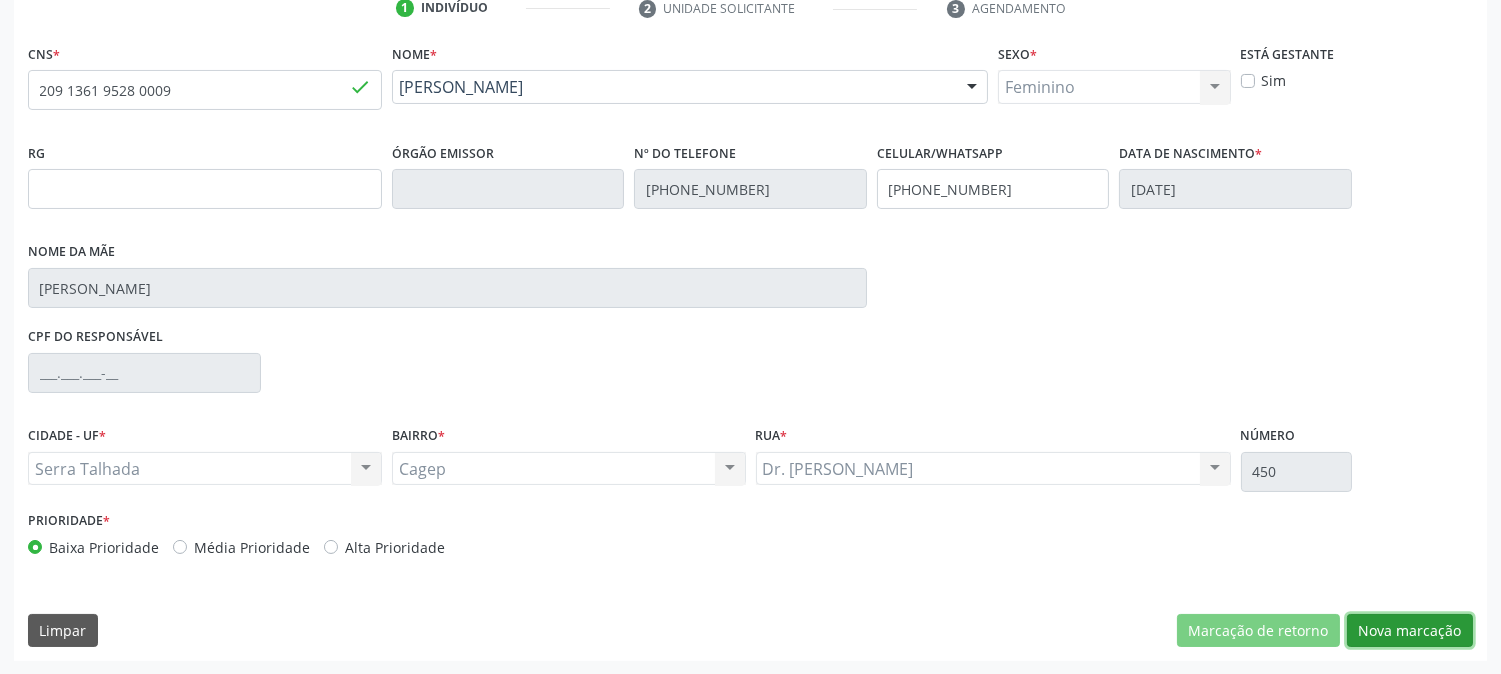 click on "Nova marcação" at bounding box center (1410, 631) 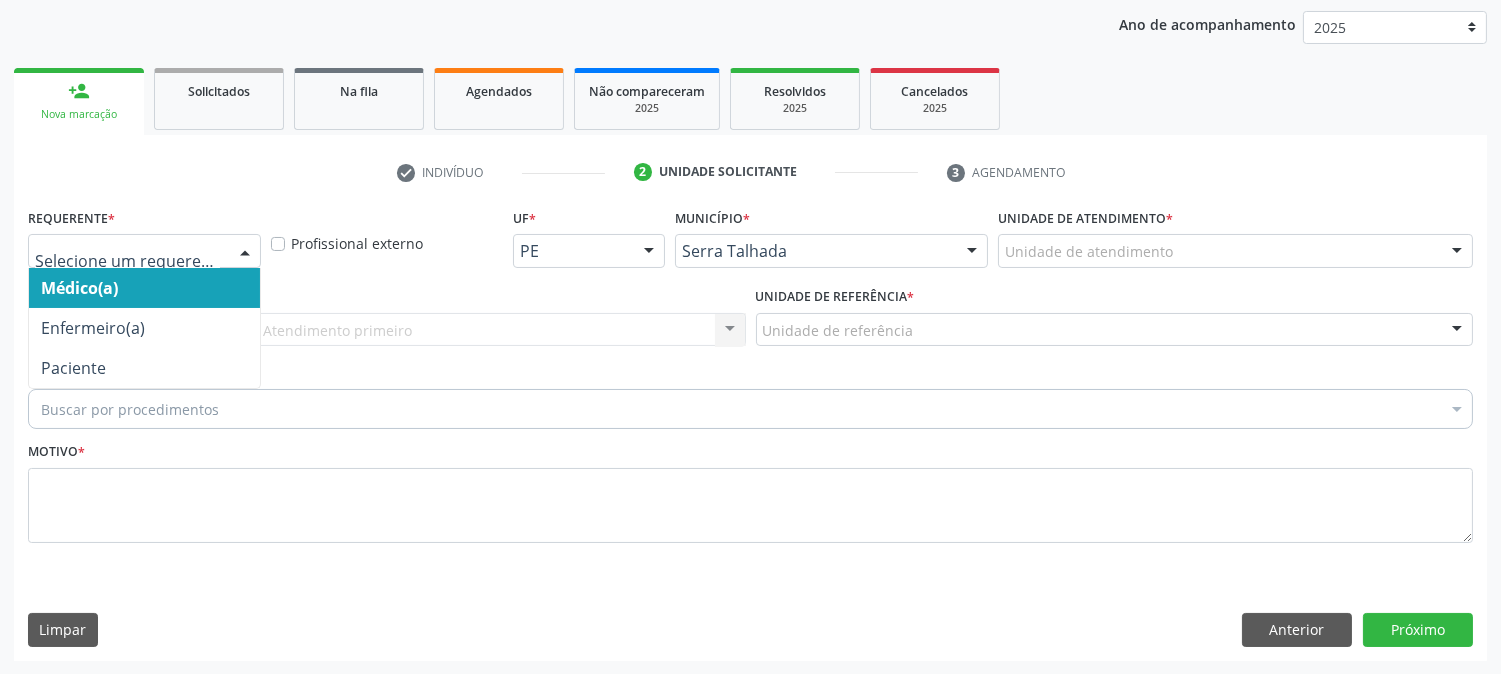 click at bounding box center [144, 251] 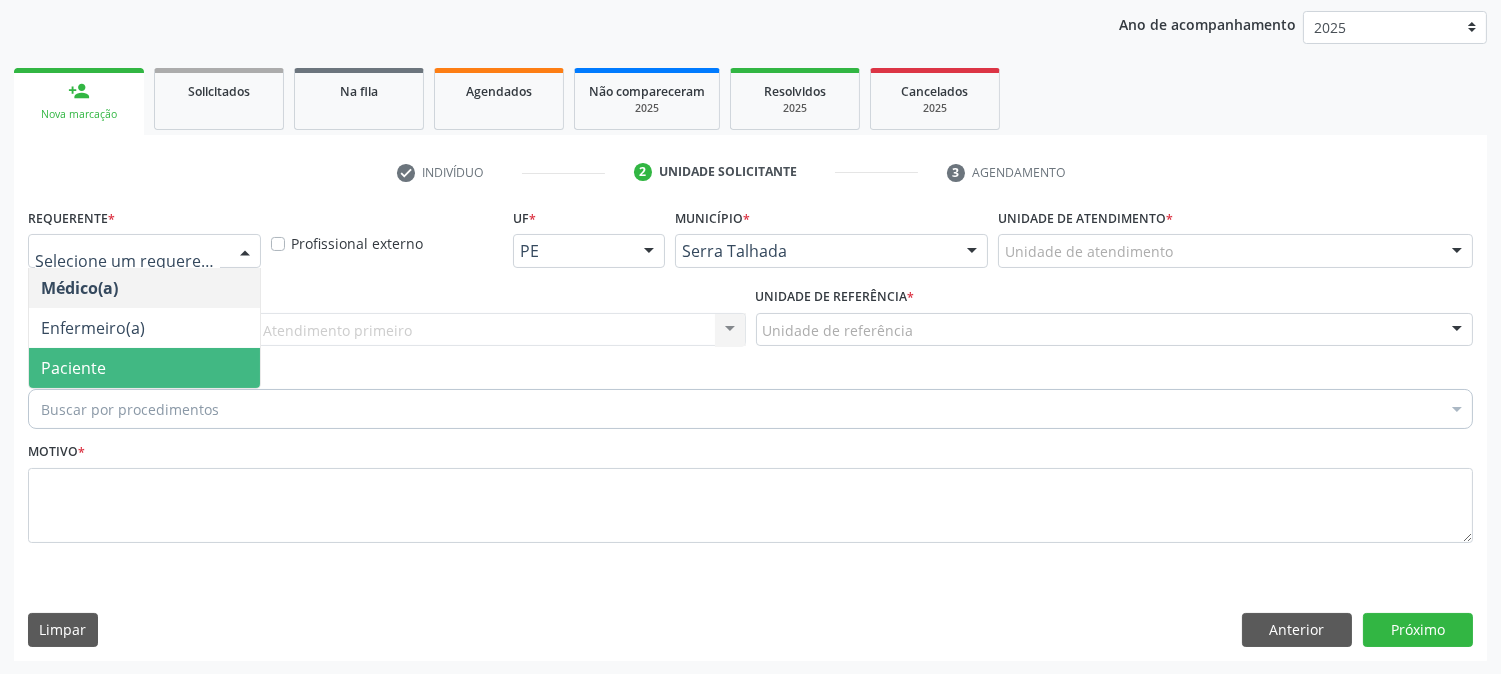 click on "Paciente" at bounding box center (144, 368) 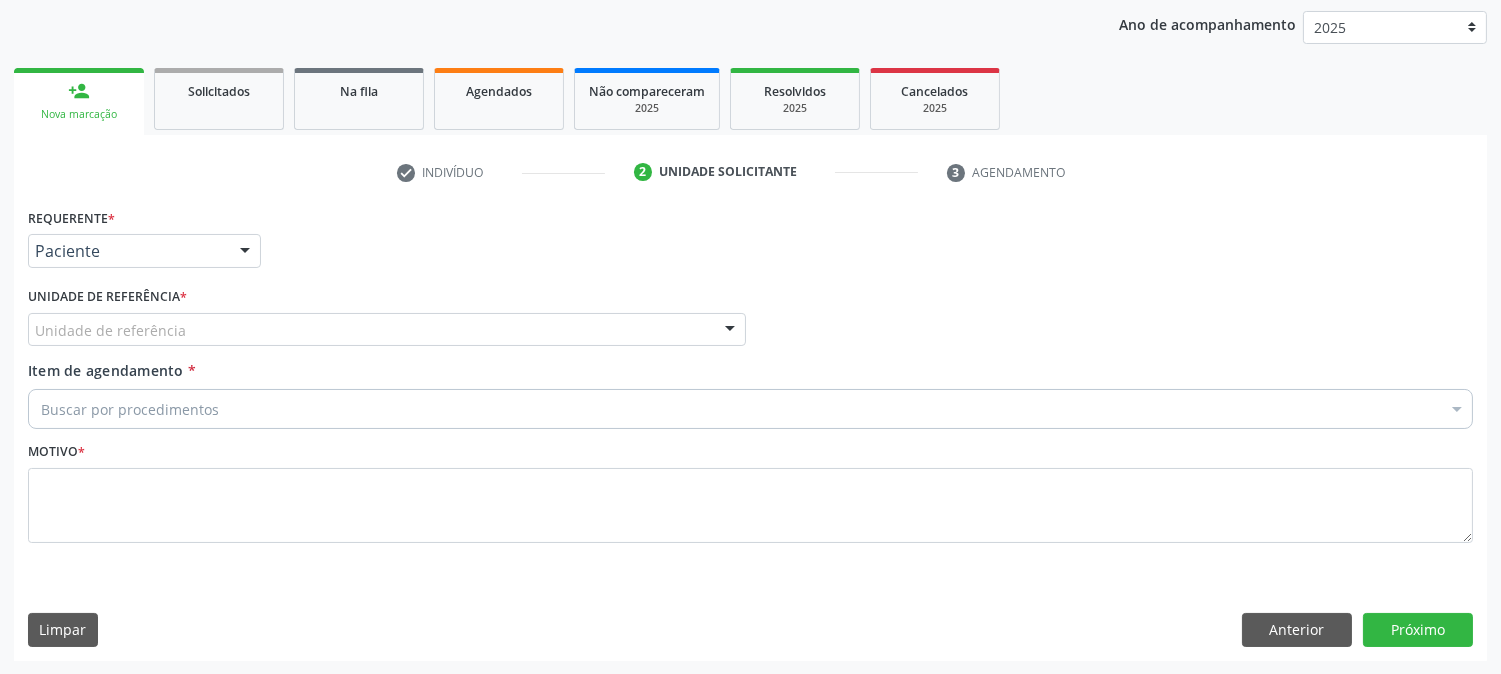 click on "Unidade de referência" at bounding box center [387, 330] 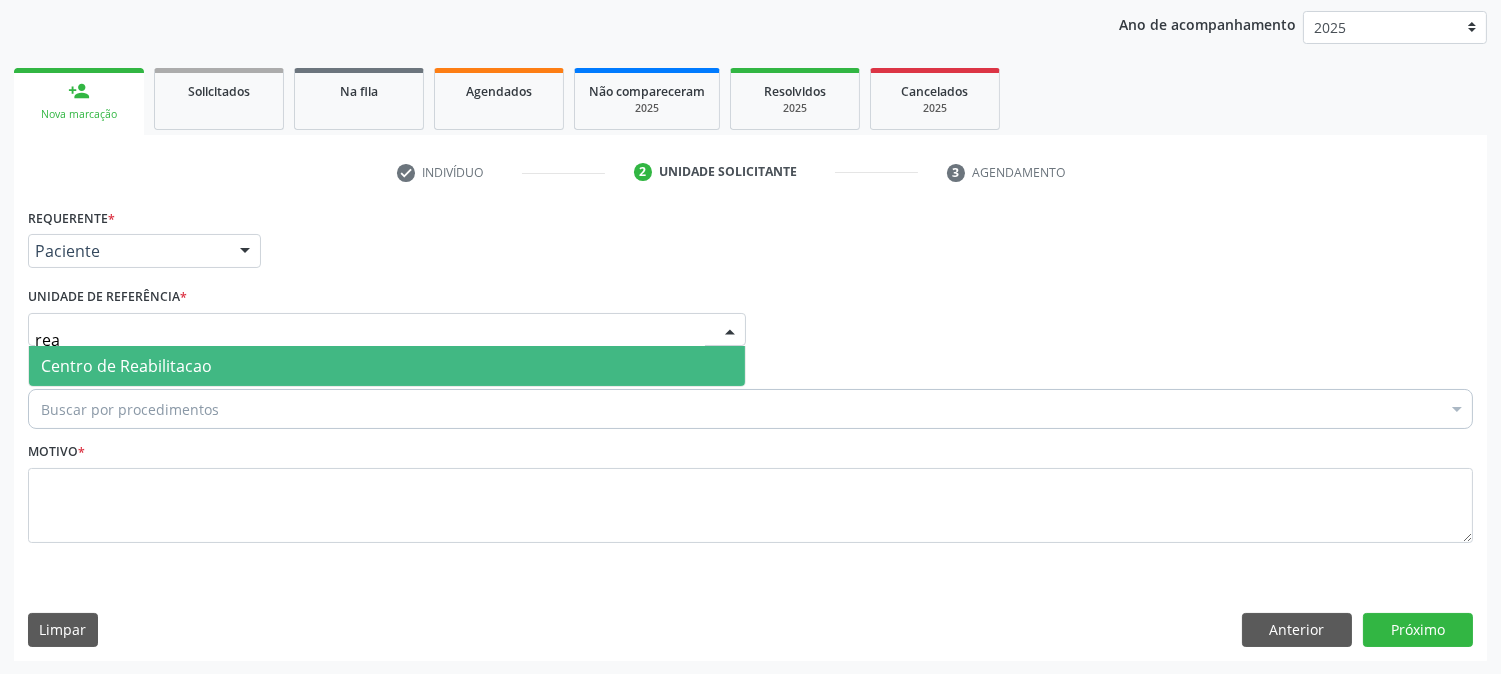 type on "reab" 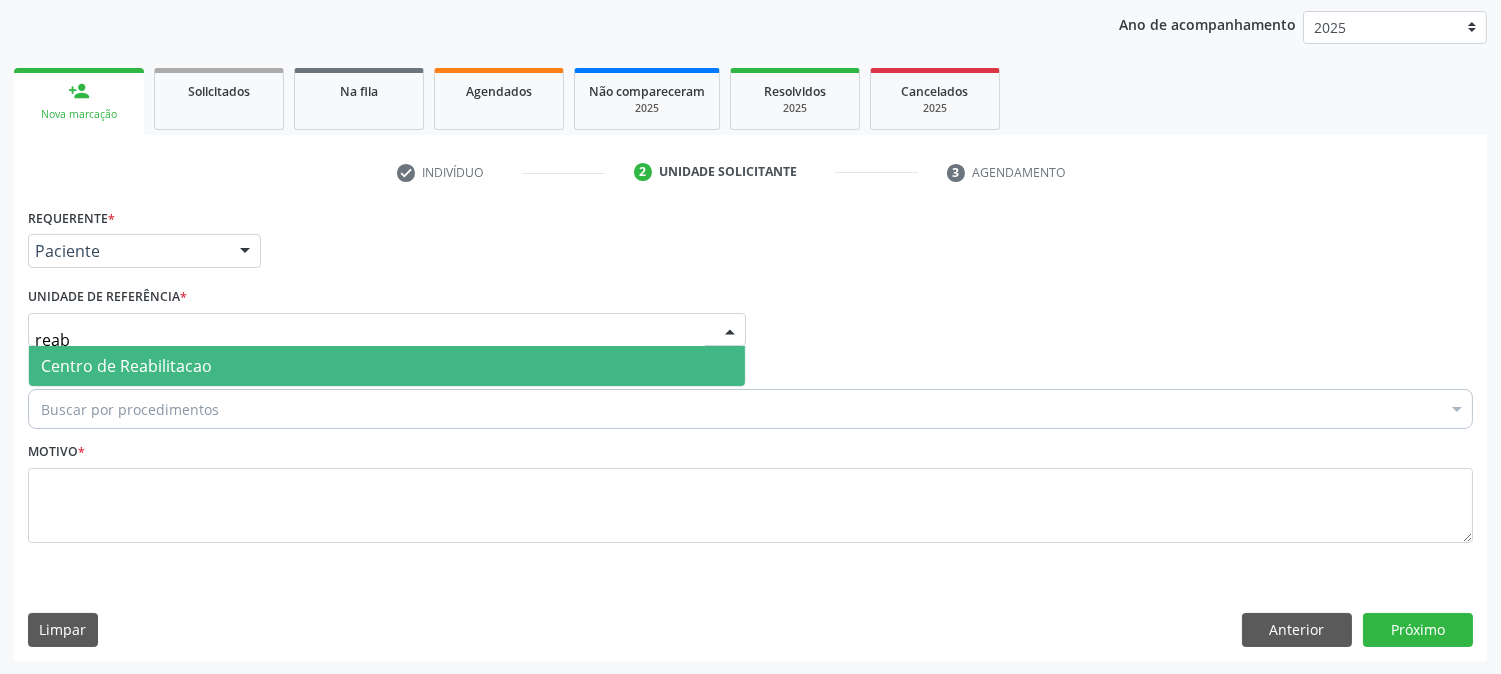 click on "Centro de Reabilitacao" at bounding box center [387, 366] 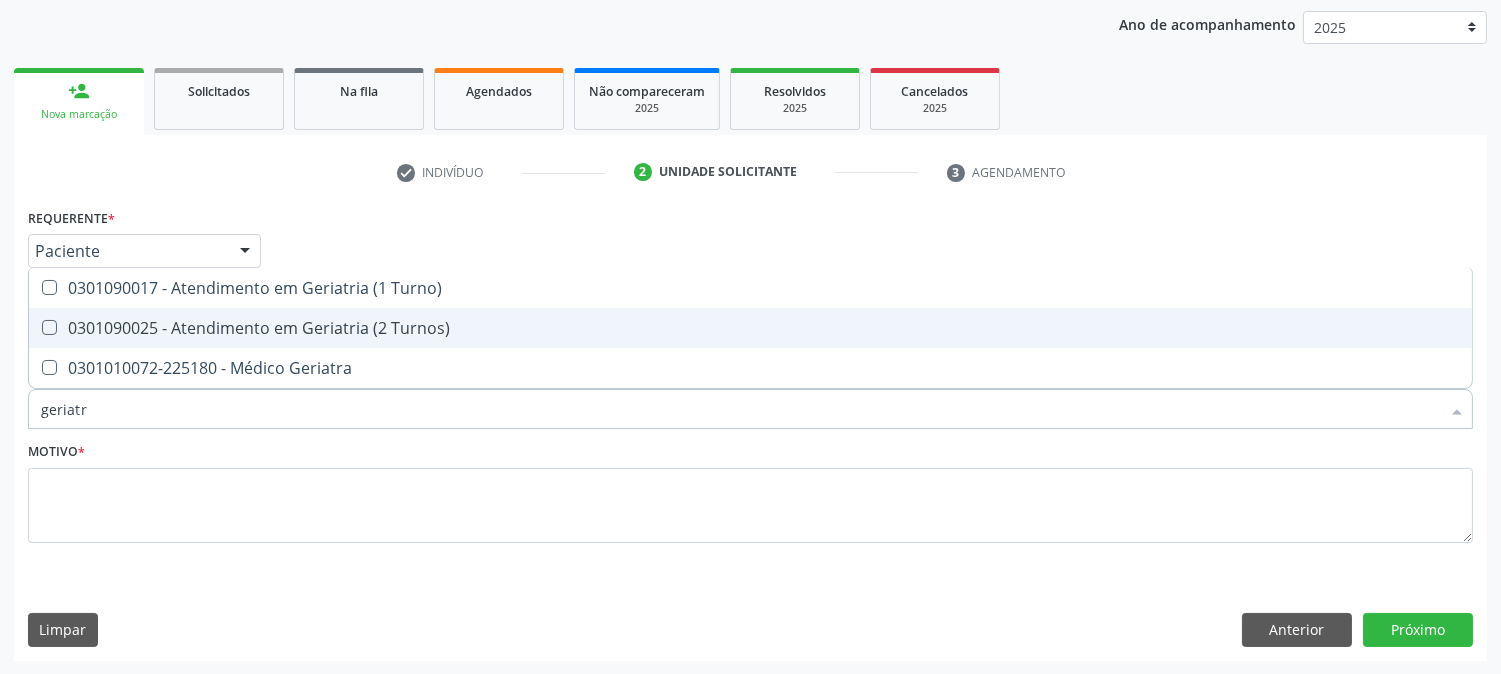 type on "geriatra" 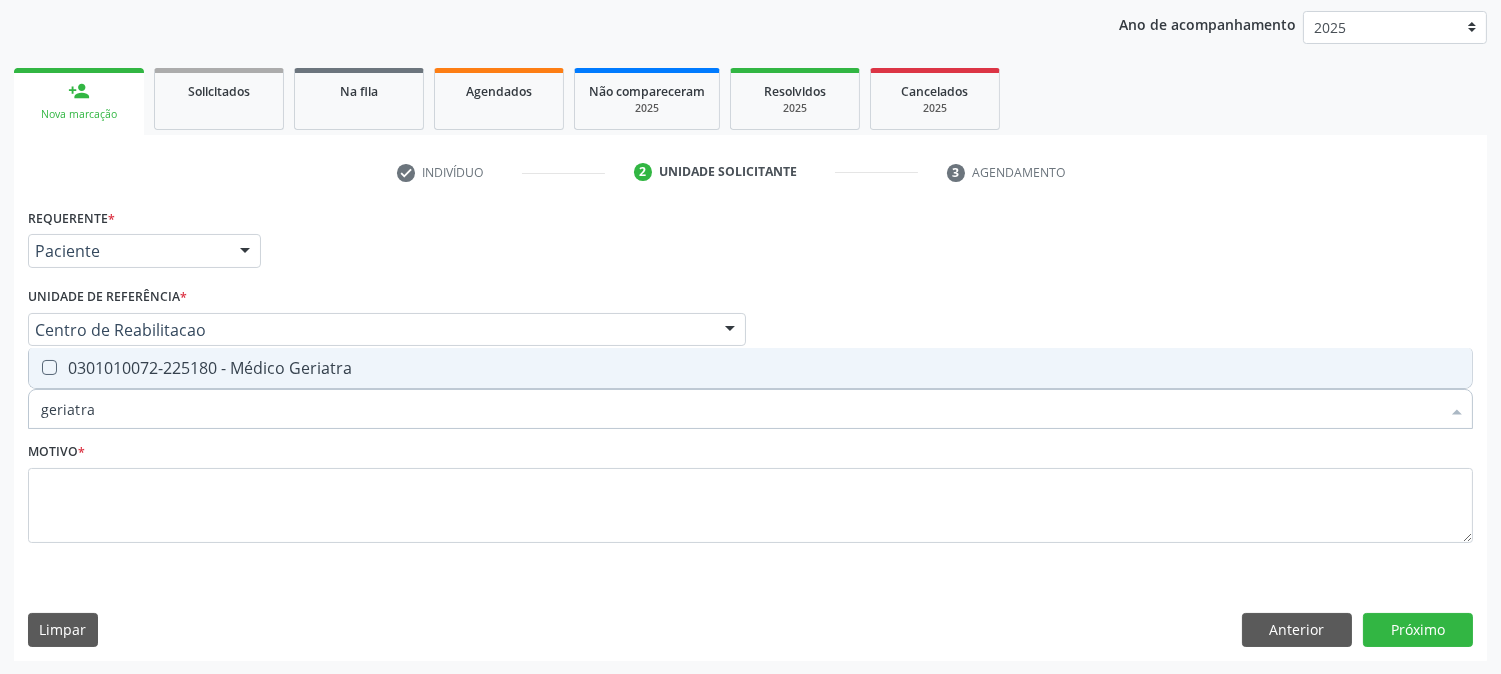 click on "0301010072-225180 - Médico Geriatra" at bounding box center (750, 368) 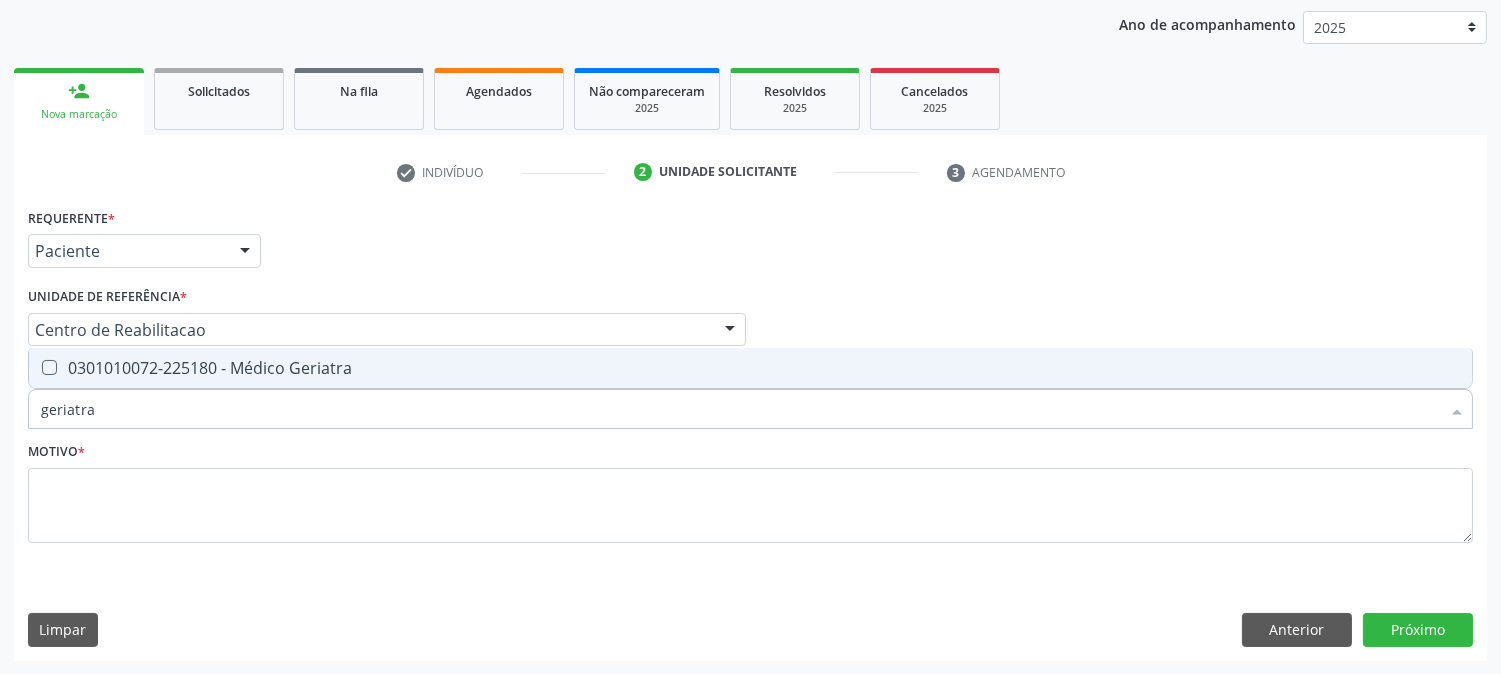checkbox on "true" 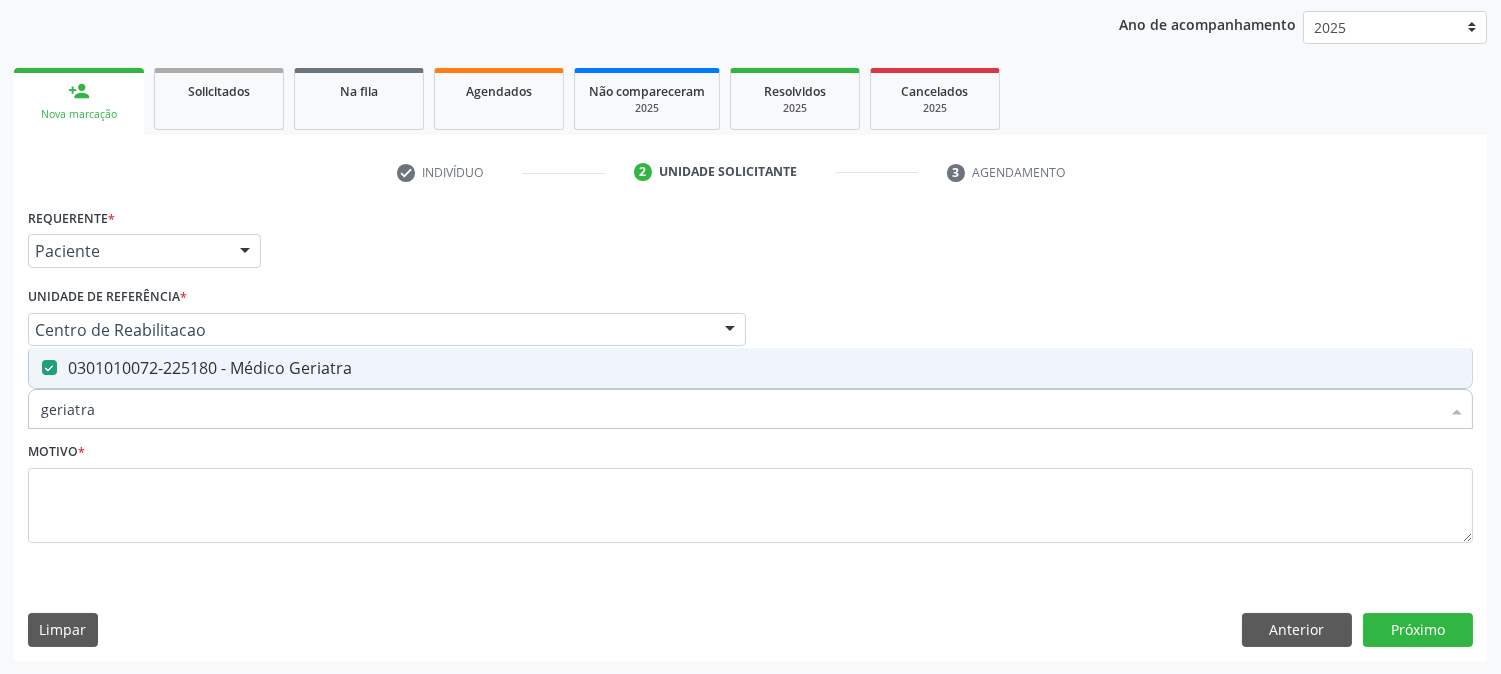 click on "Motivo
*" at bounding box center [750, 490] 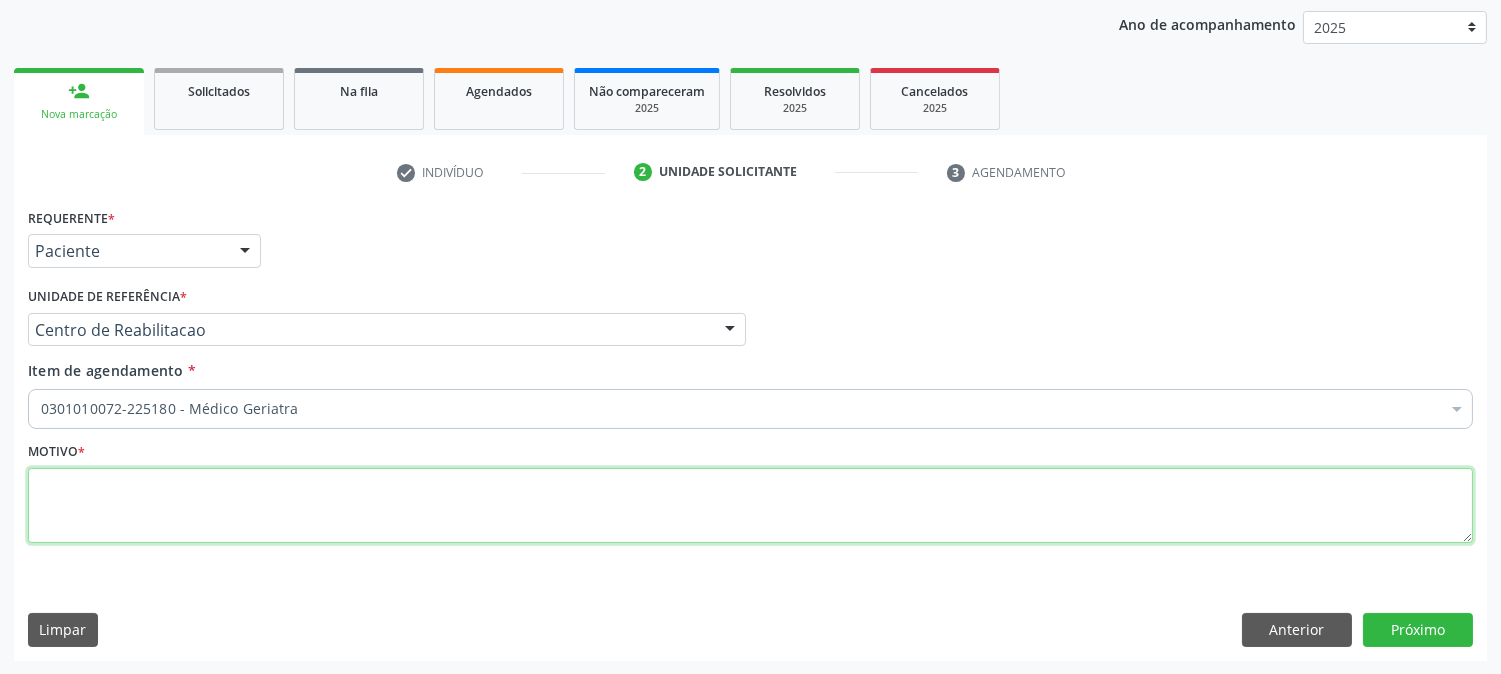 click at bounding box center [750, 506] 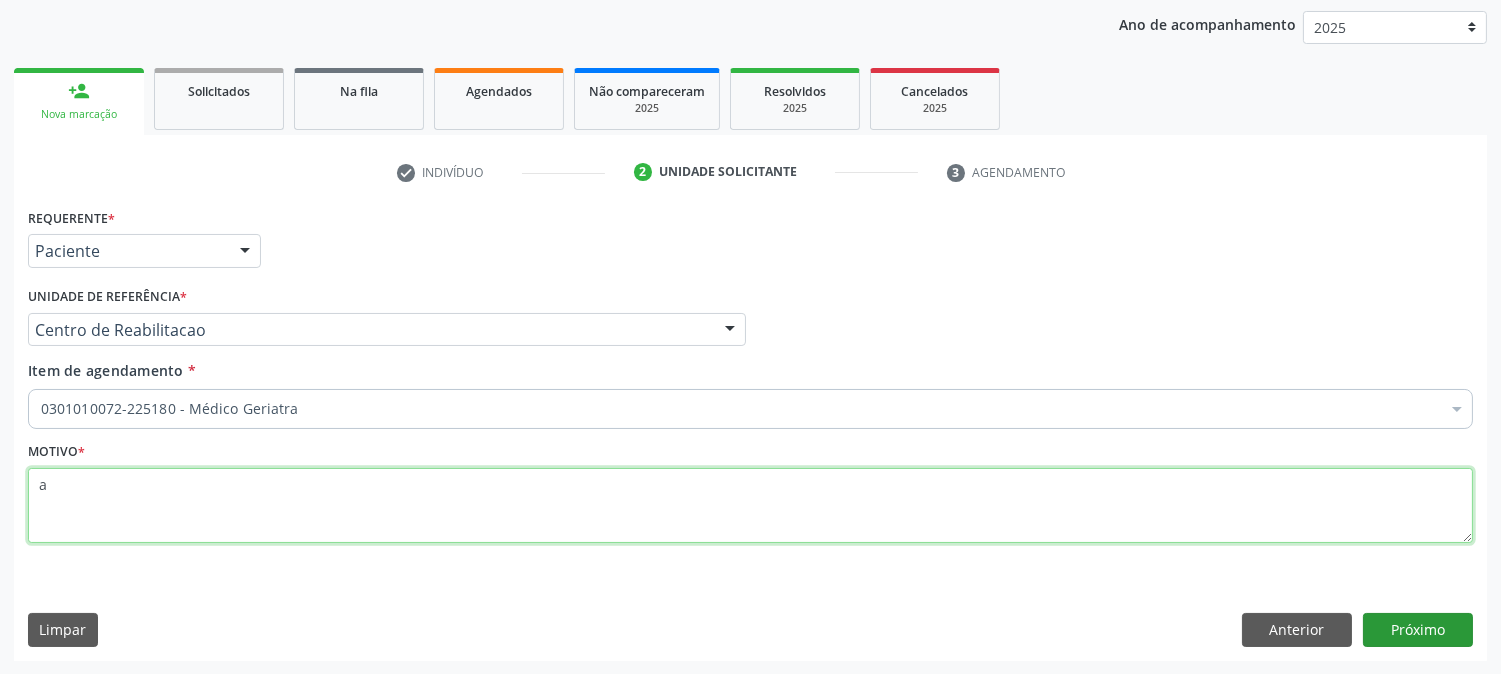 type on "a" 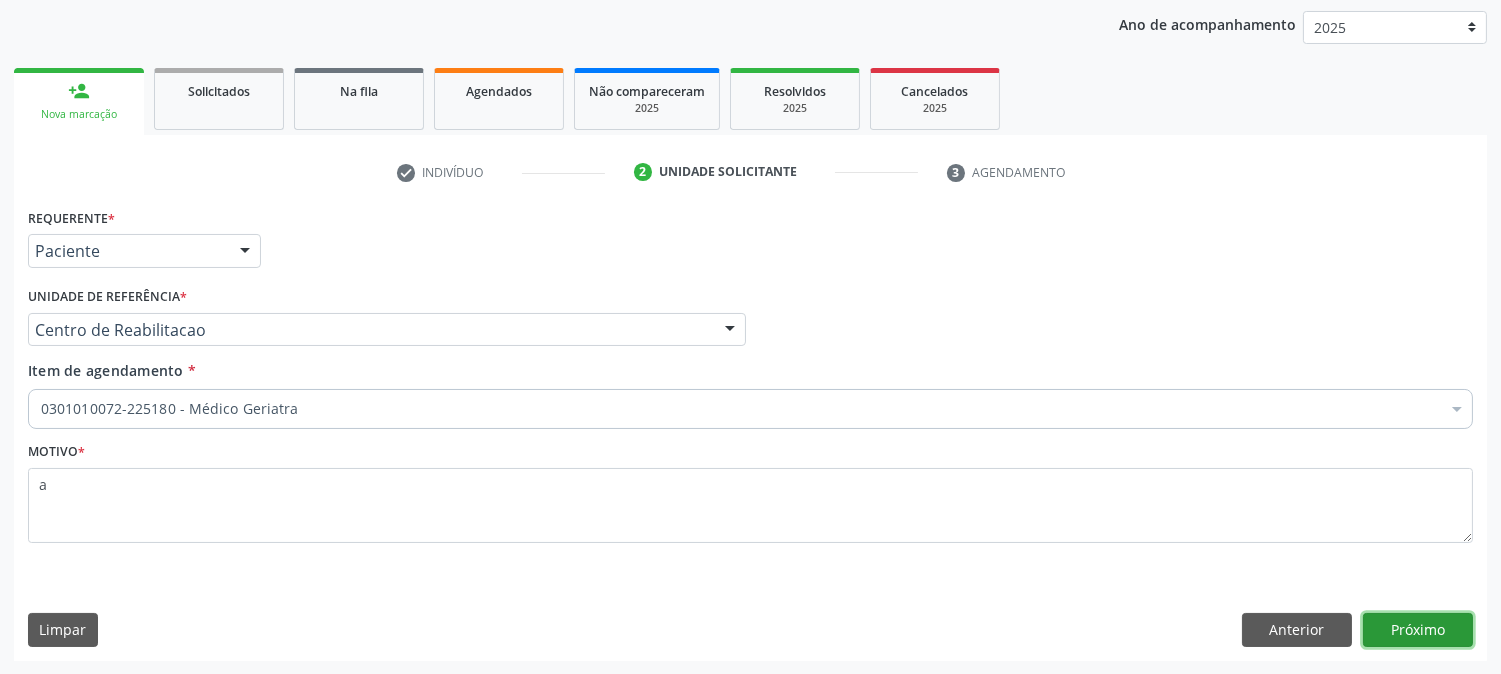 click on "Próximo" at bounding box center [1418, 630] 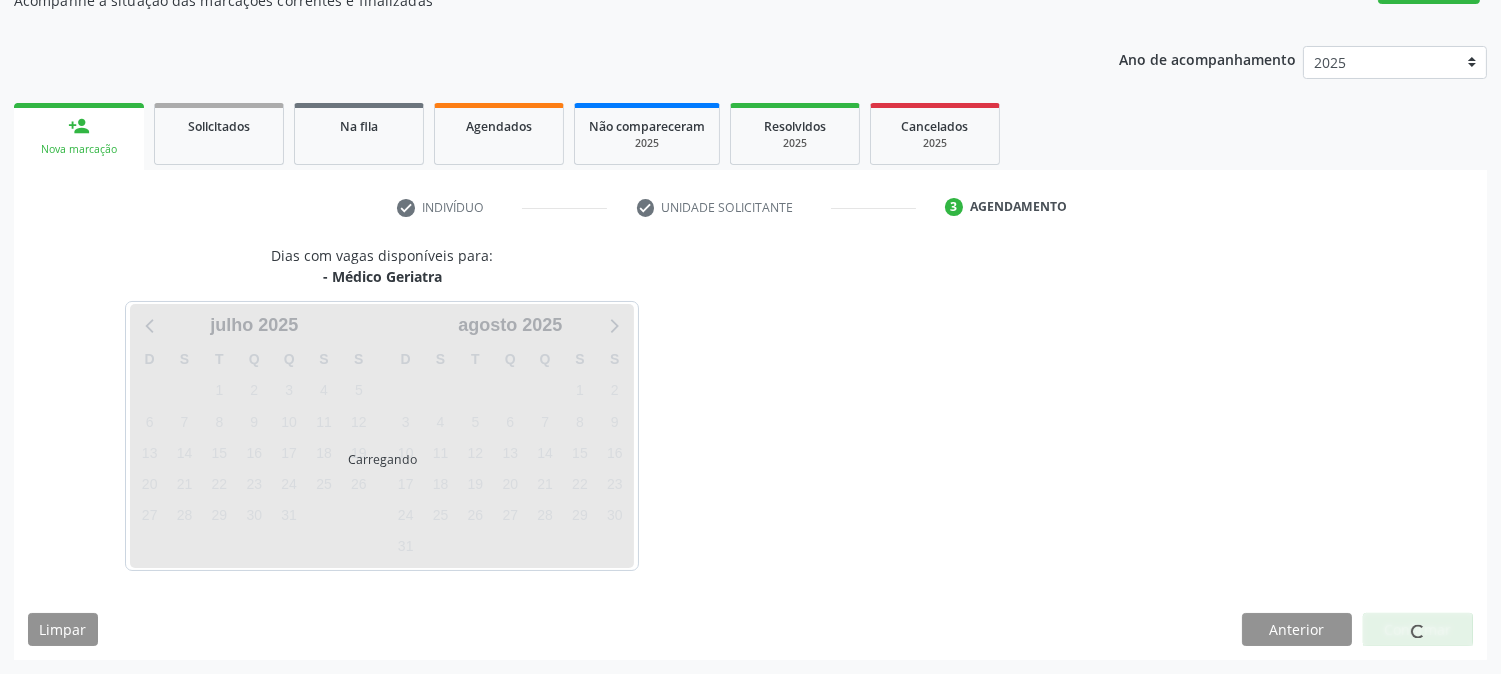 scroll, scrollTop: 195, scrollLeft: 0, axis: vertical 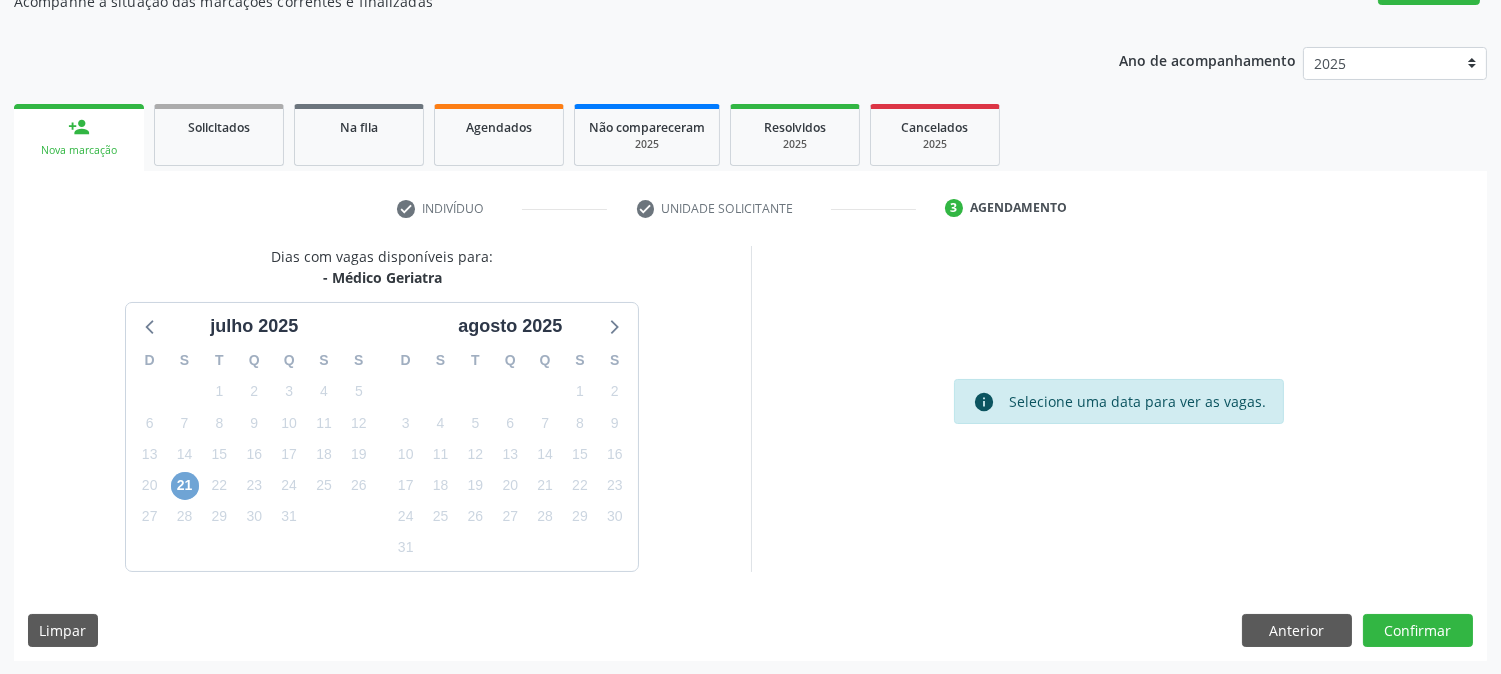 click on "21" at bounding box center [185, 486] 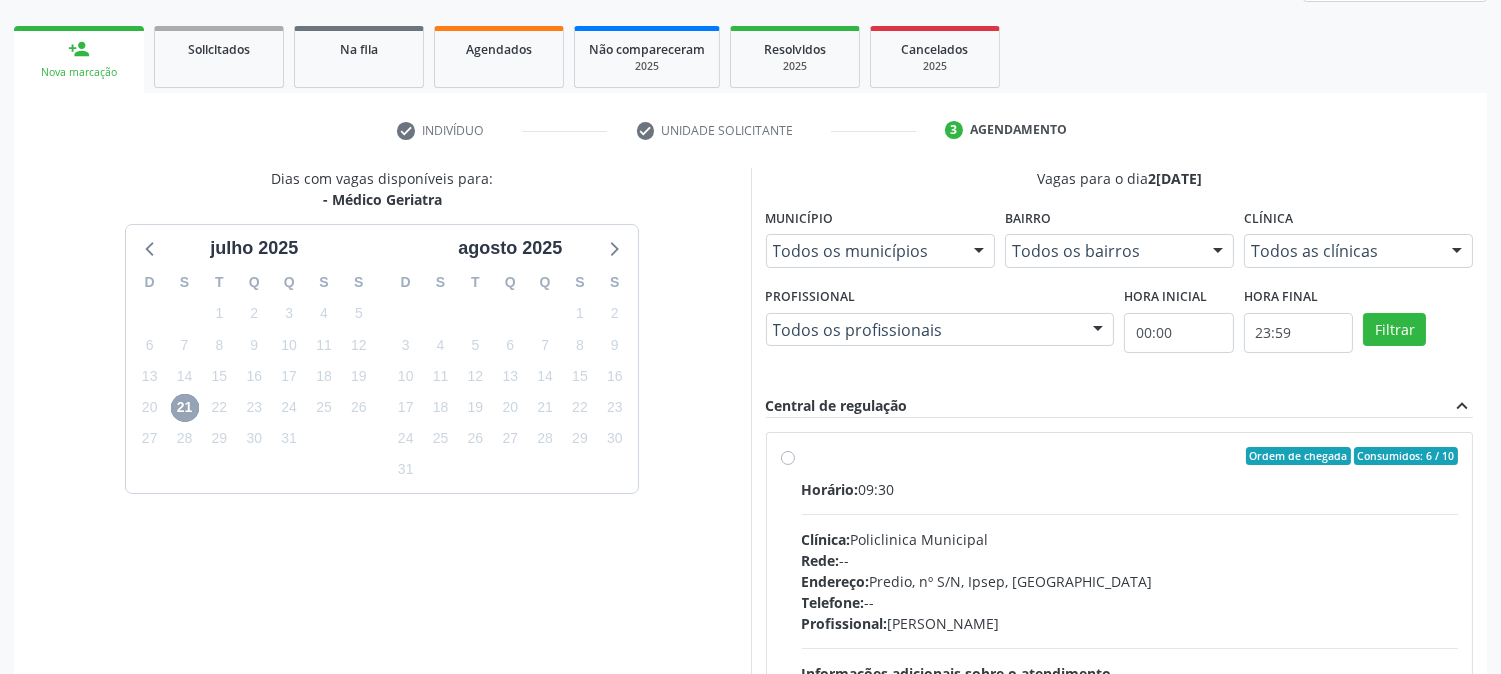 scroll, scrollTop: 417, scrollLeft: 0, axis: vertical 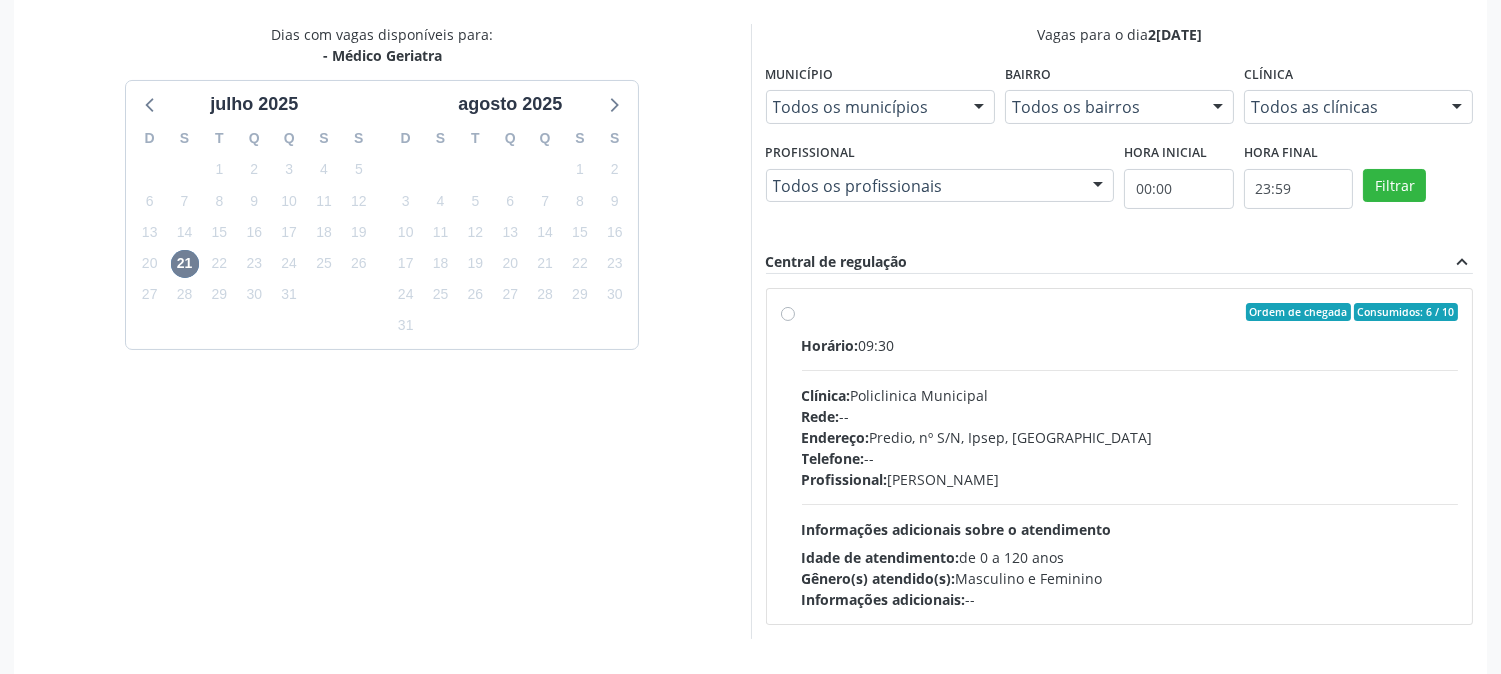 click on "Horário:   09:30" at bounding box center (1130, 345) 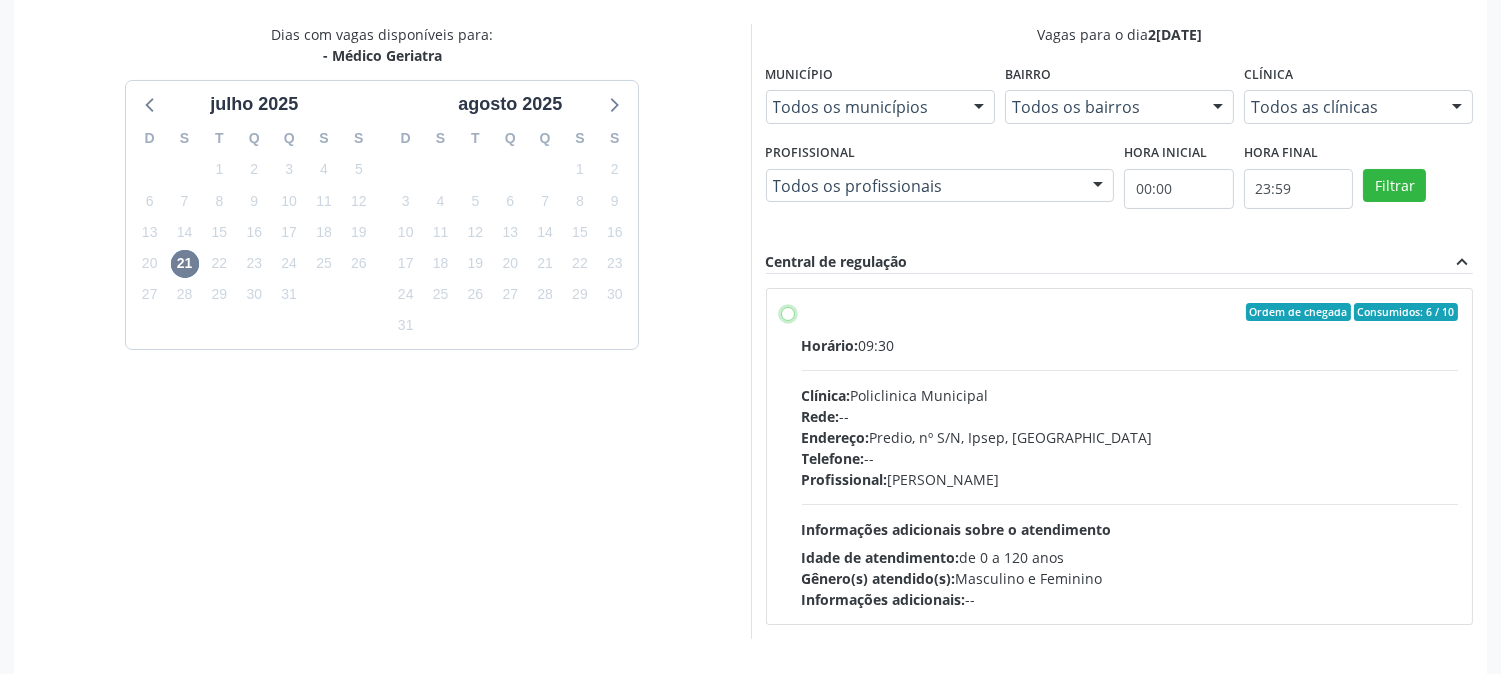 click on "Ordem de chegada
Consumidos: 6 / 10
Horário:   09:30
Clínica:  Policlinica Municipal
Rede:
--
Endereço:   Predio, nº S/N, Ipsep, Serra Talhada - PE
Telefone:   --
Profissional:
Stella Miriam do Nascimento Rodrigues
Informações adicionais sobre o atendimento
Idade de atendimento:
de 0 a 120 anos
Gênero(s) atendido(s):
Masculino e Feminino
Informações adicionais:
--" at bounding box center [788, 312] 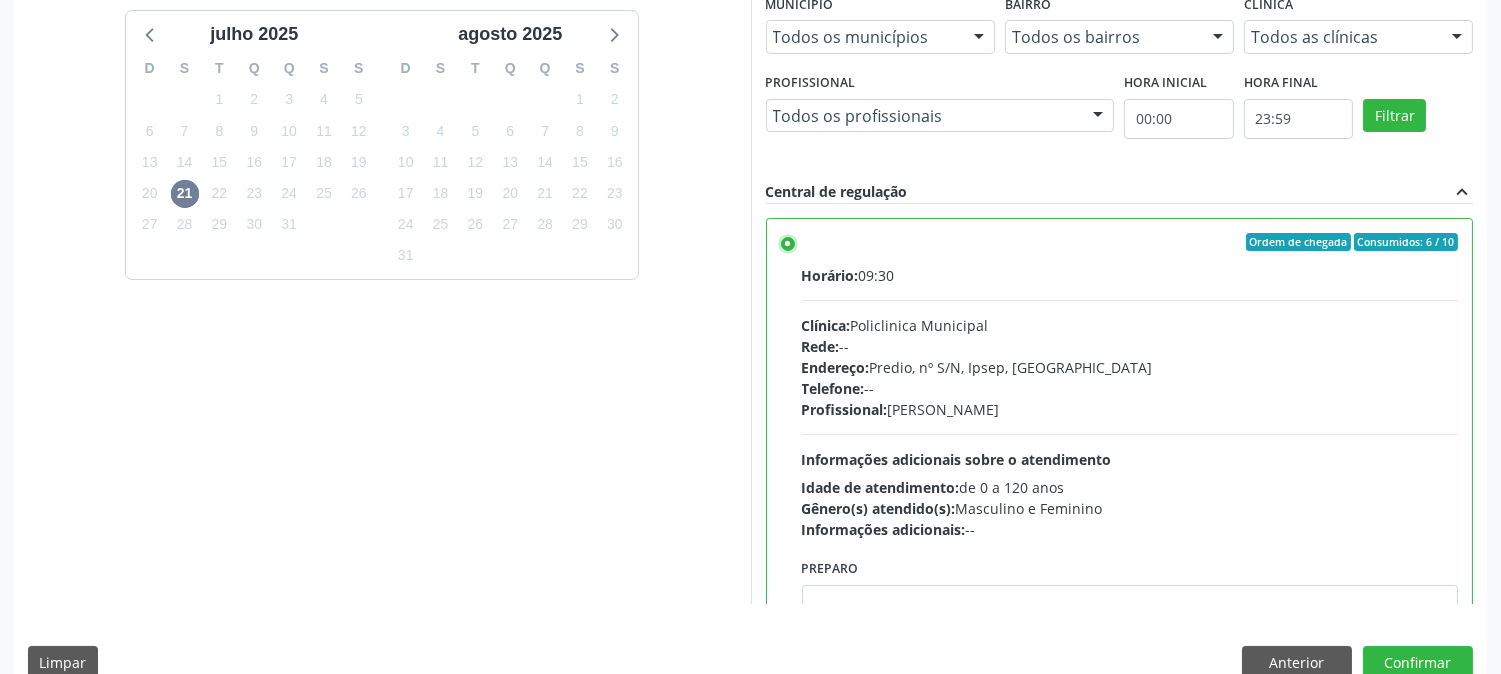 scroll, scrollTop: 520, scrollLeft: 0, axis: vertical 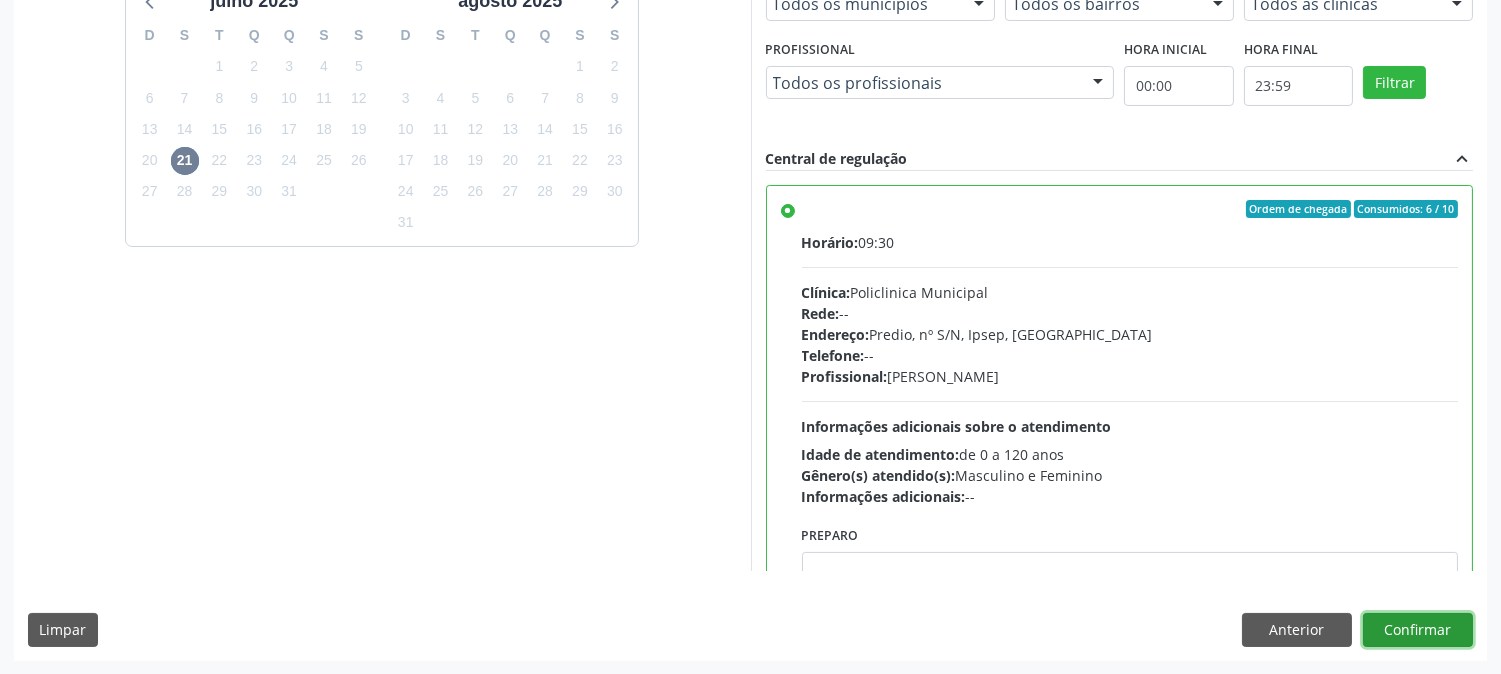 click on "Confirmar" at bounding box center [1418, 630] 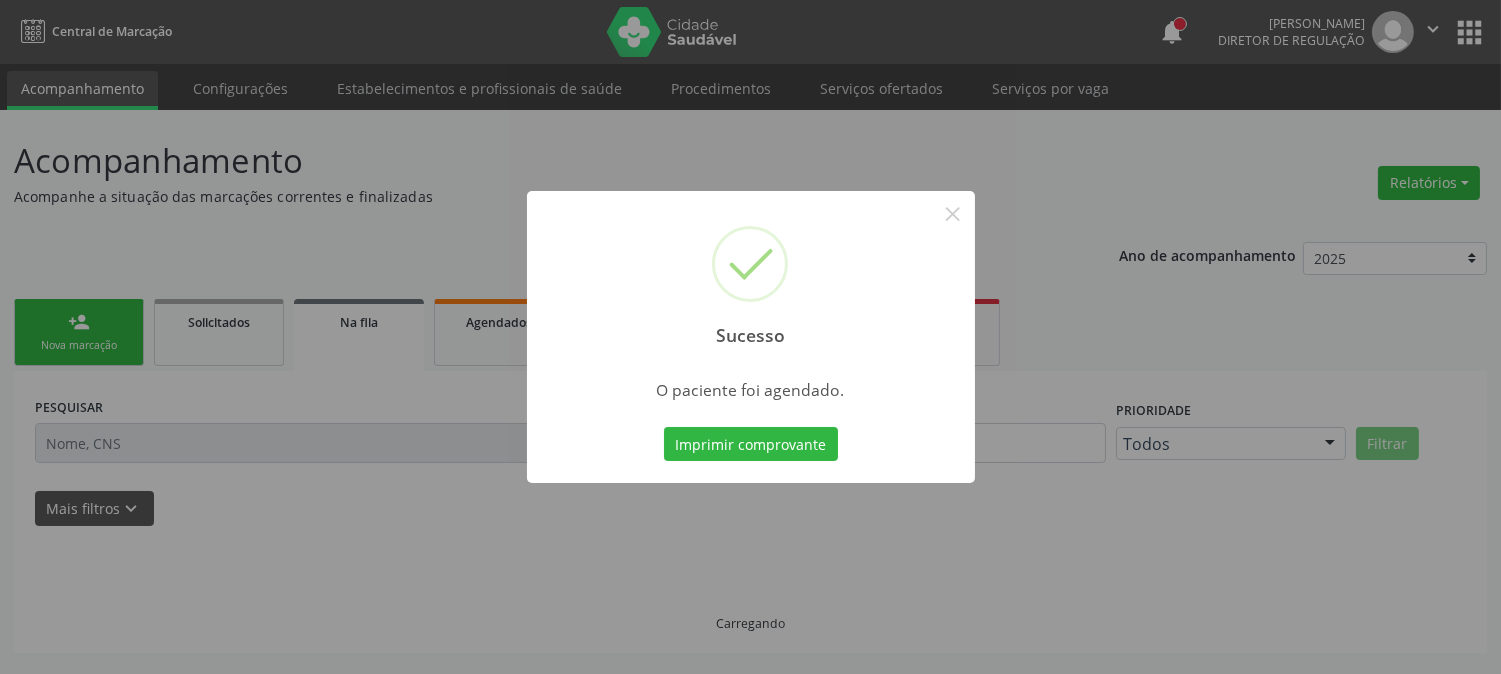scroll, scrollTop: 0, scrollLeft: 0, axis: both 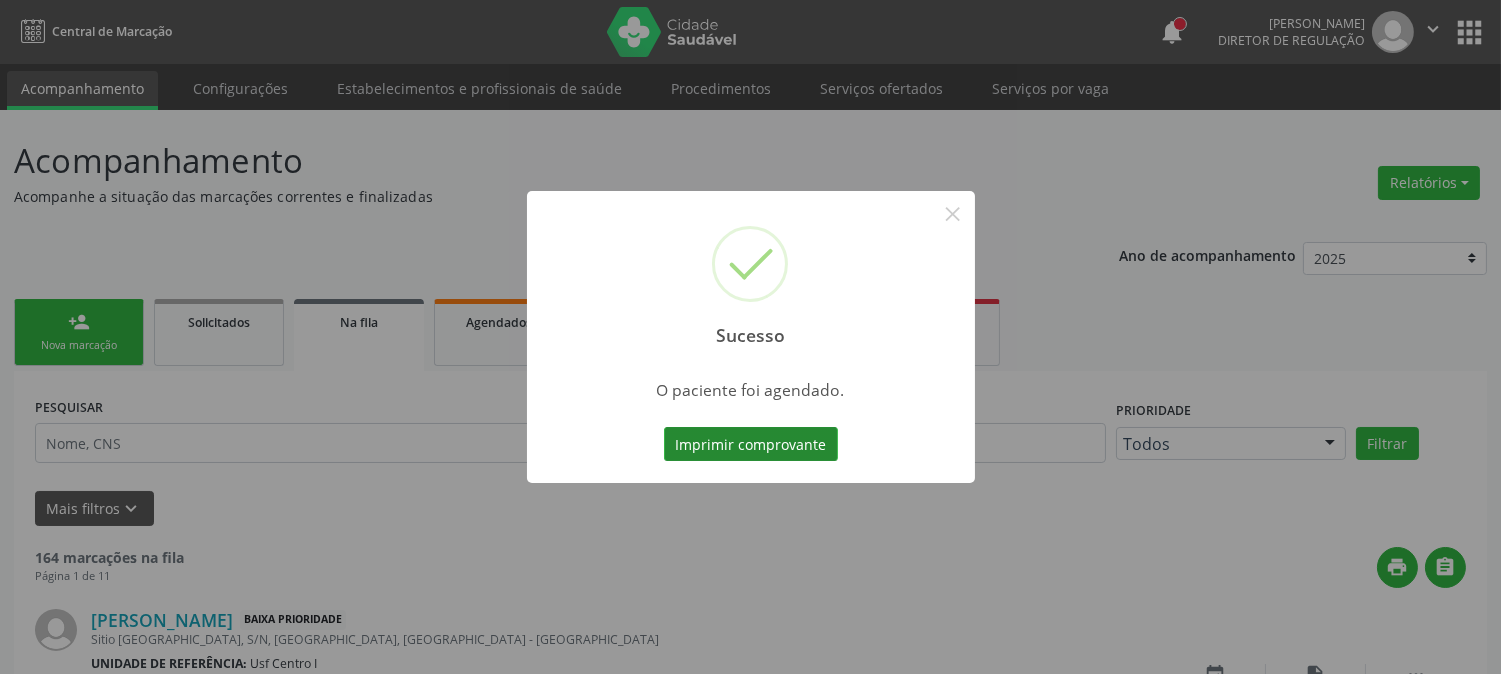 click on "Imprimir comprovante" at bounding box center (751, 444) 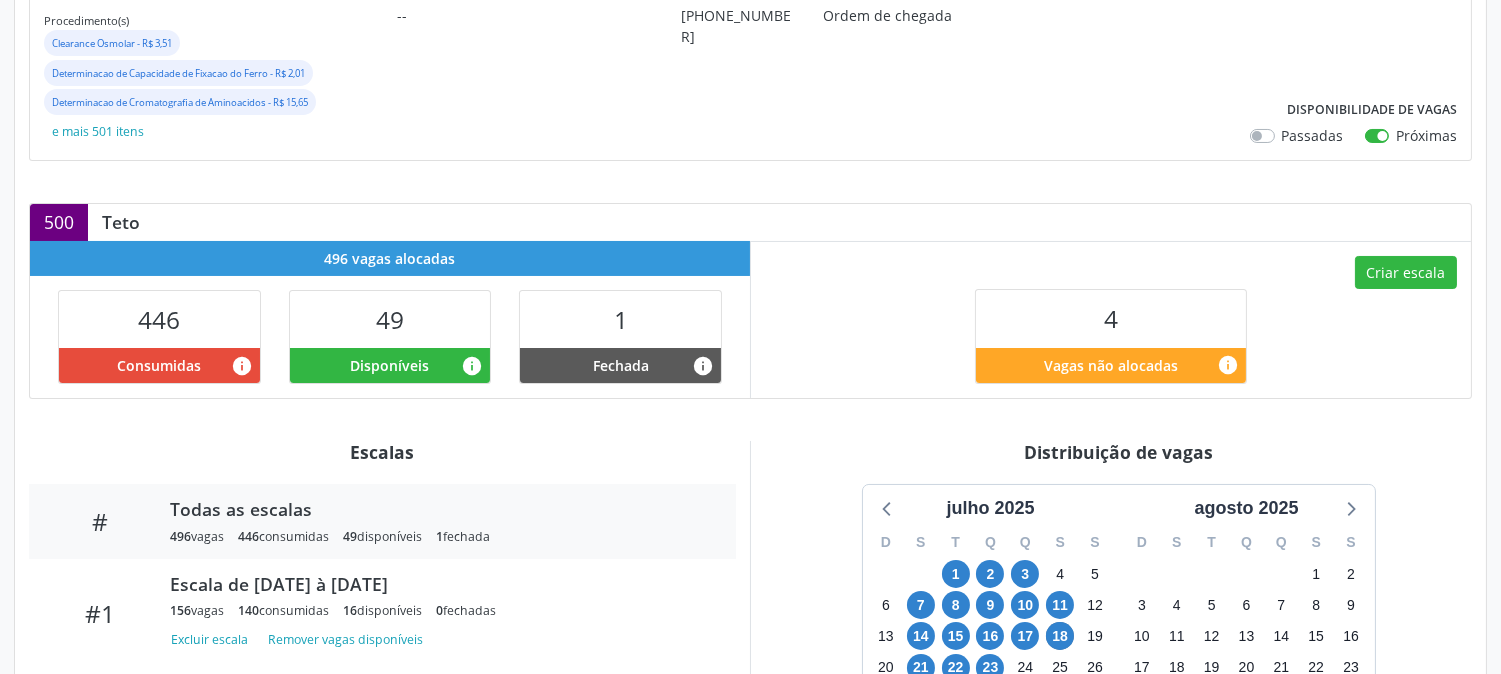 scroll, scrollTop: 333, scrollLeft: 0, axis: vertical 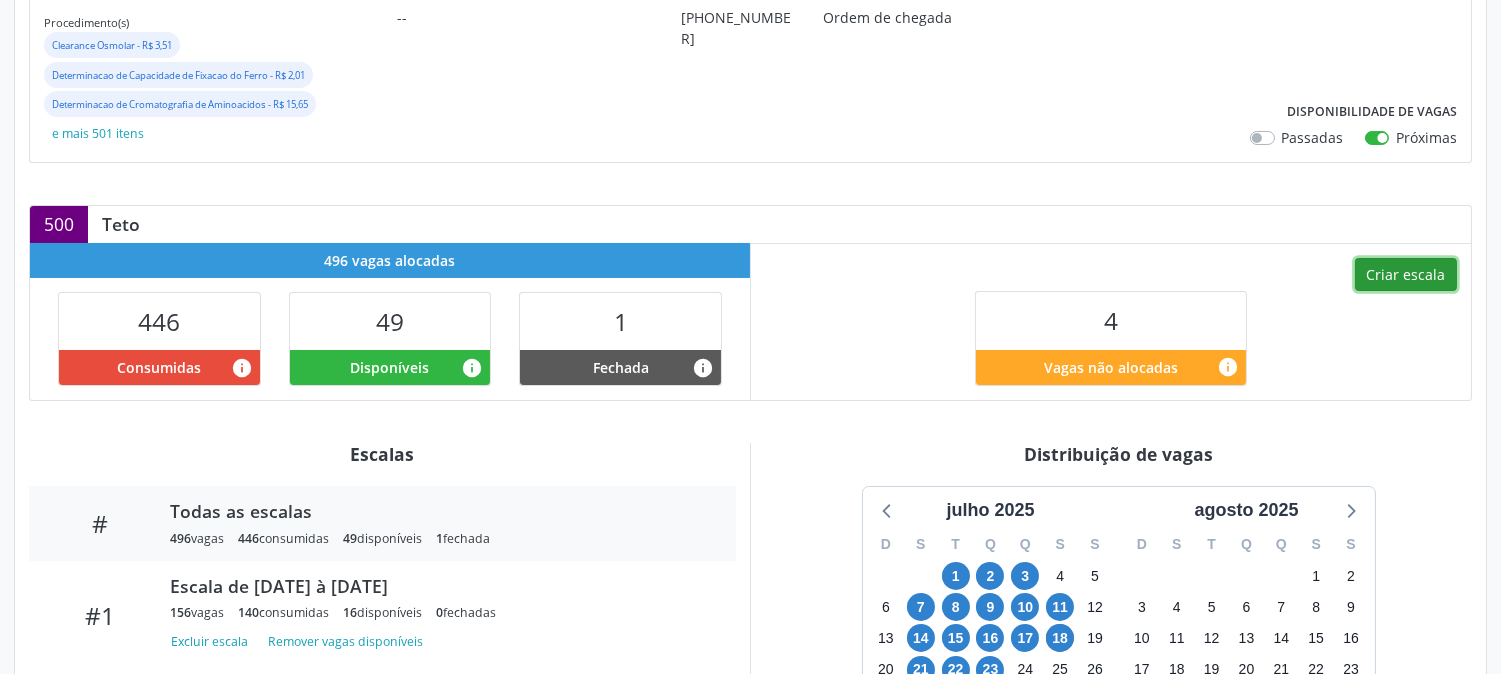click on "Criar escala" at bounding box center [1406, 275] 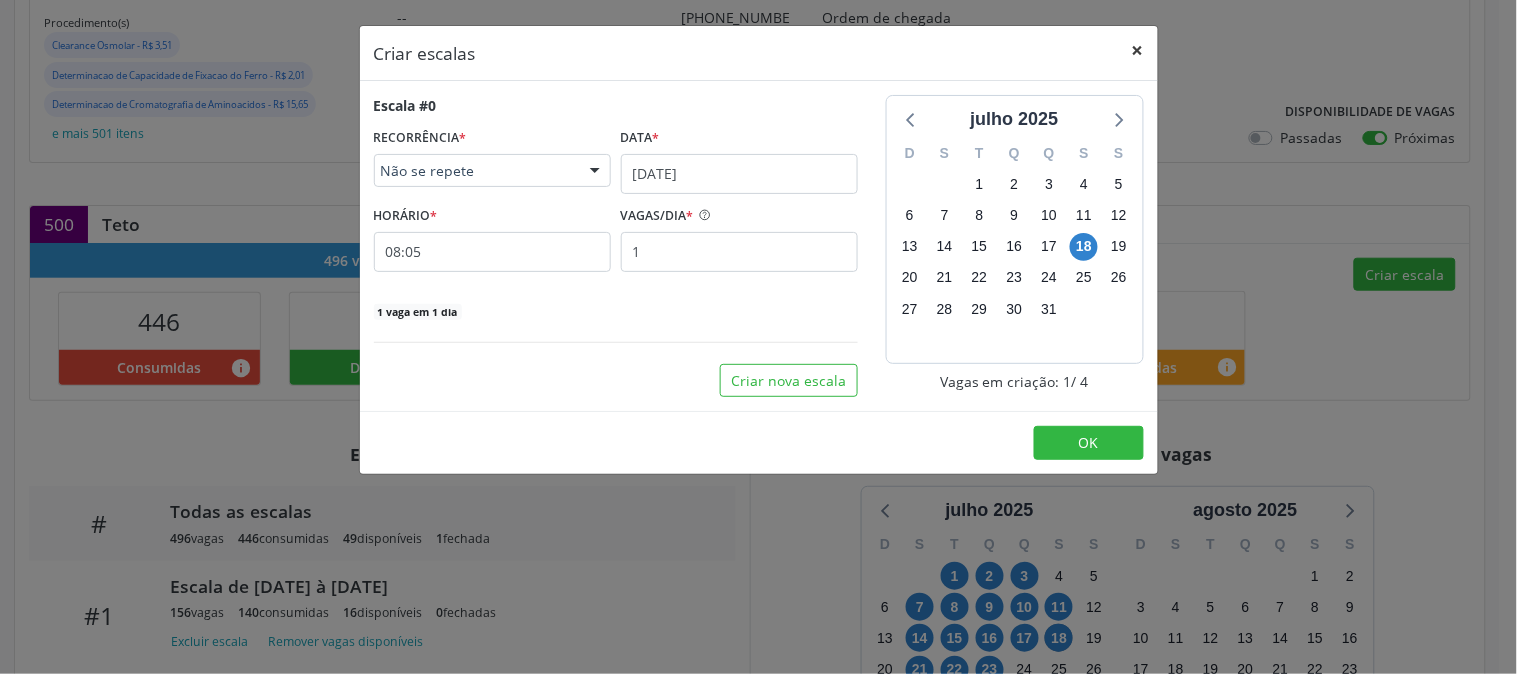 click on "×" at bounding box center (1138, 50) 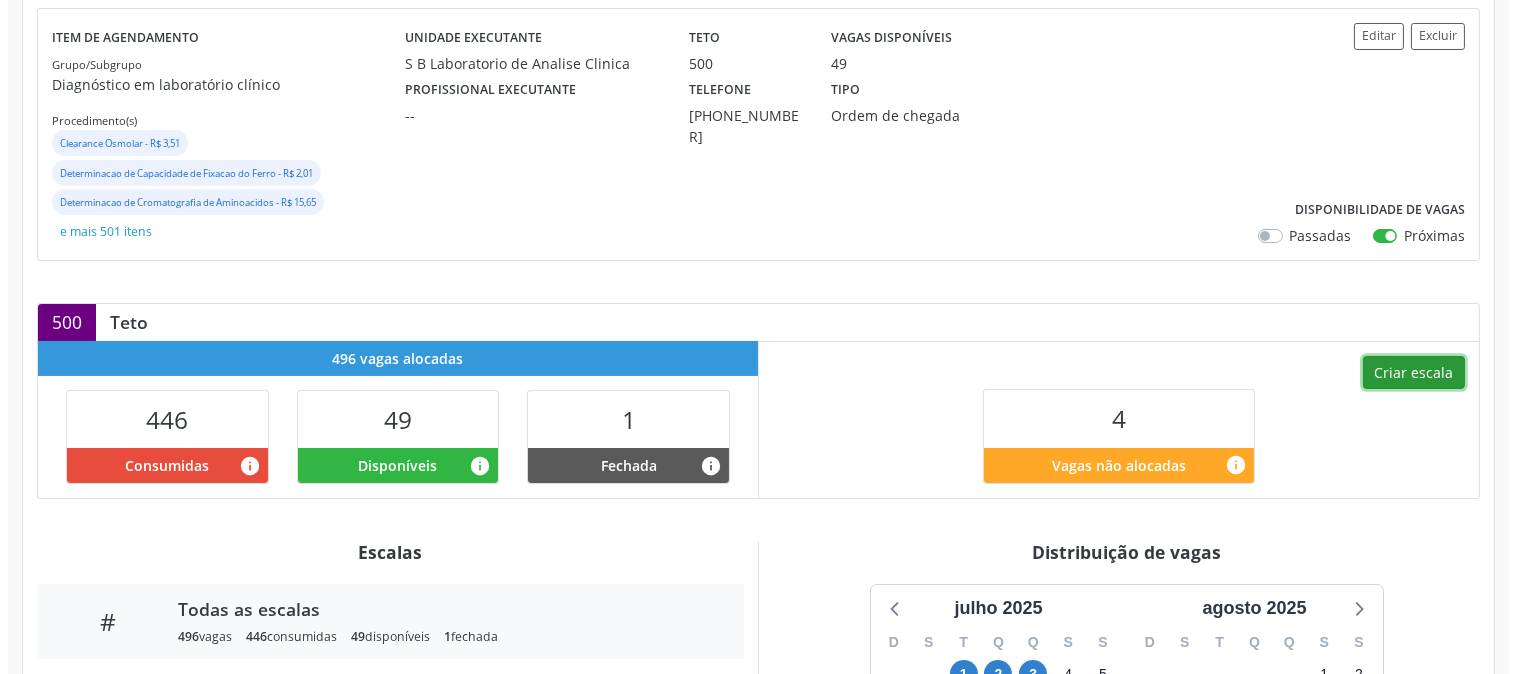 scroll, scrollTop: 0, scrollLeft: 0, axis: both 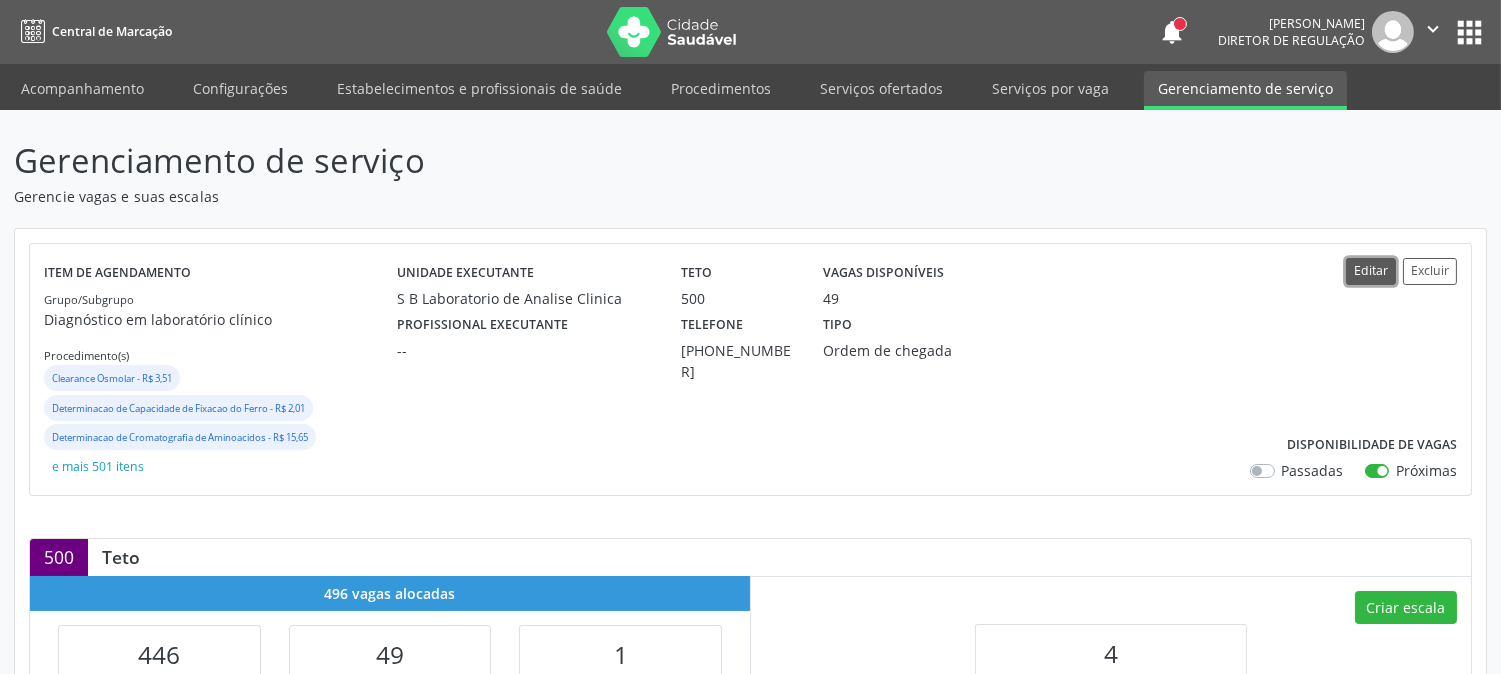 click on "Editar" at bounding box center (1371, 271) 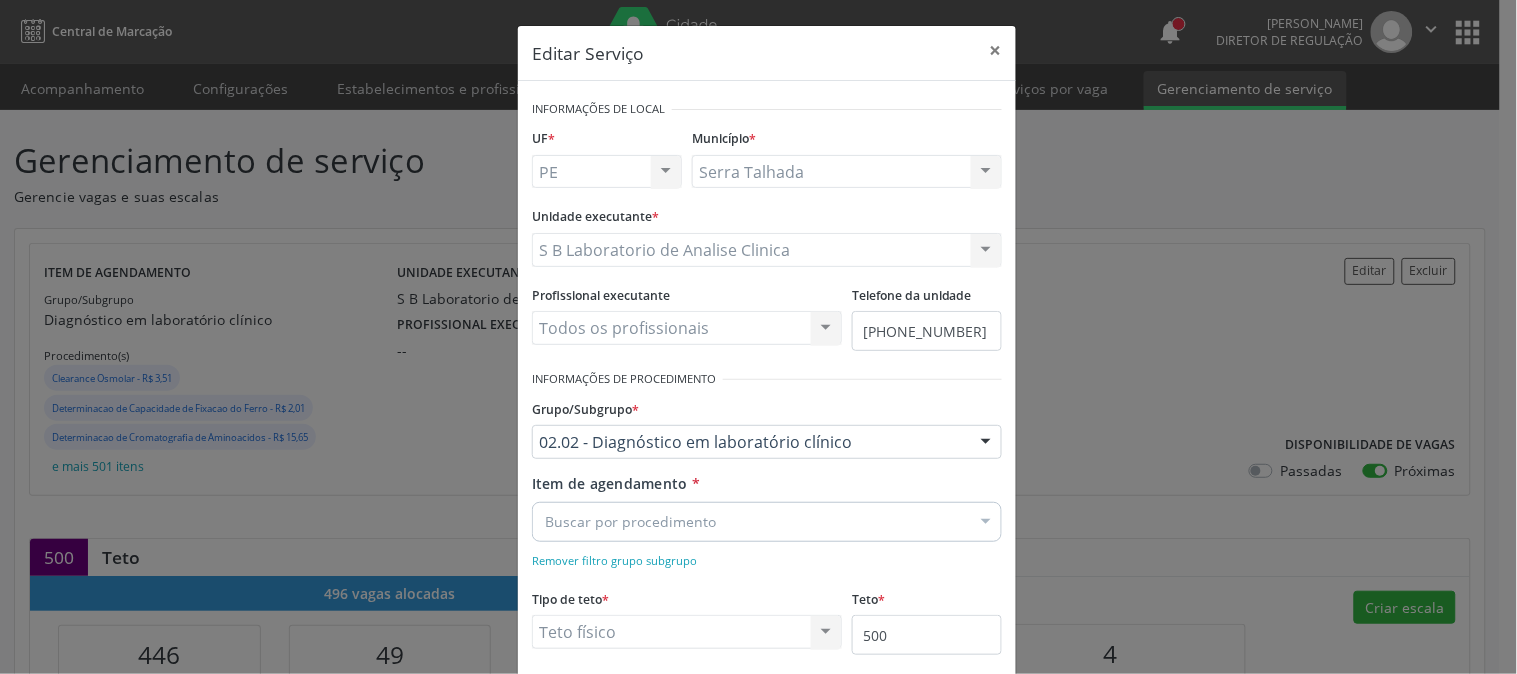 scroll, scrollTop: 190, scrollLeft: 0, axis: vertical 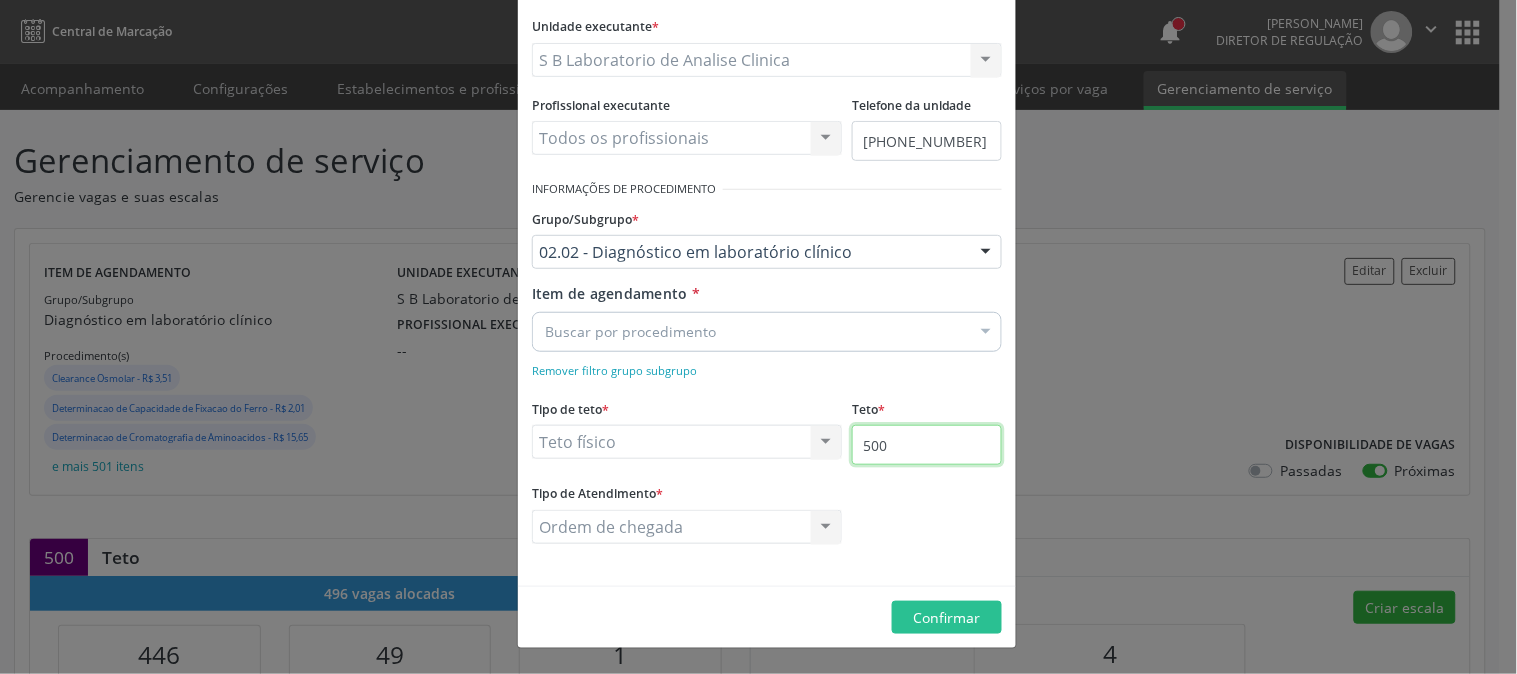 click on "500" at bounding box center (927, 445) 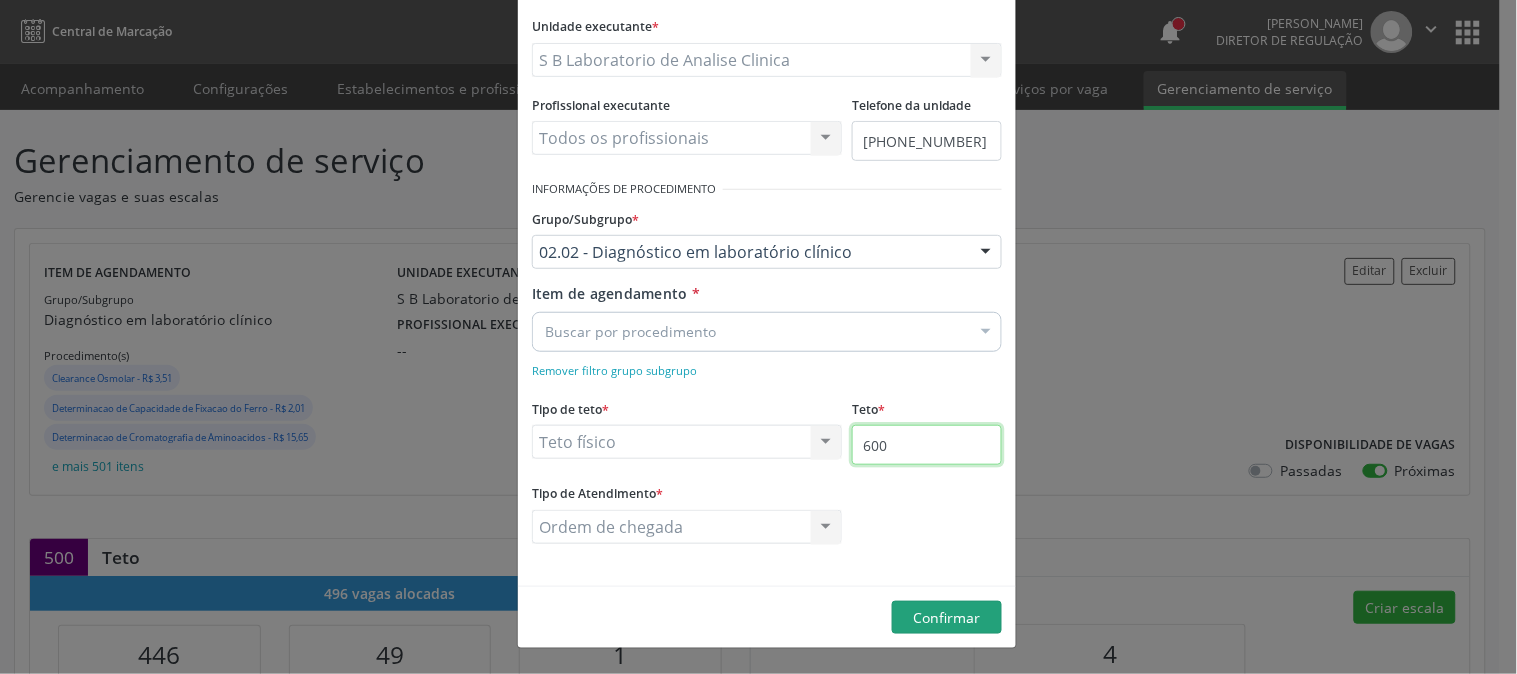 type on "600" 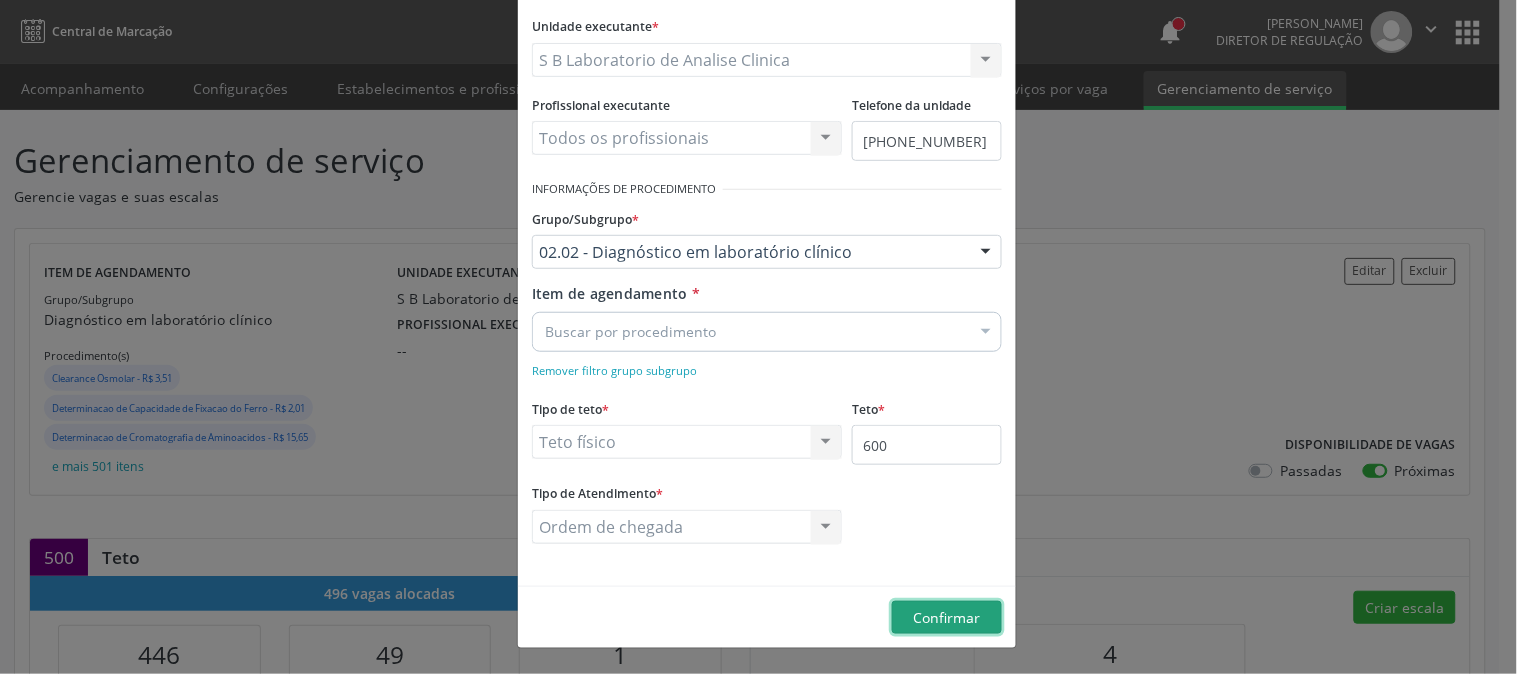 click on "Confirmar" at bounding box center (947, 617) 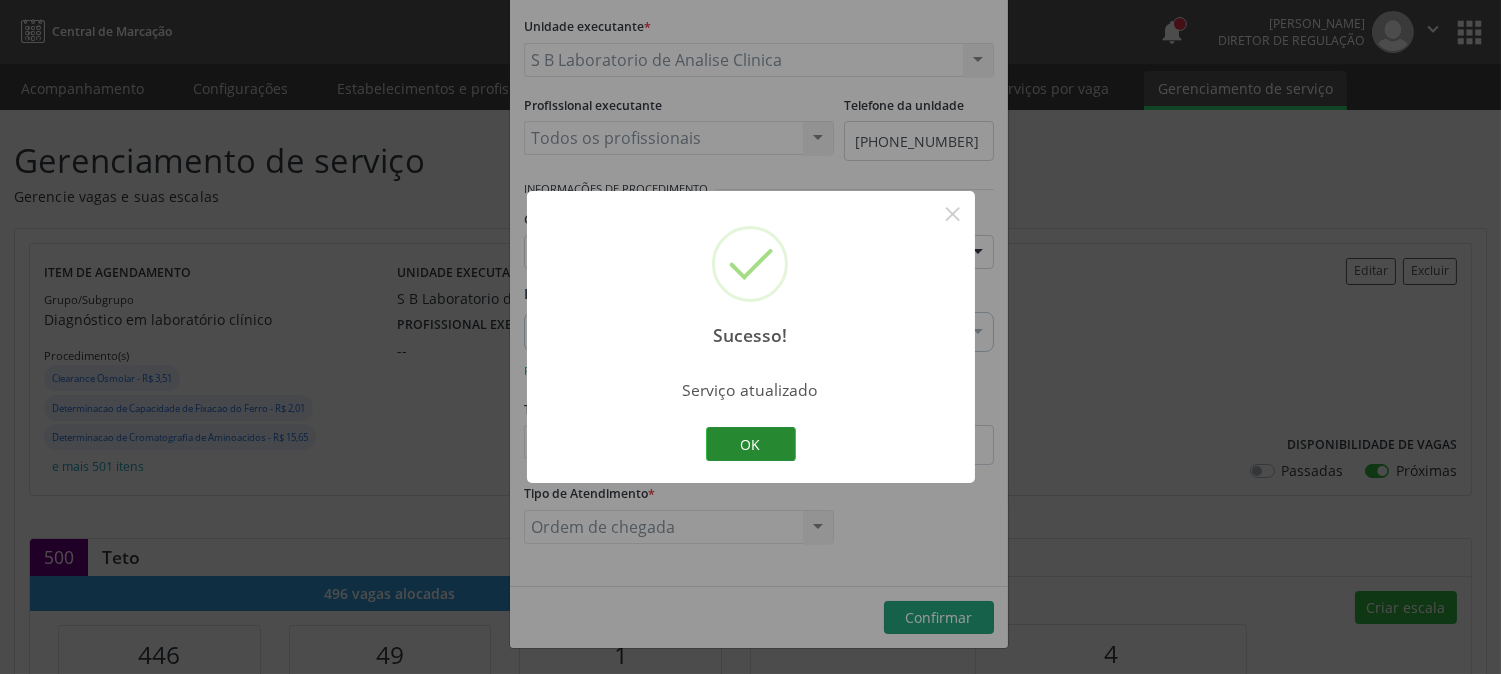 click on "OK" at bounding box center [751, 444] 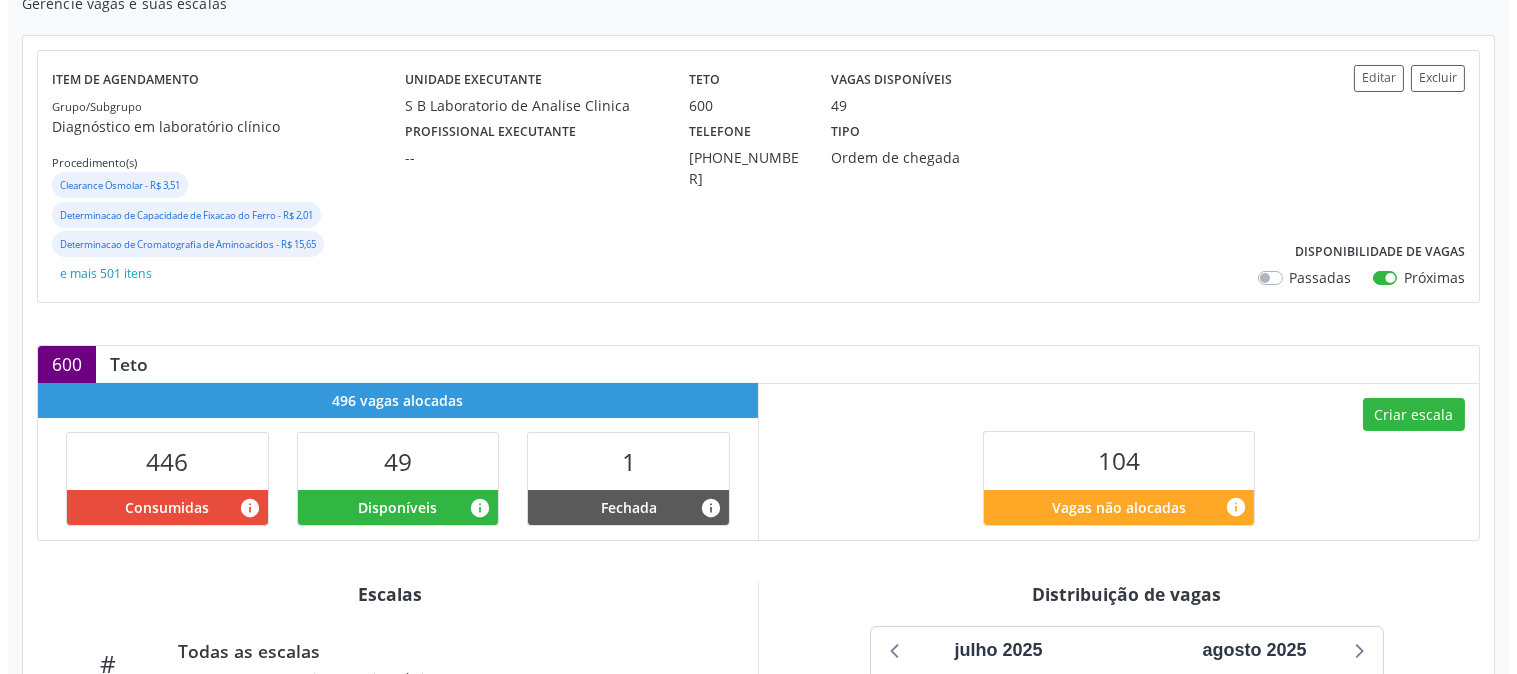 scroll, scrollTop: 333, scrollLeft: 0, axis: vertical 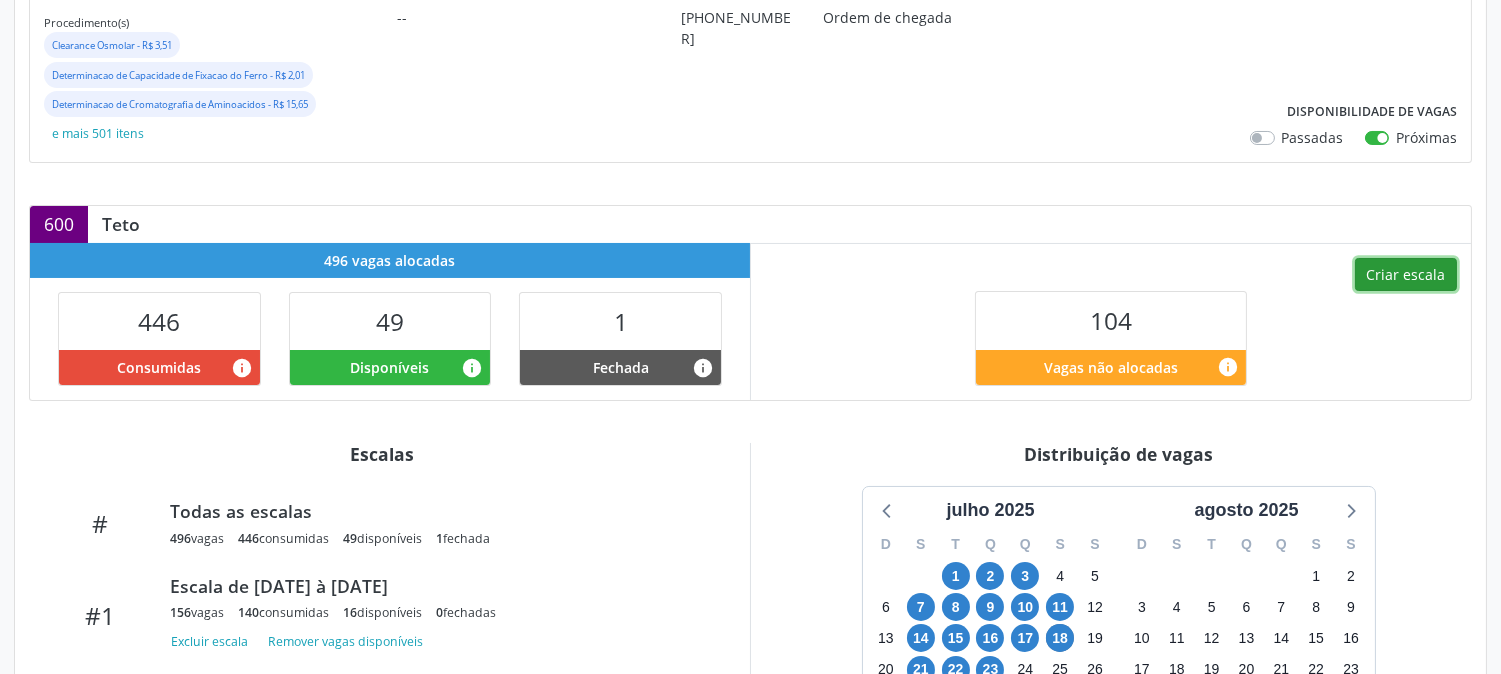click on "Criar escala" at bounding box center [1406, 275] 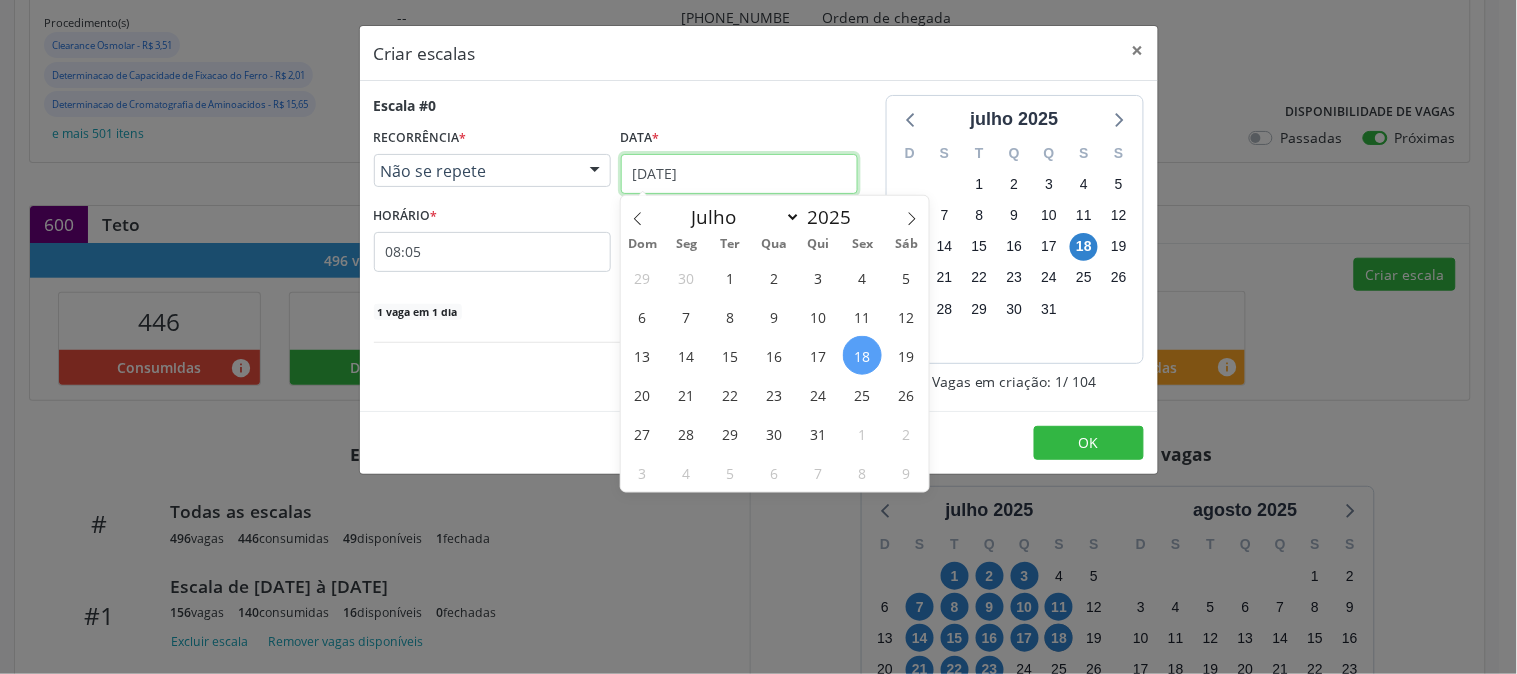 click on "18/07/2025" at bounding box center [739, 174] 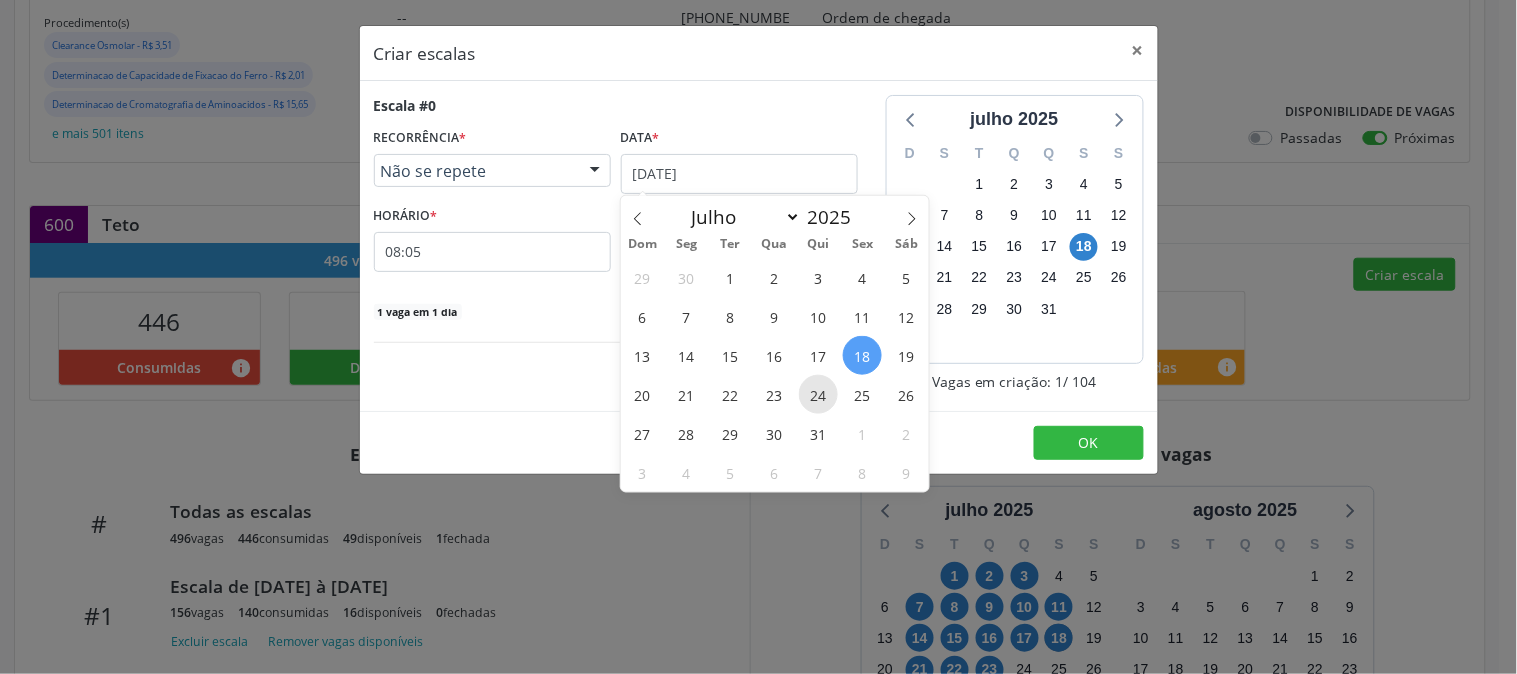 click on "24" at bounding box center (818, 394) 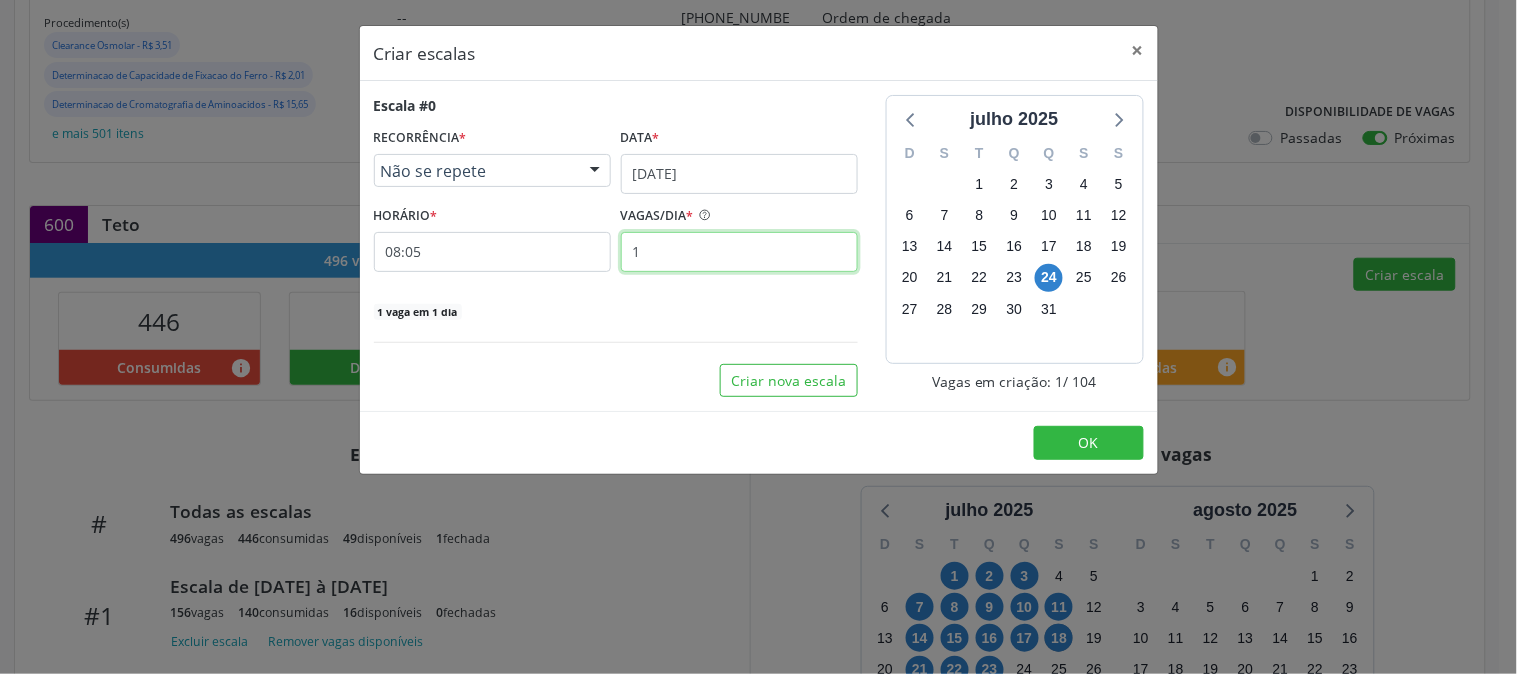 click on "1" at bounding box center [739, 252] 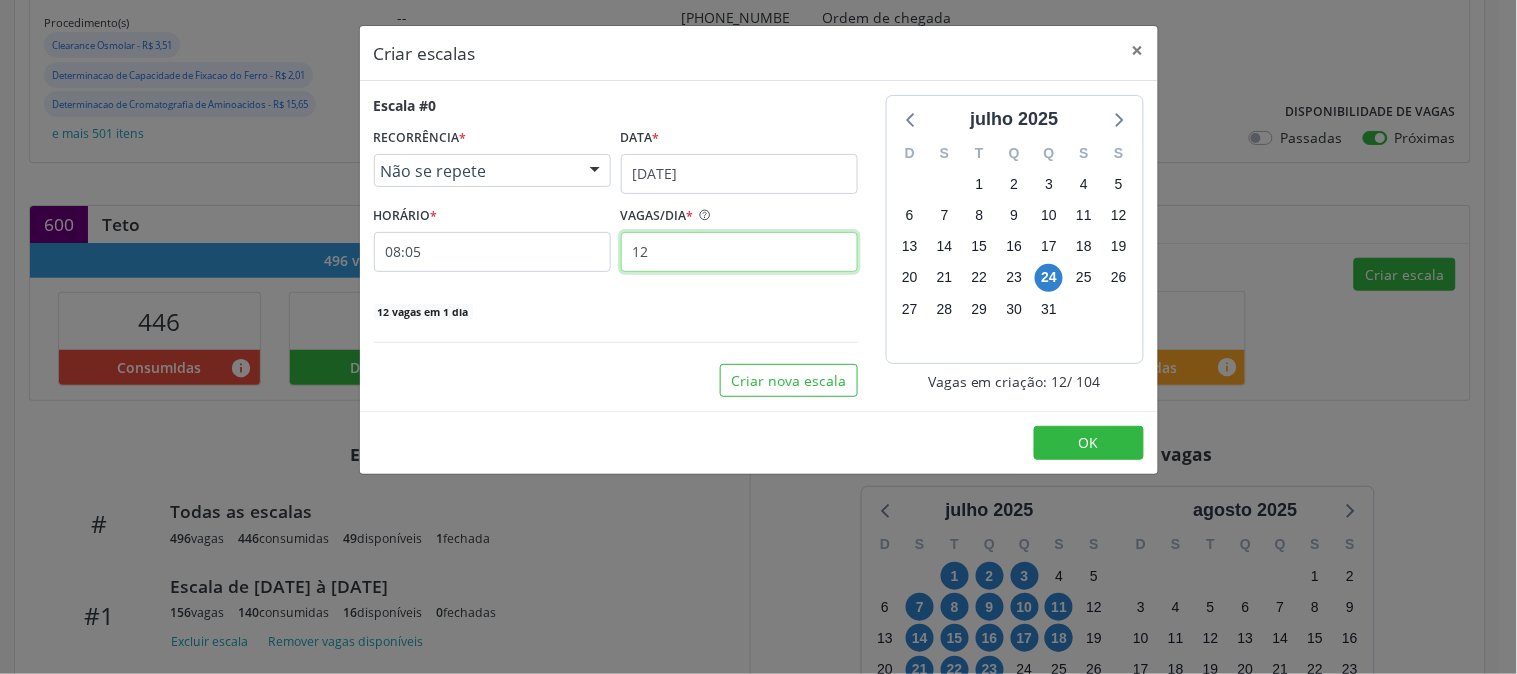 type on "12" 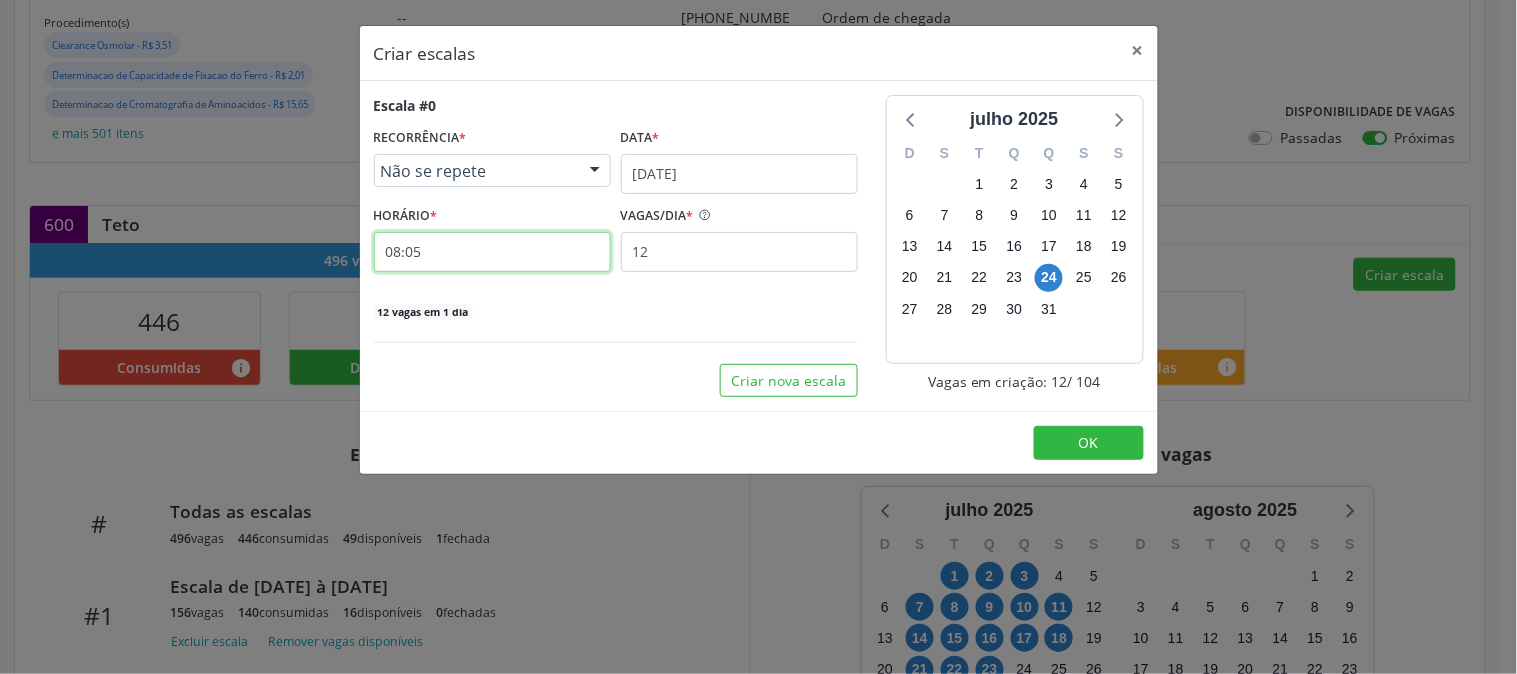 click on "08:05" at bounding box center [492, 252] 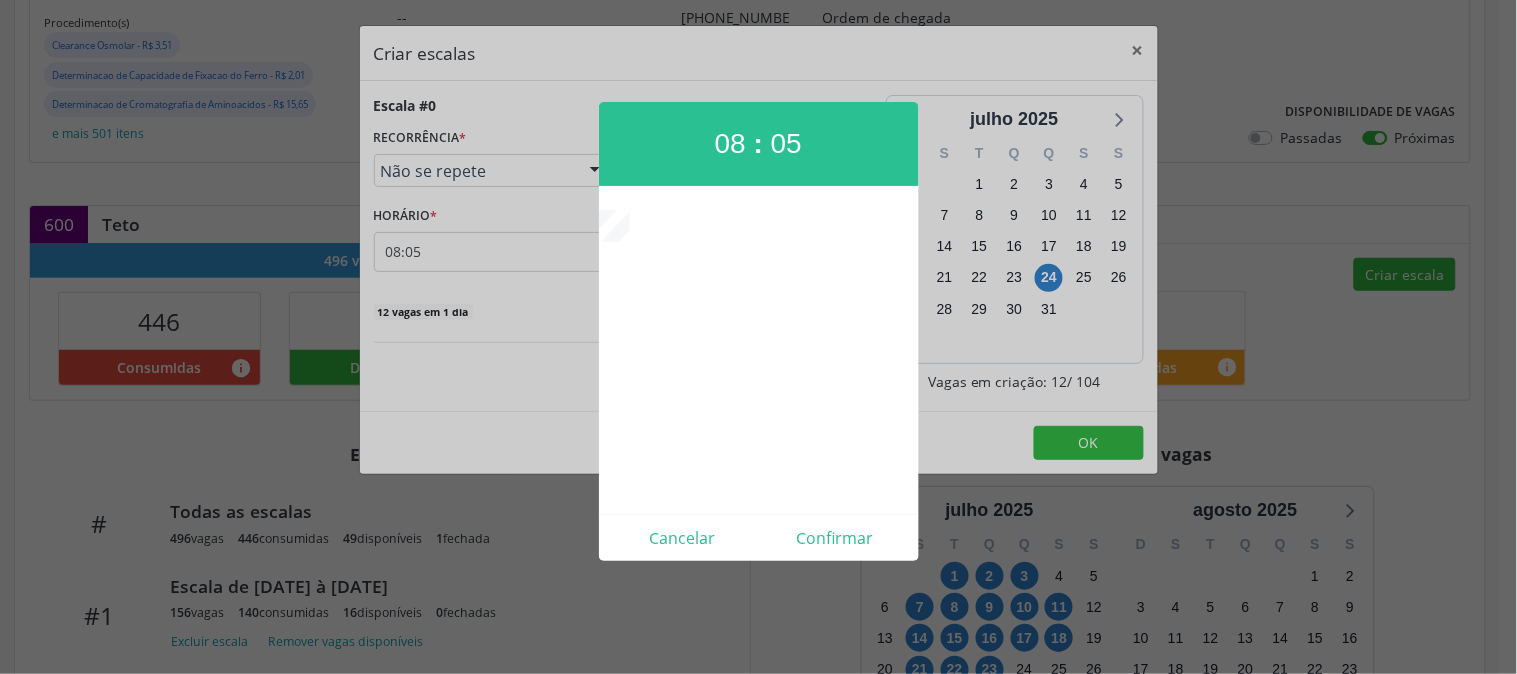 click at bounding box center [758, 337] 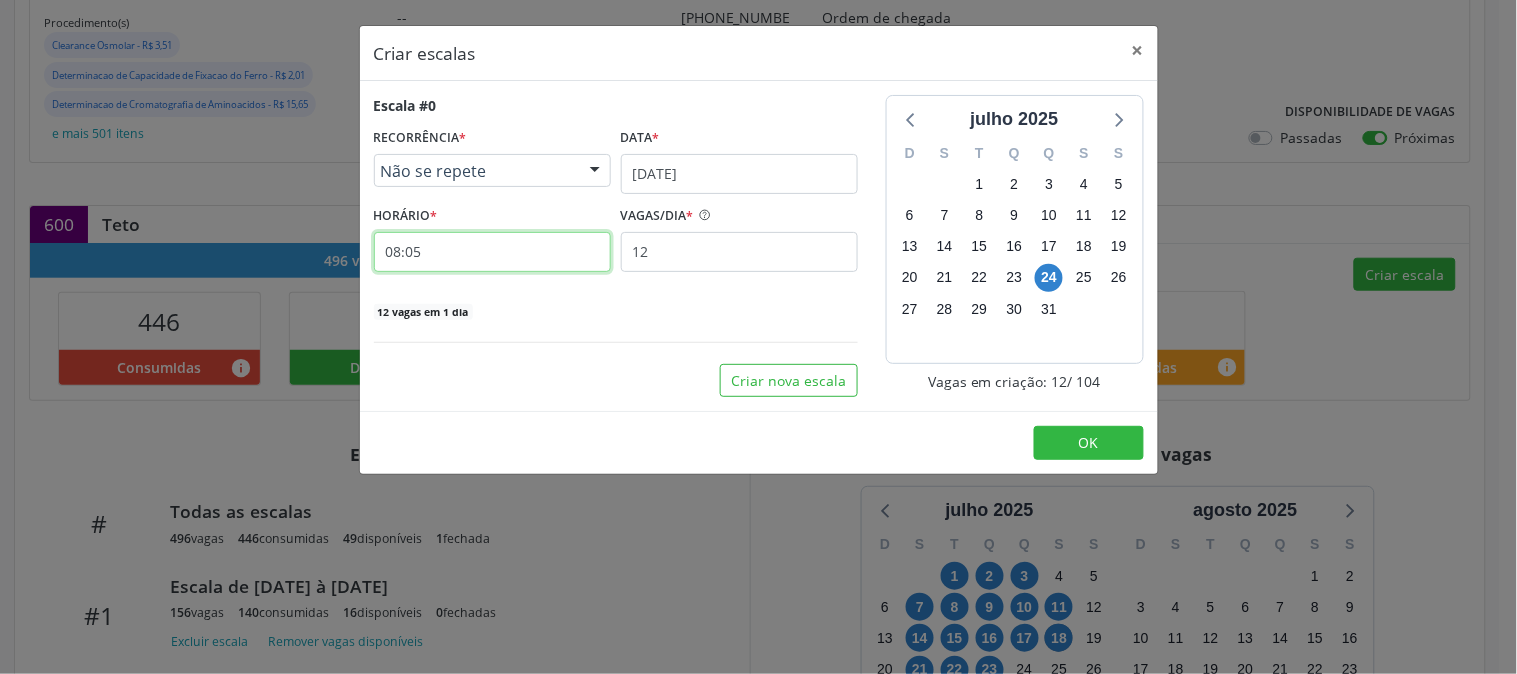 click on "08:05" at bounding box center [492, 252] 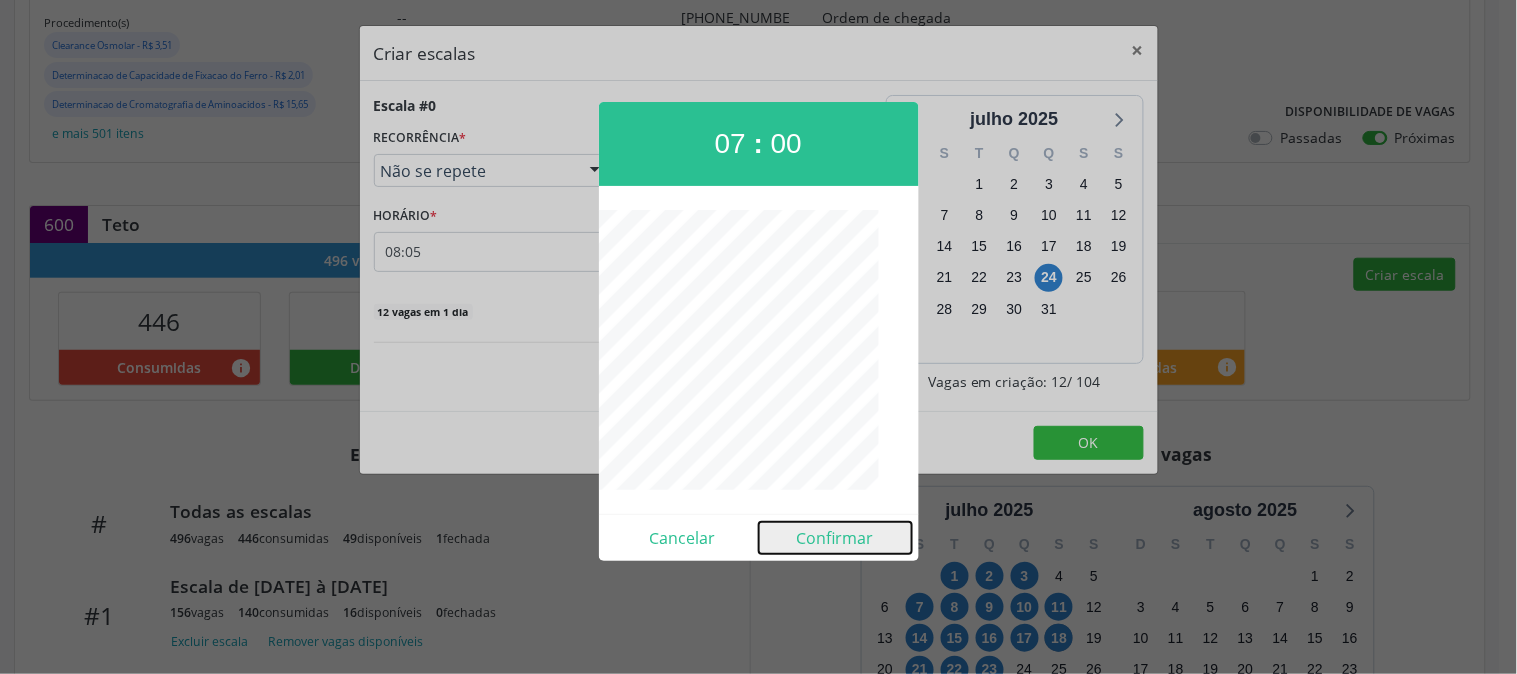 click on "Confirmar" at bounding box center (835, 538) 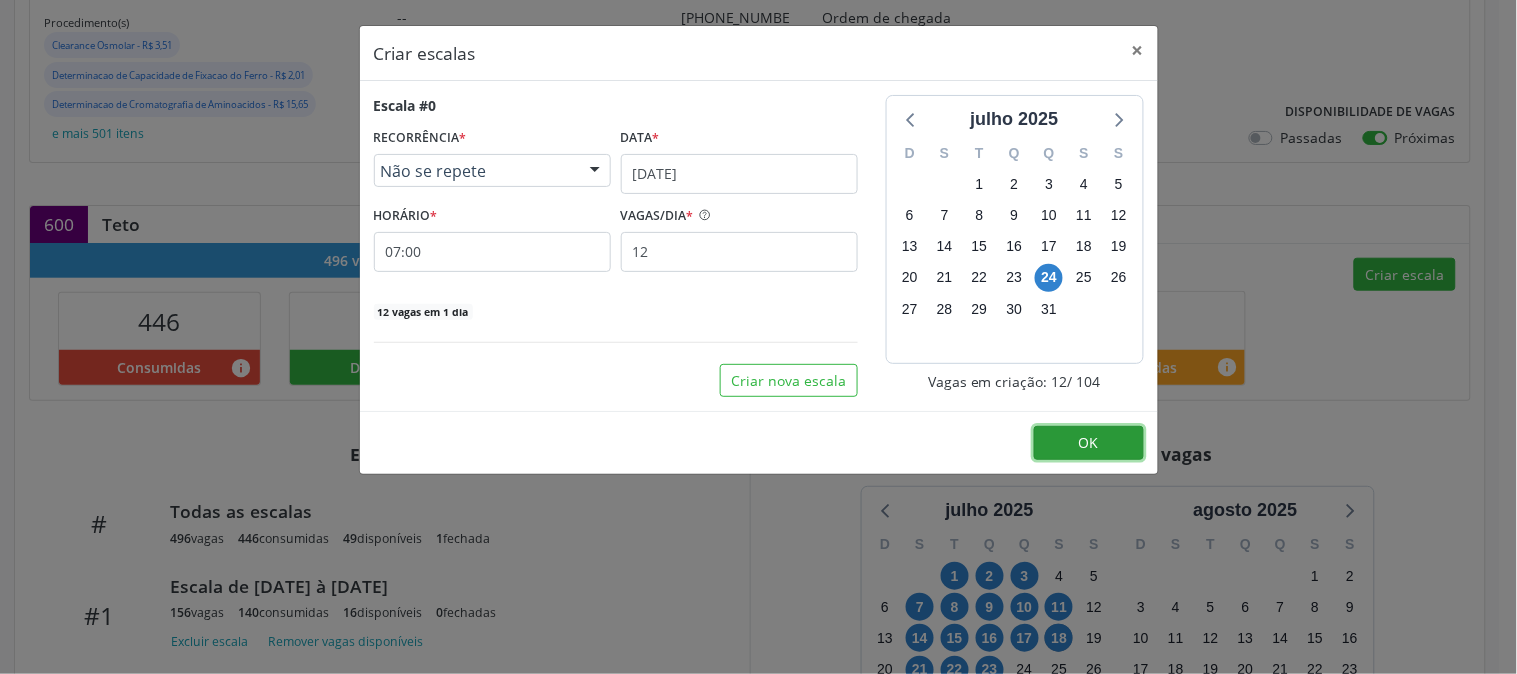 click on "OK" at bounding box center [1089, 443] 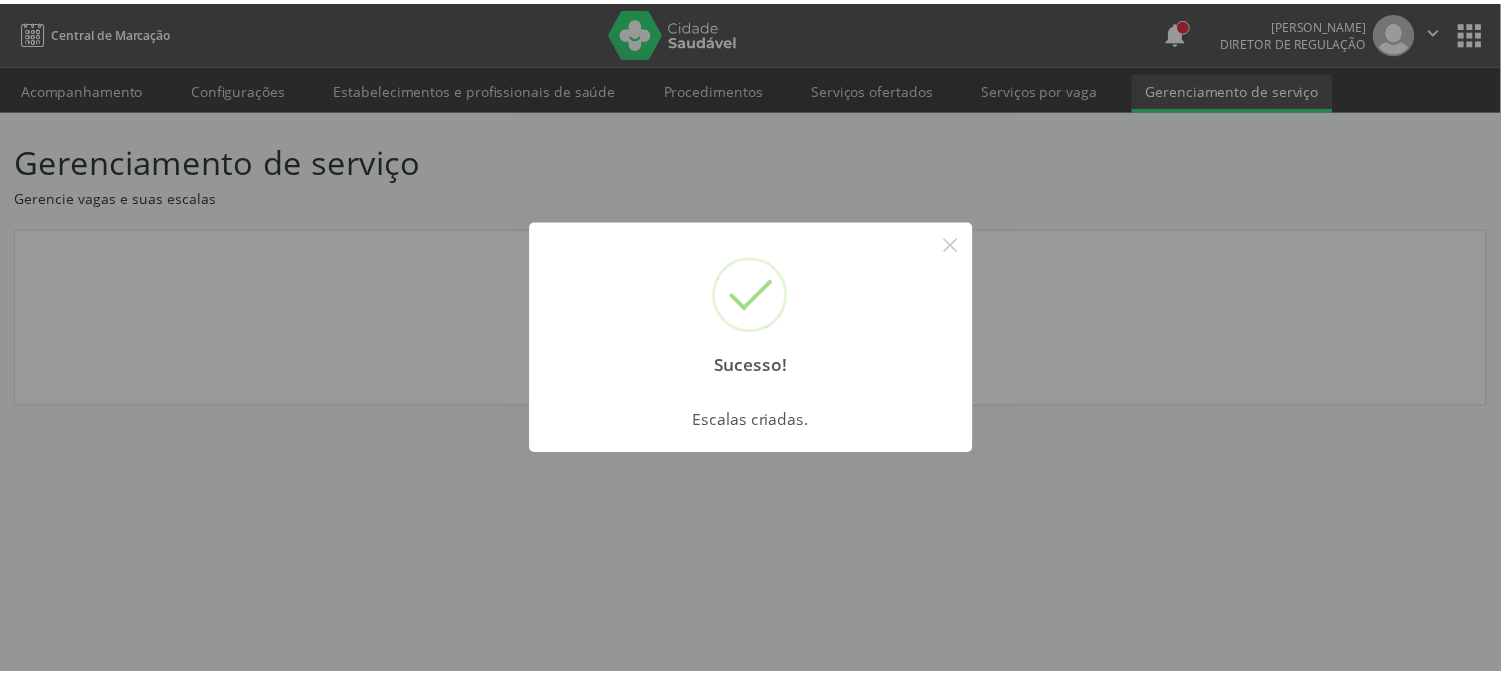 scroll, scrollTop: 0, scrollLeft: 0, axis: both 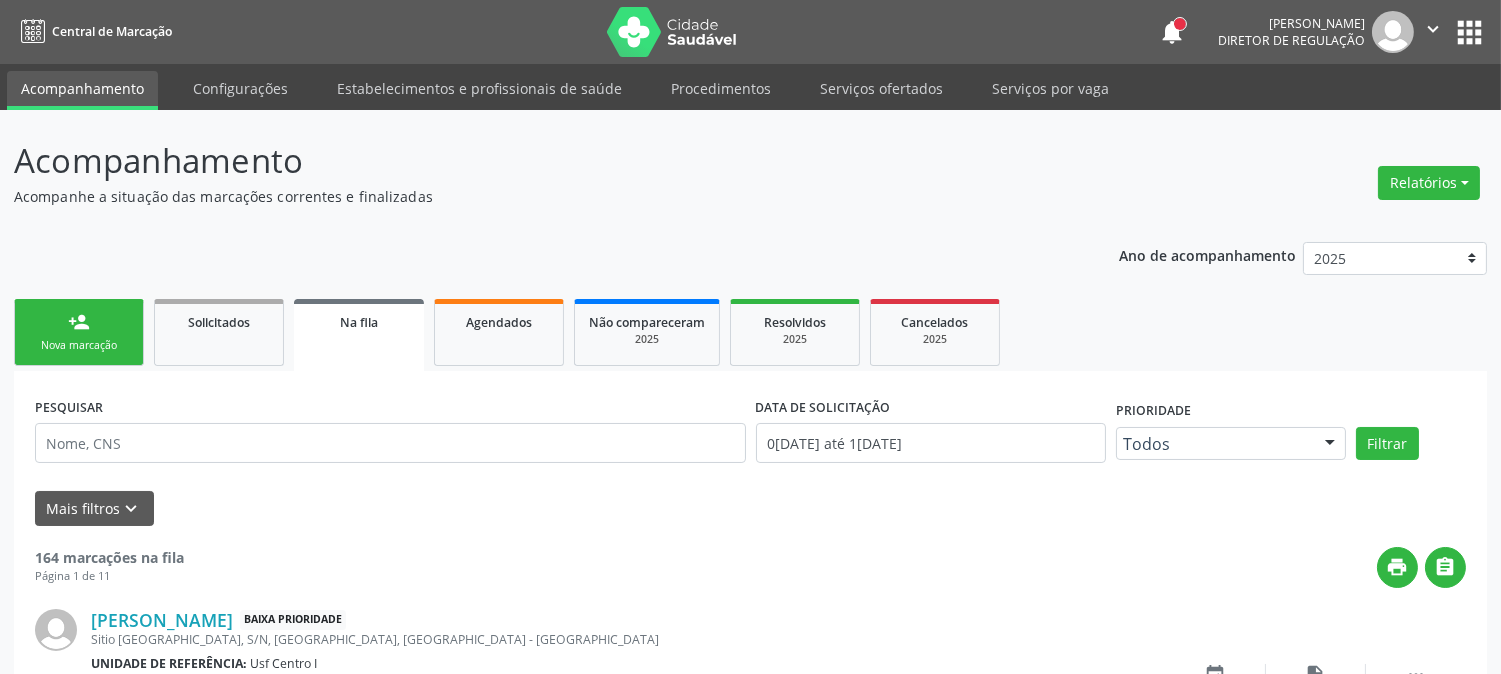 click on "Nova marcação" at bounding box center [79, 345] 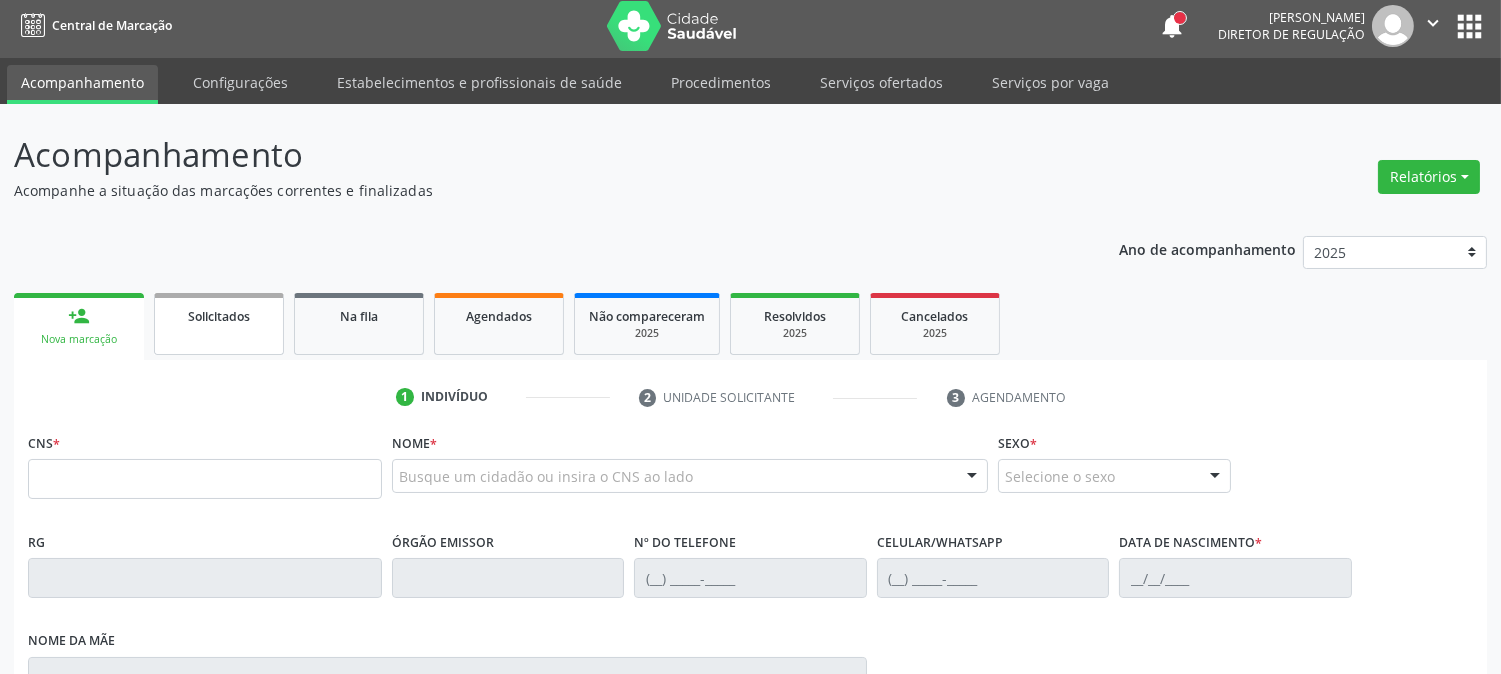 scroll, scrollTop: 111, scrollLeft: 0, axis: vertical 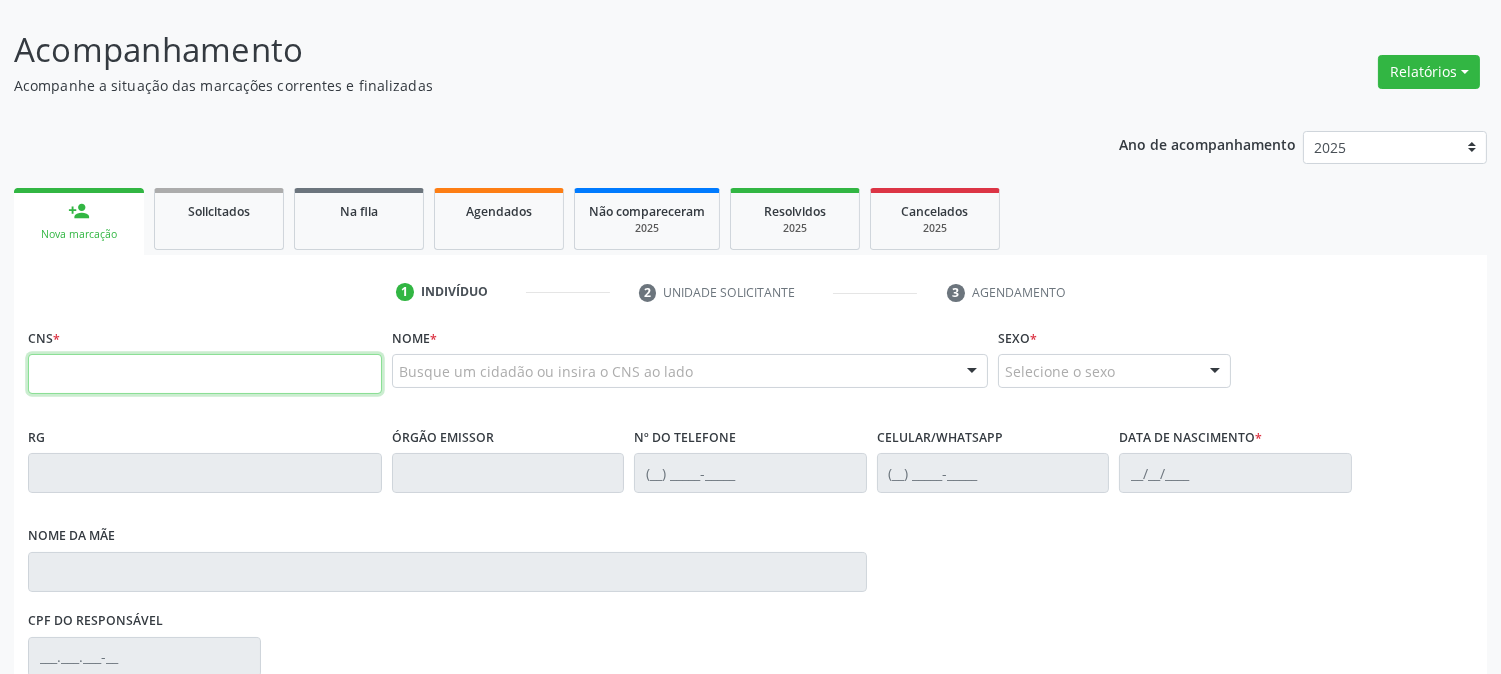 click at bounding box center [205, 374] 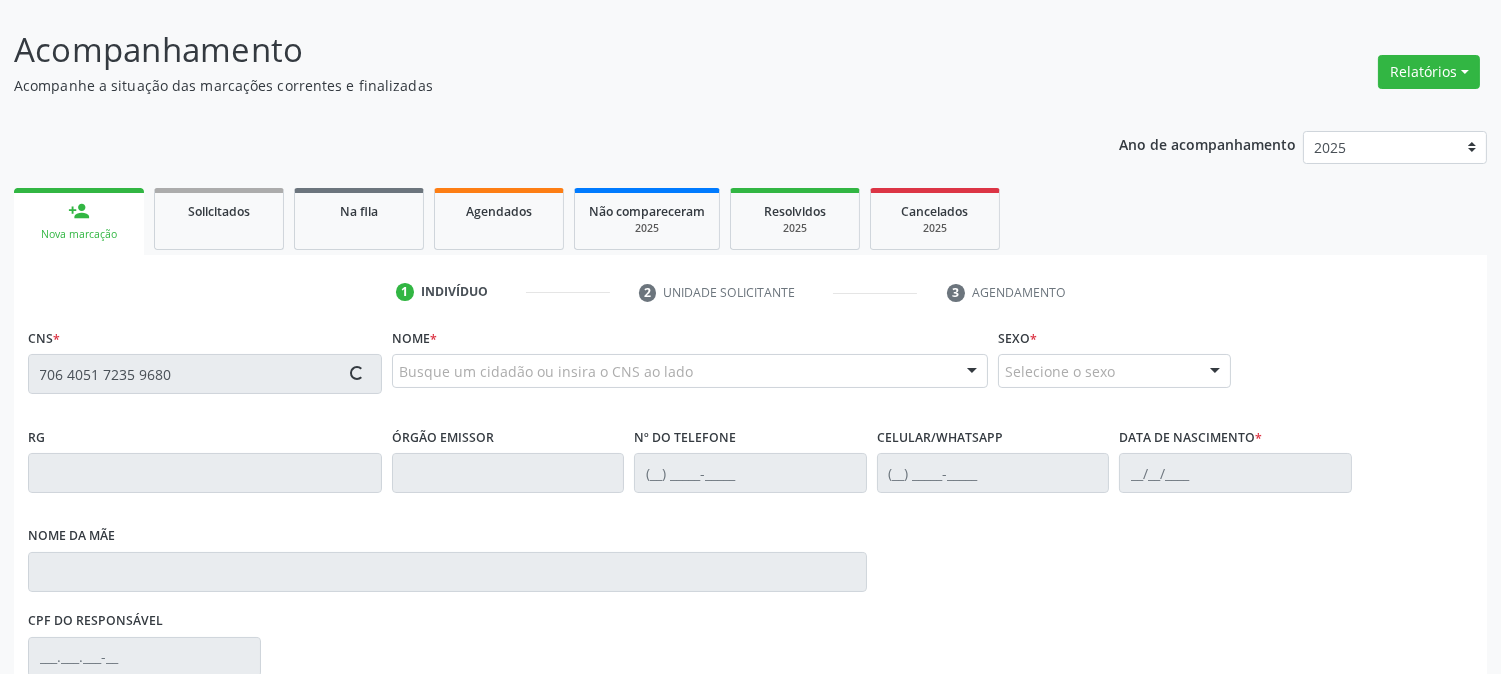type on "706 4051 7235 9680" 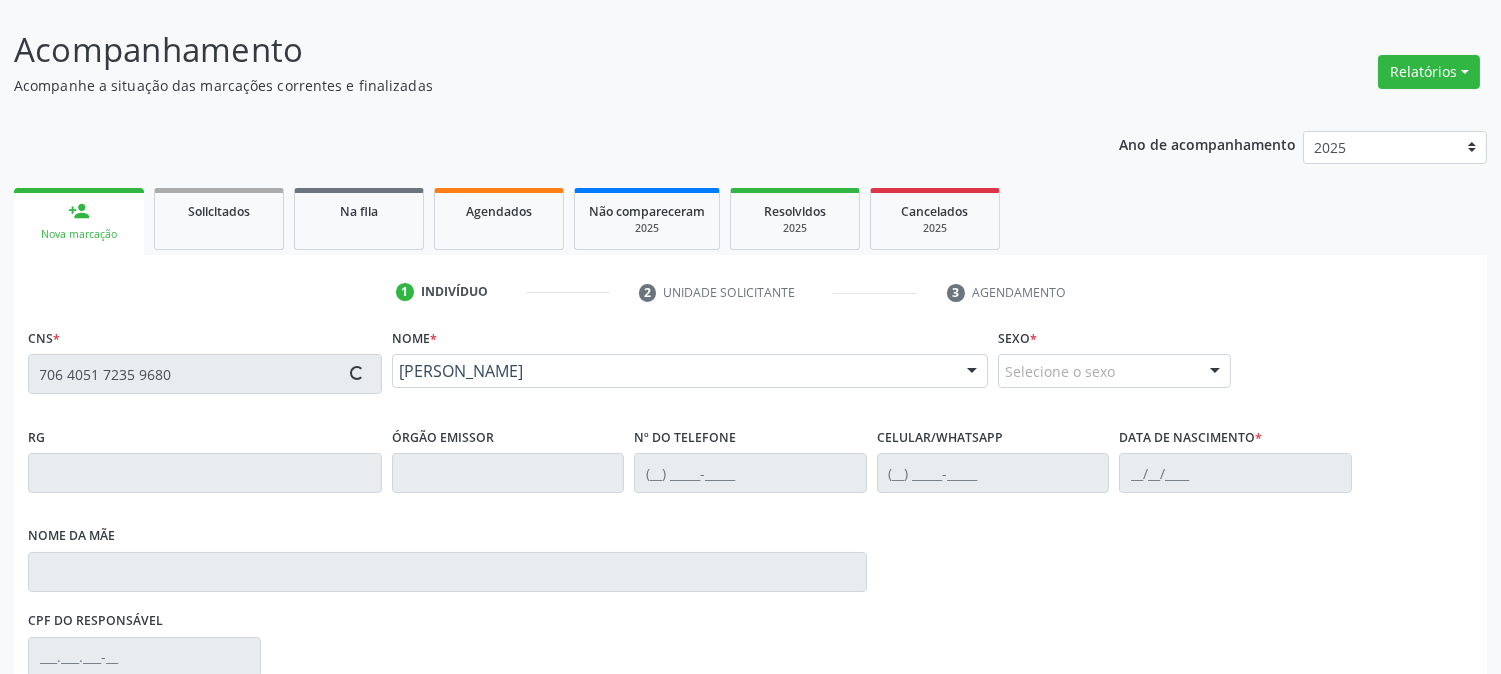 type on "[PHONE_NUMBER]" 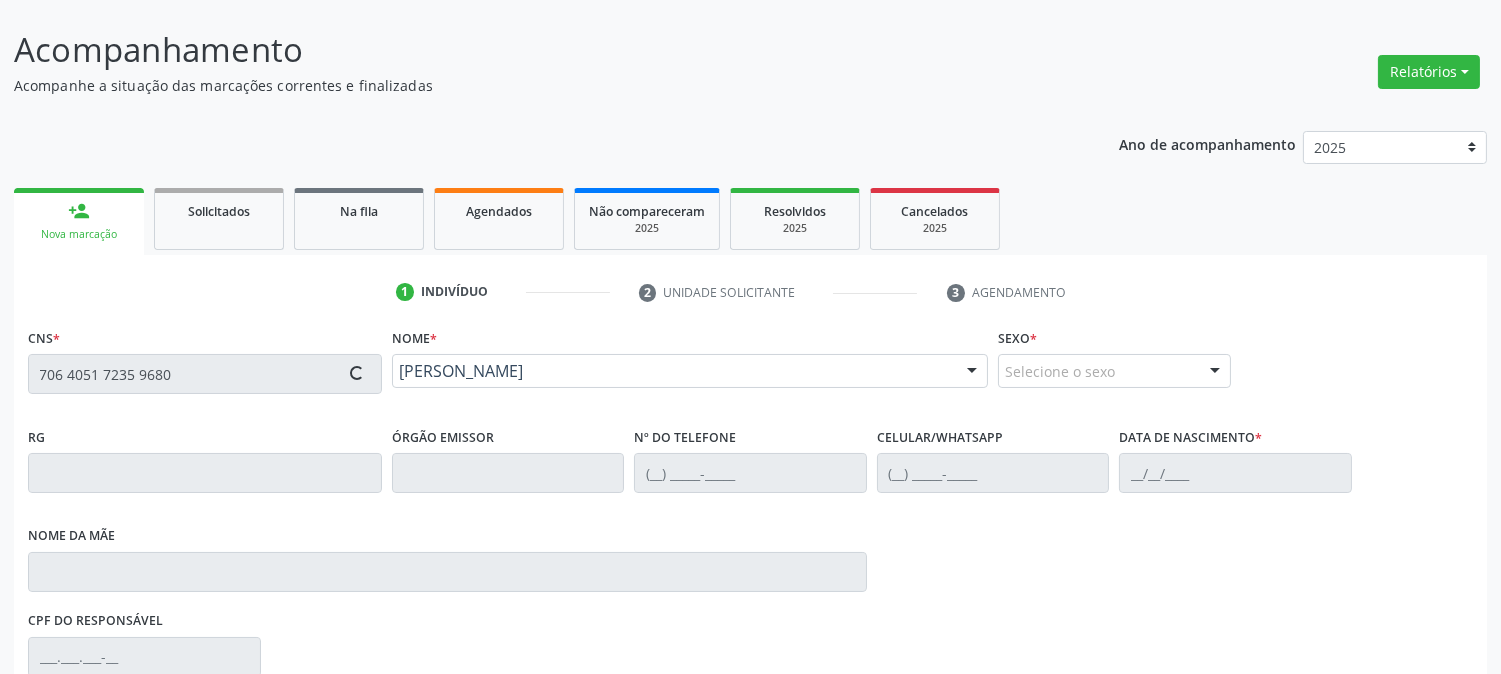 type on "[PHONE_NUMBER]" 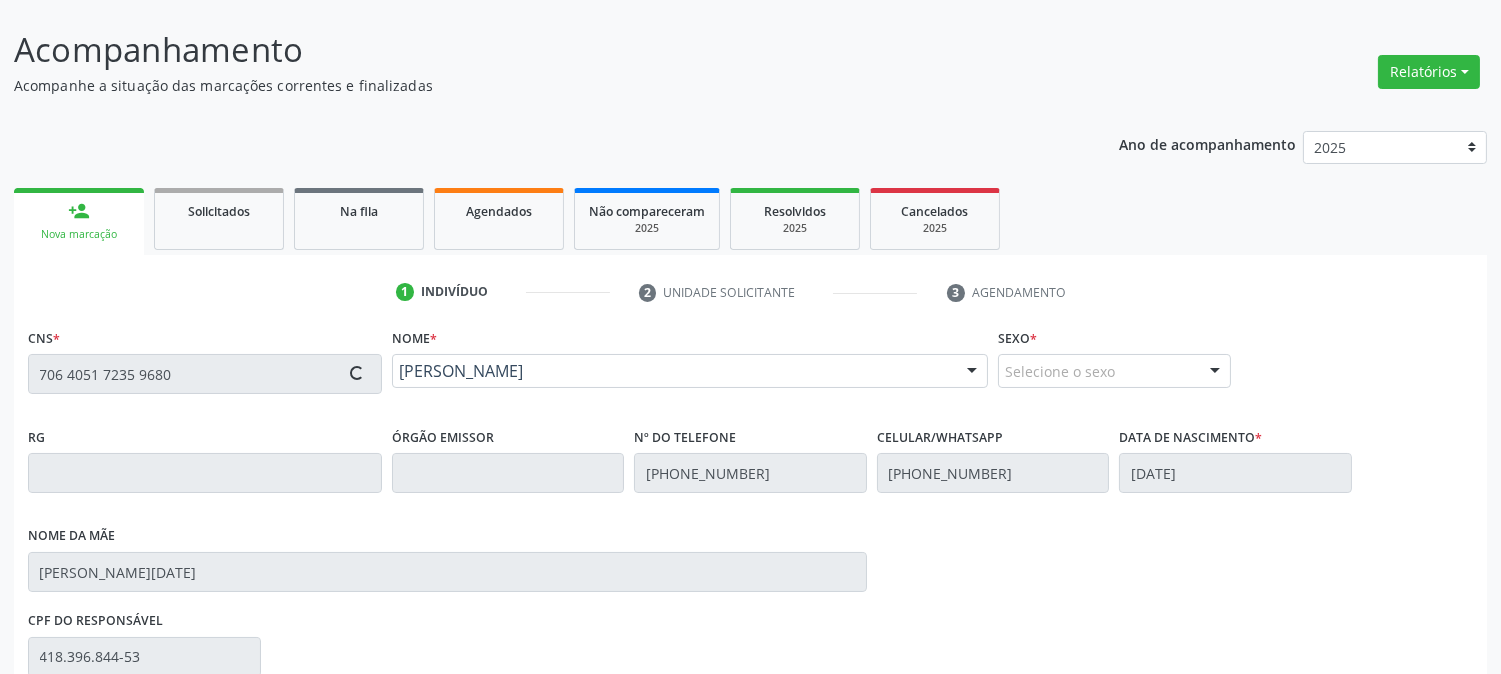 type on "375" 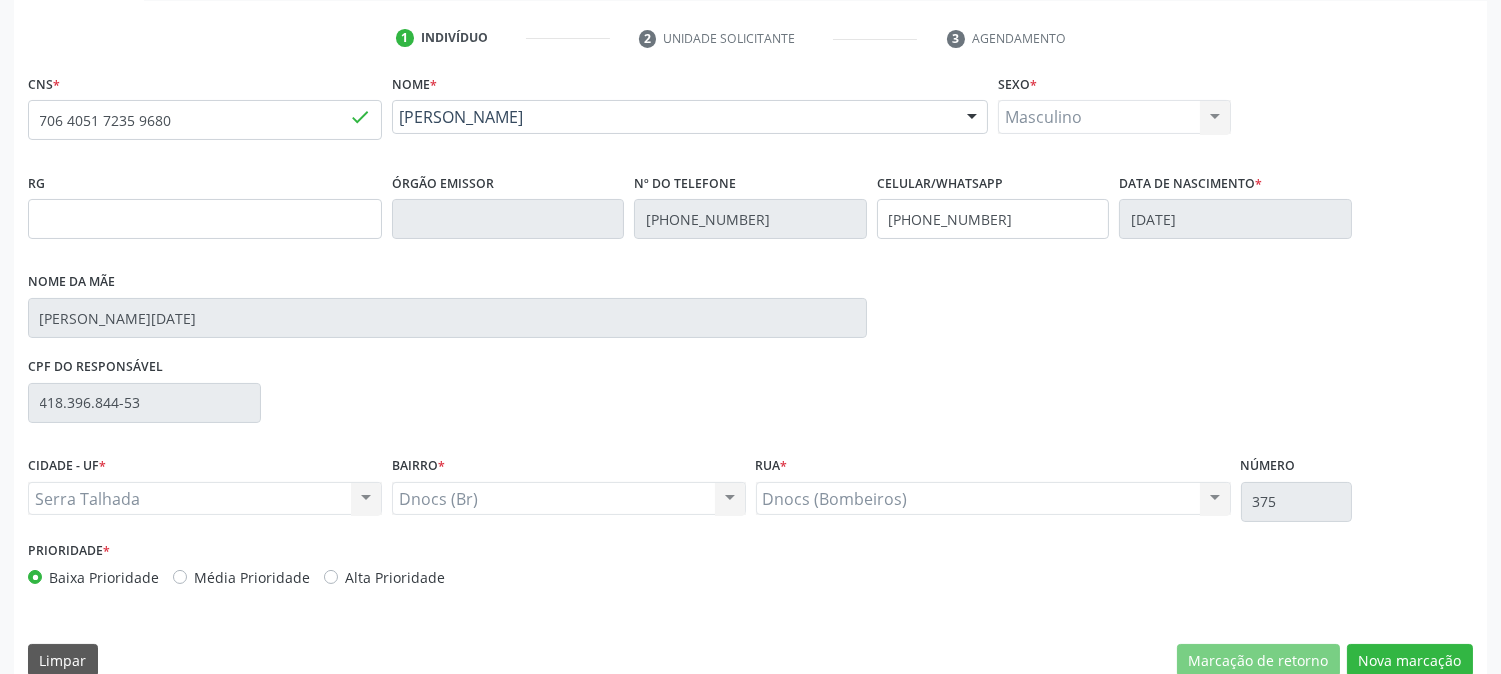 scroll, scrollTop: 395, scrollLeft: 0, axis: vertical 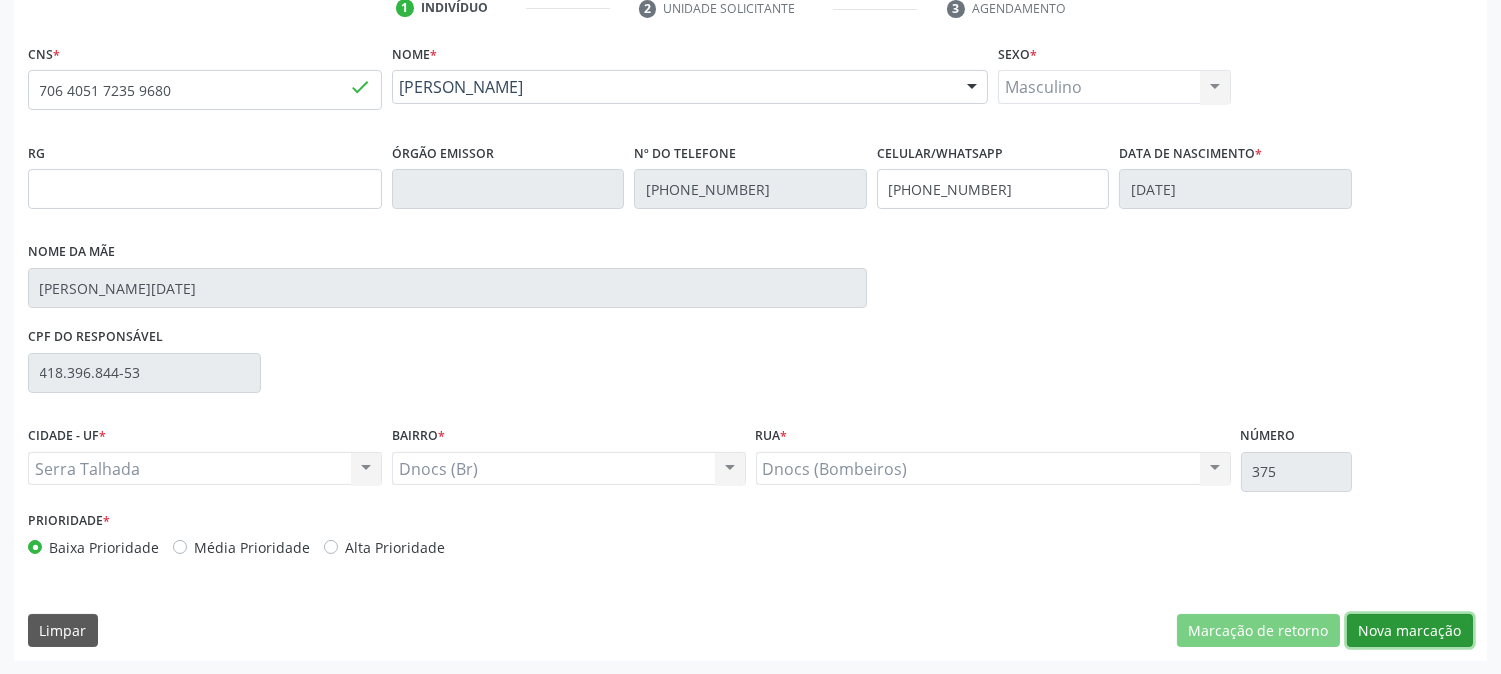 click on "Nova marcação" at bounding box center (1410, 631) 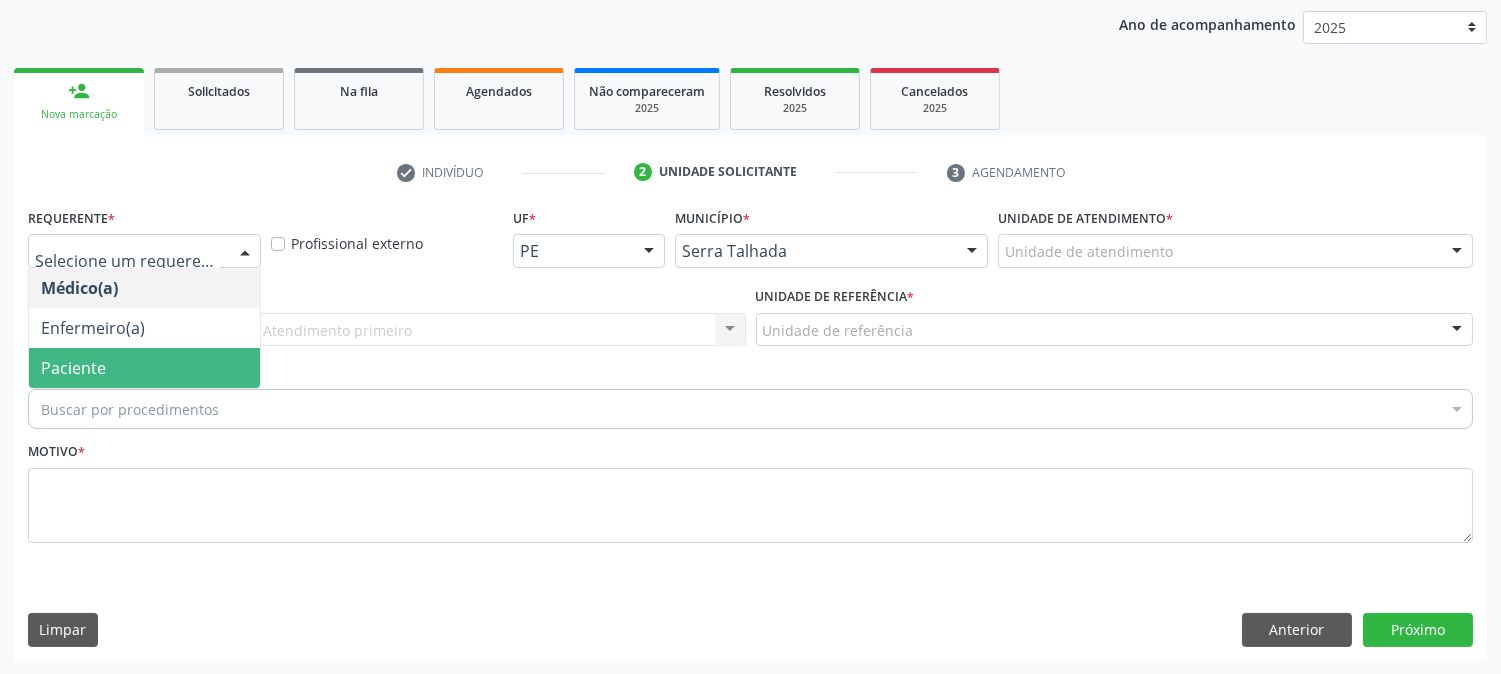 click on "Paciente" at bounding box center [144, 368] 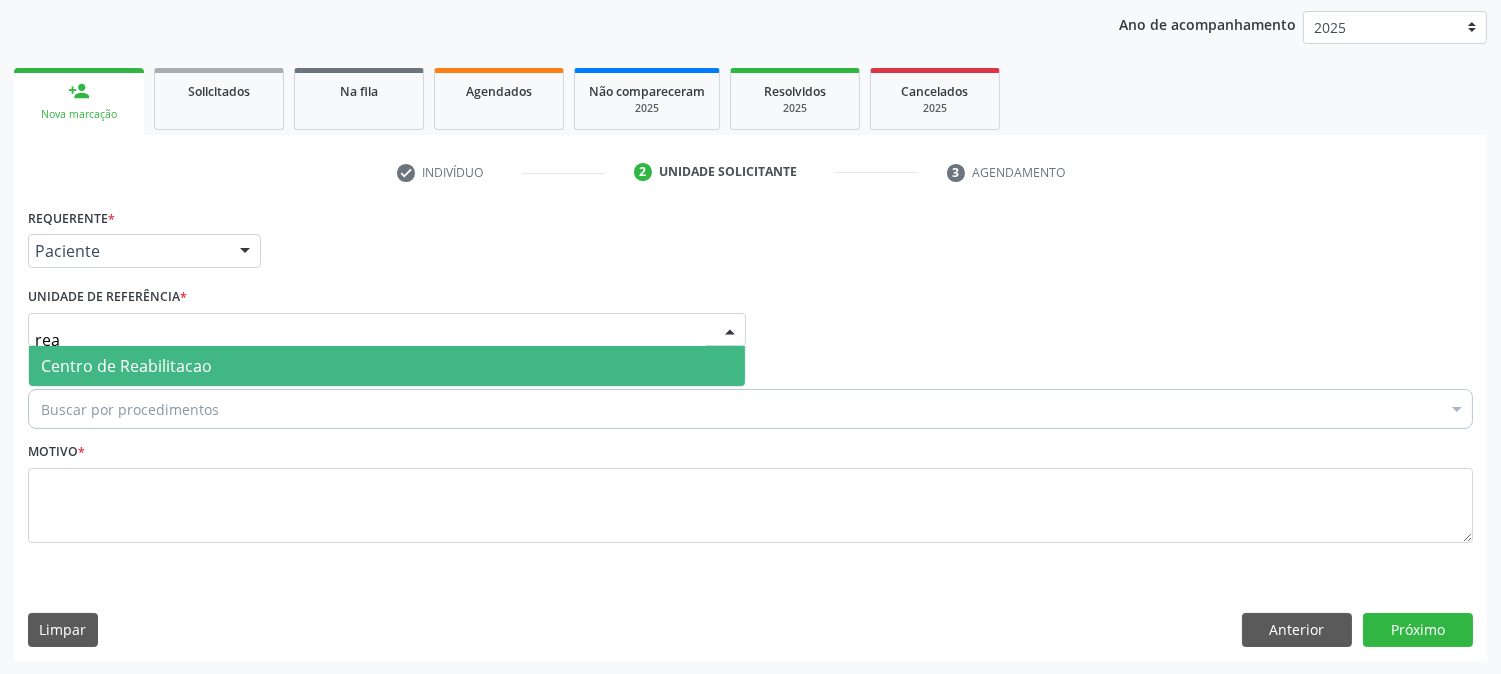 type on "reab" 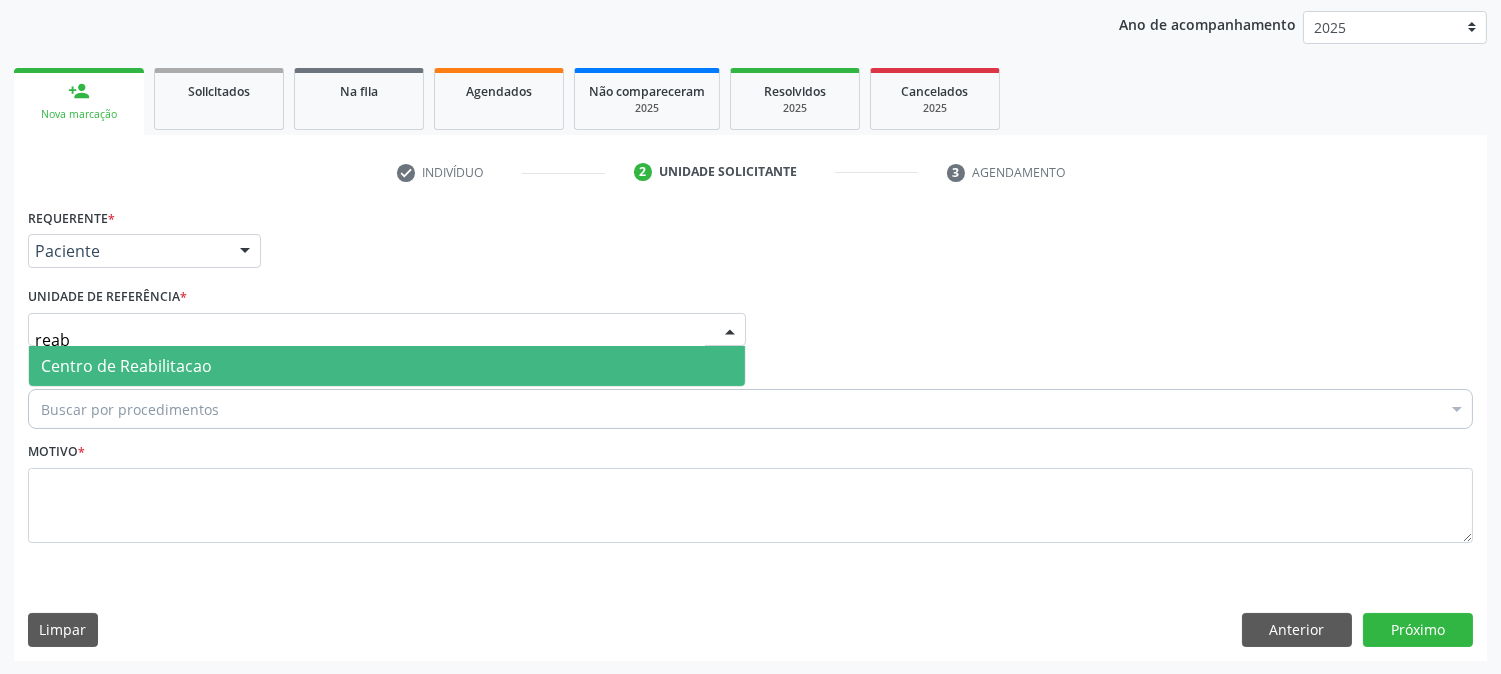 click on "Centro de Reabilitacao" at bounding box center [126, 366] 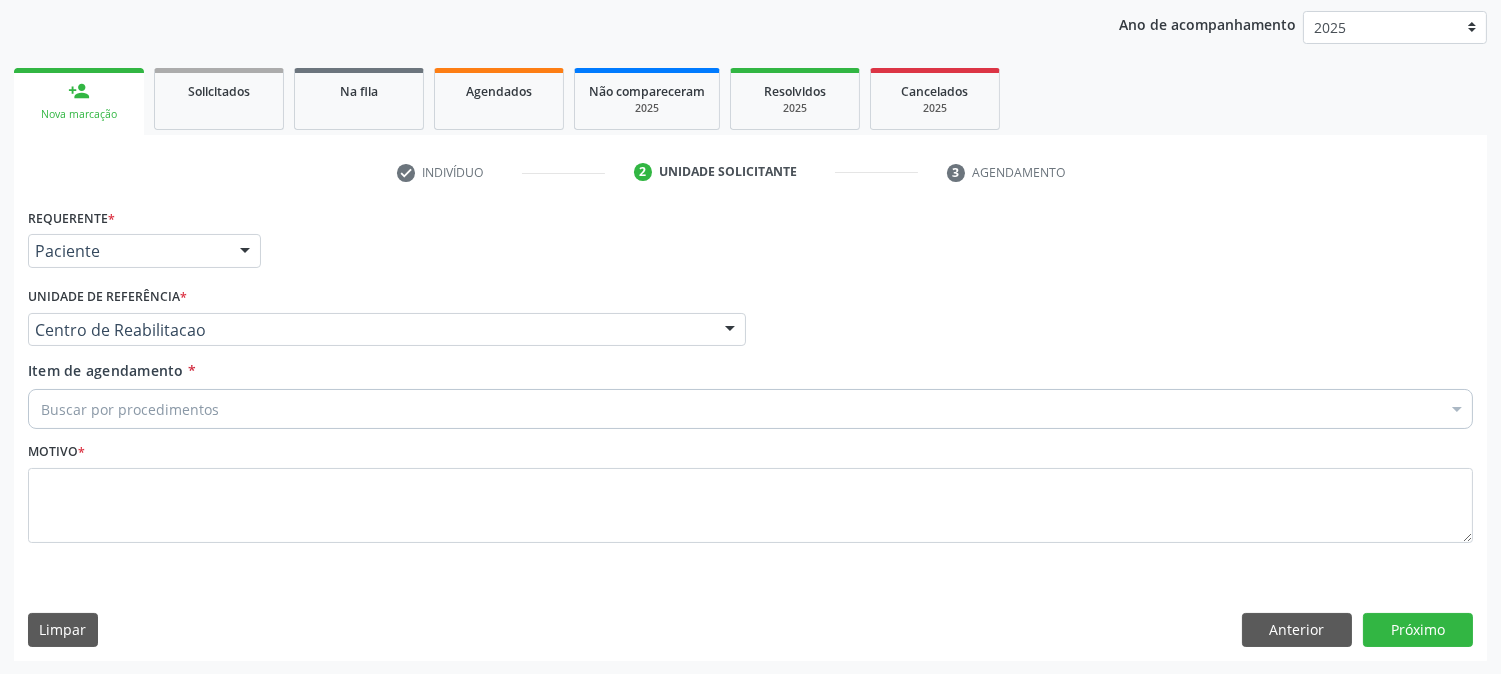 click on "Buscar por procedimentos" at bounding box center (750, 409) 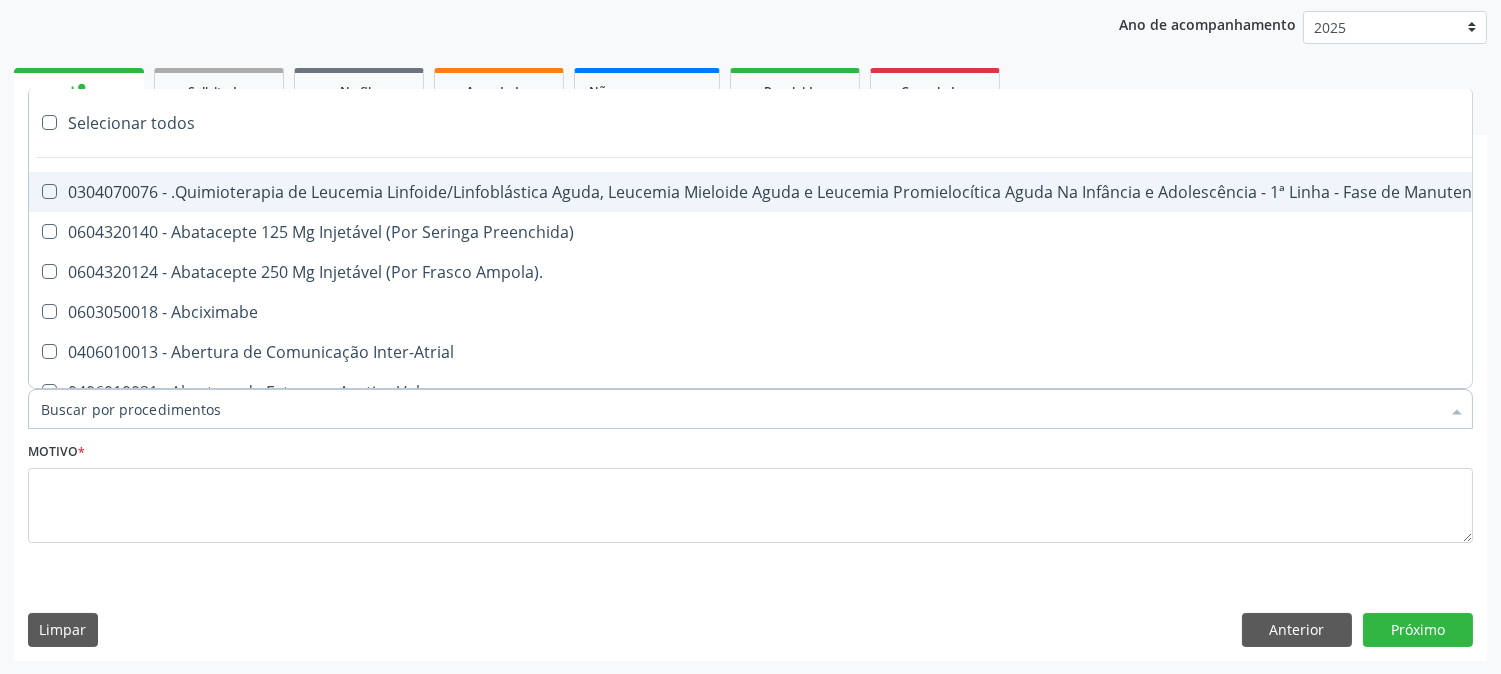 click on "Limpar
Anterior
Próximo" at bounding box center (750, 630) 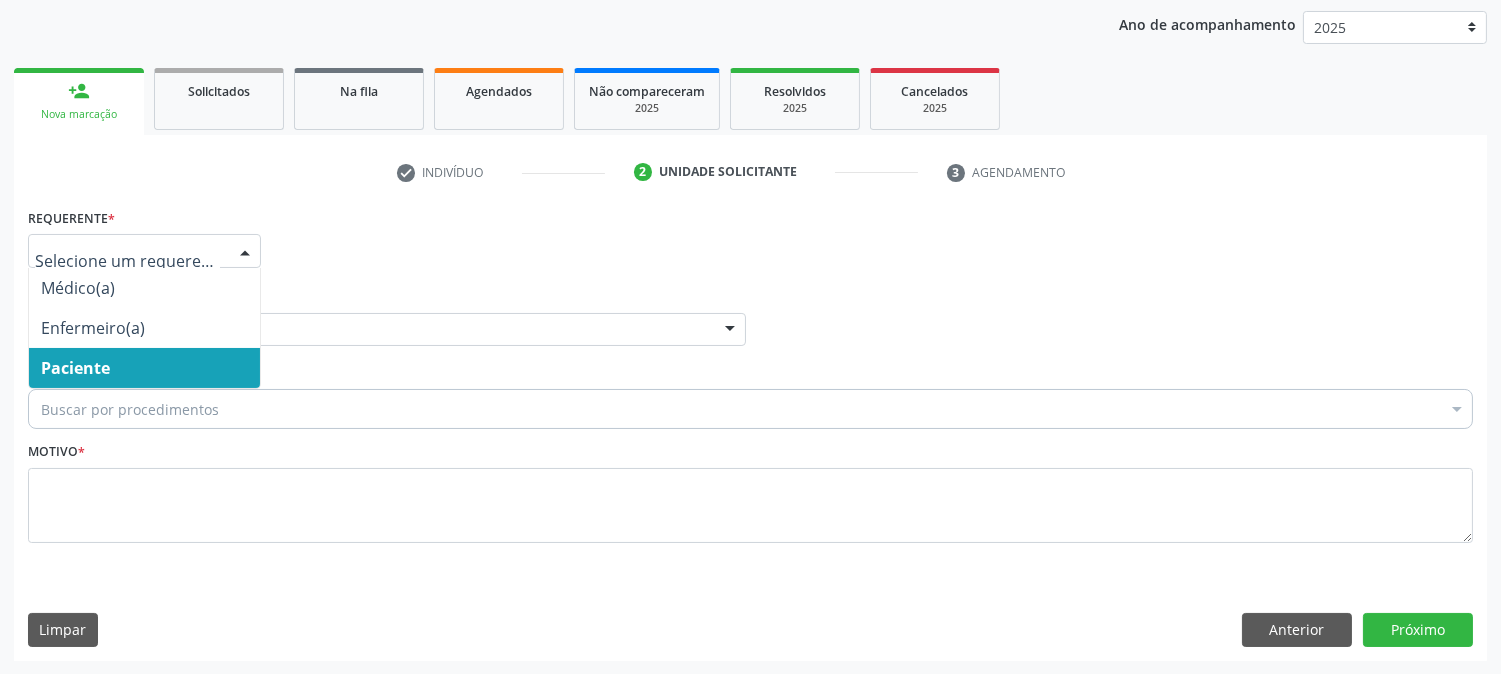 click on "Unidade de referência
*
Centro de Reabilitacao         Usf do Mutirao   Usf Cohab   Usf Caicarinha da Penha [GEOGRAPHIC_DATA]   Posto de Saude [PERSON_NAME]   Usf Borborema   Usf Bom Jesus I   Usf Ipsep   Usf Sao Cristovao   Usf Santa [PERSON_NAME]   Usf Cagep   Usf Caxixola   Usf Bom Jesus II   Usf Malhada [GEOGRAPHIC_DATA]   Usf [GEOGRAPHIC_DATA]   Usf Varzea Aabb   Usf Ipsep II   Usf Cohab II   Usf Varzinha   Usf Ipa Faz Nova   Usf Centro I   Usf [GEOGRAPHIC_DATA]   Usf Centro II   Usf [GEOGRAPHIC_DATA] Jardim   Usf Ipsep III   Posto de Saude Logradouro   [GEOGRAPHIC_DATA] [GEOGRAPHIC_DATA]   Posto de Saude de Juazeirinho   Central Regional de Rede de Frio [GEOGRAPHIC_DATA] [GEOGRAPHIC_DATA]   Rede de [GEOGRAPHIC_DATA] Ao [MEDICAL_DATA] Leitos de Retaguarda Municipal   Posto de [GEOGRAPHIC_DATA] [GEOGRAPHIC_DATA]   Posto de Saude [GEOGRAPHIC_DATA] do Jua   Vigilancia Epidemiologica   Central de Regulacao Medica das Urgencias Serra Talhada [GEOGRAPHIC_DATA] [GEOGRAPHIC_DATA] [GEOGRAPHIC_DATA]   3 Grupamento de Bombeiros" at bounding box center [387, 314] 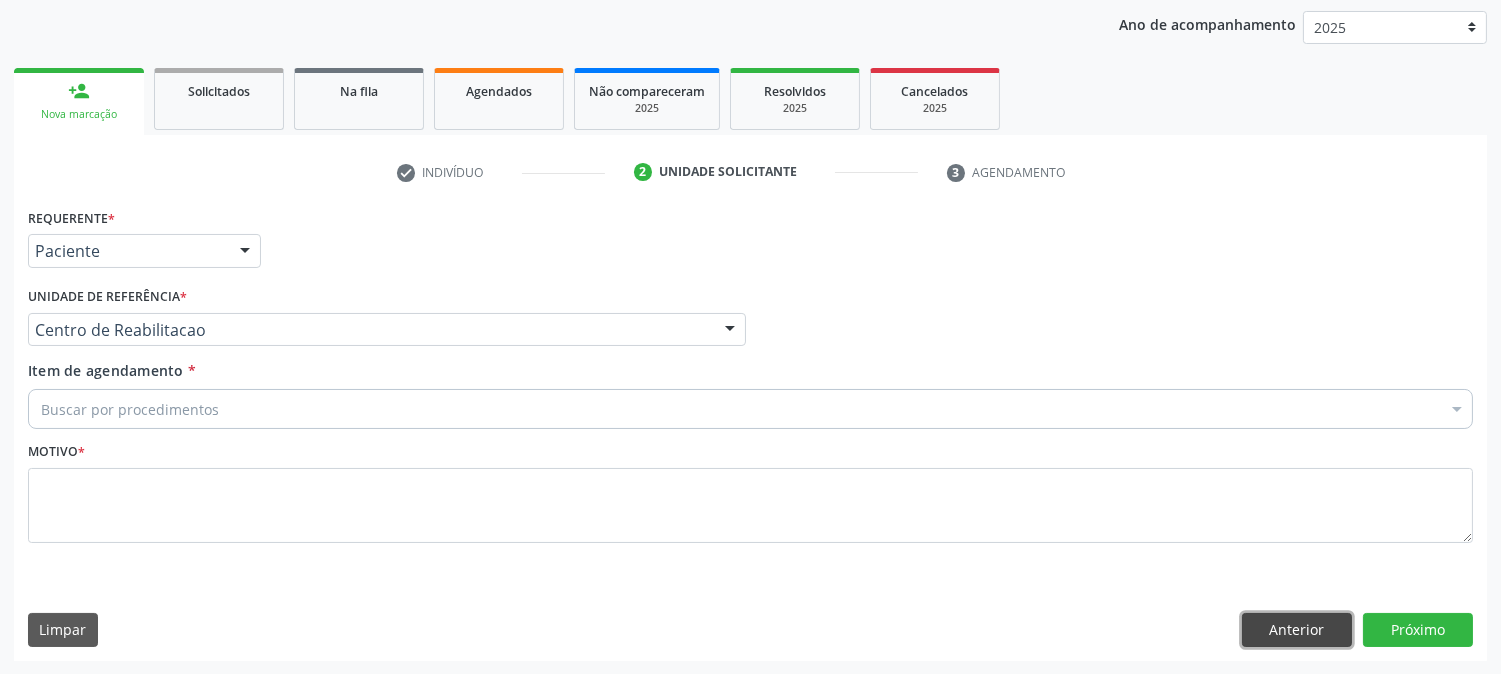click on "Anterior" at bounding box center [1297, 630] 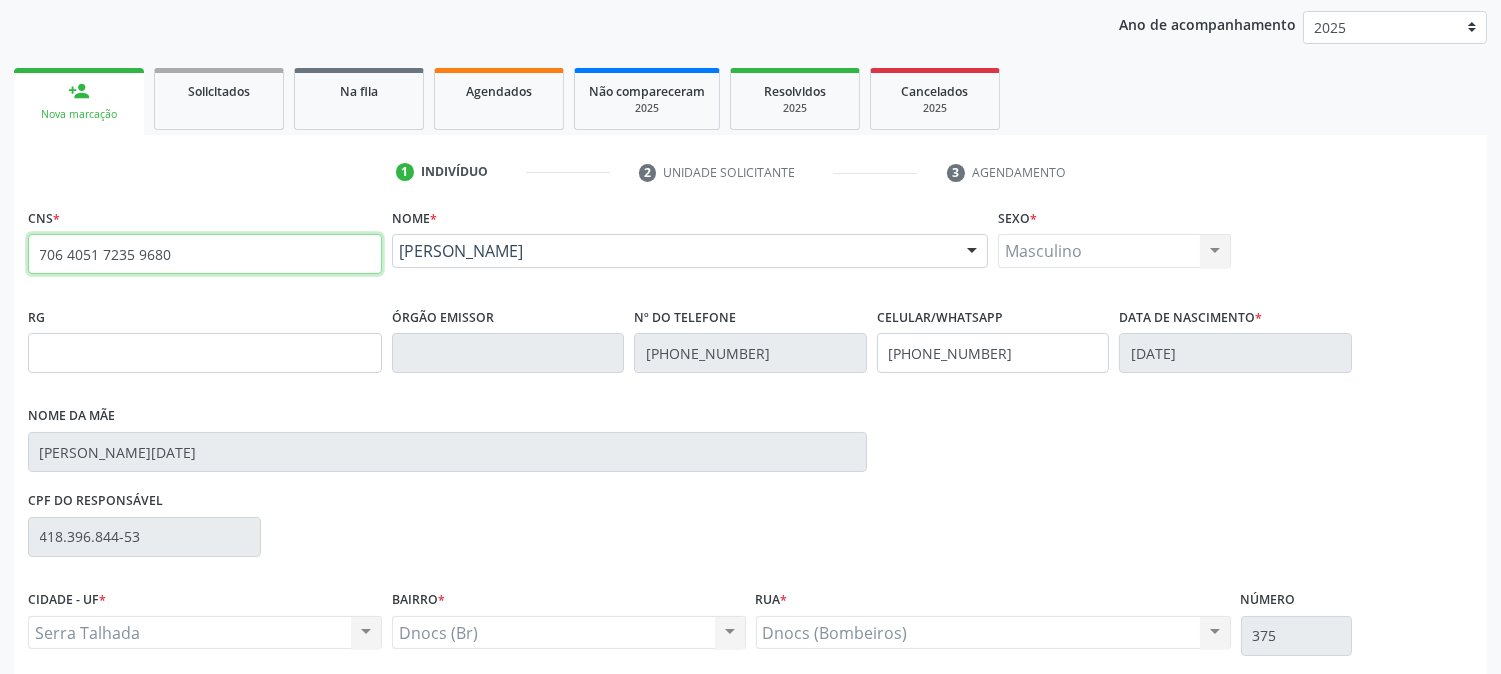 click on "706 4051 7235 9680" at bounding box center [205, 254] 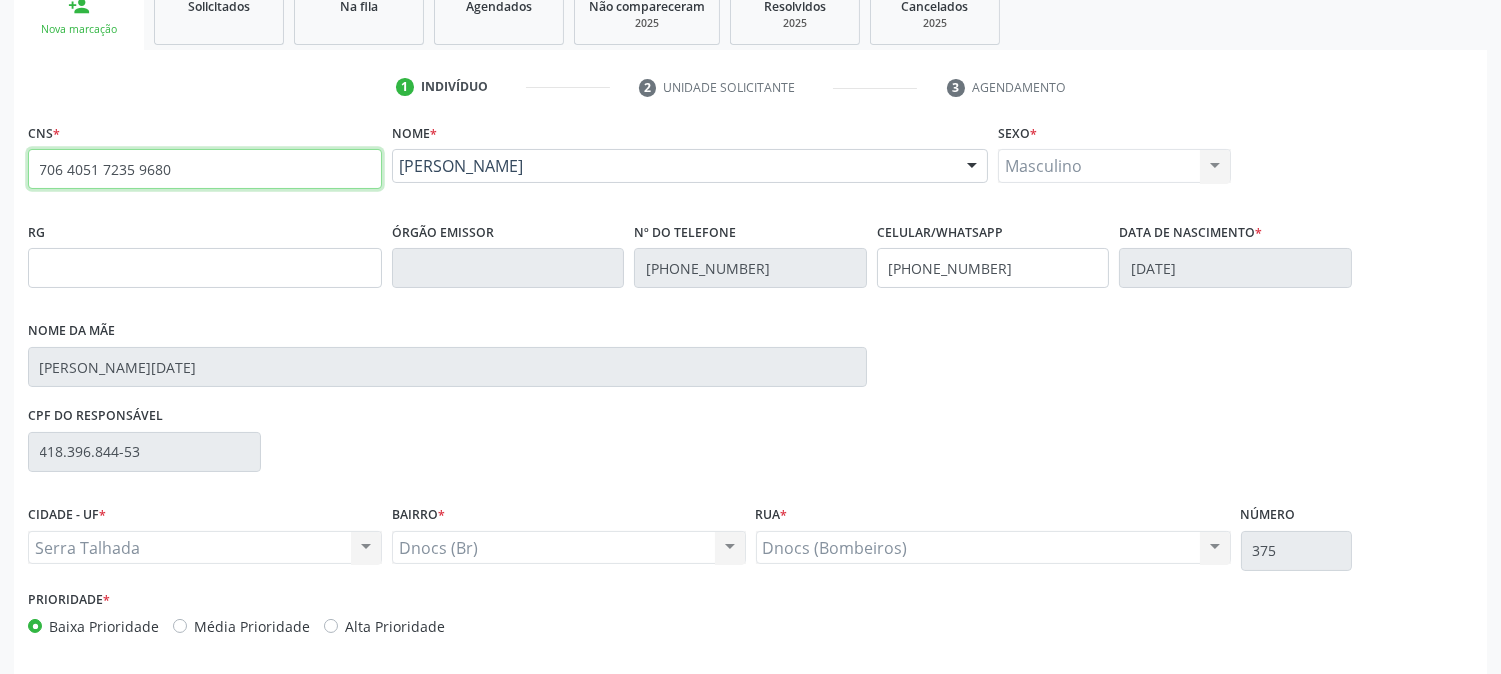 scroll, scrollTop: 395, scrollLeft: 0, axis: vertical 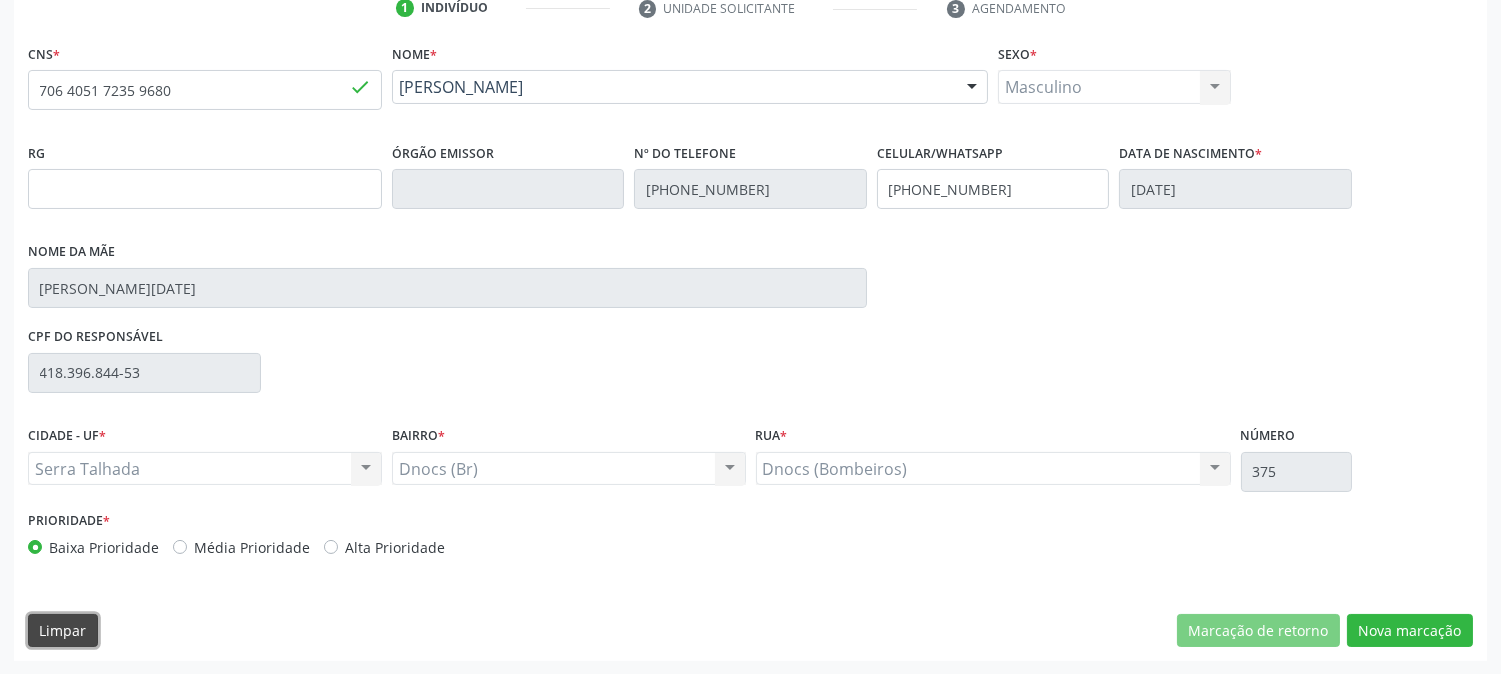 click on "Limpar" at bounding box center [63, 631] 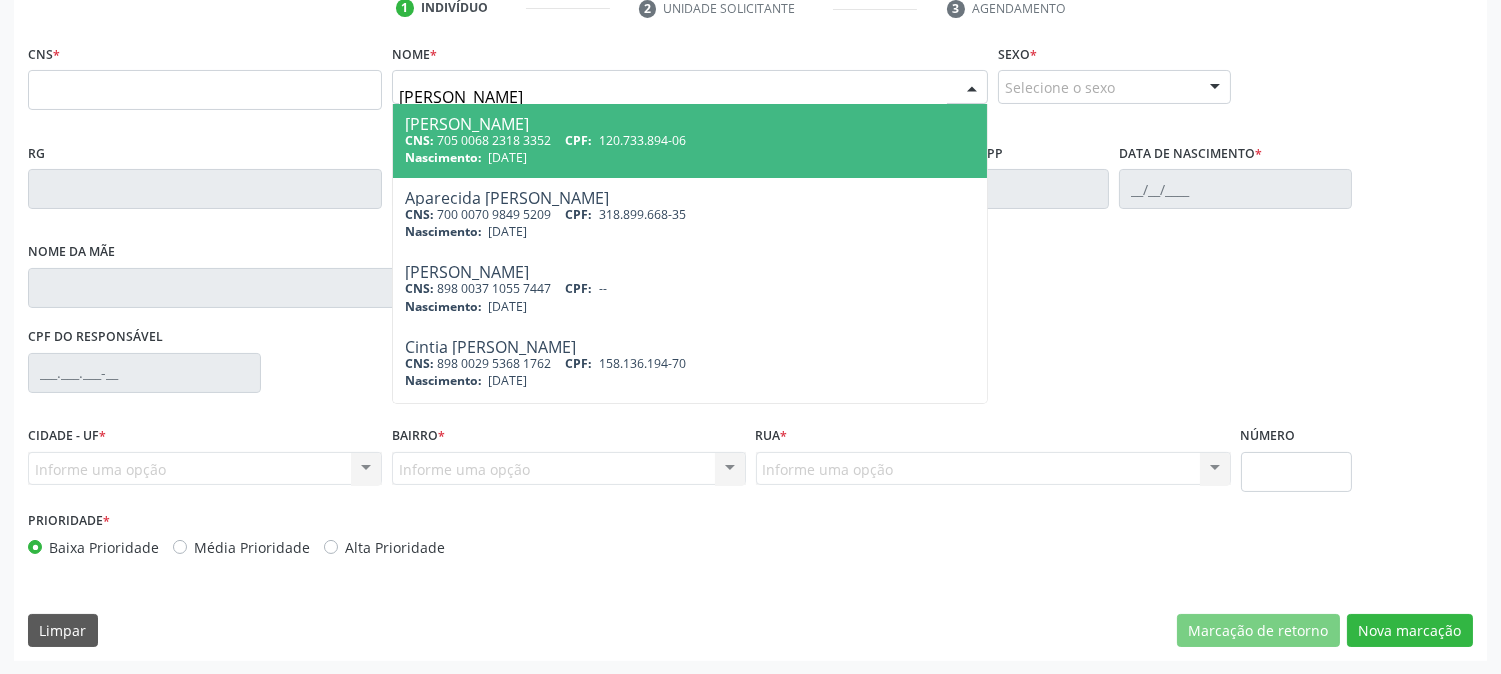 type on "[PERSON_NAME]" 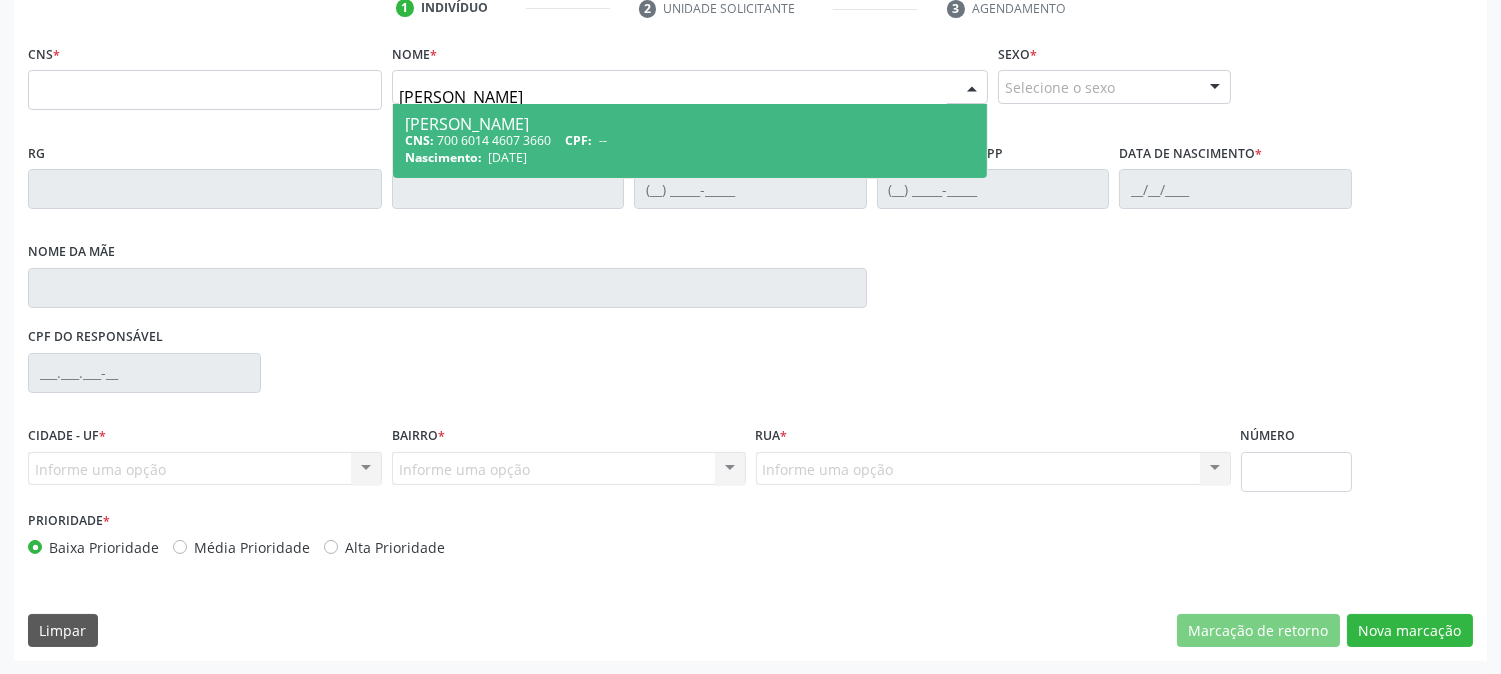 click on "CNS:
700 6014 4607 3660
CPF:    --" at bounding box center [690, 140] 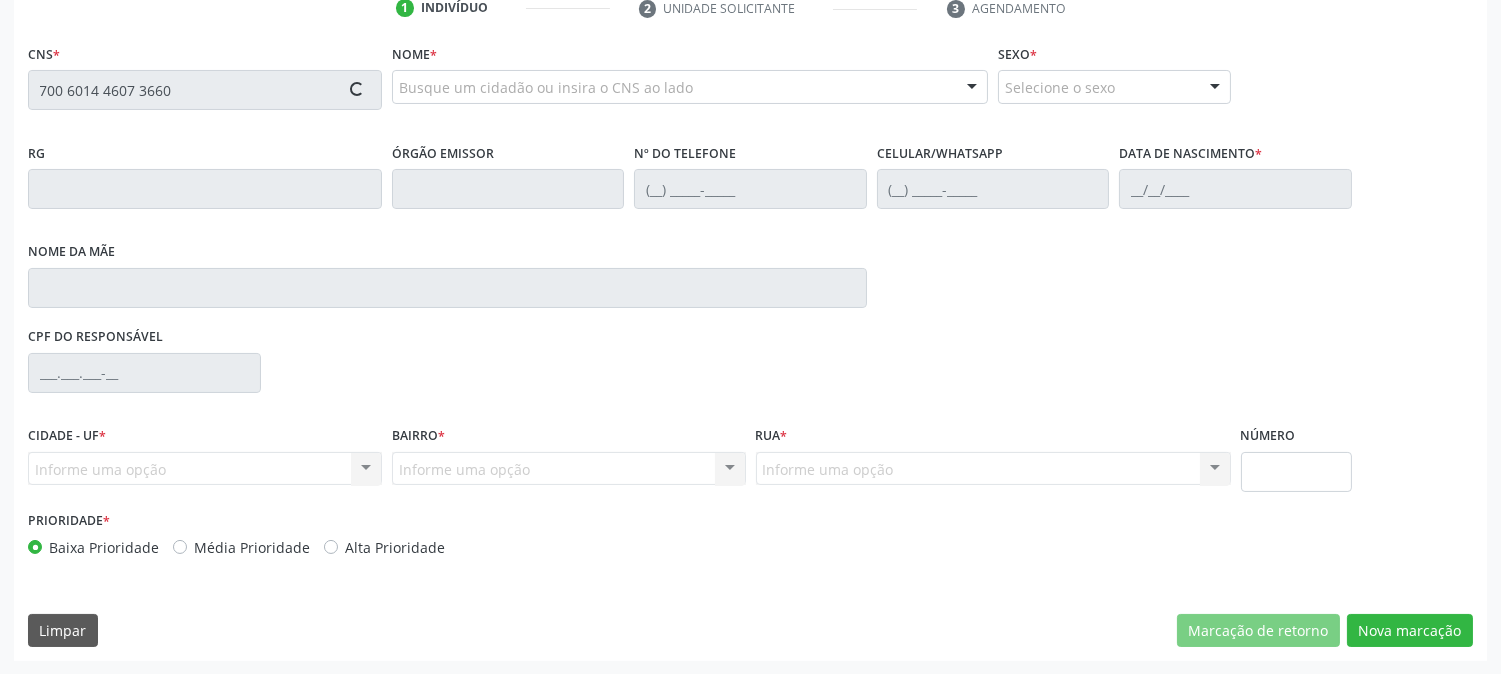 type on "700 6014 4607 3660" 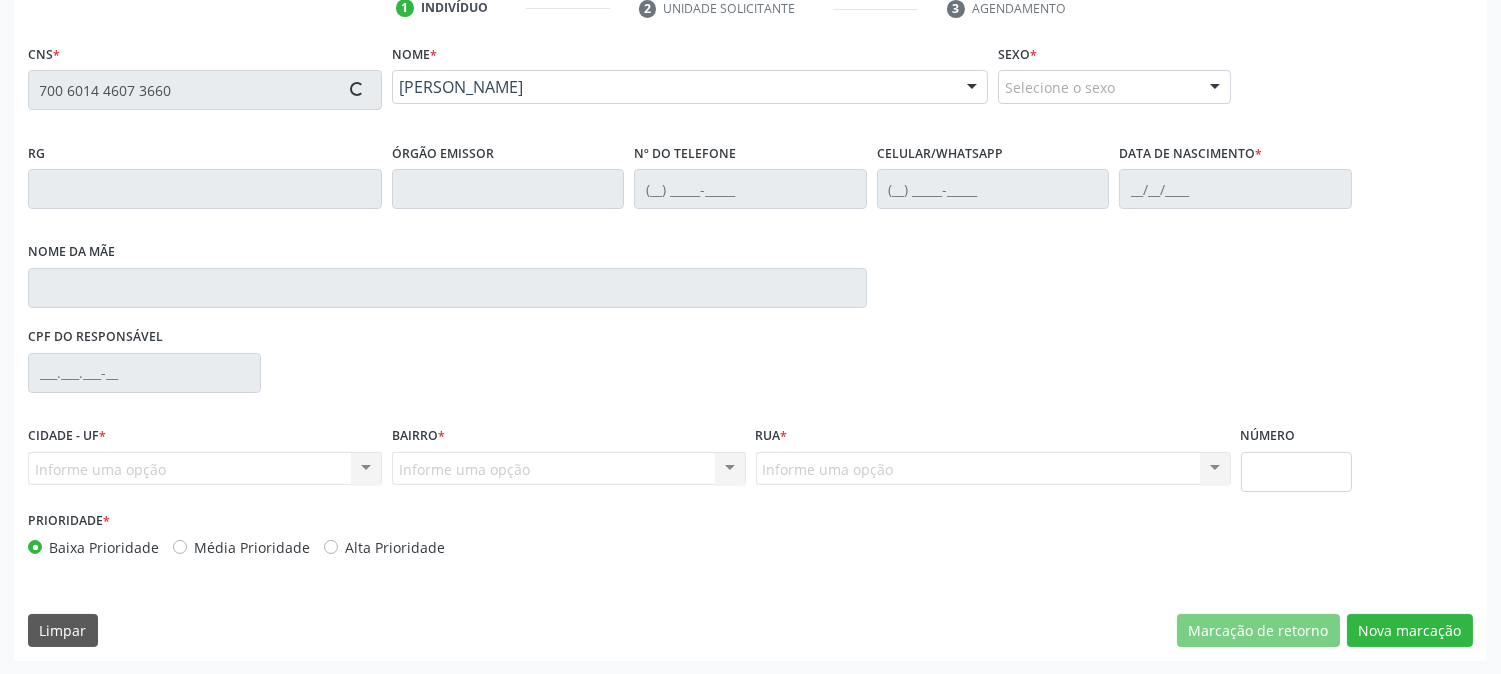 type on "[PHONE_NUMBER]" 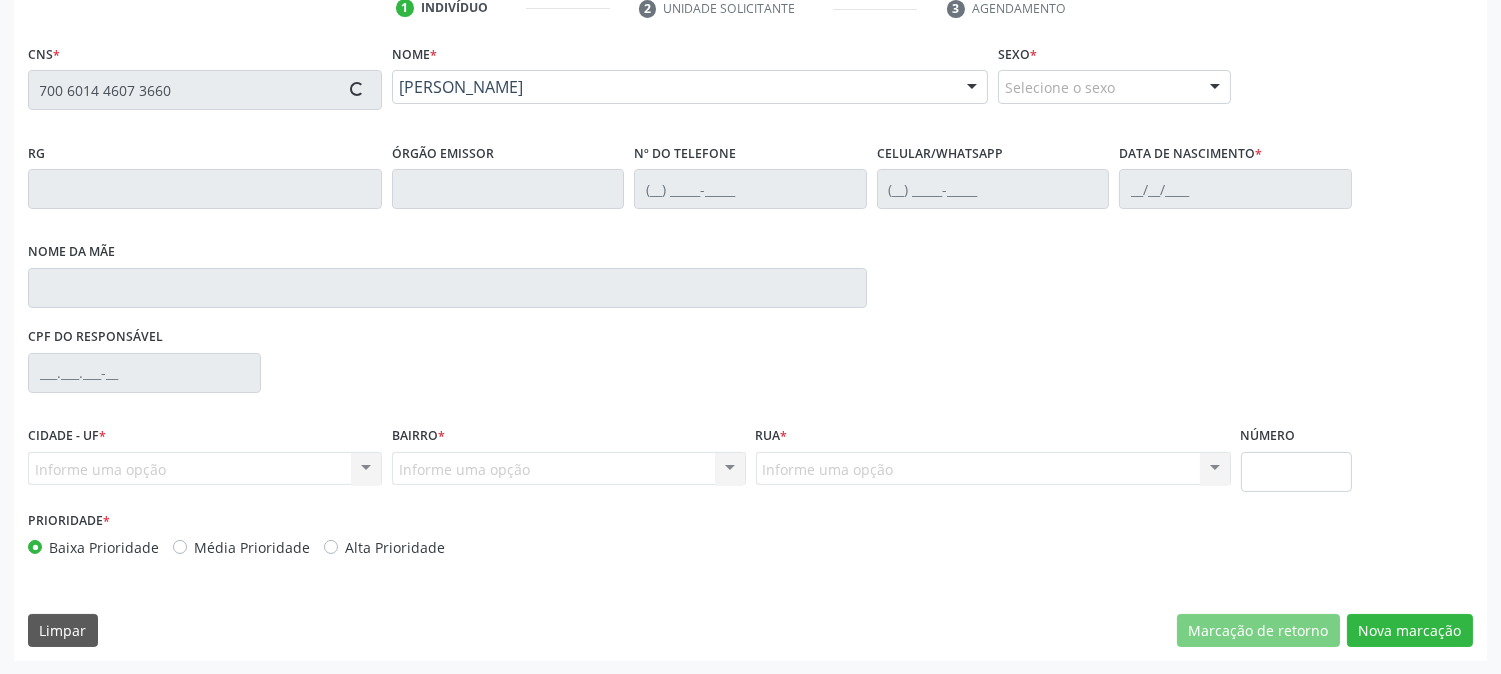 type on "[PHONE_NUMBER]" 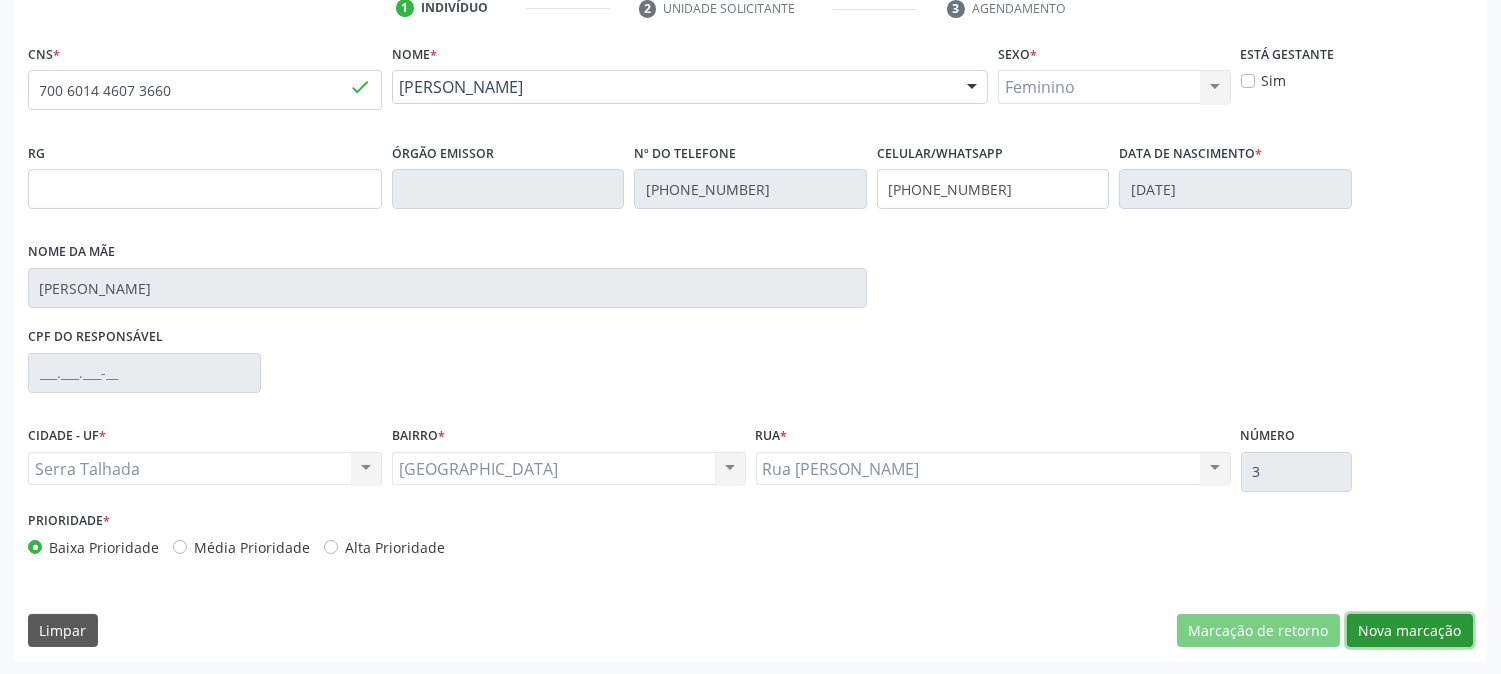 click on "Nova marcação" at bounding box center [1410, 631] 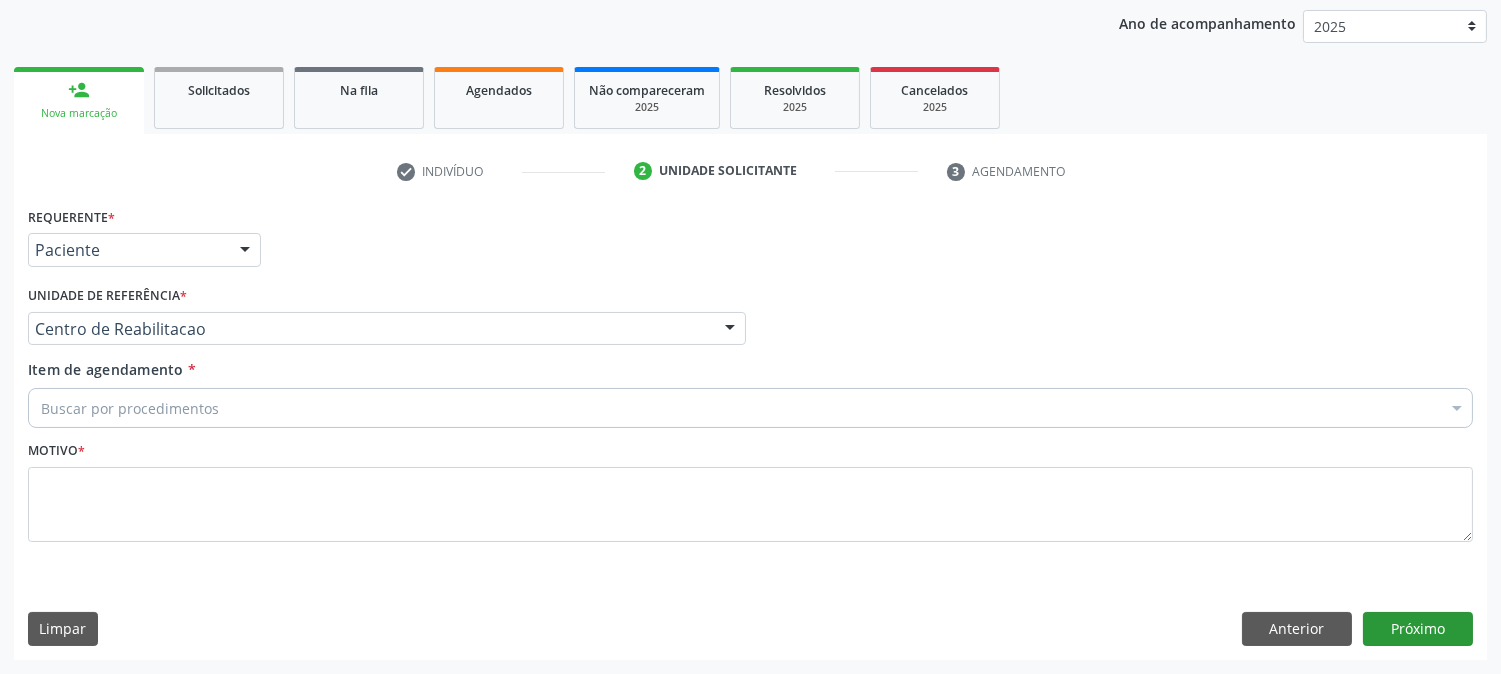 scroll, scrollTop: 231, scrollLeft: 0, axis: vertical 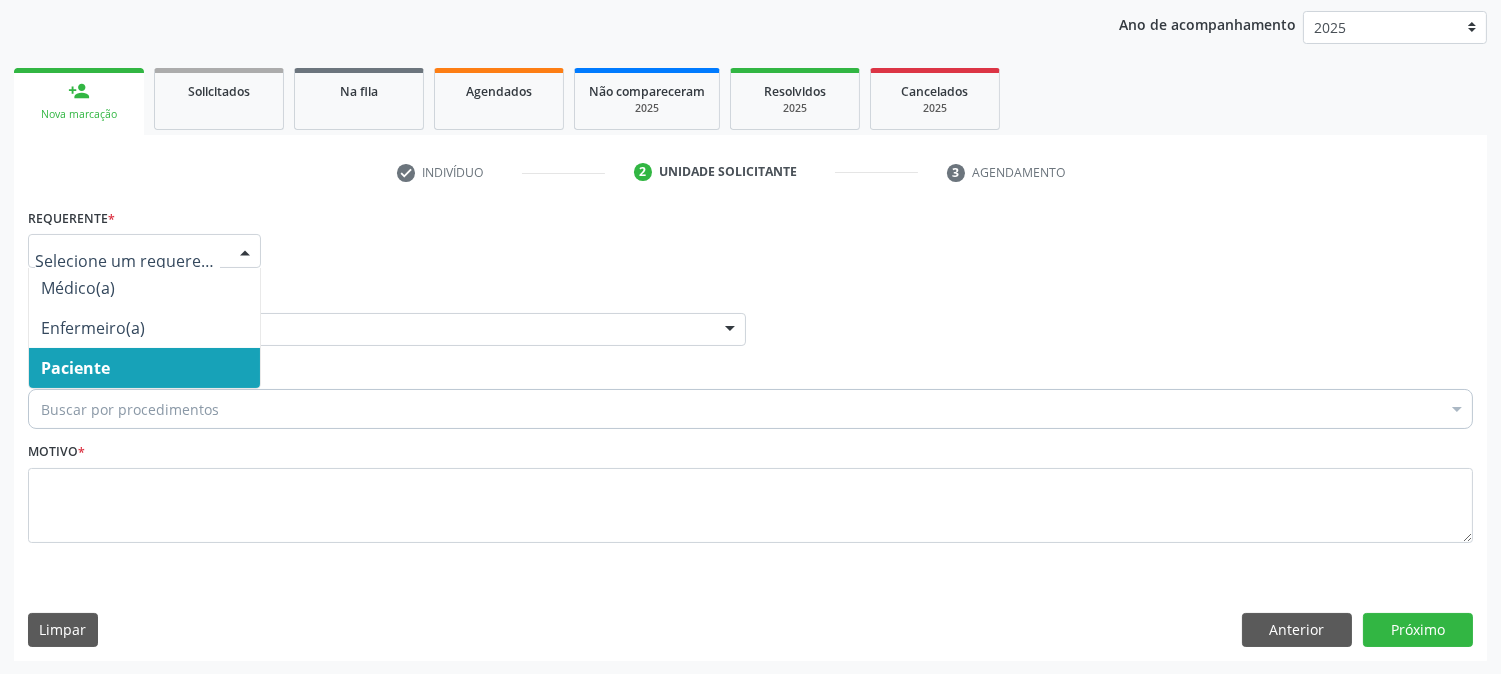 click on "Paciente" at bounding box center (144, 368) 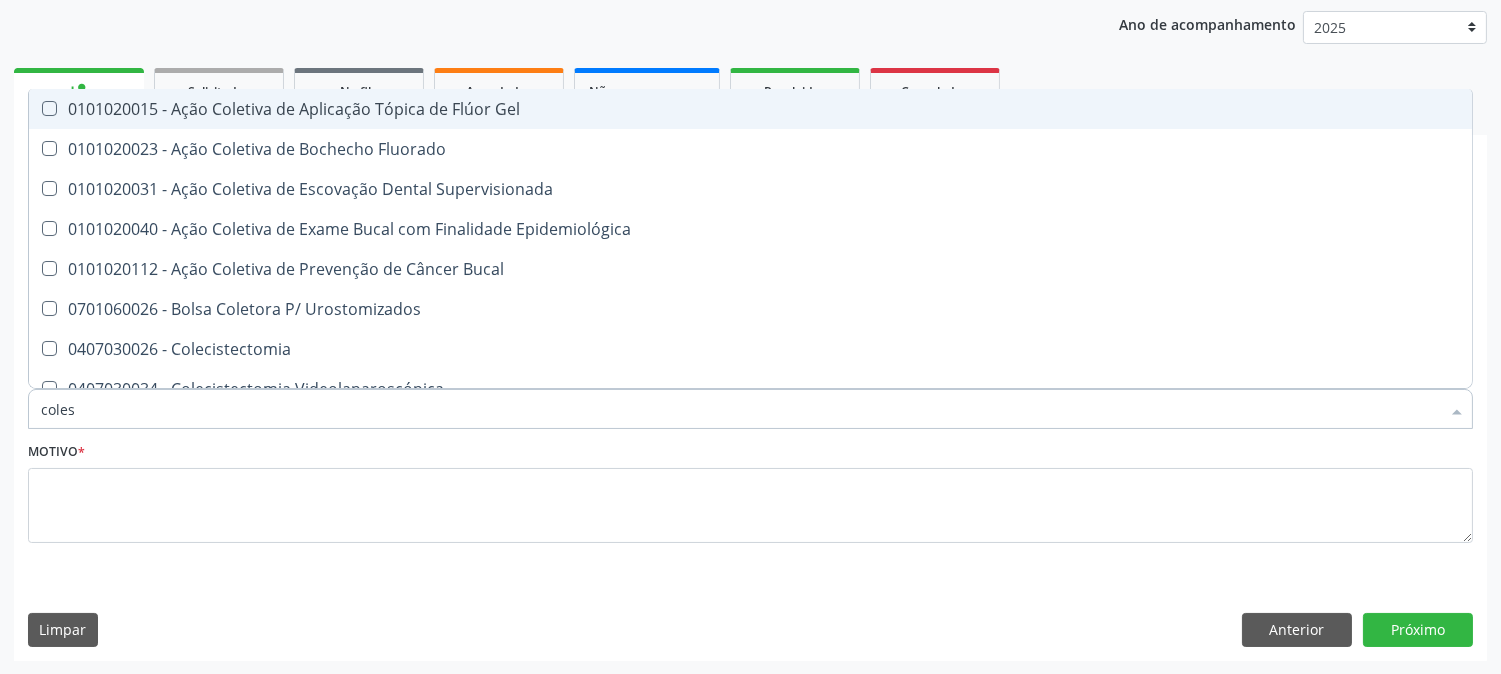 type on "colest" 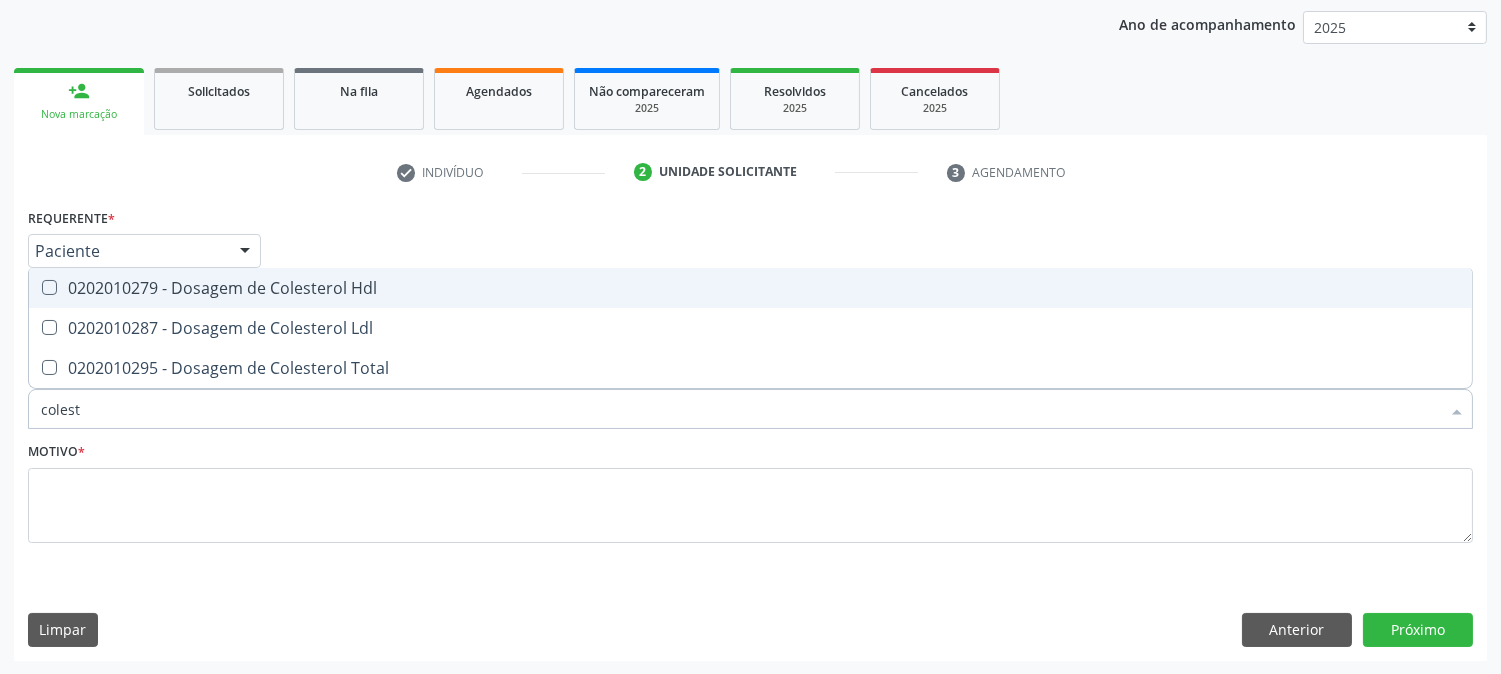 scroll, scrollTop: 120, scrollLeft: 0, axis: vertical 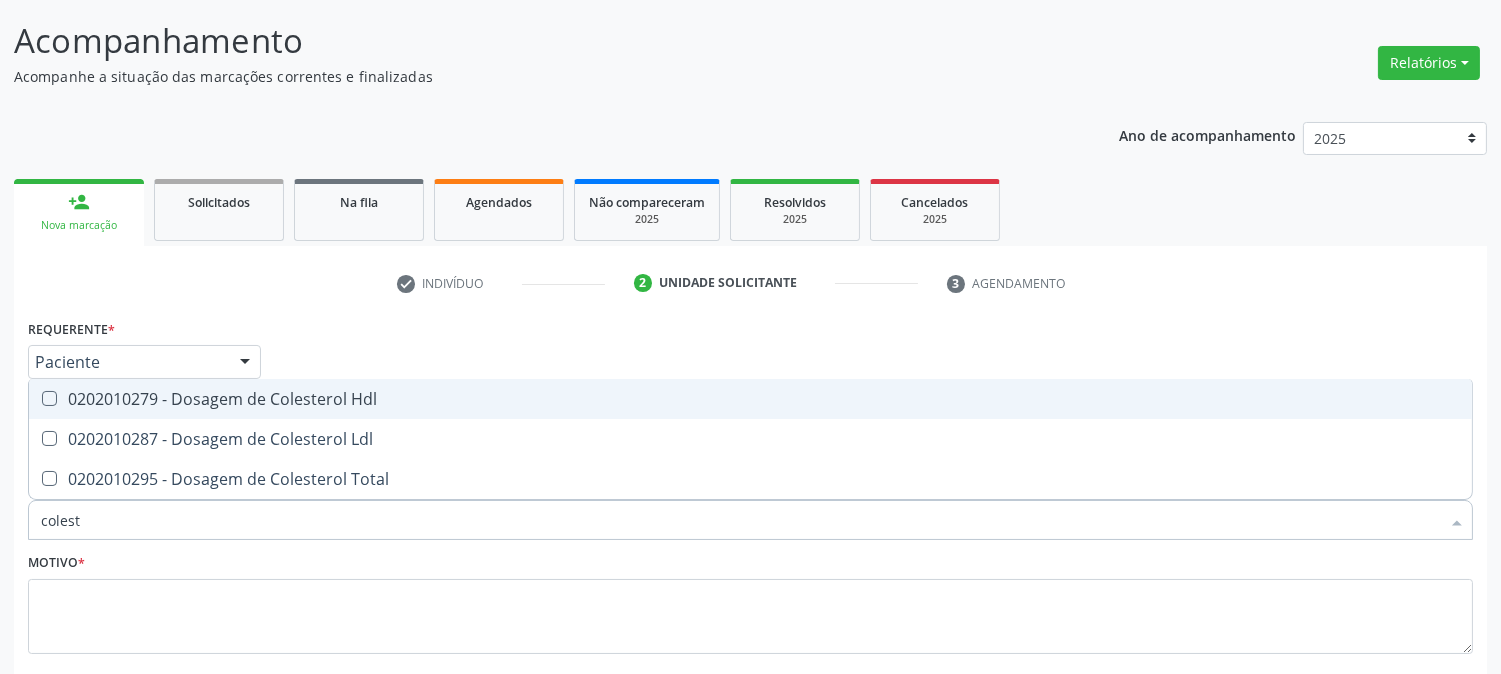 click on "0202010279 - Dosagem de Colesterol Hdl" at bounding box center [750, 399] 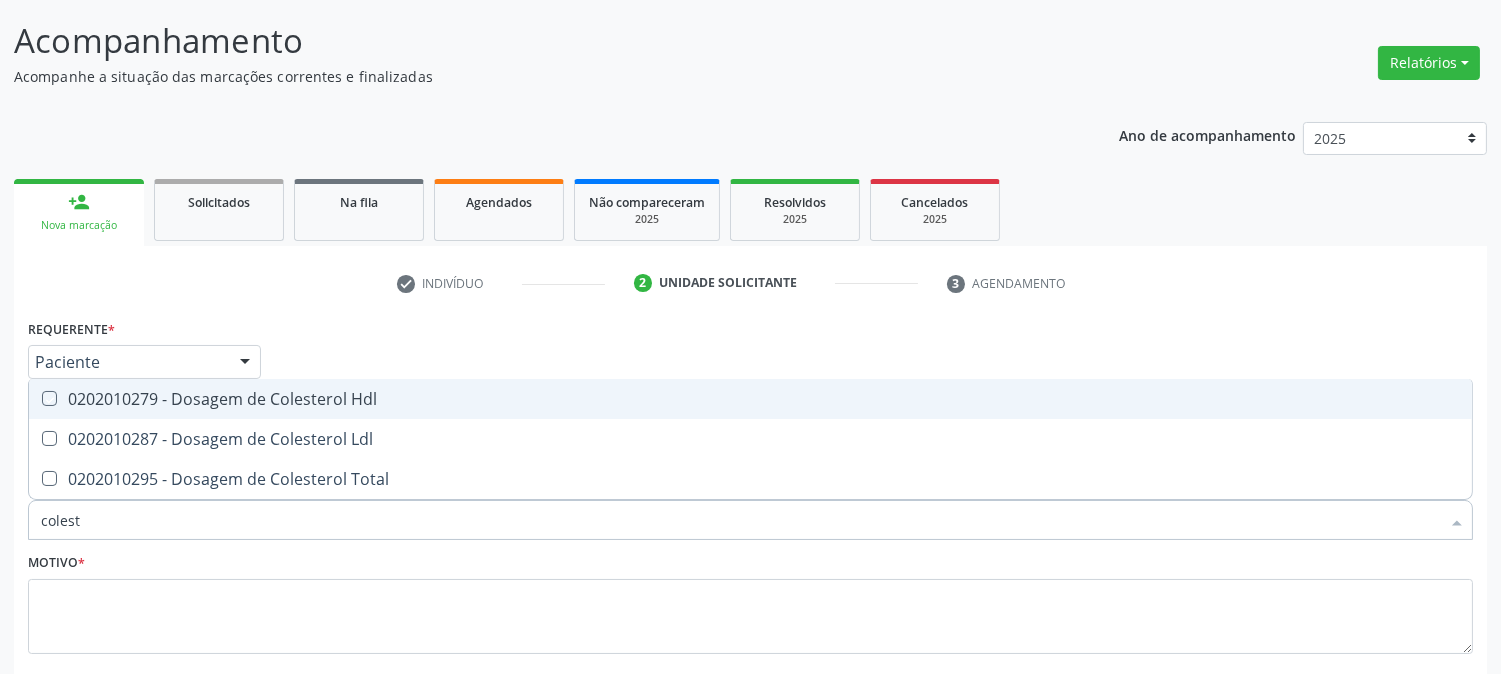checkbox on "true" 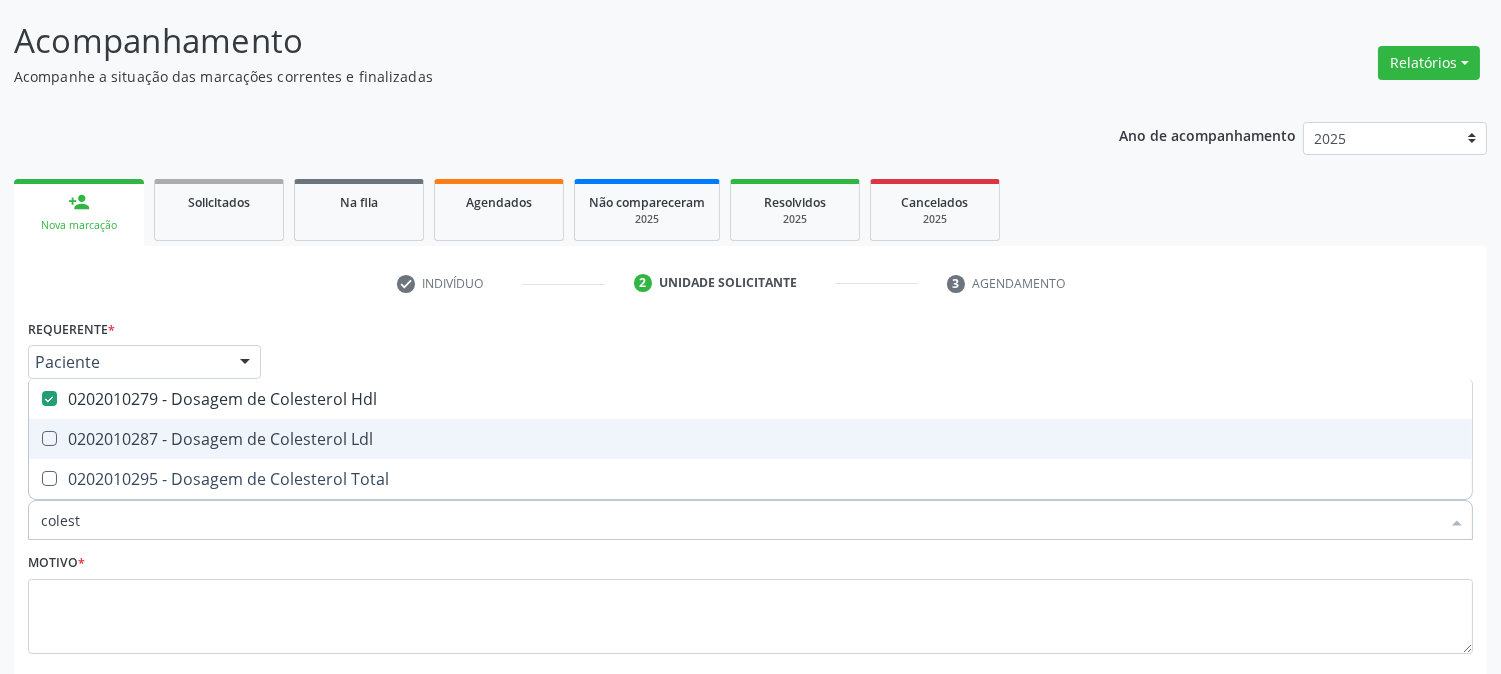 click on "0202010287 - Dosagem de Colesterol Ldl" at bounding box center [750, 439] 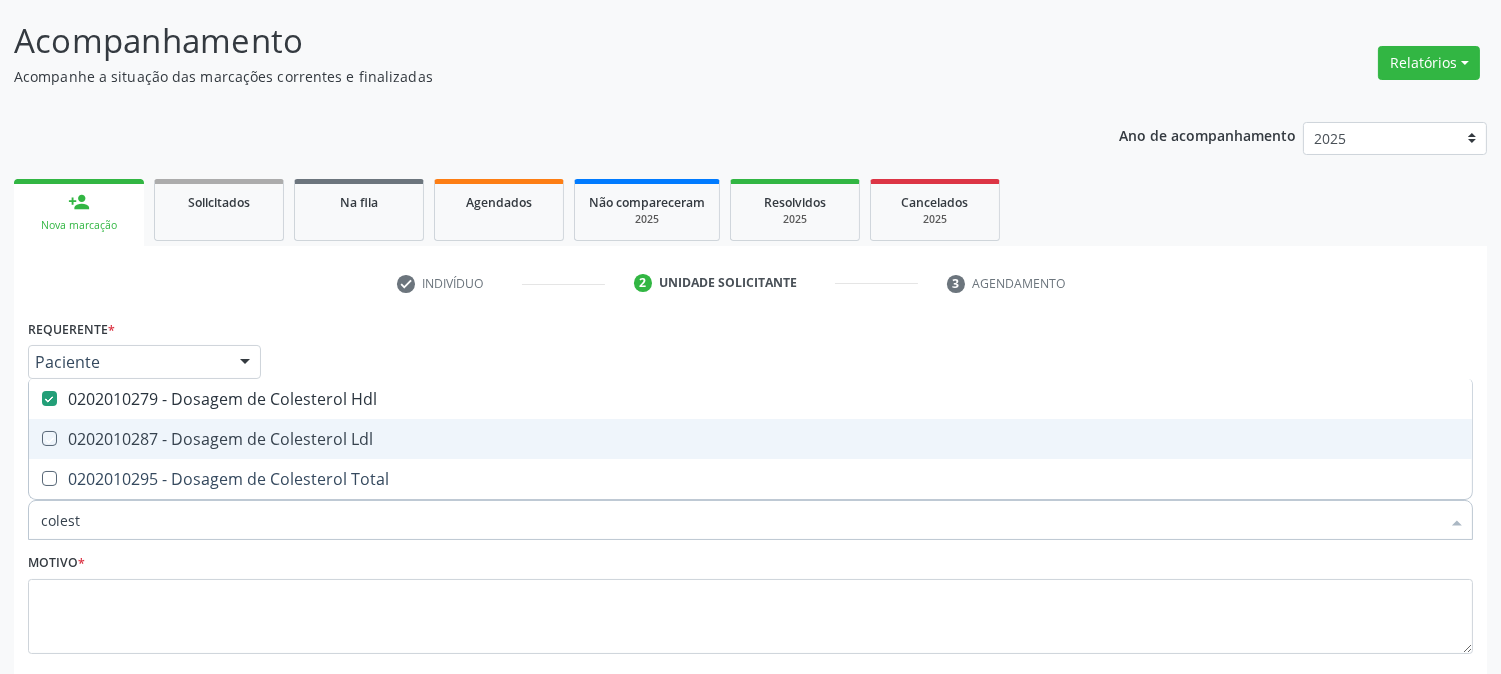 checkbox on "true" 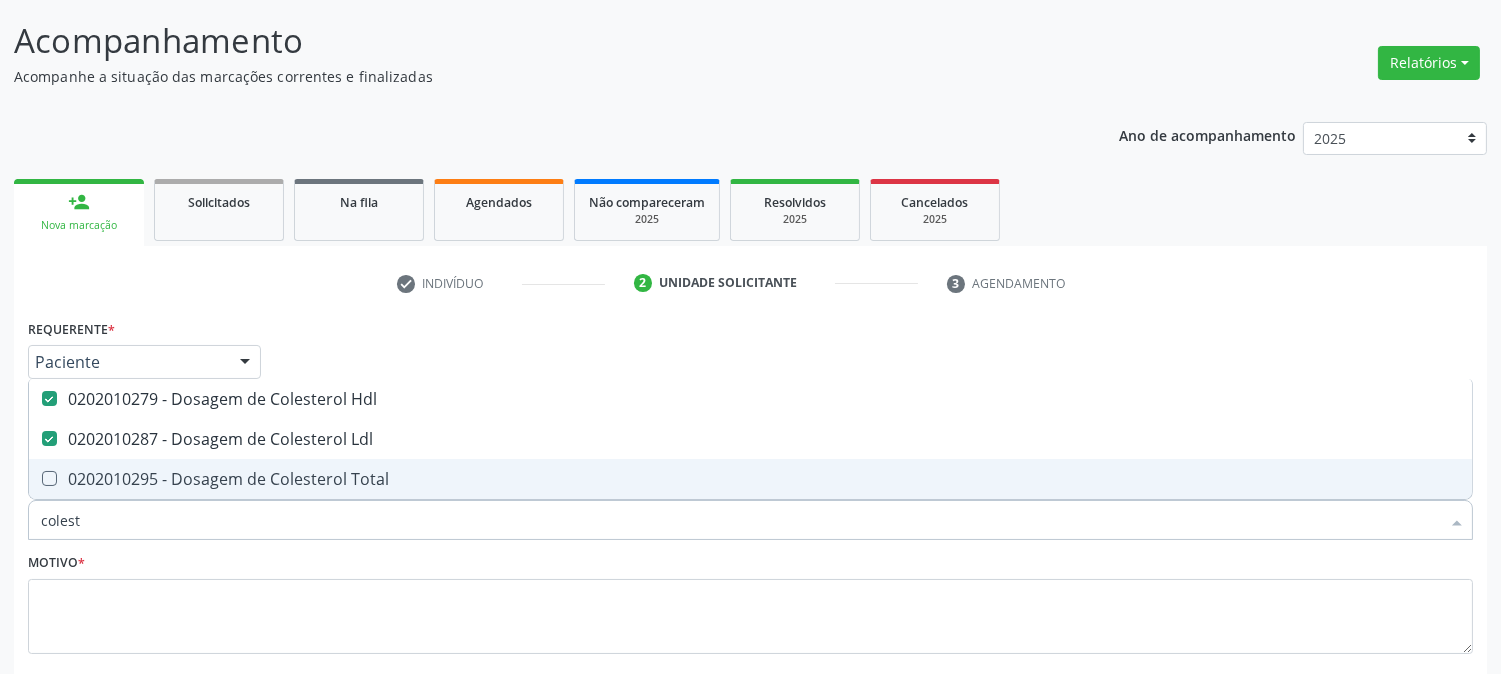 click on "0202010295 - Dosagem de Colesterol Total" at bounding box center [750, 479] 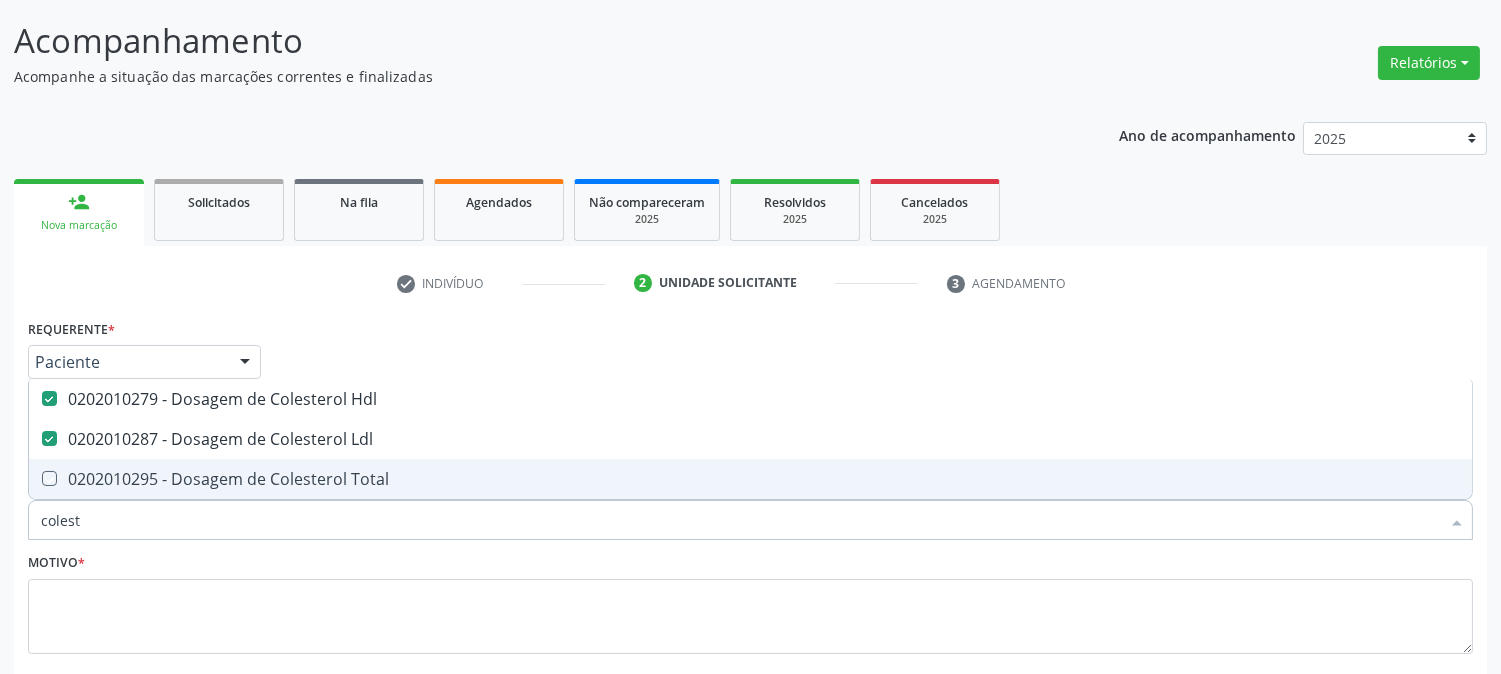 checkbox on "true" 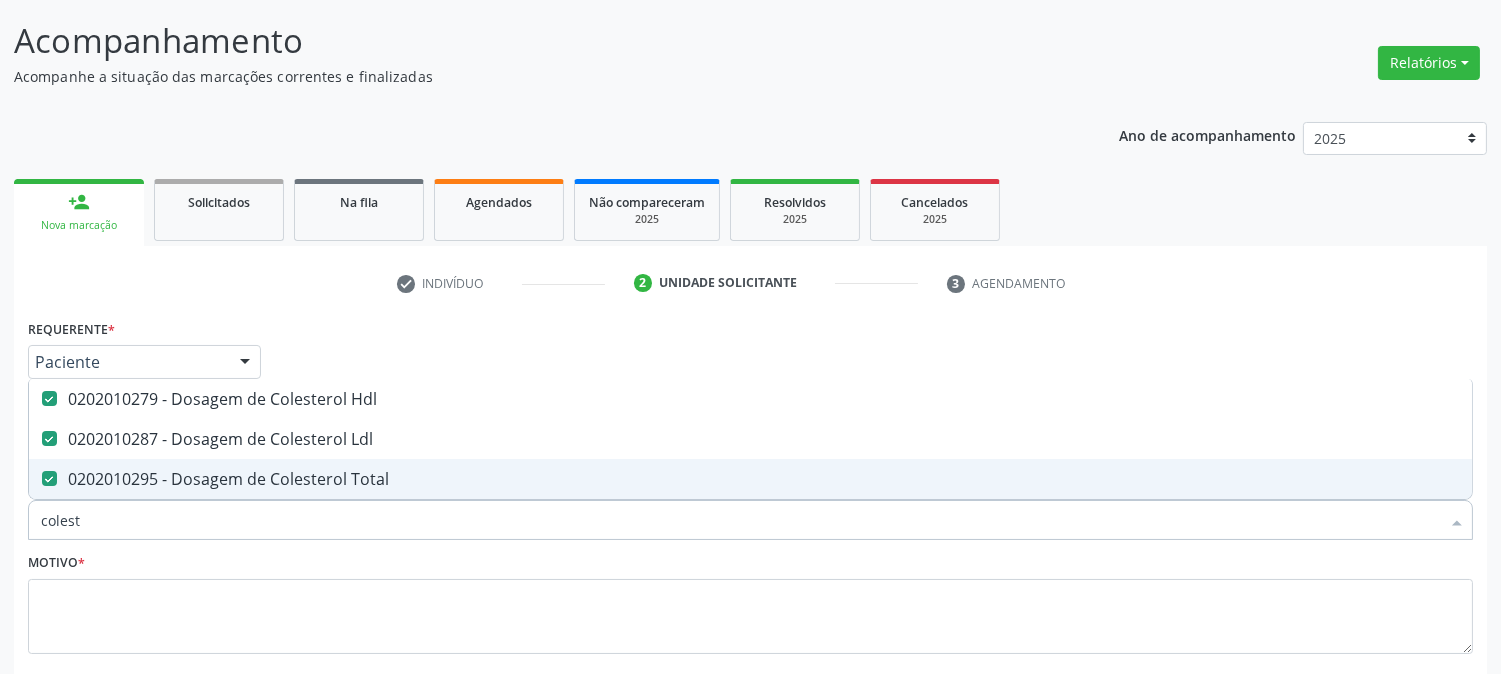 drag, startPoint x: 90, startPoint y: 512, endPoint x: 0, endPoint y: 524, distance: 90.79648 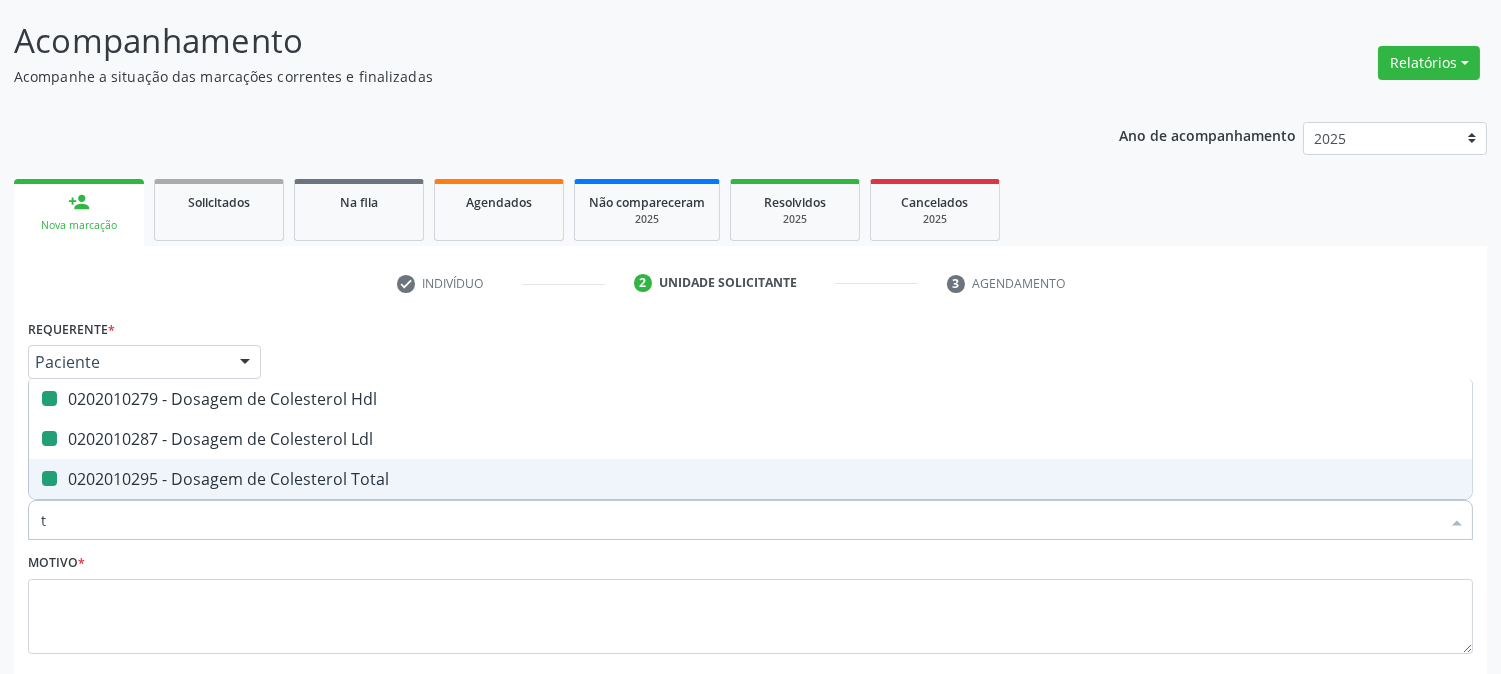type on "tr" 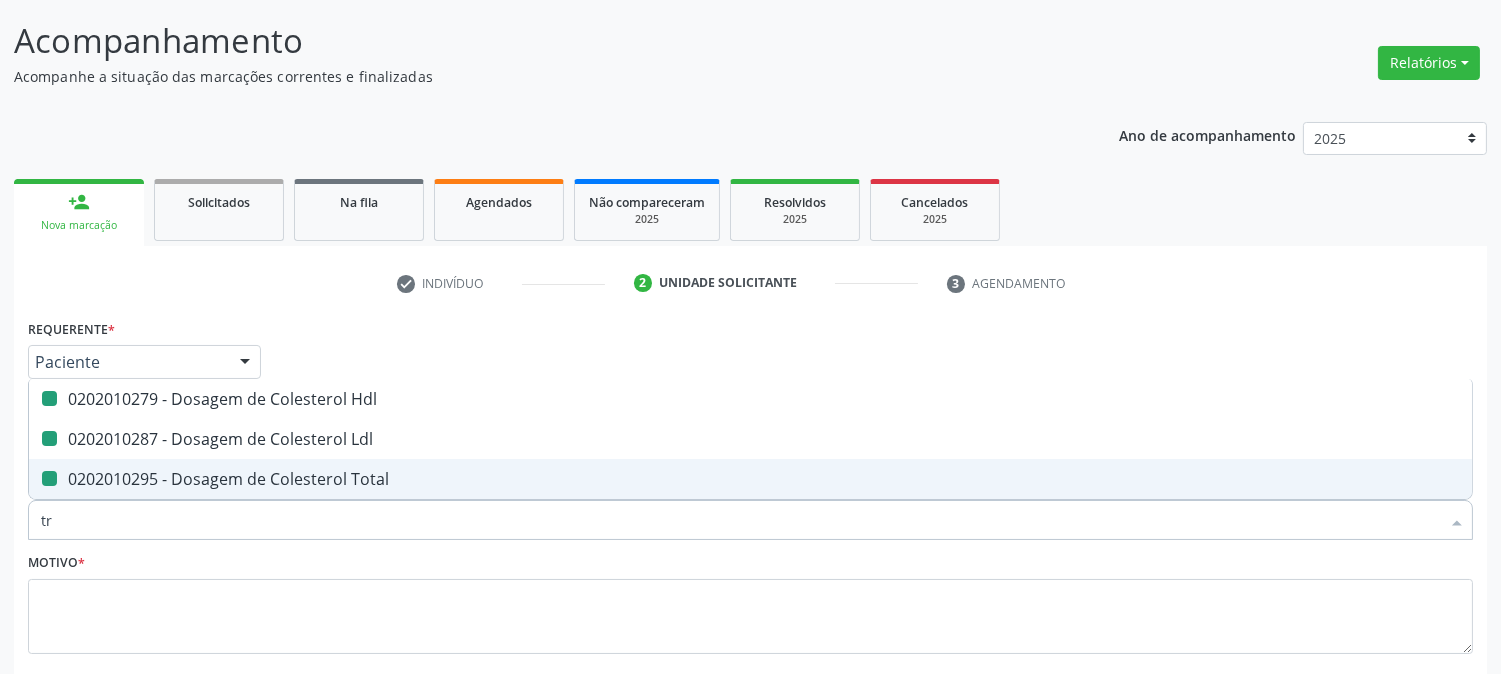 checkbox on "false" 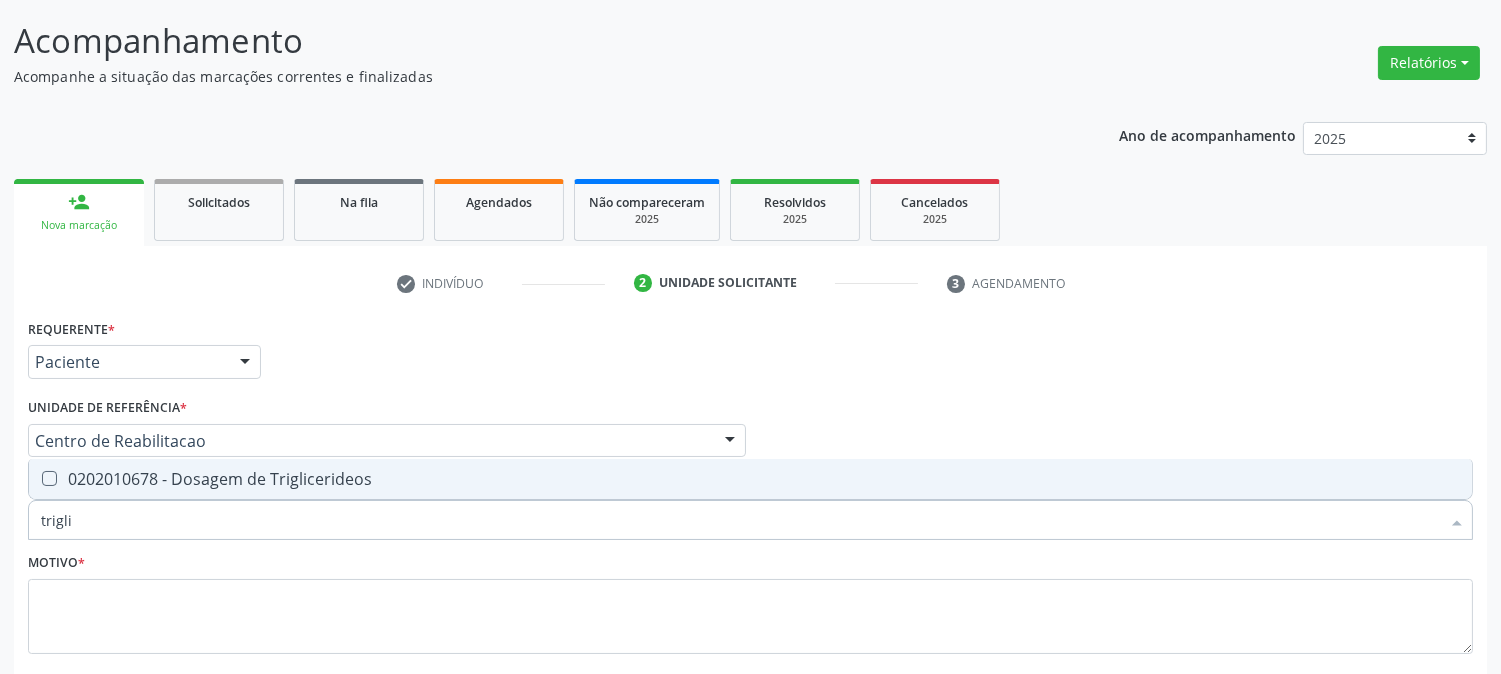 type on "triglic" 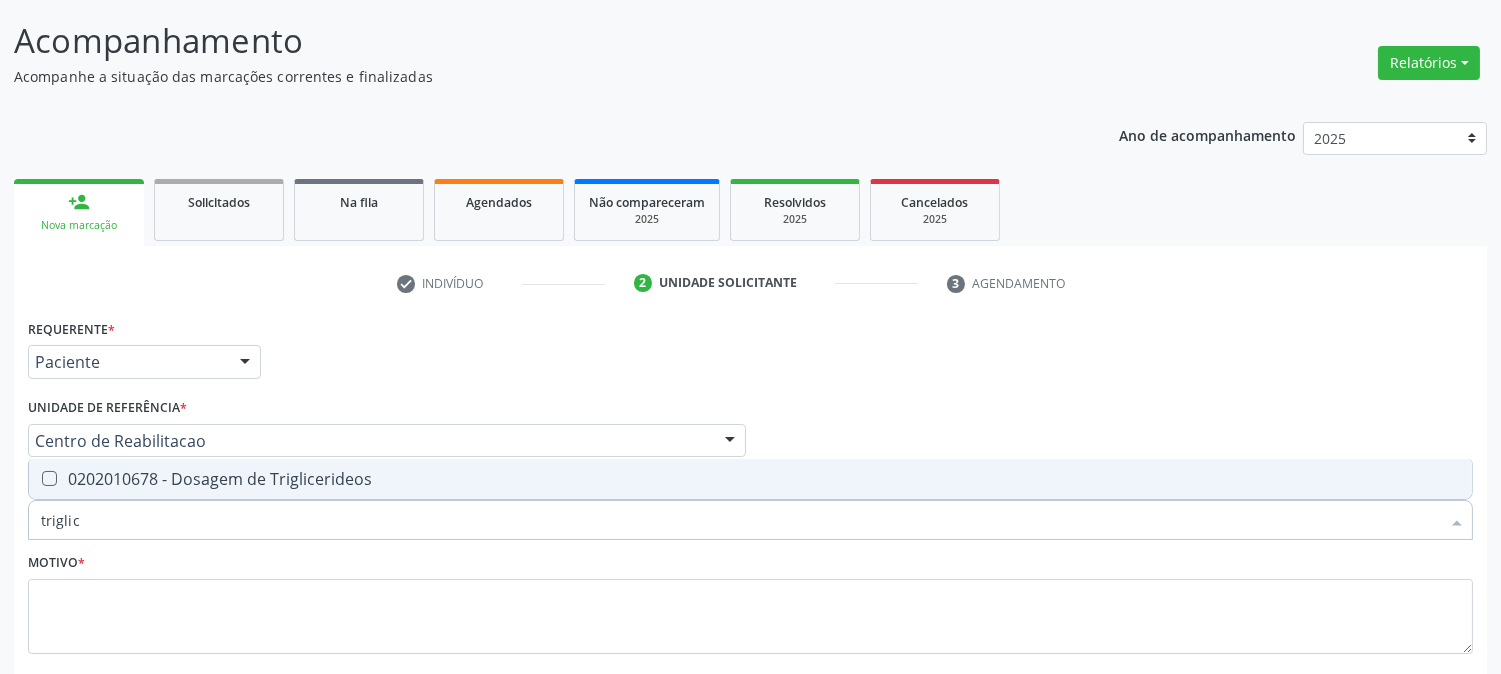 click on "0202010678 - Dosagem de Triglicerideos" at bounding box center (750, 479) 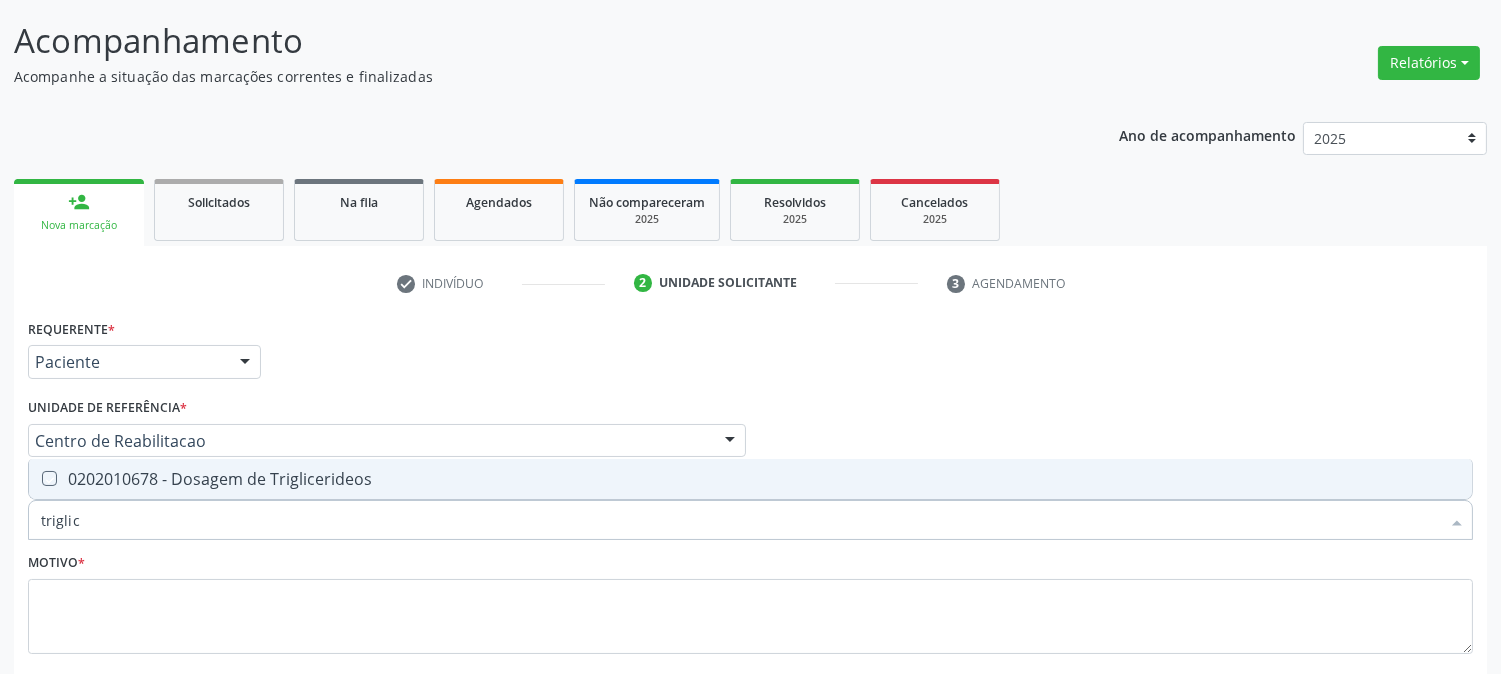 checkbox on "true" 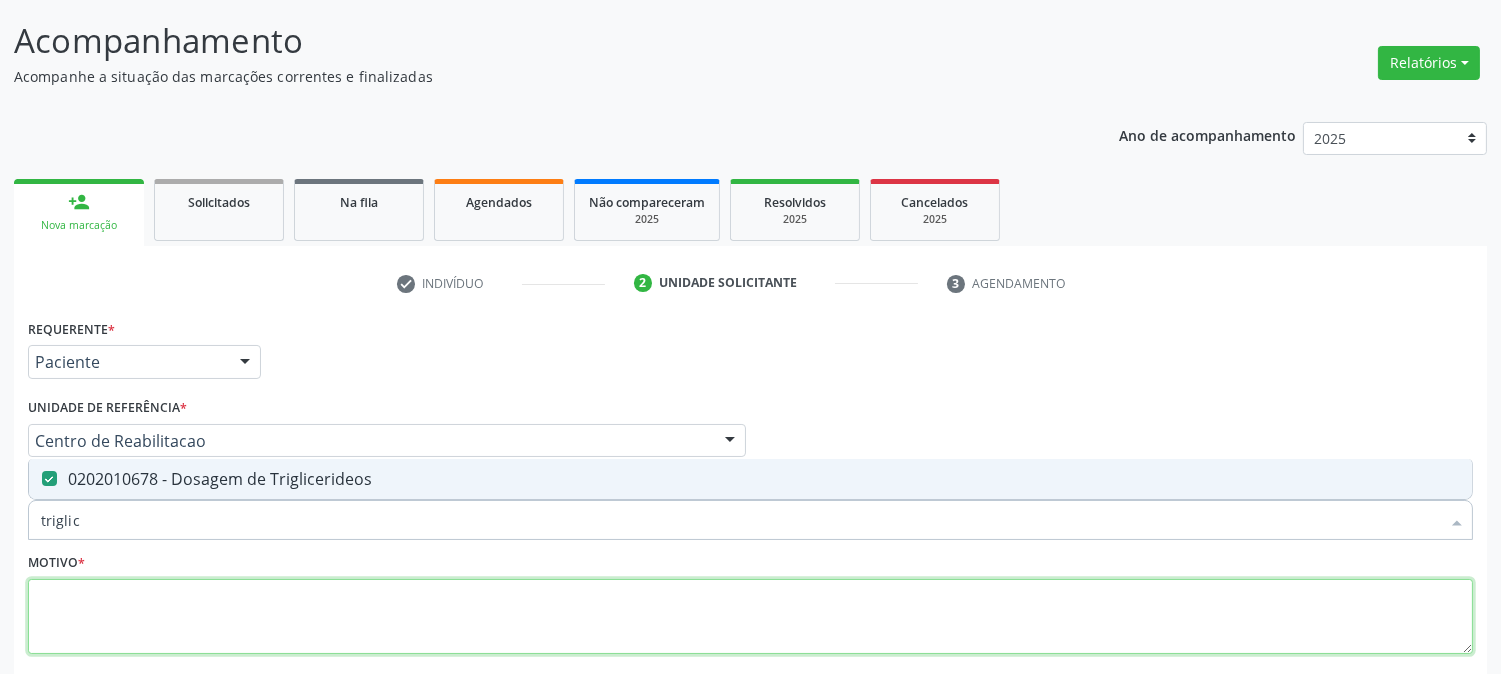 click at bounding box center [750, 617] 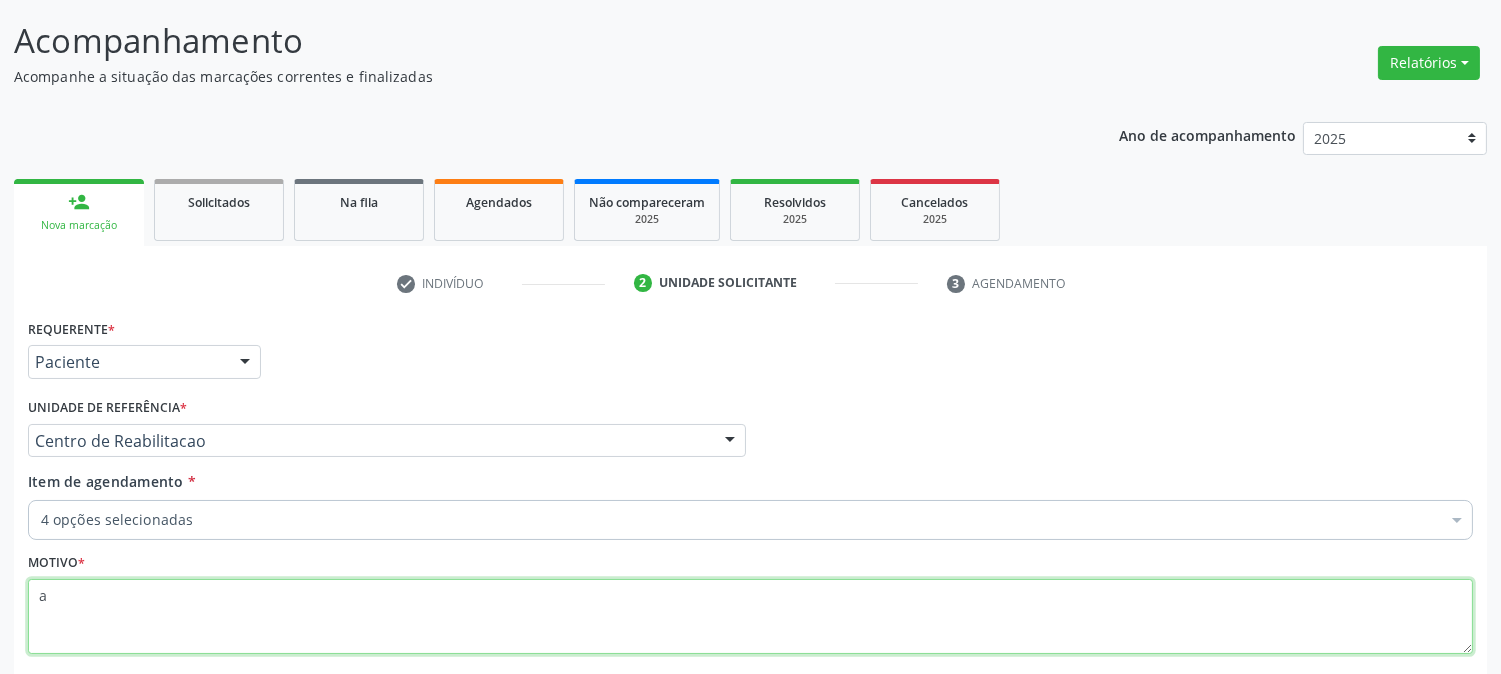 scroll, scrollTop: 231, scrollLeft: 0, axis: vertical 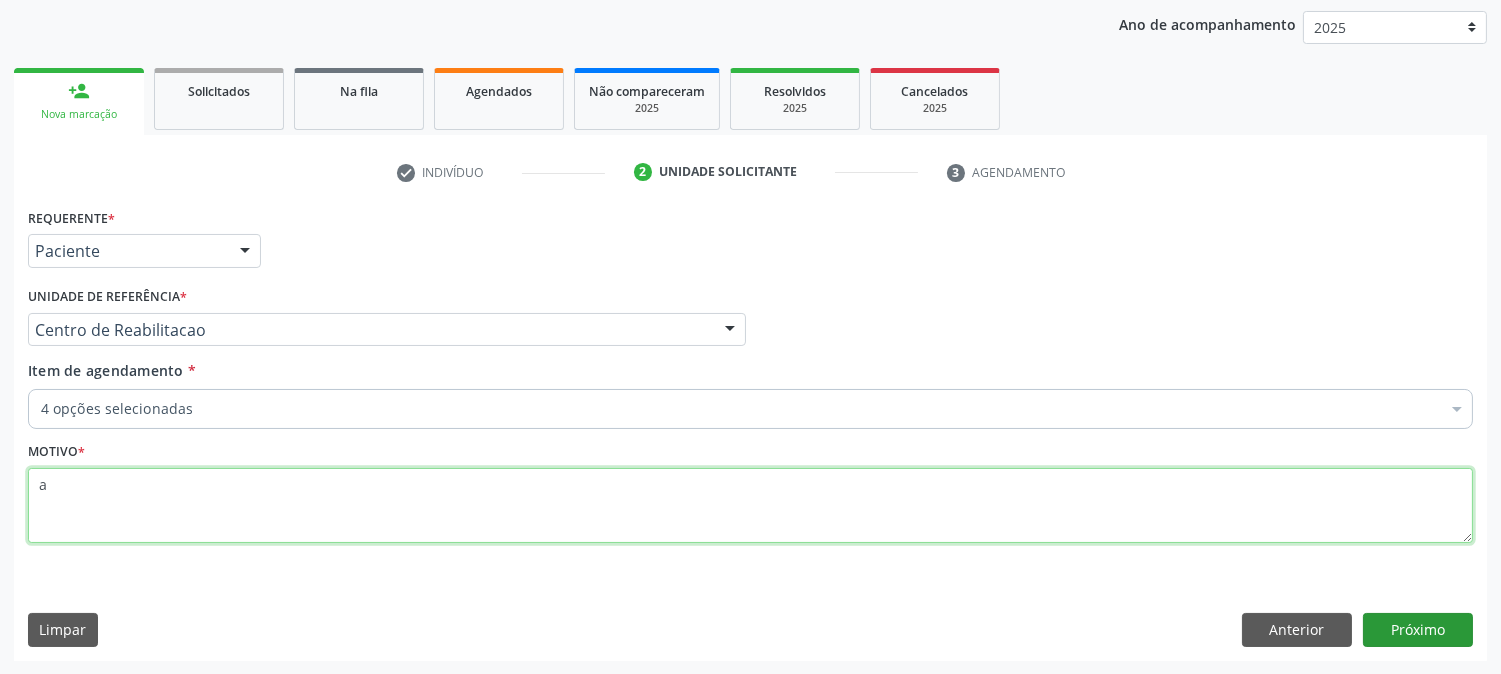 type on "a" 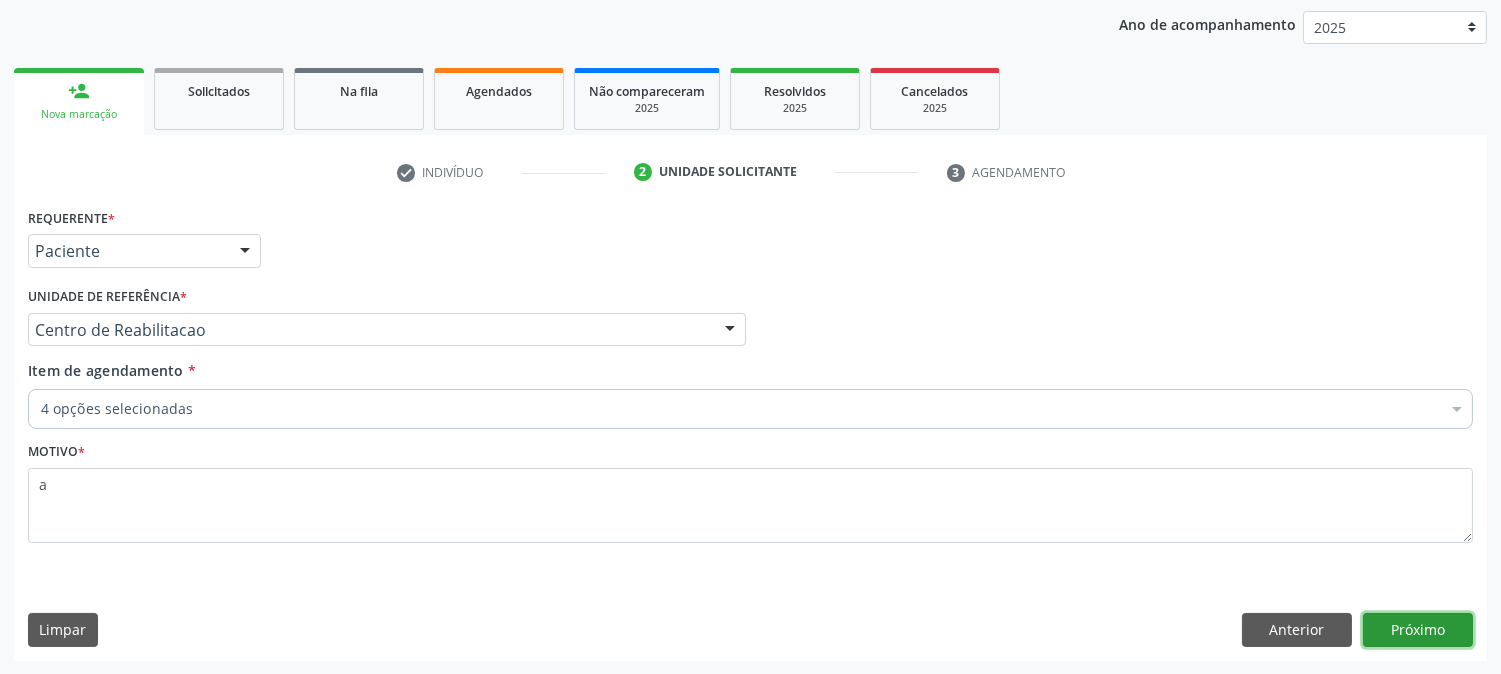 click on "Próximo" at bounding box center [1418, 630] 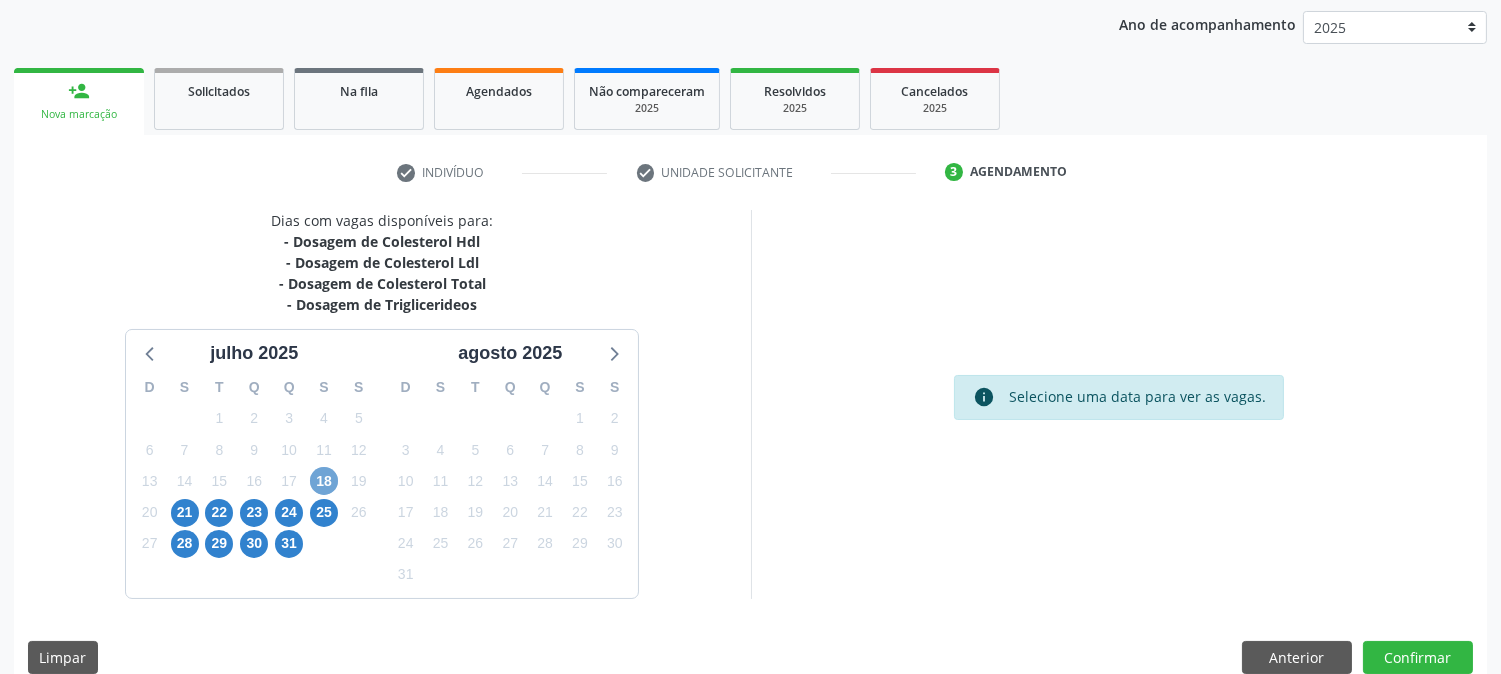 click on "18" at bounding box center (324, 481) 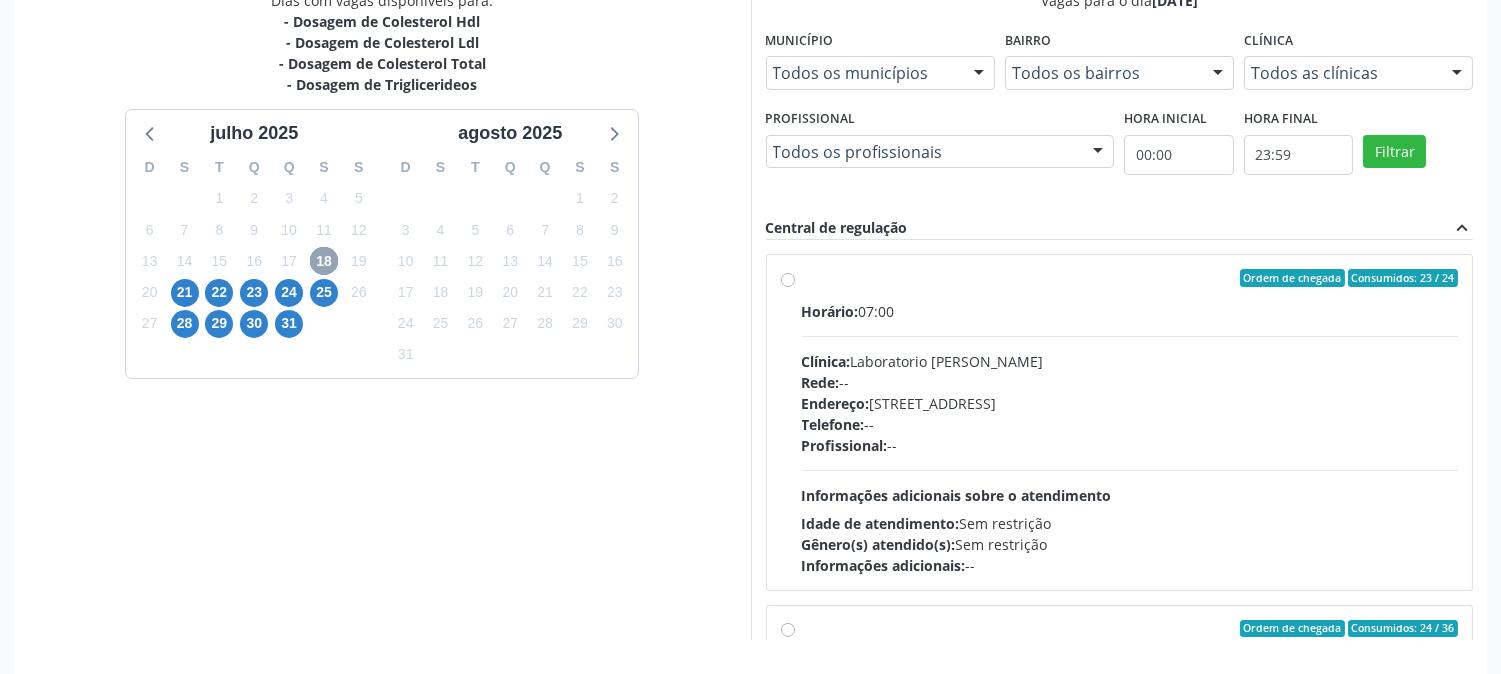 scroll, scrollTop: 453, scrollLeft: 0, axis: vertical 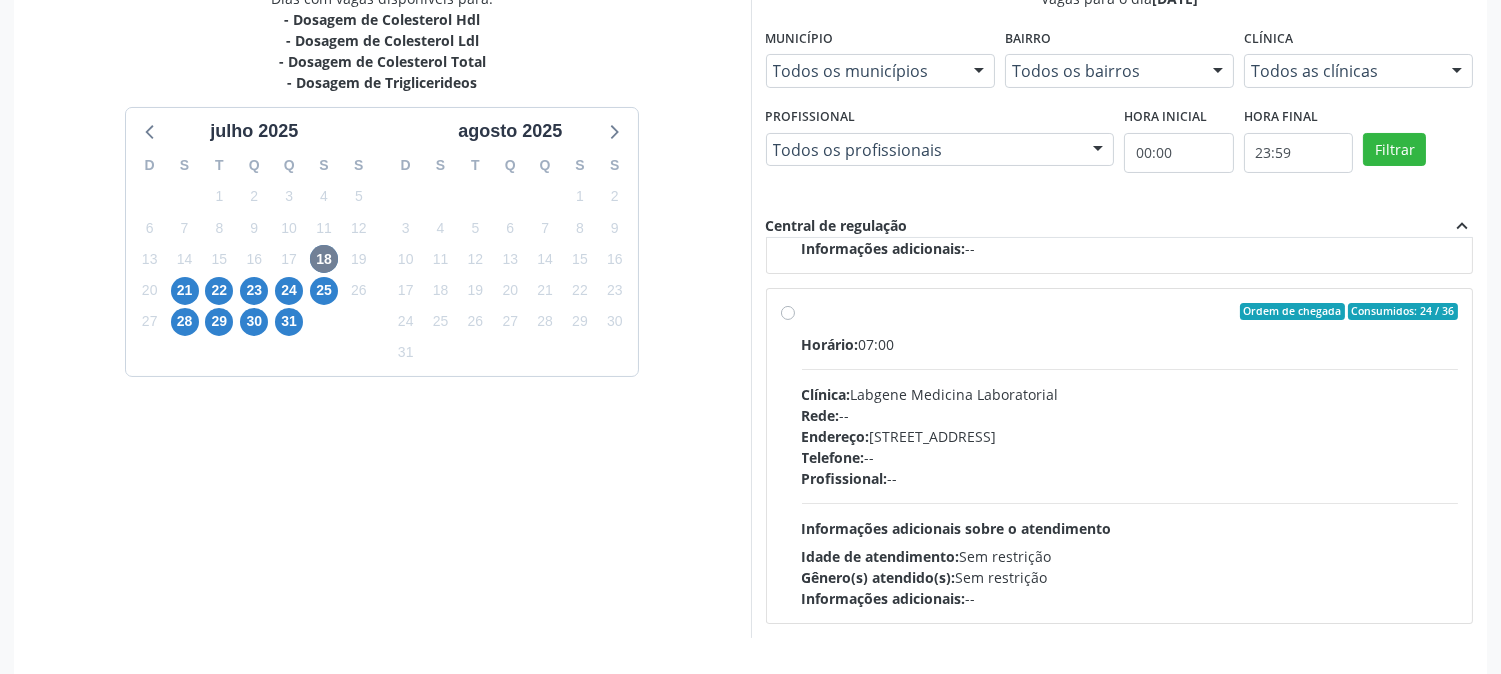 click on "Profissional:
--" at bounding box center [1130, 478] 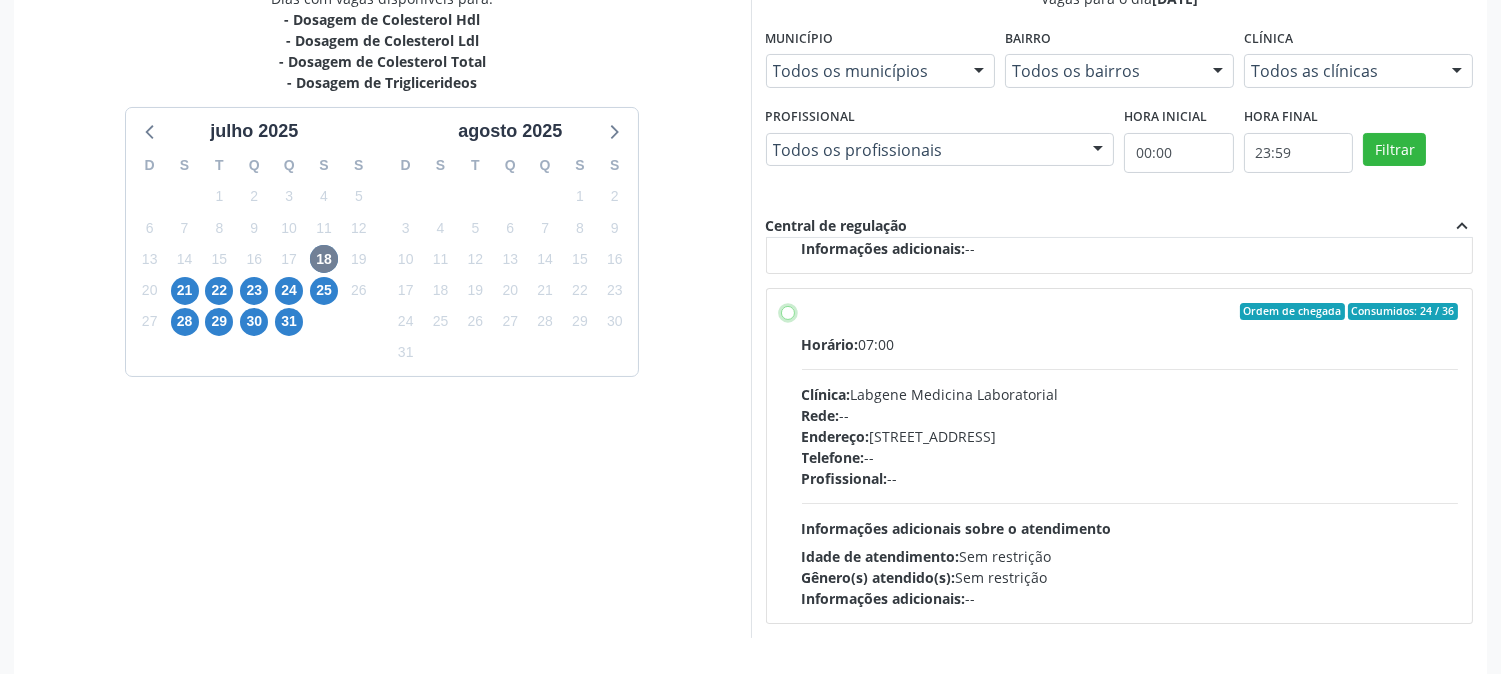 click on "Ordem de chegada
Consumidos: 24 / 36
Horário:   07:00
Clínica:  Labgene Medicina Laboratorial
Rede:
--
Endereço:   [STREET_ADDRESS]
Telefone:   --
Profissional:
--
Informações adicionais sobre o atendimento
Idade de atendimento:
Sem restrição
Gênero(s) atendido(s):
Sem restrição
Informações adicionais:
--" at bounding box center [788, 312] 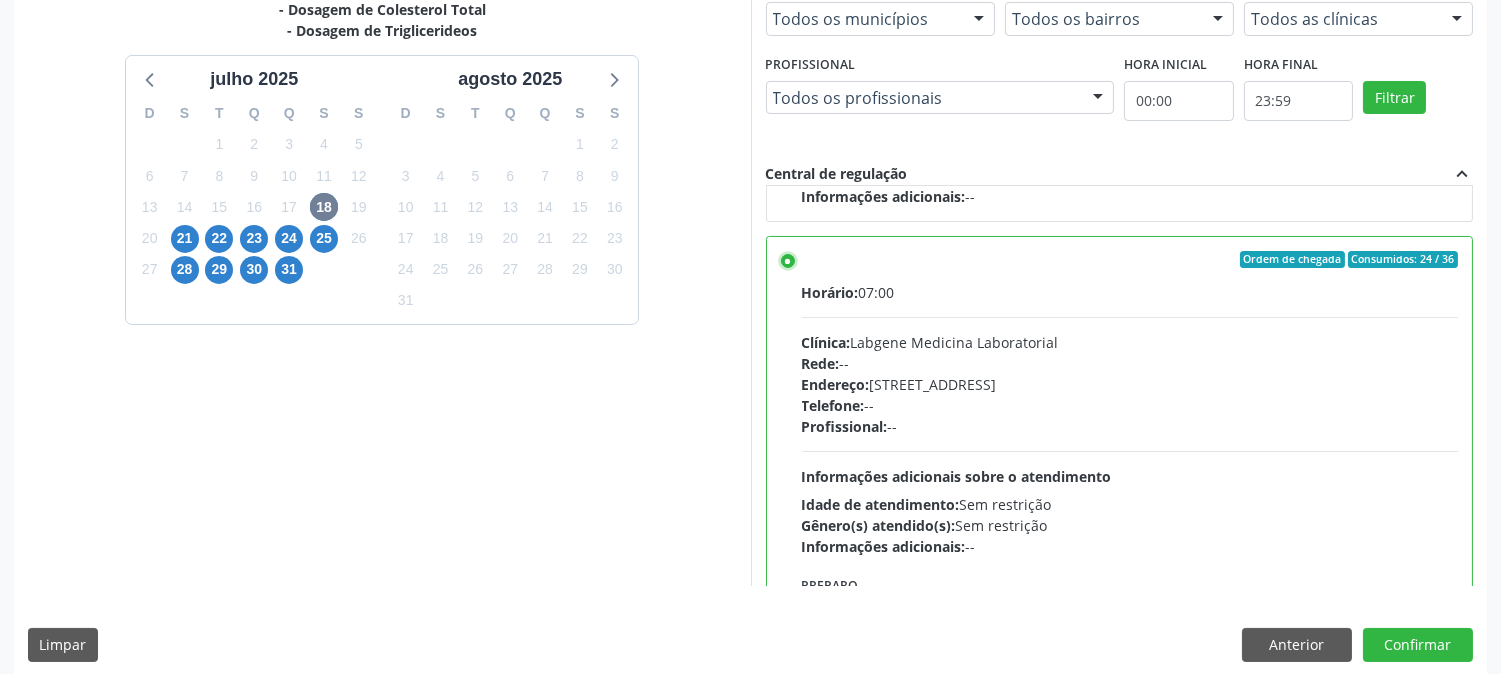 scroll, scrollTop: 520, scrollLeft: 0, axis: vertical 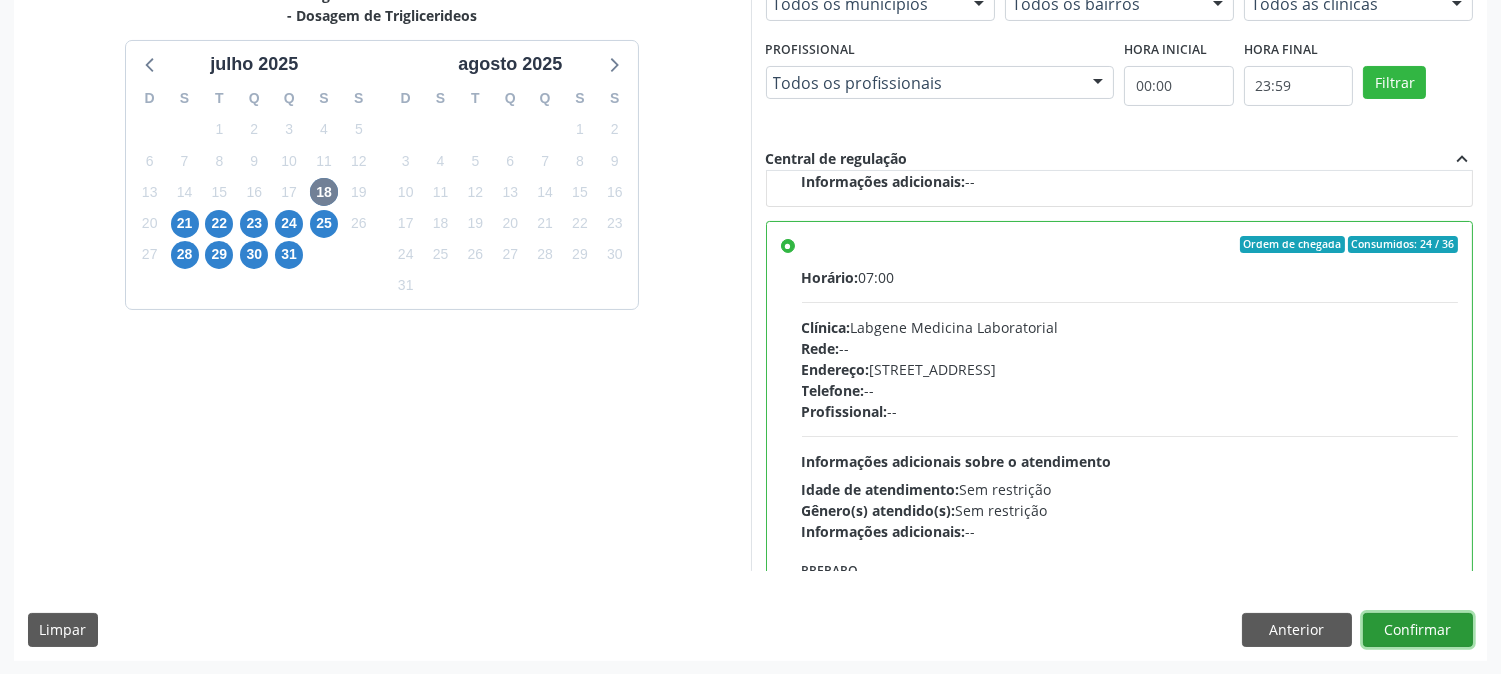click on "Confirmar" at bounding box center (1418, 630) 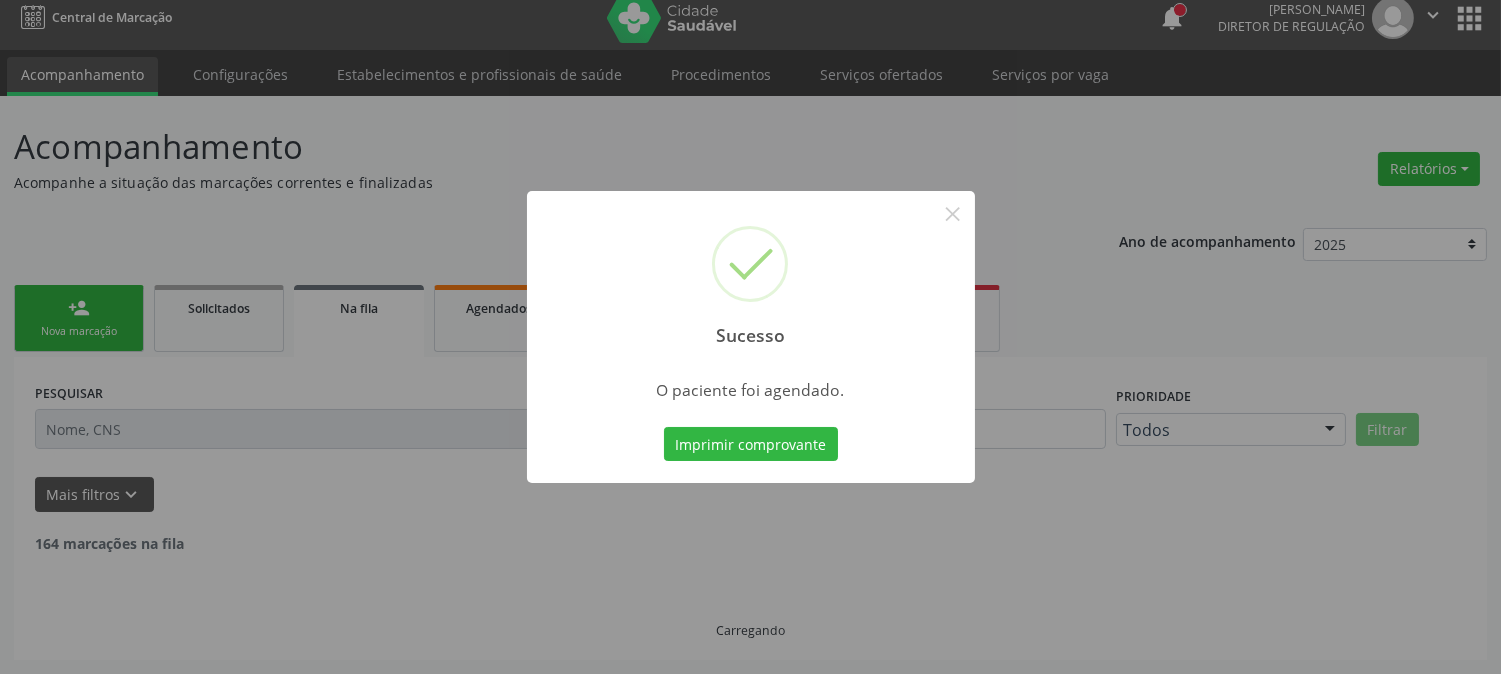 scroll, scrollTop: 0, scrollLeft: 0, axis: both 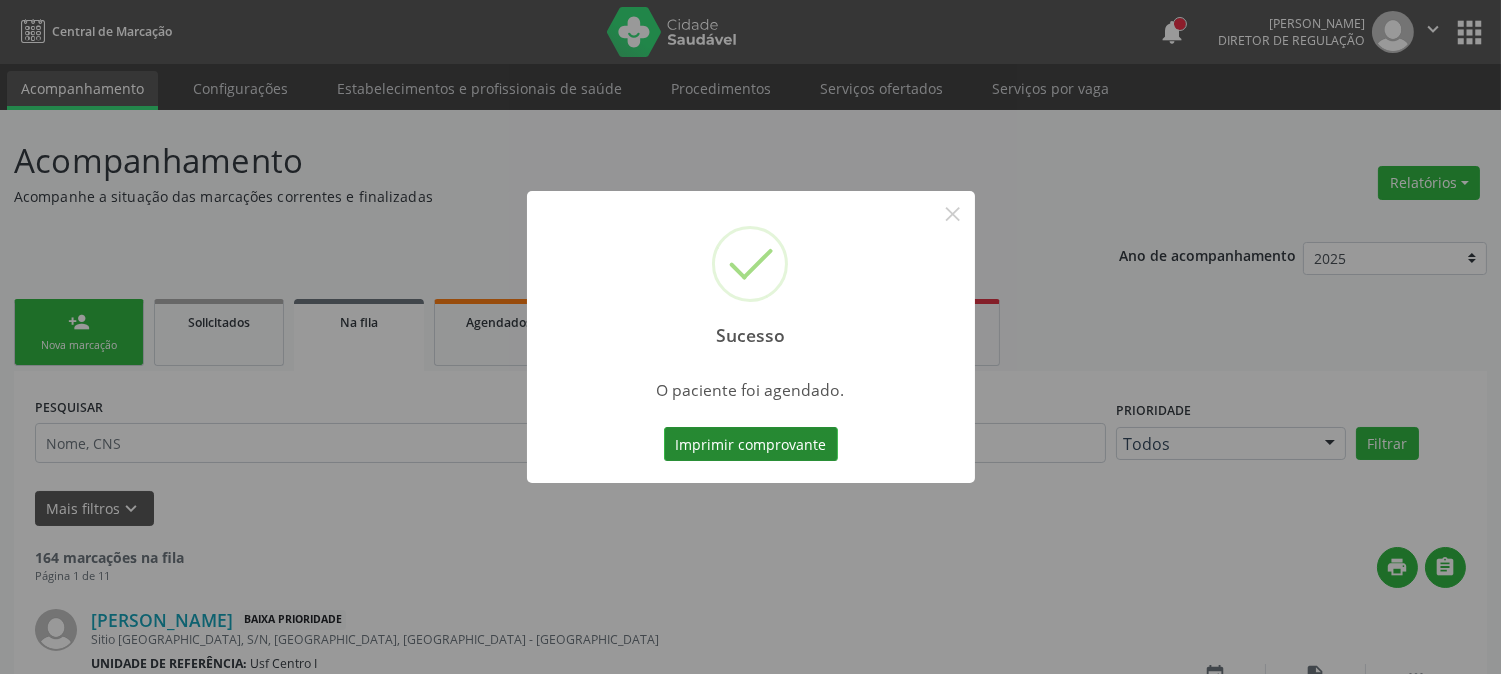 click on "Imprimir comprovante" at bounding box center [751, 444] 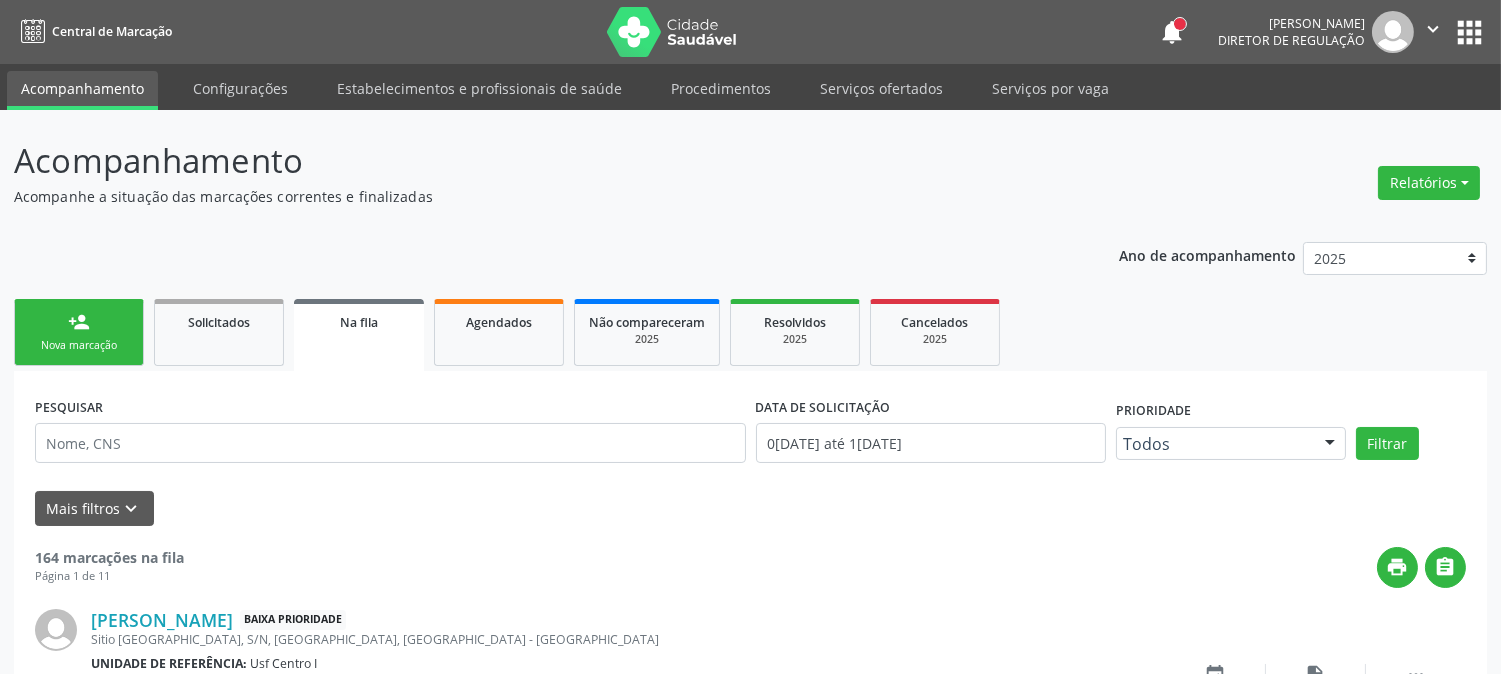click on "person_add
Nova marcação" at bounding box center (79, 332) 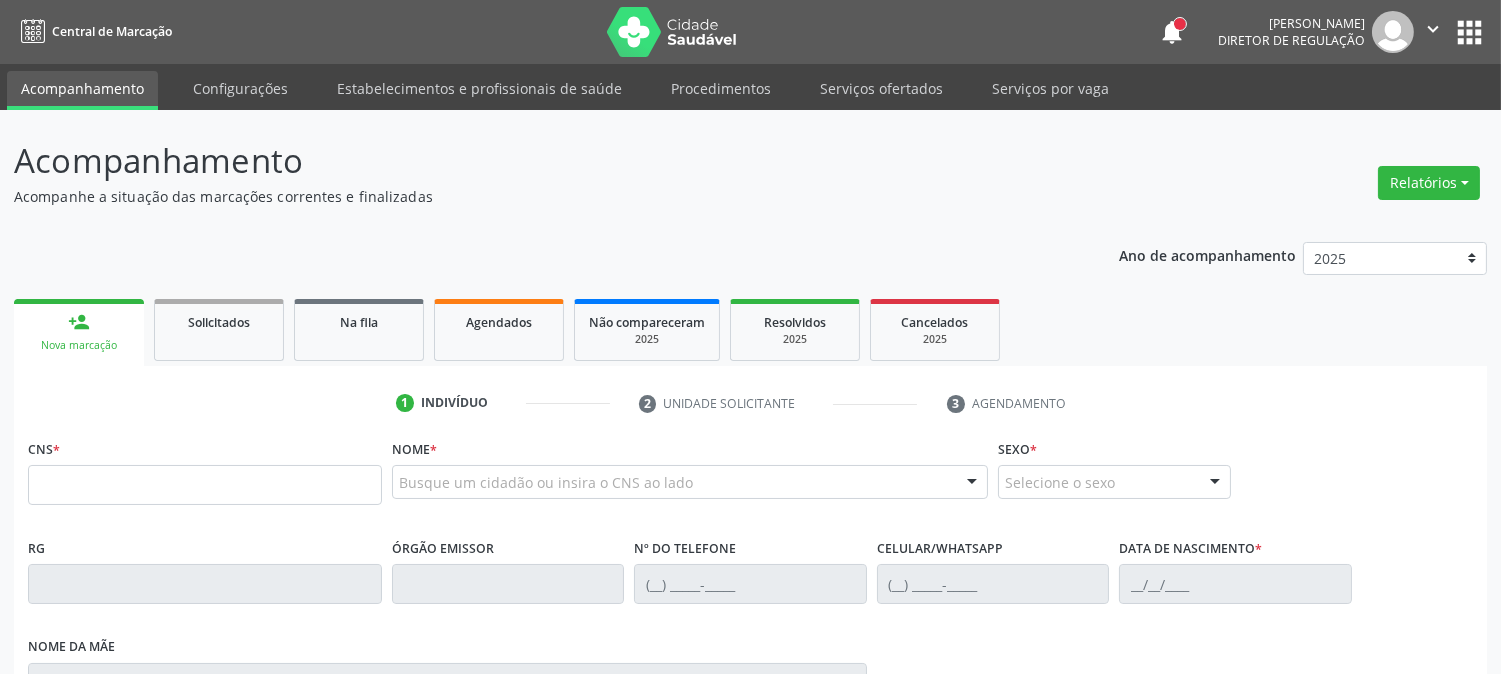click on "CNS
*" at bounding box center (205, 469) 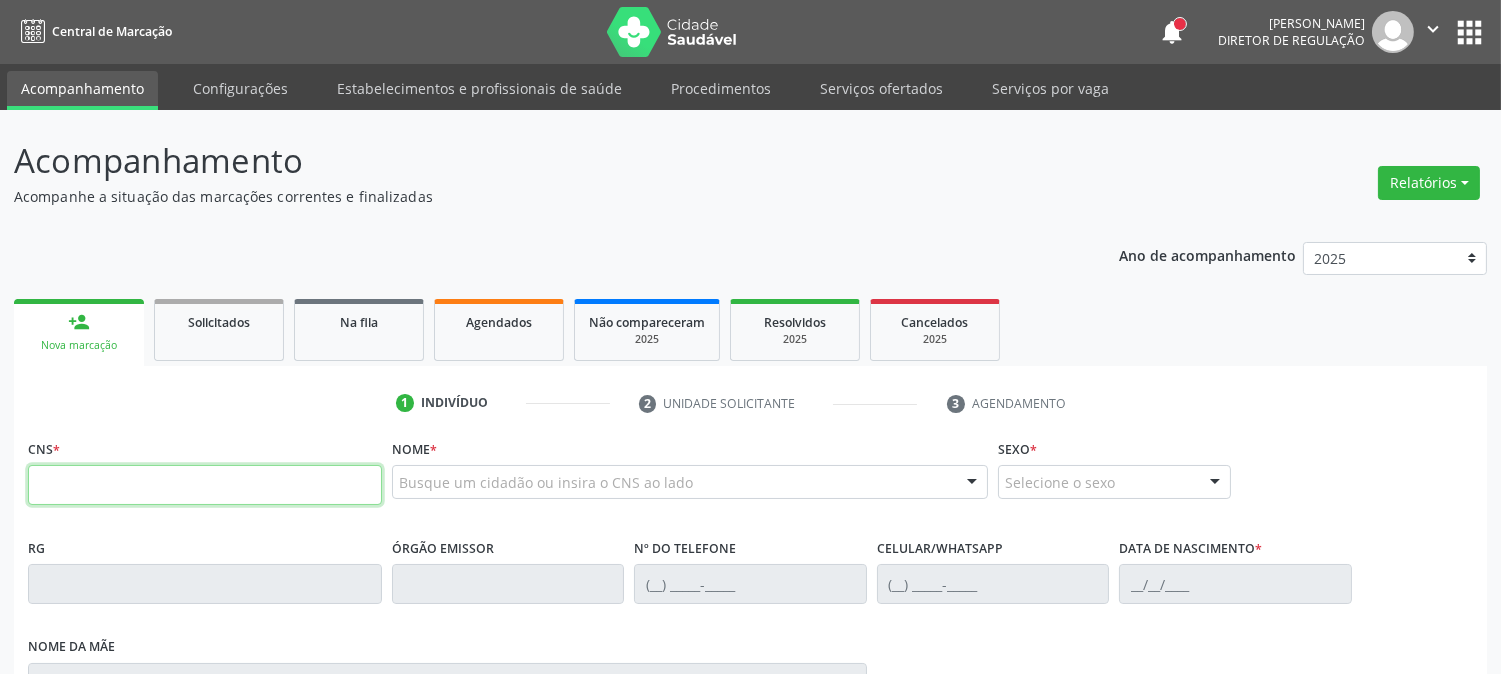 click at bounding box center [205, 485] 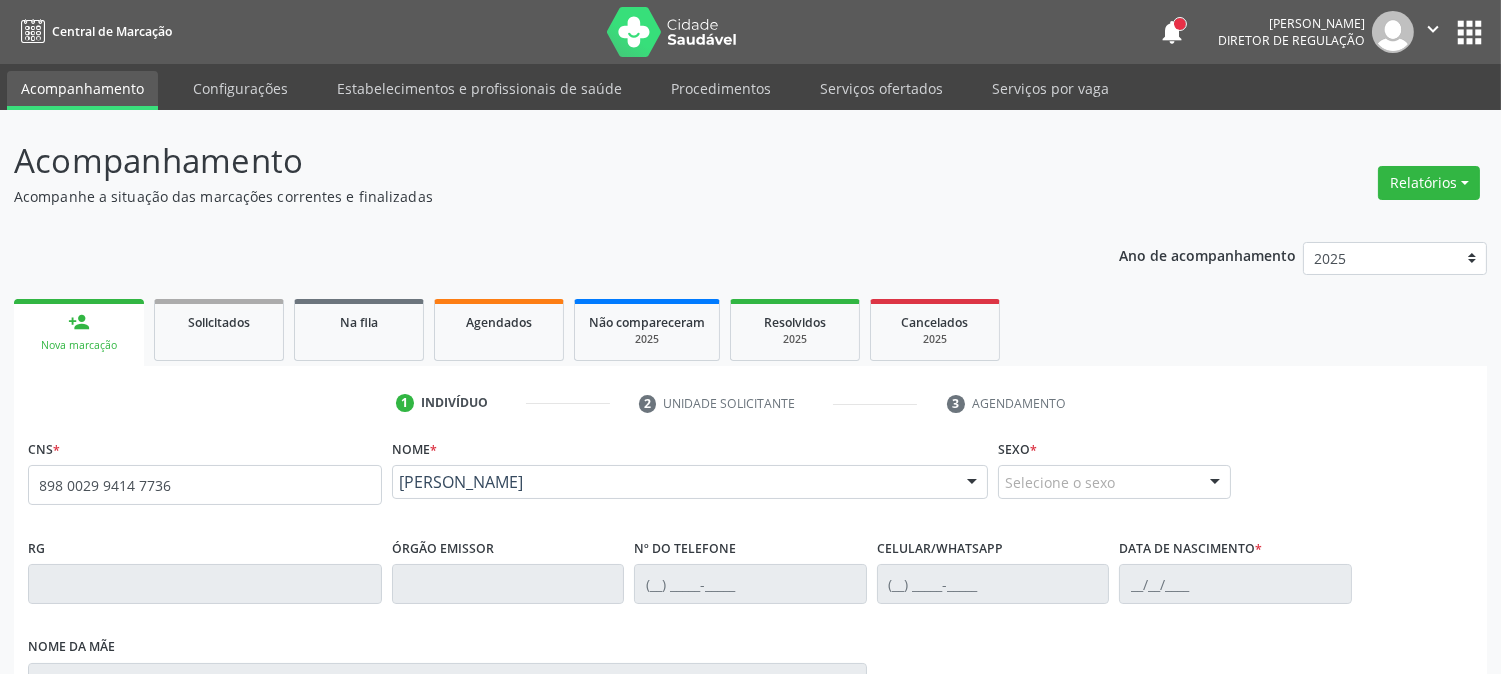 type on "898 0029 9414 7736" 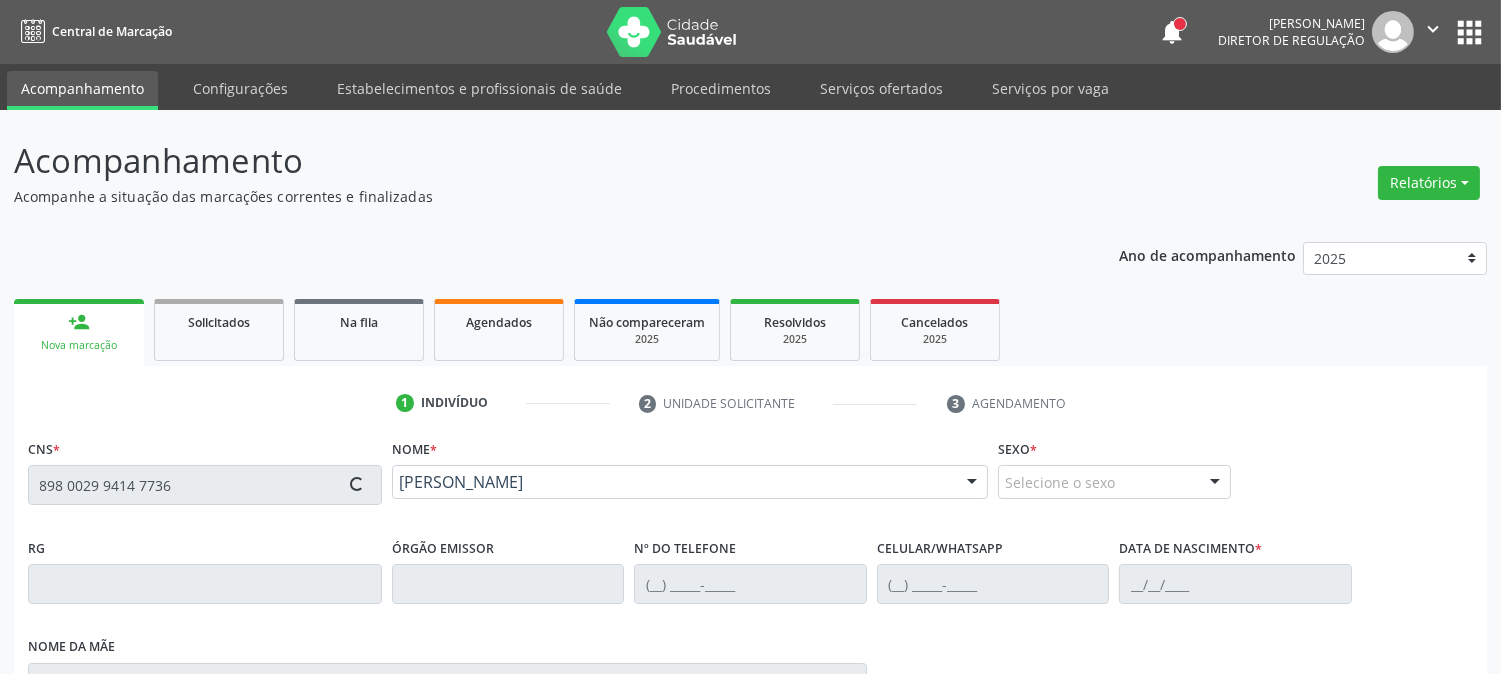 scroll, scrollTop: 395, scrollLeft: 0, axis: vertical 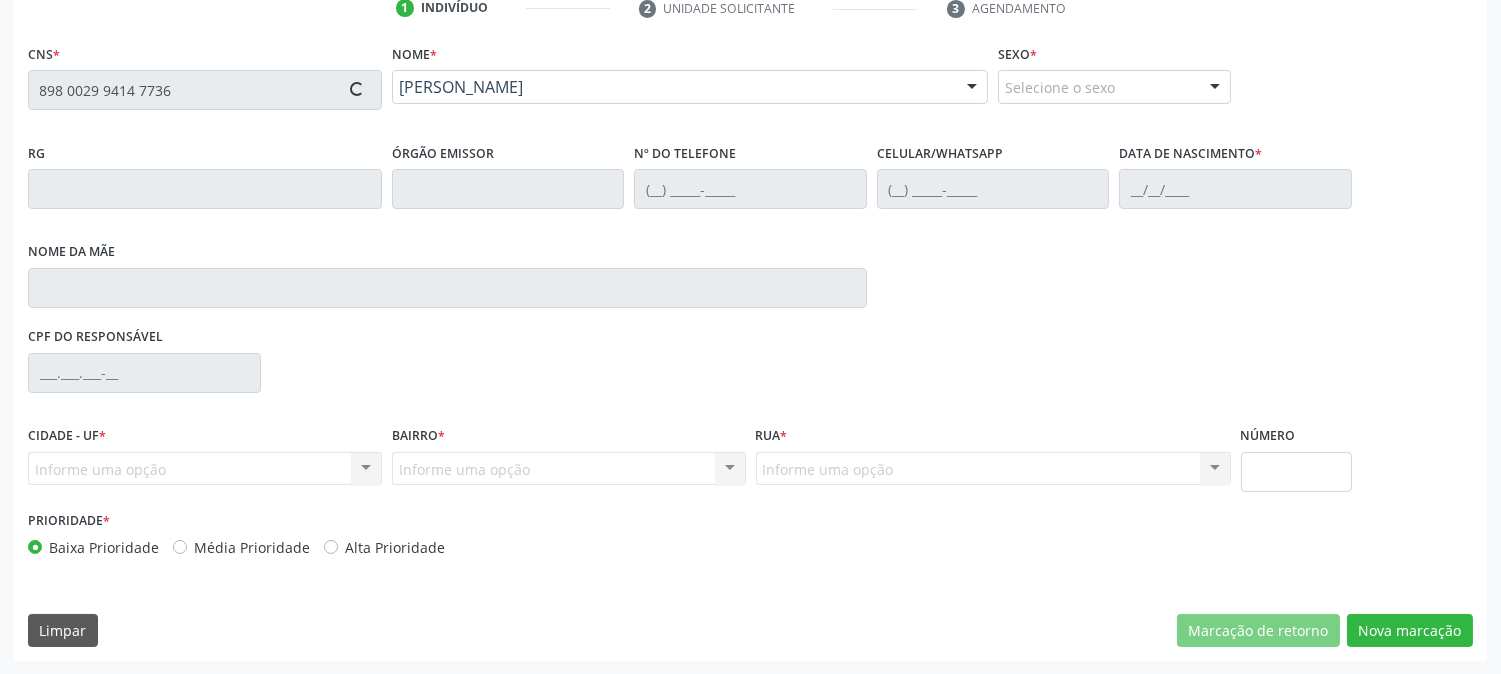 type on "[PHONE_NUMBER]" 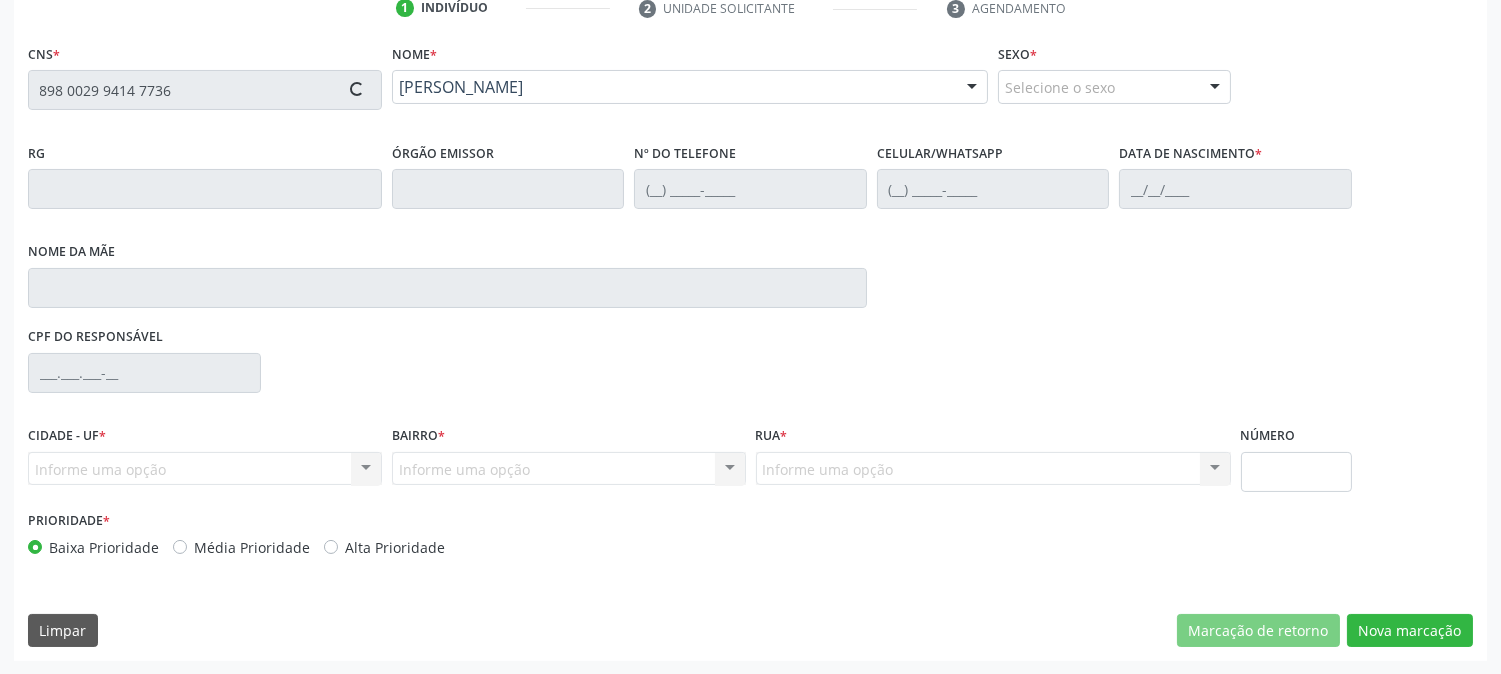 type on "[DATE]" 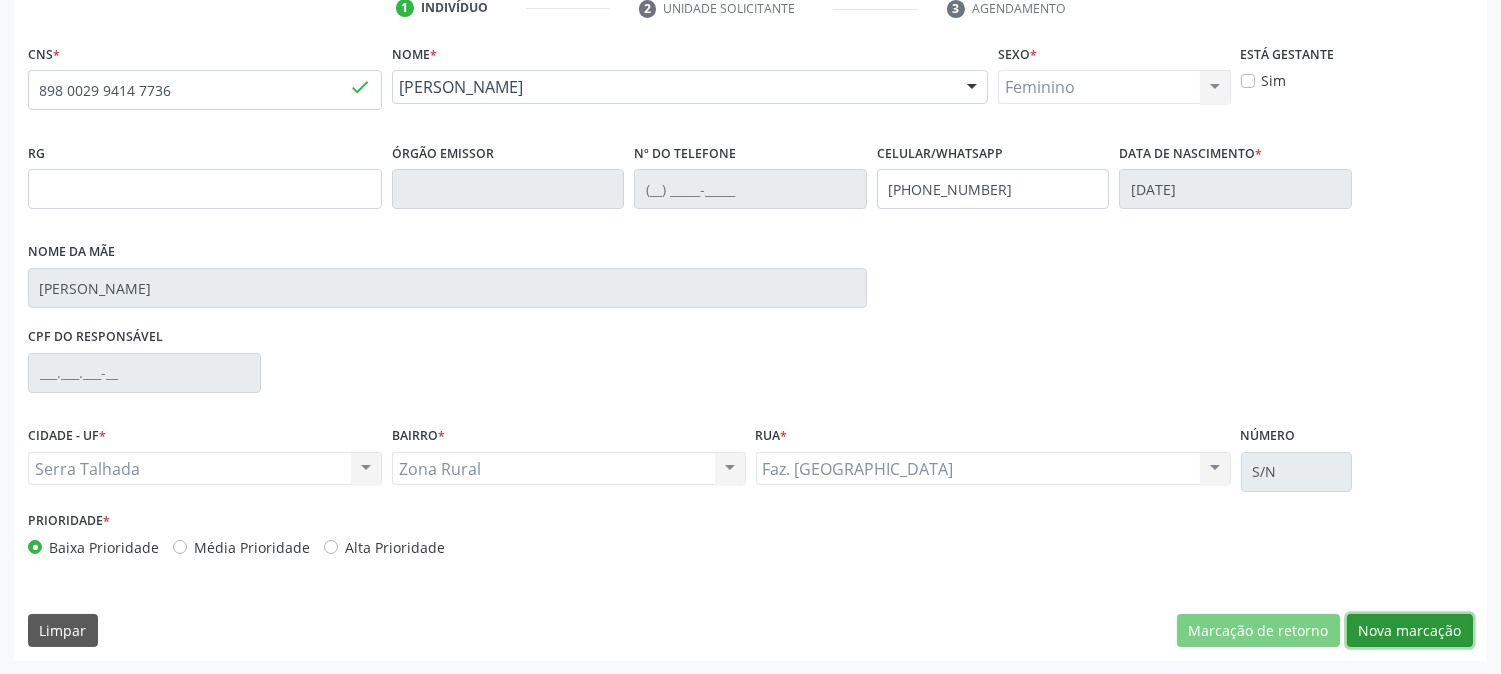 click on "Nova marcação" at bounding box center (1410, 631) 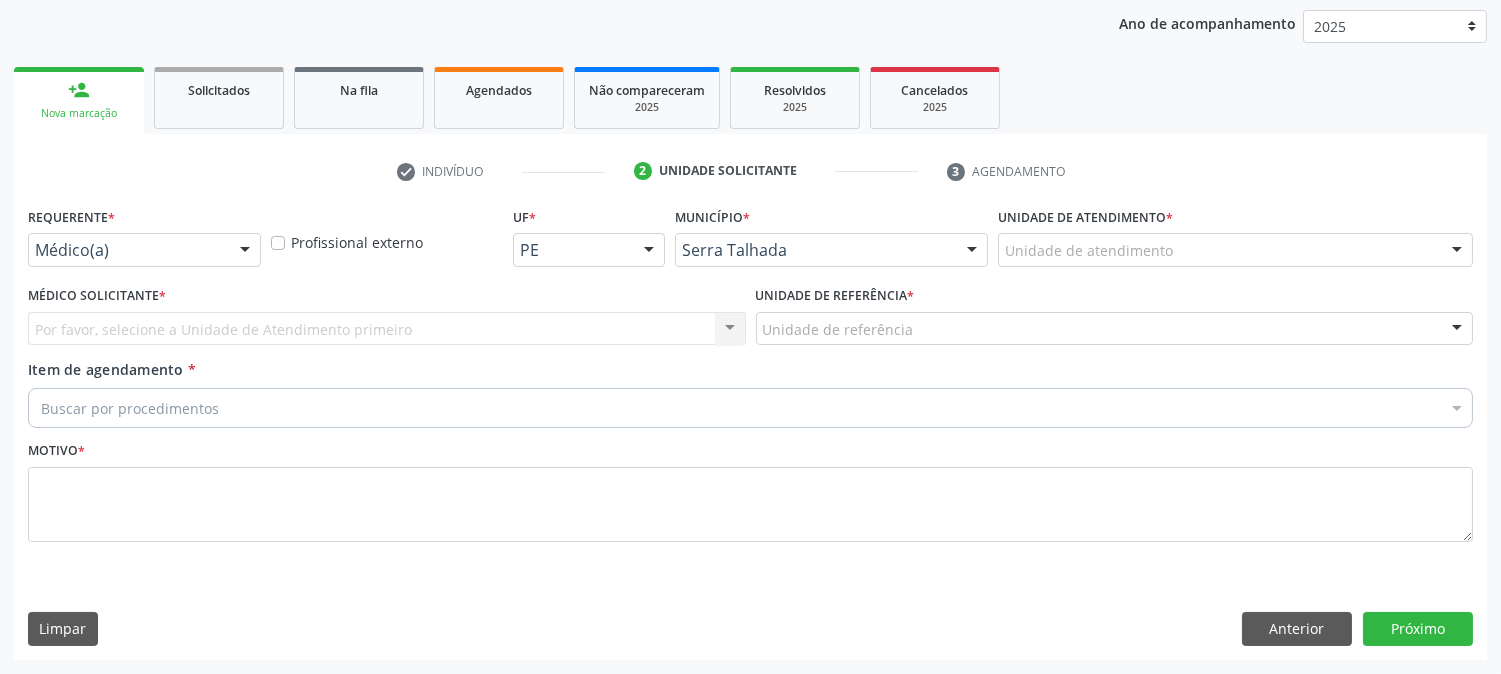 scroll, scrollTop: 231, scrollLeft: 0, axis: vertical 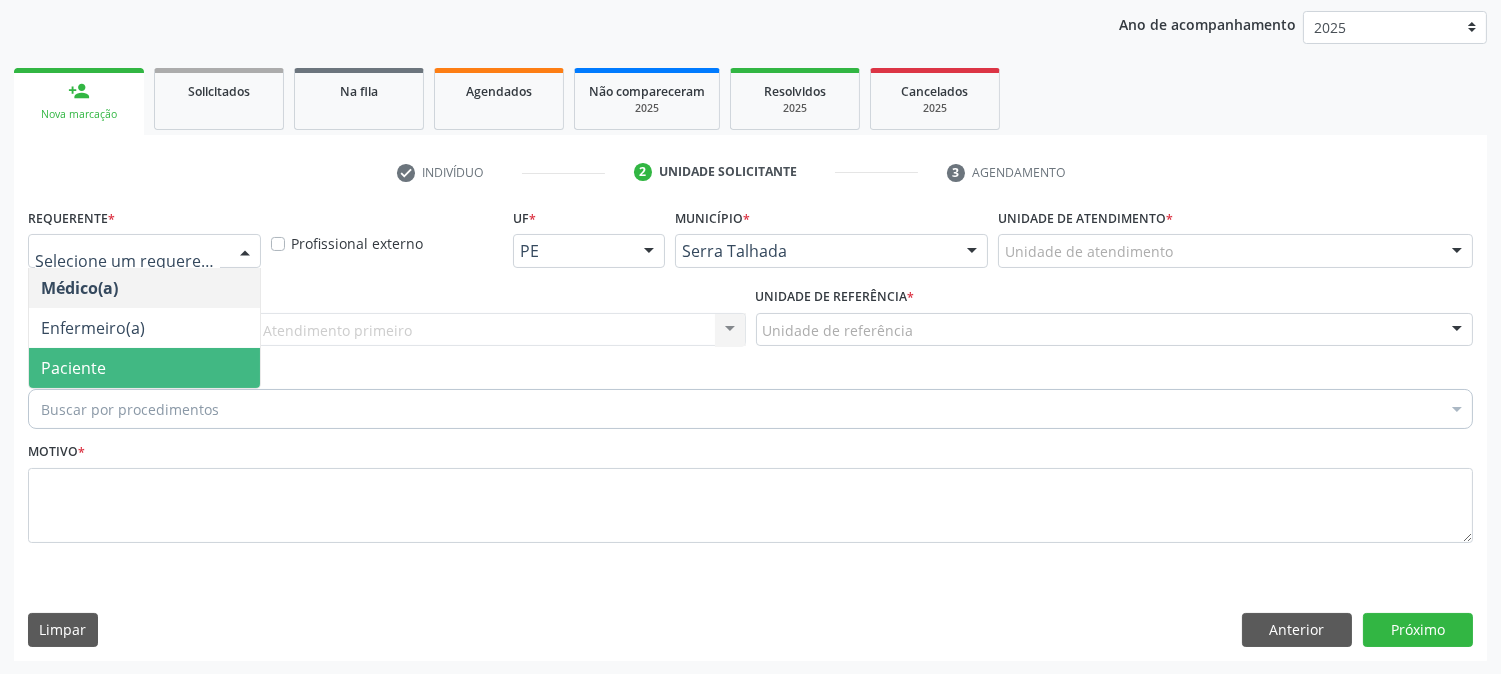 click on "Paciente" at bounding box center (144, 368) 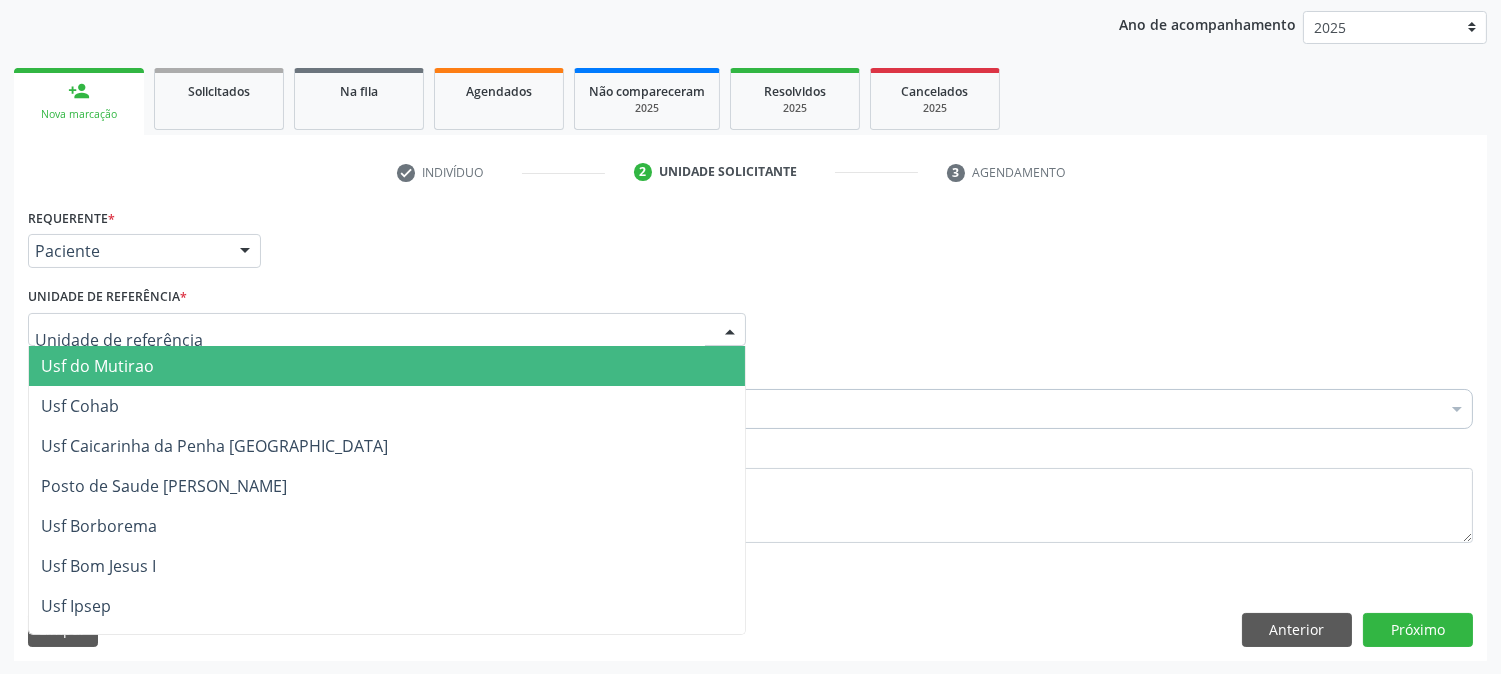 click on "Usf do Mutirao   Usf Cohab   Usf Caicarinha da Penha [GEOGRAPHIC_DATA]   Posto de Saude [PERSON_NAME]   Usf Borborema   Usf Bom Jesus I   Usf Ipsep   Usf Sao Cristovao   Usf Santa [PERSON_NAME]   Usf Cagep   Usf Caxixola   Usf Bom Jesus II   Usf Malhada [GEOGRAPHIC_DATA]   Usf [GEOGRAPHIC_DATA]   Usf Varzea Aabb   Usf Ipsep II   Usf Cohab II   Usf Varzinha   Usf Ipa Faz Nova   Usf Centro I   Usf [GEOGRAPHIC_DATA]   Usf Centro II   Usf [GEOGRAPHIC_DATA] [GEOGRAPHIC_DATA] Ipsep III   Posto de Saude Logradouro   [GEOGRAPHIC_DATA] [GEOGRAPHIC_DATA]   Posto de Saude de Juazeirinho   Central Regional de Rede de Frio [GEOGRAPHIC_DATA] [GEOGRAPHIC_DATA]   Rede de [GEOGRAPHIC_DATA] Ao [MEDICAL_DATA] Leitos de Retaguarda Municipal   Posto de [GEOGRAPHIC_DATA] [GEOGRAPHIC_DATA] da Areia   Posto de Saude Malhada do Jua   Vigilancia Epidemiologica   Central de Regulacao Medica das Urgencias Serra Talhada [GEOGRAPHIC_DATA] [GEOGRAPHIC_DATA]   [GEOGRAPHIC_DATA] [GEOGRAPHIC_DATA]   3 Grupamento de Bombeiros   Hospital Professor [PERSON_NAME]   [GEOGRAPHIC_DATA]" at bounding box center [387, 330] 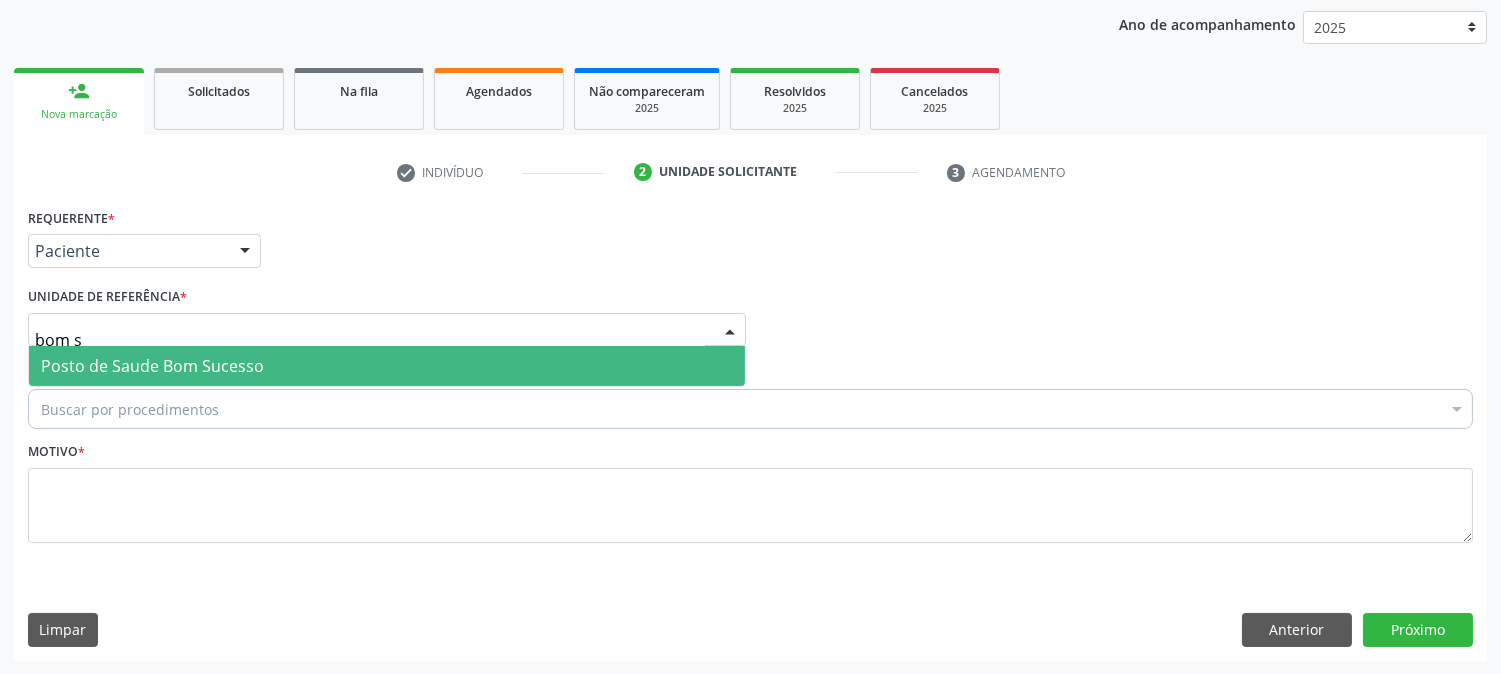type on "bom su" 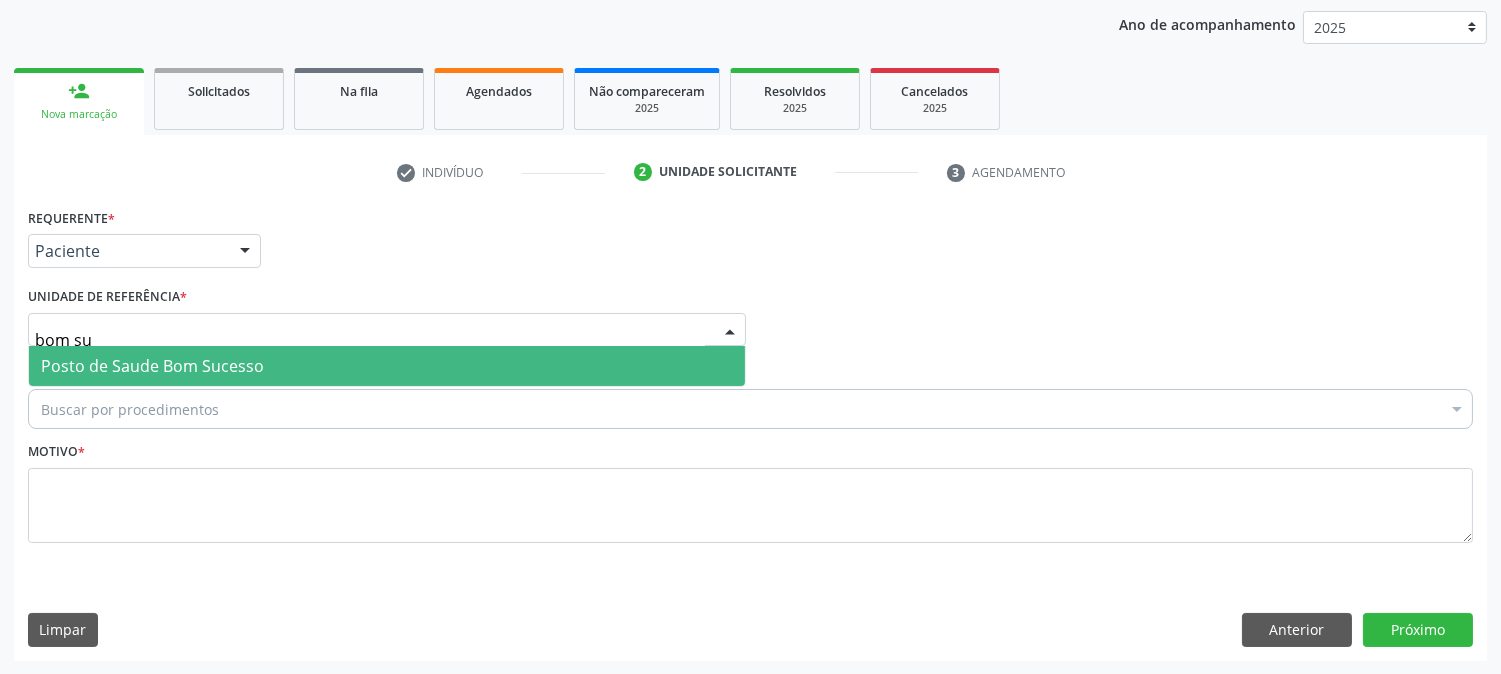 click on "Posto de Saude Bom Sucesso" at bounding box center [387, 366] 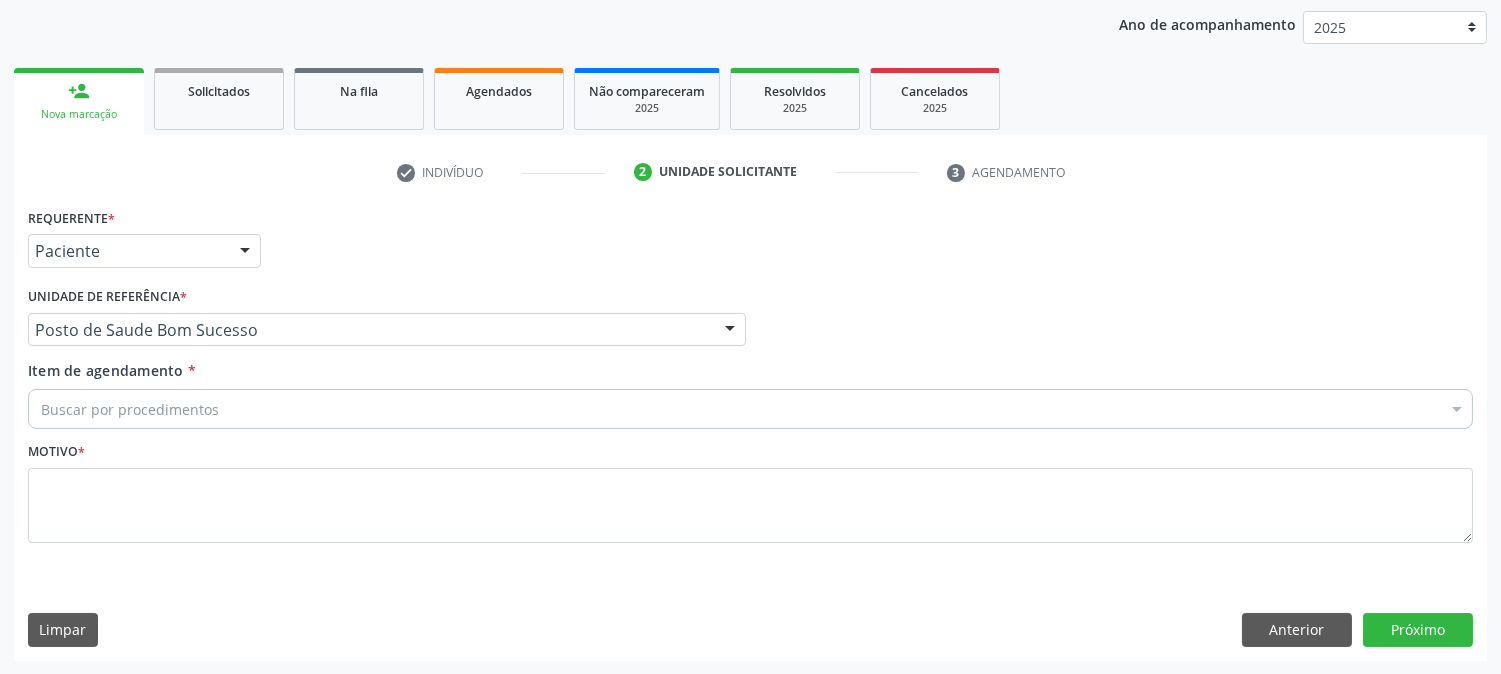click on "Buscar por procedimentos" at bounding box center [750, 409] 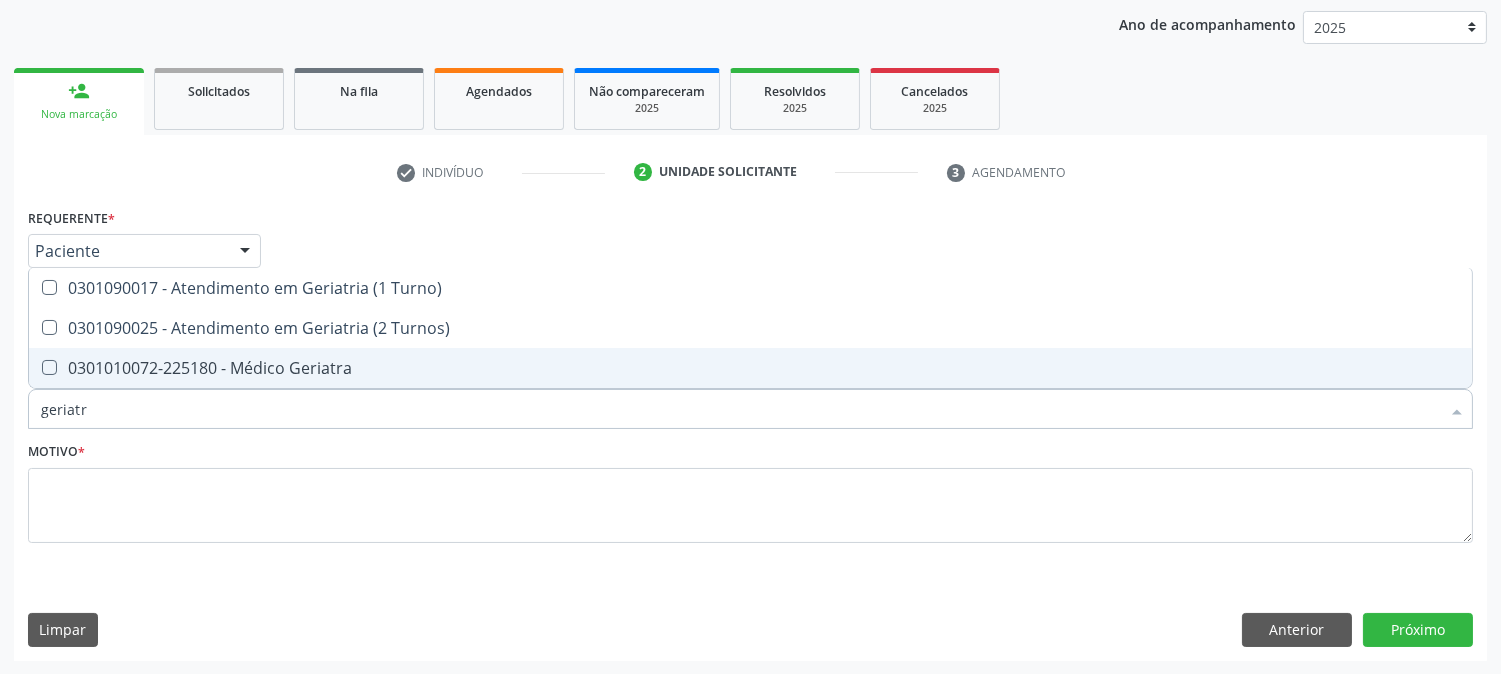 type on "geriatra" 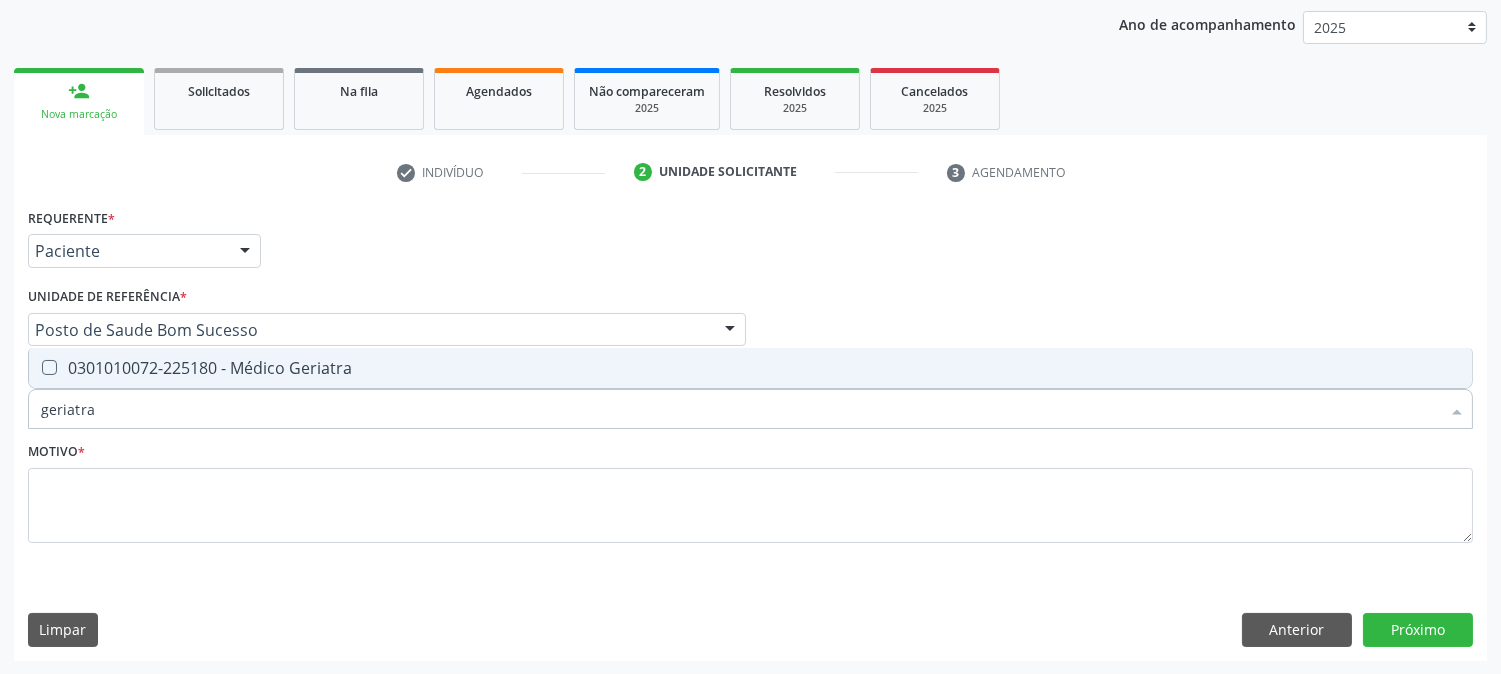 click on "0301010072-225180 - Médico Geriatra" at bounding box center [750, 368] 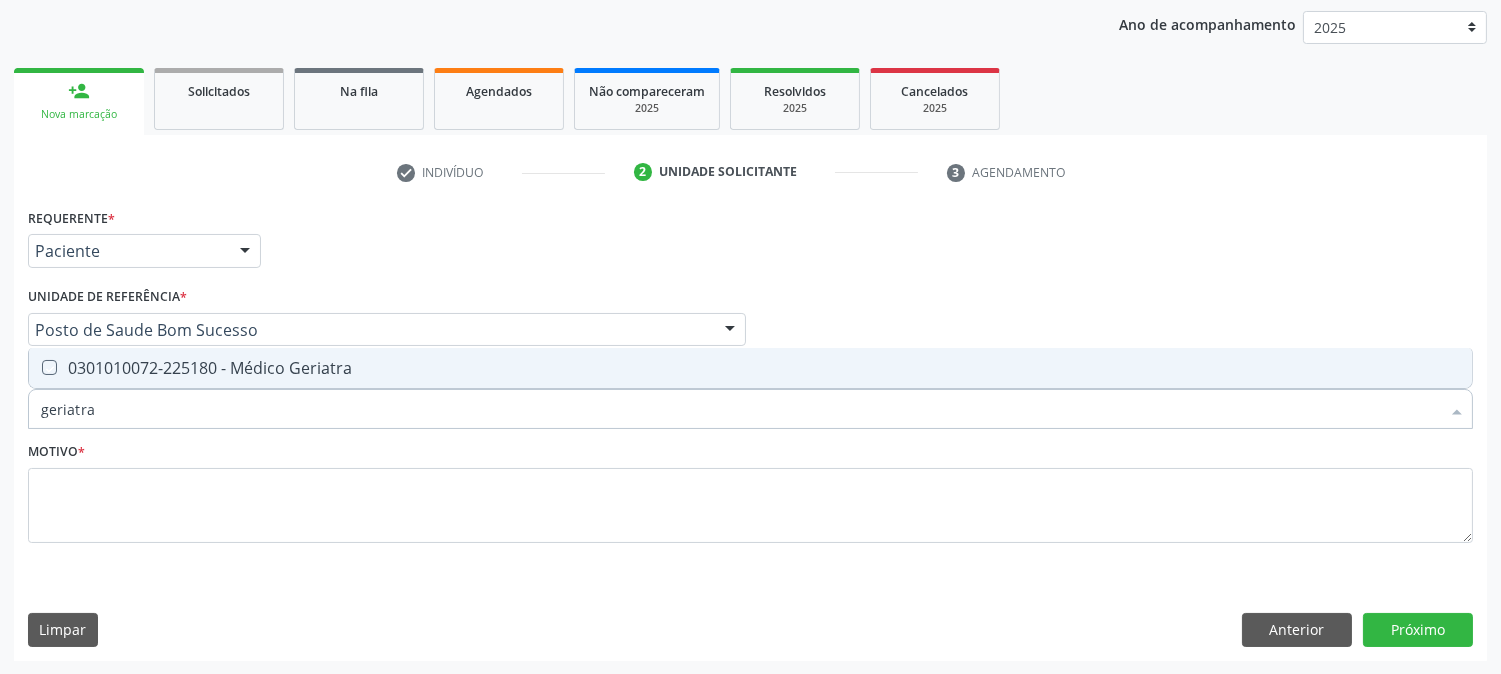 checkbox on "true" 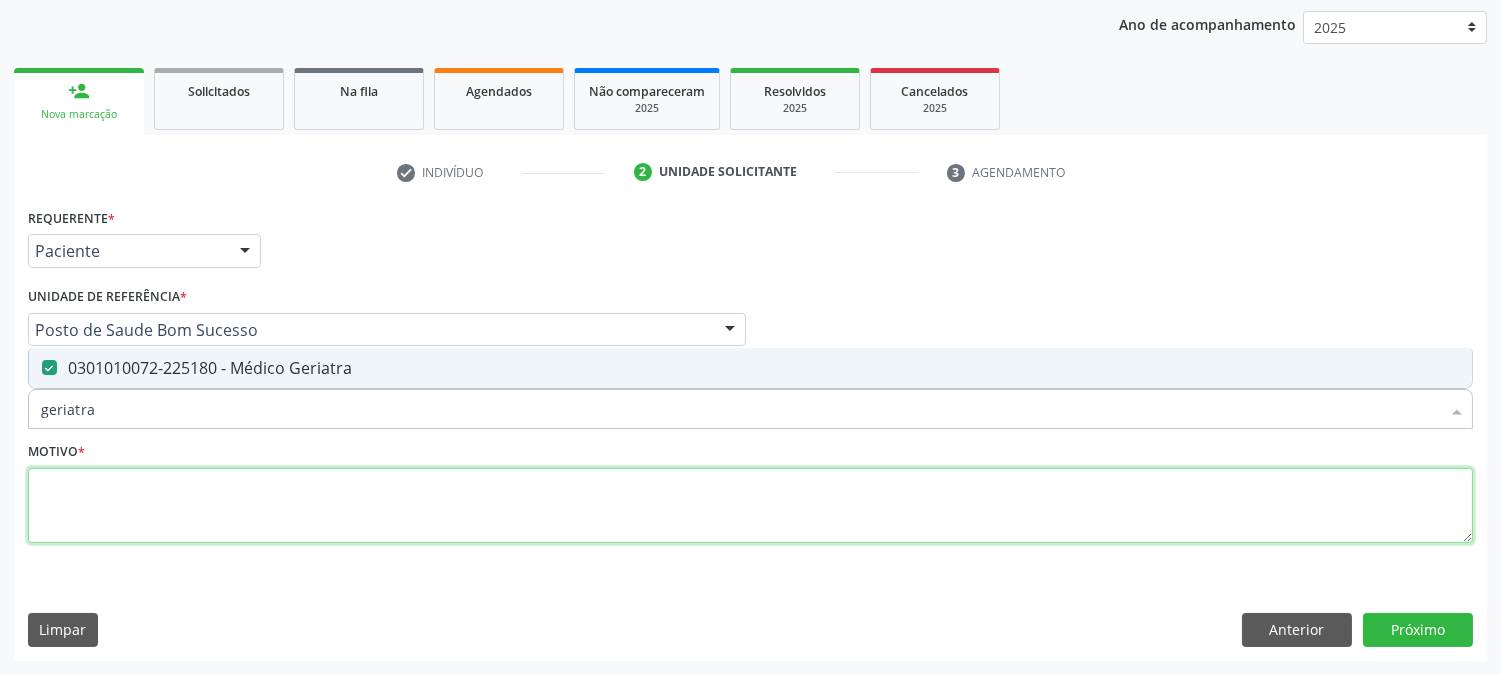 click at bounding box center [750, 506] 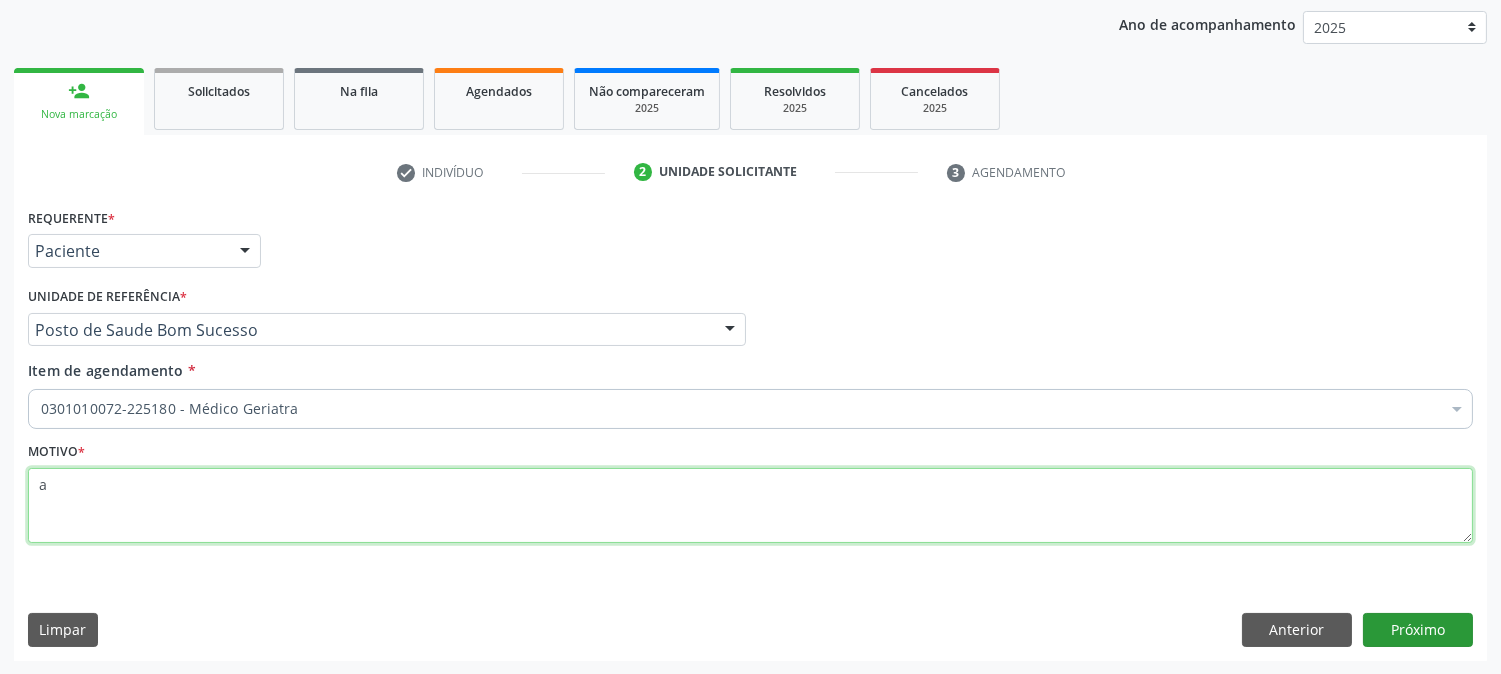 type on "a" 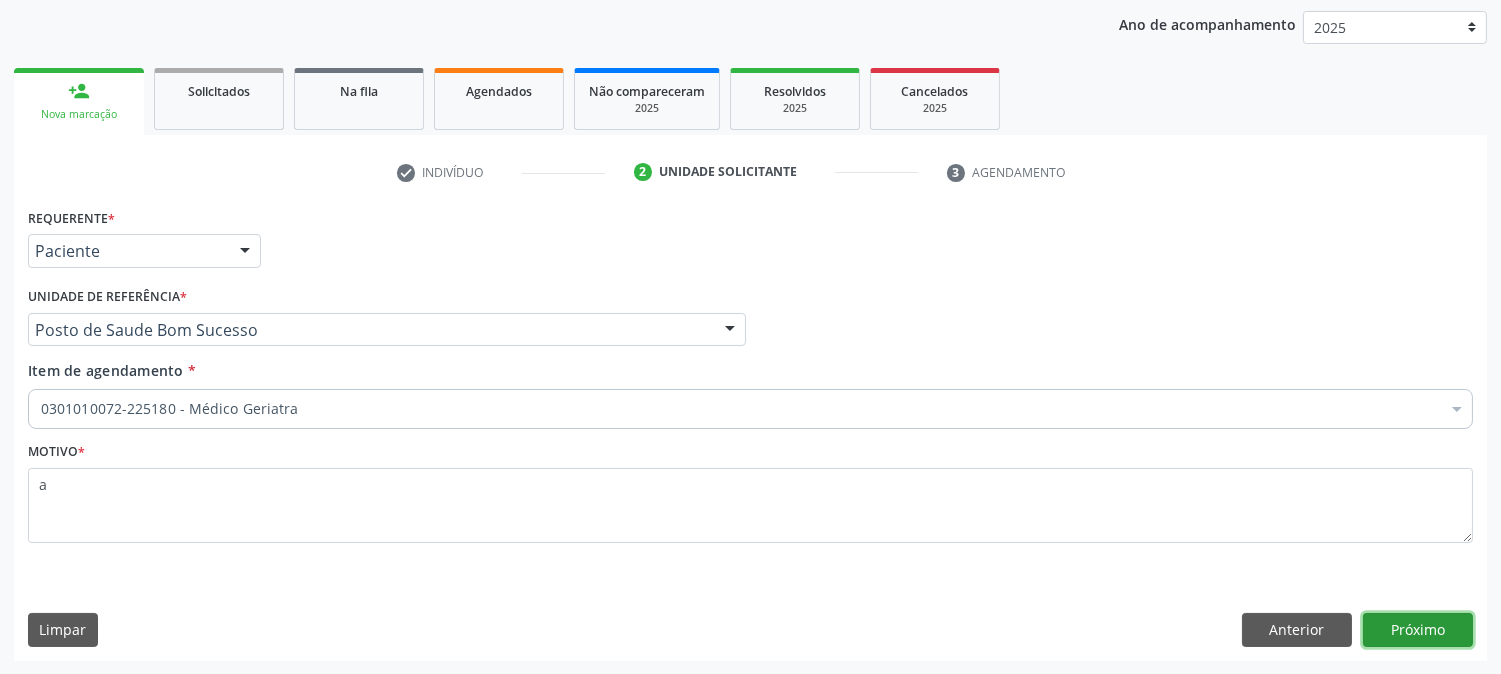 click on "Próximo" at bounding box center [1418, 630] 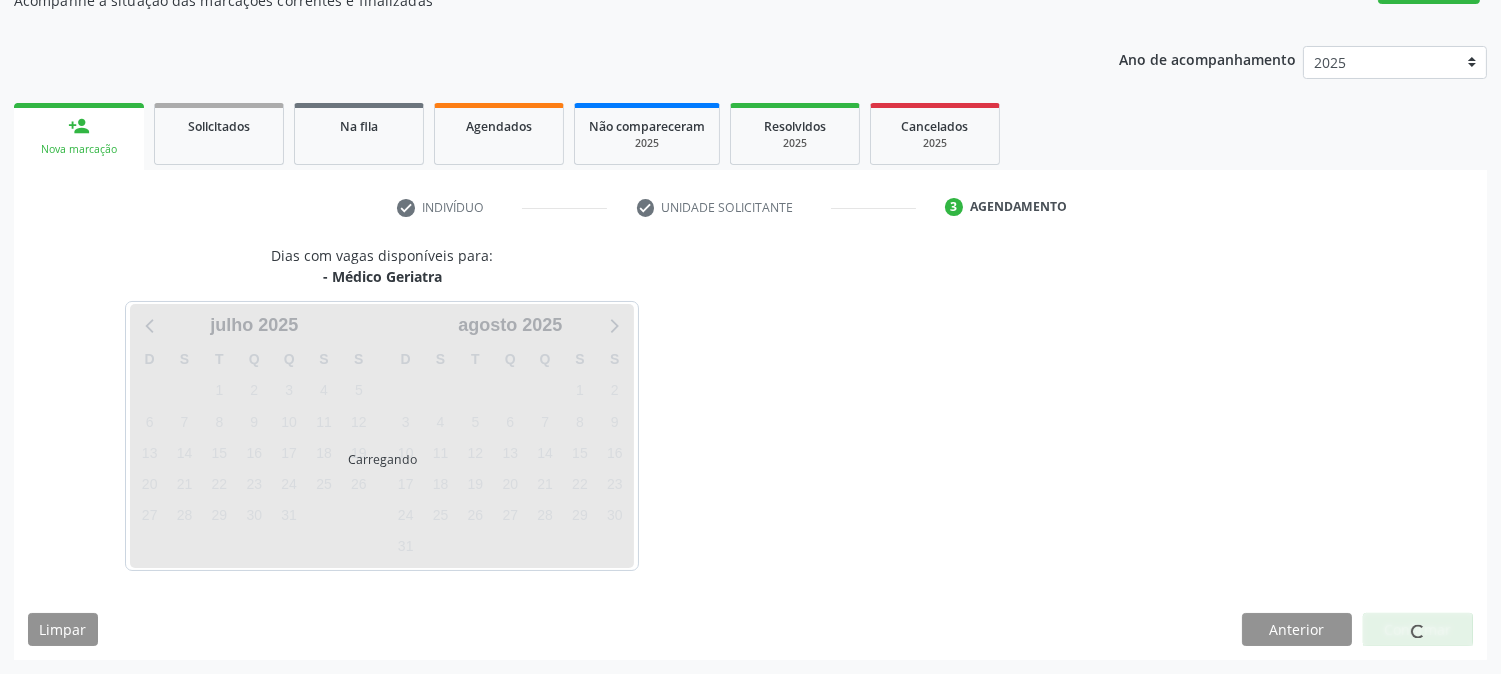 scroll, scrollTop: 195, scrollLeft: 0, axis: vertical 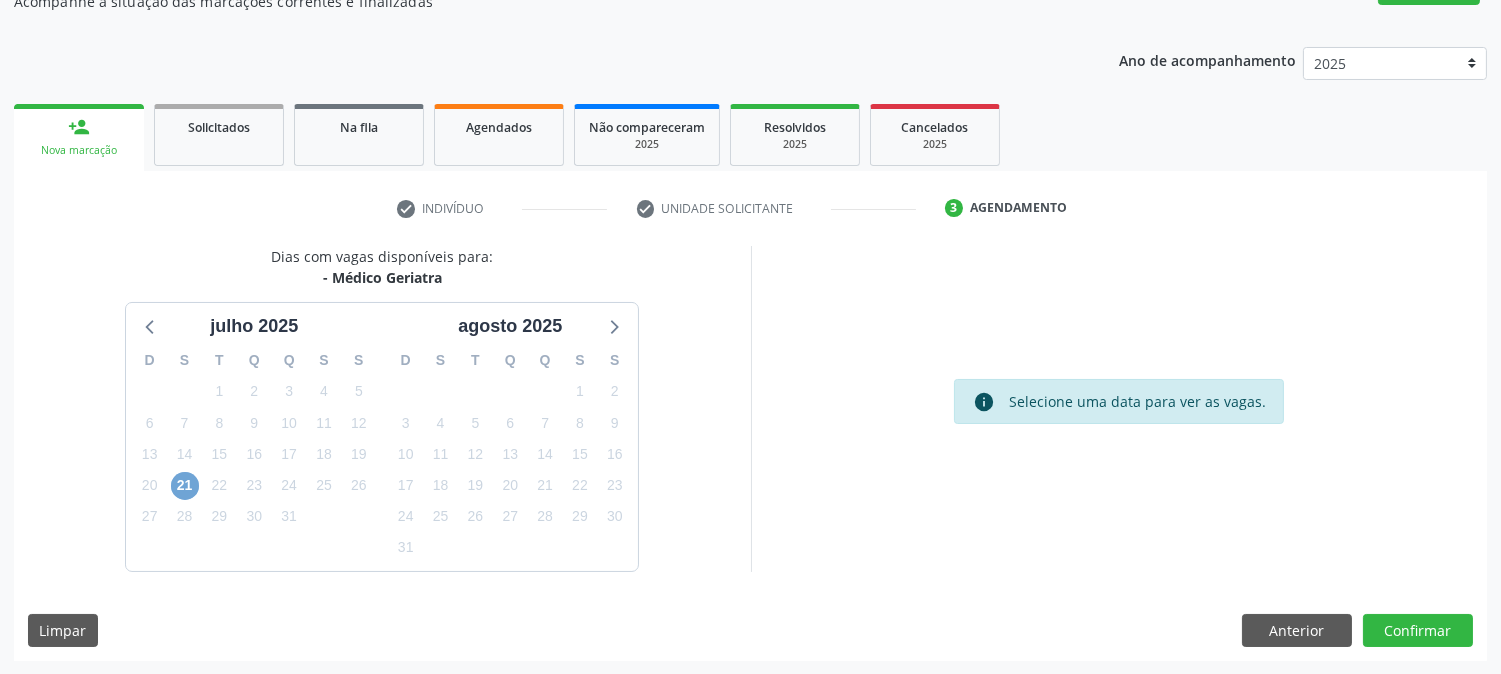 click on "21" at bounding box center (185, 486) 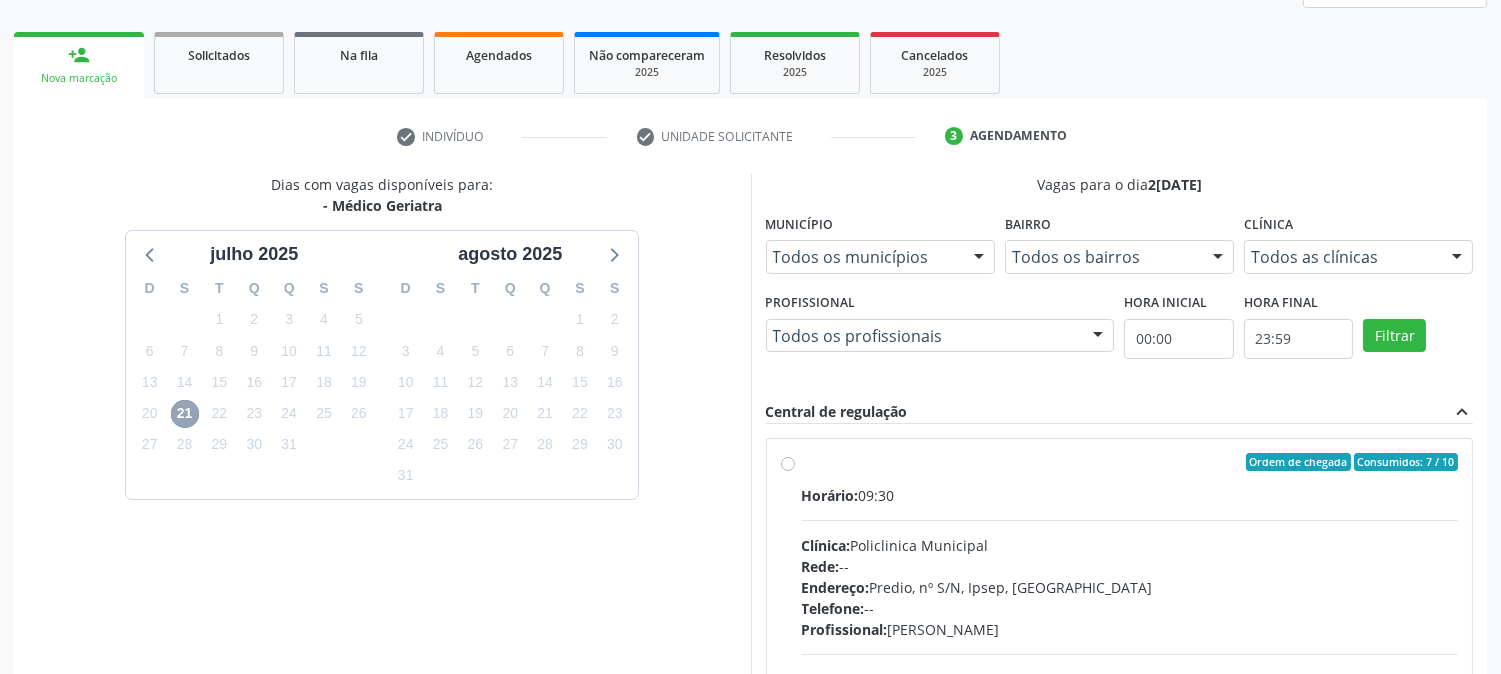 scroll, scrollTop: 306, scrollLeft: 0, axis: vertical 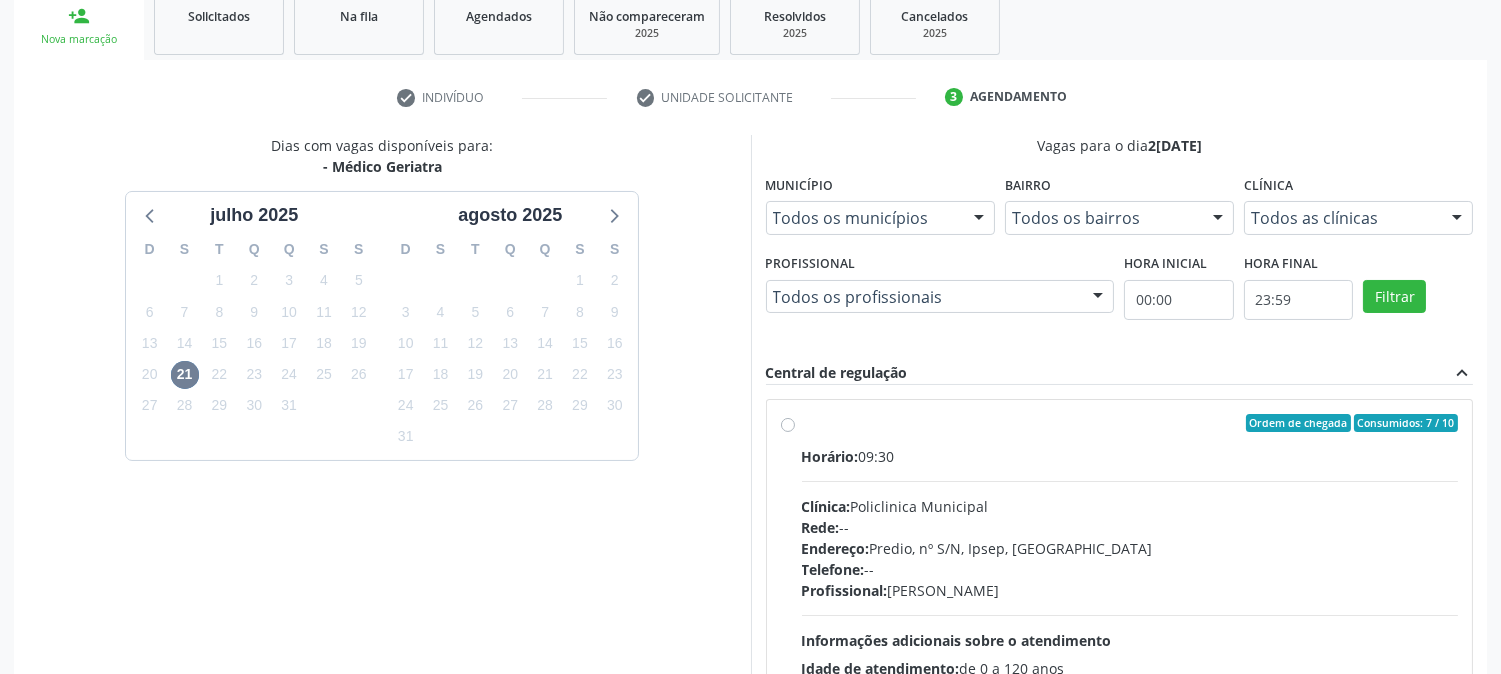 drag, startPoint x: 1023, startPoint y: 567, endPoint x: 1046, endPoint y: 451, distance: 118.258194 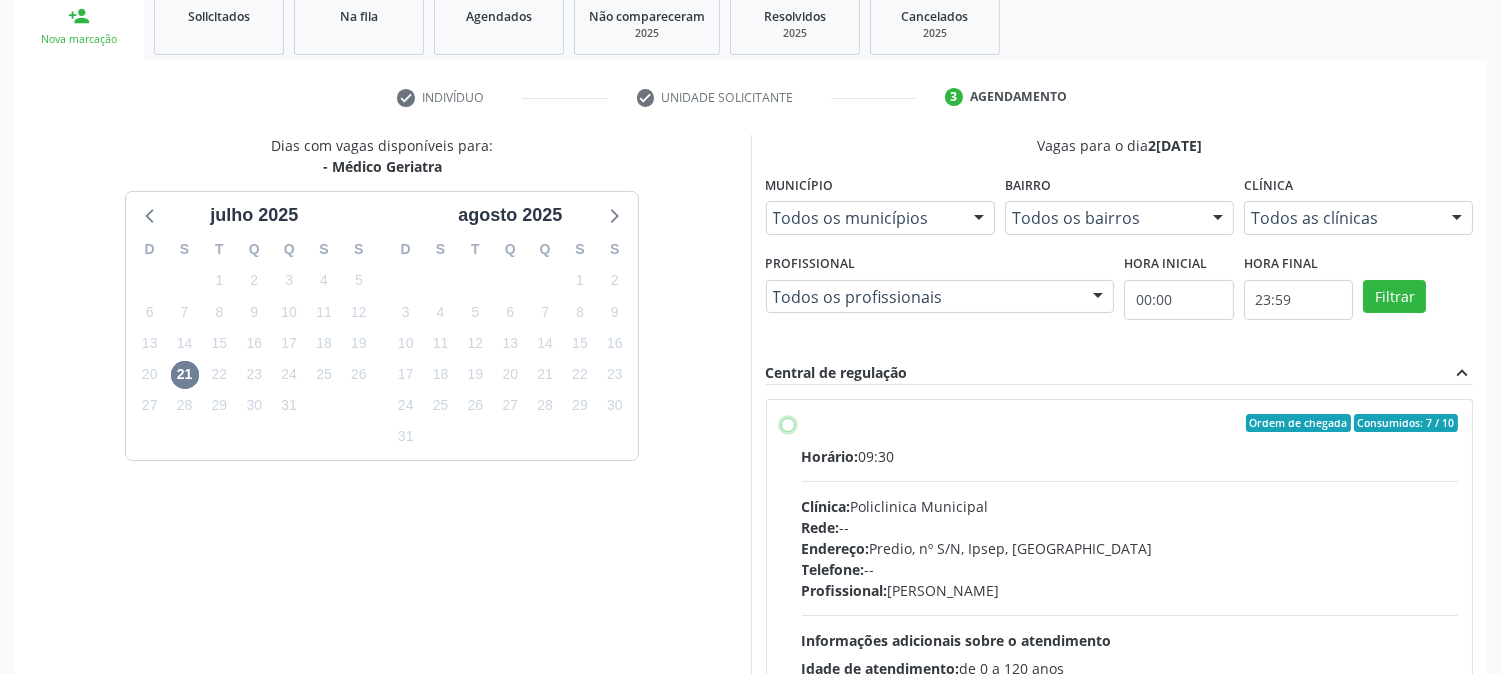 click on "Ordem de chegada
Consumidos: 7 / 10
Horário:   09:30
Clínica:  Policlinica Municipal
Rede:
--
Endereço:   Predio, nº S/N, Ipsep, [GEOGRAPHIC_DATA] - PE
Telefone:   --
Profissional:
[PERSON_NAME]
Informações adicionais sobre o atendimento
Idade de atendimento:
de 0 a 120 anos
Gênero(s) atendido(s):
Masculino e Feminino
Informações adicionais:
--" at bounding box center [788, 423] 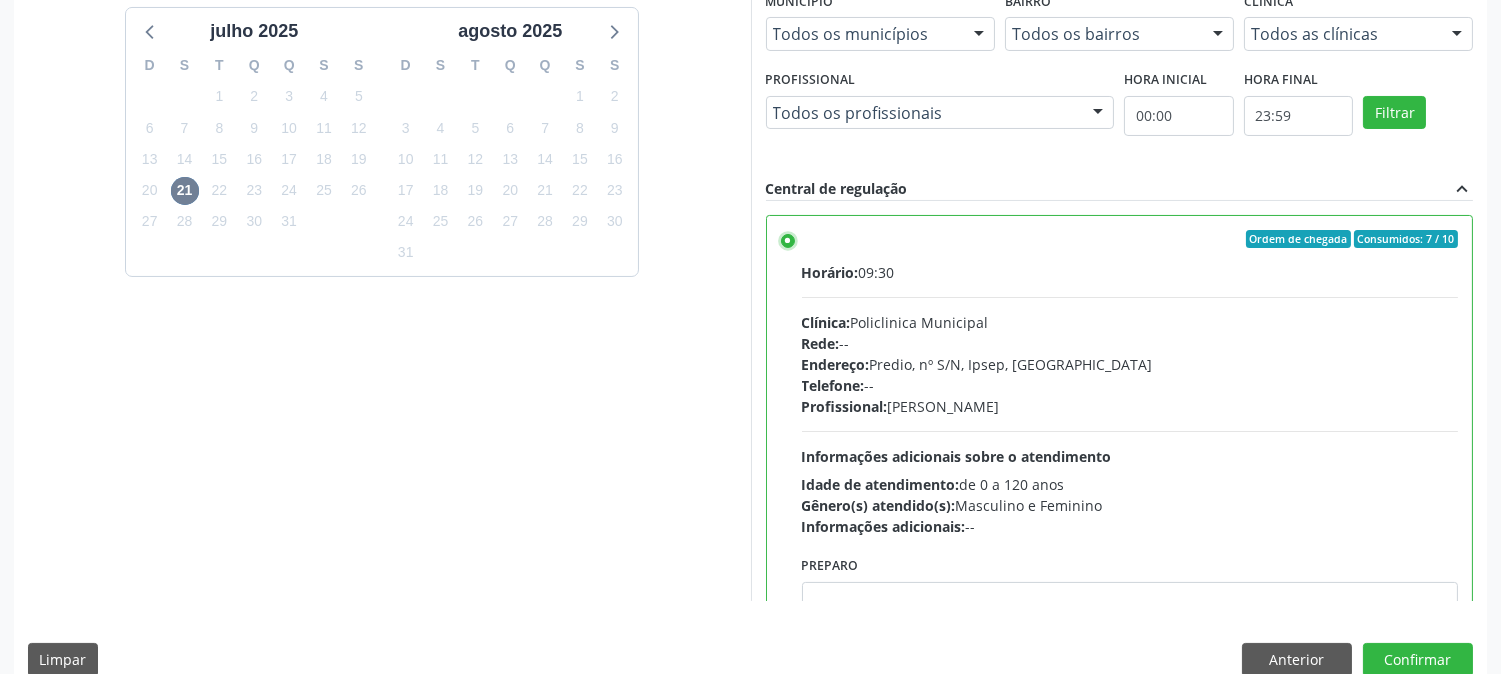 scroll, scrollTop: 520, scrollLeft: 0, axis: vertical 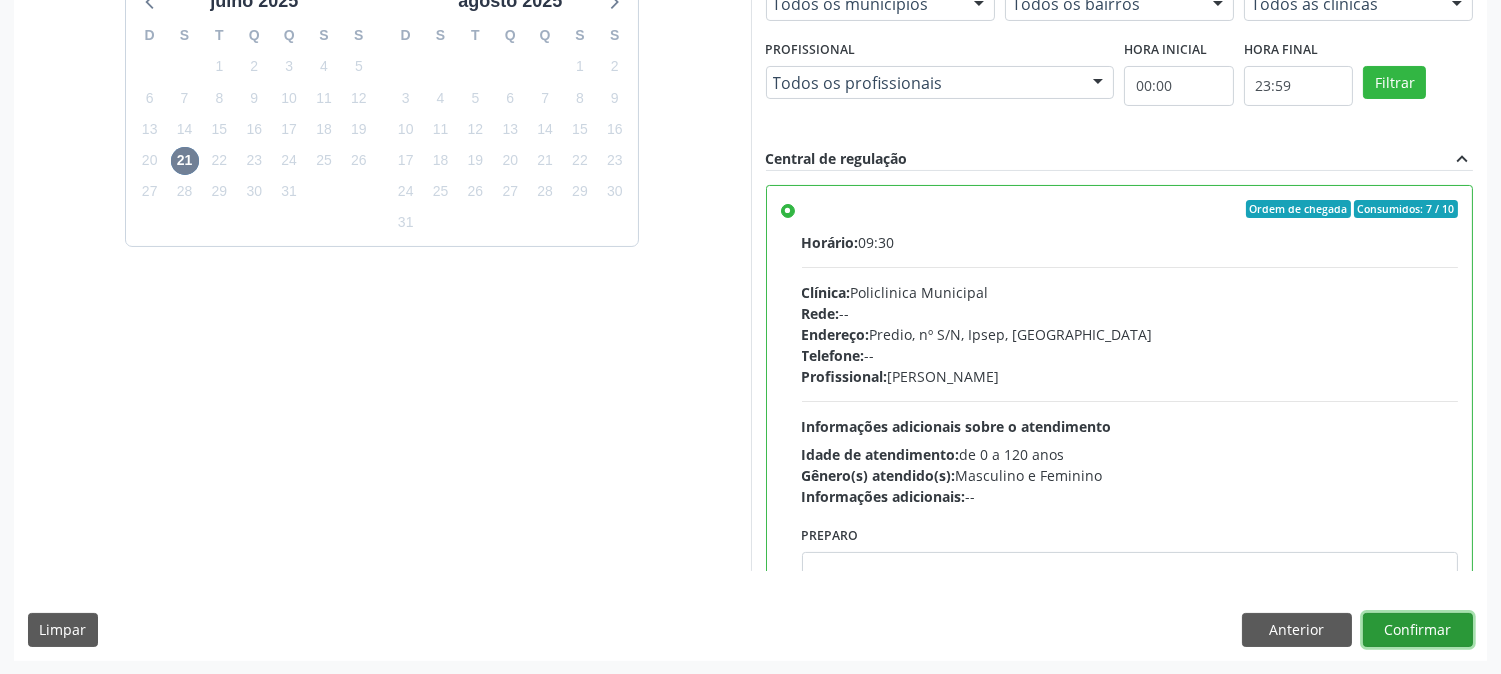 click on "Confirmar" at bounding box center (1418, 630) 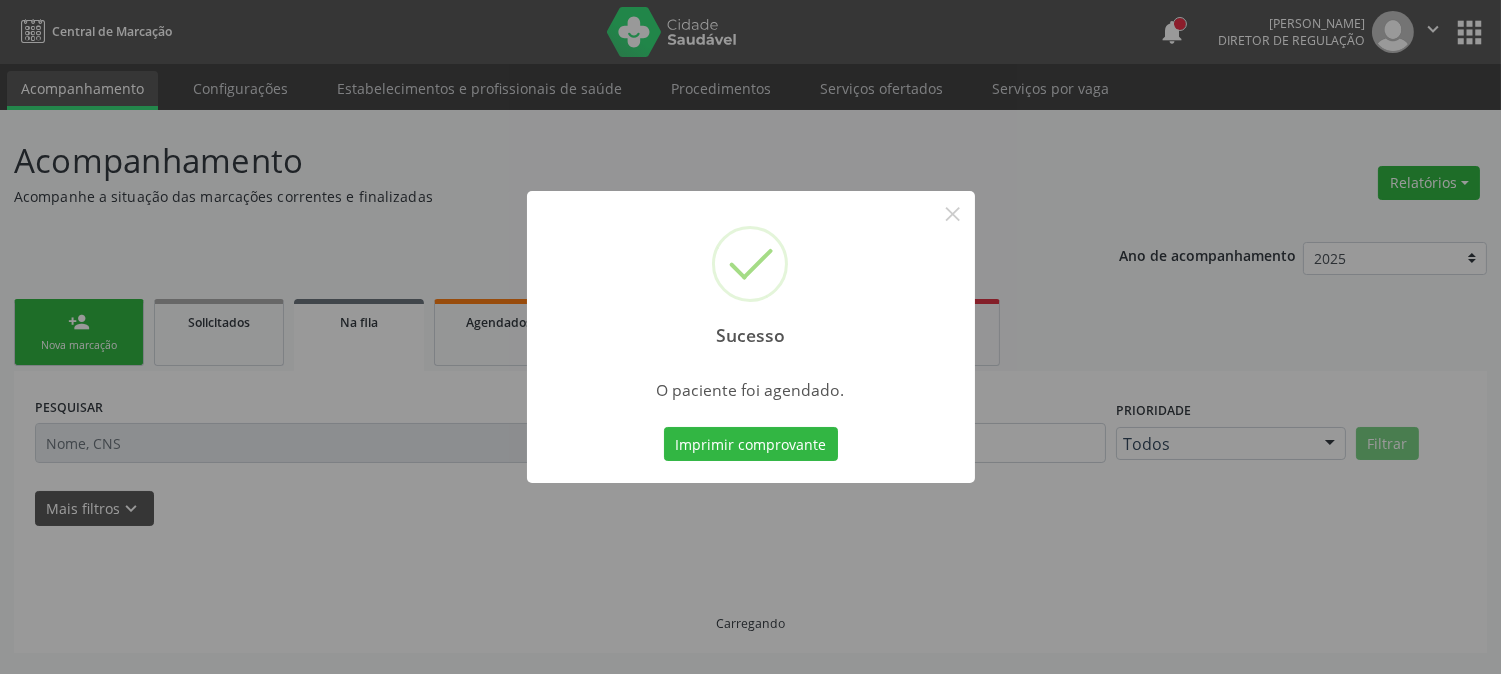 scroll, scrollTop: 0, scrollLeft: 0, axis: both 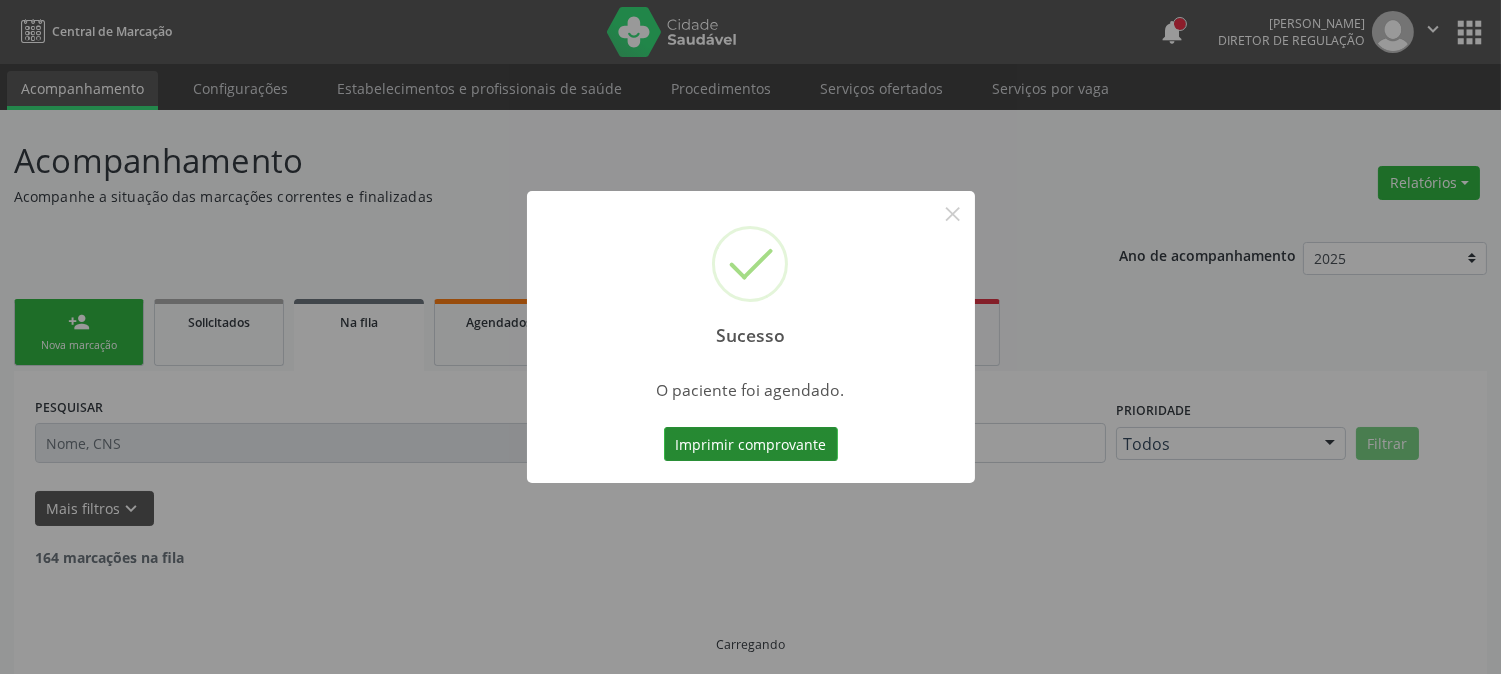 click on "Imprimir comprovante" at bounding box center (751, 444) 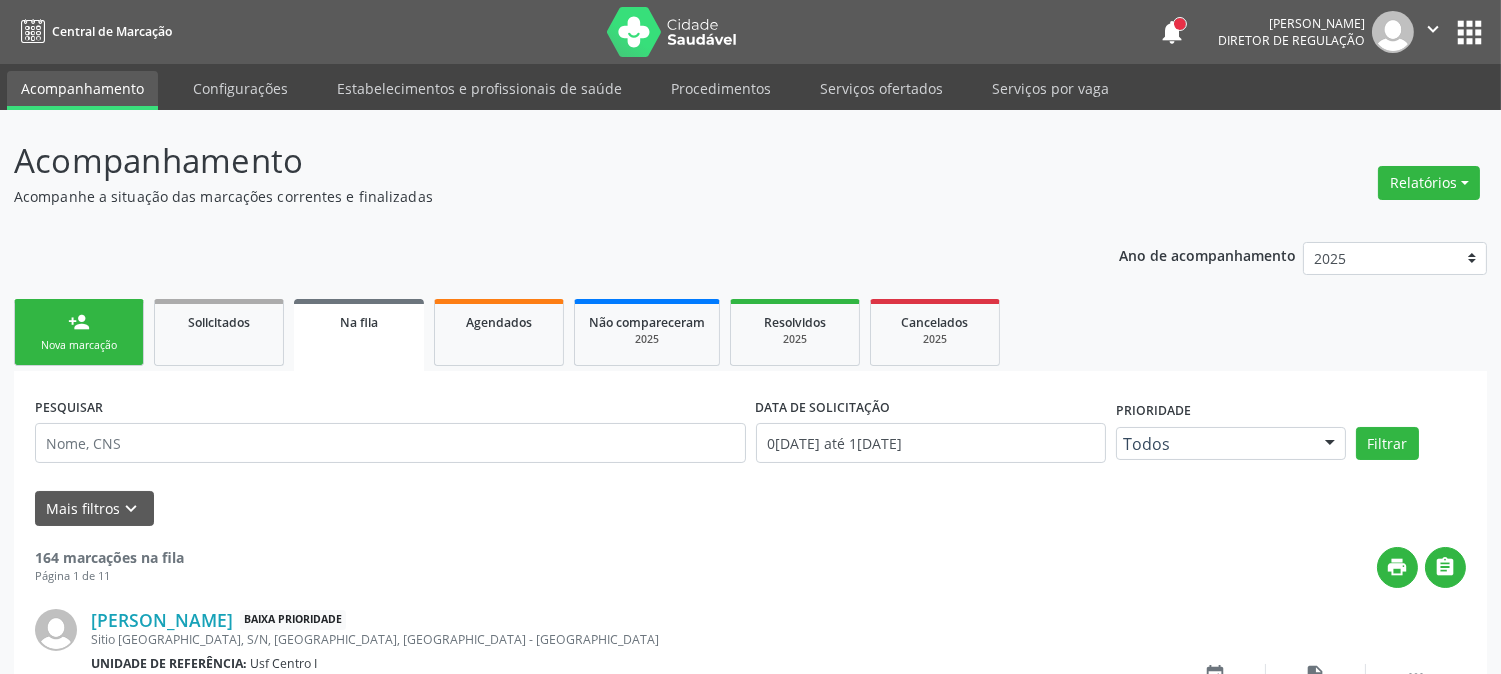 click on "person_add
Nova marcação" at bounding box center [79, 332] 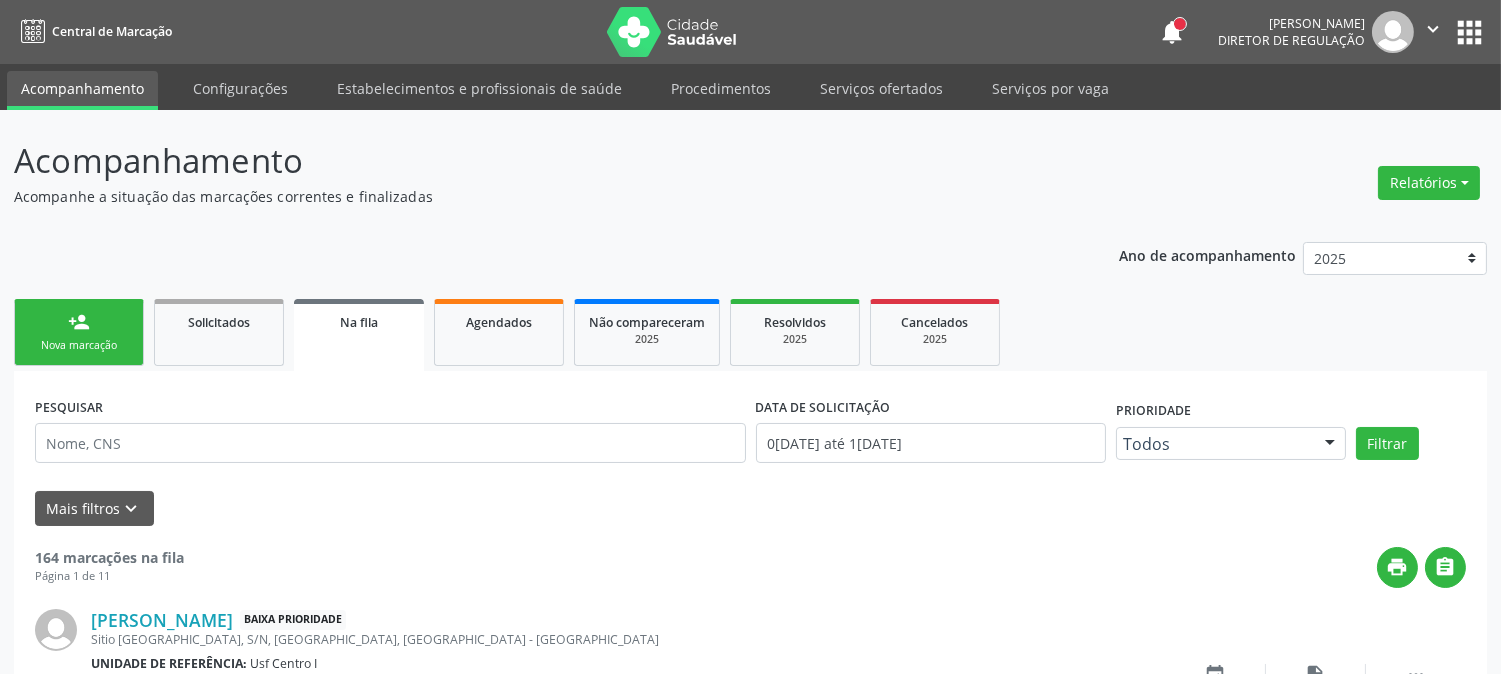 click on "Ano de acompanhamento
2025 2024
person_add
Nova marcação
Solicitados   Na fila   Agendados   Não compareceram
2025
Resolvidos
2025
Cancelados
2025
PESQUISAR
DATA DE SOLICITAÇÃO
[DATE] até [DATE]
Prioridade
Todos         Todos   Baixa Prioridade   Média Prioridade   Alta Prioridade
Nenhum resultado encontrado para: "   "
Não há nenhuma opção para ser exibida.
Filtrar
UNIDADE DE REFERÊNCIA
Selecione uma UBS
Todas as UBS   Usf do Mutirao   Usf Cohab   Usf Caicarinha da Penha Tauapiranga   Posto de Saude [PERSON_NAME]   Usf Borborema   Usf Bom Jesus I   Usf Ipsep   Usf Sao Cristovao   Usf Santa [PERSON_NAME]   Usf Cagep   Usf Caxixola   Usf Bom Jesus II   Usf Malhada Cortada   Usf Alto da Conceicao   Usf Varzea Aabb   Usf Ipsep II   Usf Cohab II" at bounding box center (750, 1799) 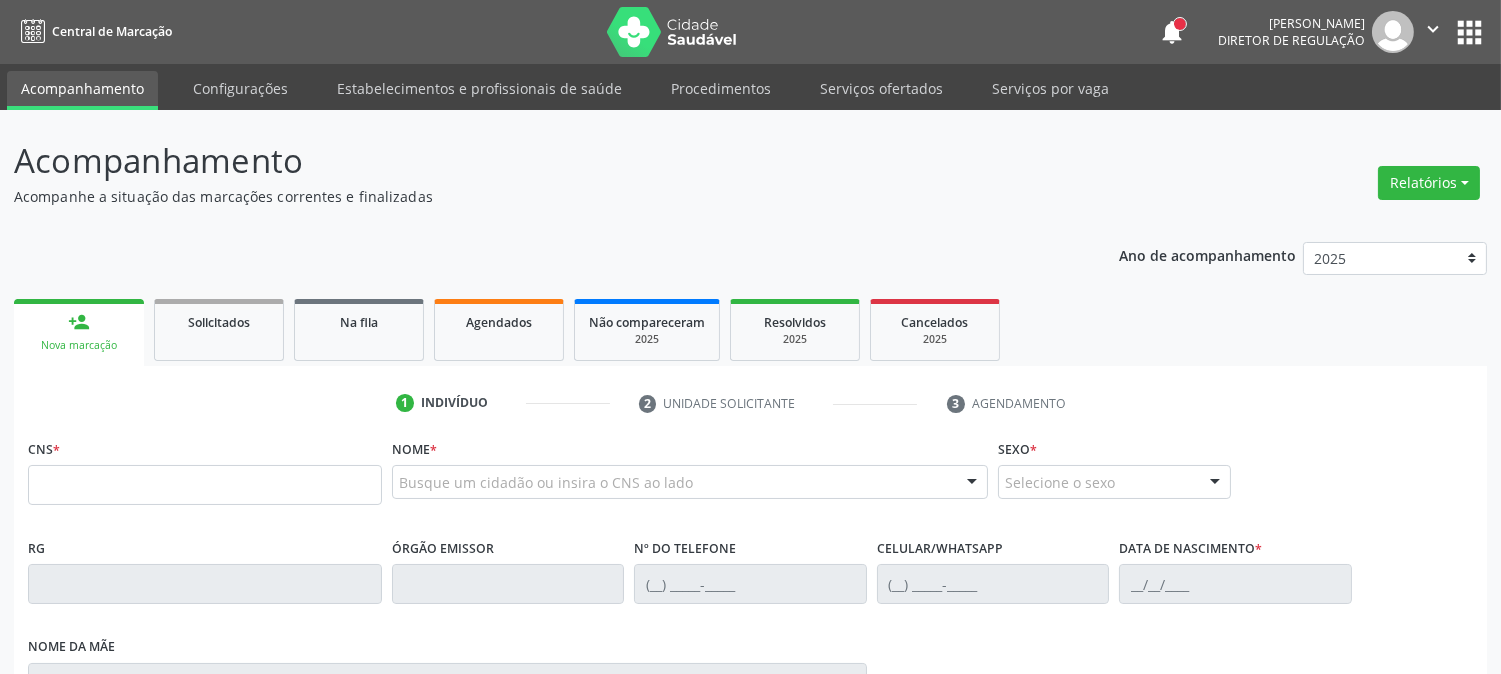 scroll, scrollTop: 111, scrollLeft: 0, axis: vertical 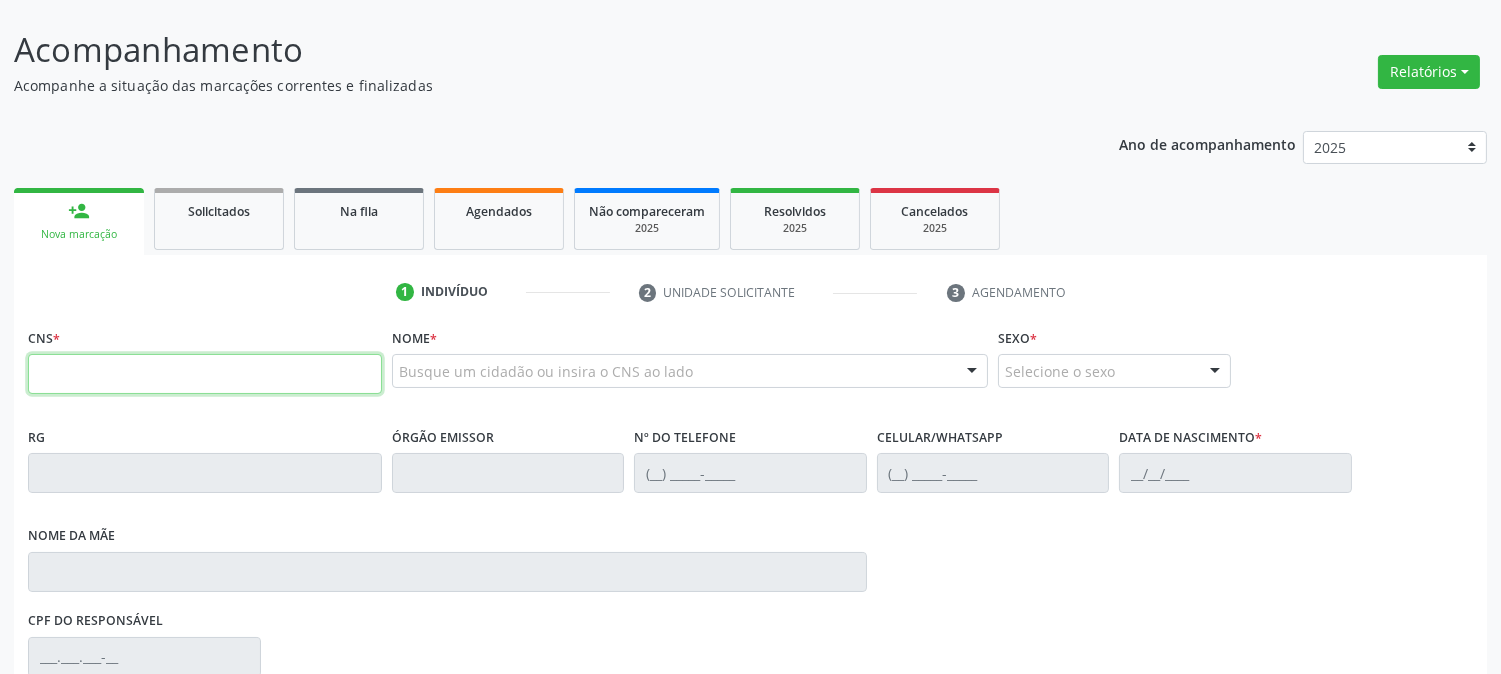 click at bounding box center (205, 374) 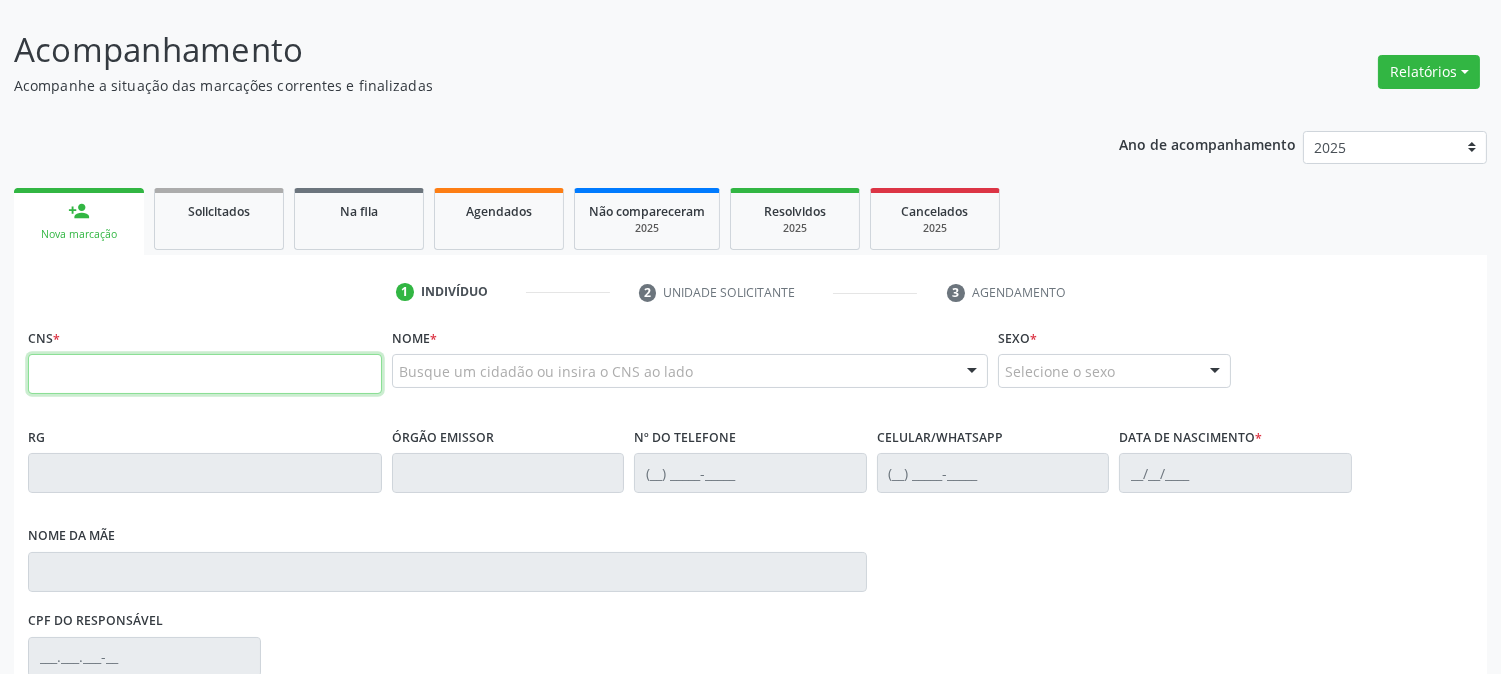 paste on "898 0059 2071 1258" 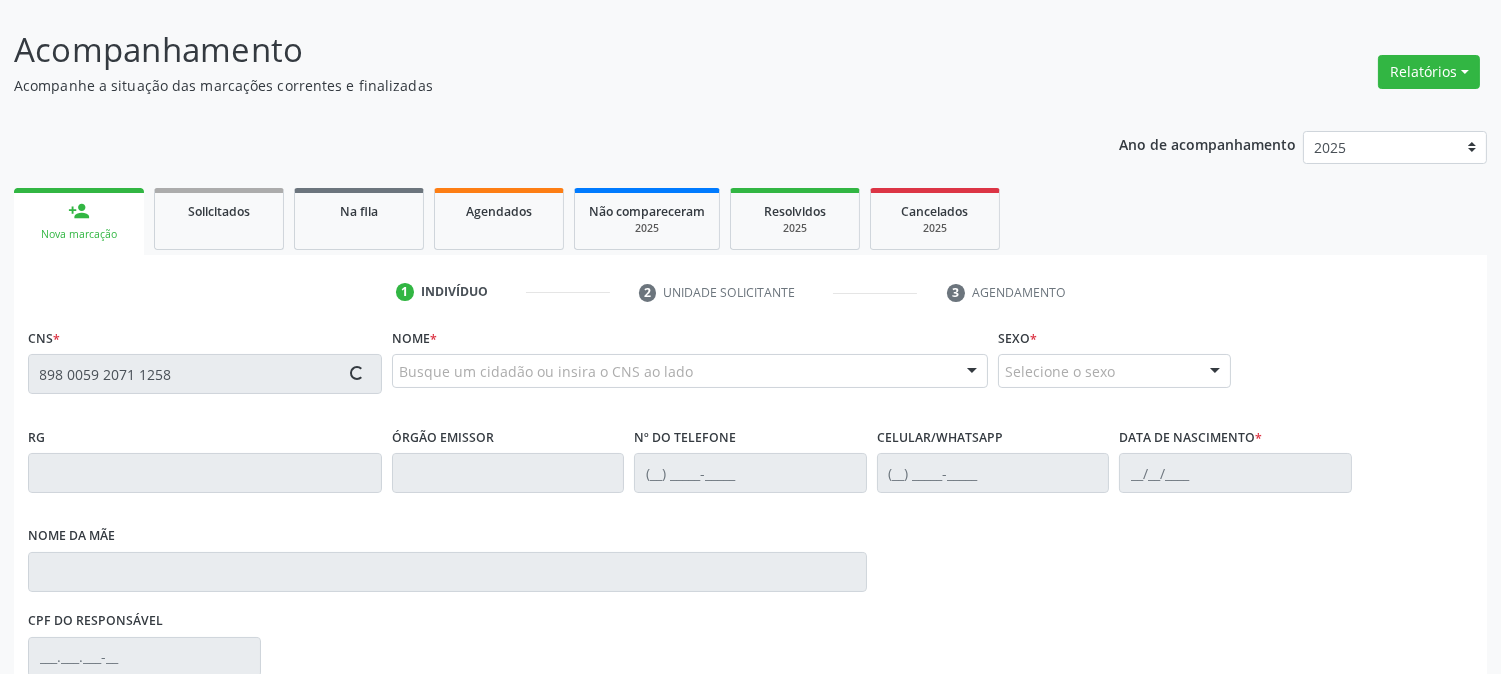 type on "898 0059 2071 1258" 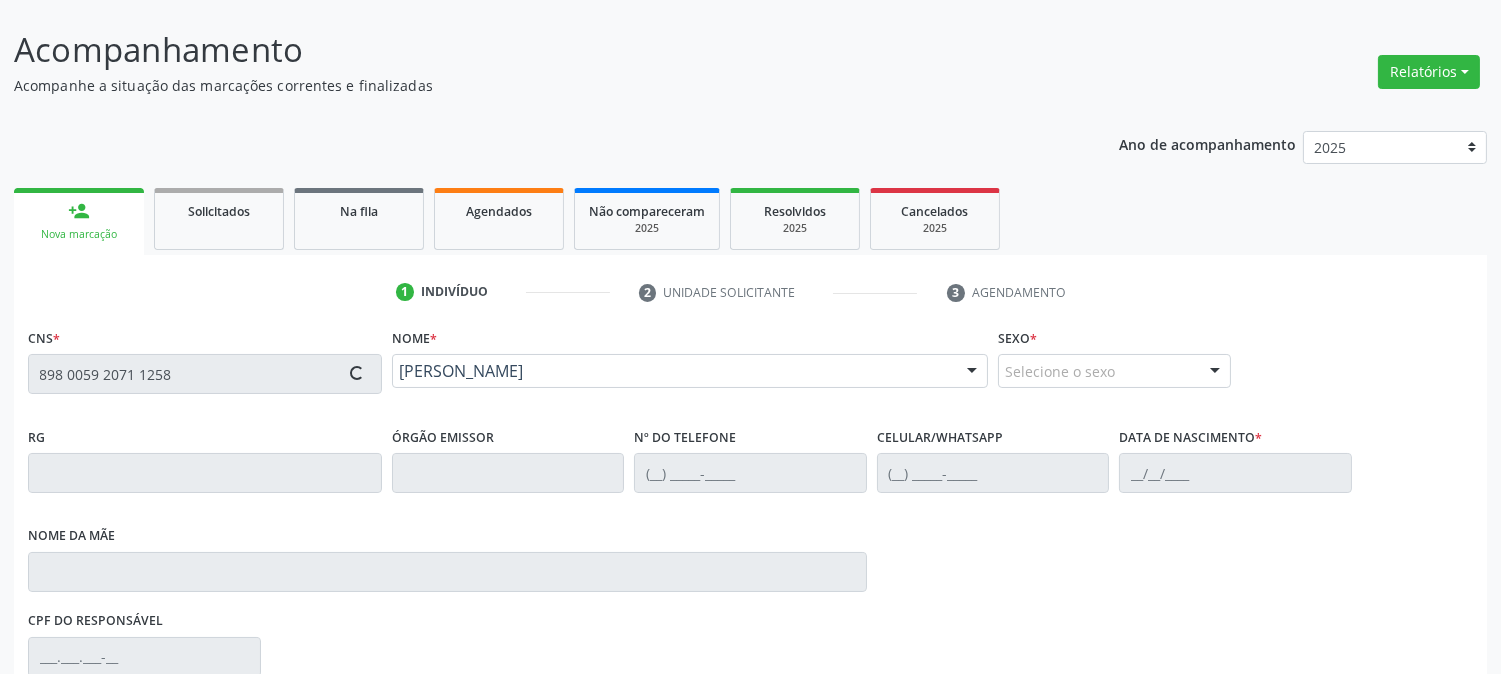 type on "[PHONE_NUMBER]" 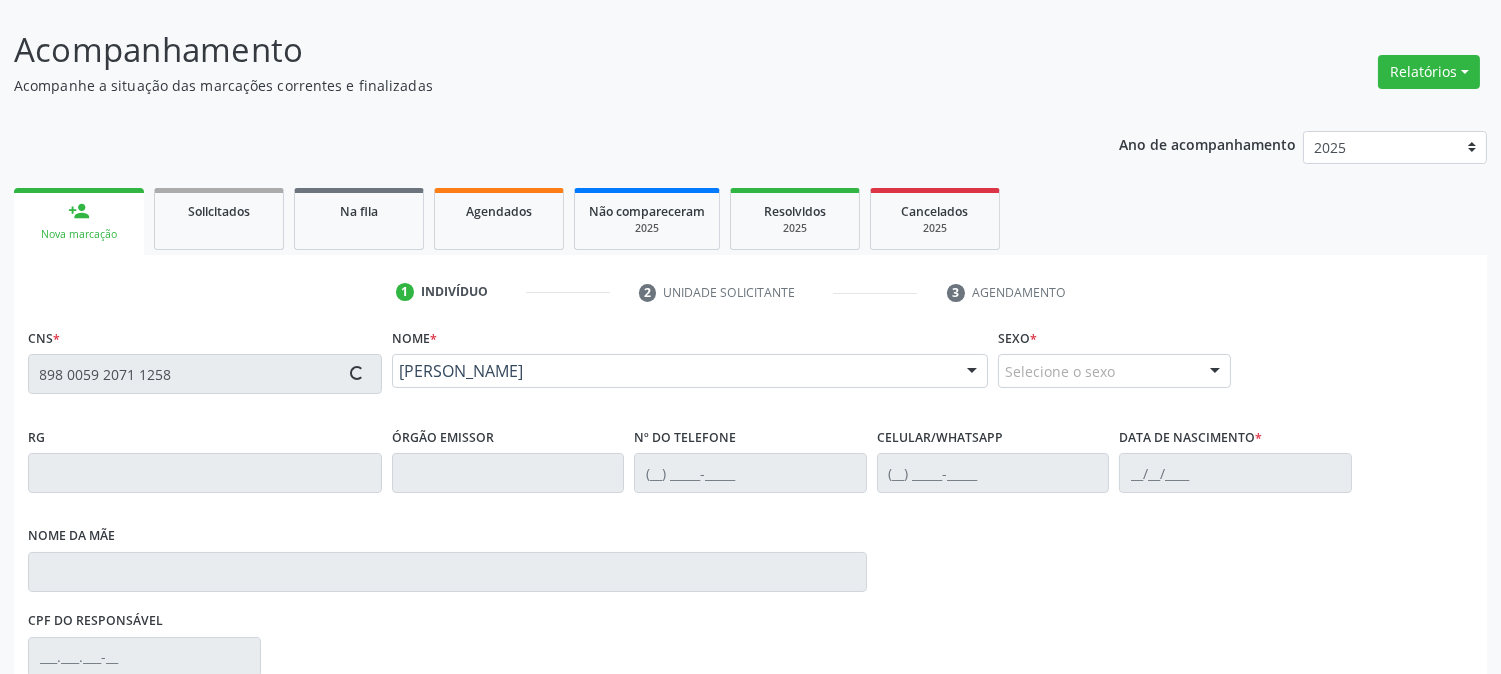 type on "[PHONE_NUMBER]" 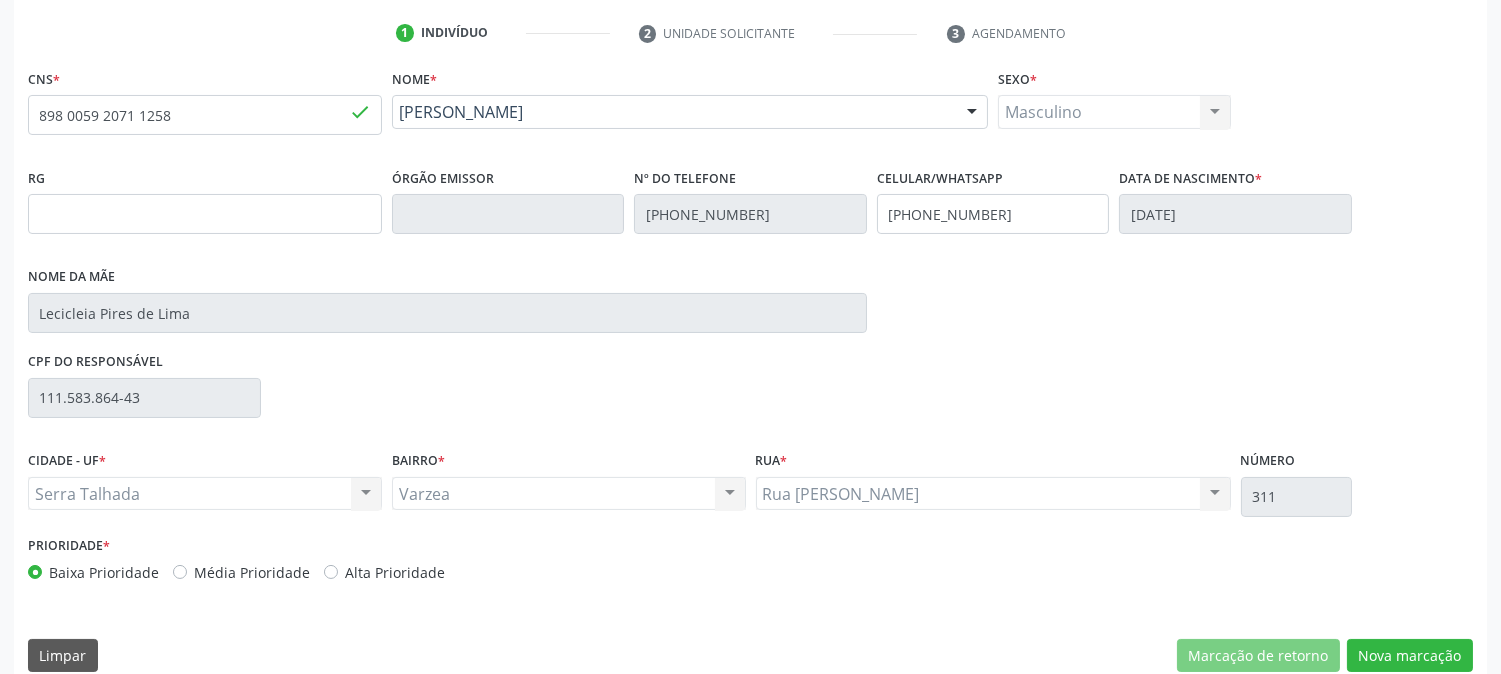 scroll, scrollTop: 395, scrollLeft: 0, axis: vertical 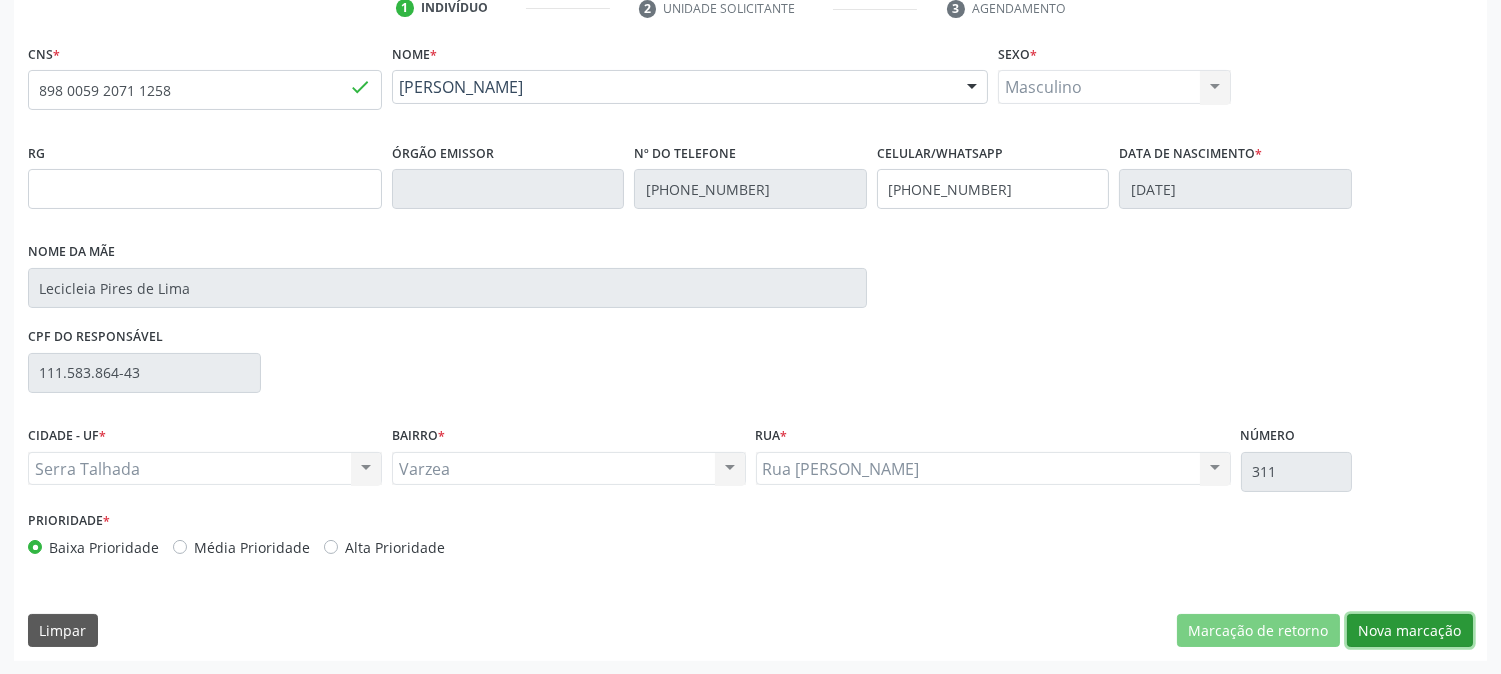 click on "Nova marcação" at bounding box center [1410, 631] 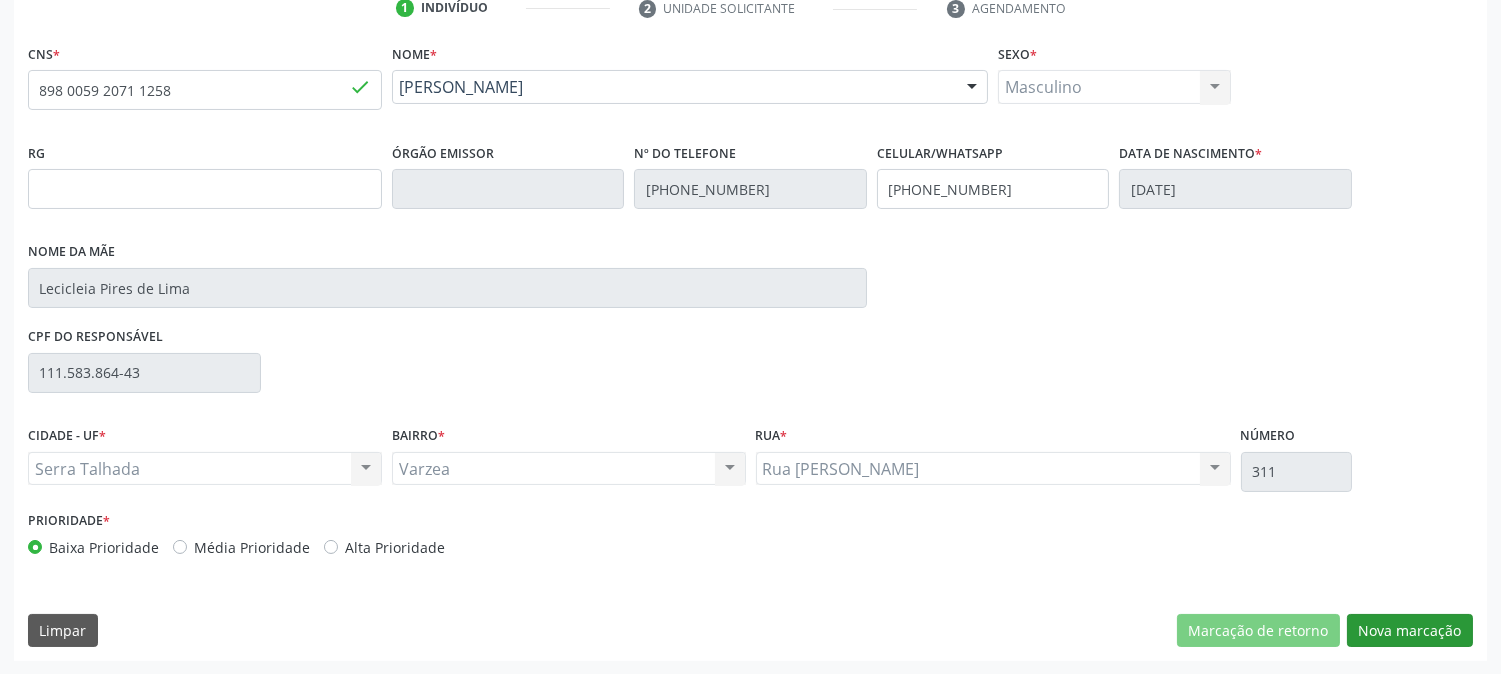 scroll, scrollTop: 231, scrollLeft: 0, axis: vertical 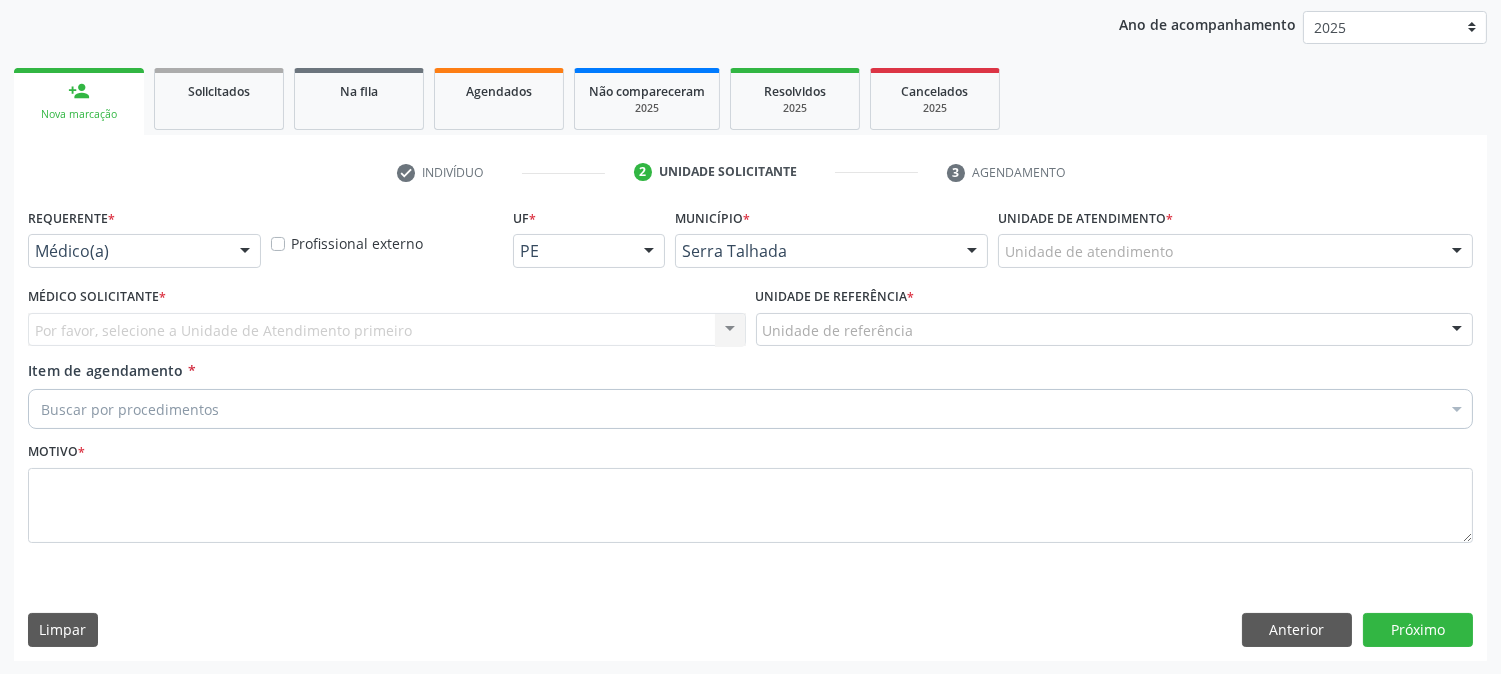 click on "Médico(a)" at bounding box center (144, 251) 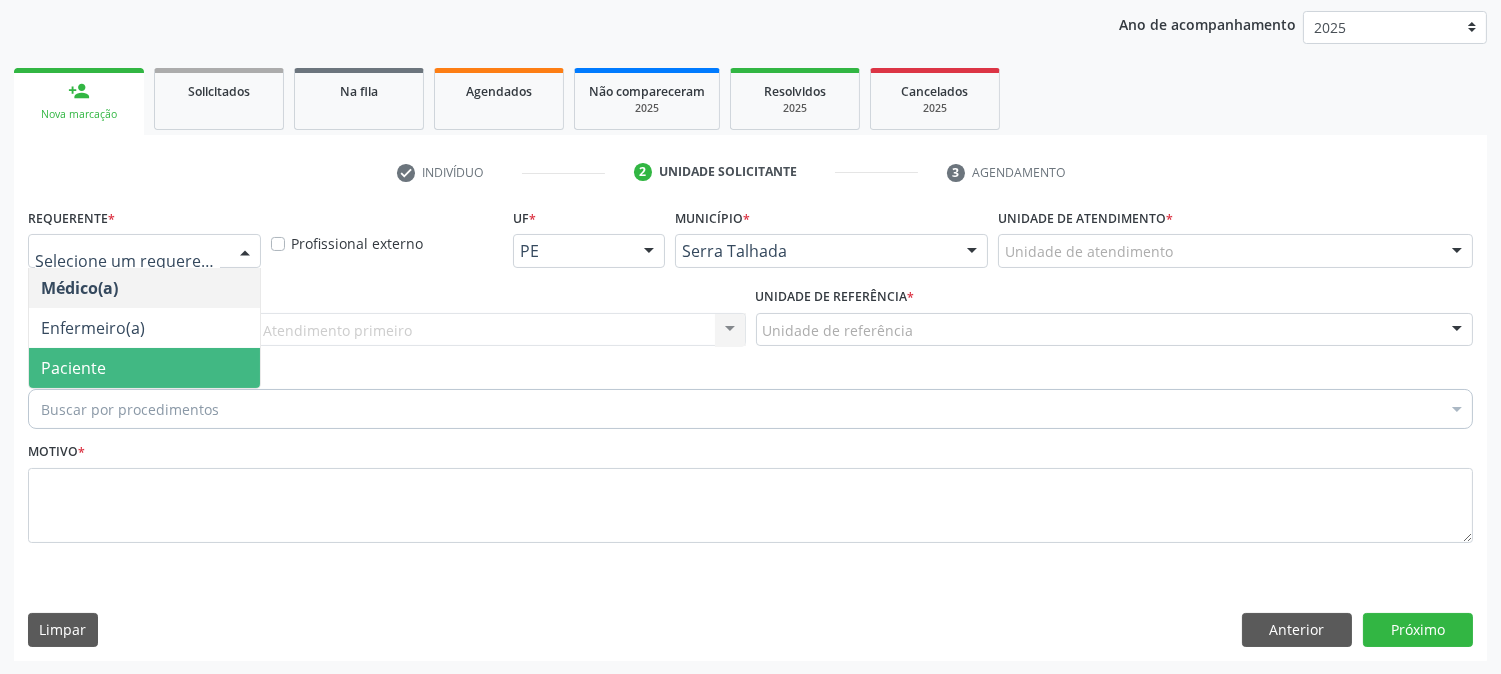 click on "Paciente" at bounding box center [144, 368] 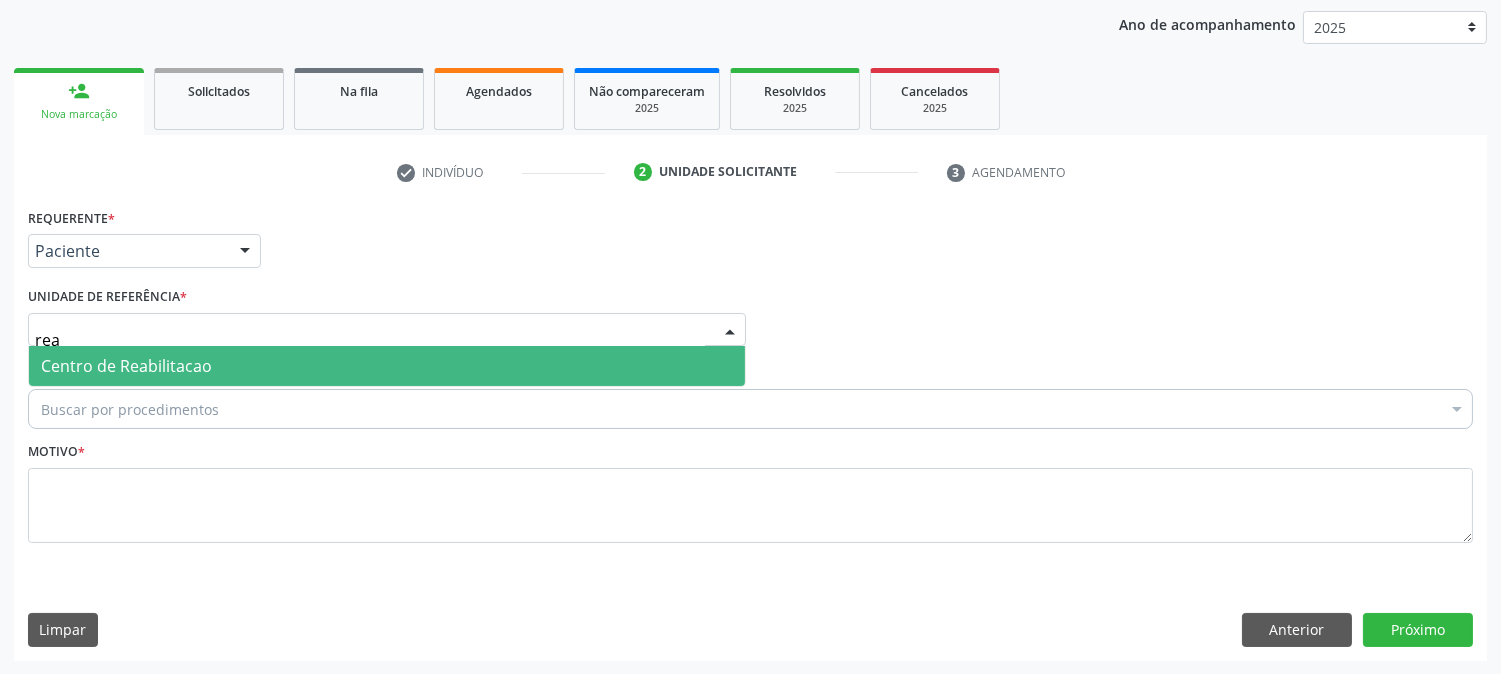 type on "reab" 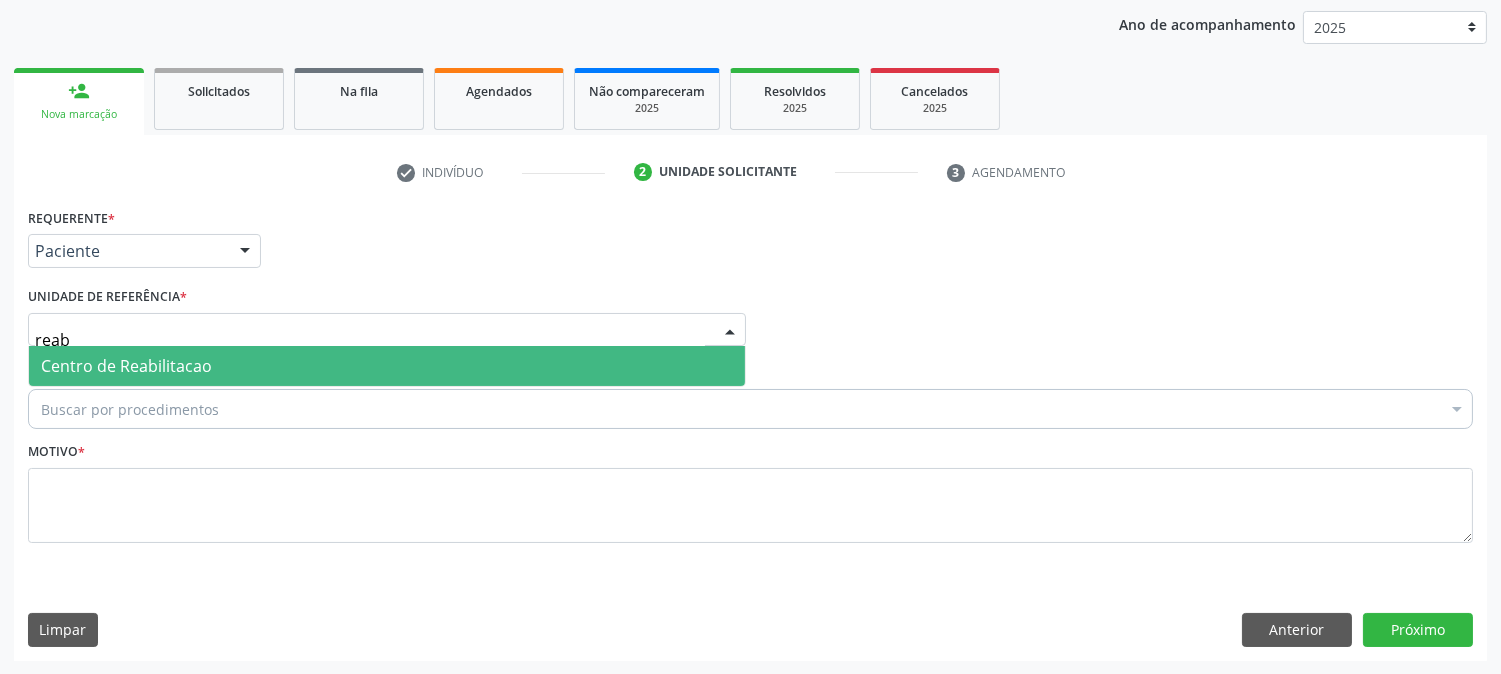 click on "Centro de Reabilitacao" at bounding box center (126, 366) 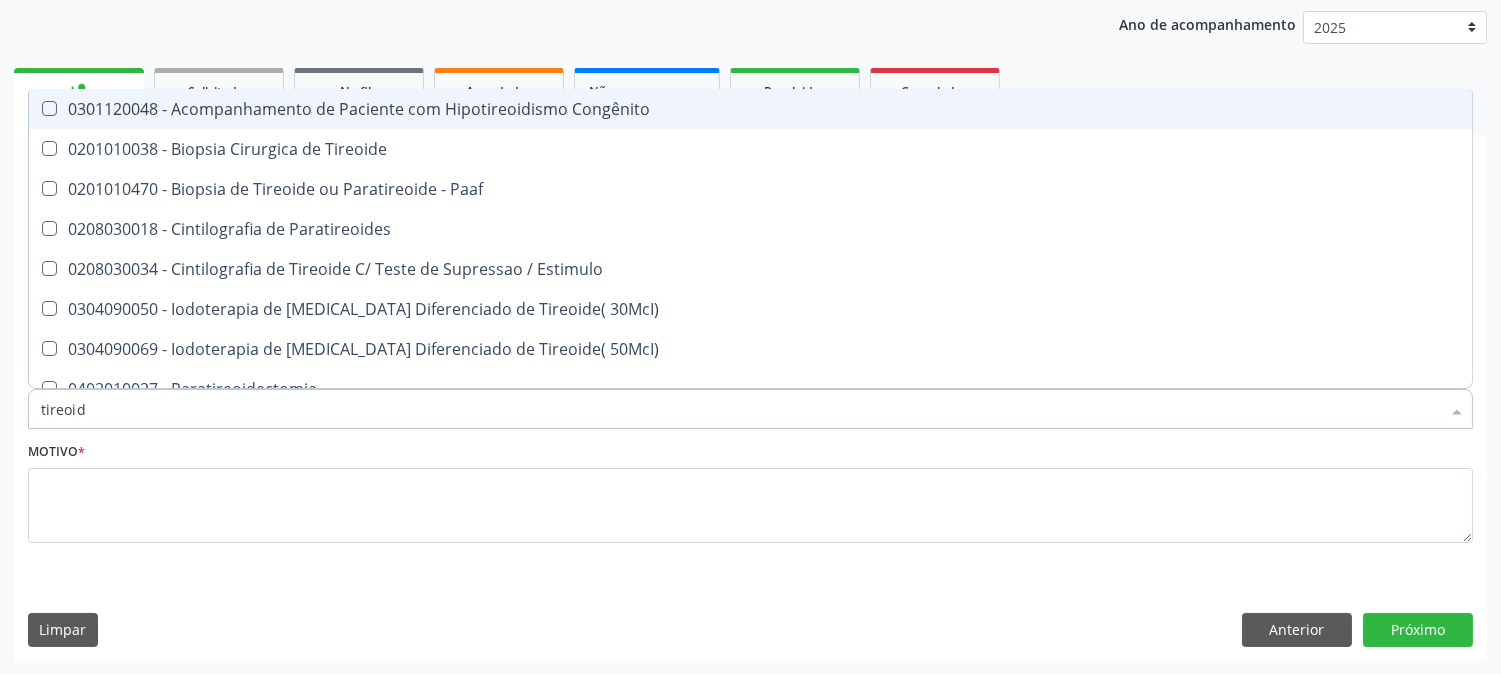 type on "tireoide" 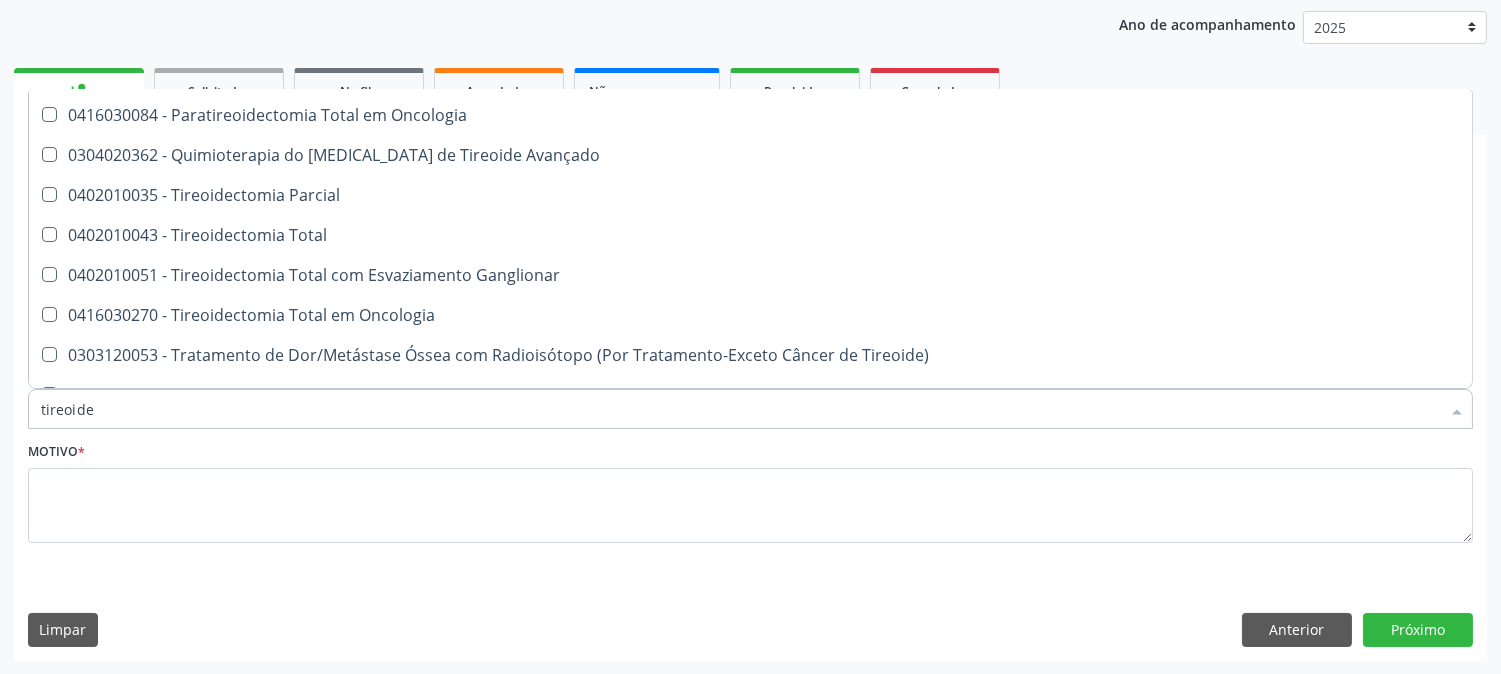 scroll, scrollTop: 341, scrollLeft: 0, axis: vertical 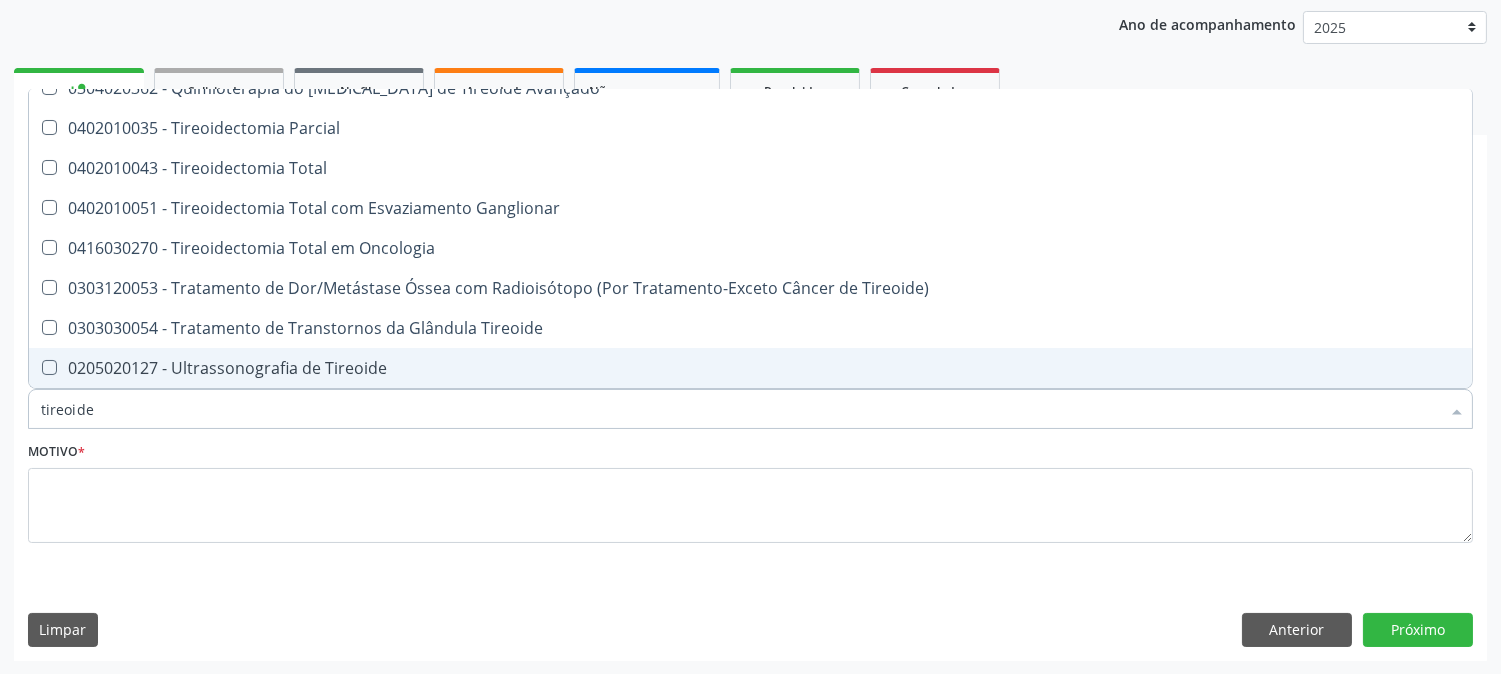 click on "0205020127 - Ultrassonografia de Tireoide" at bounding box center (750, 368) 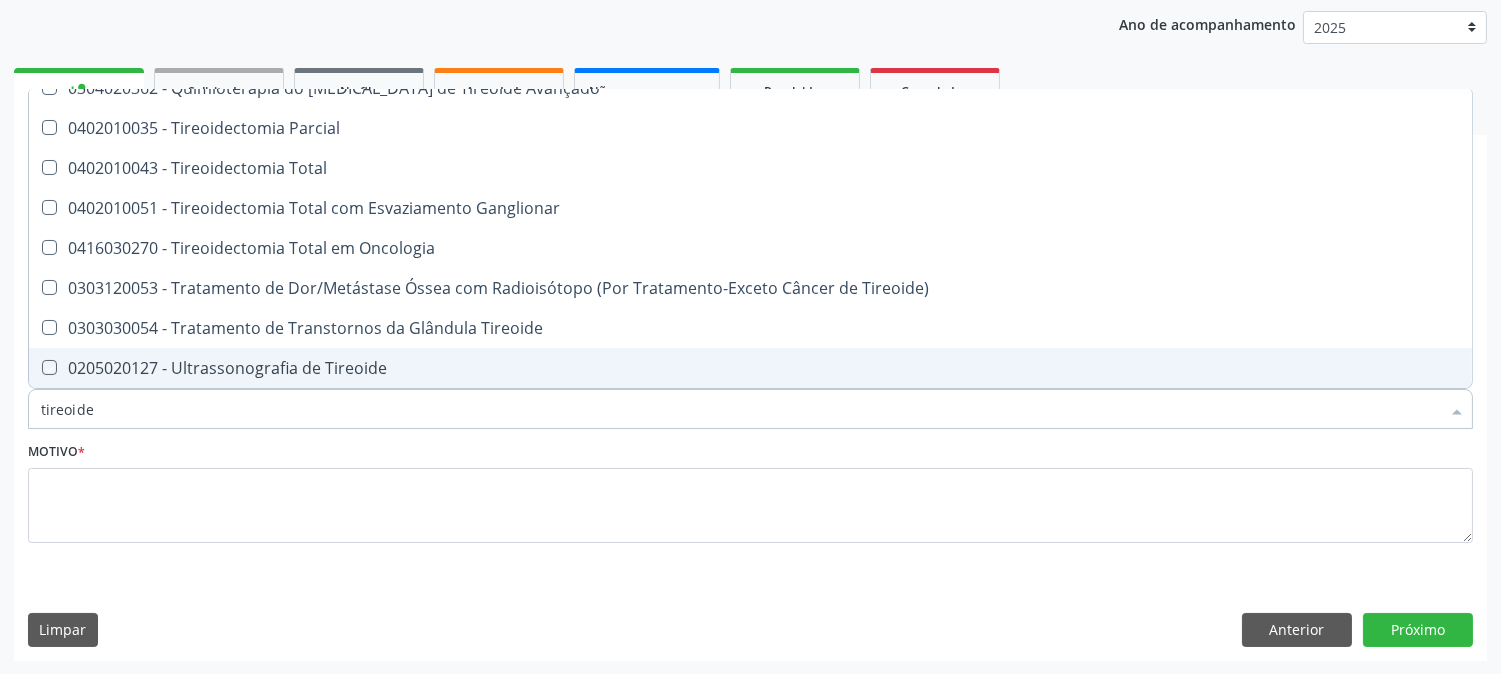 checkbox on "true" 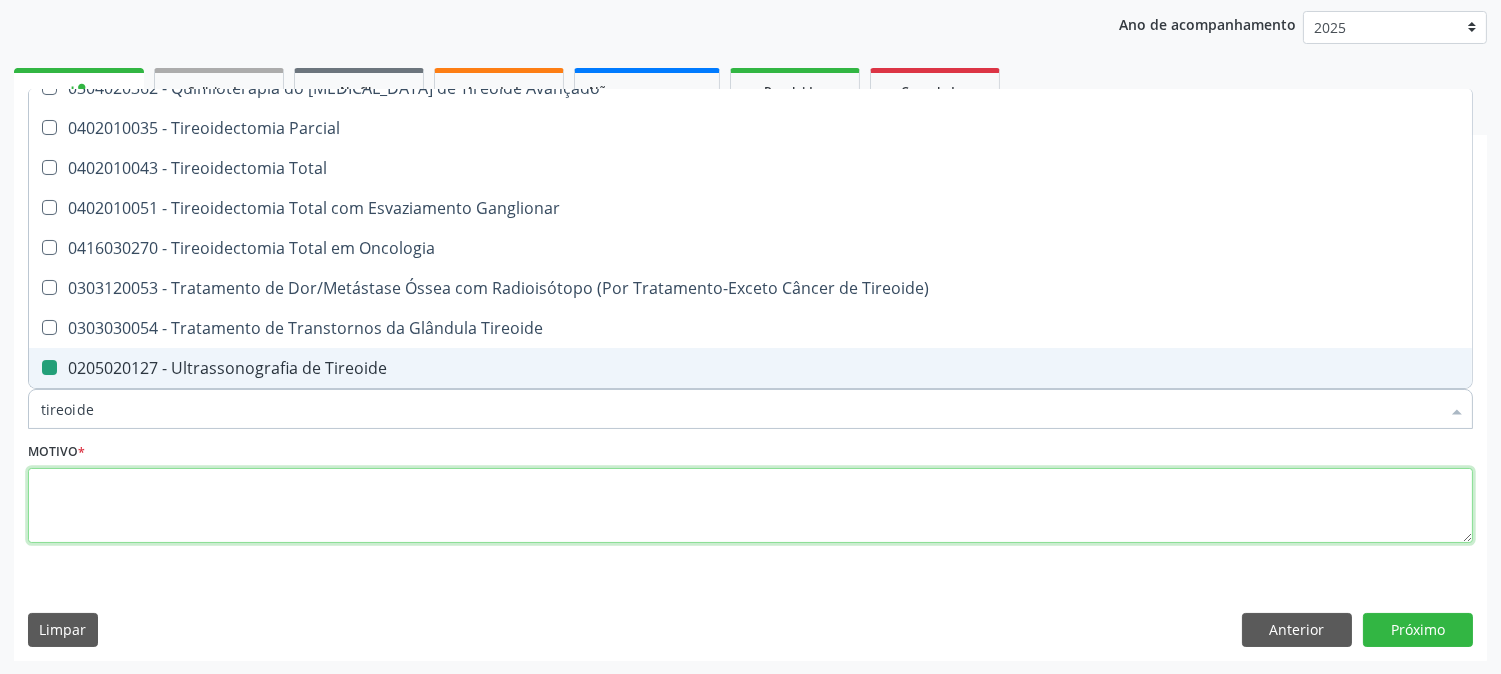 click at bounding box center (750, 506) 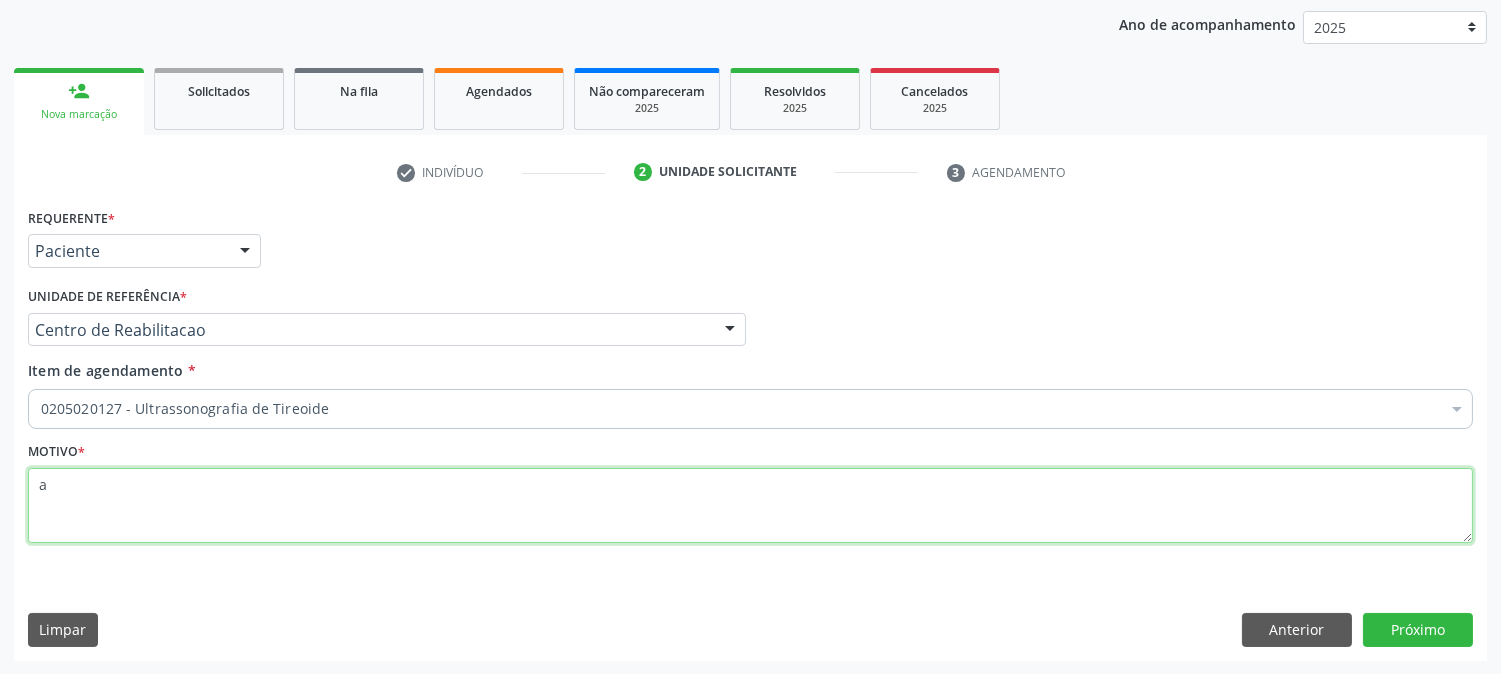scroll, scrollTop: 0, scrollLeft: 0, axis: both 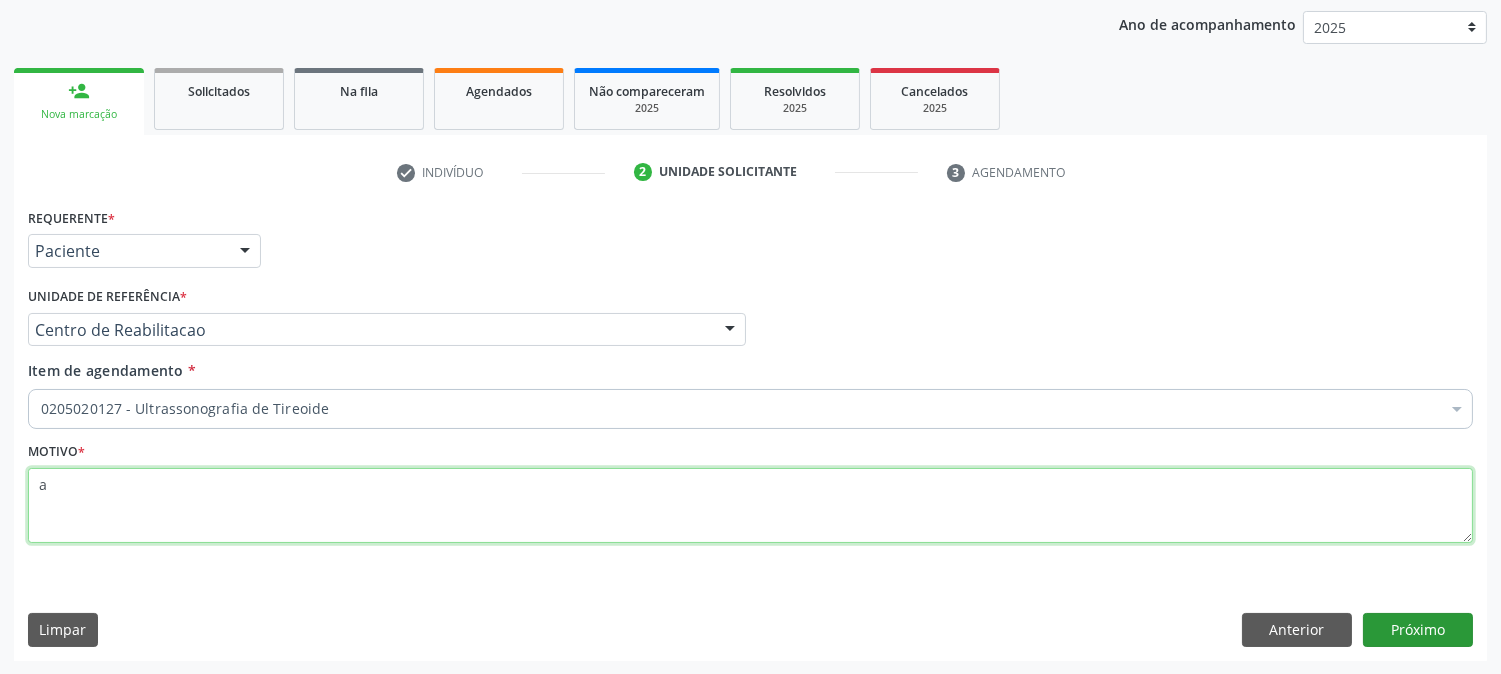 type on "a" 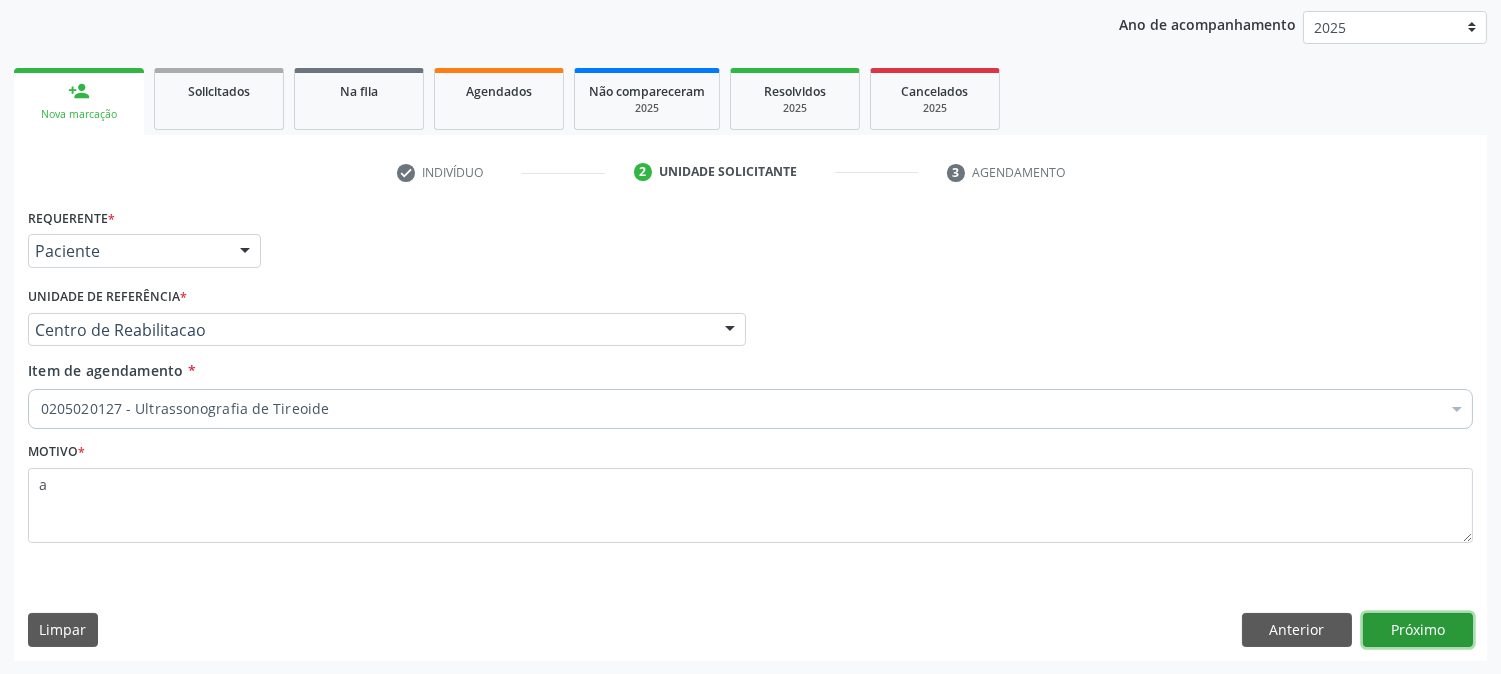 click on "Próximo" at bounding box center (1418, 630) 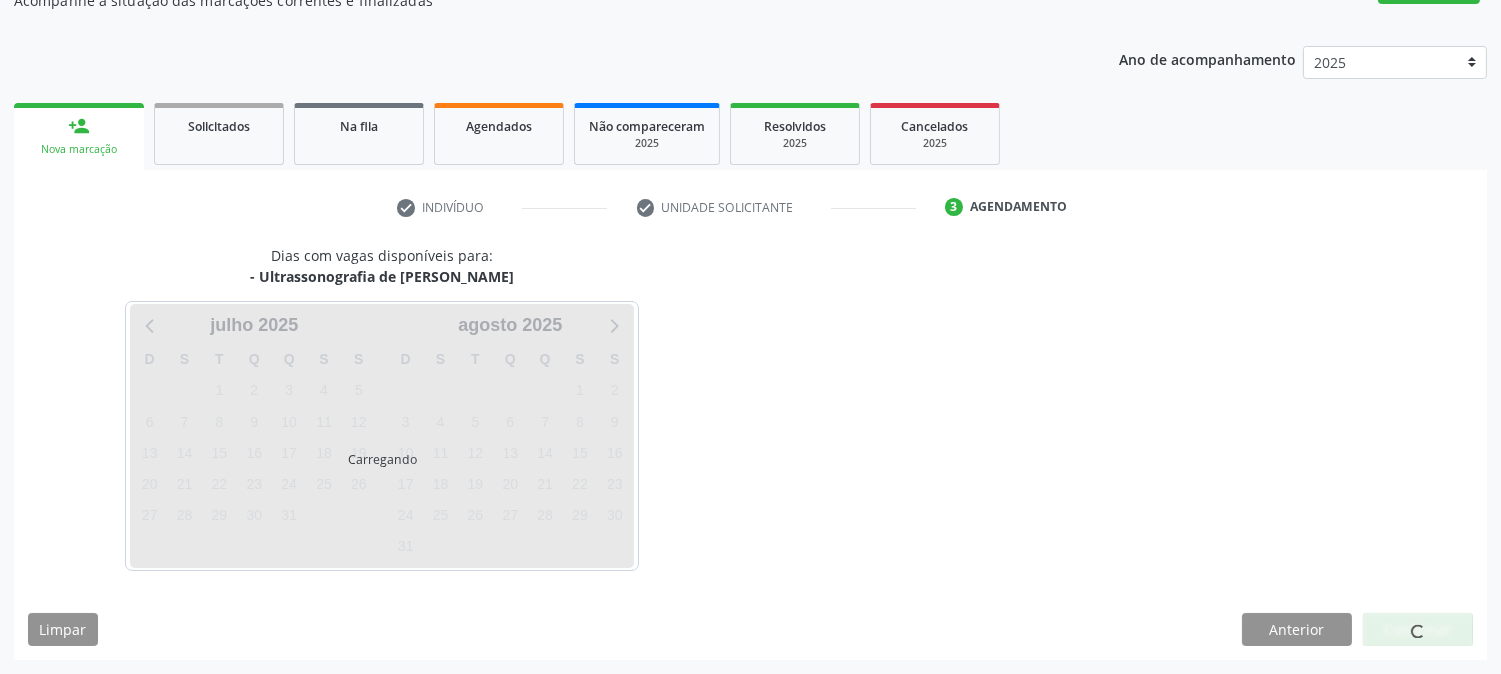 scroll, scrollTop: 195, scrollLeft: 0, axis: vertical 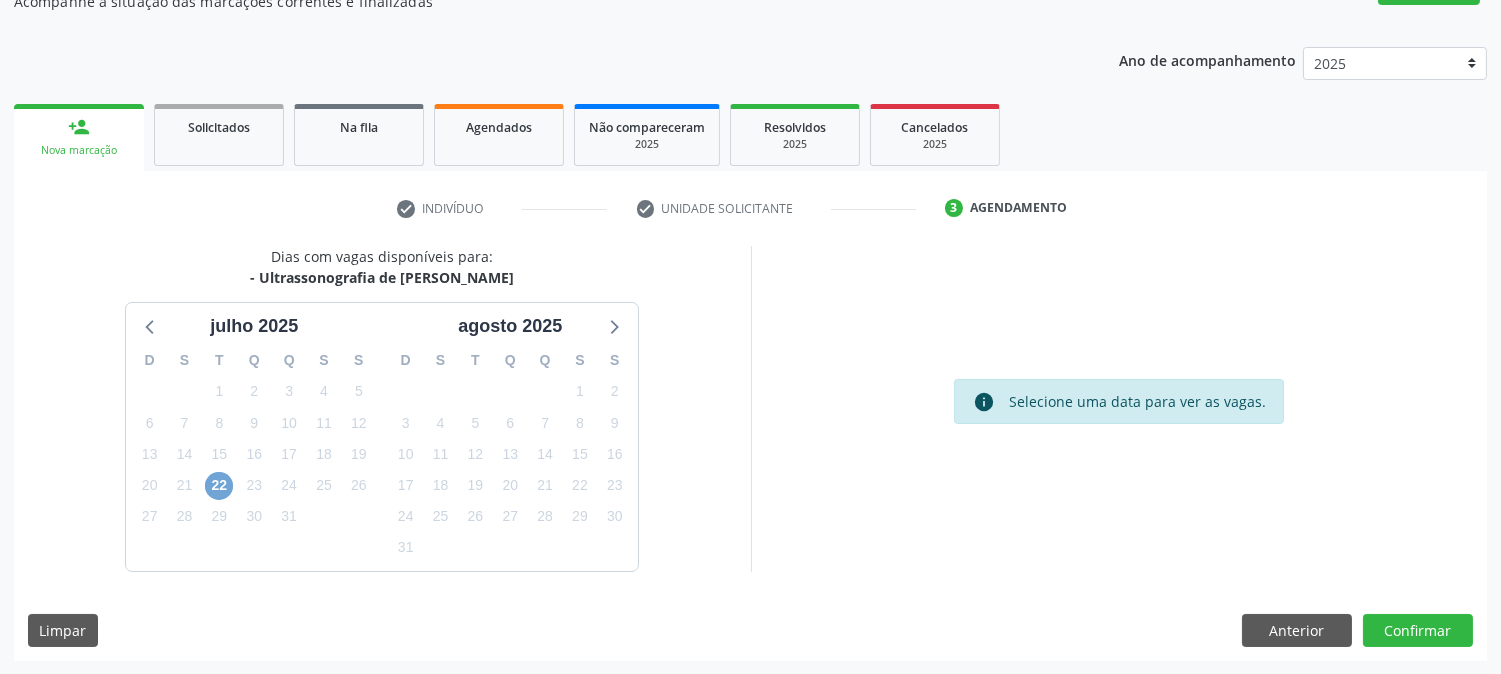 click on "22" at bounding box center [219, 486] 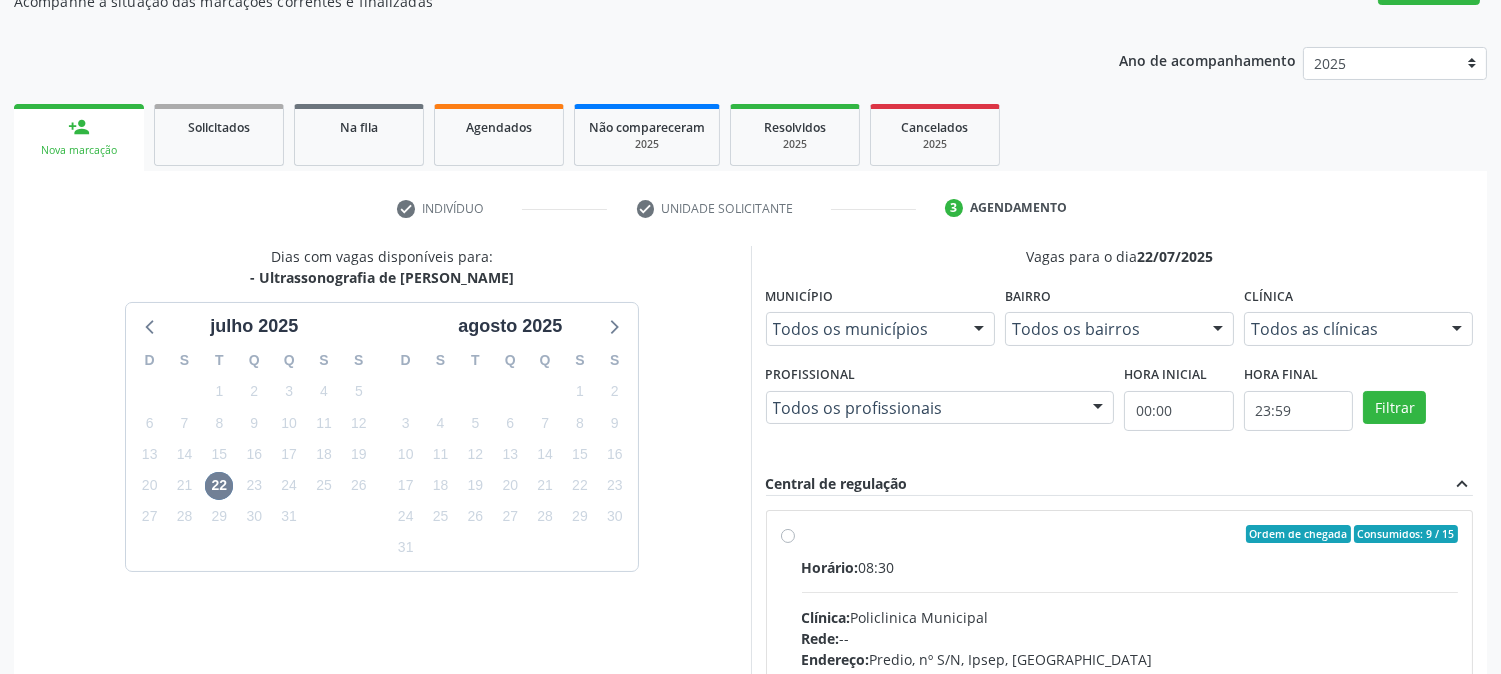 click on "Horário:   08:30" at bounding box center (1130, 567) 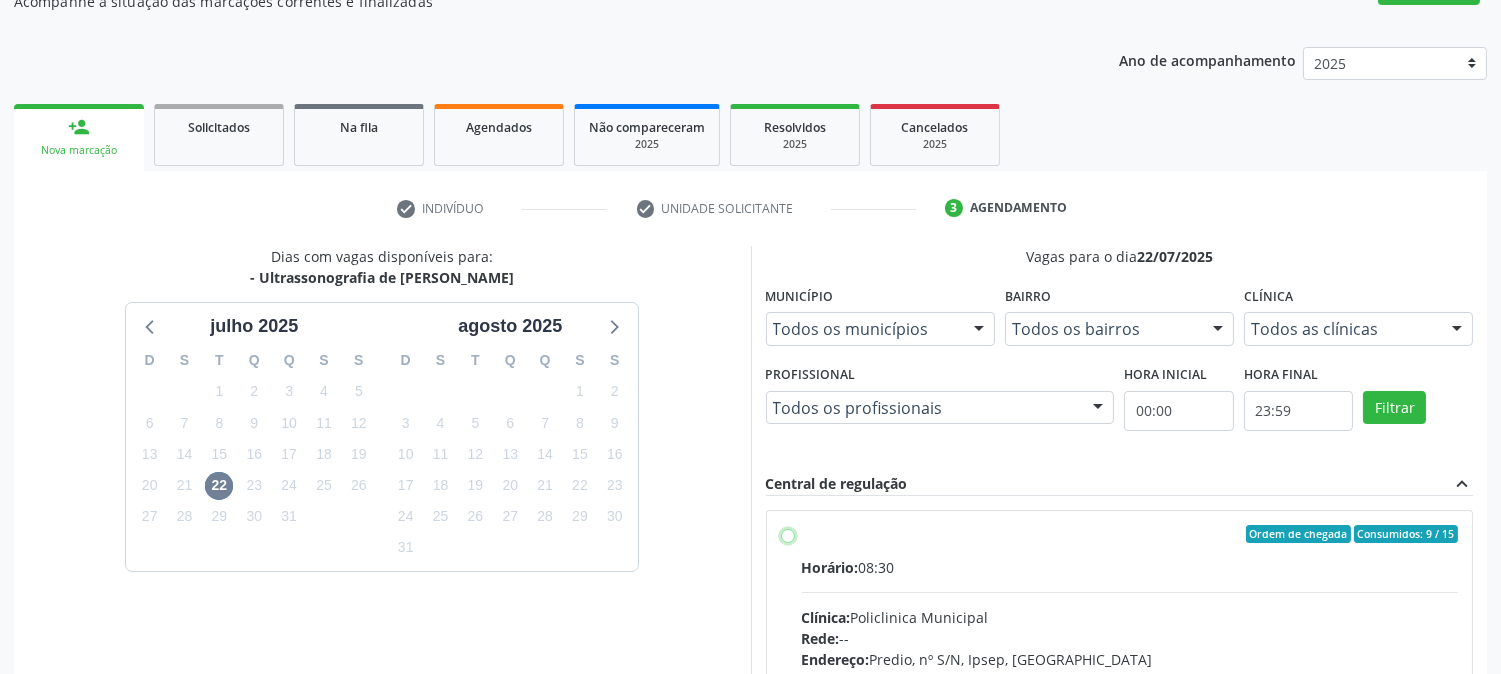 click on "Ordem de chegada
Consumidos: 9 / 15
Horário:   08:30
Clínica:  Policlinica Municipal
Rede:
--
Endereço:   Predio, nº S/N, Ipsep, [GEOGRAPHIC_DATA] - PE
Telefone:   --
Profissional:
[PERSON_NAME]
Informações adicionais sobre o atendimento
Idade de atendimento:
de 0 a 120 anos
Gênero(s) atendido(s):
Masculino e Feminino
Informações adicionais:
--" at bounding box center [788, 534] 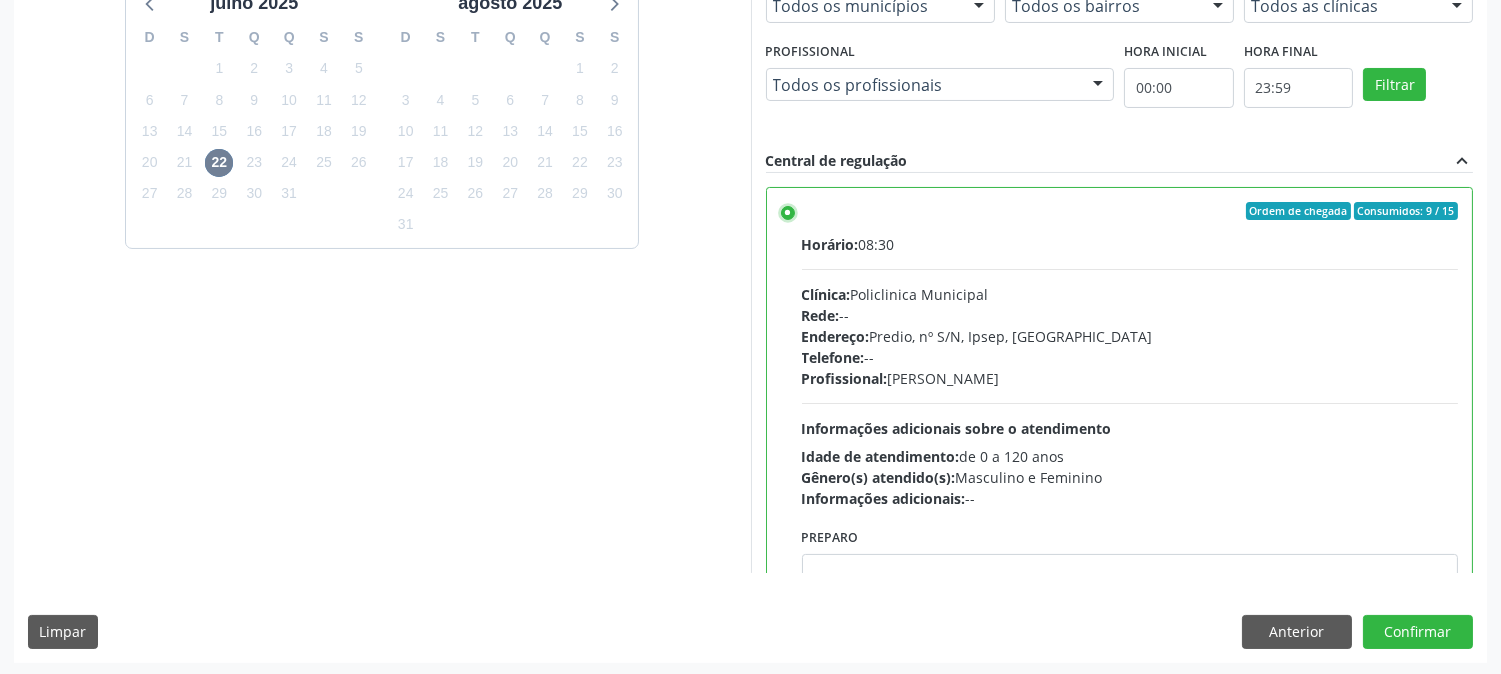 scroll, scrollTop: 520, scrollLeft: 0, axis: vertical 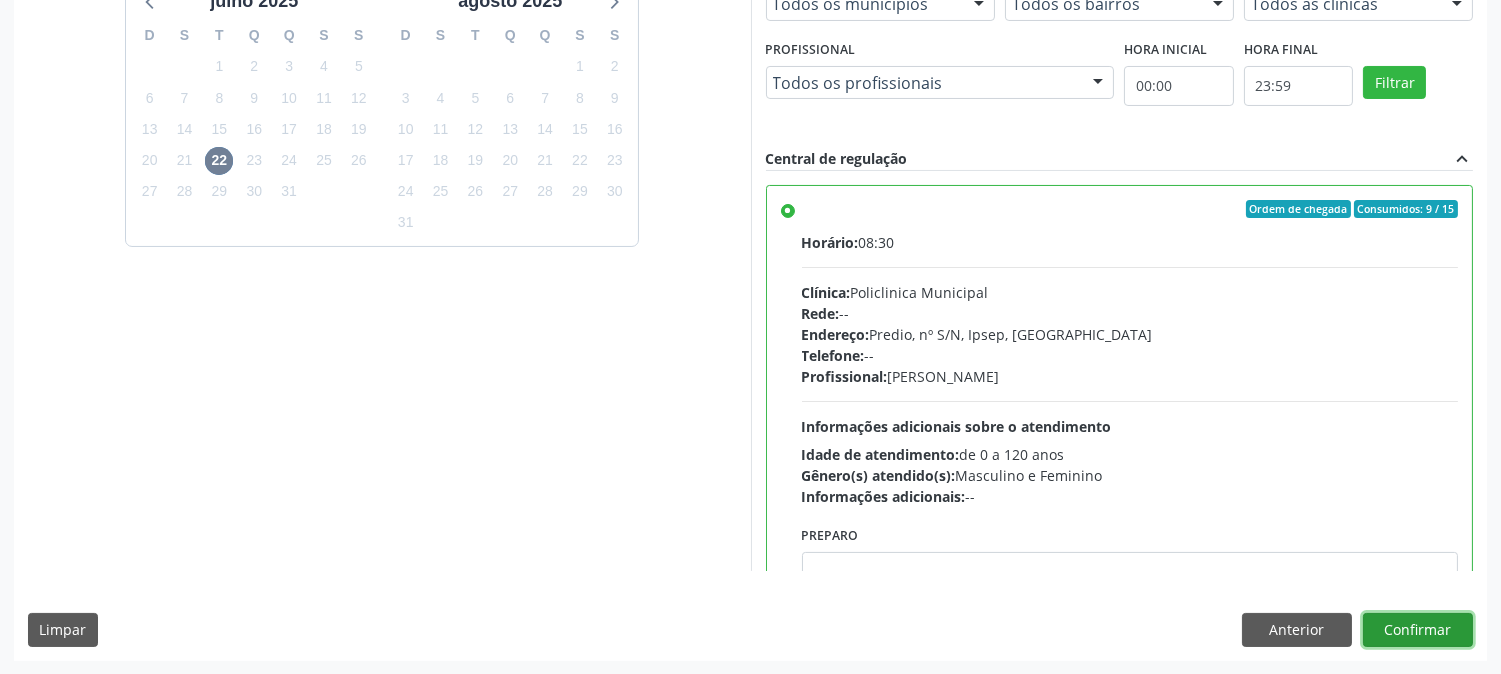click on "Confirmar" at bounding box center (1418, 630) 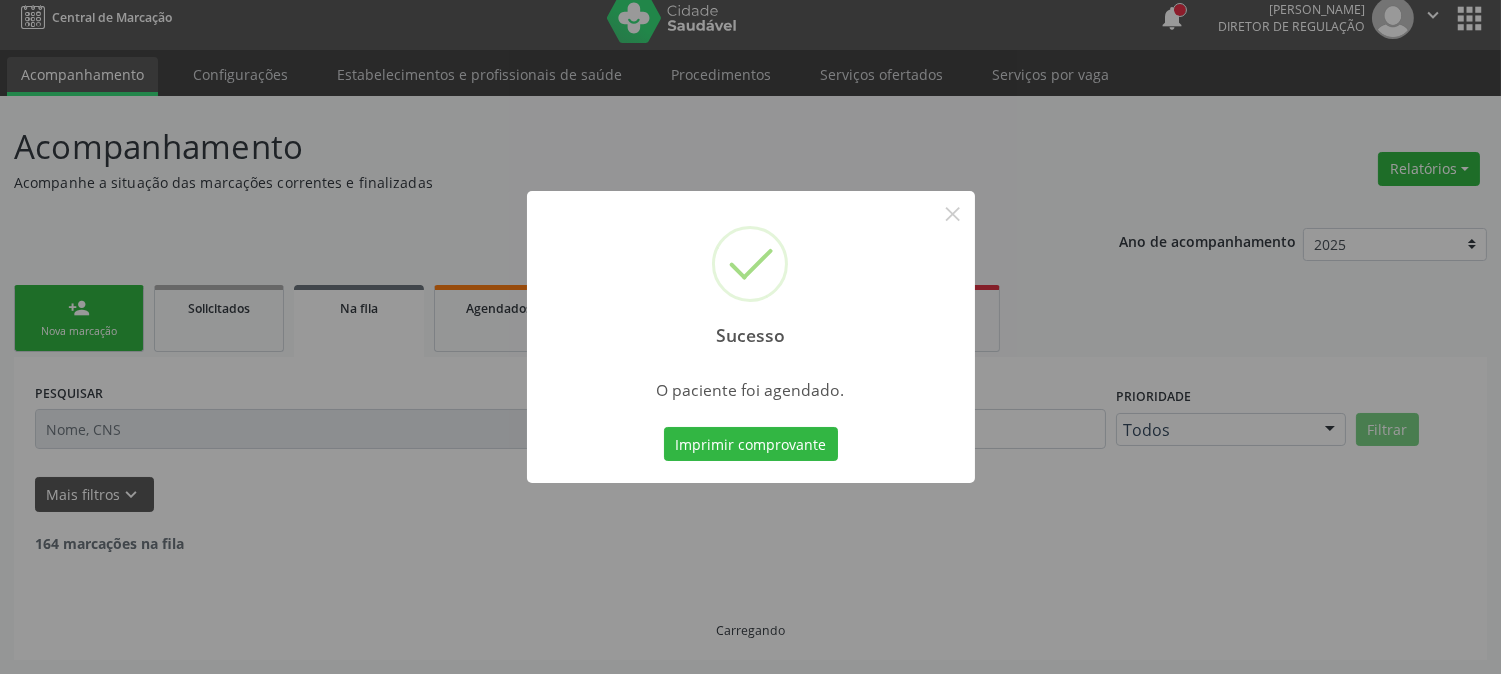 scroll, scrollTop: 0, scrollLeft: 0, axis: both 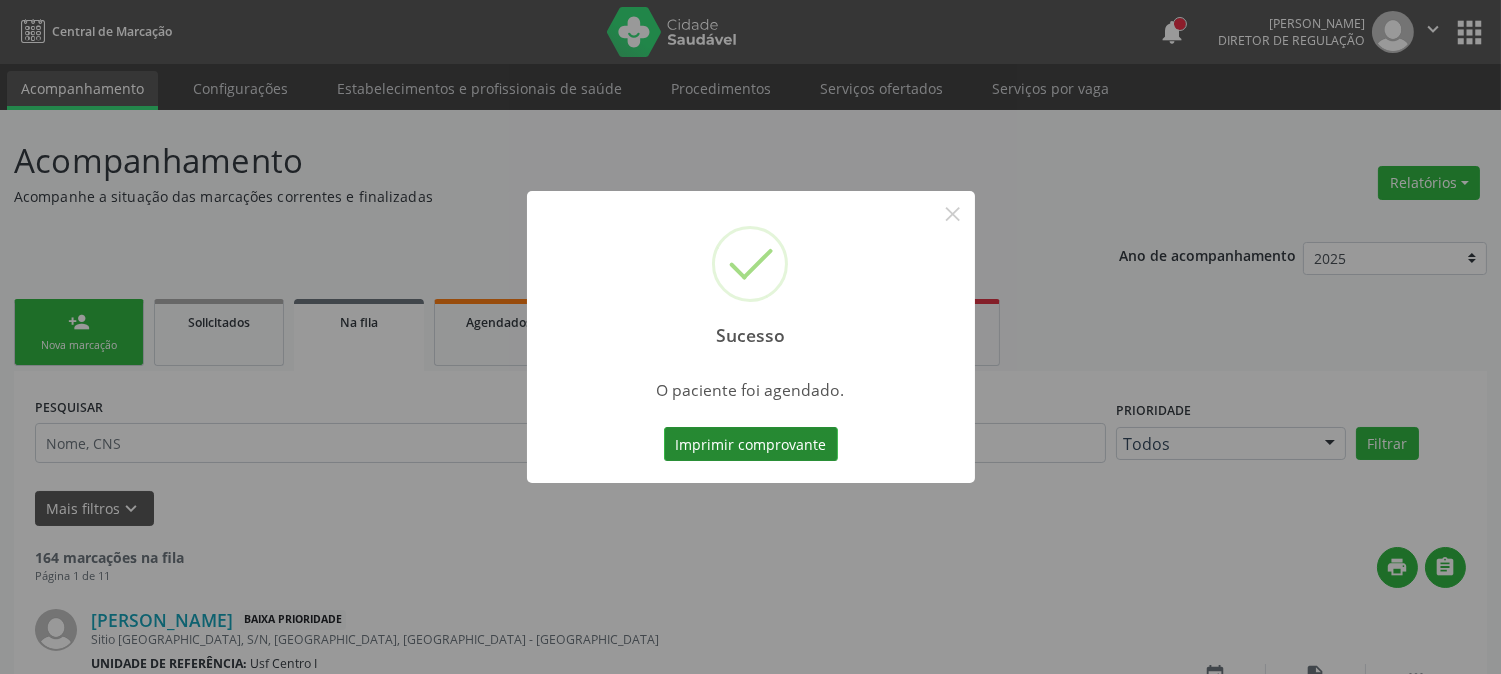 click on "Imprimir comprovante" at bounding box center (751, 444) 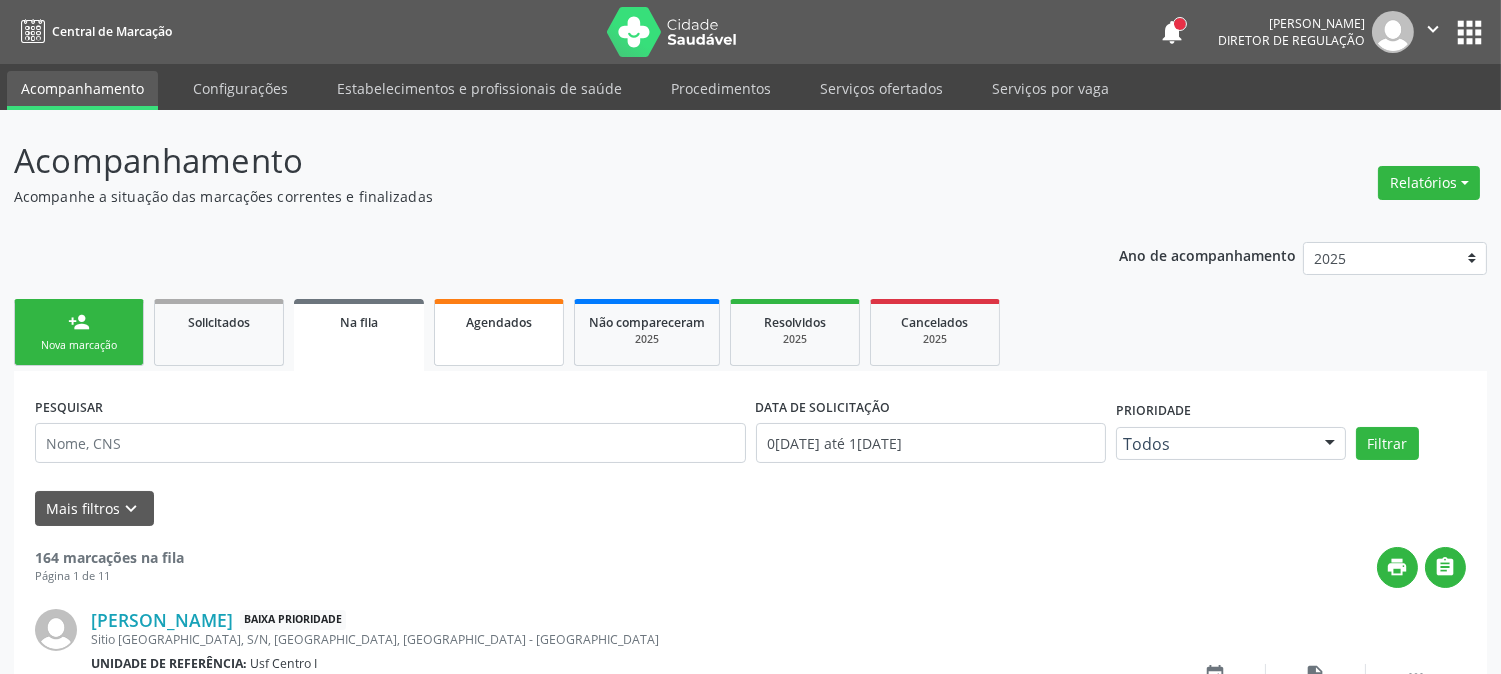 click on "Agendados" at bounding box center (499, 332) 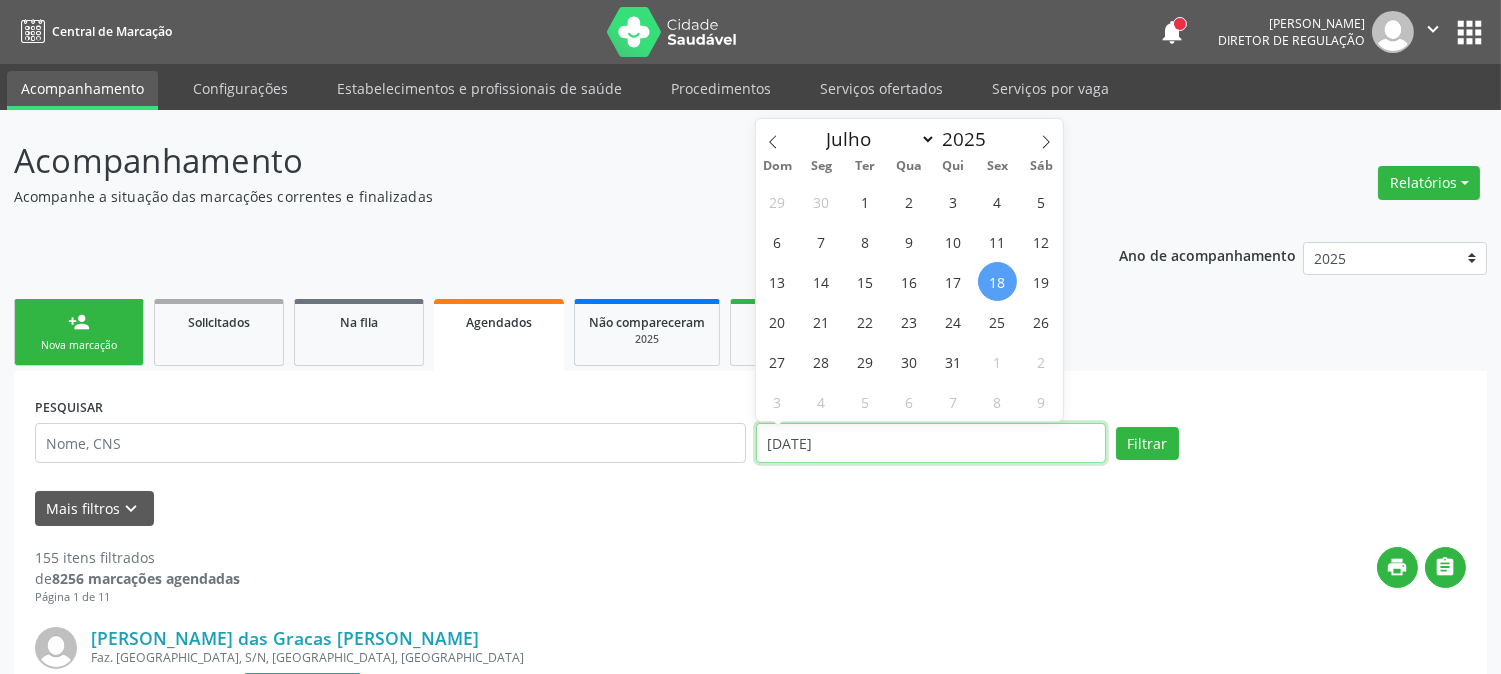 click on "[DATE]" at bounding box center [931, 443] 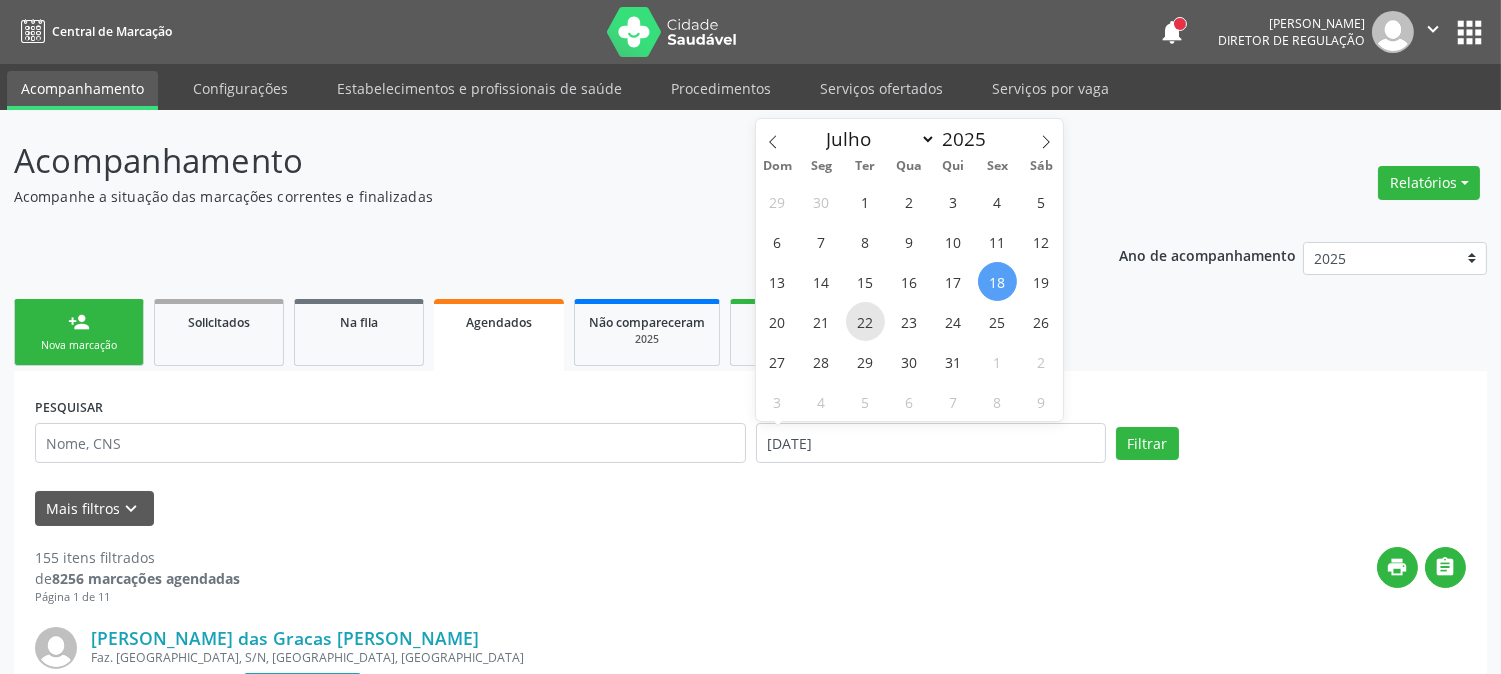 click on "22" at bounding box center (865, 321) 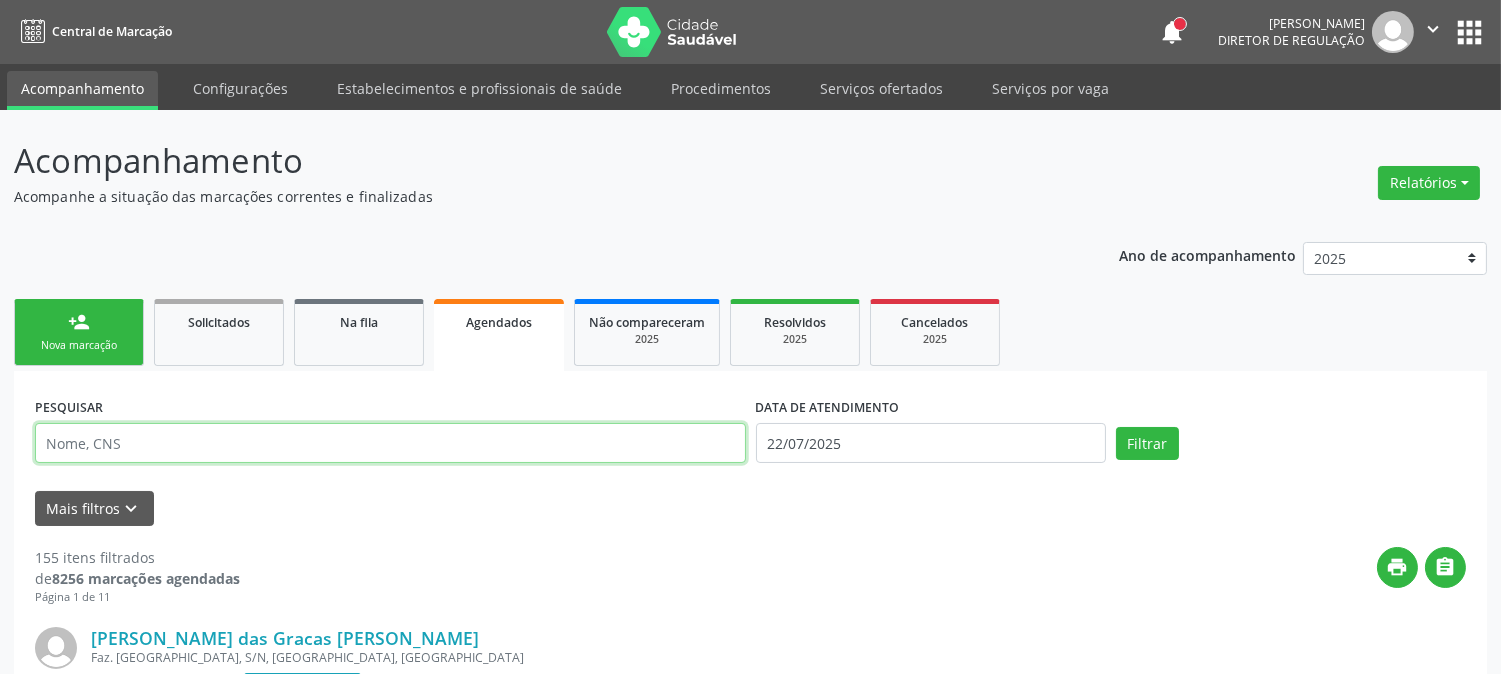 click at bounding box center (390, 443) 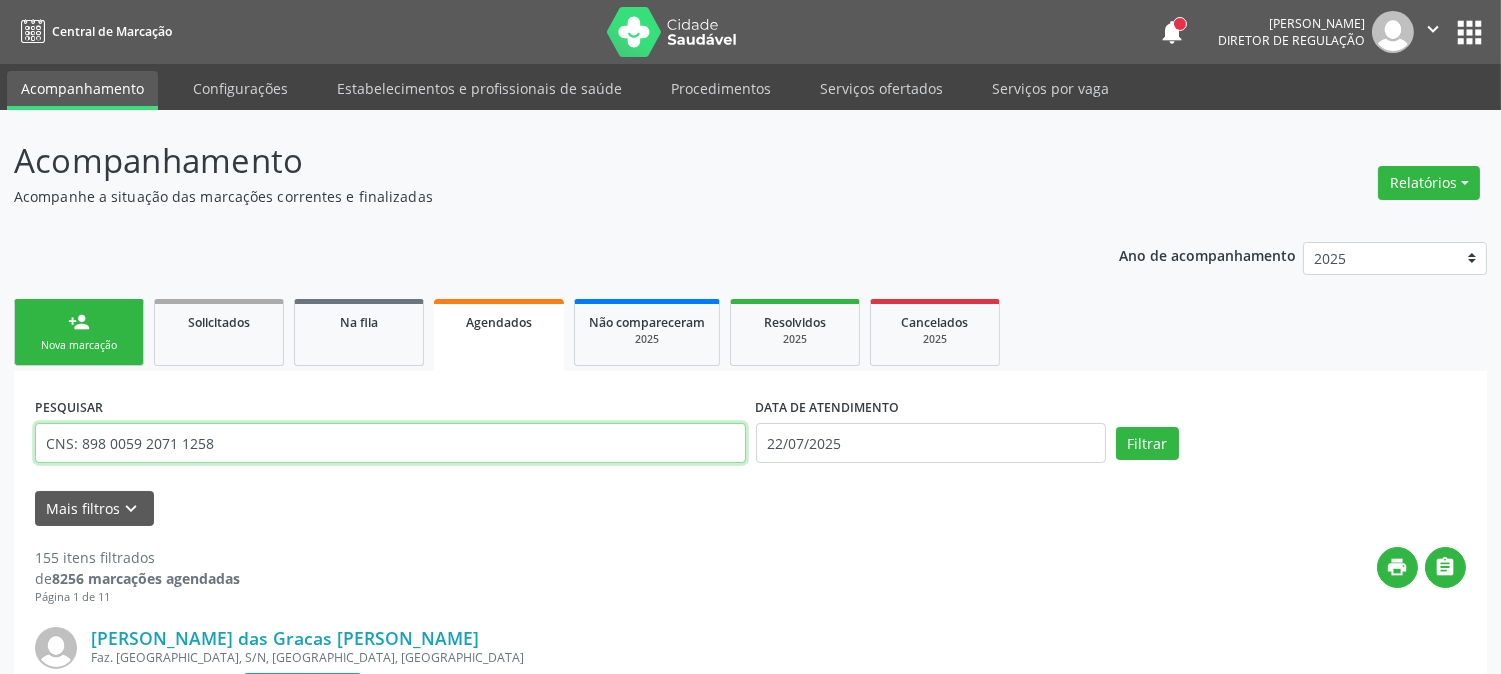 click on "CNS: 898 0059 2071 1258" at bounding box center [390, 443] 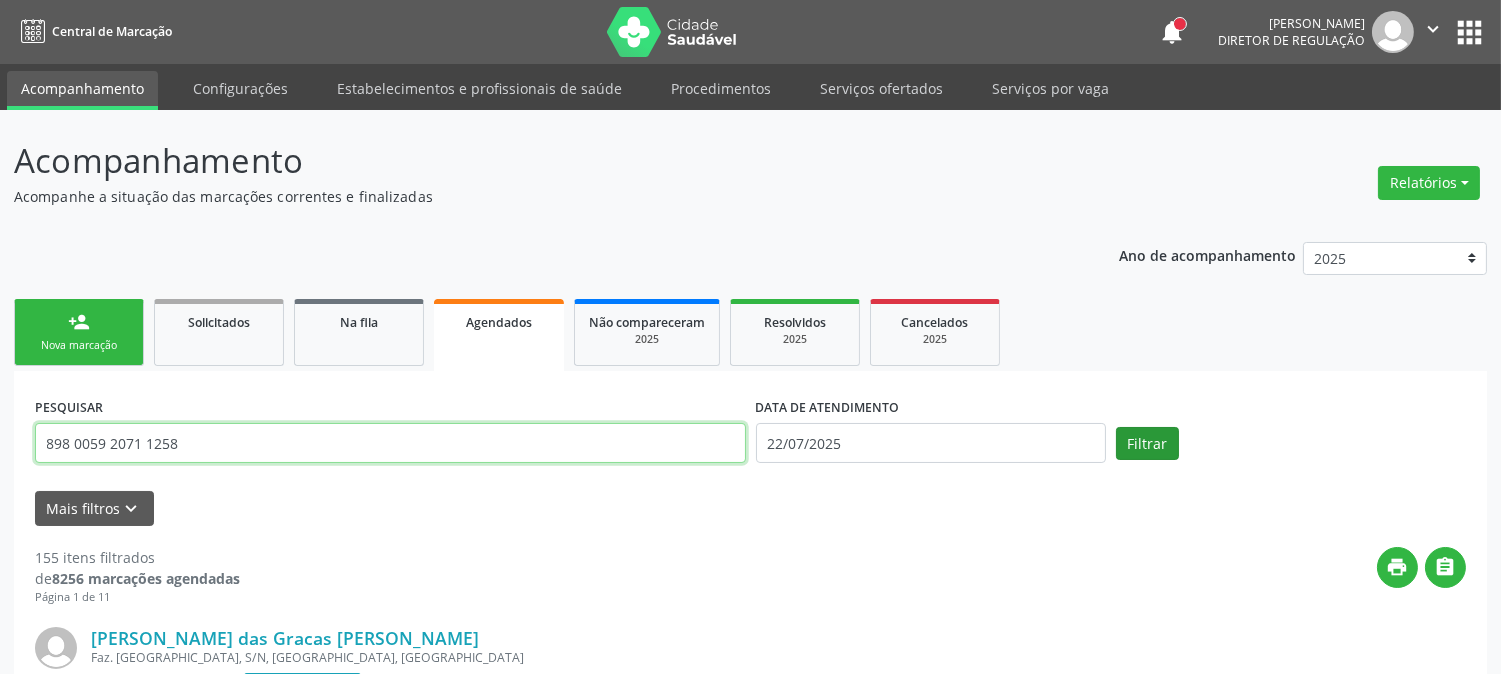 type on "898 0059 2071 1258" 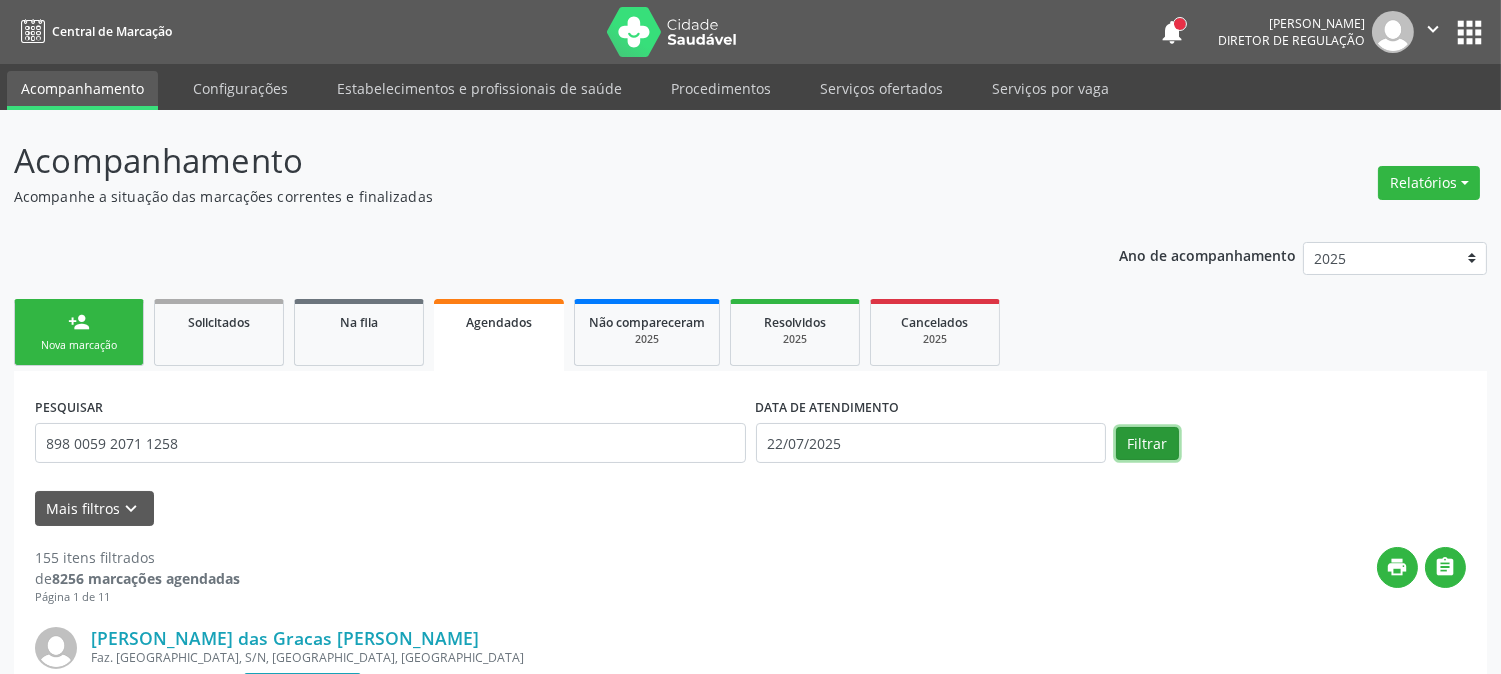 click on "Filtrar" at bounding box center (1147, 444) 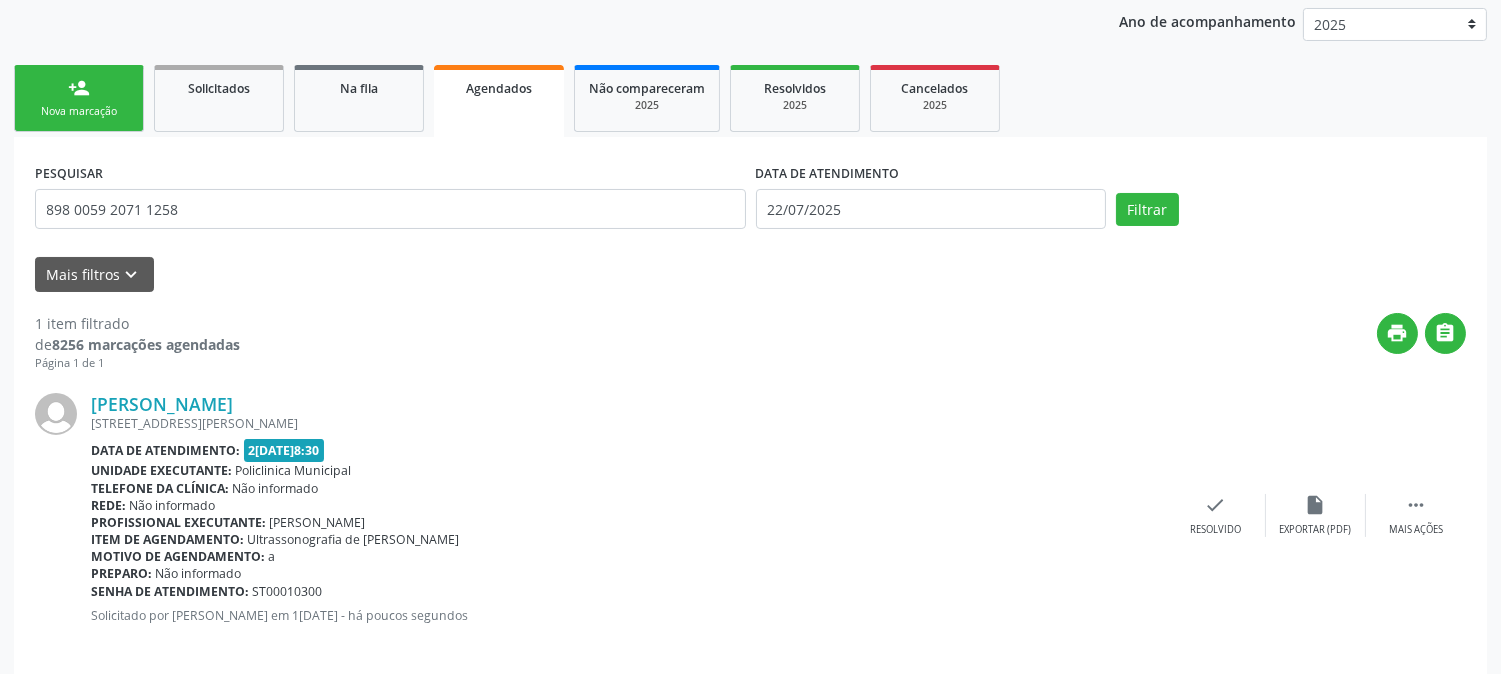 scroll, scrollTop: 253, scrollLeft: 0, axis: vertical 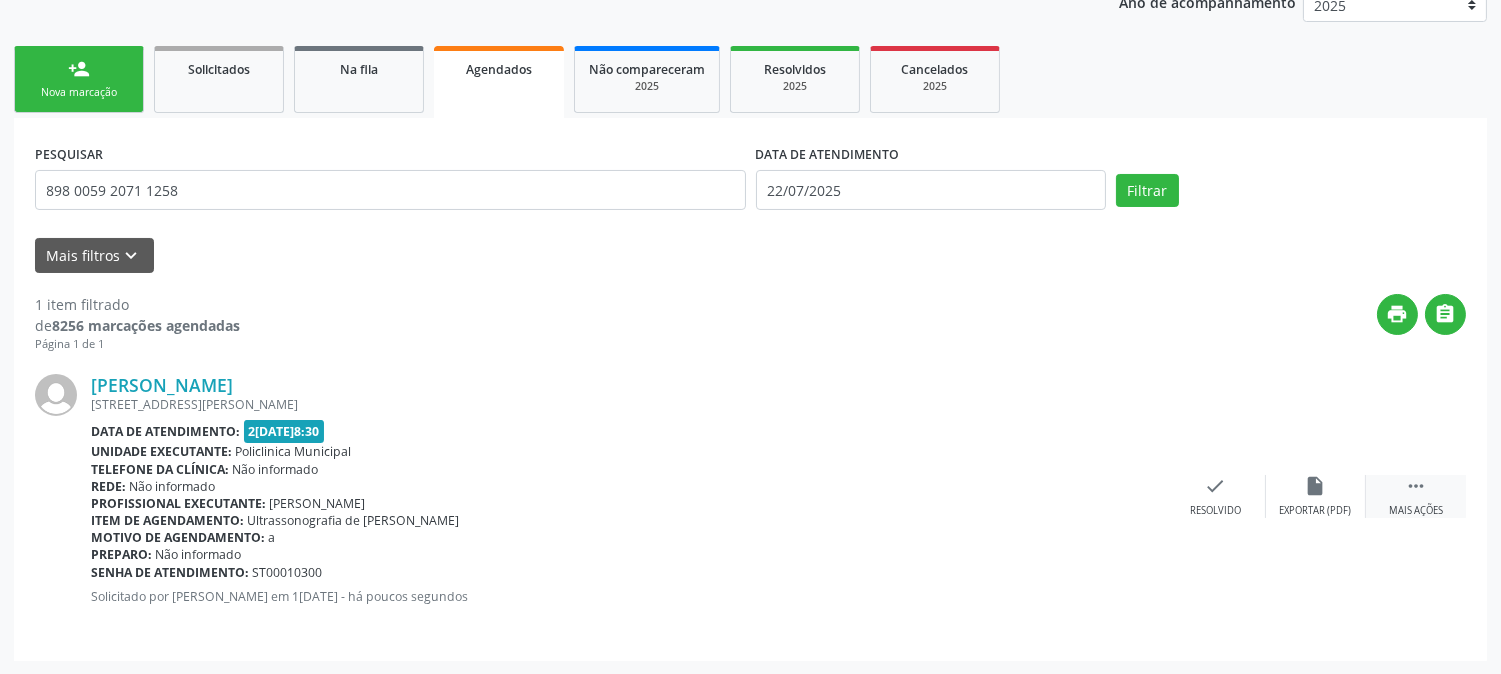 click on "Mais ações" at bounding box center (1416, 511) 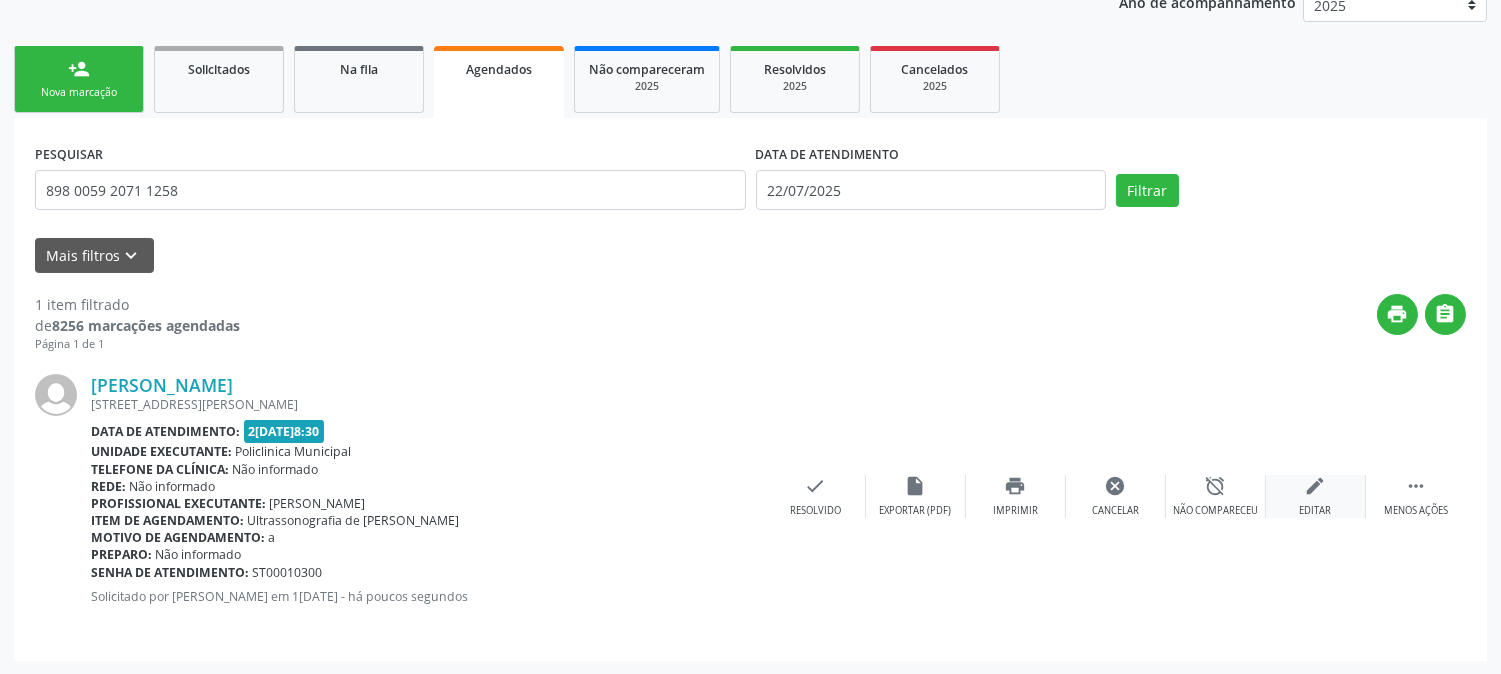 click on "edit
Editar" at bounding box center [1316, 496] 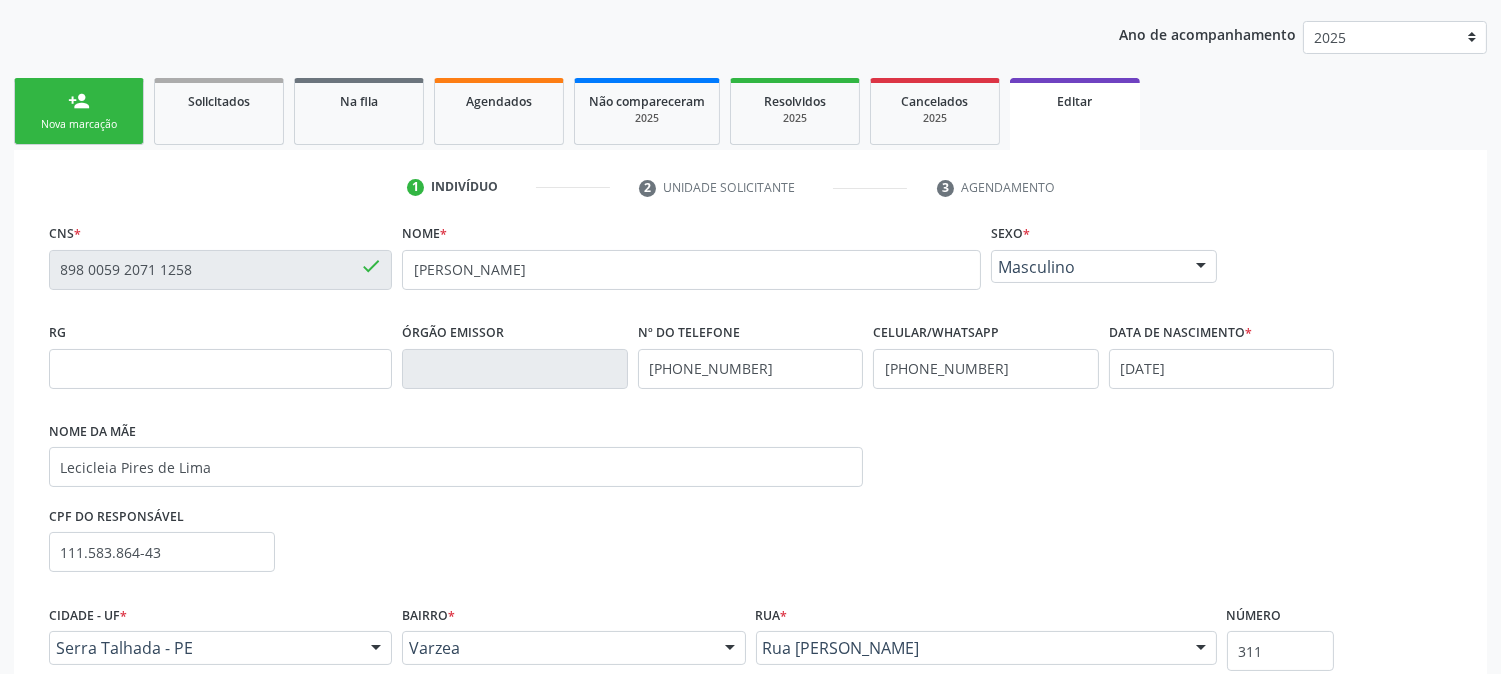 scroll, scrollTop: 222, scrollLeft: 0, axis: vertical 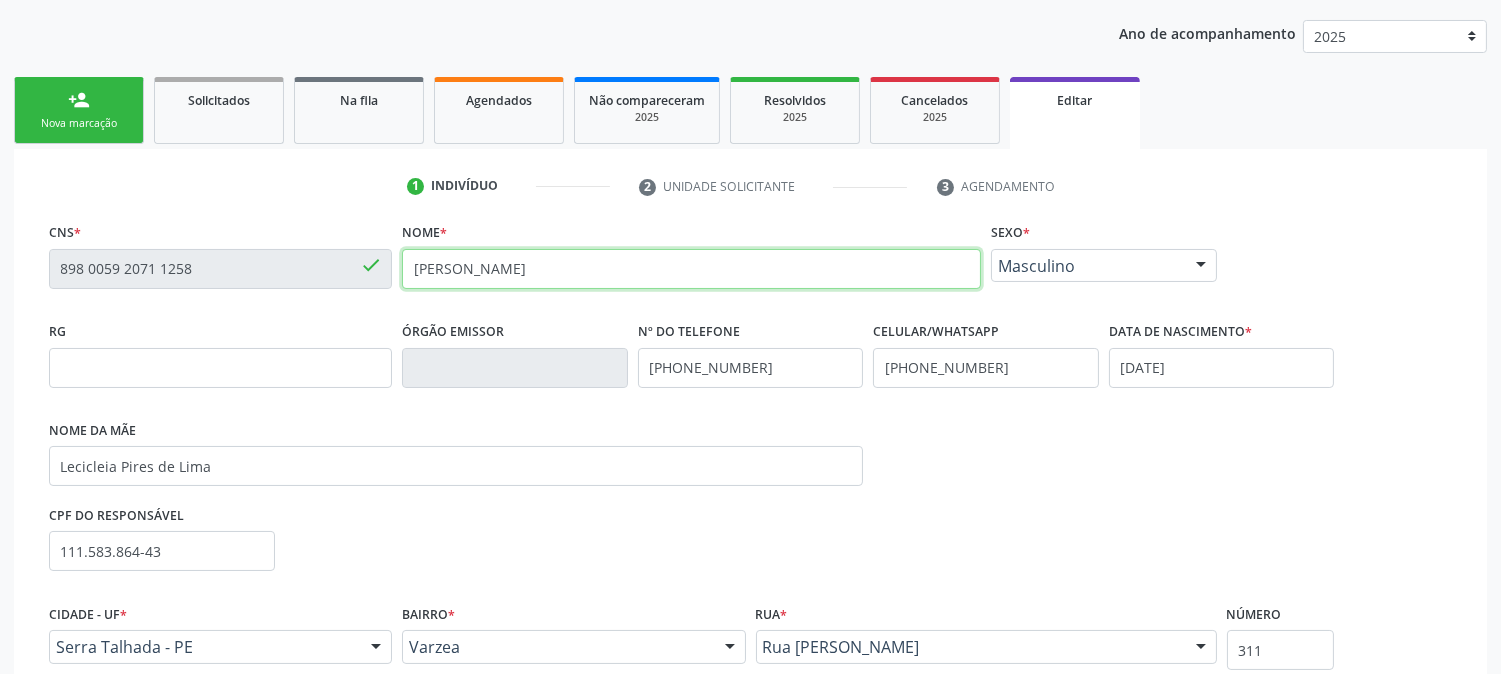 click on "[PERSON_NAME]" at bounding box center (691, 269) 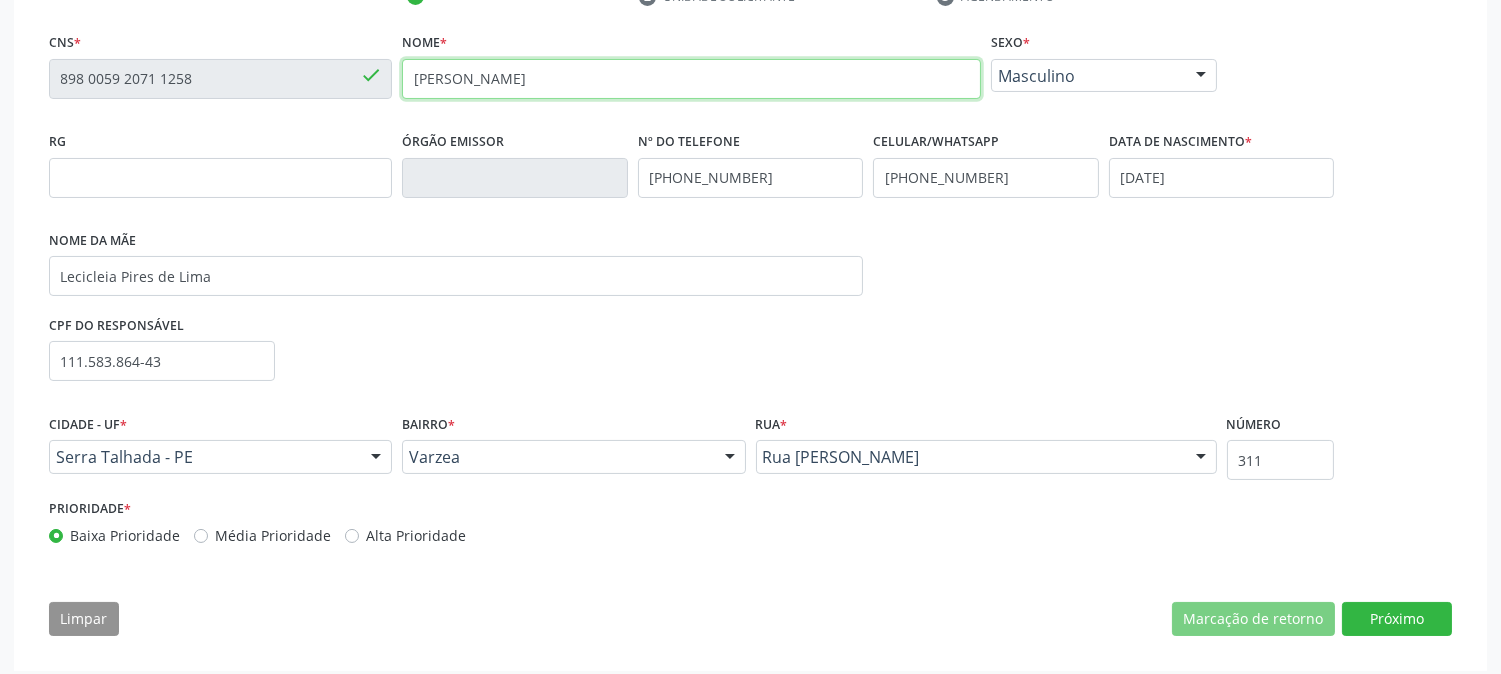 scroll, scrollTop: 422, scrollLeft: 0, axis: vertical 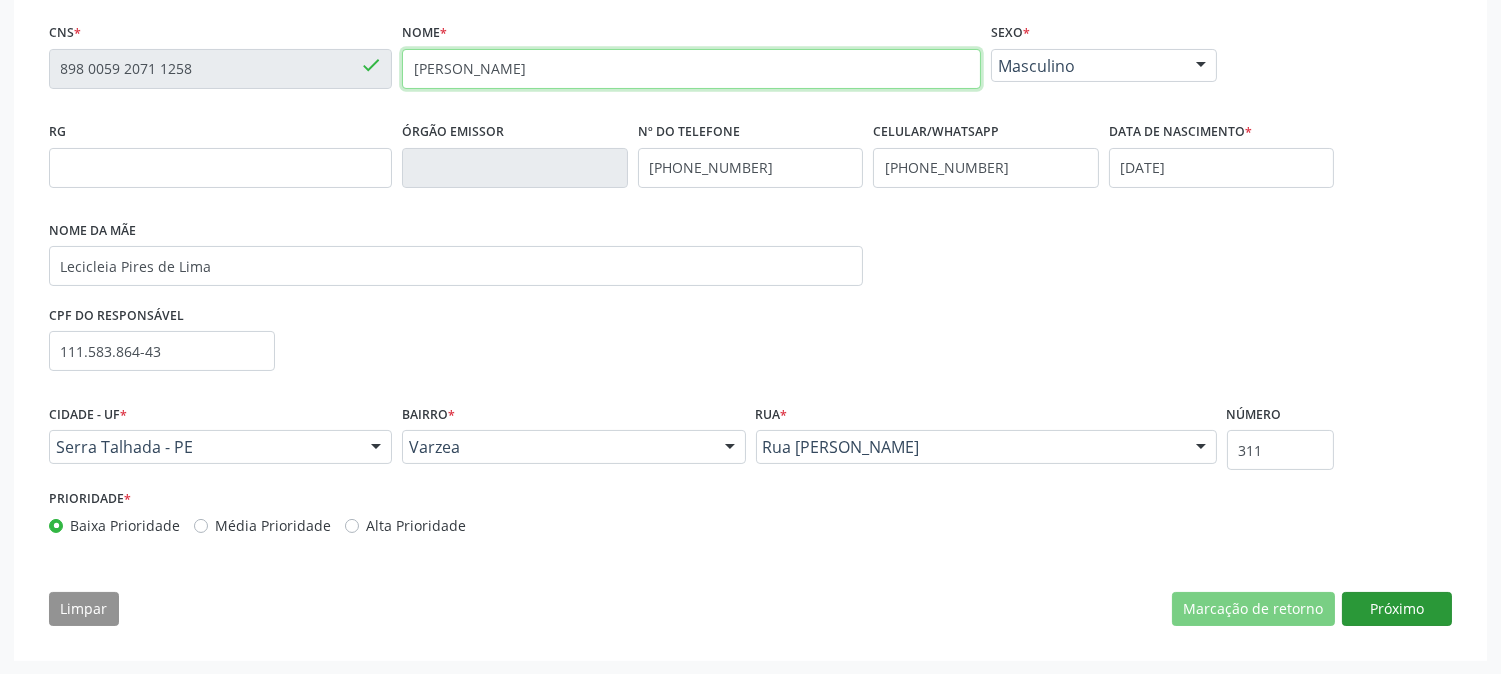 type on "[PERSON_NAME]" 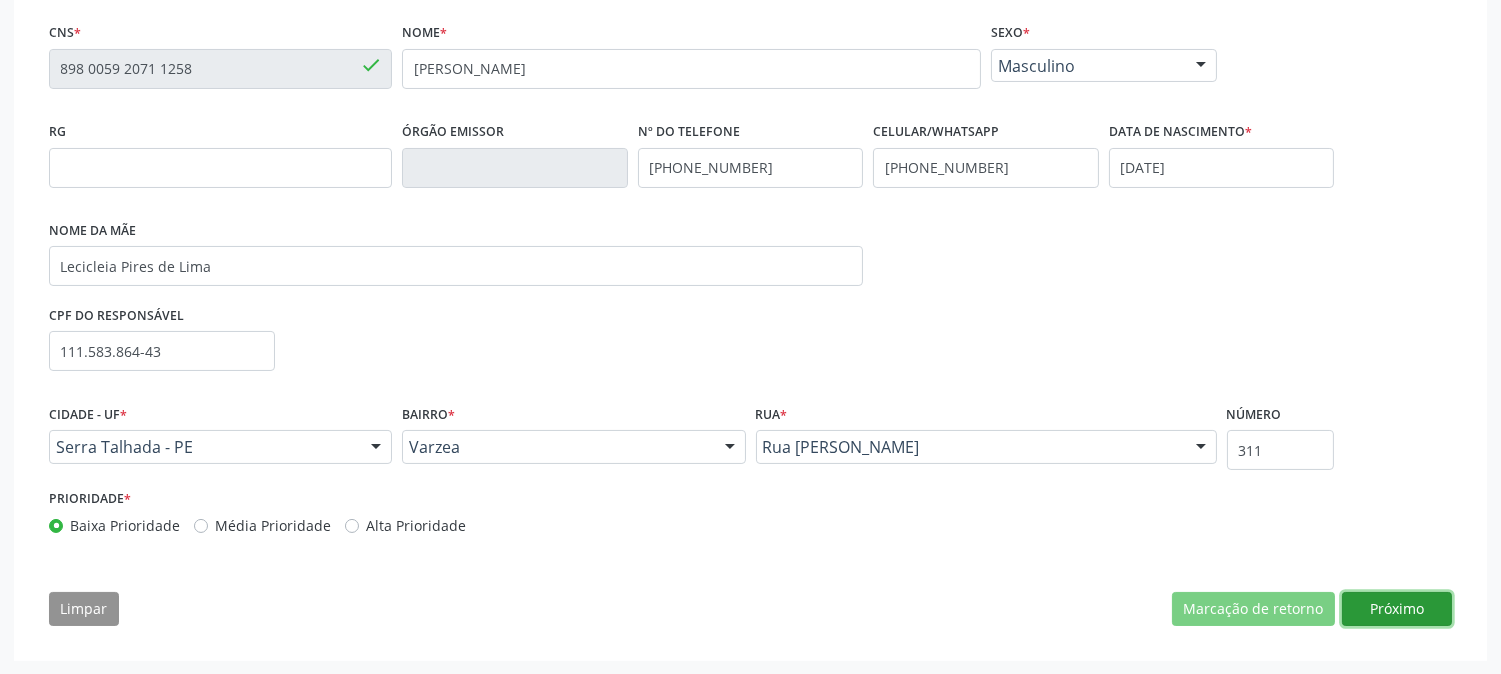 click on "Próximo" at bounding box center [1397, 609] 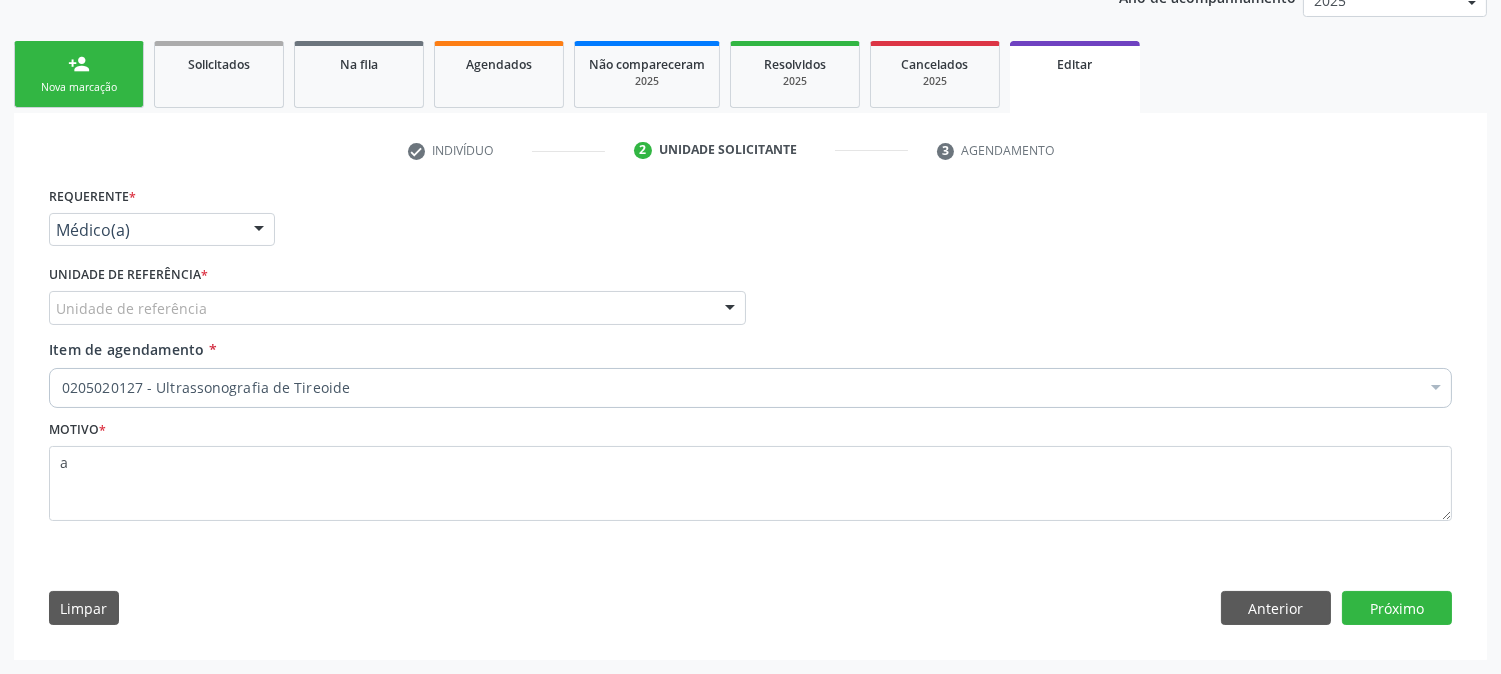scroll, scrollTop: 257, scrollLeft: 0, axis: vertical 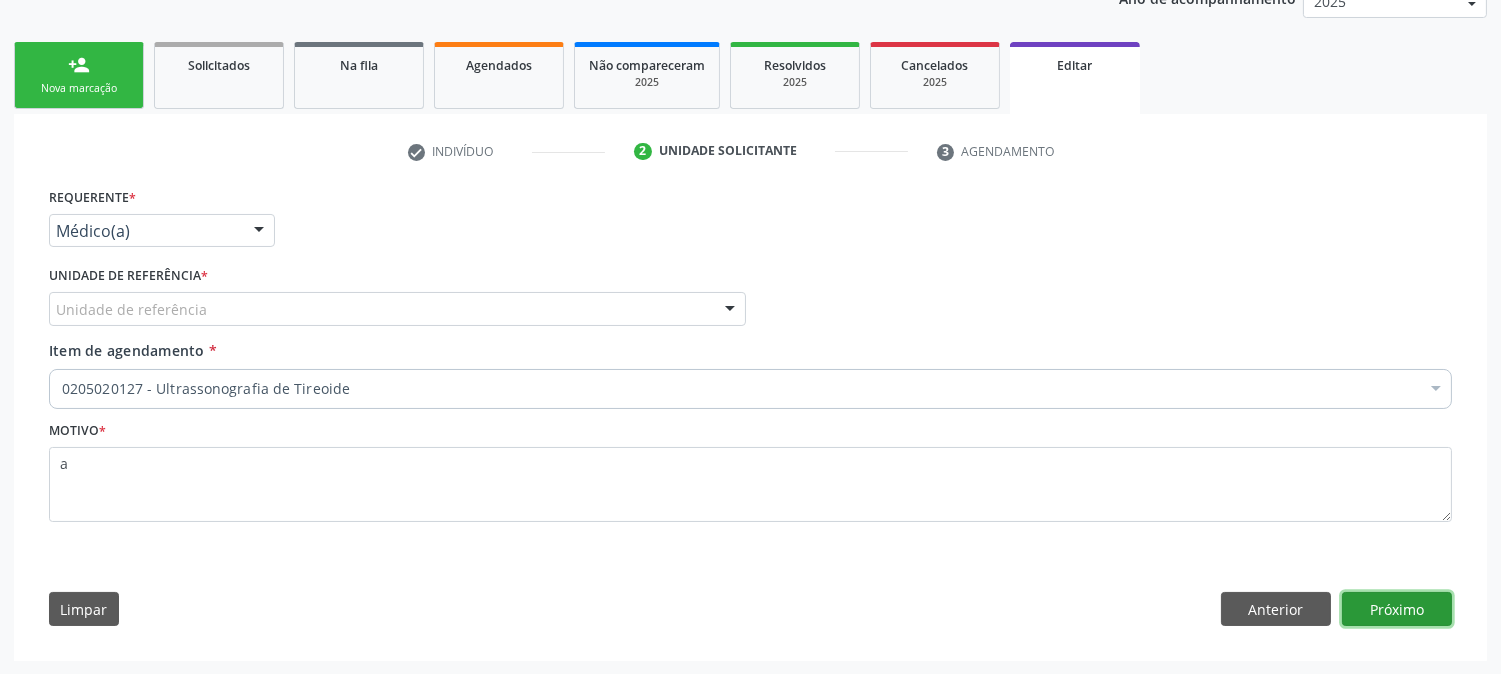 click on "Próximo" at bounding box center (1397, 609) 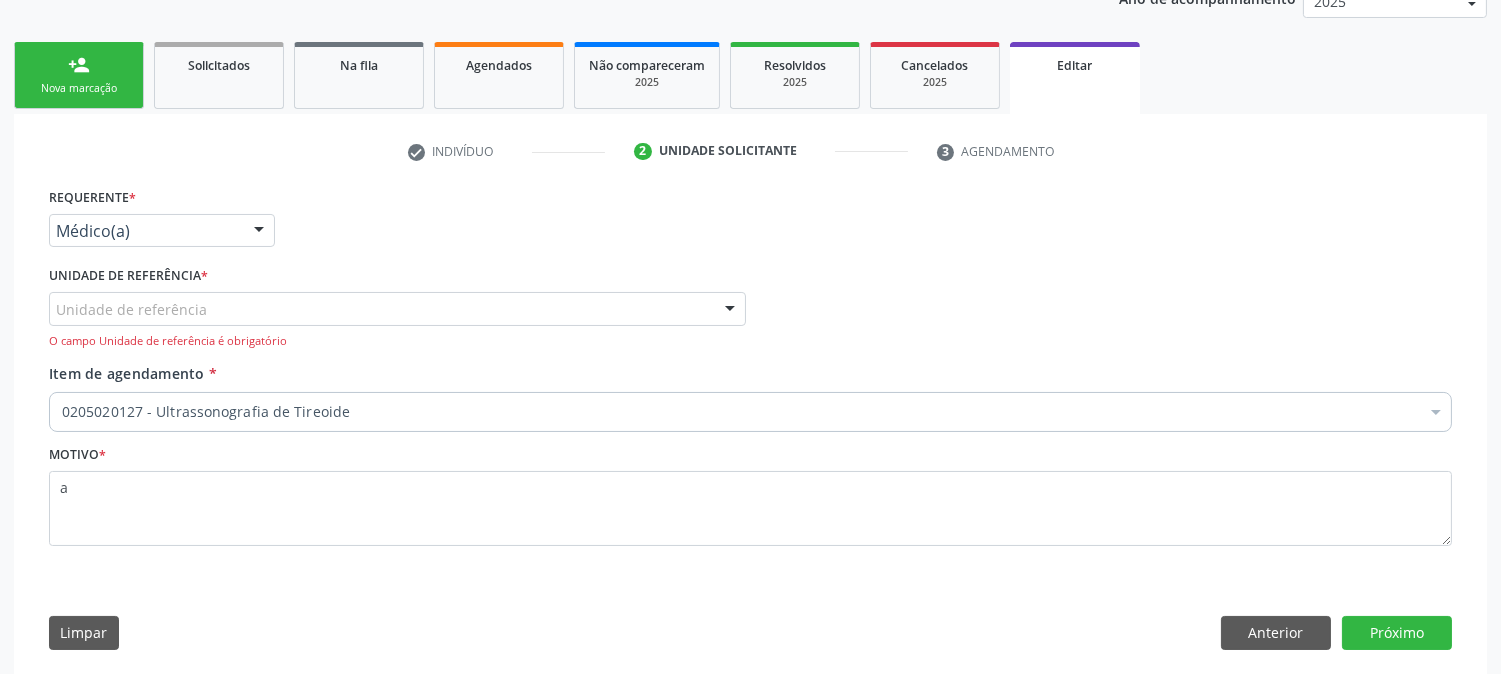 click on "Unidade de referência" at bounding box center [397, 309] 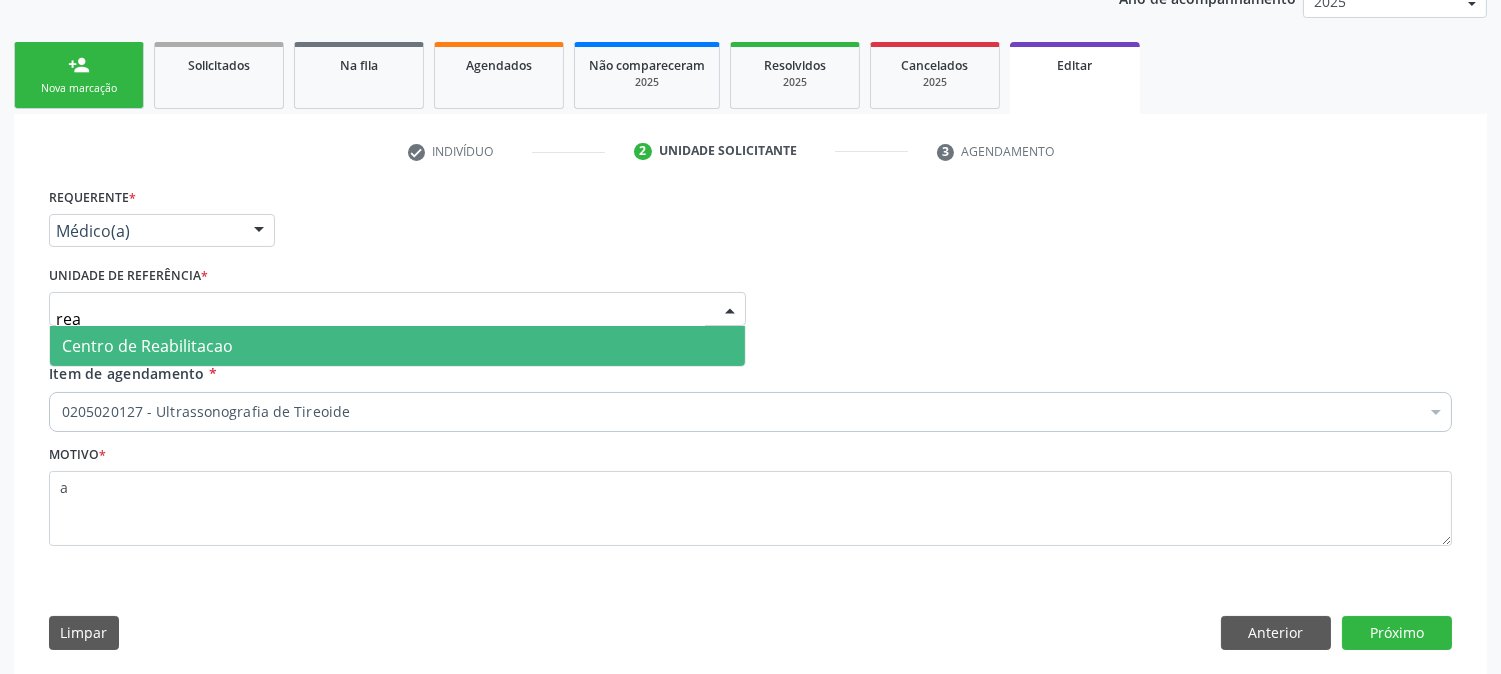 type on "reab" 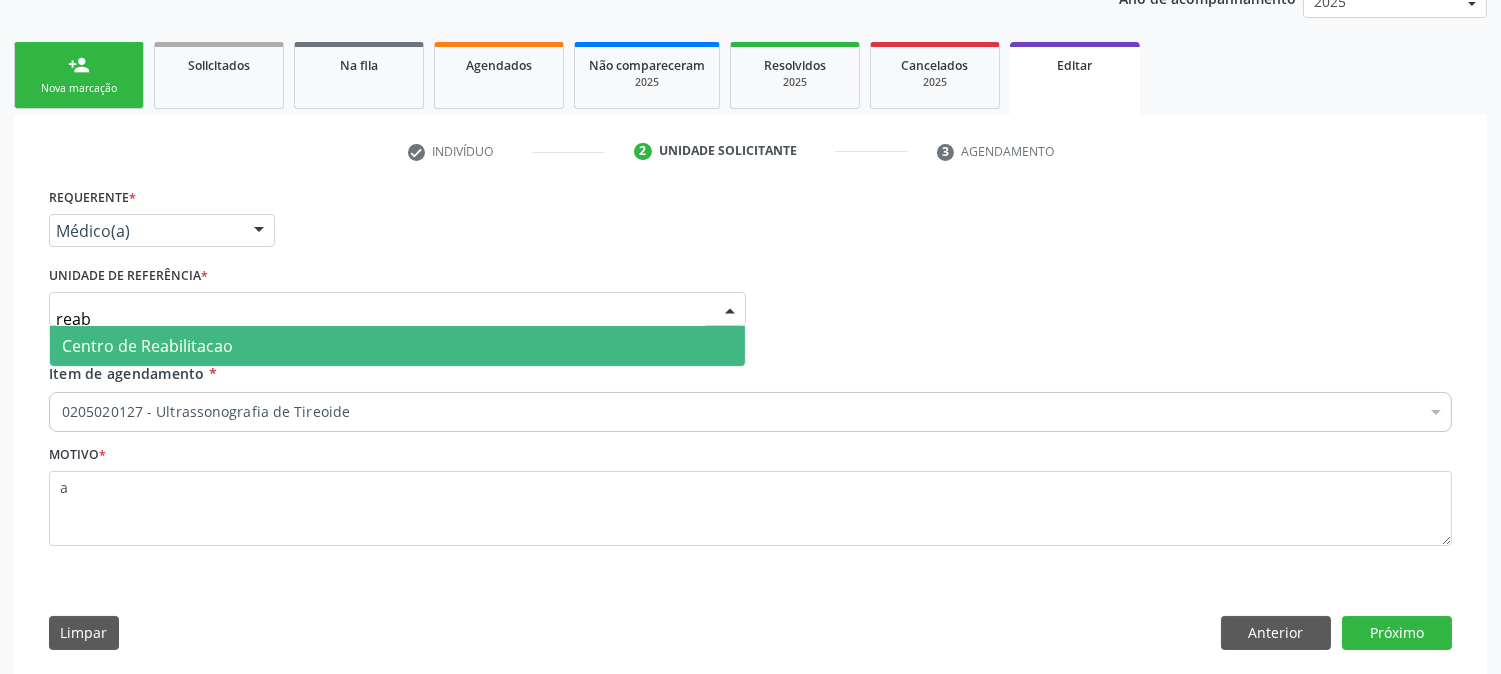 click on "Centro de Reabilitacao" at bounding box center (397, 346) 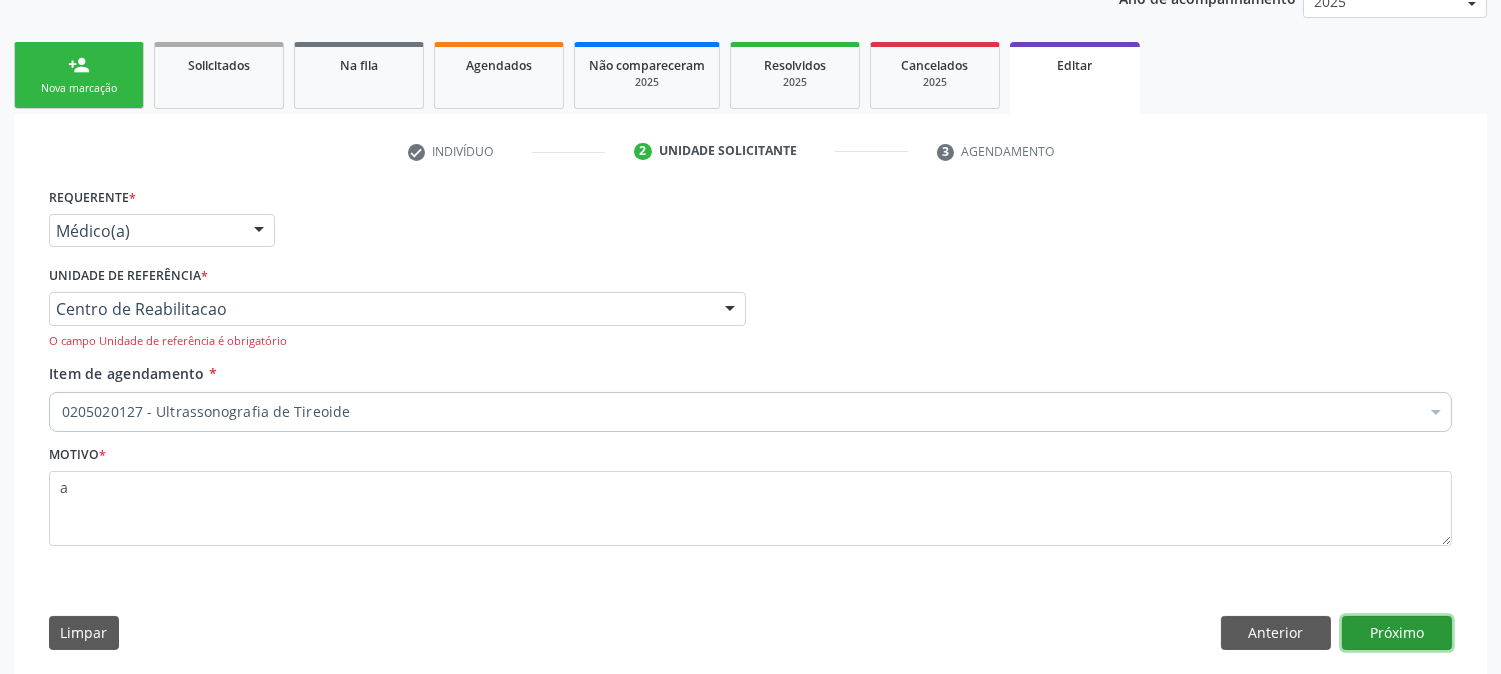 click on "Próximo" at bounding box center (1397, 633) 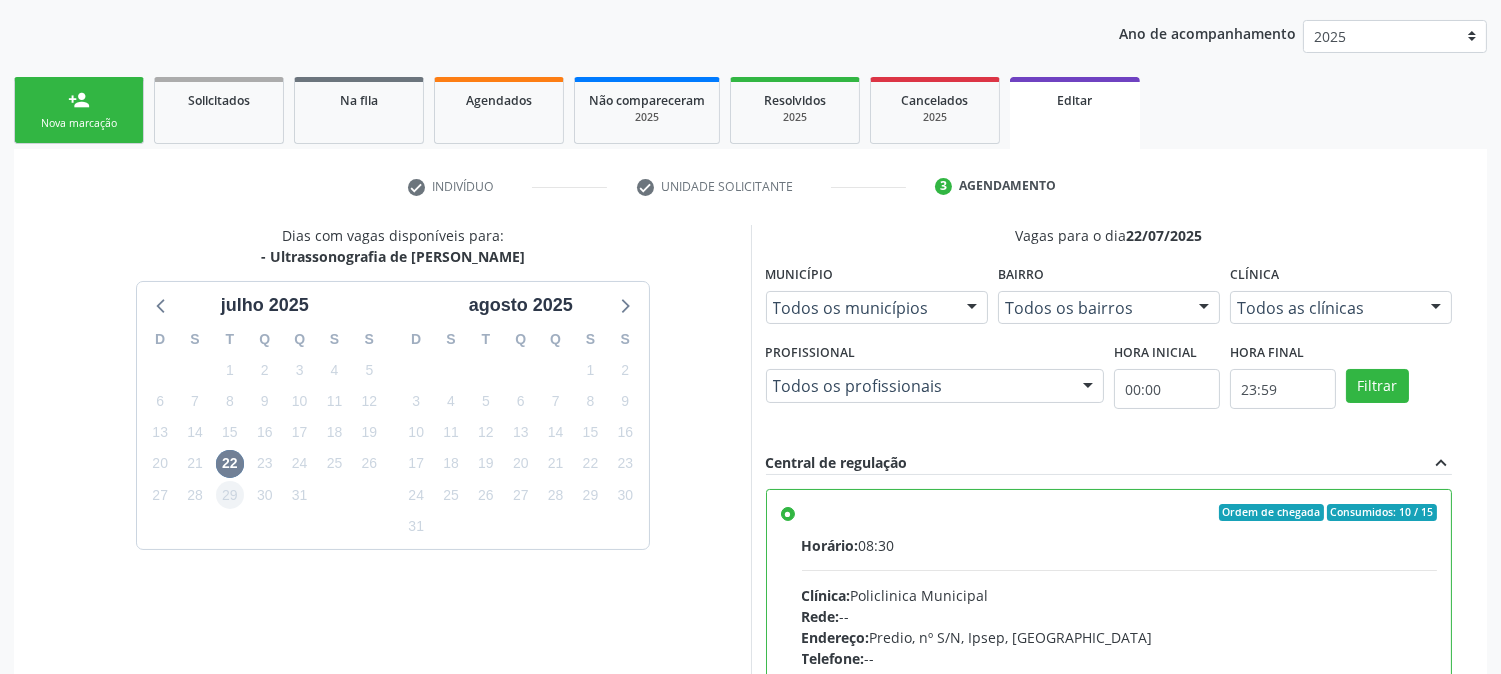 scroll, scrollTop: 257, scrollLeft: 0, axis: vertical 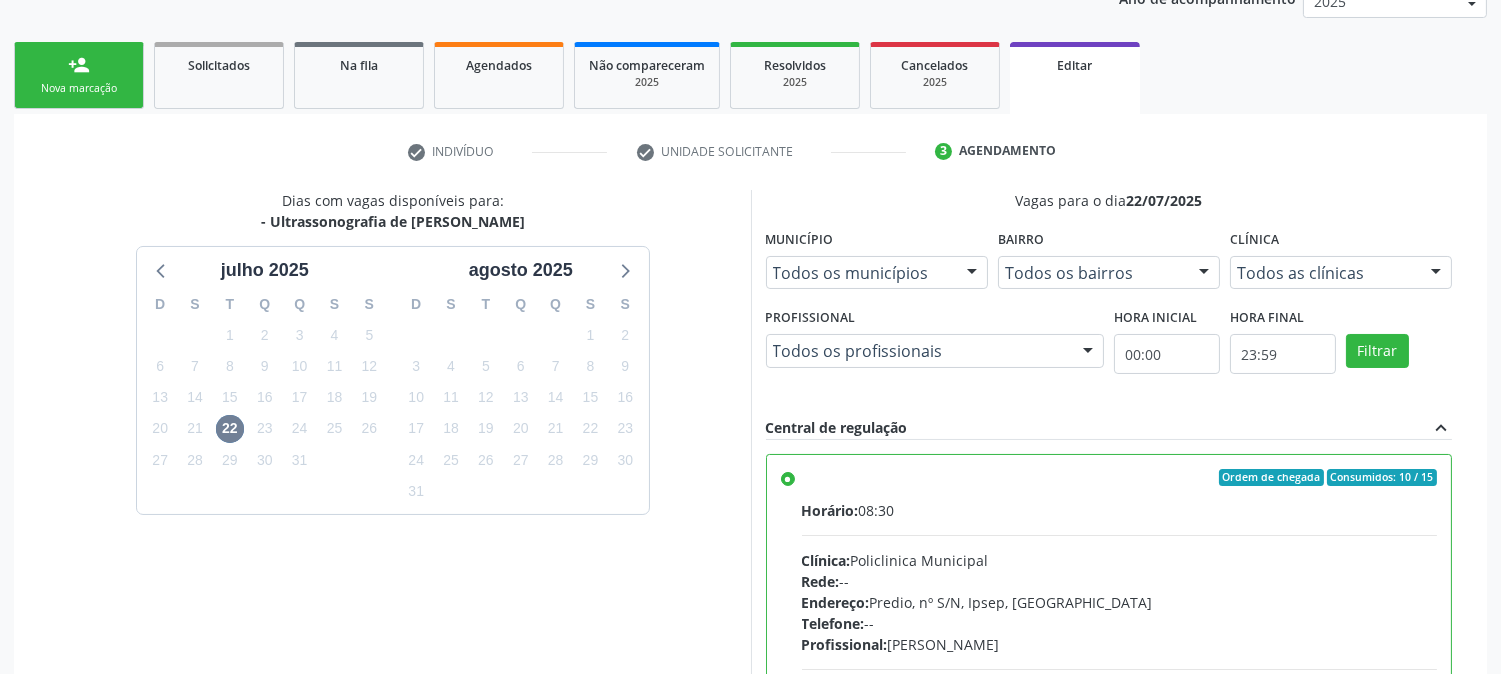click at bounding box center [1120, 535] 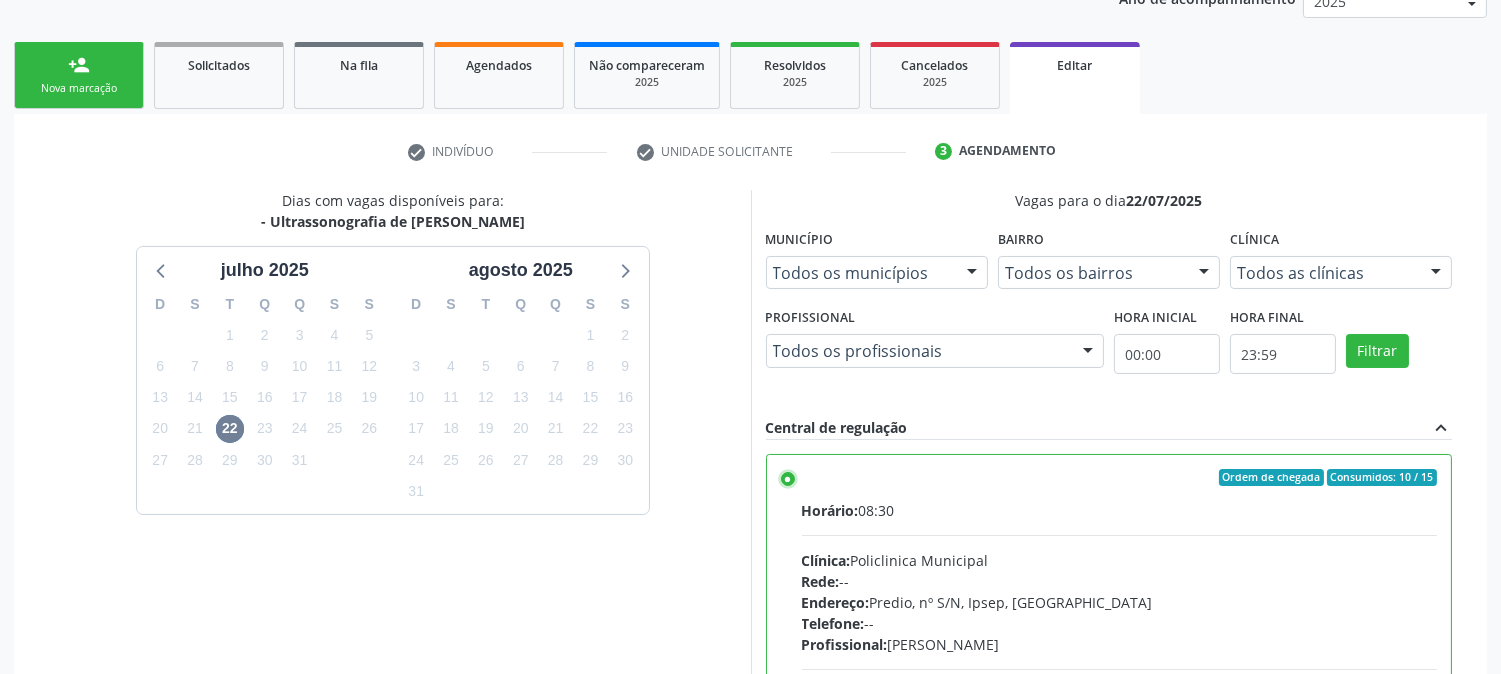 click on "Ordem de chegada
Consumidos: 10 / 15
Horário:   08:30
Clínica:  Policlinica Municipal
Rede:
--
Endereço:   Predio, nº S/N, Ipsep, [GEOGRAPHIC_DATA] - PE
Telefone:   --
Profissional:
[PERSON_NAME]
Informações adicionais sobre o atendimento
Idade de atendimento:
de 0 a 120 anos
Gênero(s) atendido(s):
Masculino e Feminino
Informações adicionais:
--" at bounding box center [788, 478] 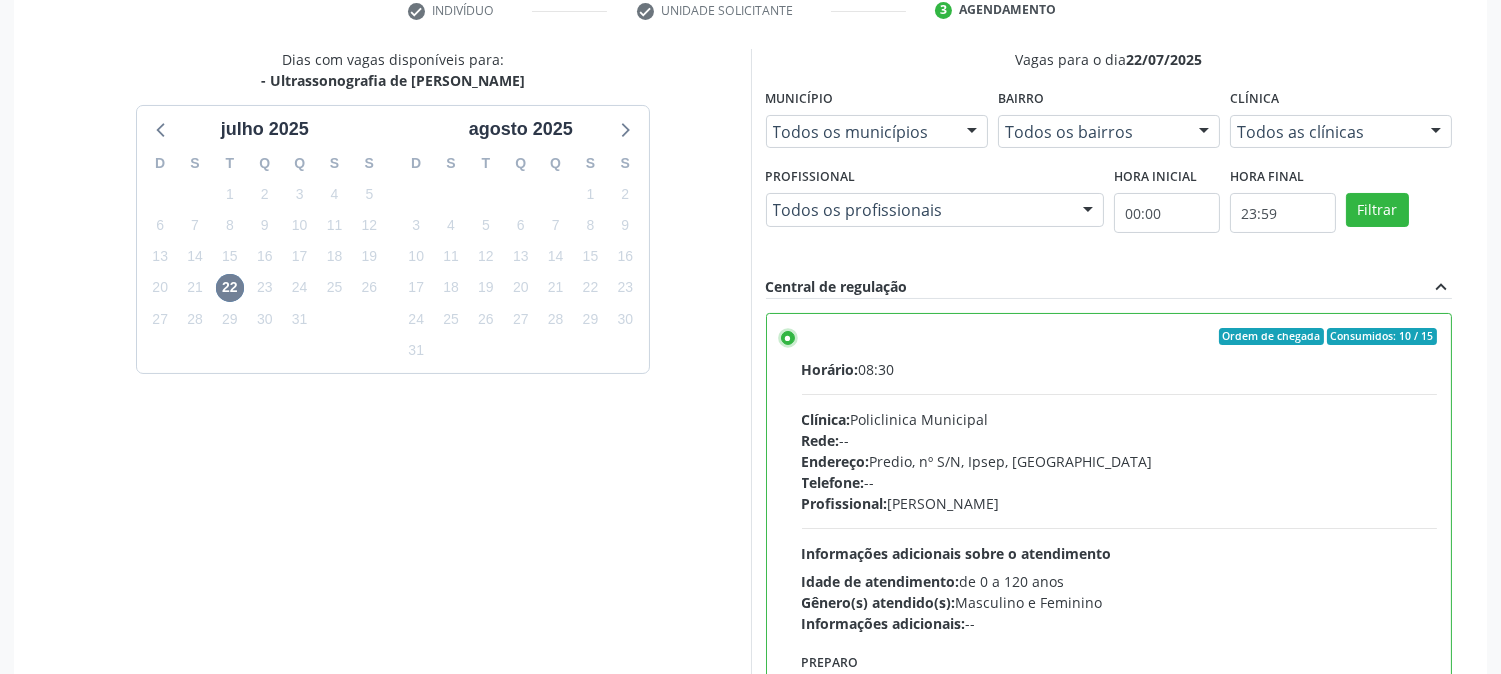 scroll, scrollTop: 546, scrollLeft: 0, axis: vertical 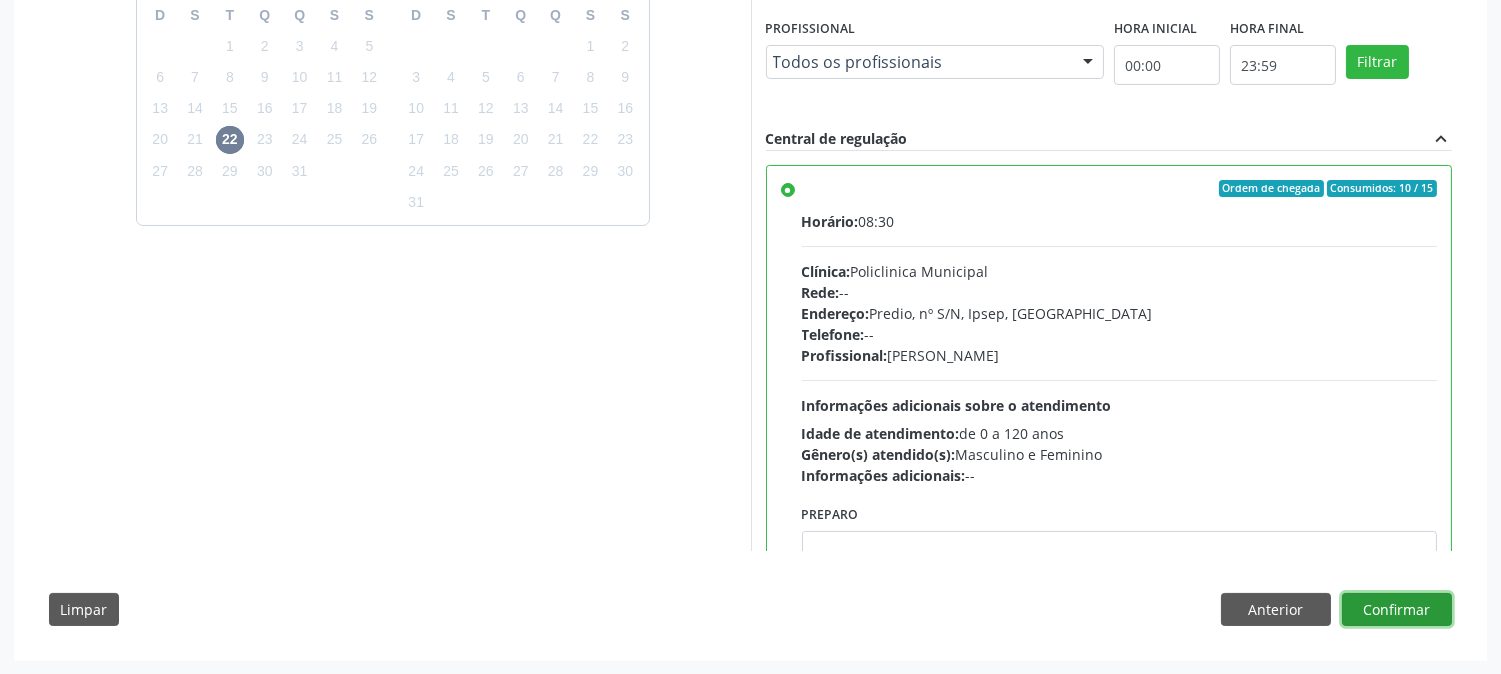 click on "Confirmar" at bounding box center (1397, 610) 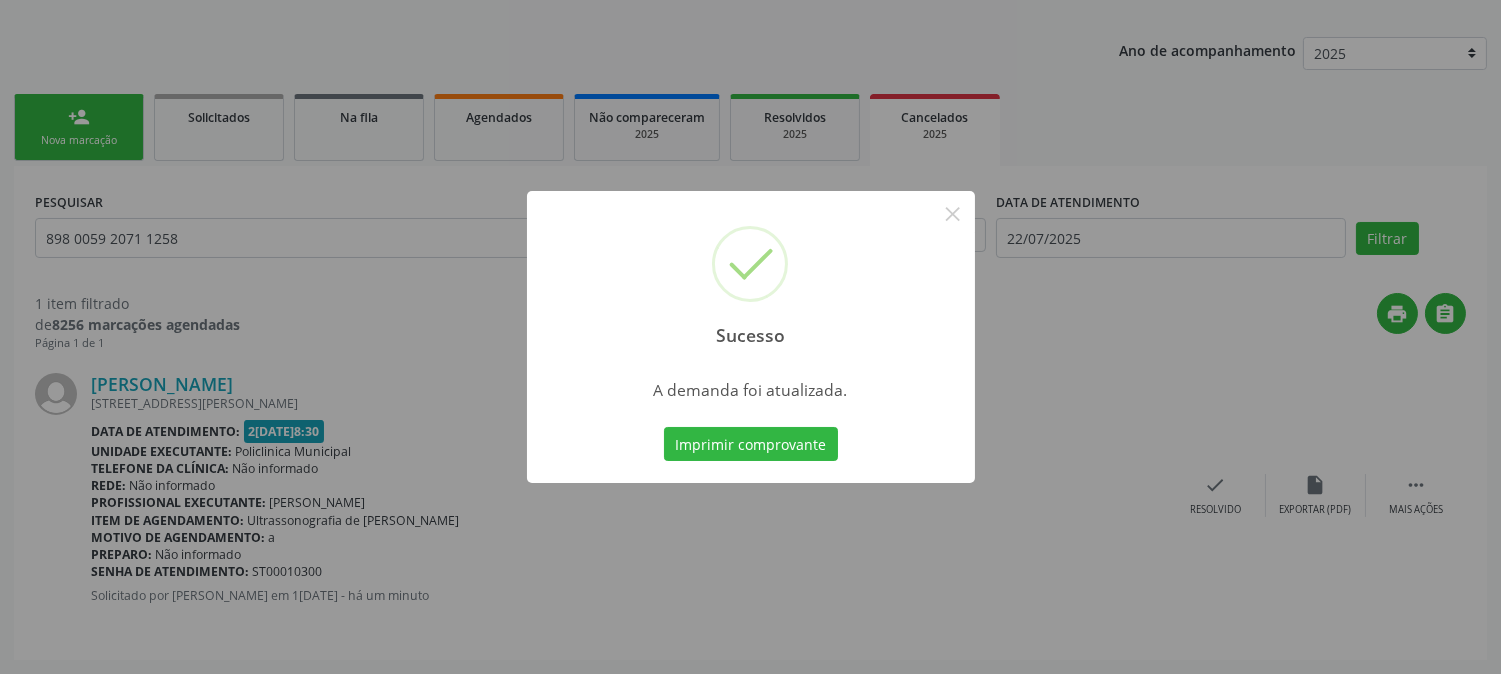 scroll, scrollTop: 0, scrollLeft: 0, axis: both 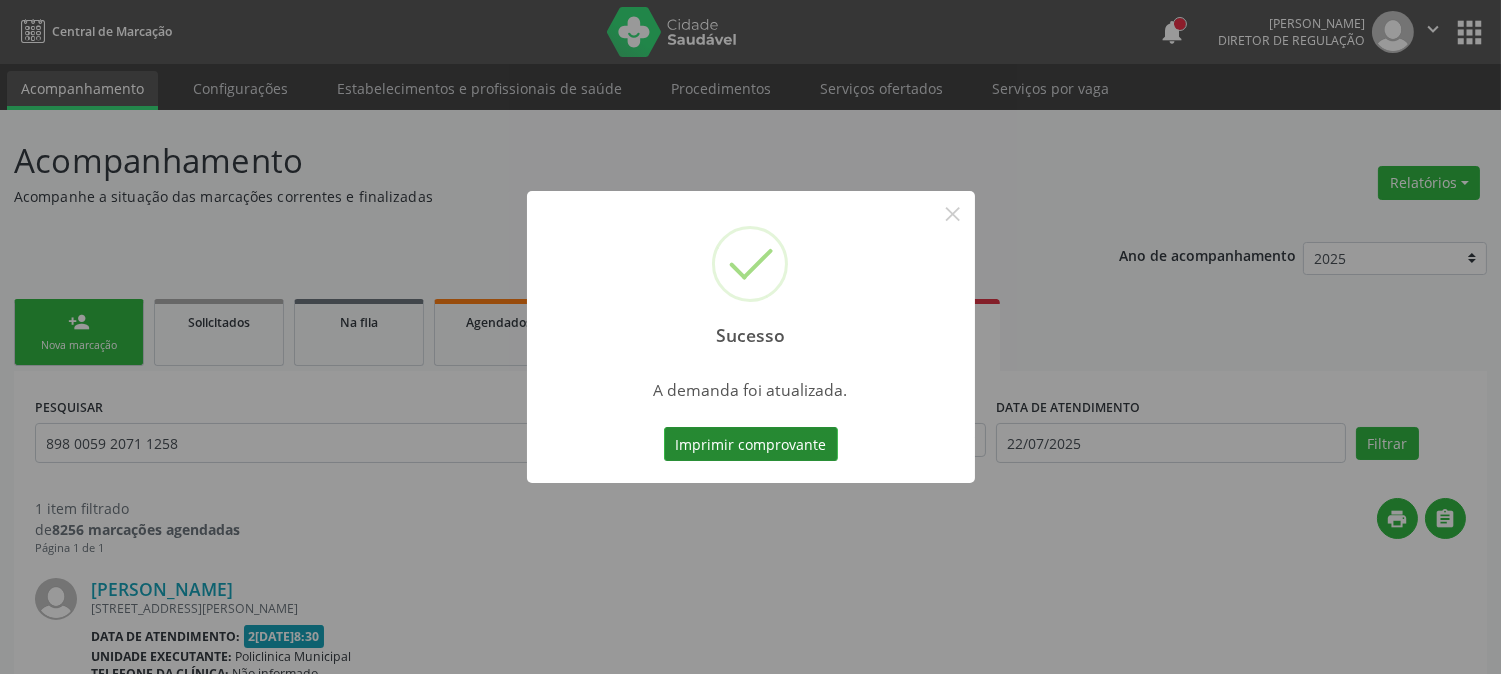 click on "Imprimir comprovante" at bounding box center (751, 444) 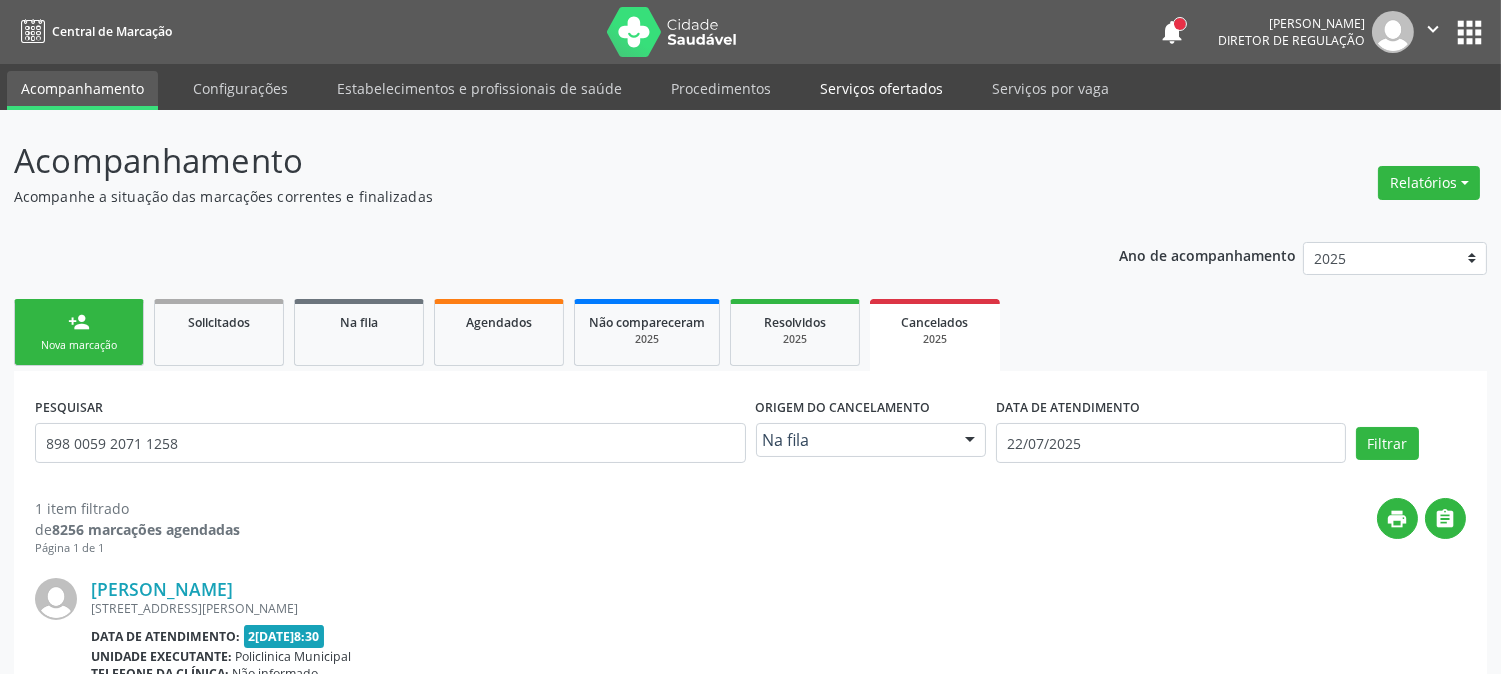 click on "Serviços ofertados" at bounding box center (881, 88) 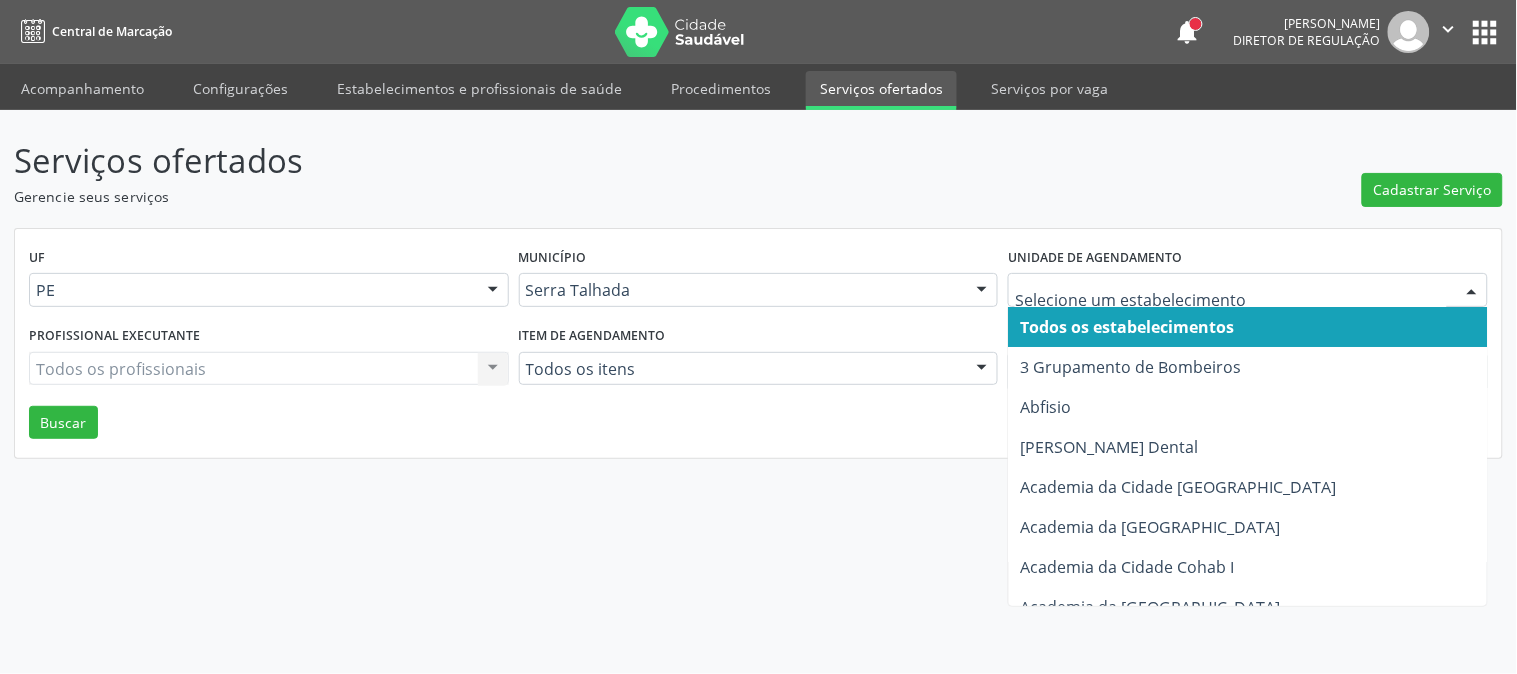 click at bounding box center (1248, 290) 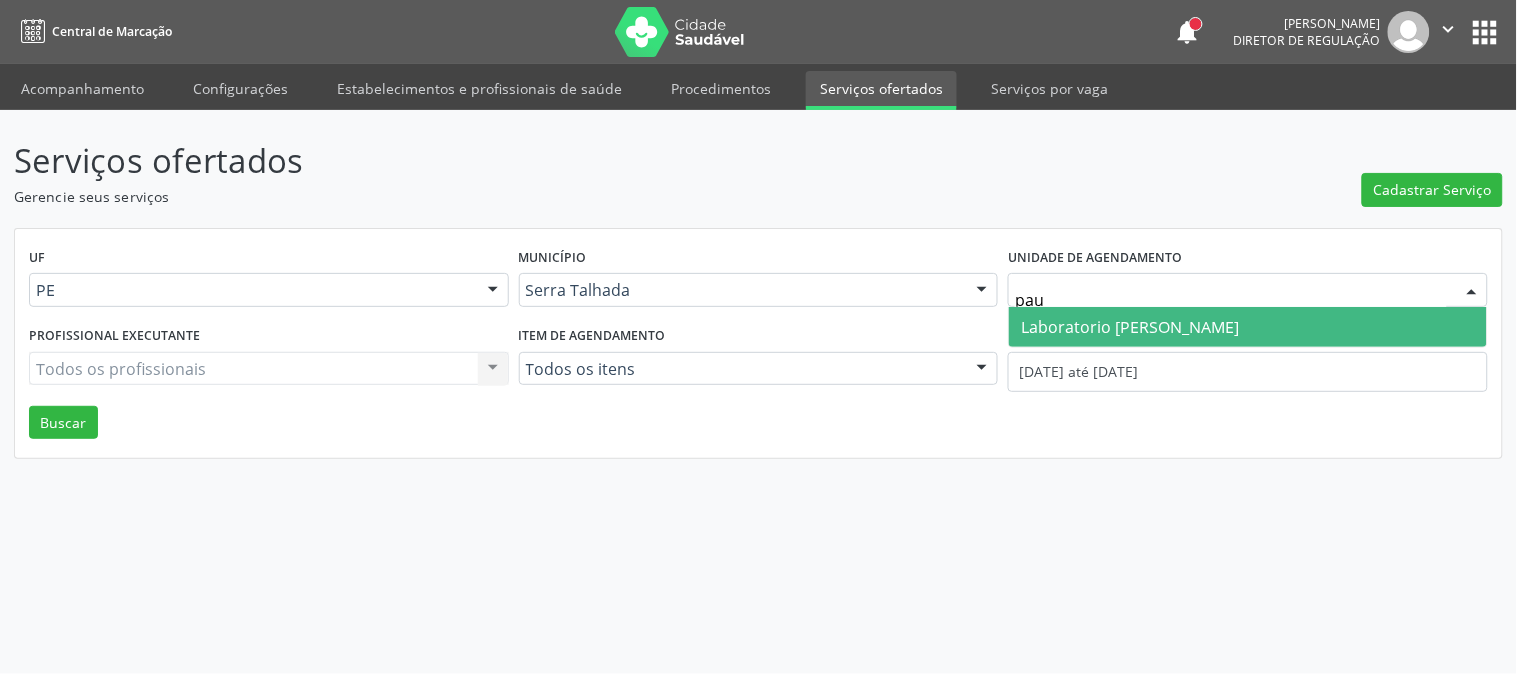 type on "[PERSON_NAME]" 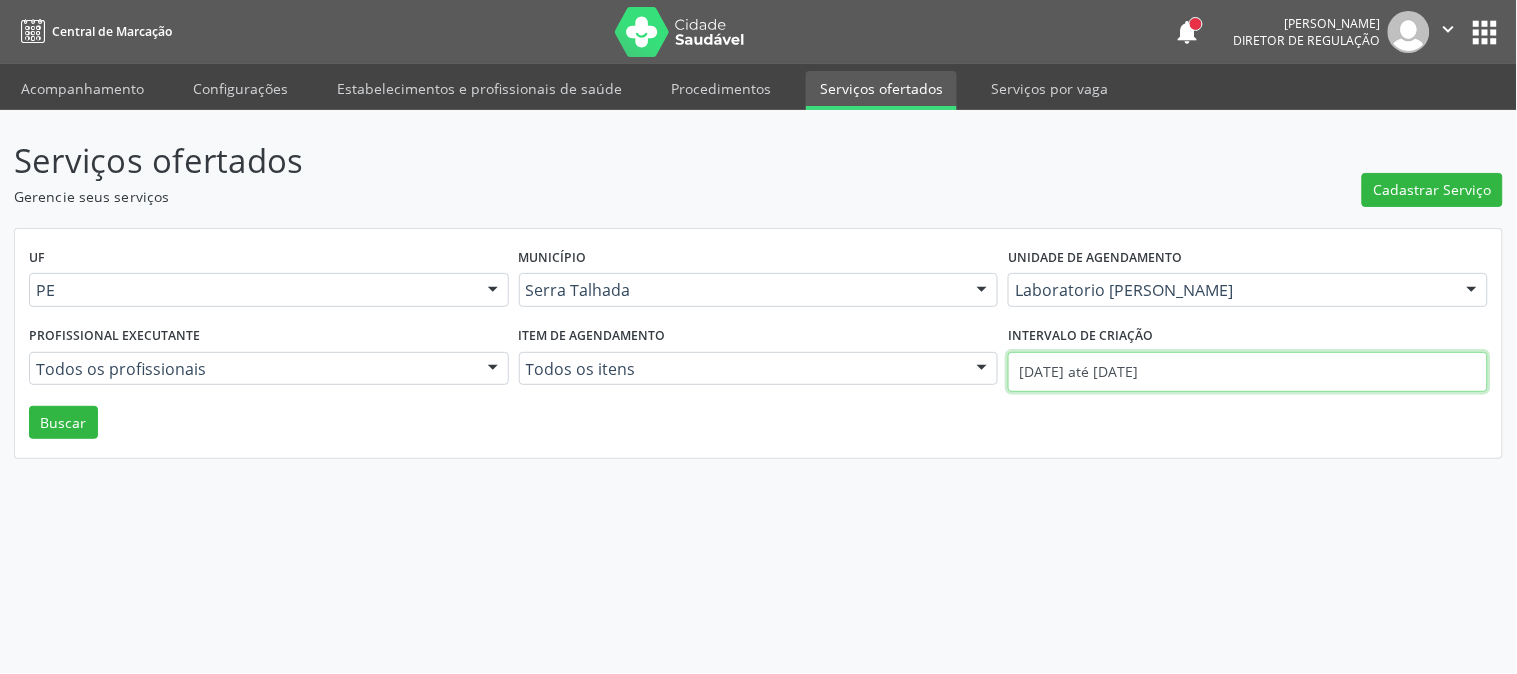 click on "[DATE] até [DATE]" at bounding box center [1248, 372] 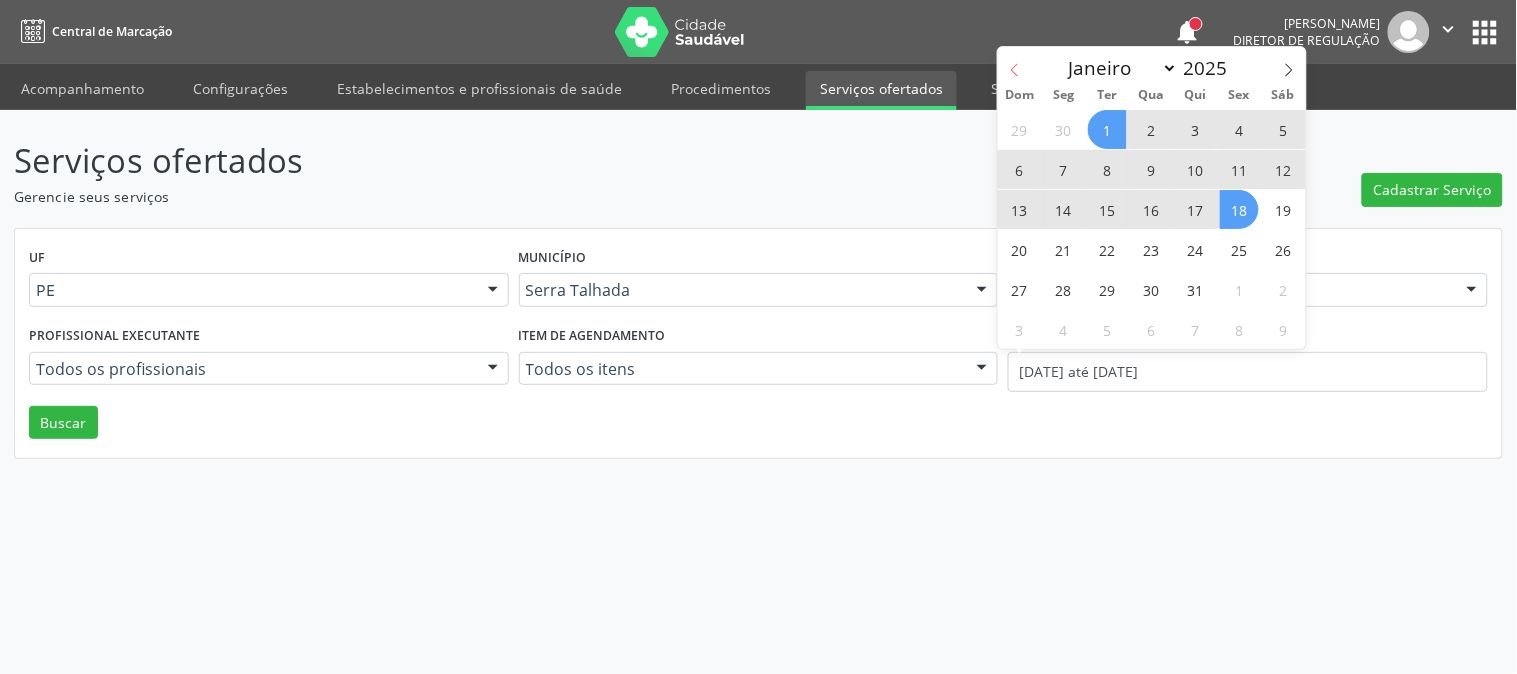 click 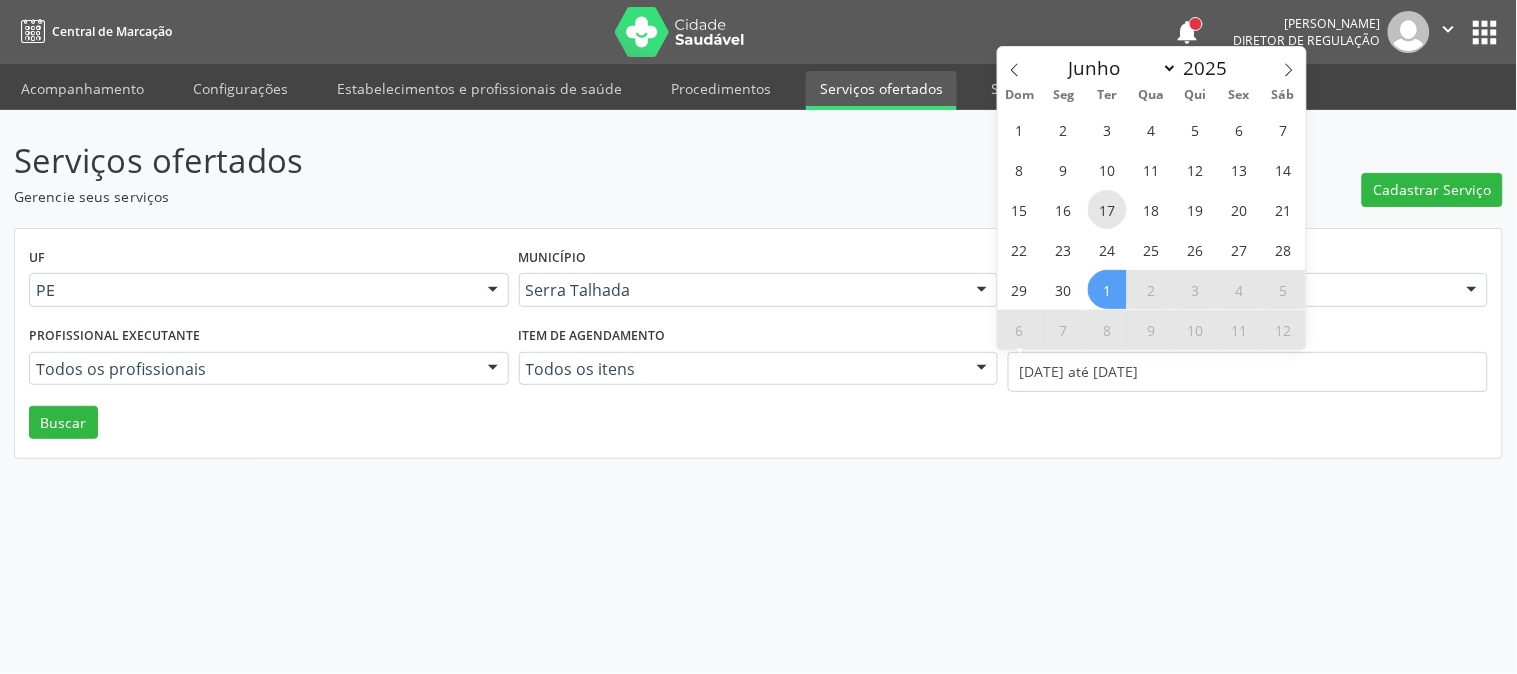 click on "17" at bounding box center (1107, 209) 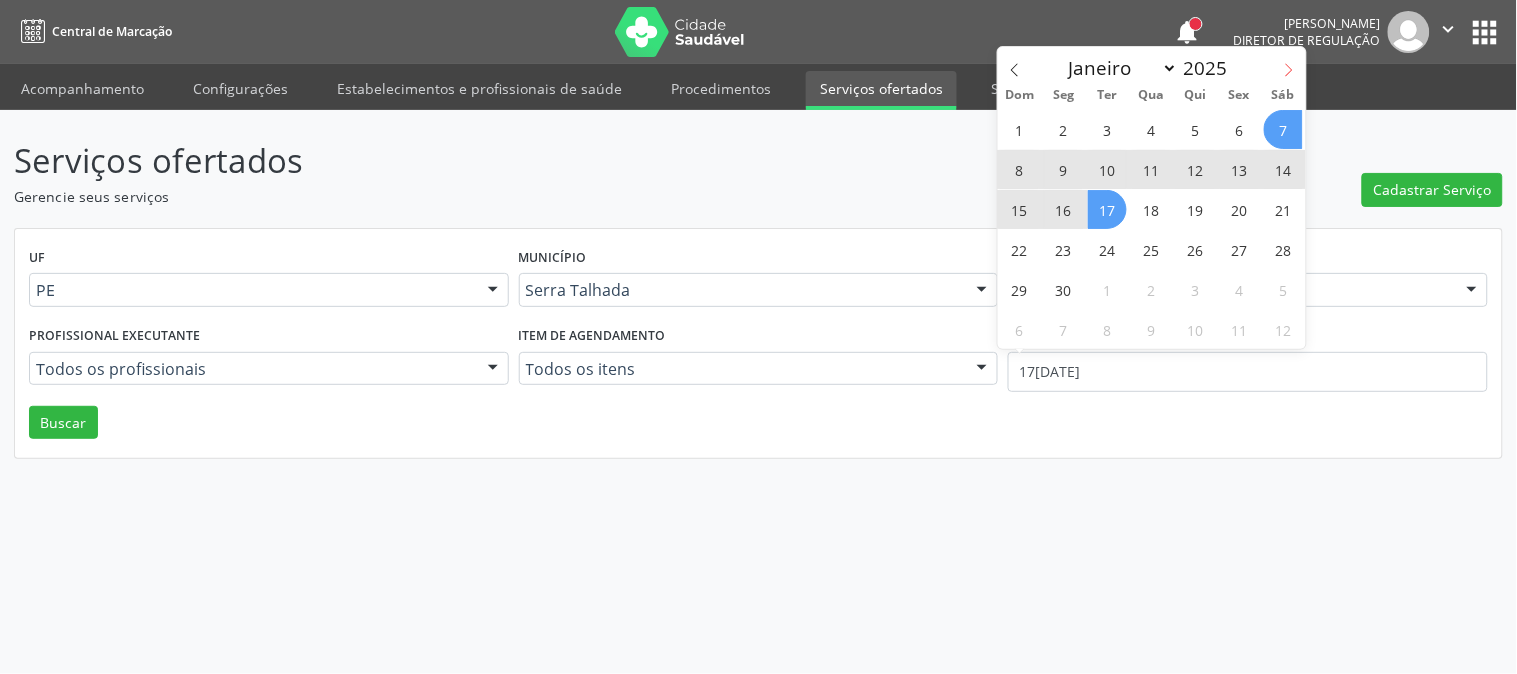 click at bounding box center (1289, 64) 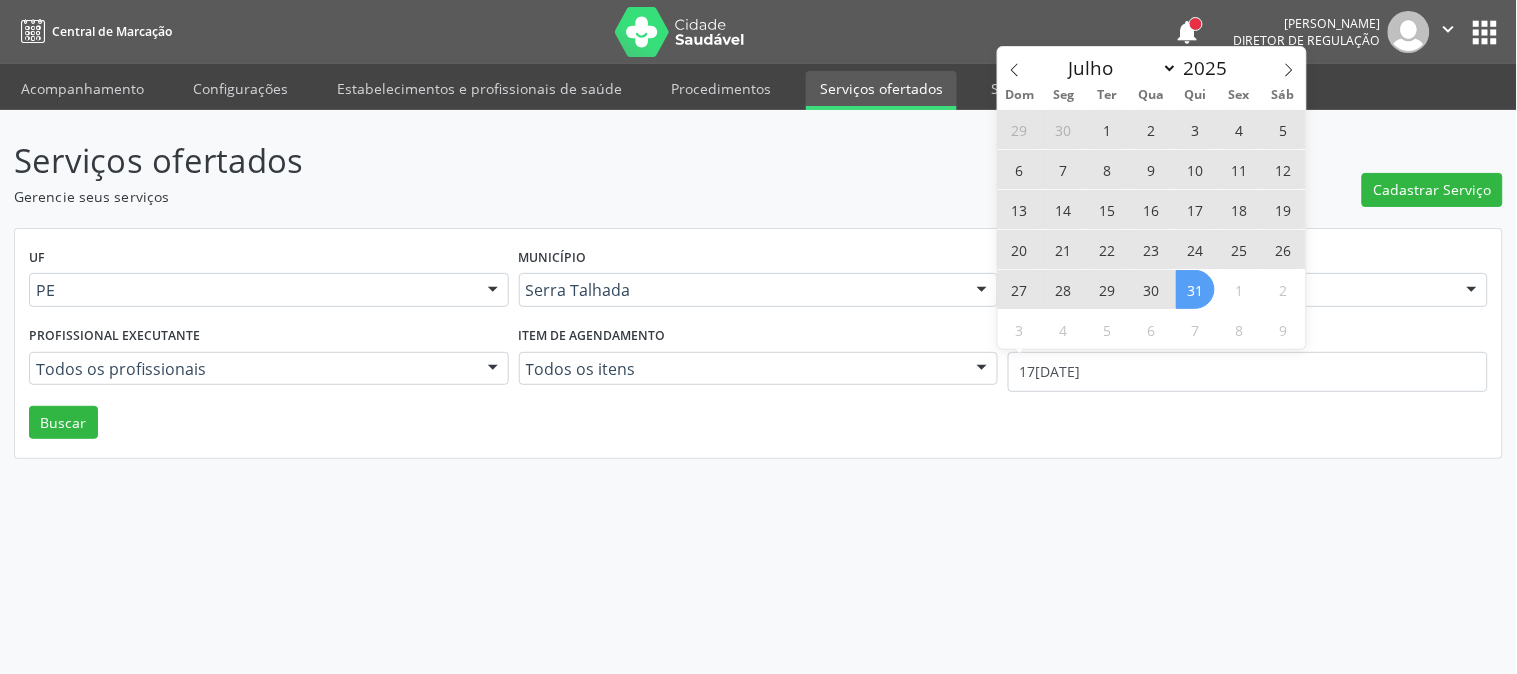 click on "31" at bounding box center (1195, 289) 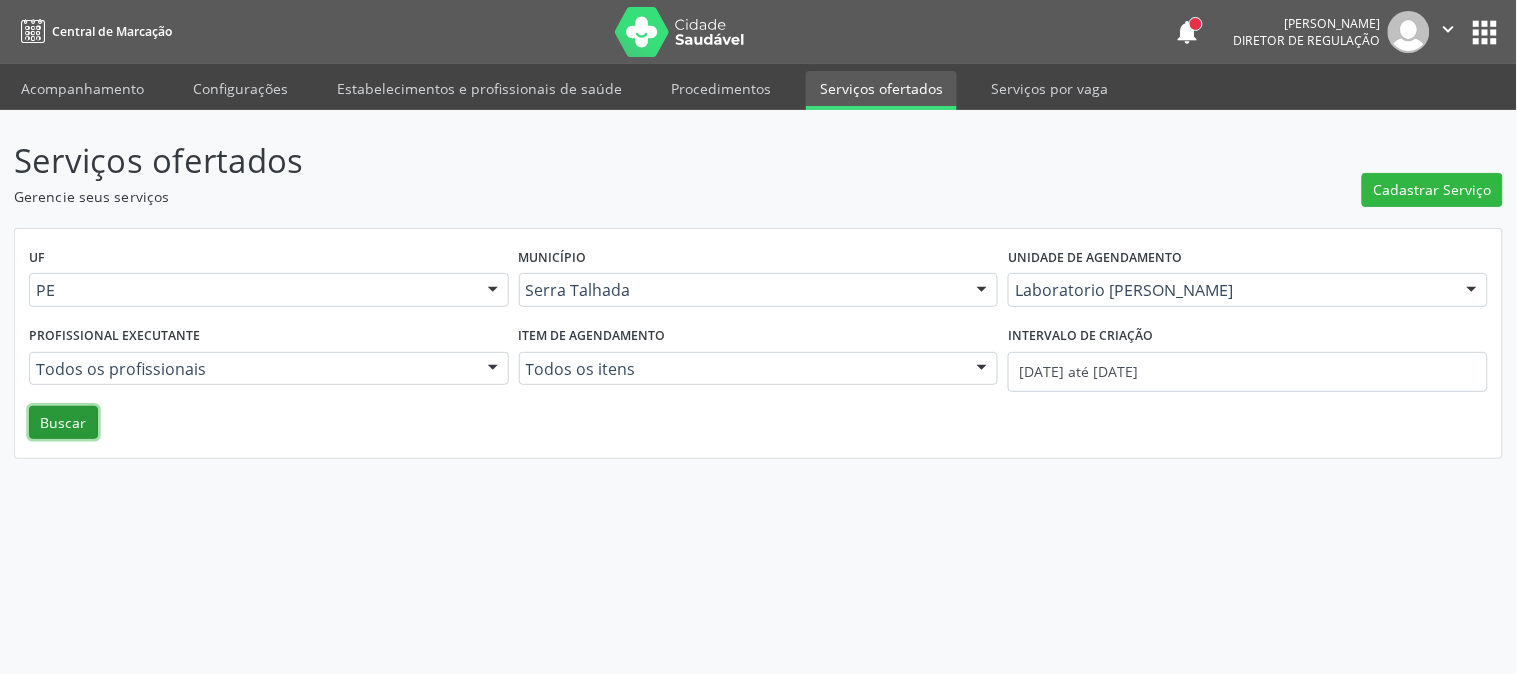 click on "Buscar" at bounding box center [63, 423] 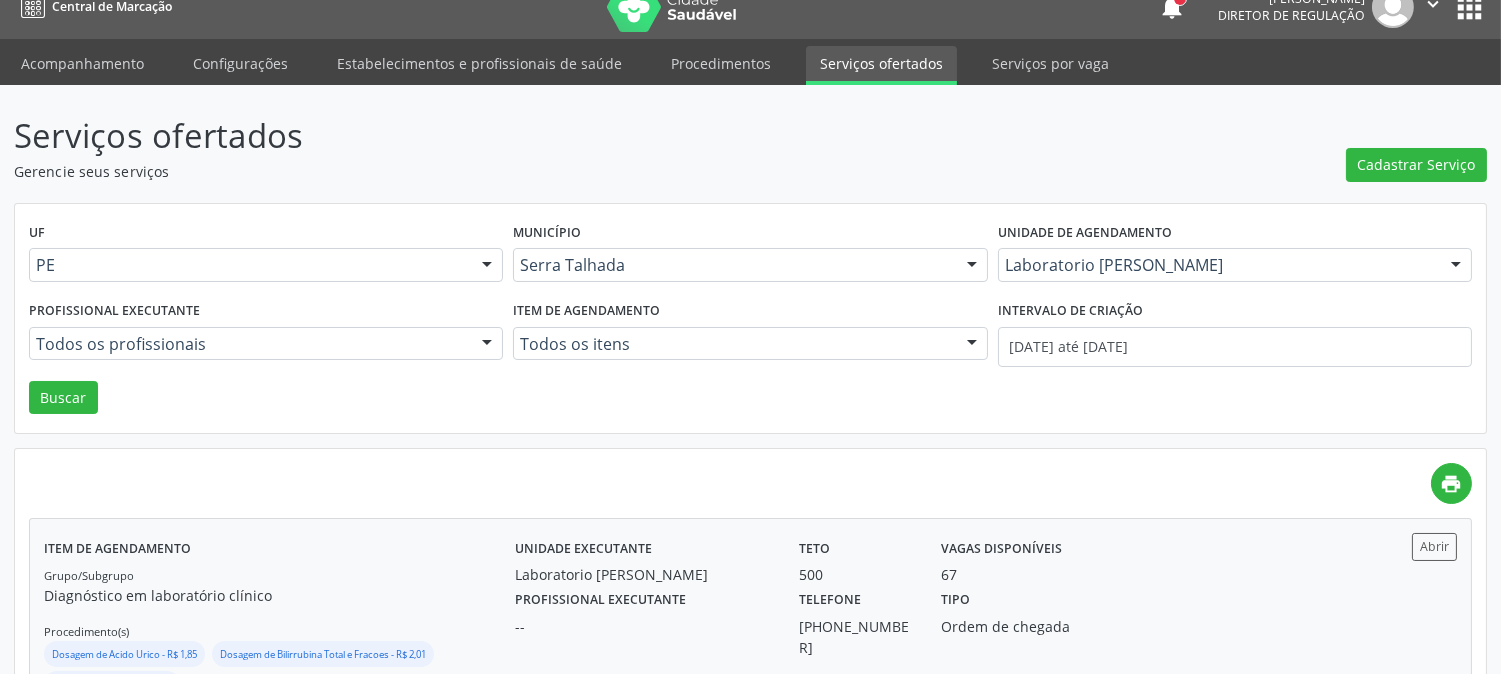 scroll, scrollTop: 108, scrollLeft: 0, axis: vertical 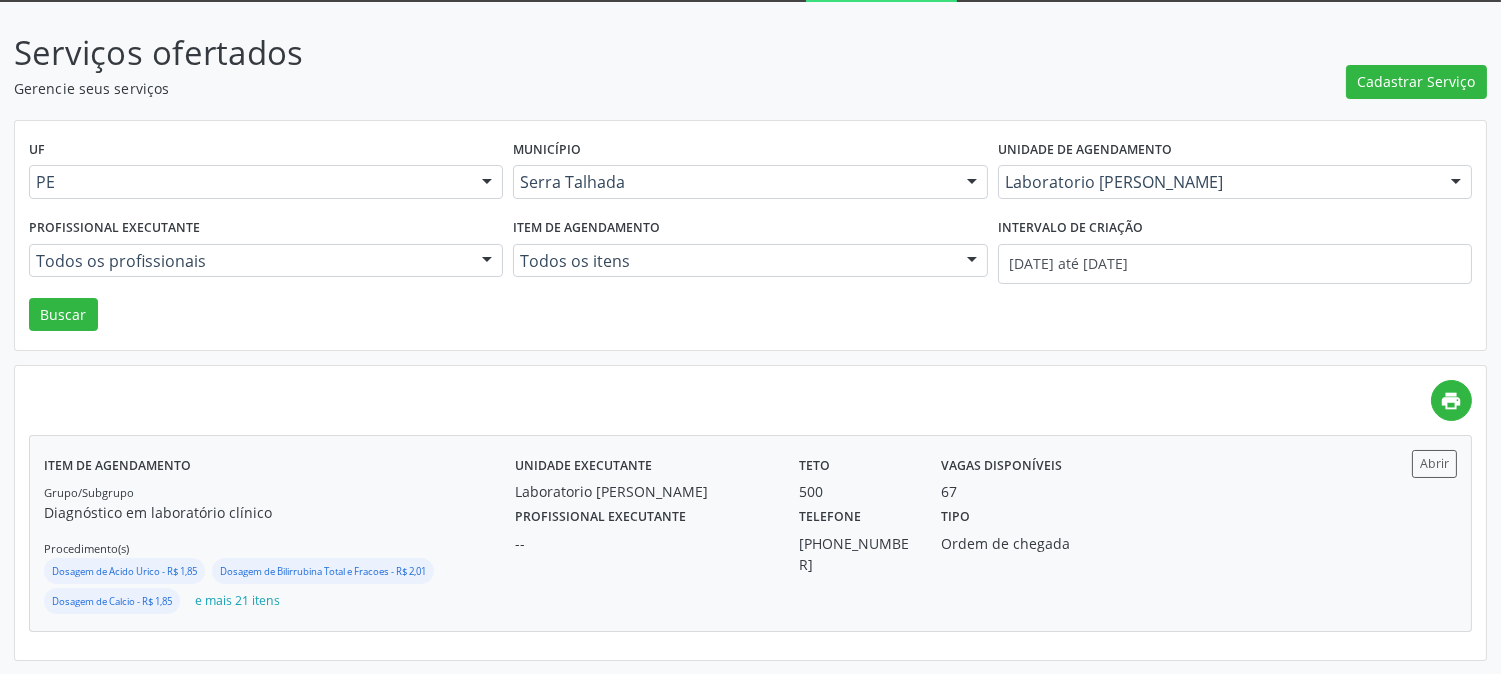 click on "Unidade executante
Laboratorio [PERSON_NAME]
Teto
500
Vagas disponíveis
67" at bounding box center [927, 476] 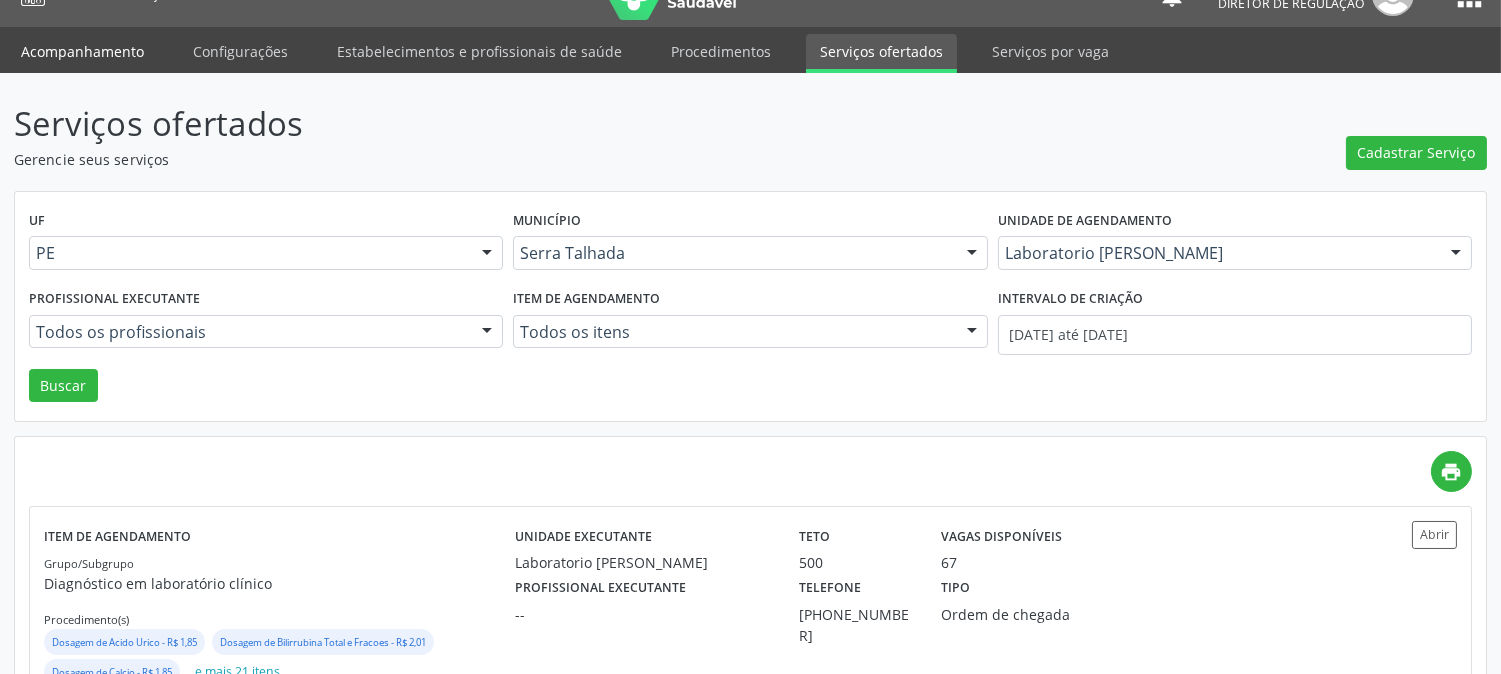 scroll, scrollTop: 0, scrollLeft: 0, axis: both 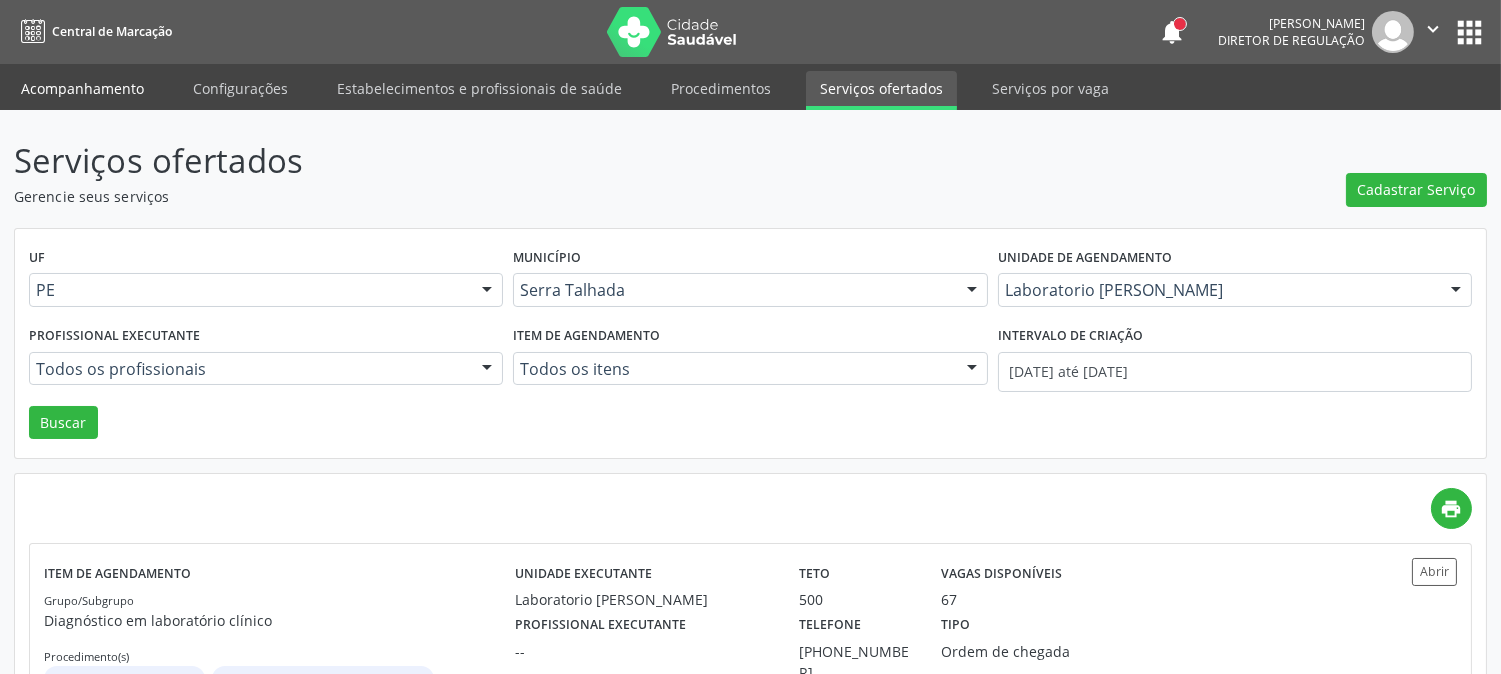 click on "Acompanhamento" at bounding box center [82, 88] 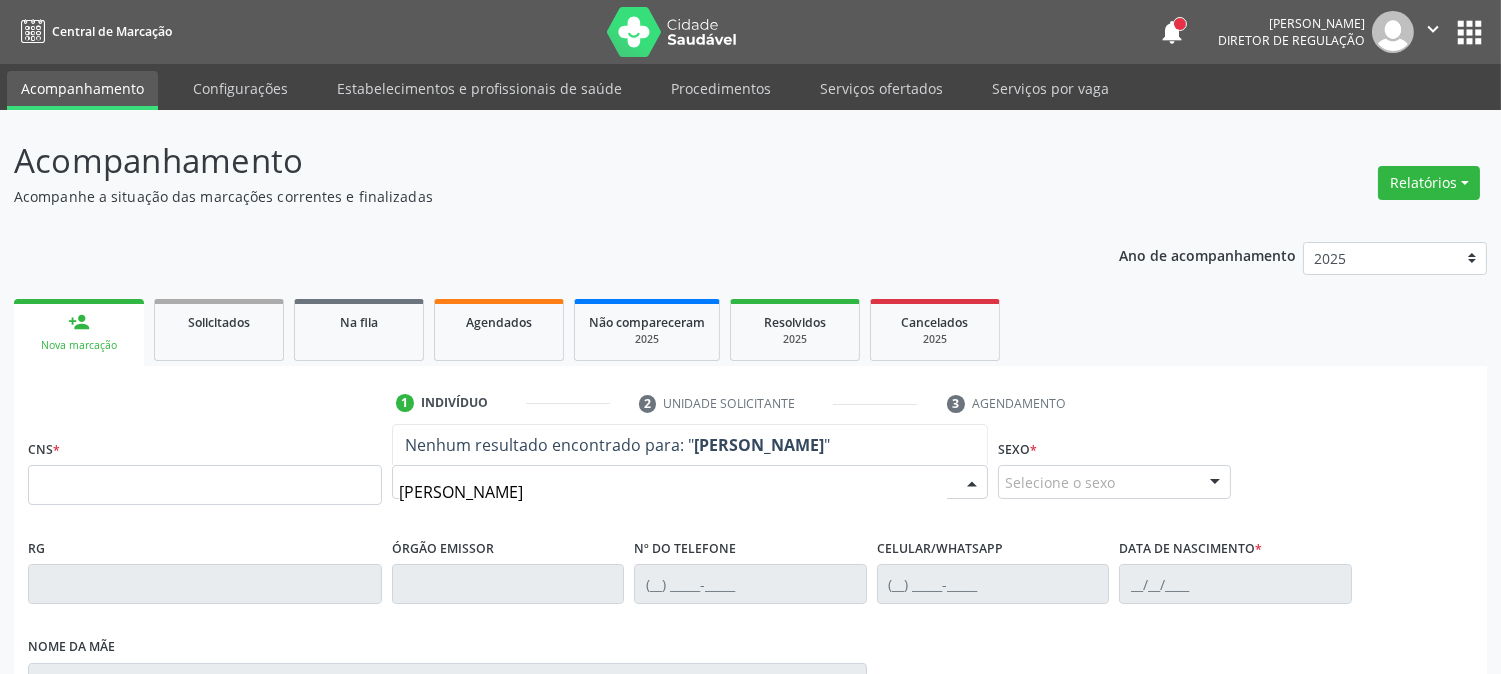 type on "[PERSON_NAME]" 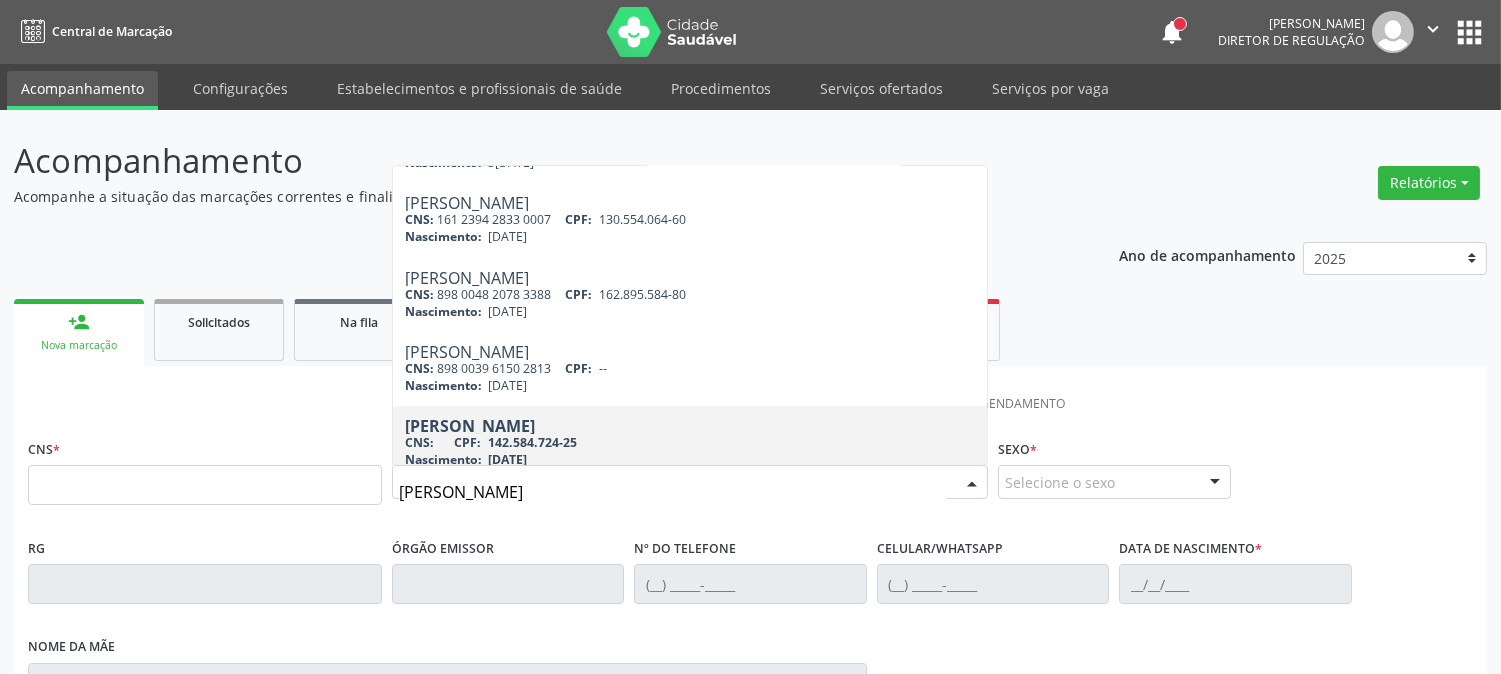 scroll, scrollTop: 188, scrollLeft: 0, axis: vertical 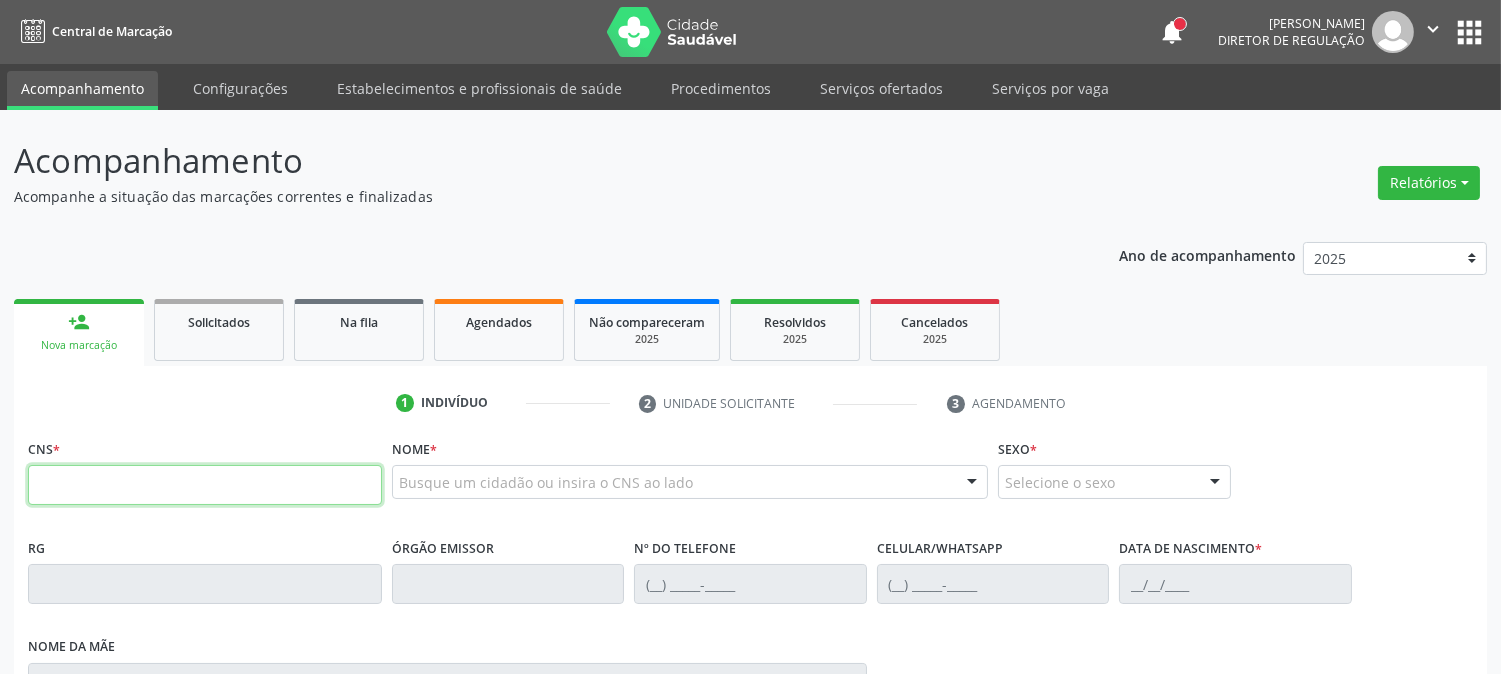 click at bounding box center [205, 485] 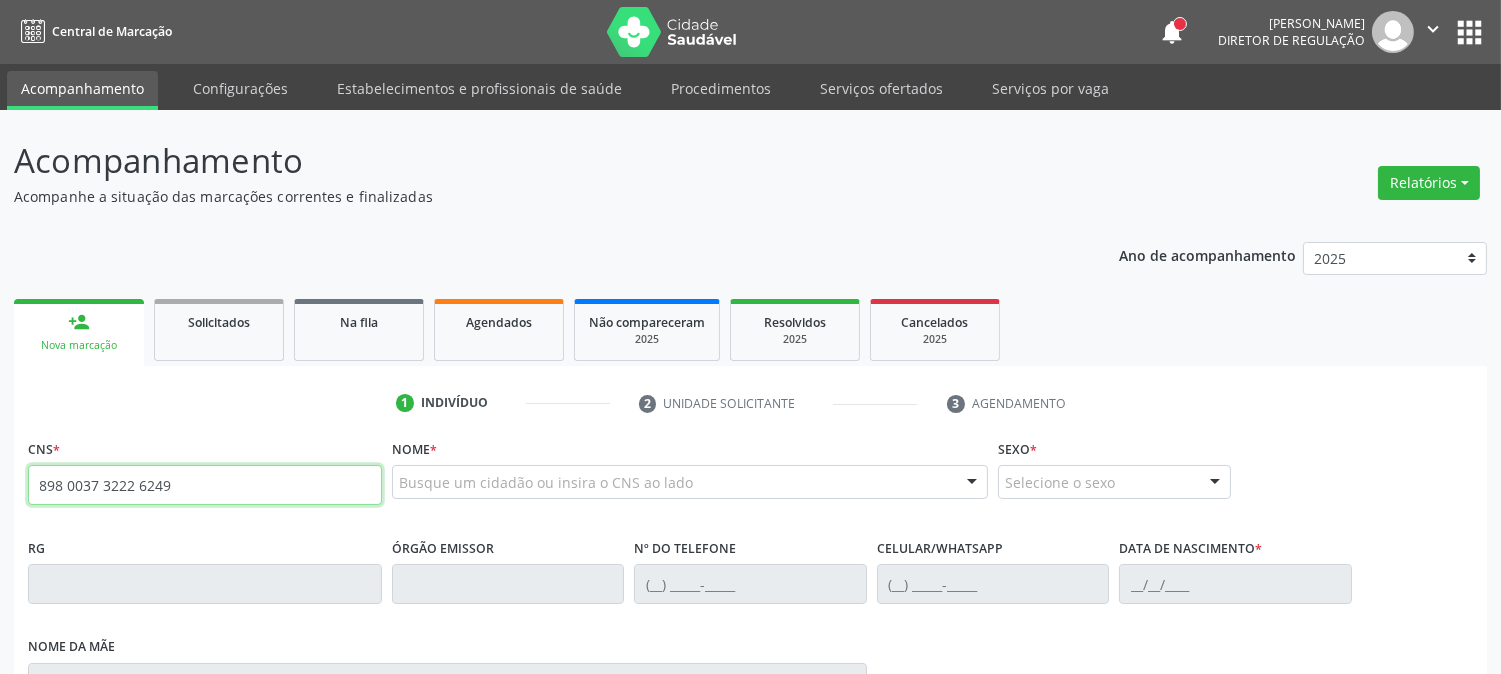 type on "898 0037 3222 6249" 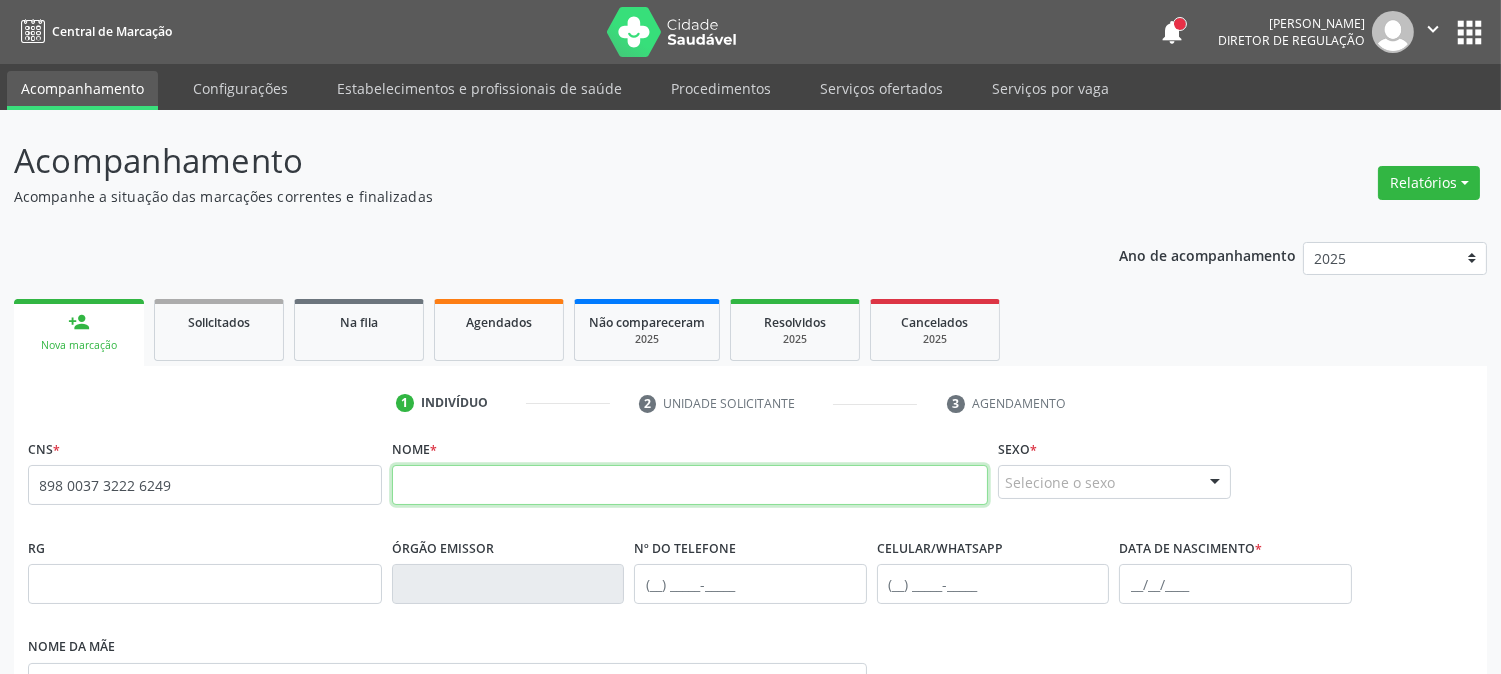 click at bounding box center (690, 485) 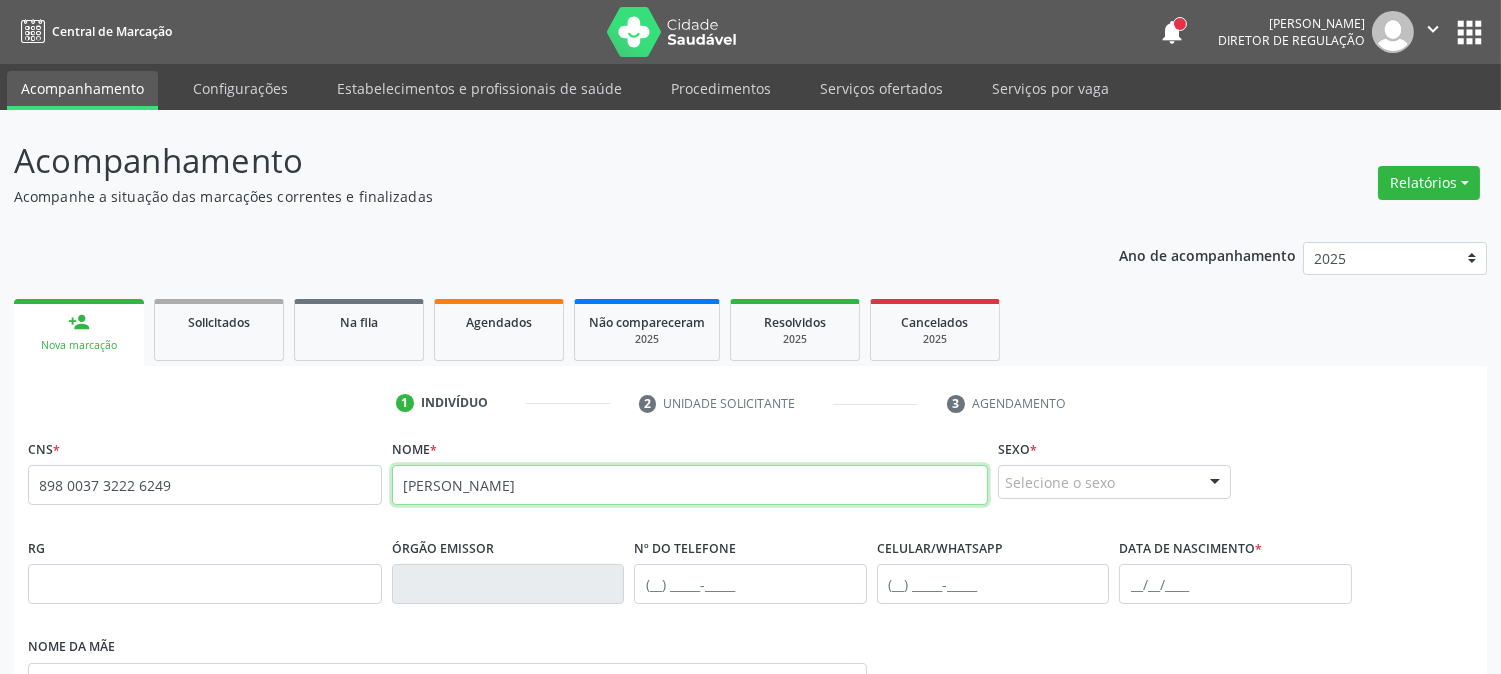 type on "[PERSON_NAME]" 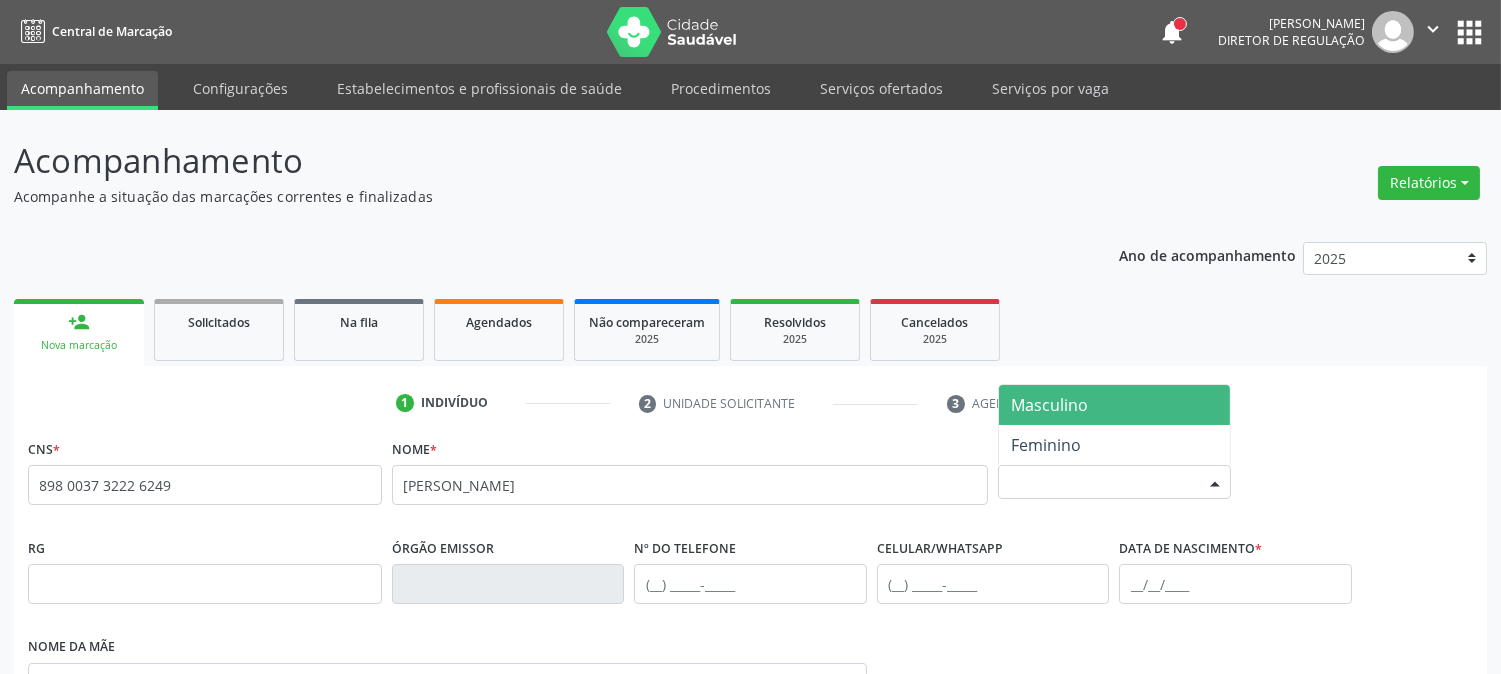 click on "Selecione o sexo" at bounding box center (1114, 482) 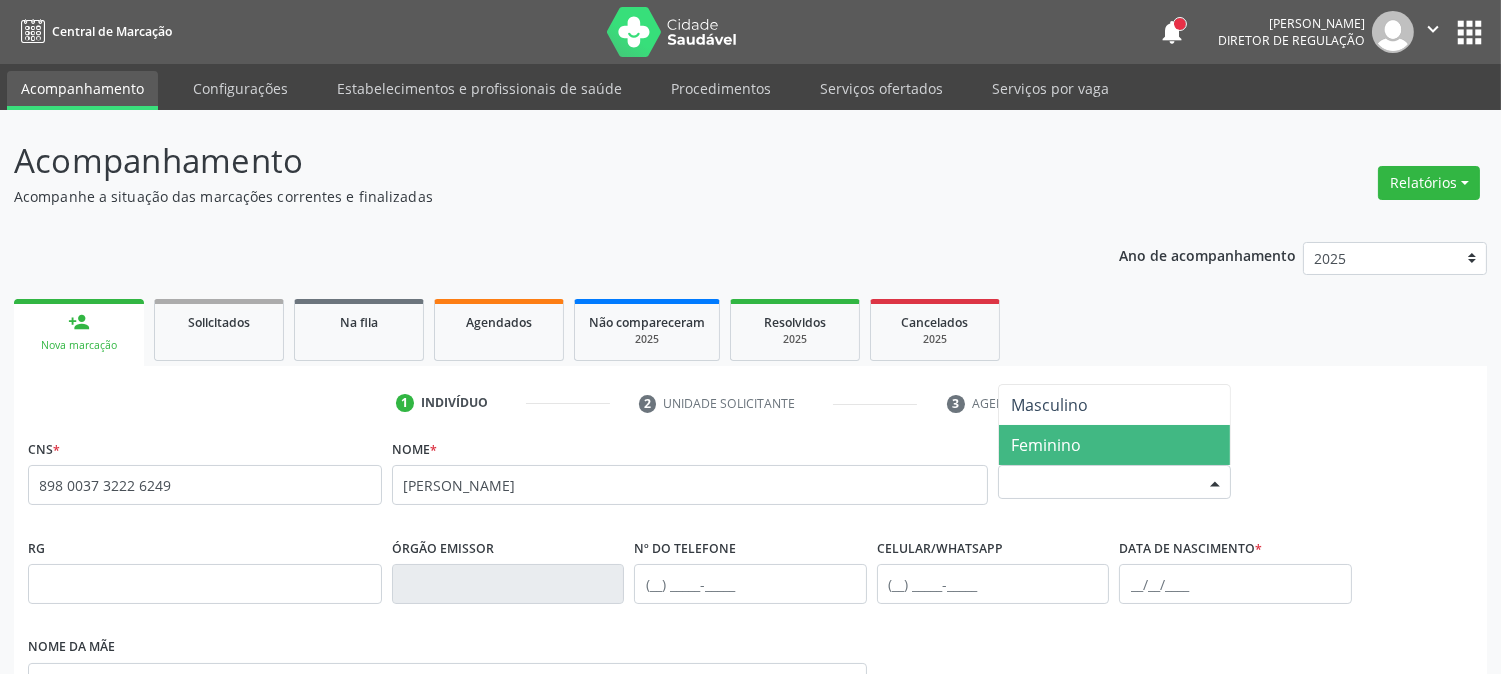 click on "Feminino" at bounding box center [1046, 445] 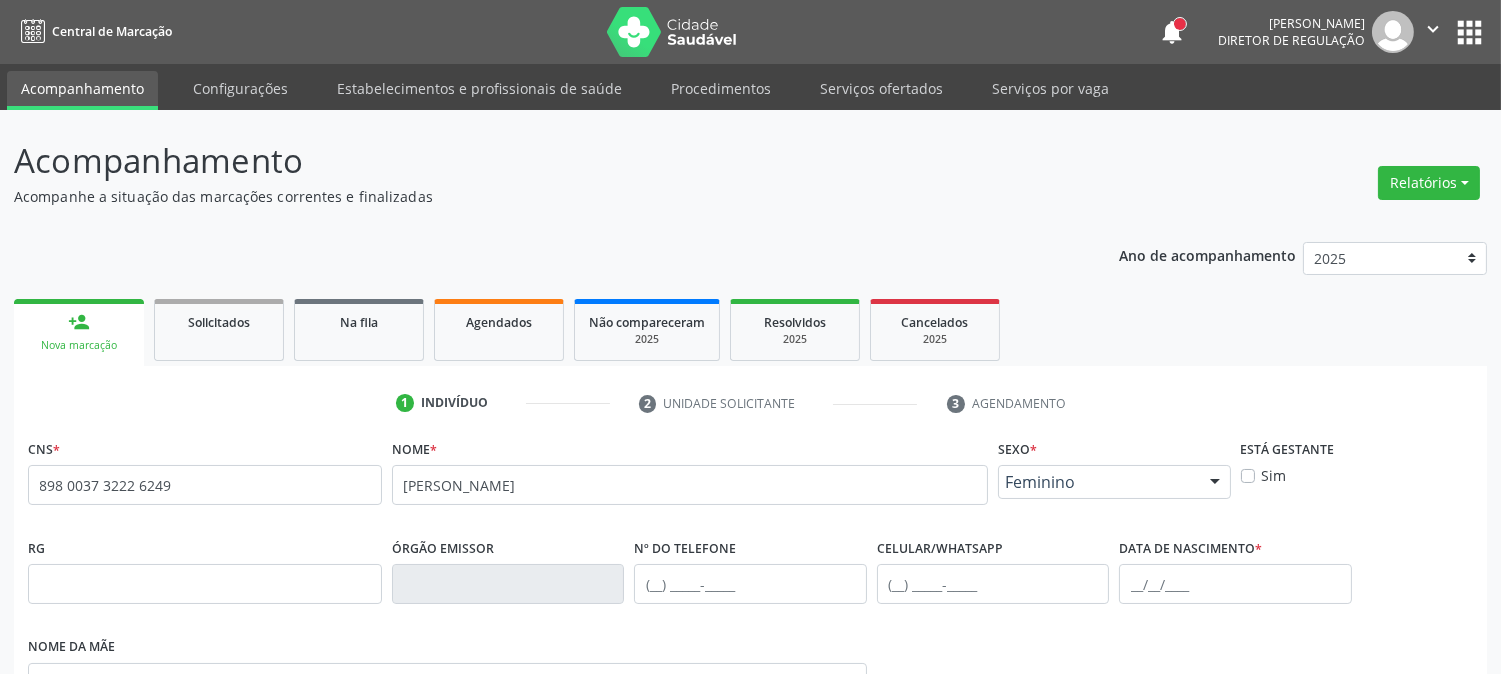 click on "Feminino" at bounding box center (1114, 482) 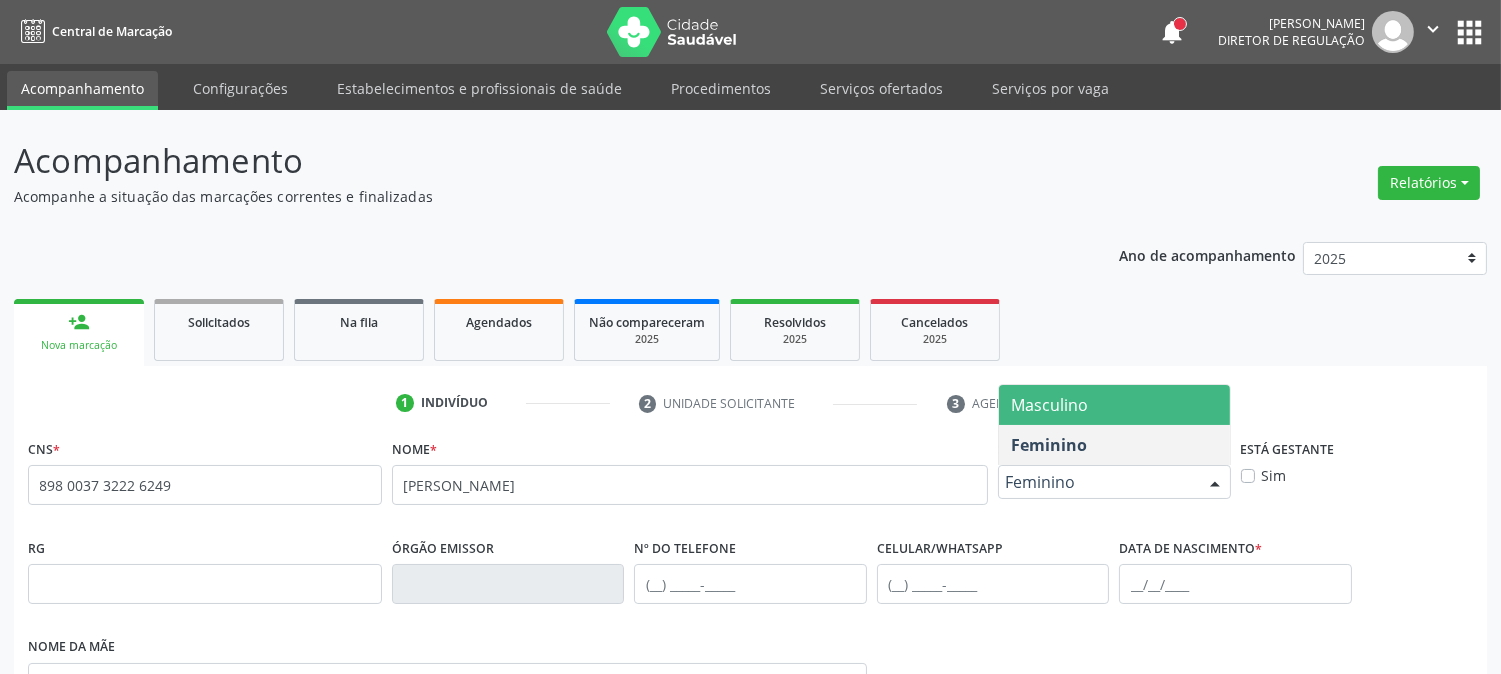 click on "Masculino" at bounding box center (1049, 405) 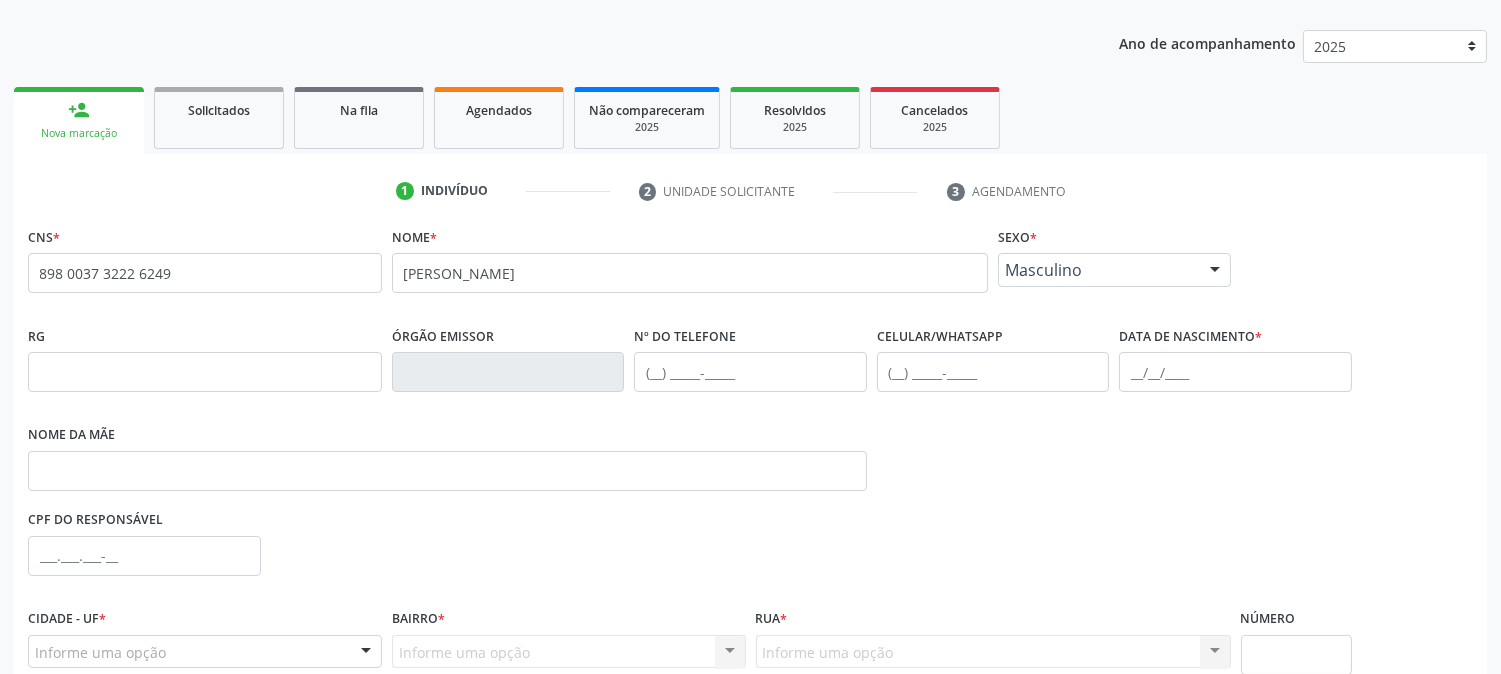 scroll, scrollTop: 333, scrollLeft: 0, axis: vertical 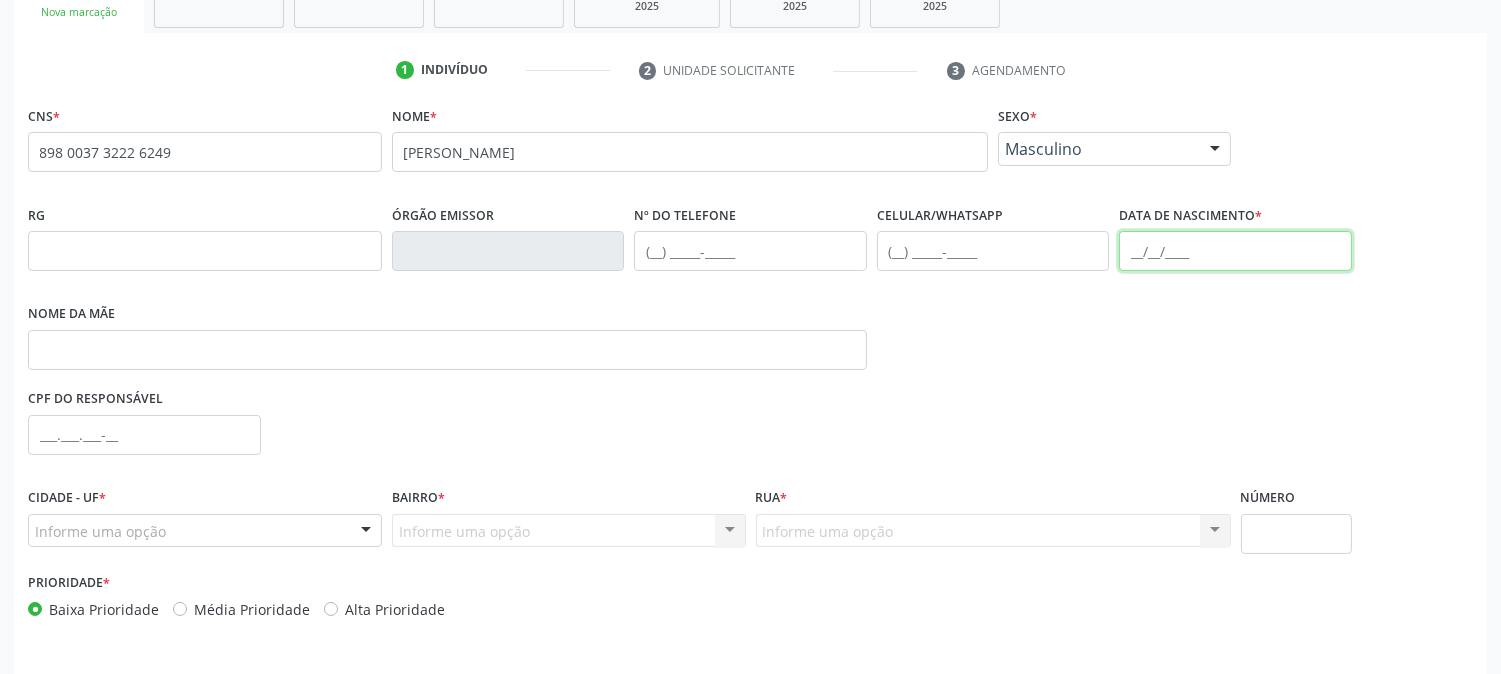 click at bounding box center (1235, 251) 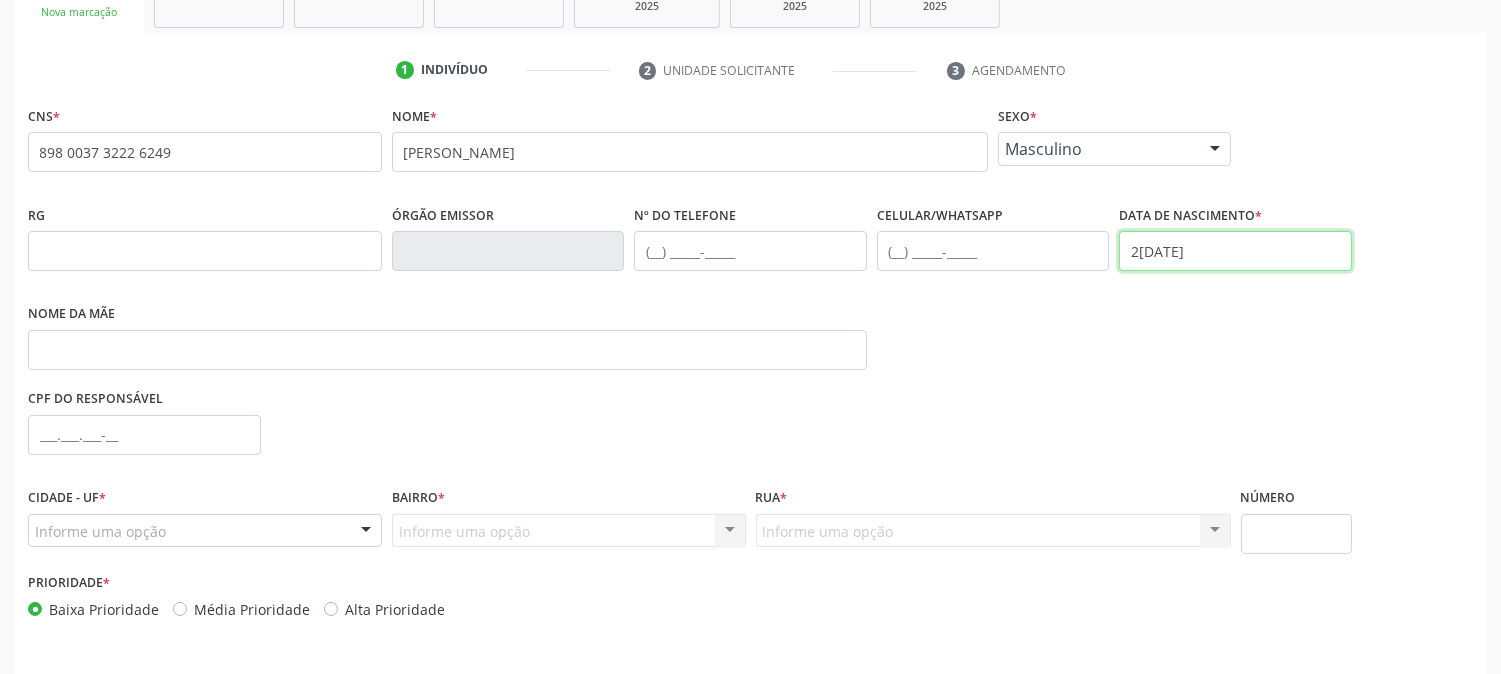 type on "2[DATE]" 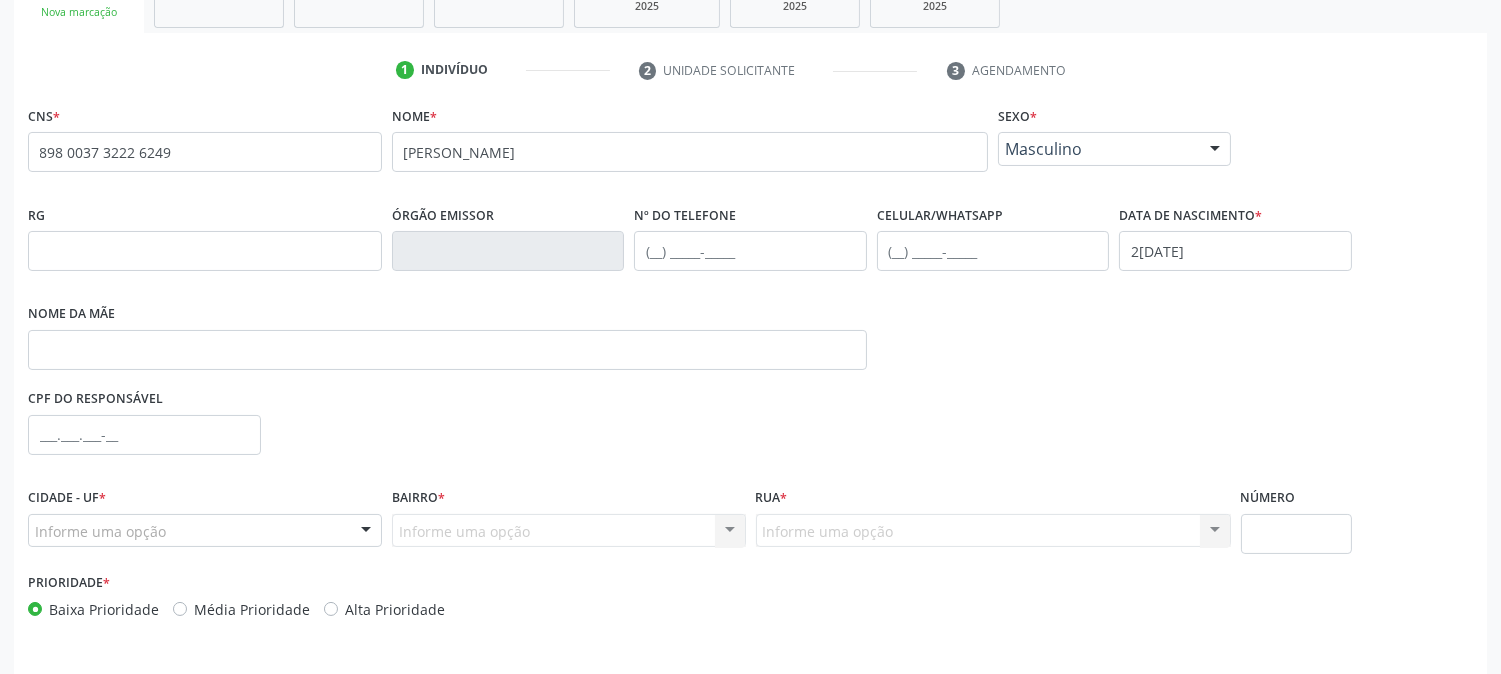 click on "Informe uma opção" at bounding box center (205, 531) 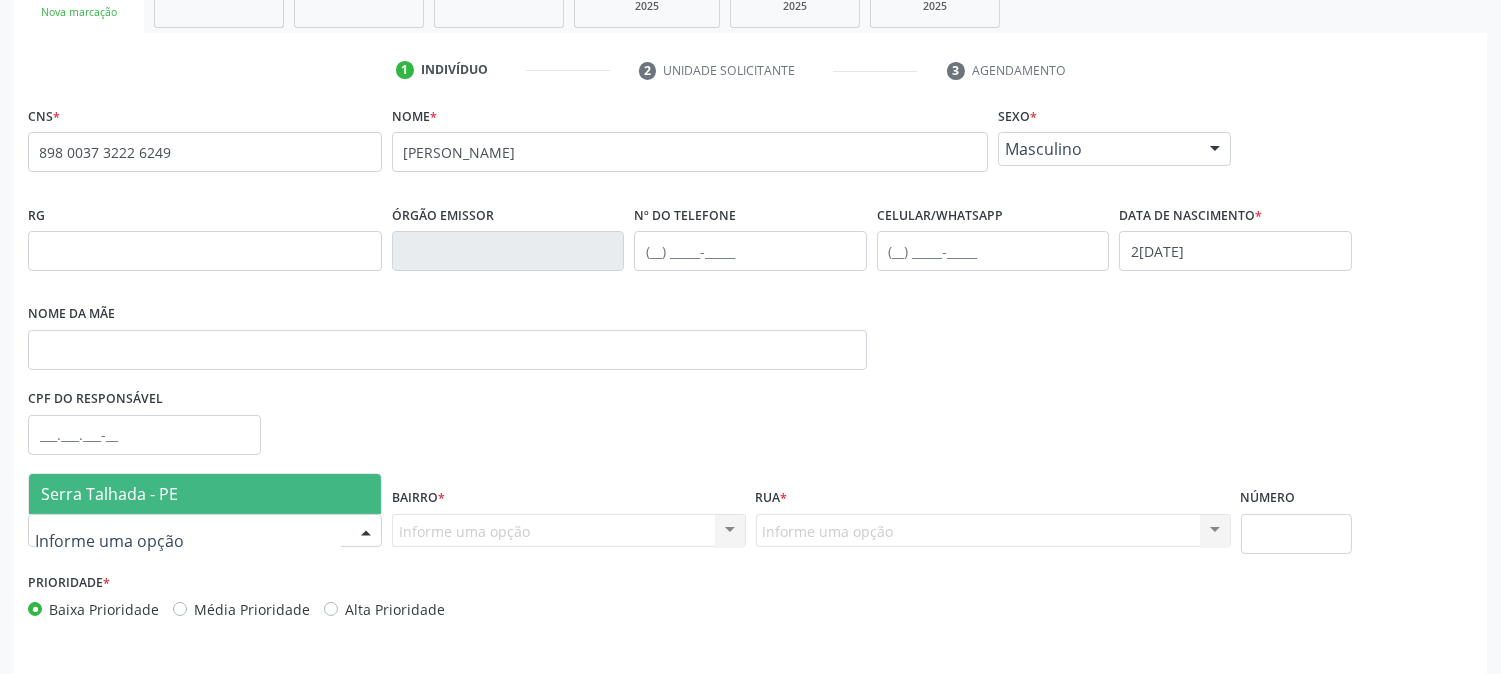 click on "Serra Talhada - PE" at bounding box center (109, 494) 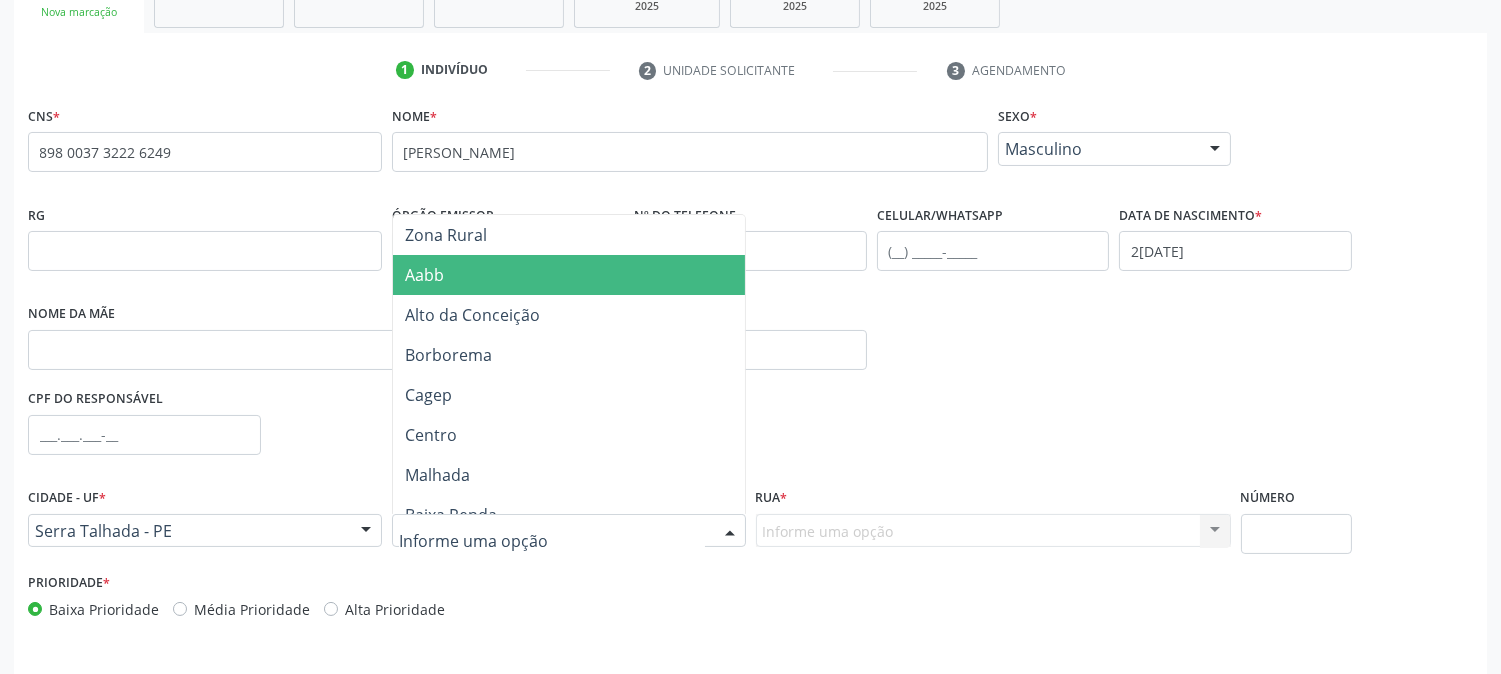 click on "Aabb" at bounding box center (424, 275) 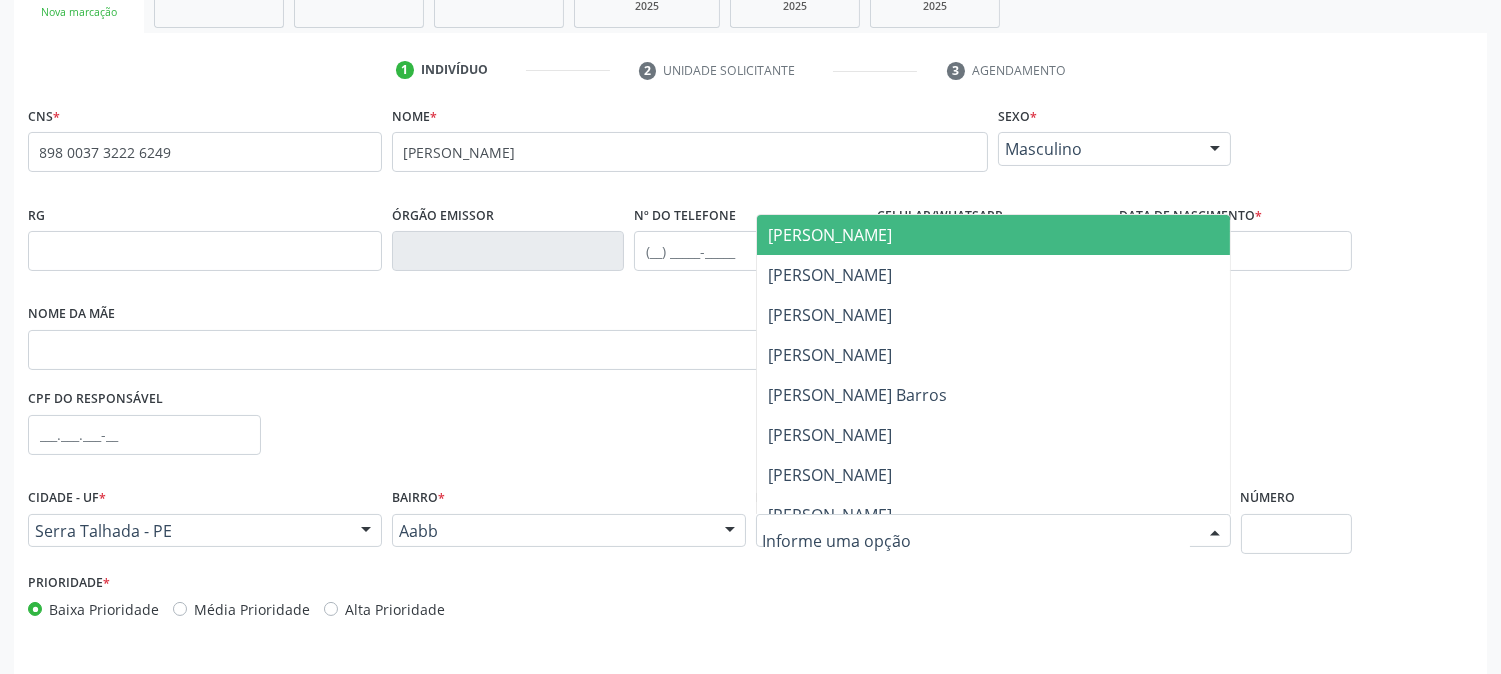 type on "q" 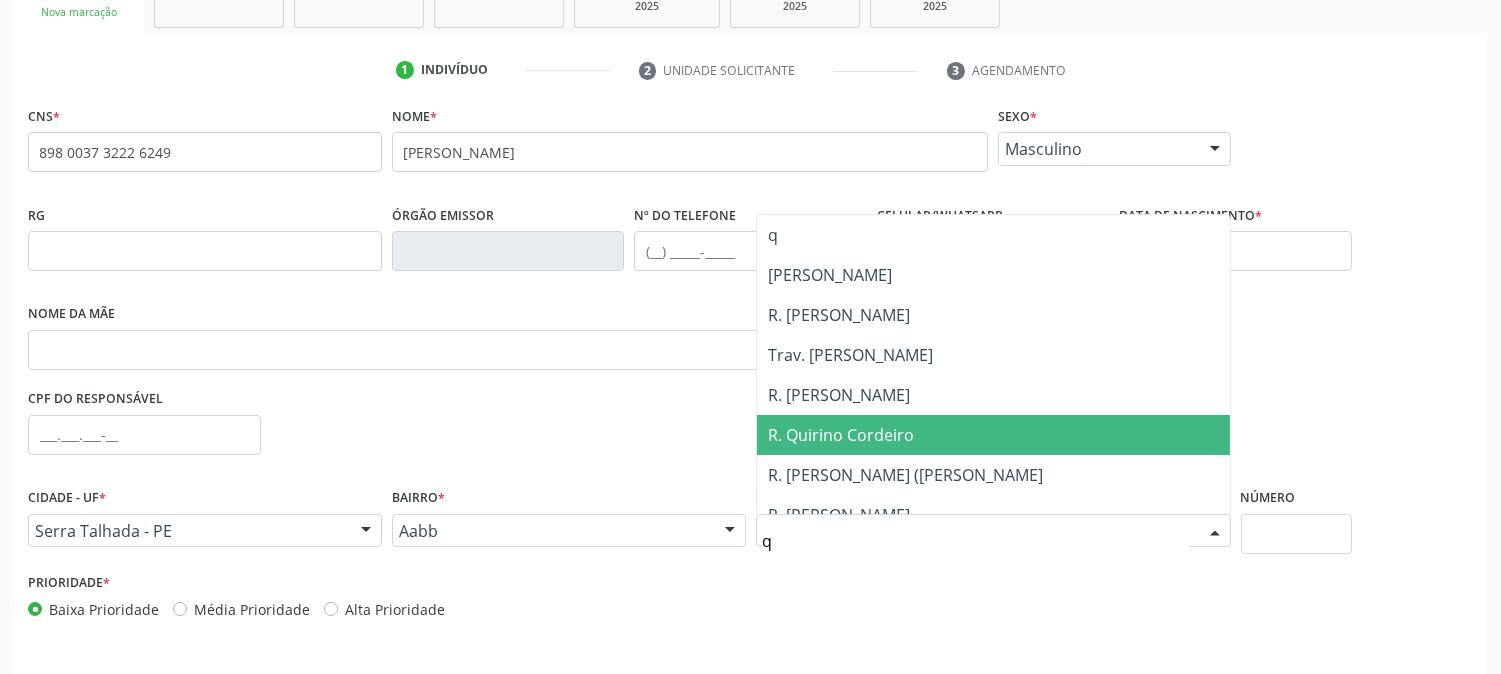 click on "R. Quirino Cordeiro" at bounding box center (842, 435) 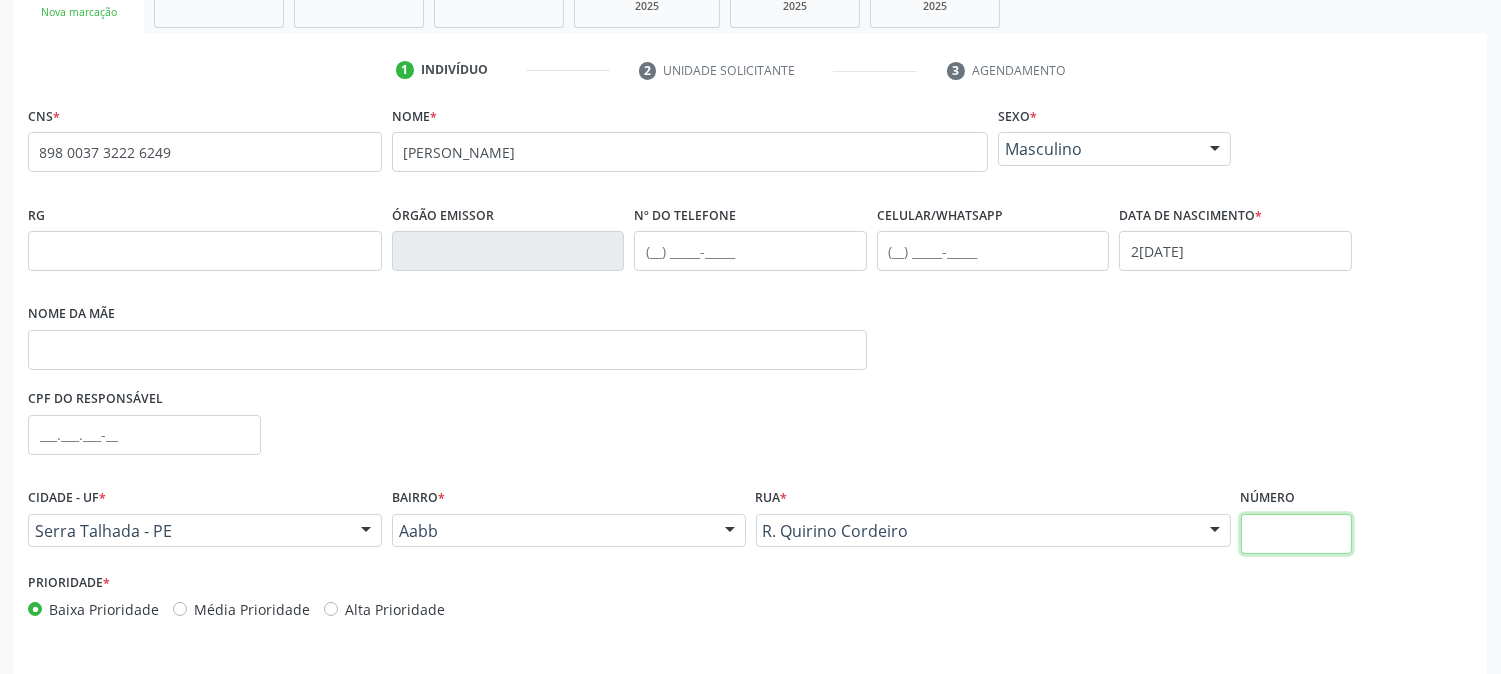 click at bounding box center [1296, 534] 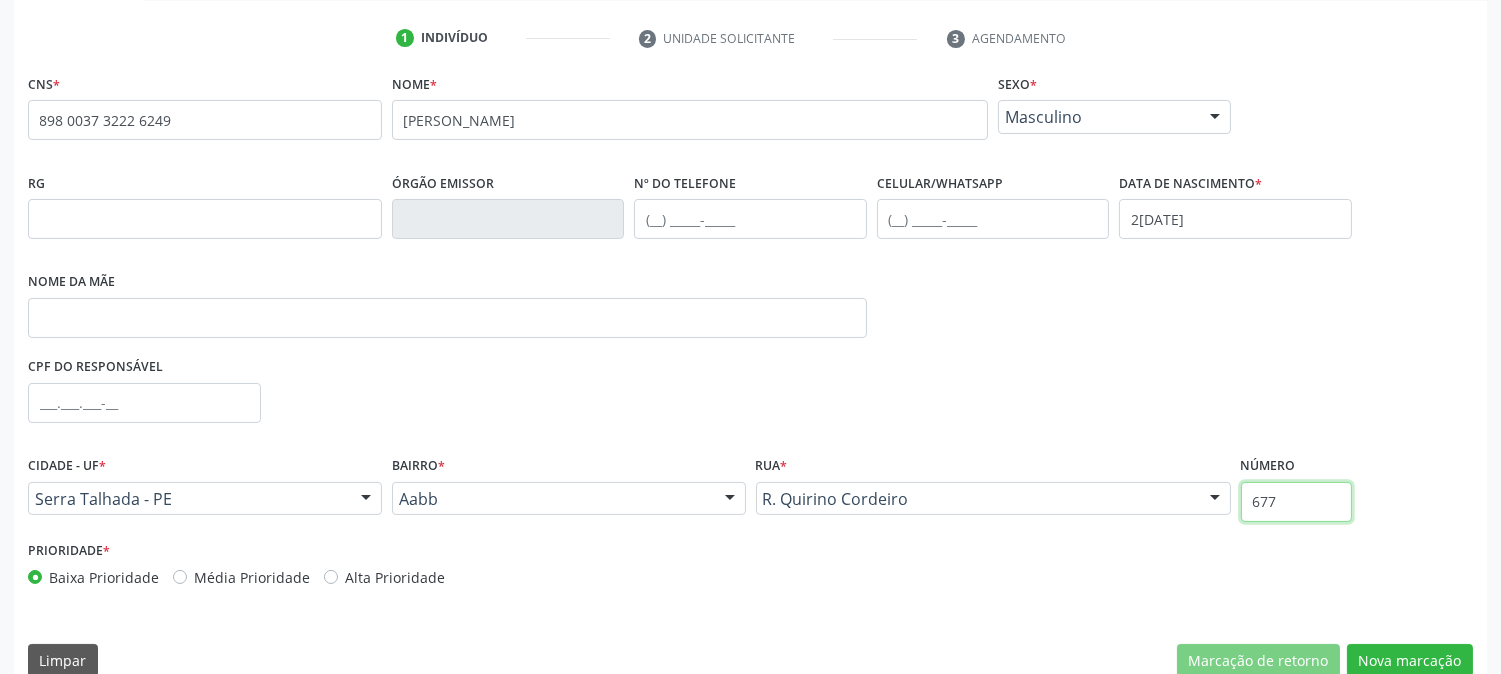 scroll, scrollTop: 395, scrollLeft: 0, axis: vertical 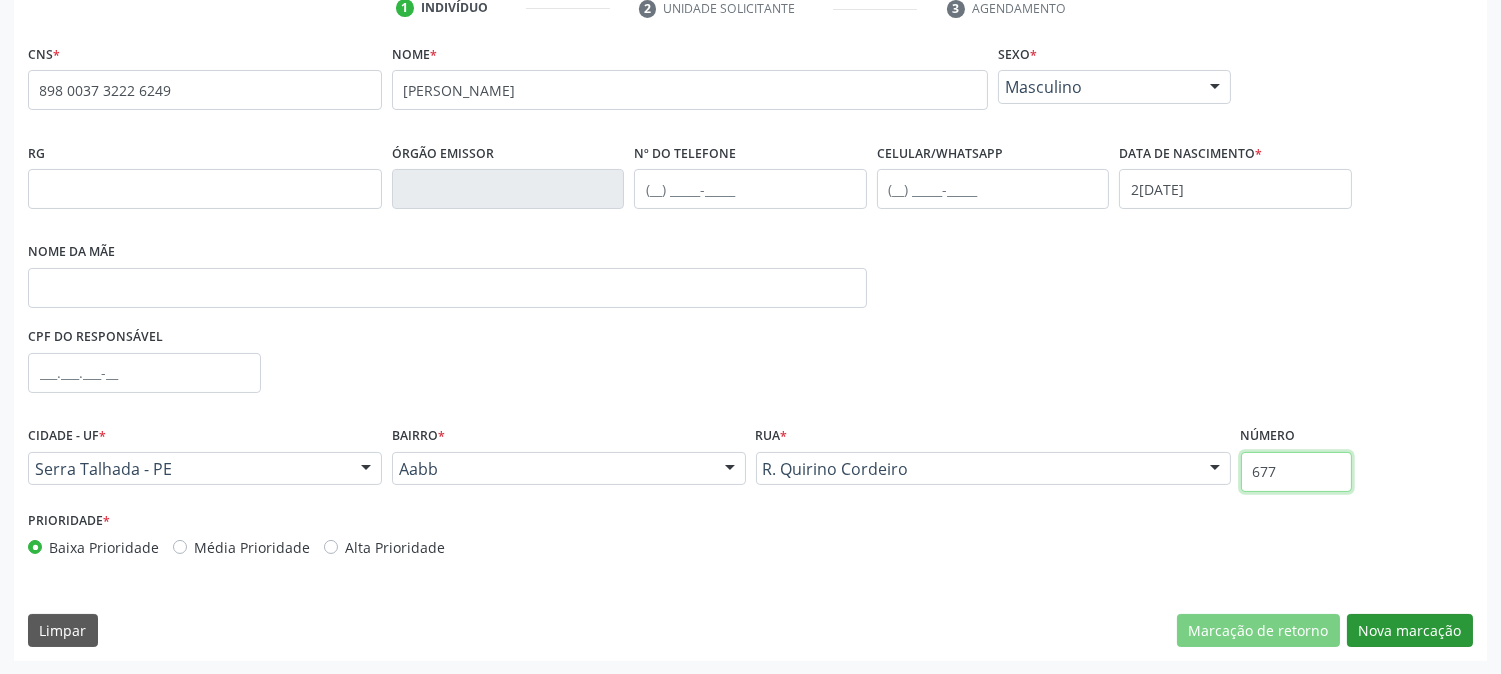 type on "677" 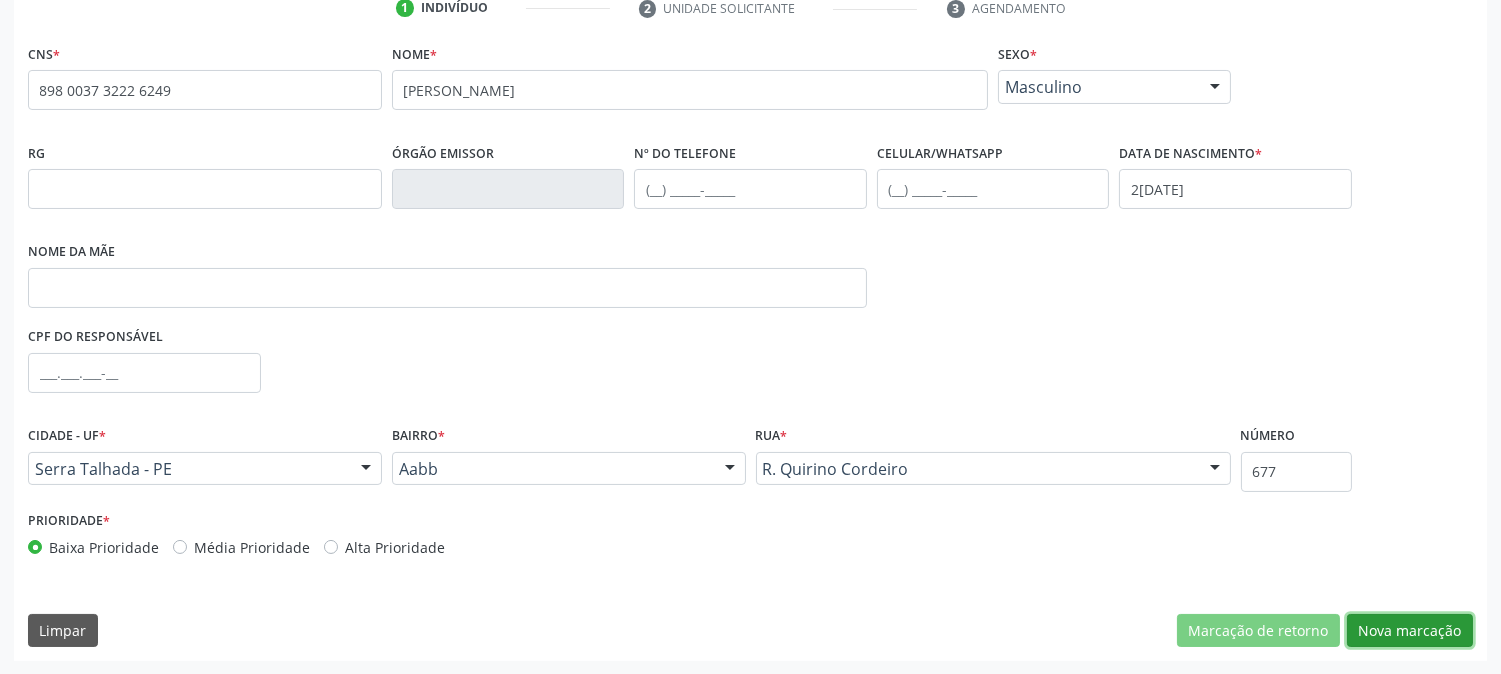 click on "Nova marcação" at bounding box center [1410, 631] 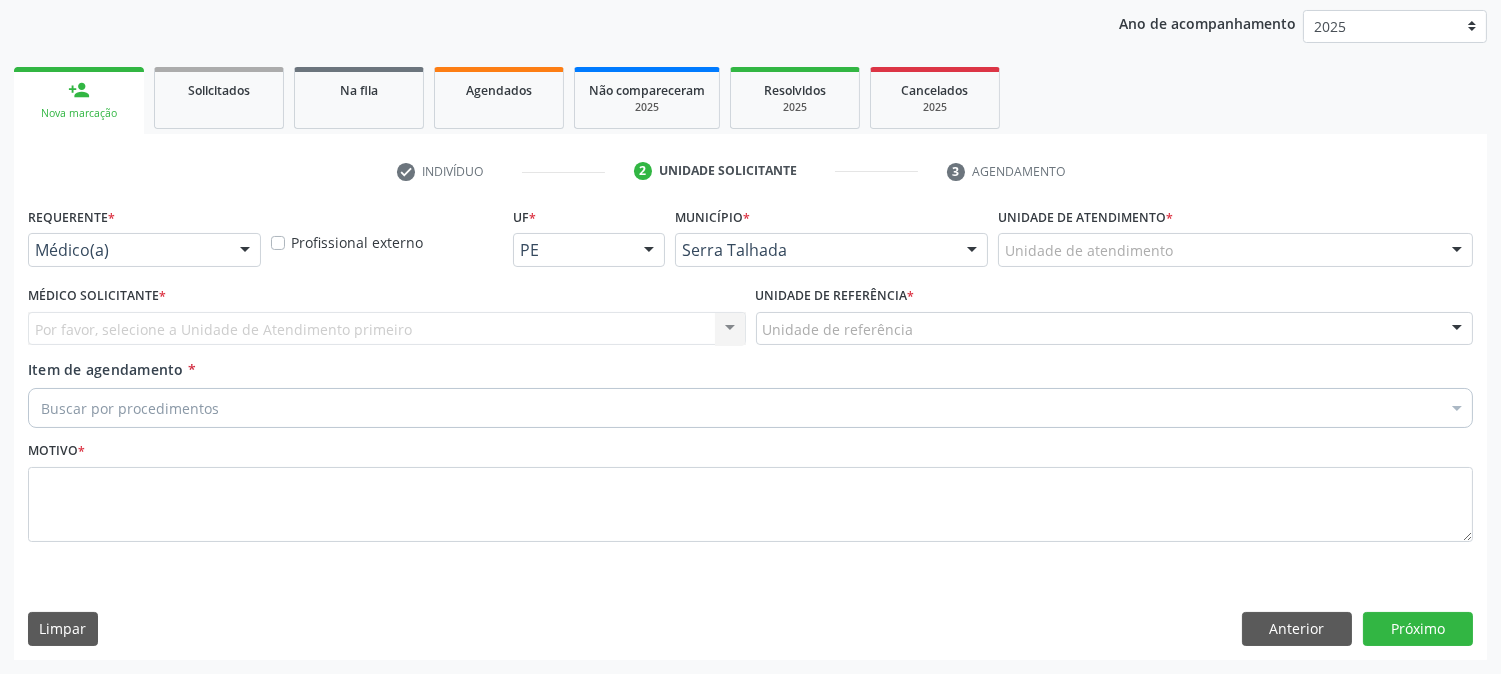 scroll, scrollTop: 231, scrollLeft: 0, axis: vertical 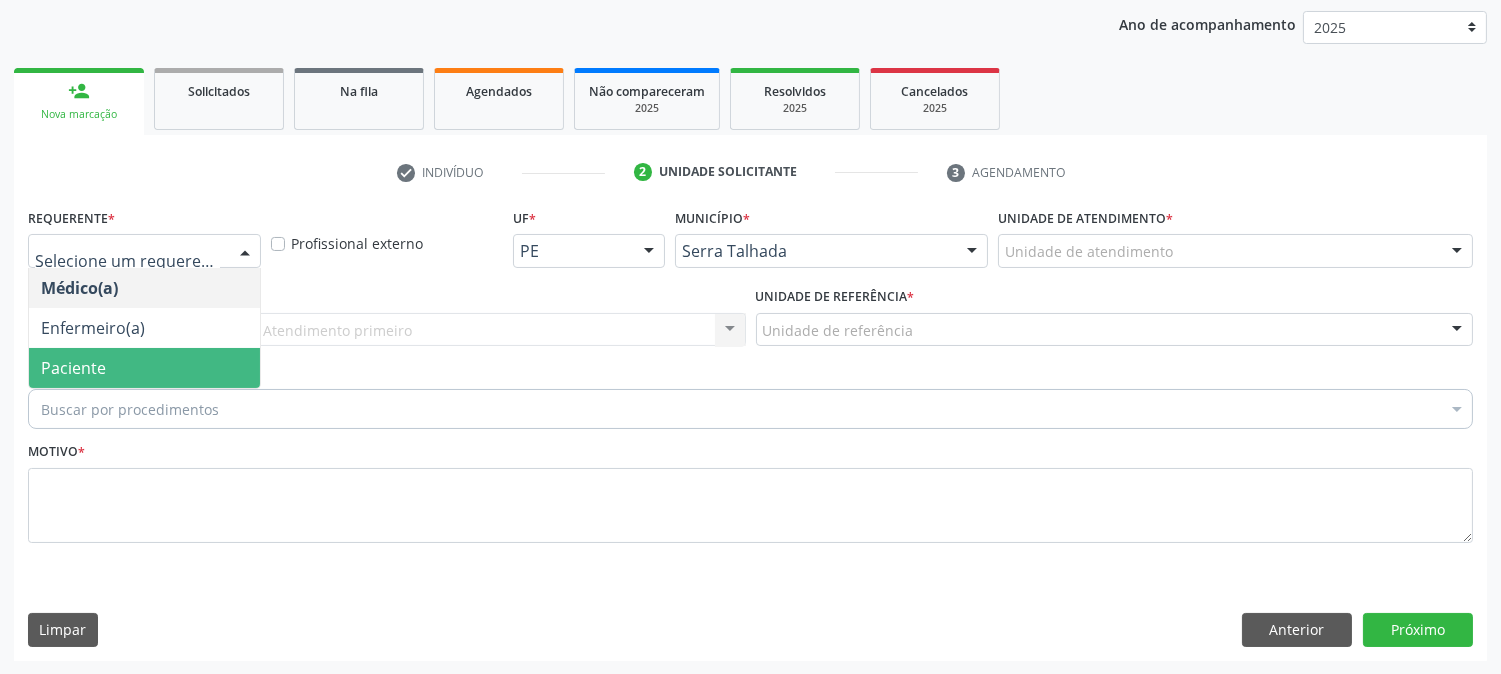 click on "Paciente" at bounding box center (144, 368) 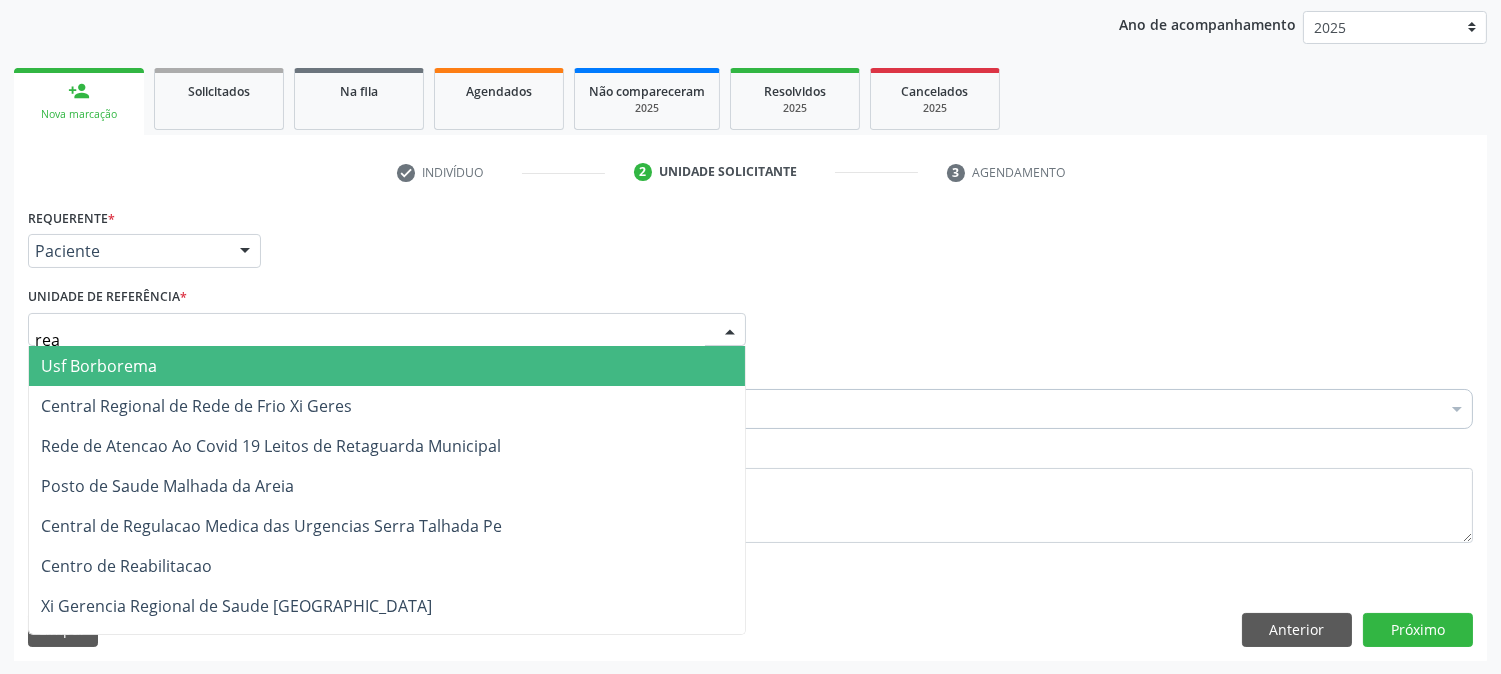 type on "reab" 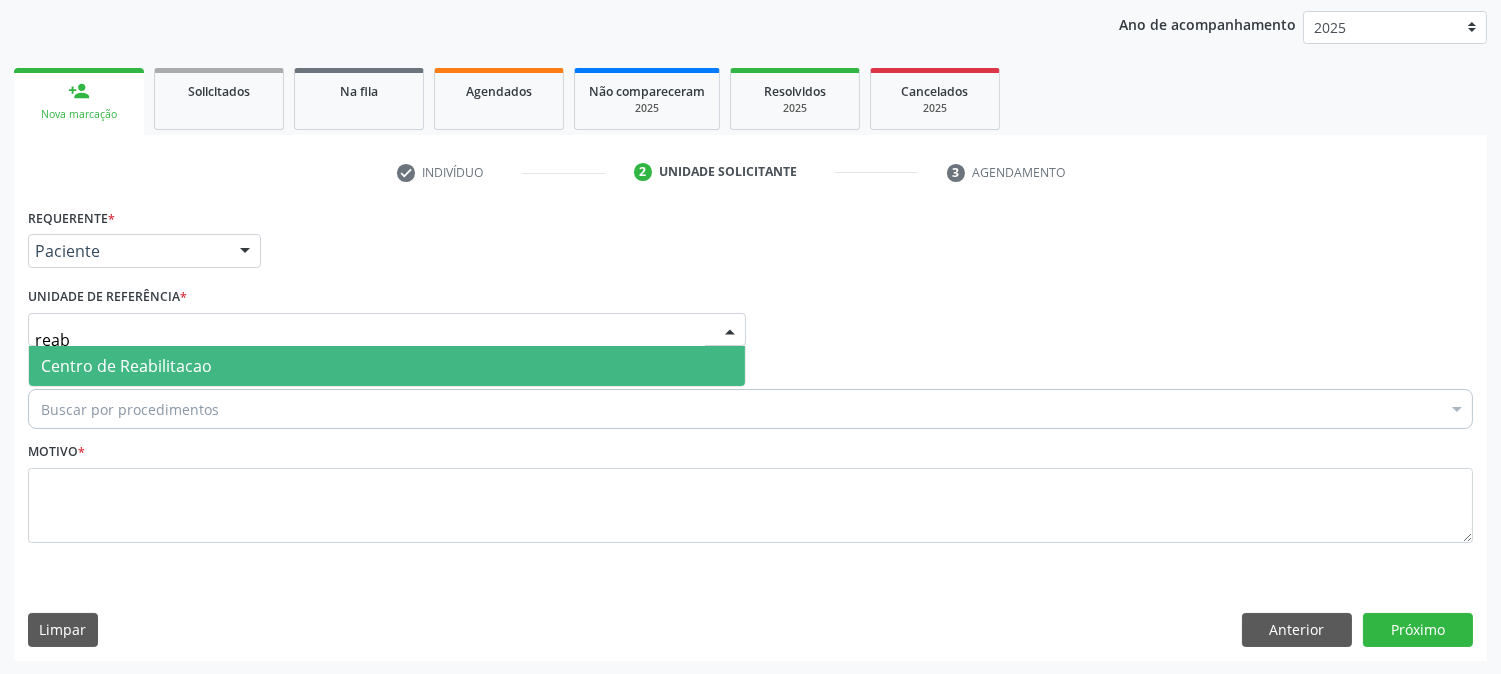 click on "Centro de Reabilitacao" at bounding box center [126, 366] 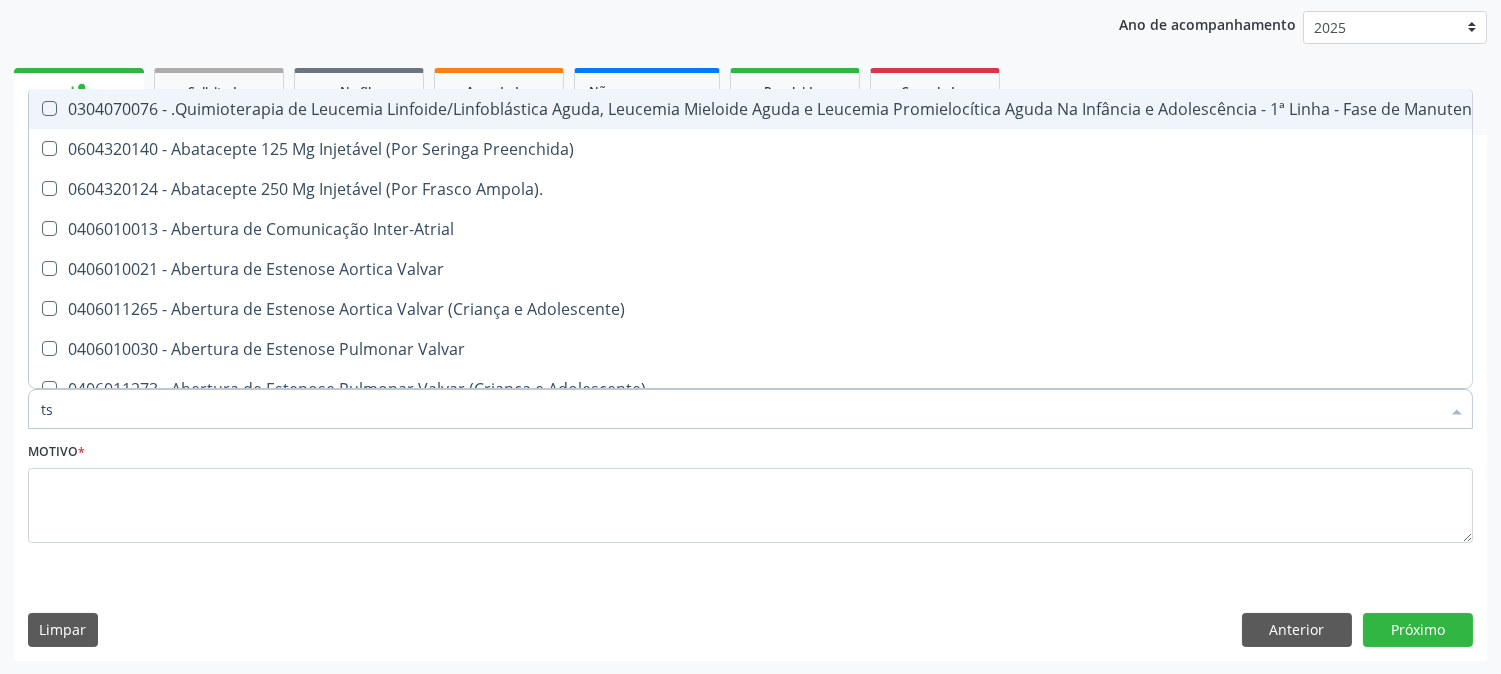 type on "tsh" 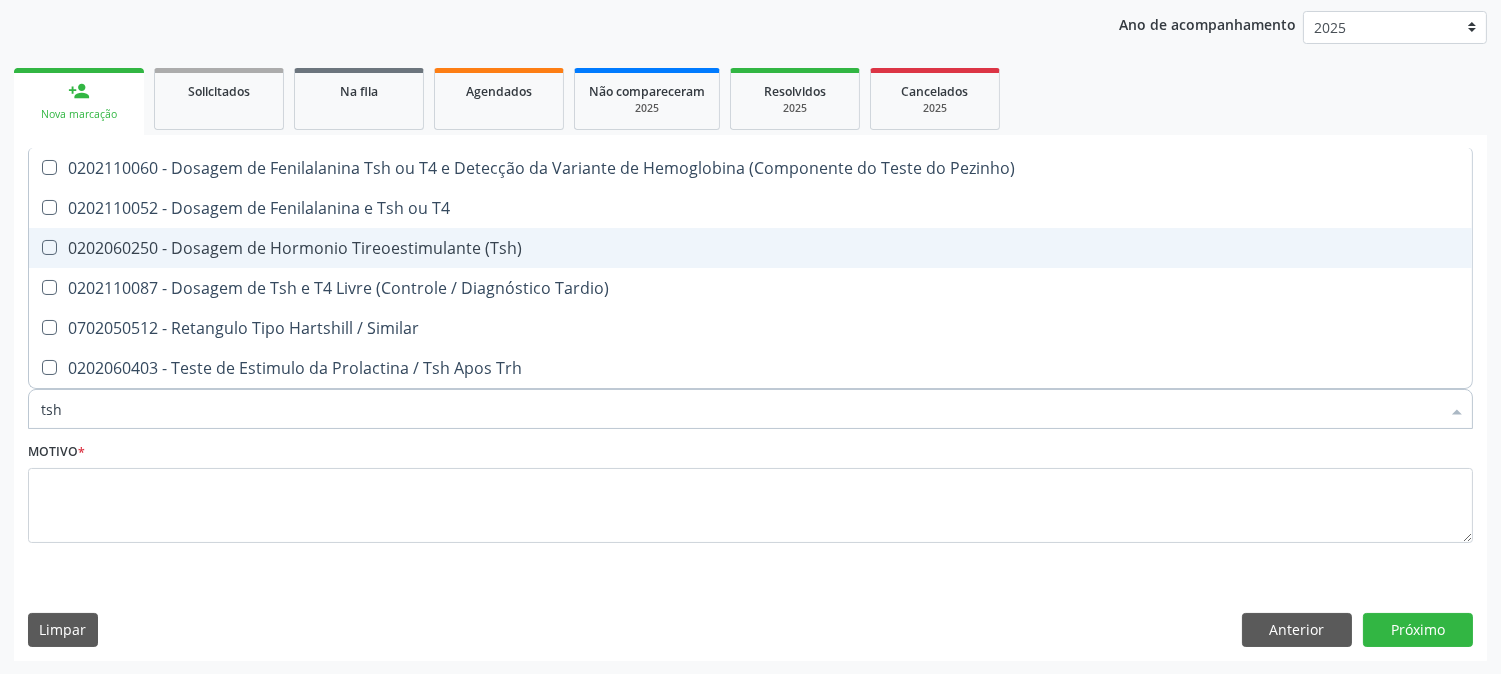click on "0202060250 - Dosagem de Hormonio Tireoestimulante (Tsh)" at bounding box center [750, 248] 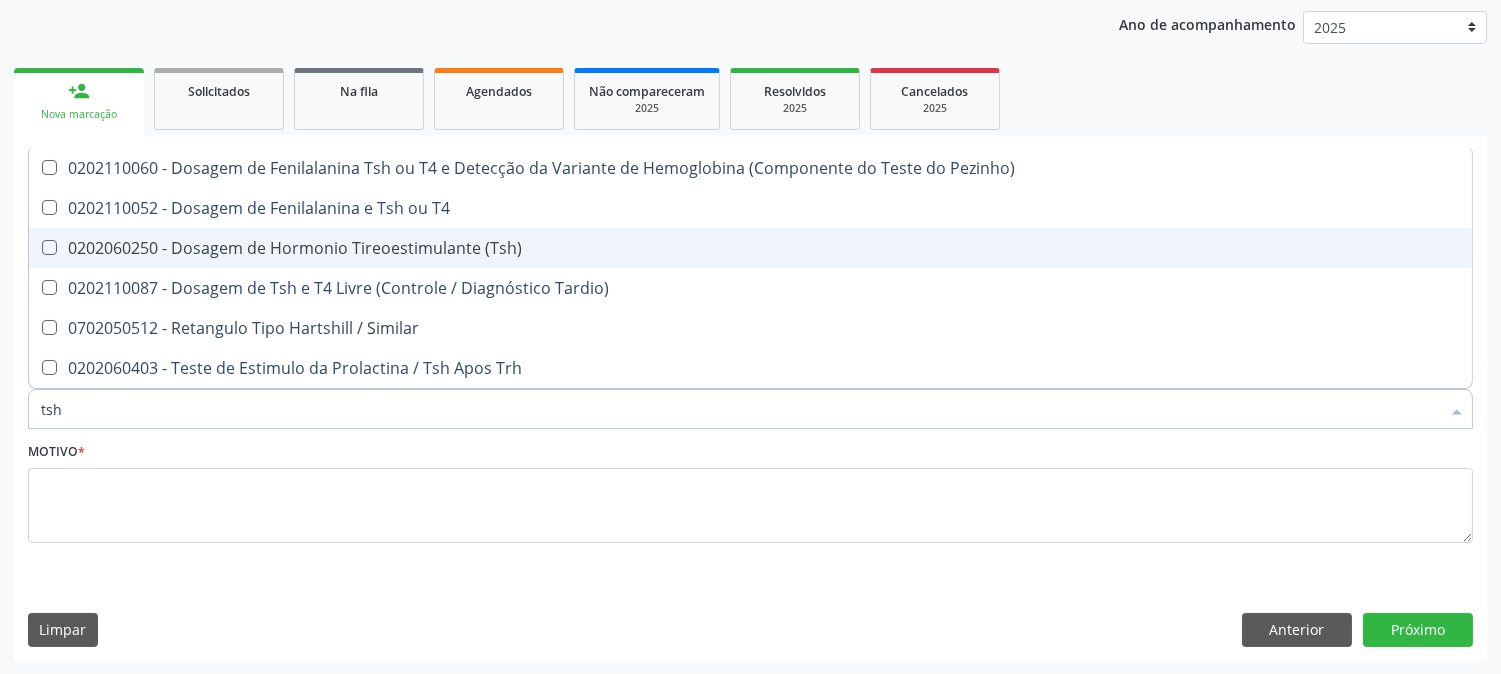 checkbox on "true" 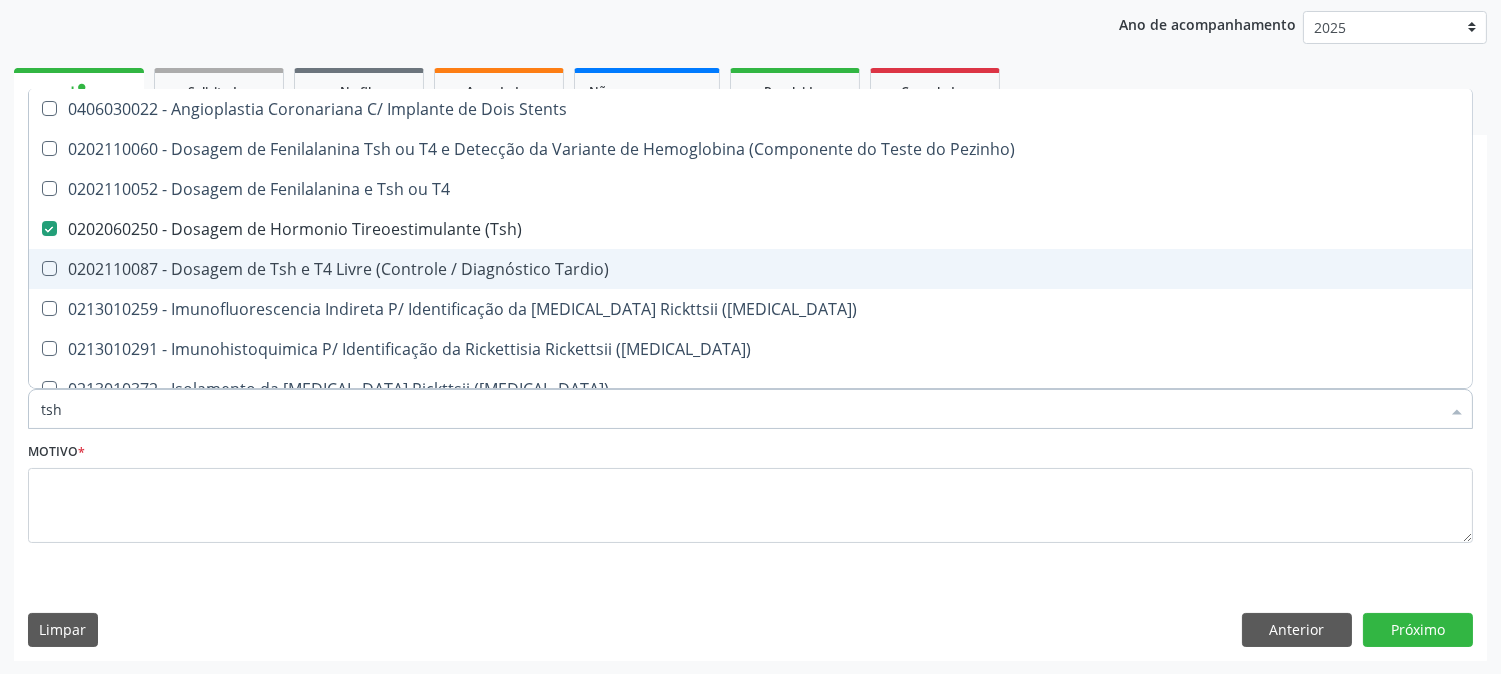type on "ts" 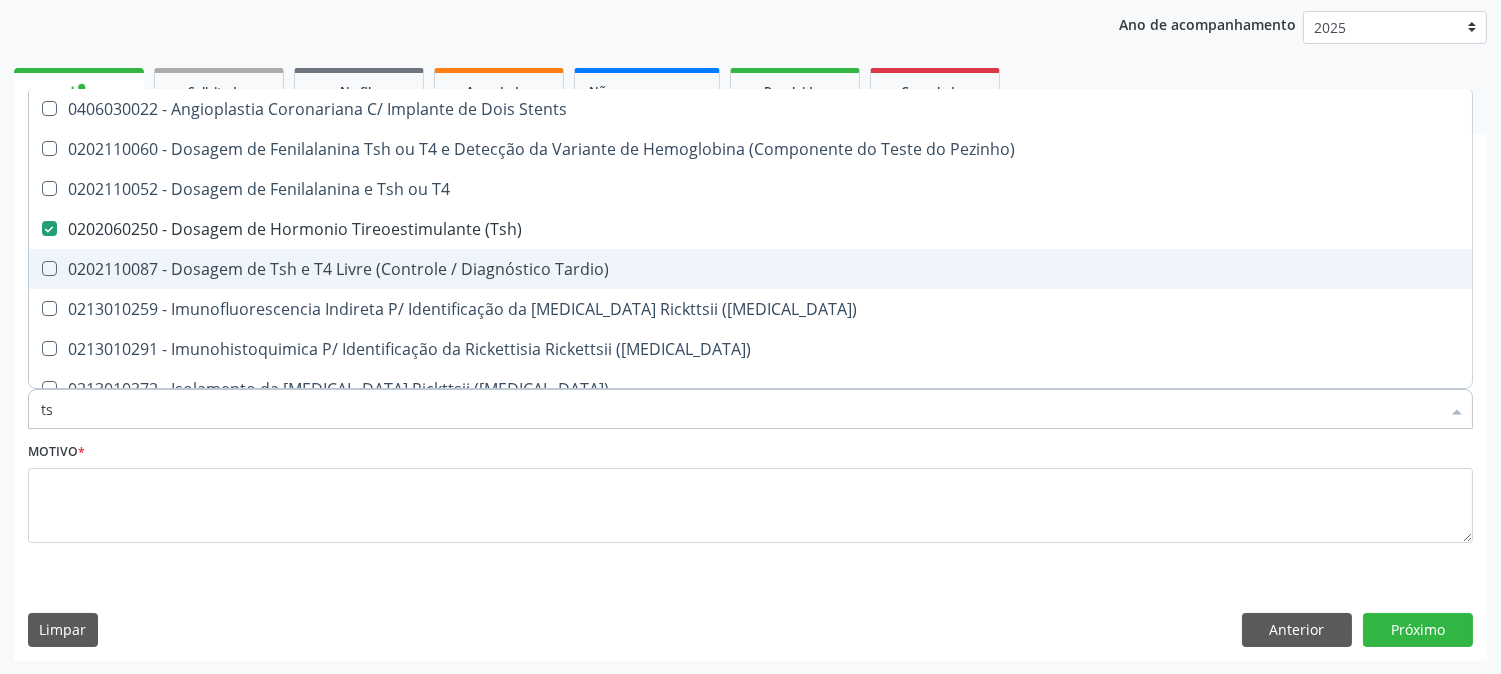 type on "t" 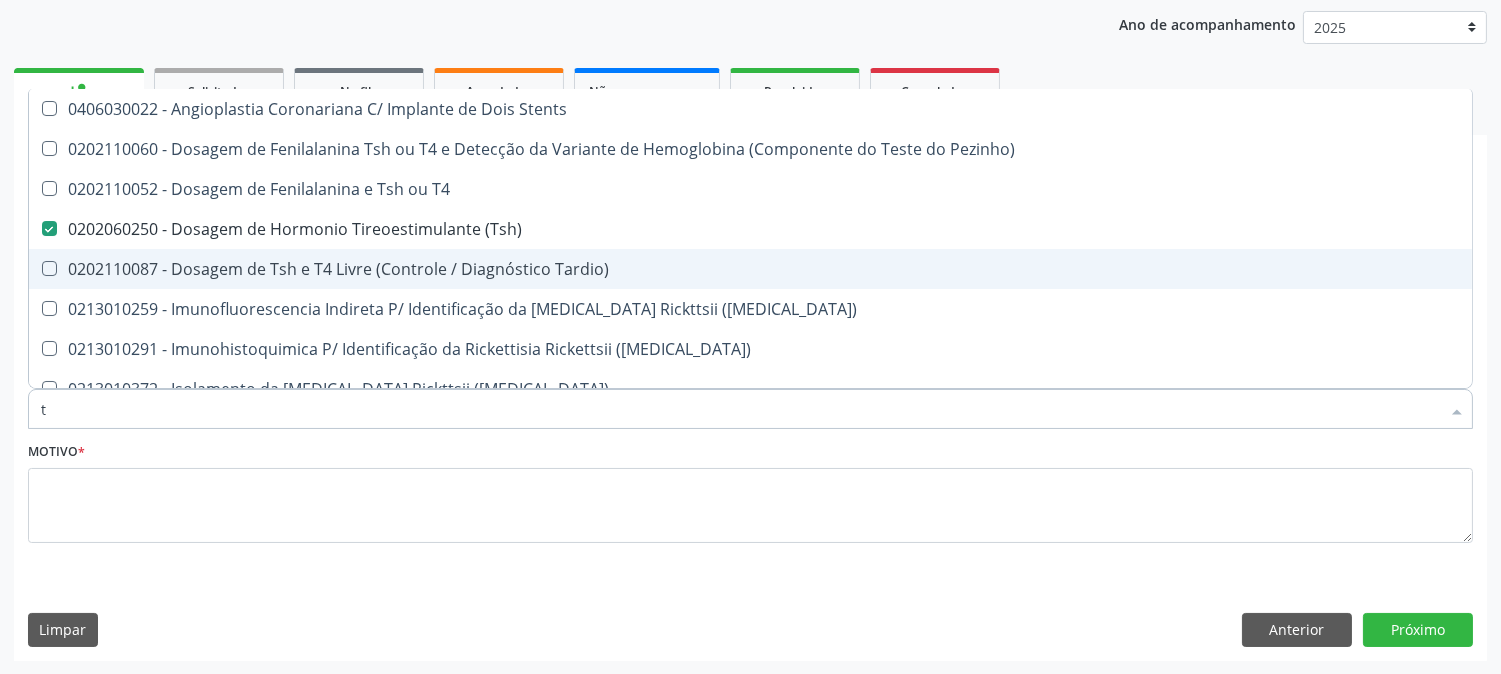 checkbox on "false" 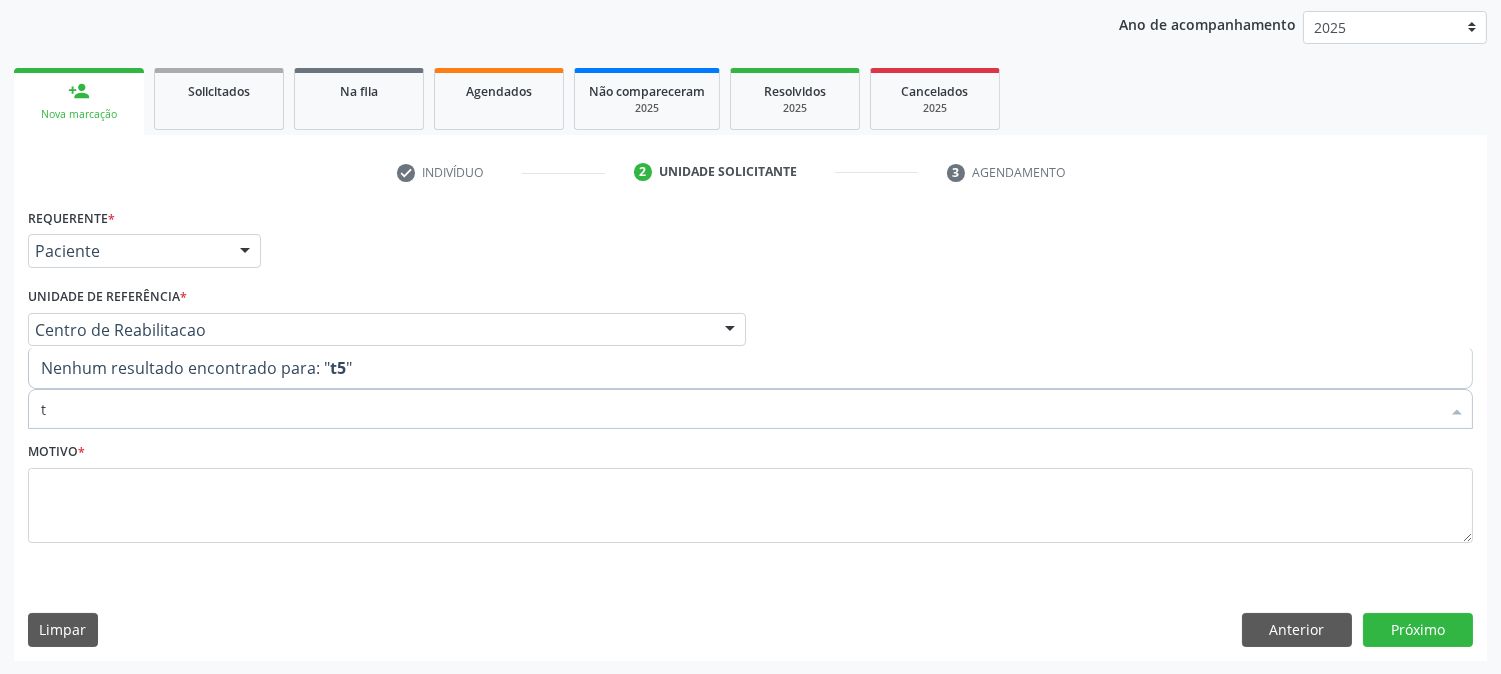 type on "t4" 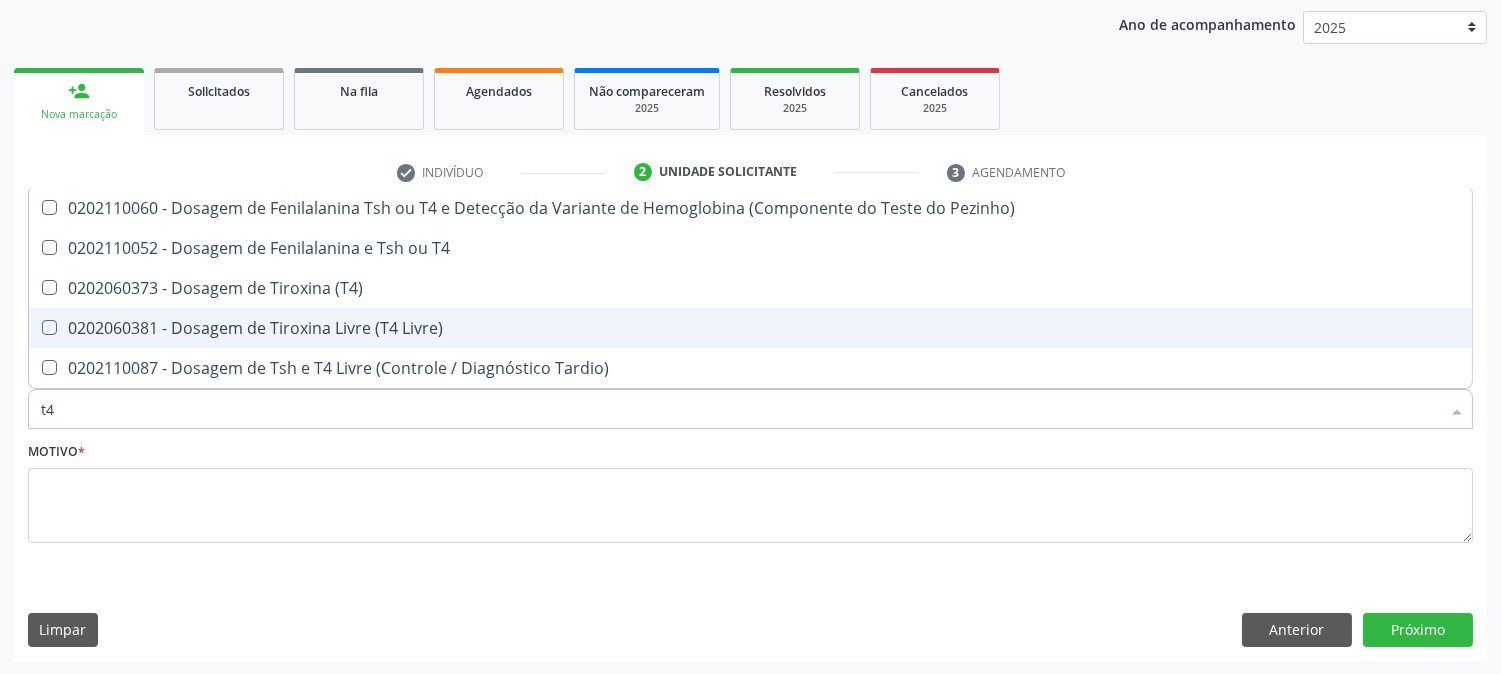 click on "0202060381 - Dosagem de Tiroxina Livre (T4 Livre)" at bounding box center (750, 328) 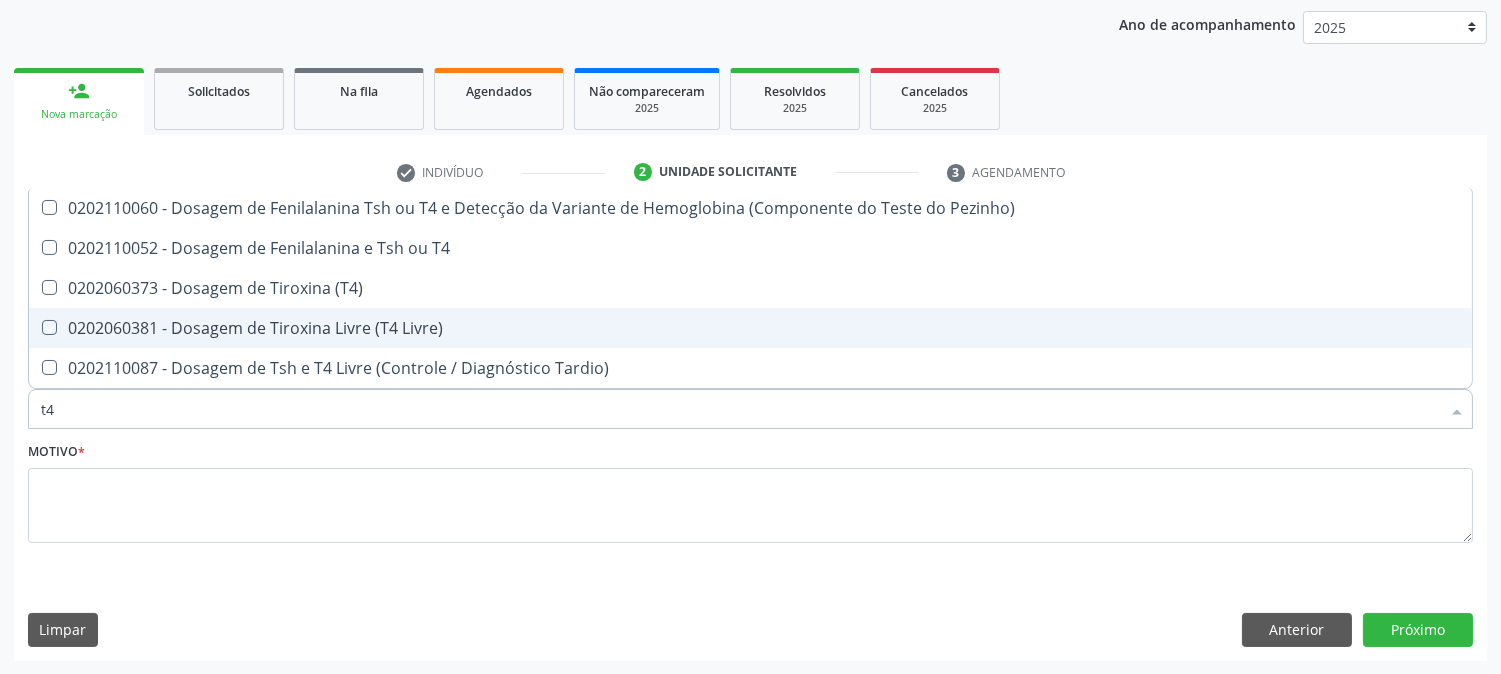 checkbox on "true" 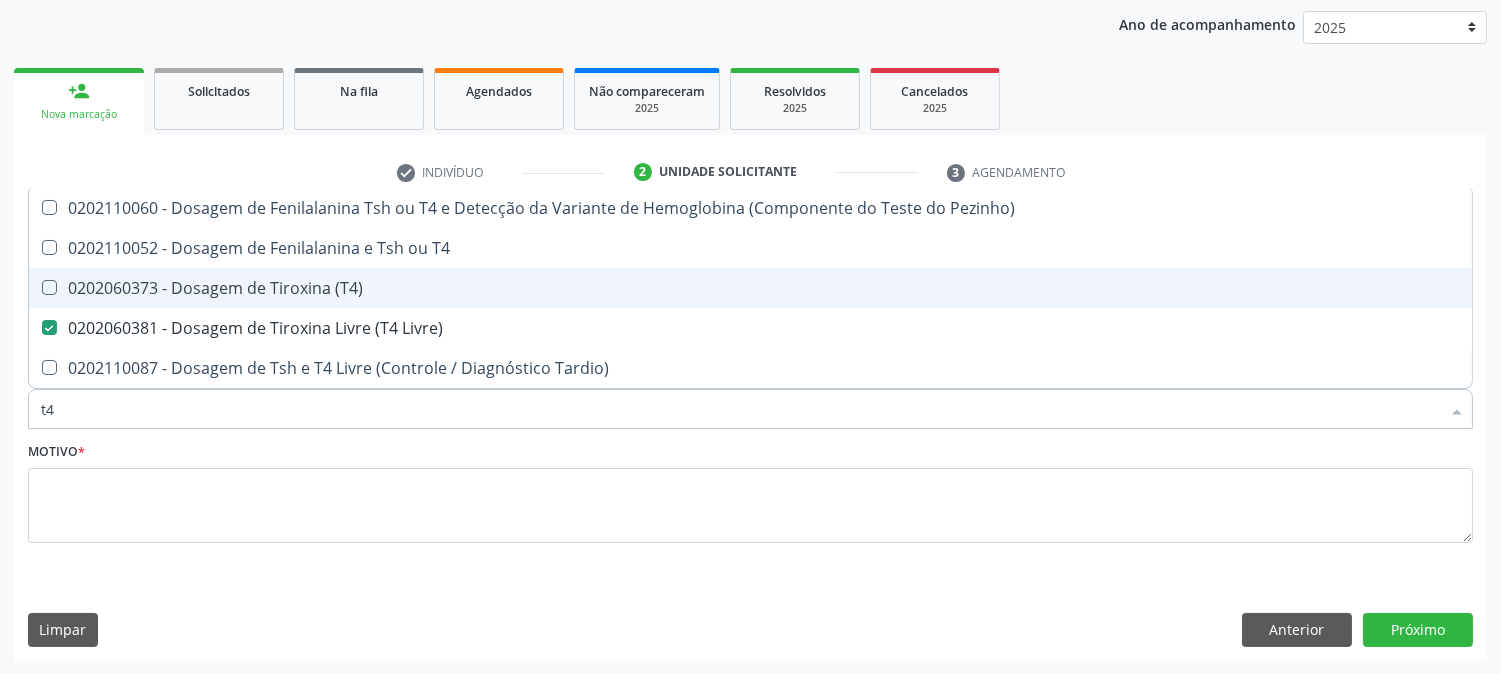 click on "0202060373 - Dosagem de Tiroxina (T4)" at bounding box center [750, 288] 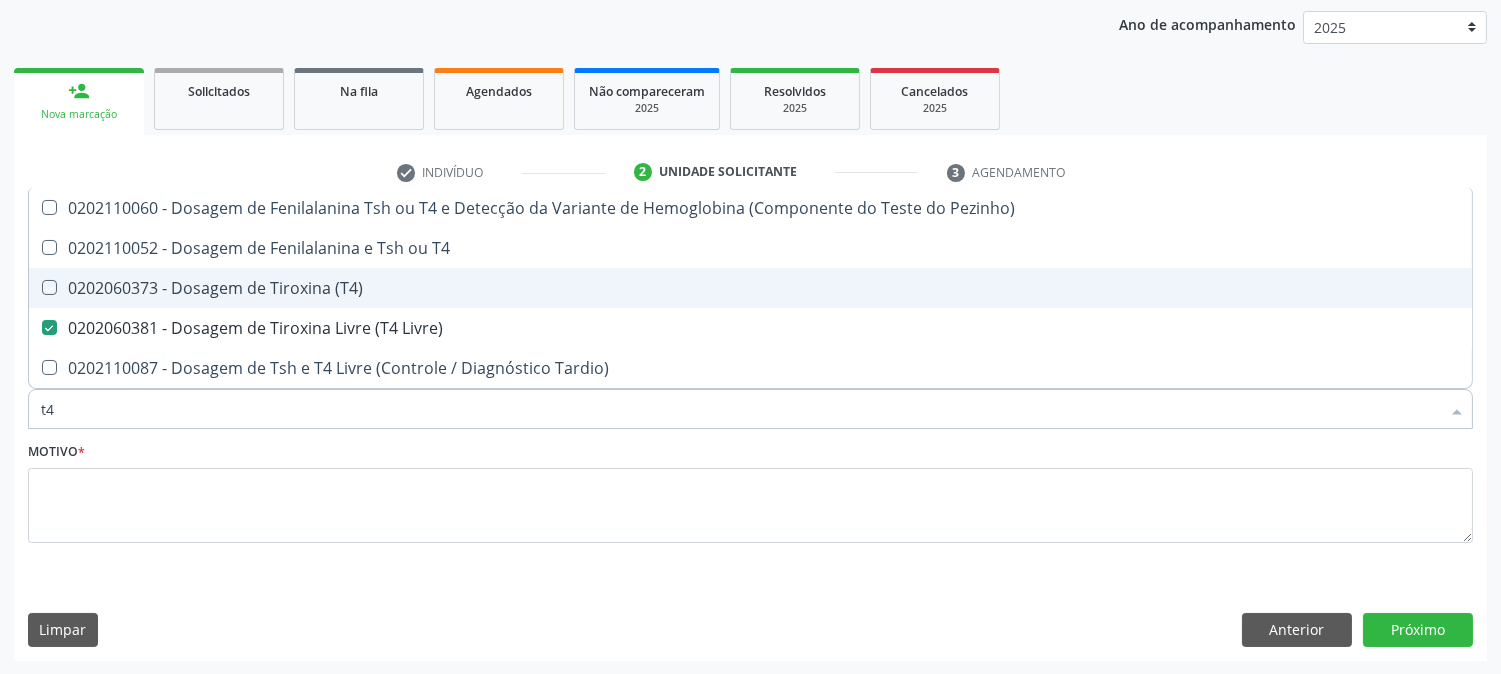 checkbox on "true" 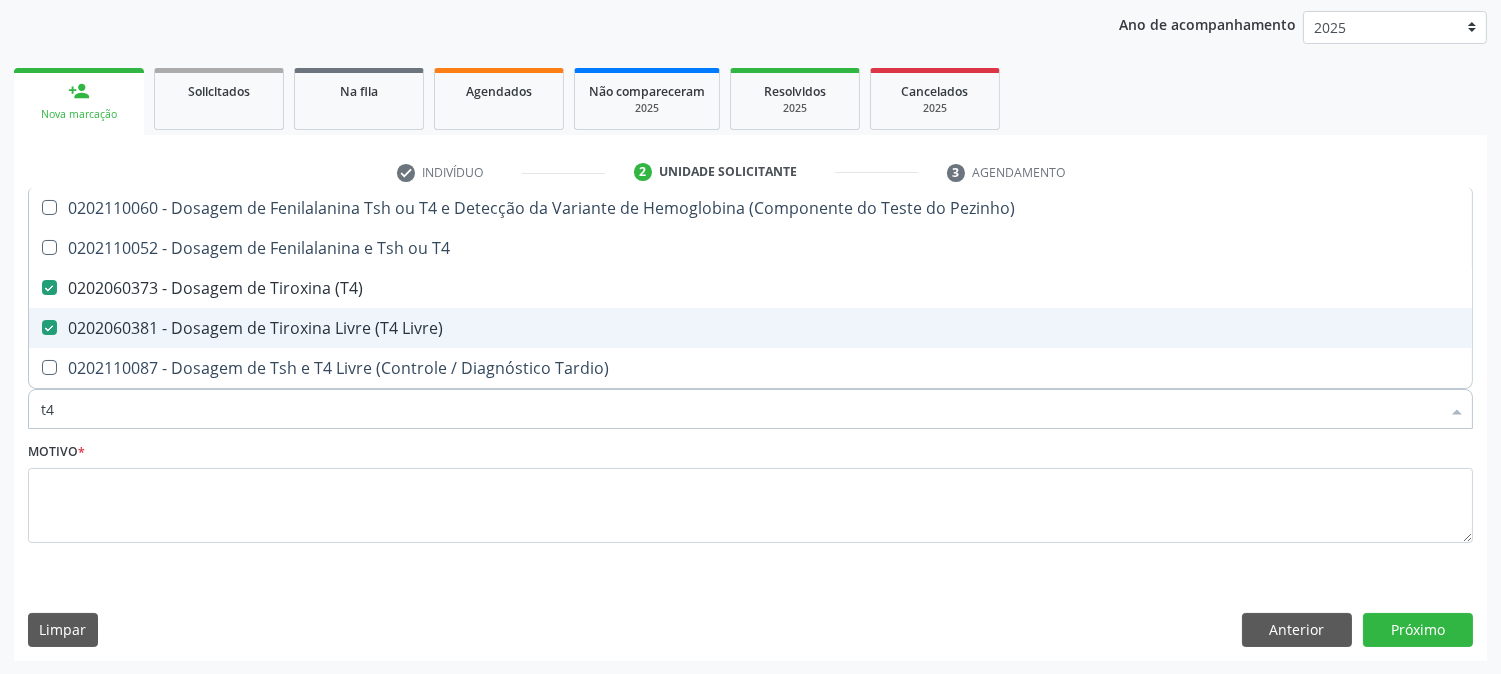 click on "0202060381 - Dosagem de Tiroxina Livre (T4 Livre)" at bounding box center (750, 328) 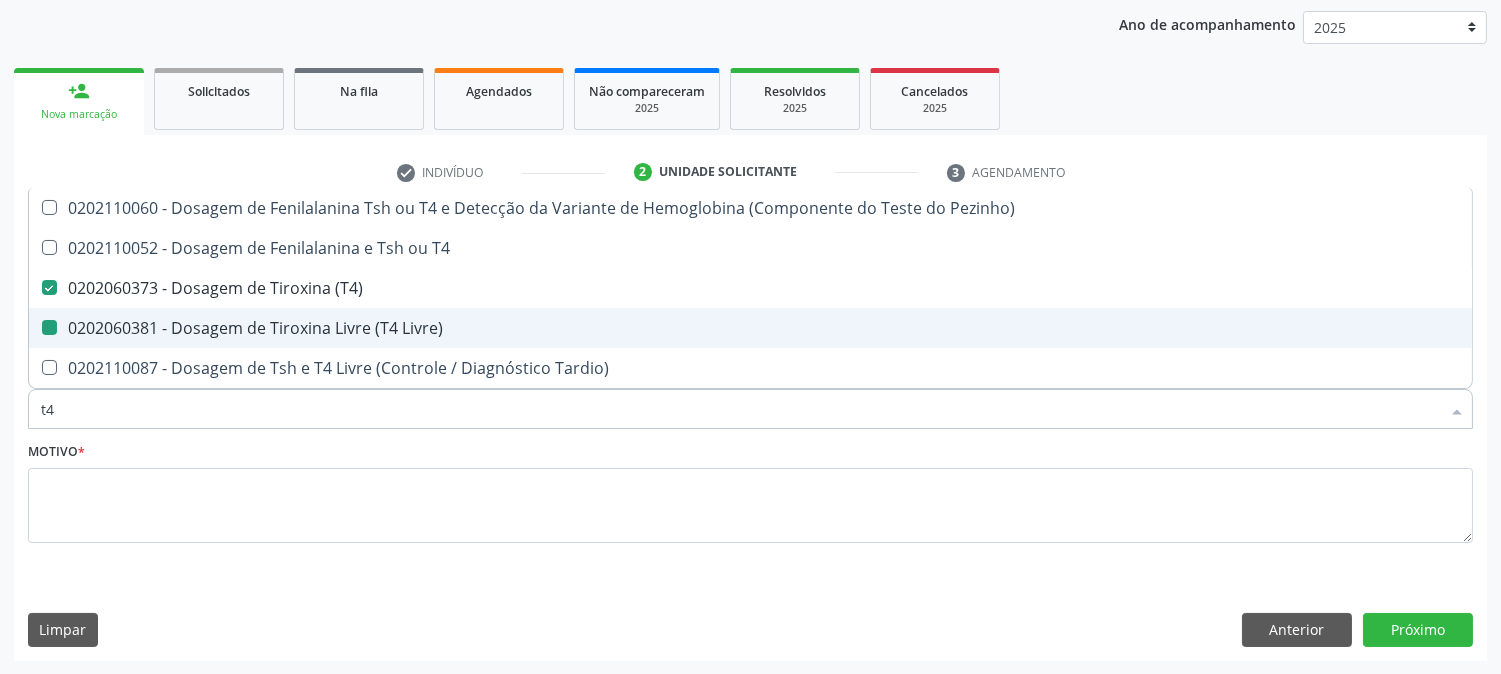 checkbox on "false" 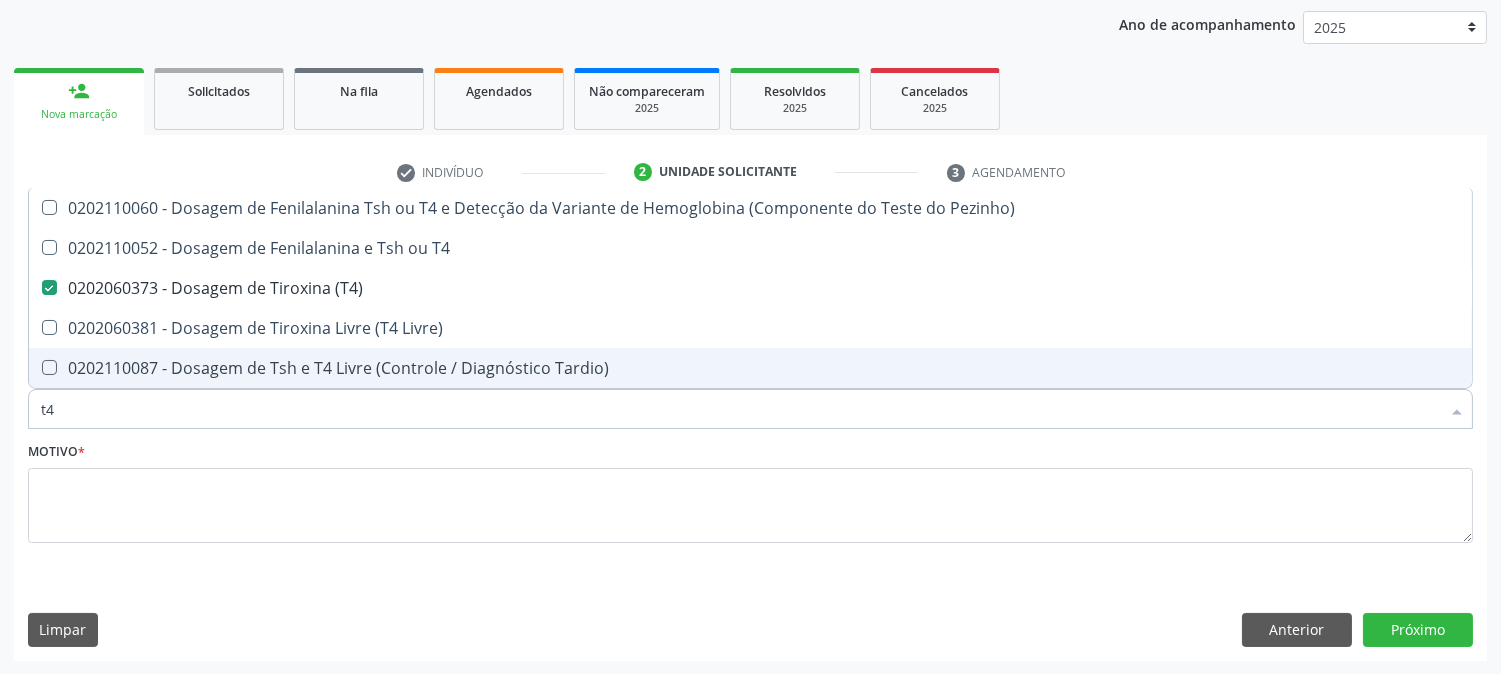 click on "t4" at bounding box center [740, 409] 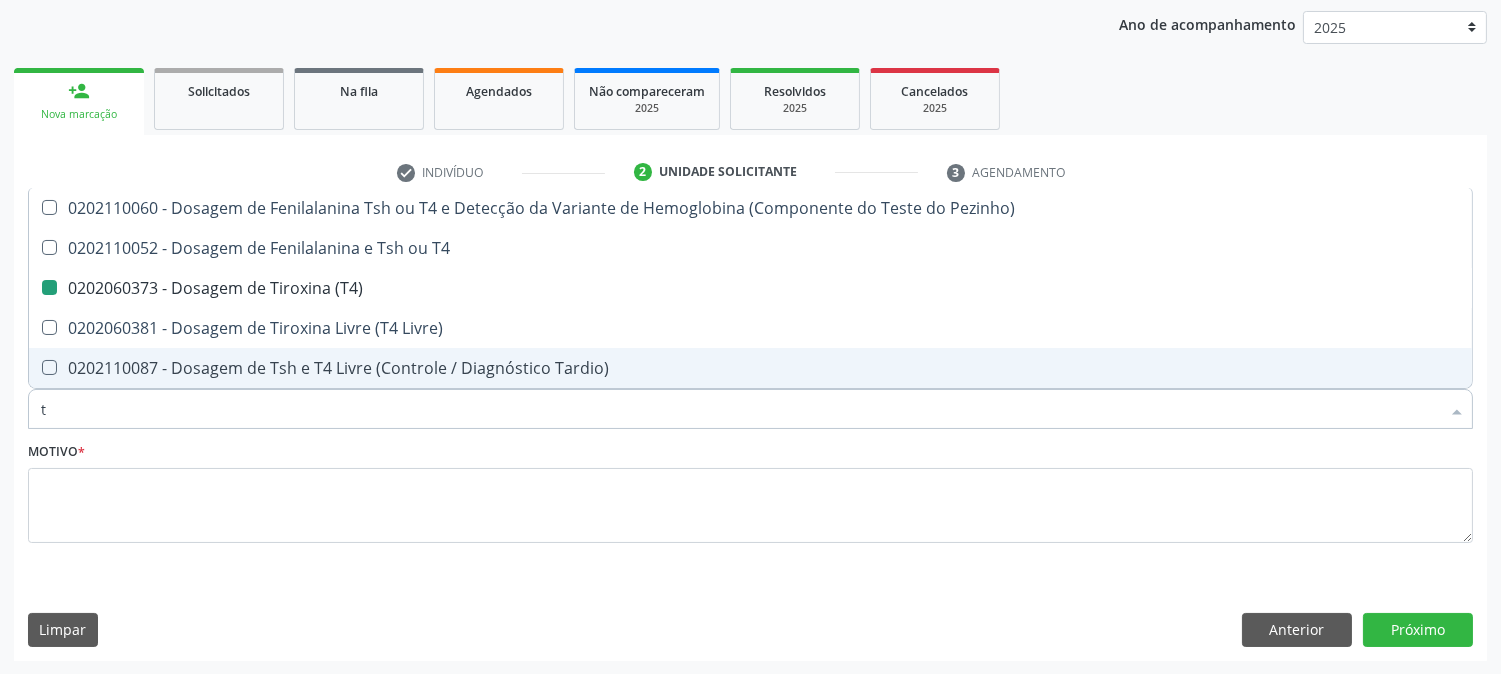 type on "[MEDICAL_DATA]" 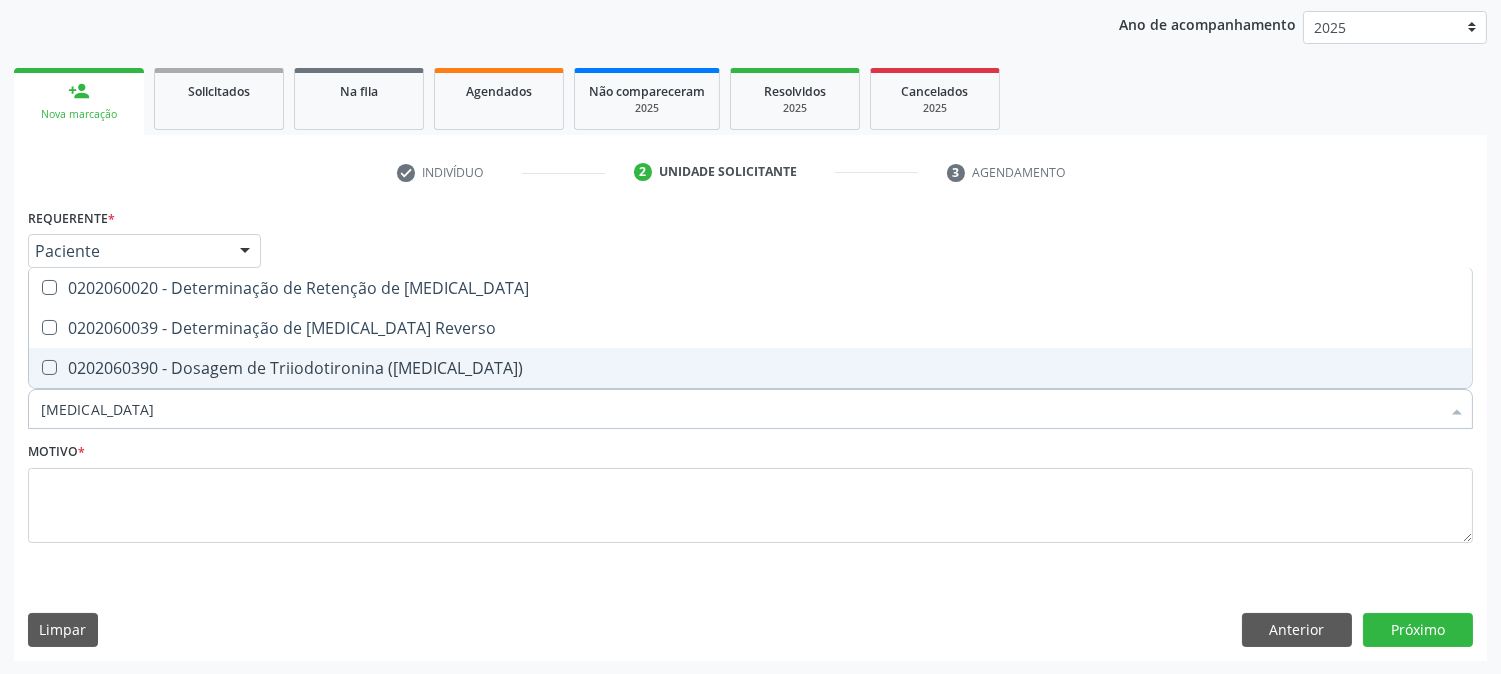 click on "0202060390 - Dosagem de Triiodotironina ([MEDICAL_DATA])" at bounding box center [750, 368] 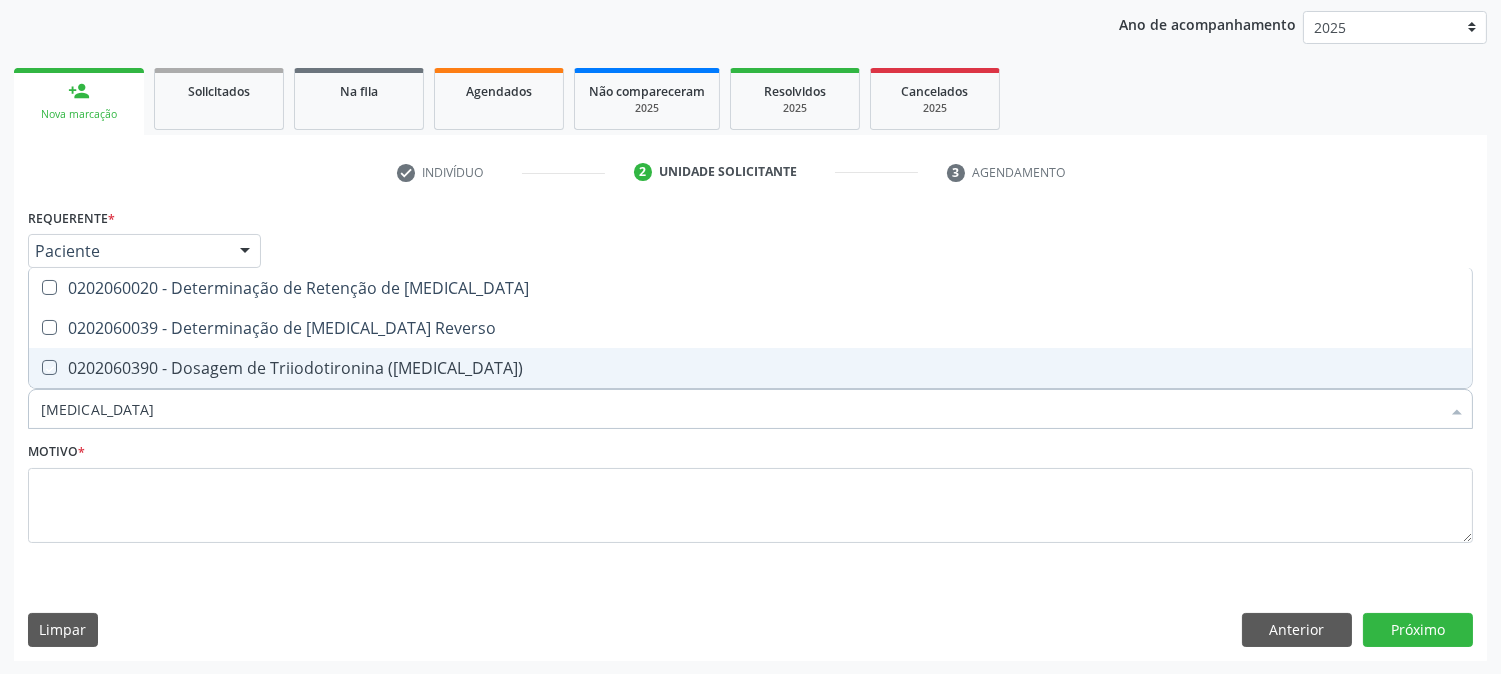 checkbox on "true" 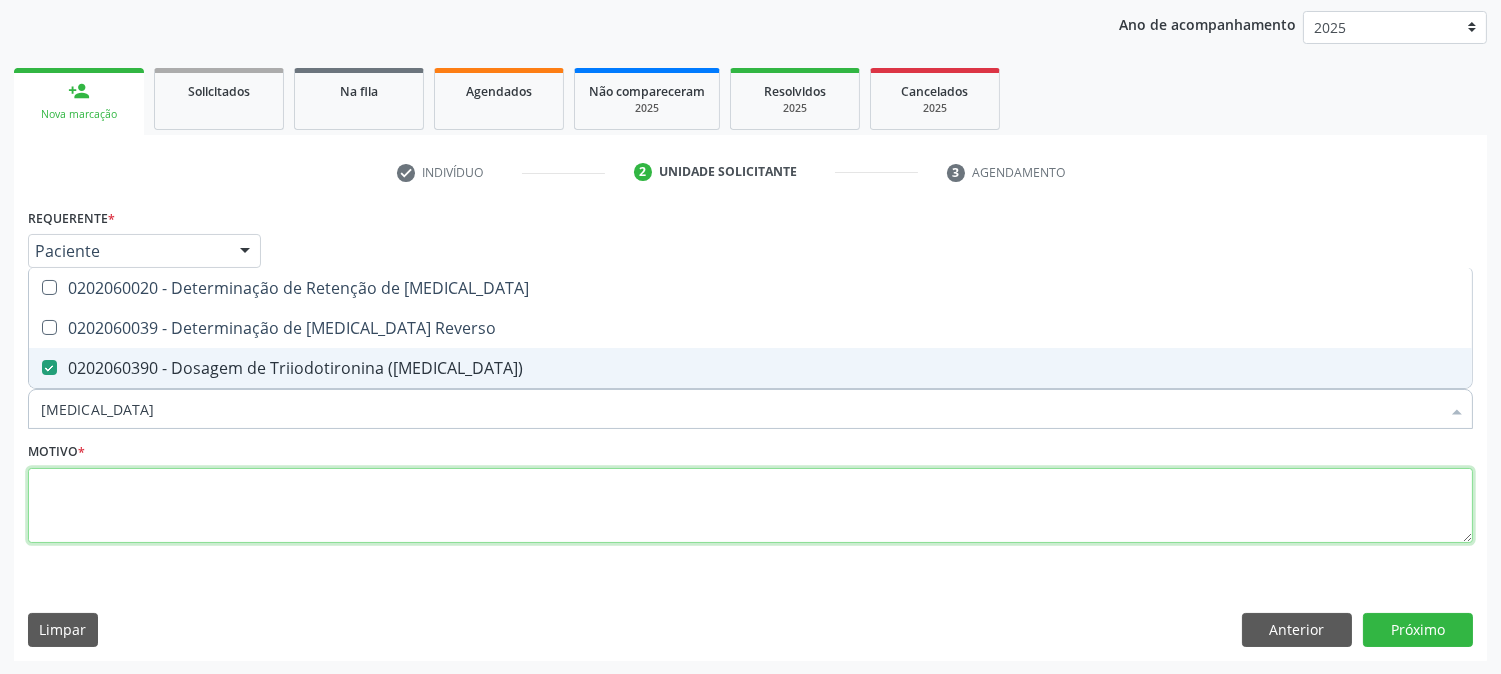 click at bounding box center (750, 506) 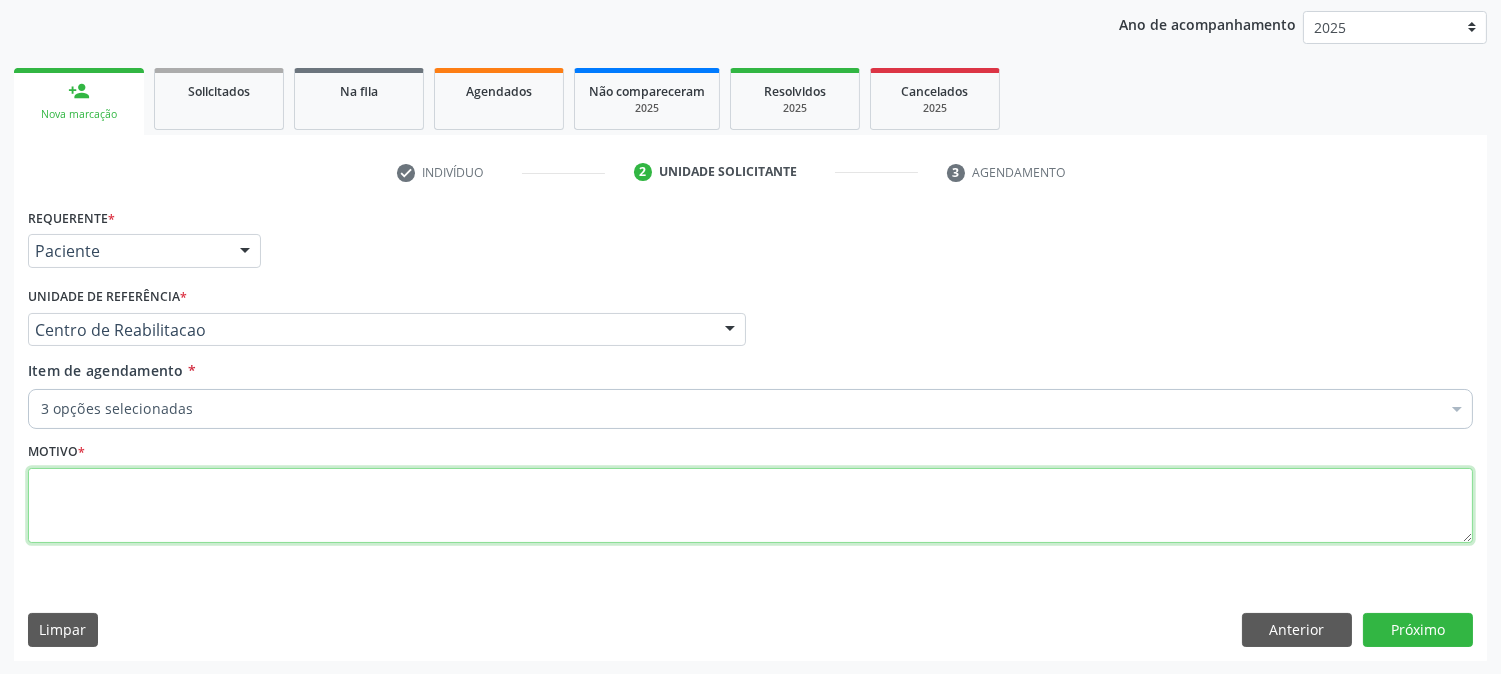 type on "a" 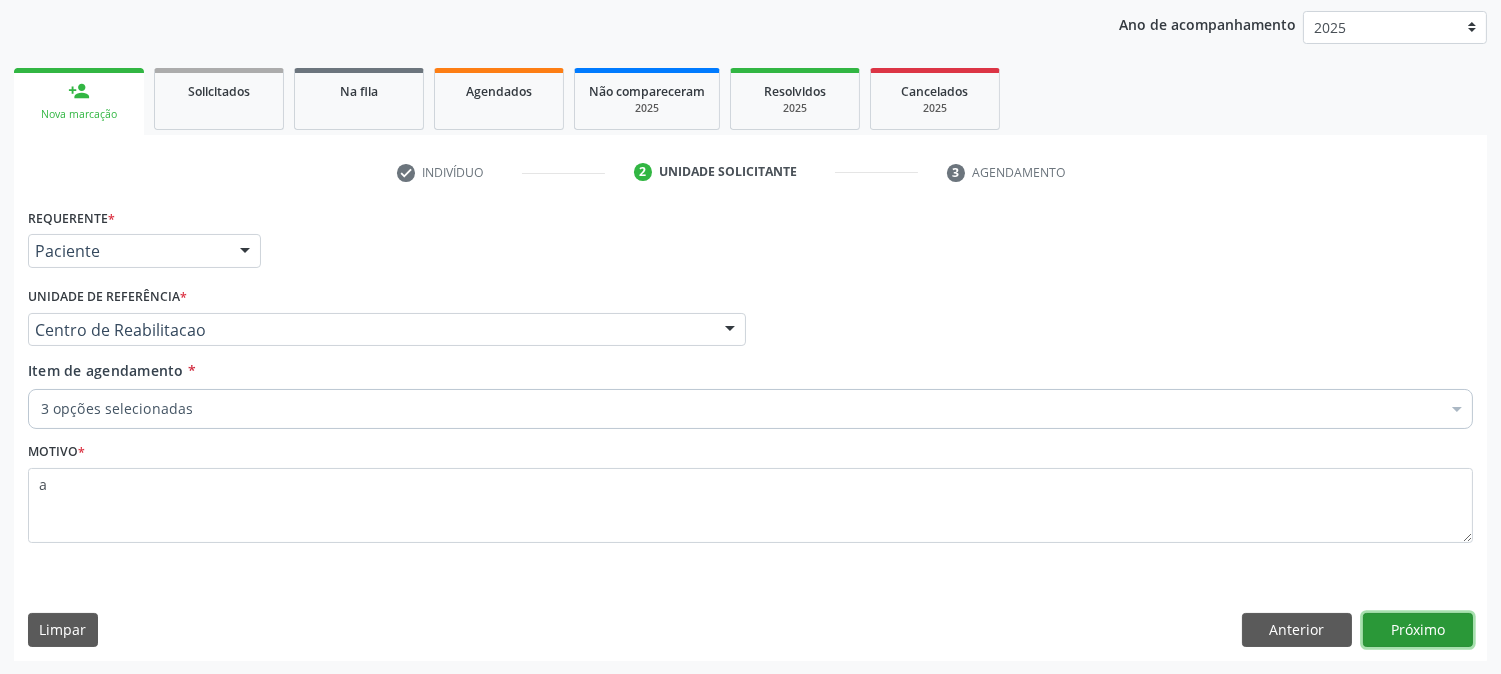 click on "Próximo" at bounding box center (1418, 630) 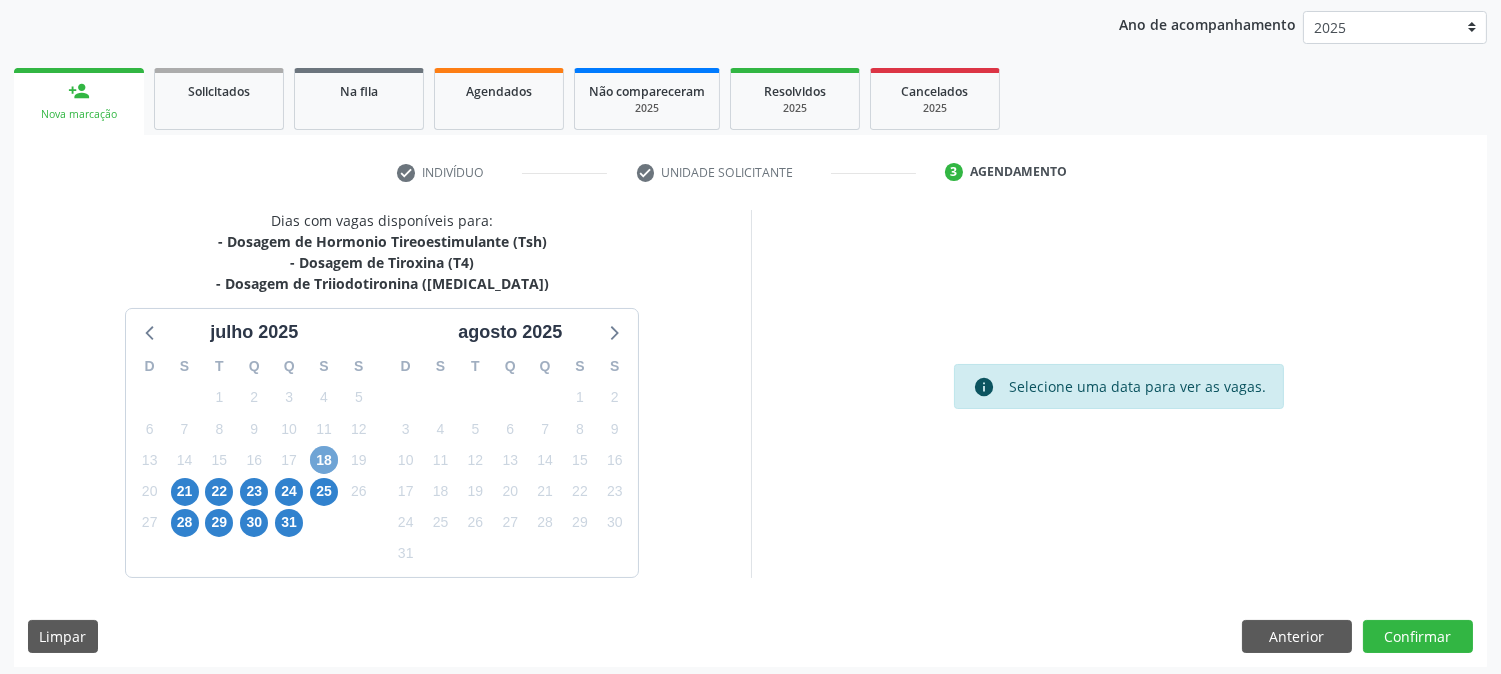 click on "18" at bounding box center [324, 460] 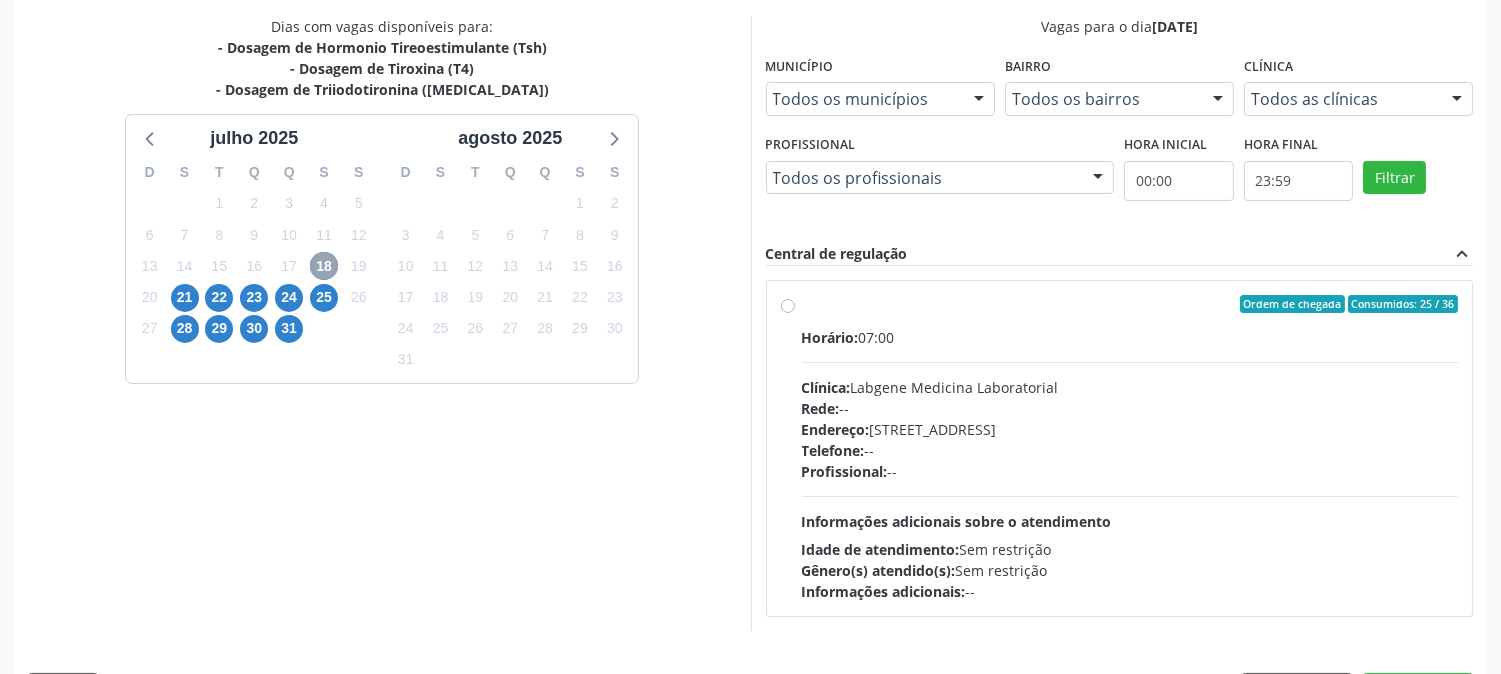 scroll, scrollTop: 484, scrollLeft: 0, axis: vertical 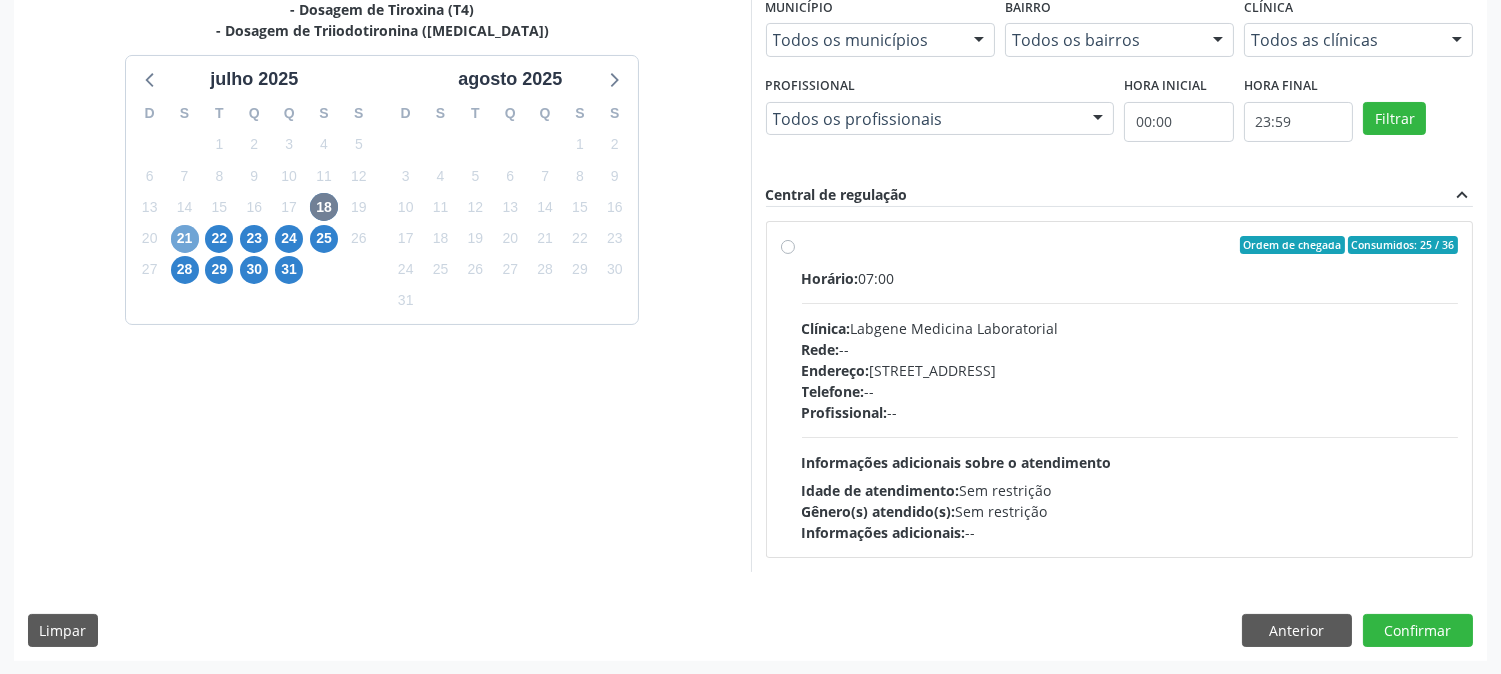 click on "21" at bounding box center (185, 239) 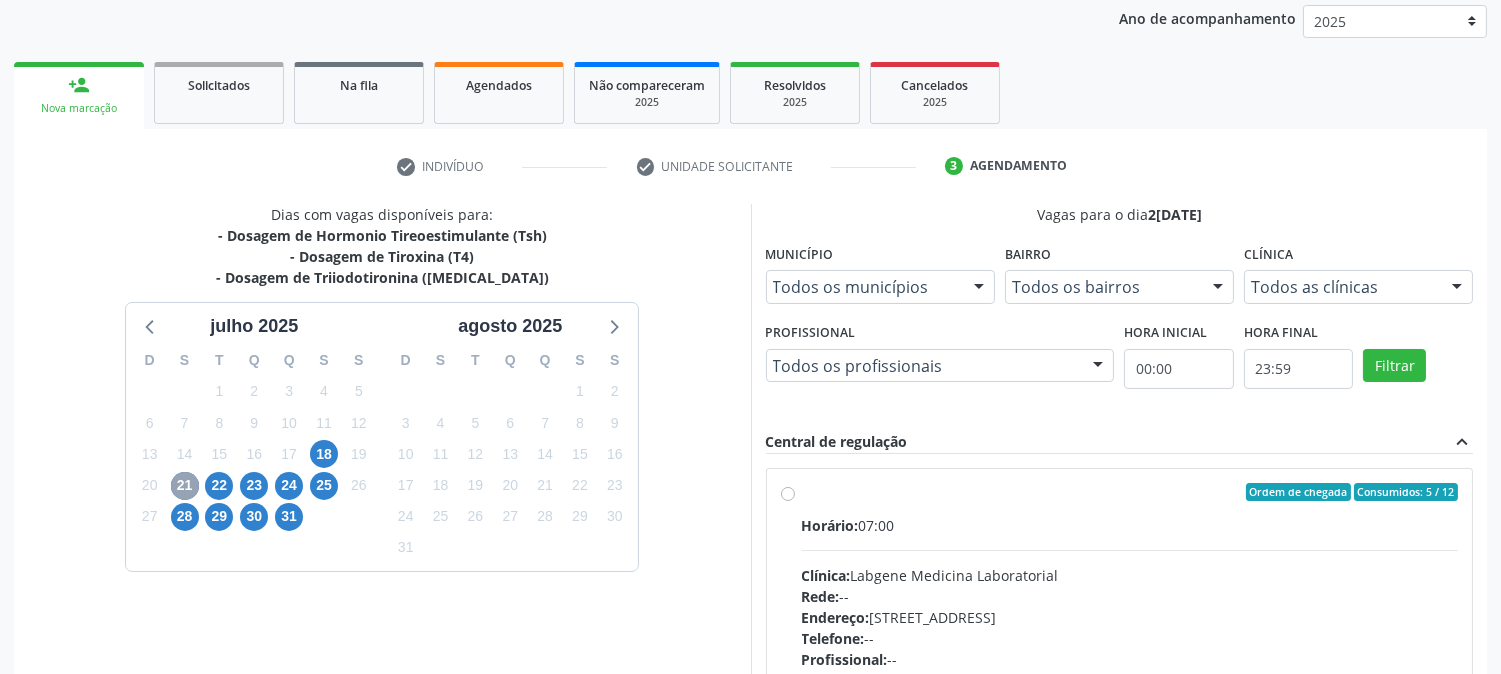 scroll, scrollTop: 484, scrollLeft: 0, axis: vertical 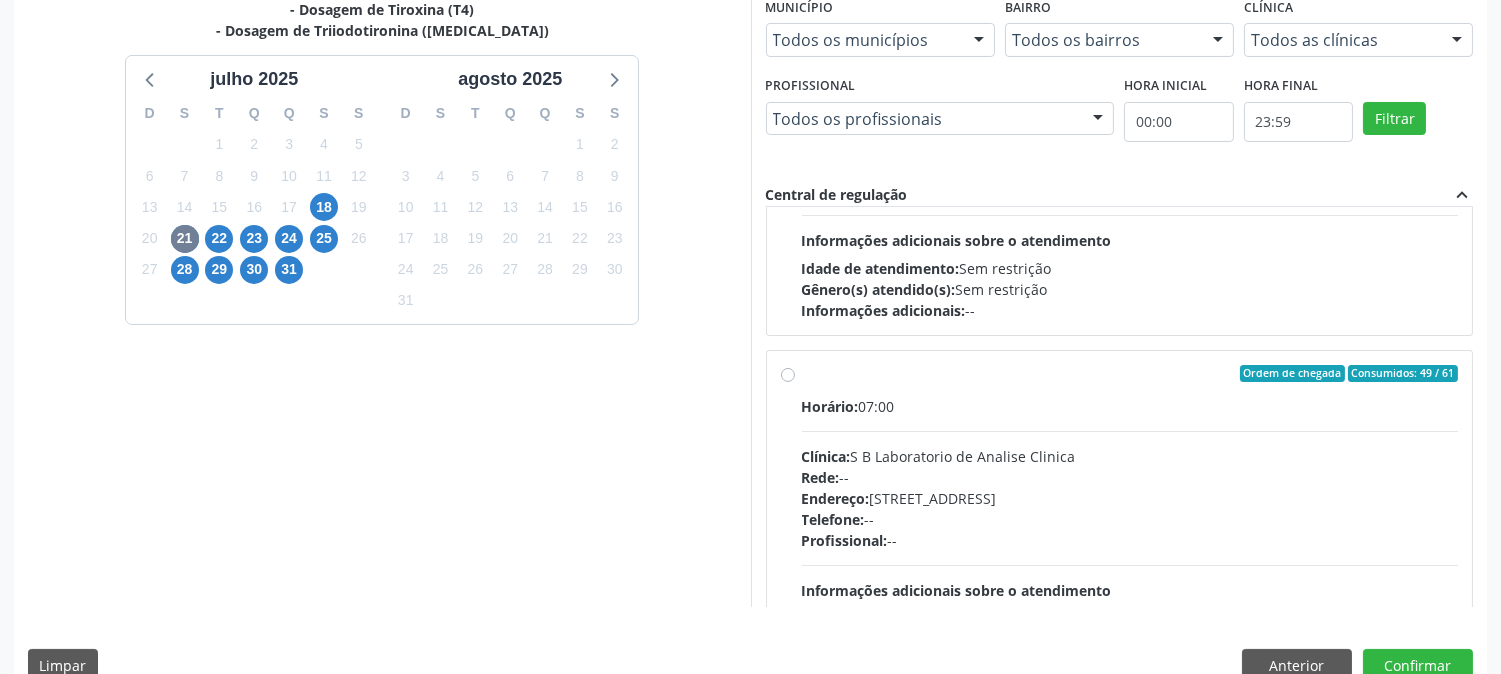 click on "Endereço:   [STREET_ADDRESS]" at bounding box center [1130, 498] 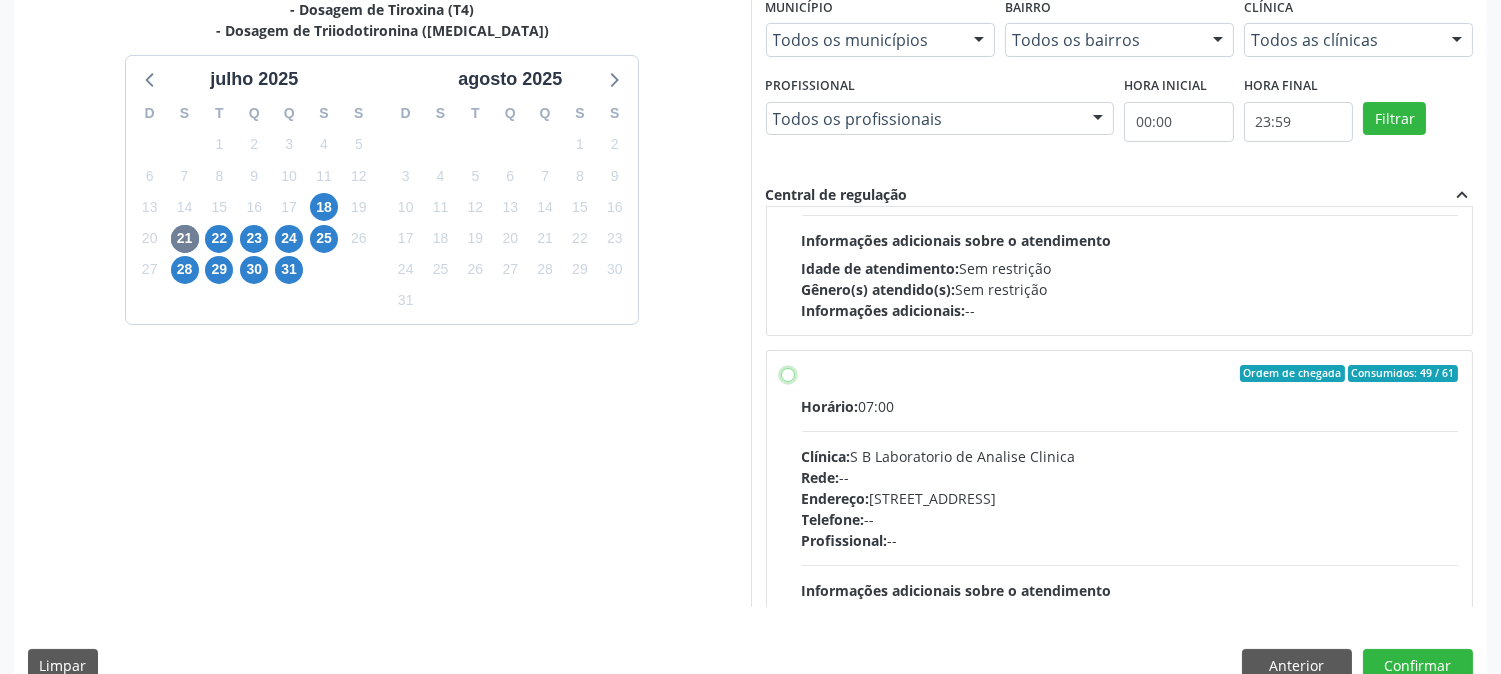 click on "Ordem de chegada
Consumidos: 49 / 61
Horário:   07:00
Clínica:  S B Laboratorio de Analise Clinica
Rede:
--
Endereço:   [STREET_ADDRESS]
Telefone:   --
Profissional:
--
Informações adicionais sobre o atendimento
Idade de atendimento:
Sem restrição
Gênero(s) atendido(s):
Sem restrição
Informações adicionais:
--" at bounding box center [788, 374] 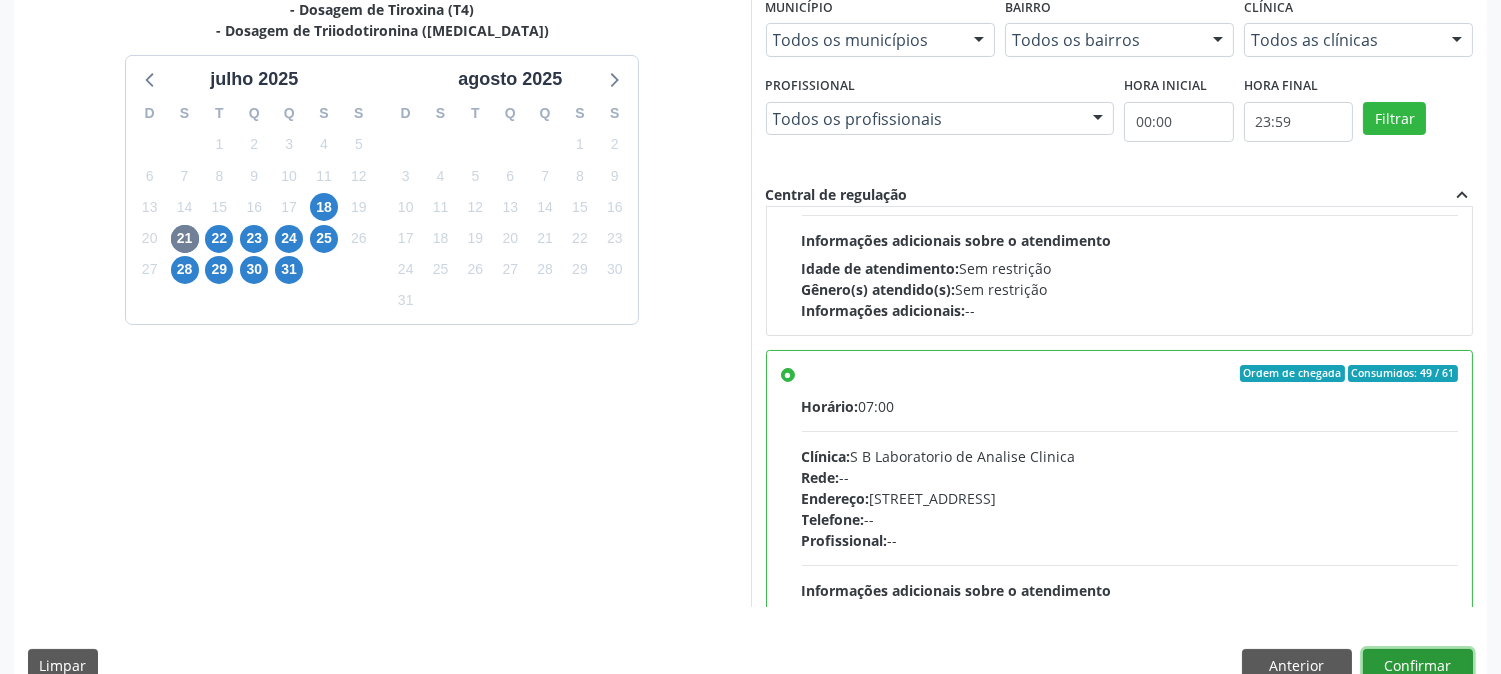 click on "Confirmar" at bounding box center [1418, 666] 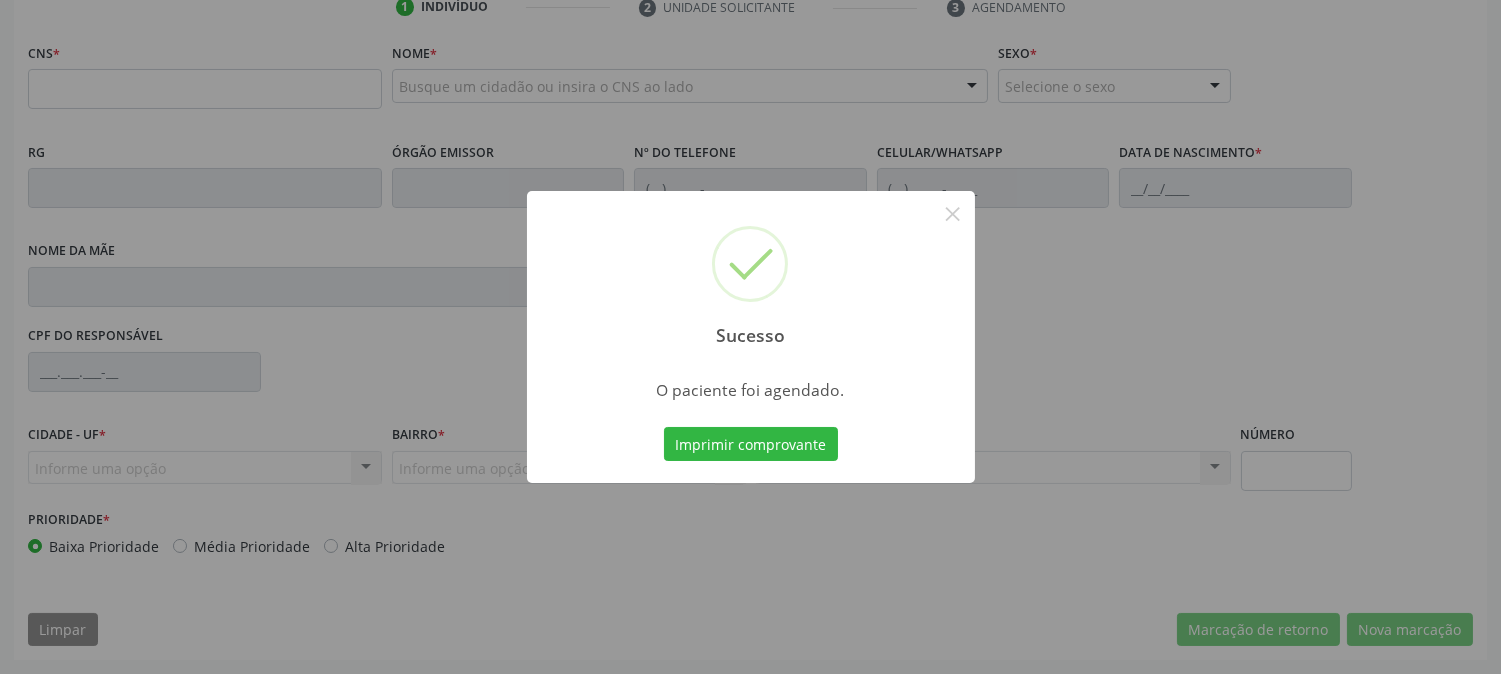 scroll, scrollTop: 360, scrollLeft: 0, axis: vertical 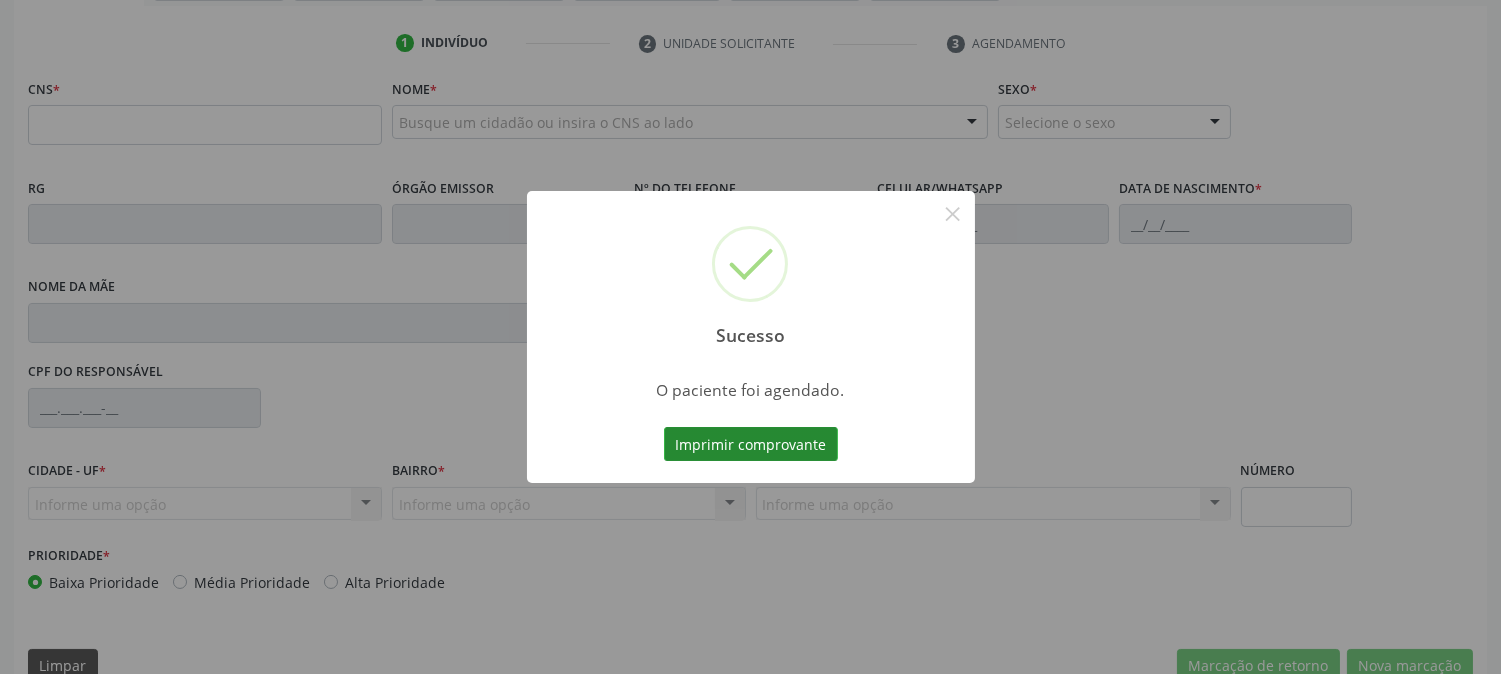 click on "Imprimir comprovante" at bounding box center (751, 444) 